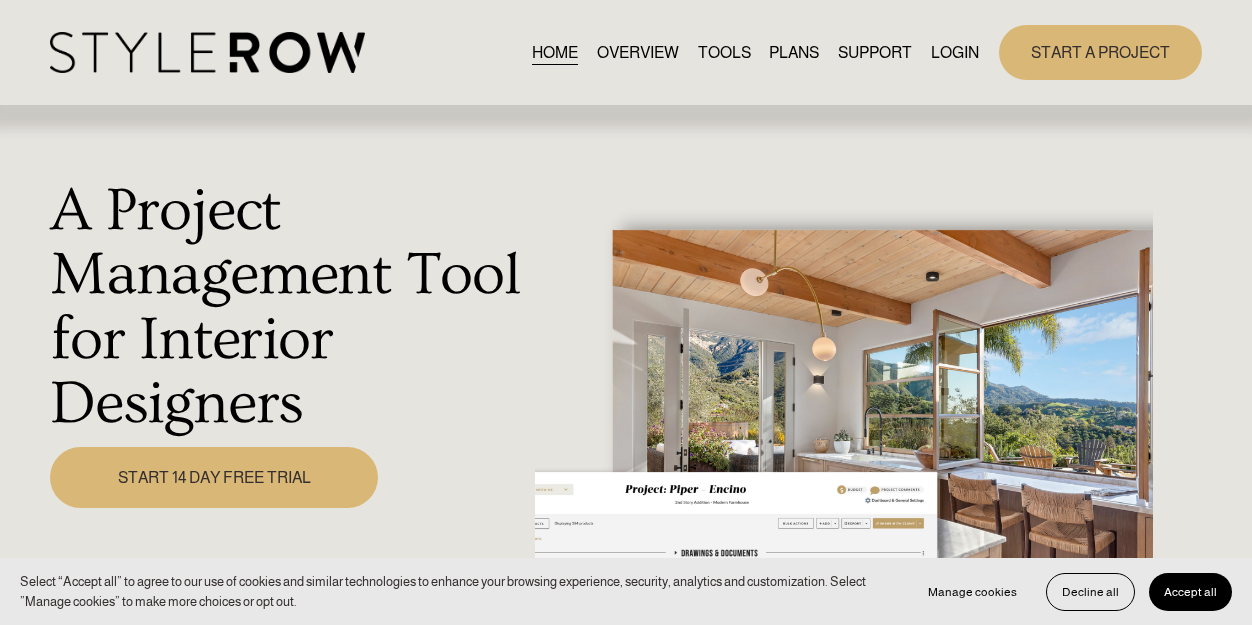scroll, scrollTop: 0, scrollLeft: 0, axis: both 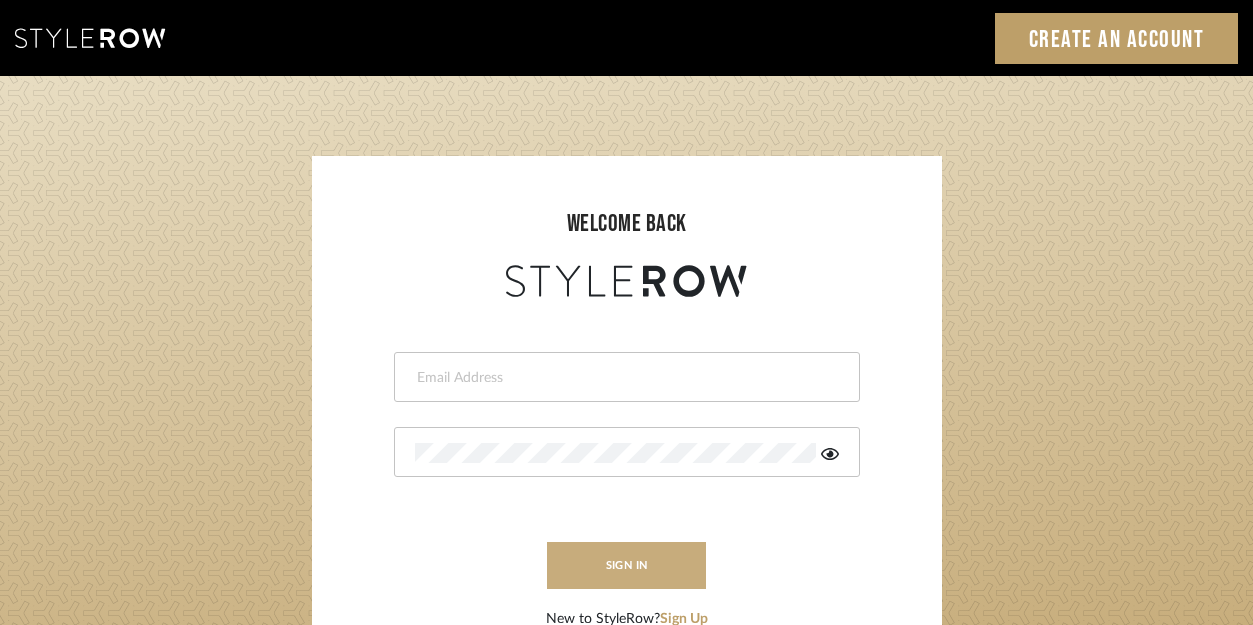 type on "[EMAIL_ADDRESS][DOMAIN_NAME]" 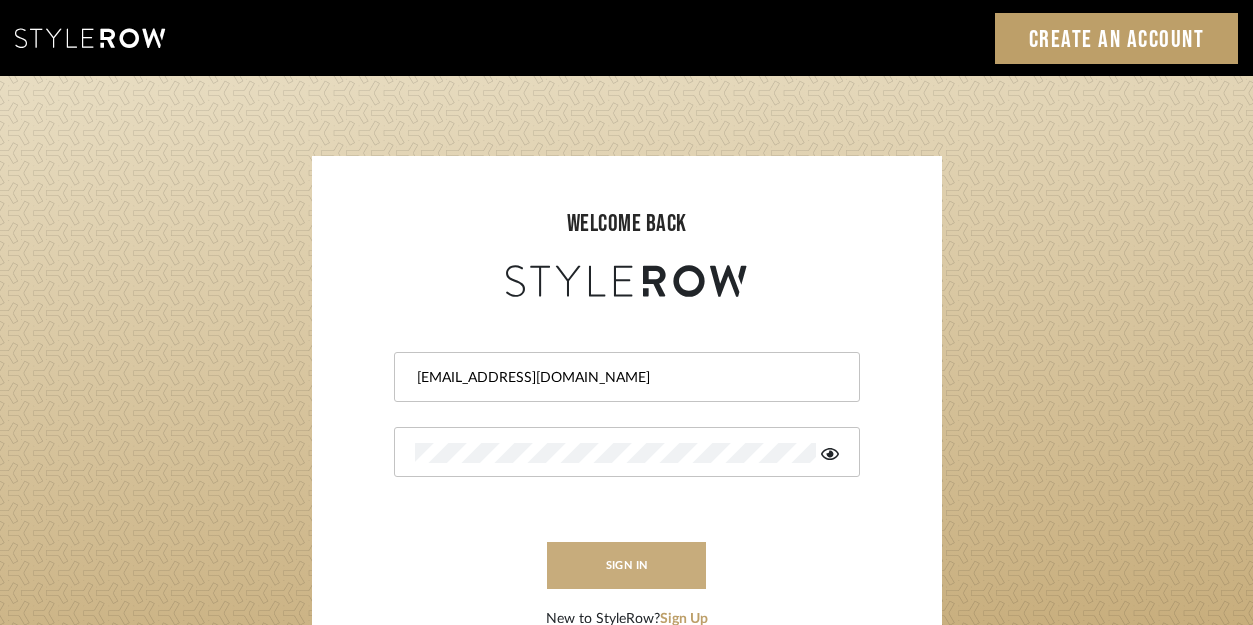 click on "sign in" at bounding box center [627, 565] 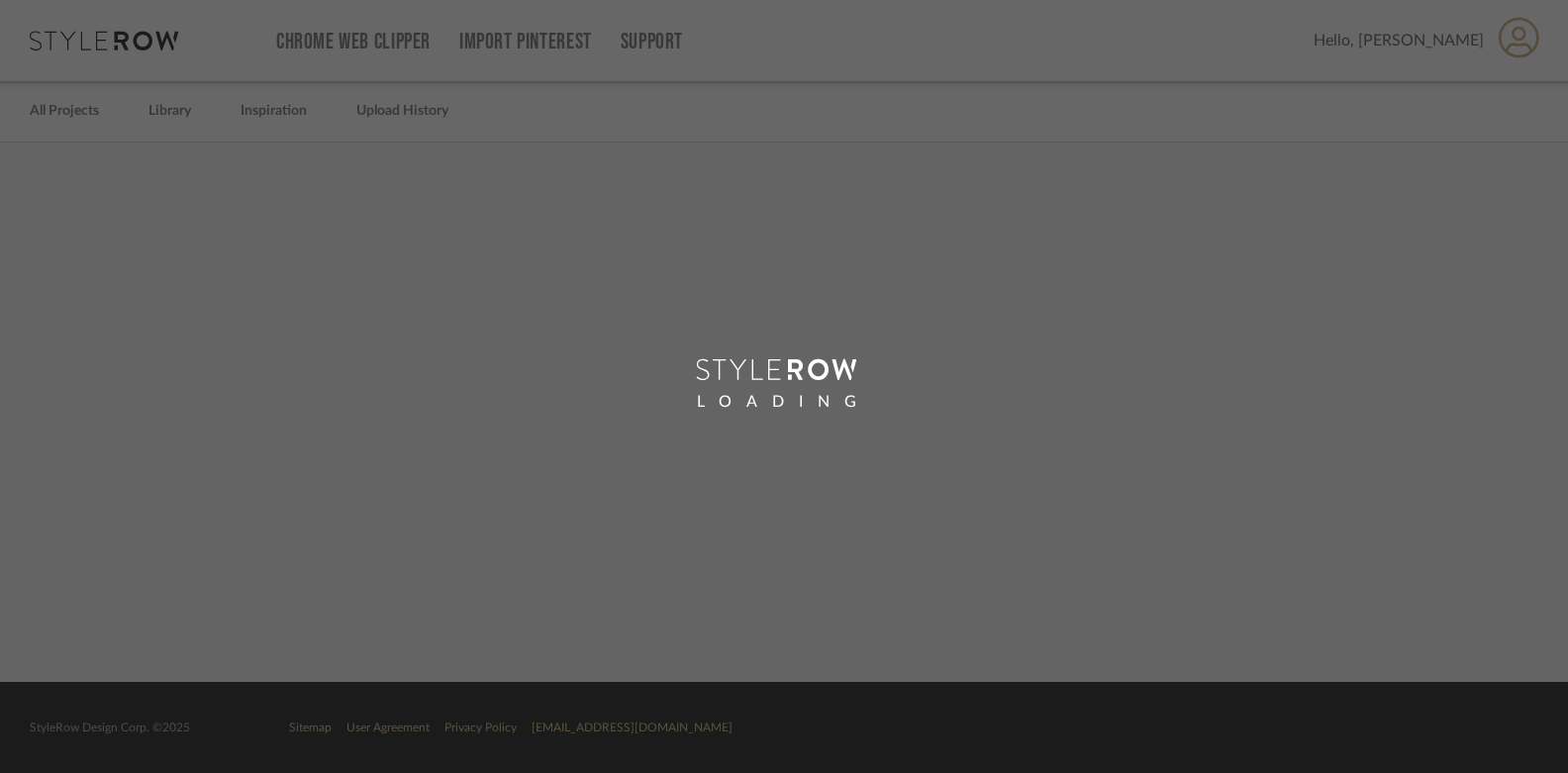 scroll, scrollTop: 0, scrollLeft: 0, axis: both 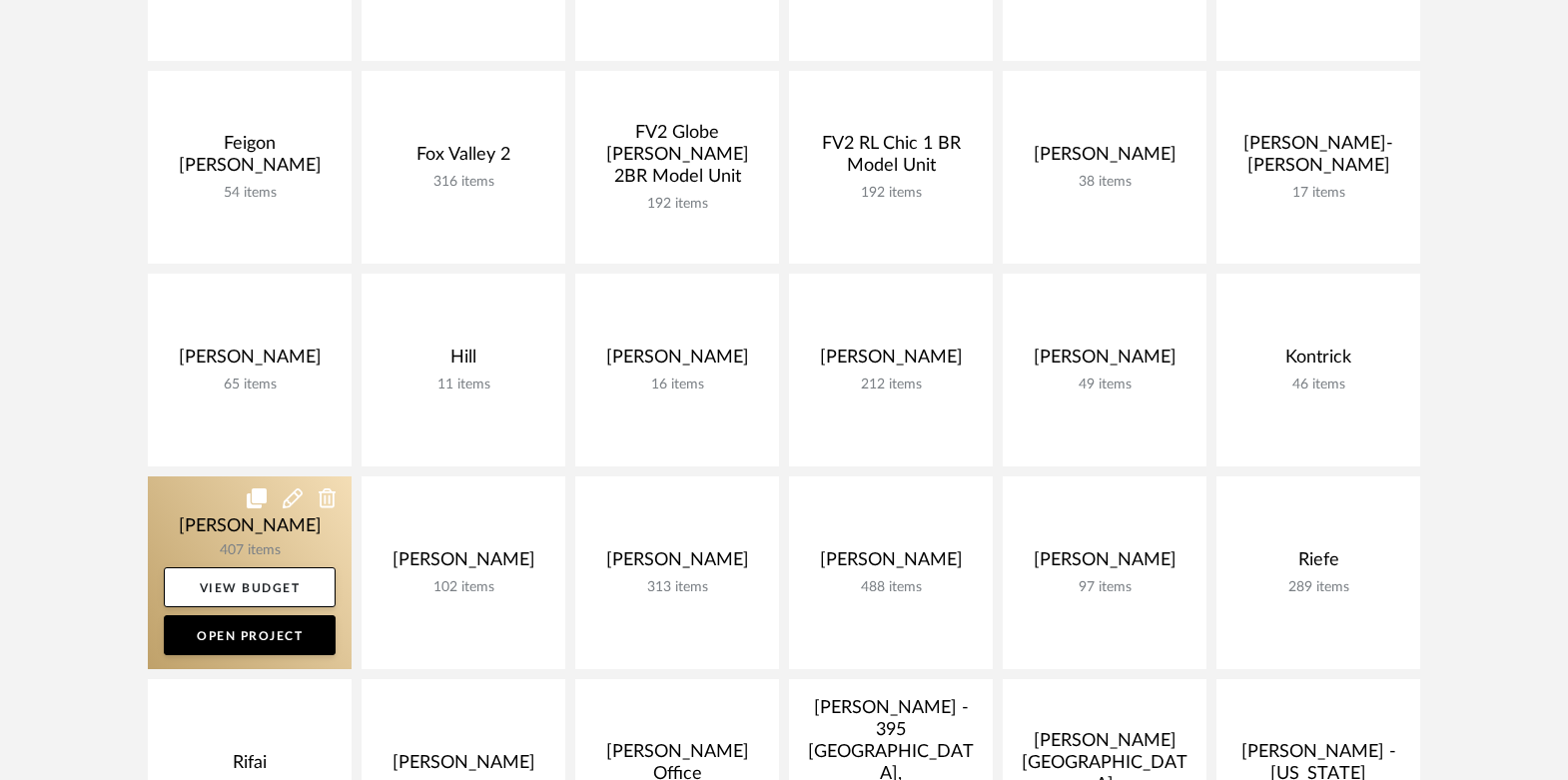 click 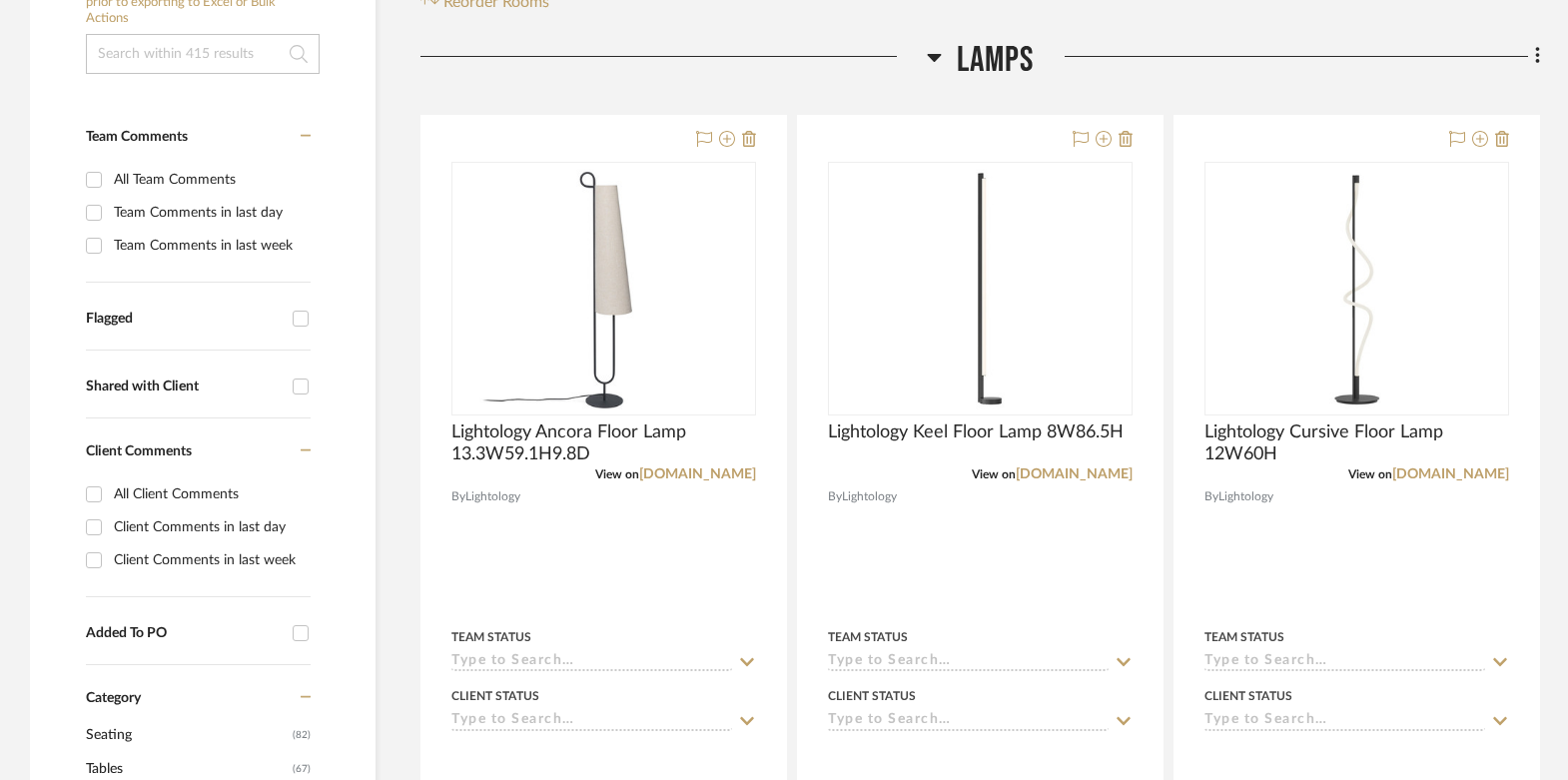 scroll, scrollTop: 477, scrollLeft: 0, axis: vertical 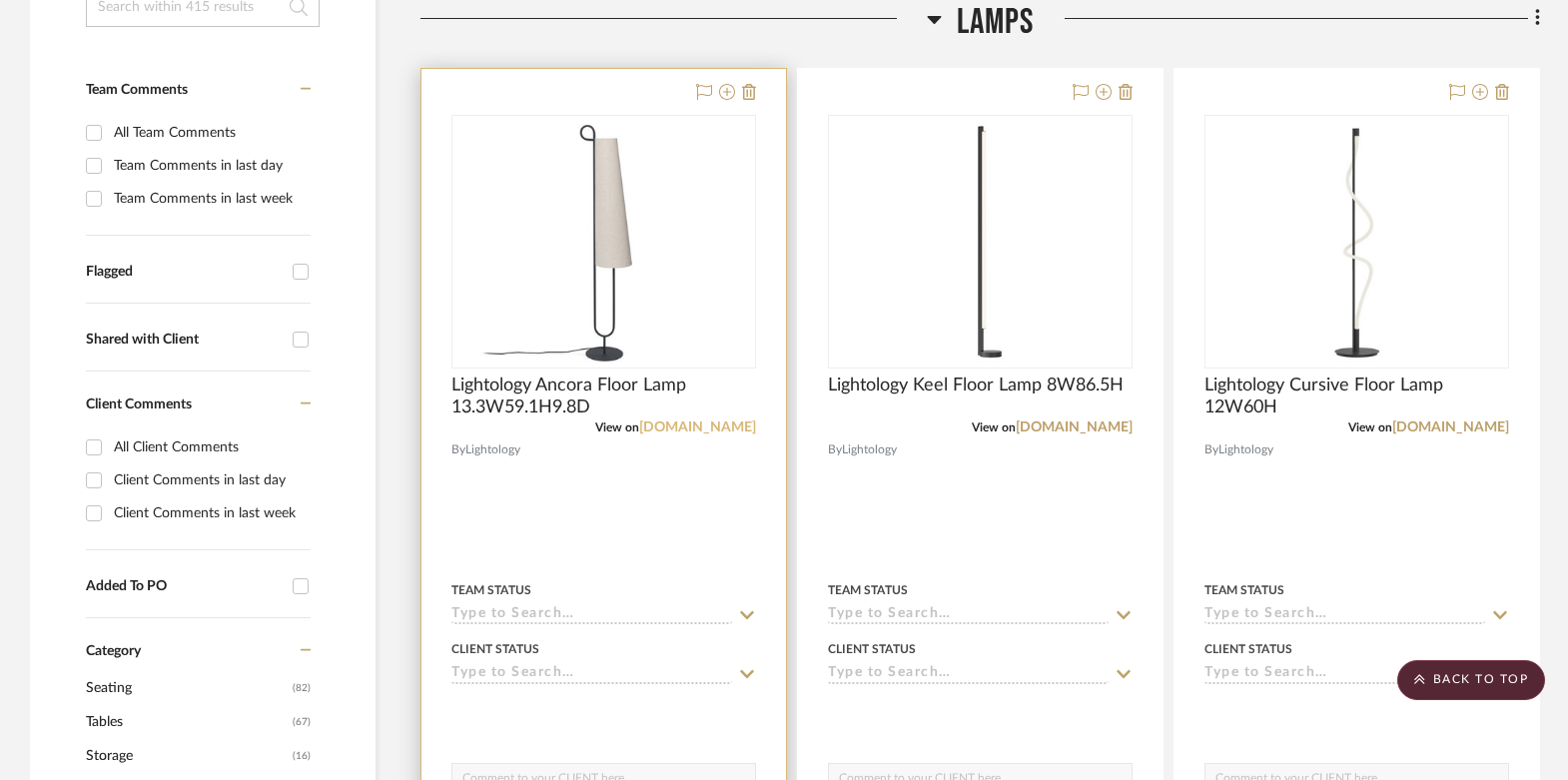 click on "lightology.com" at bounding box center [697, 427] 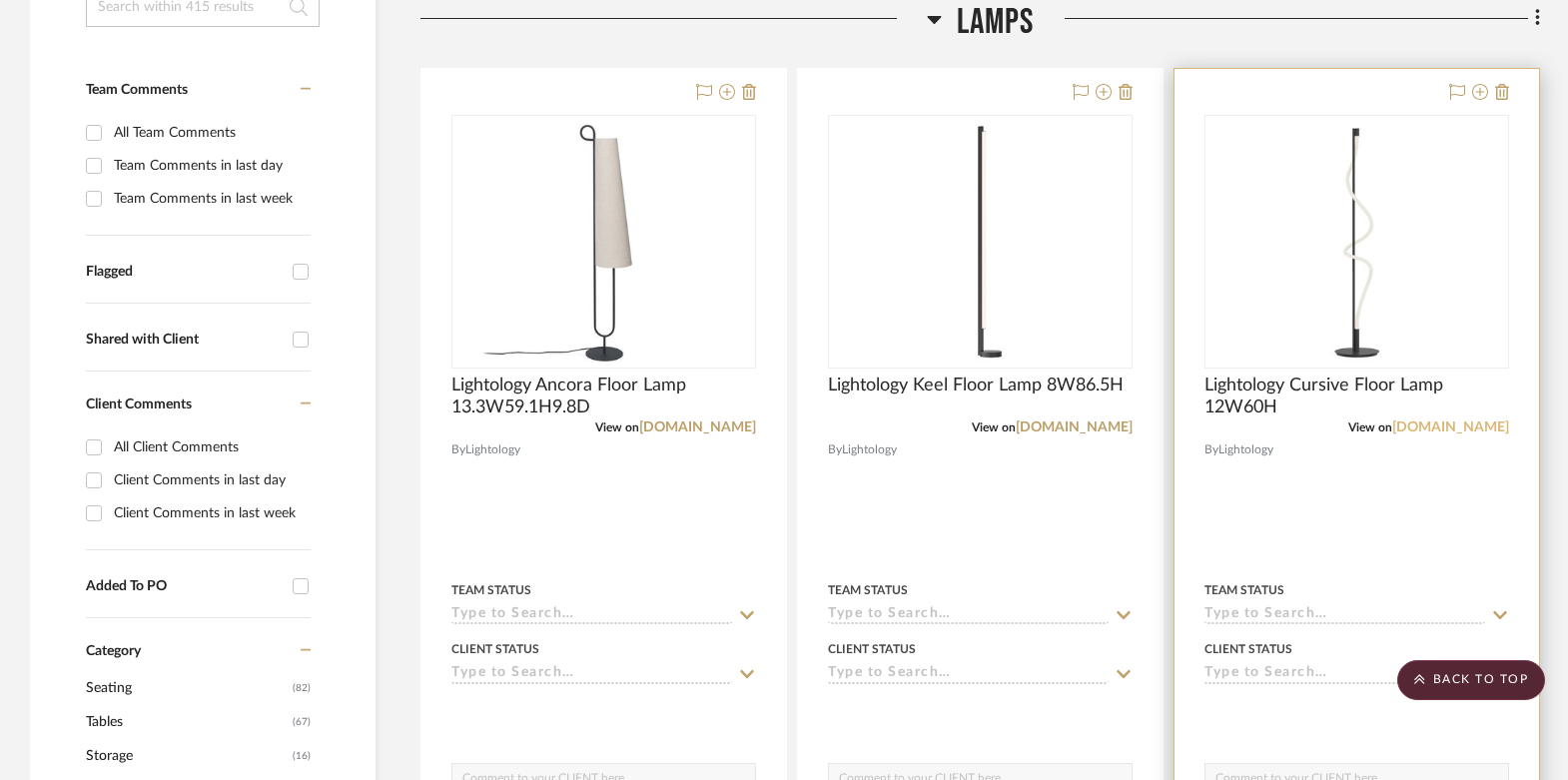 click on "lightology.com" at bounding box center (1450, 427) 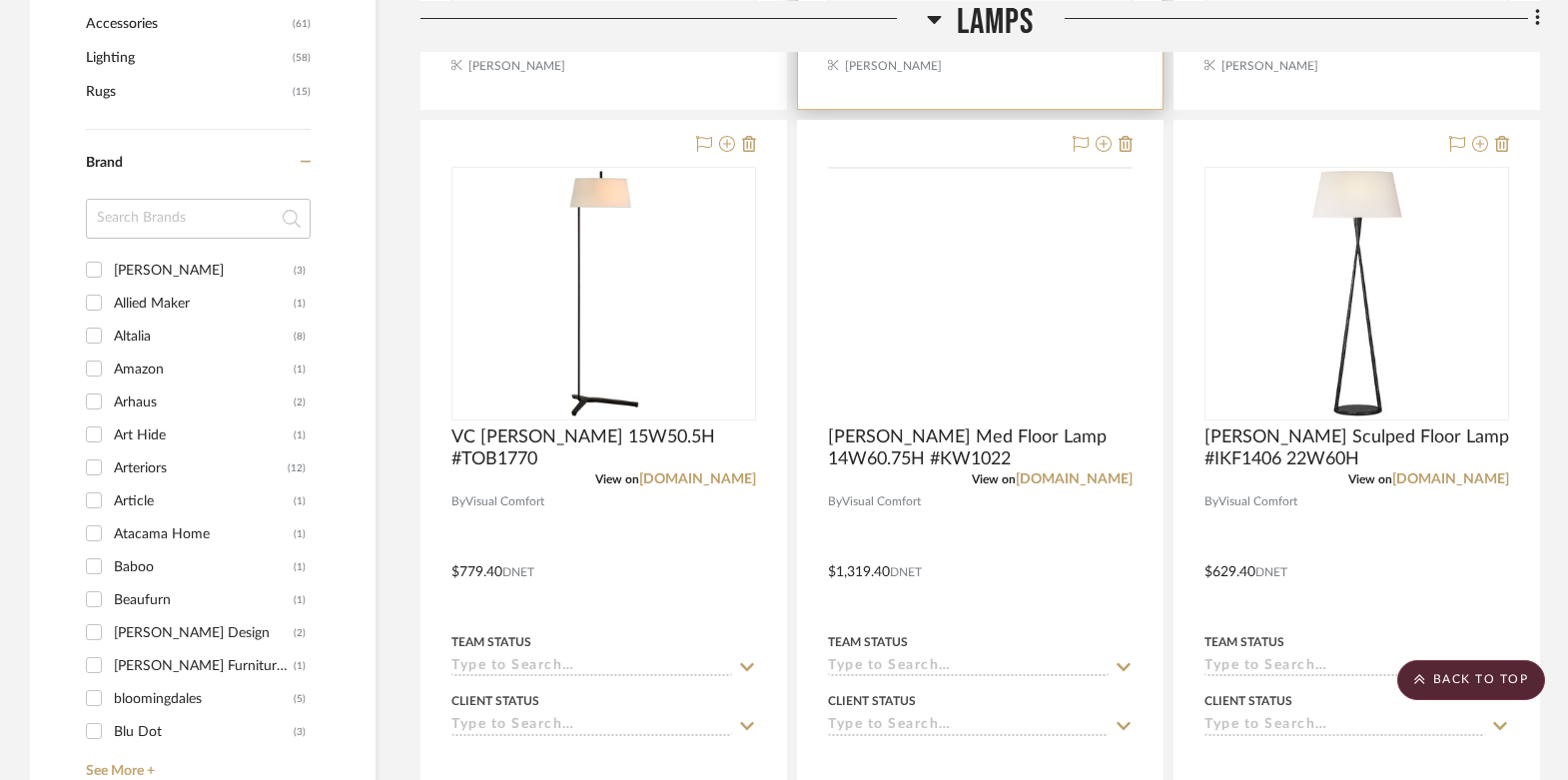 scroll, scrollTop: 1313, scrollLeft: 0, axis: vertical 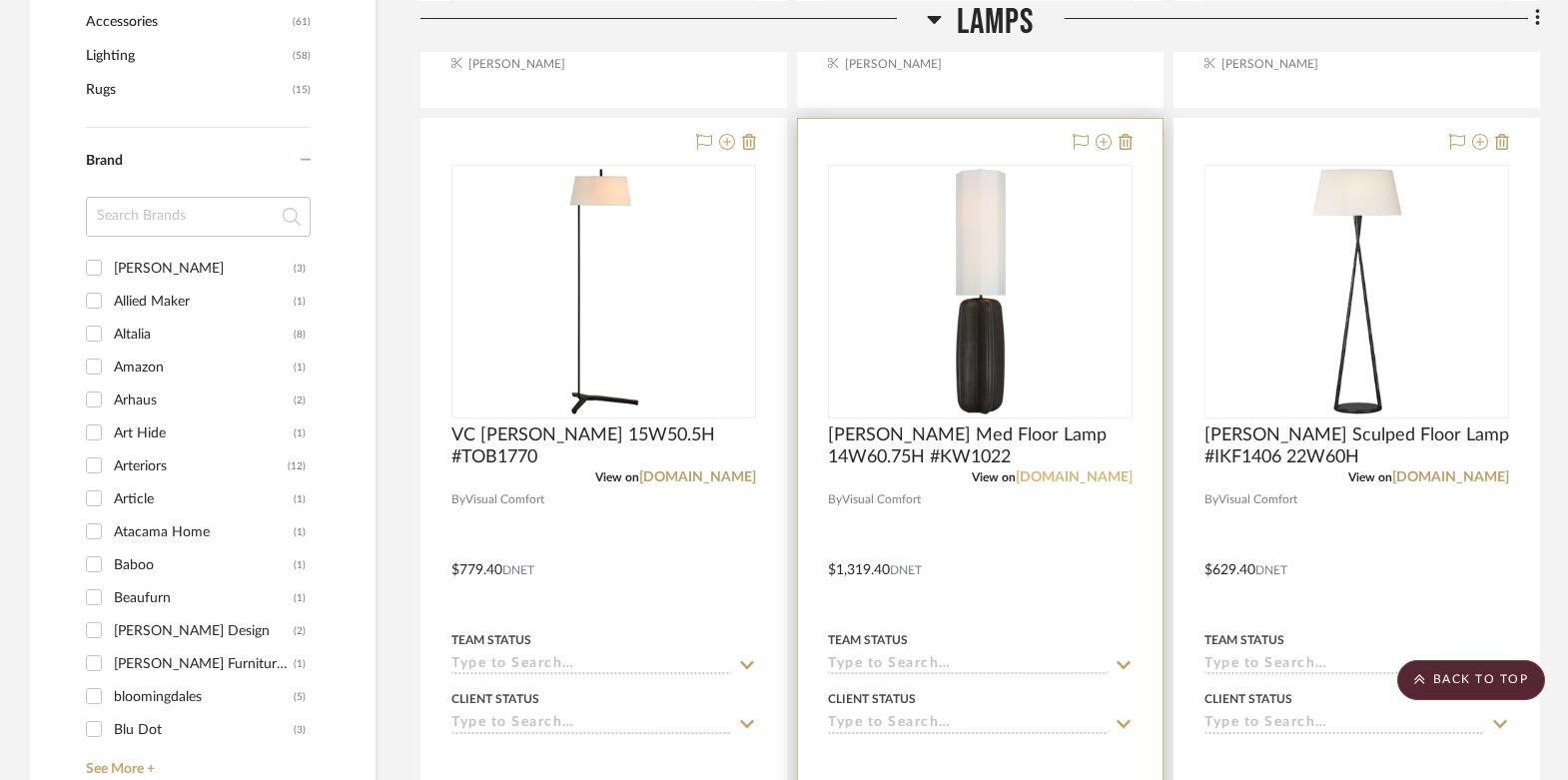 click on "visualcomfort.com" at bounding box center (1074, 477) 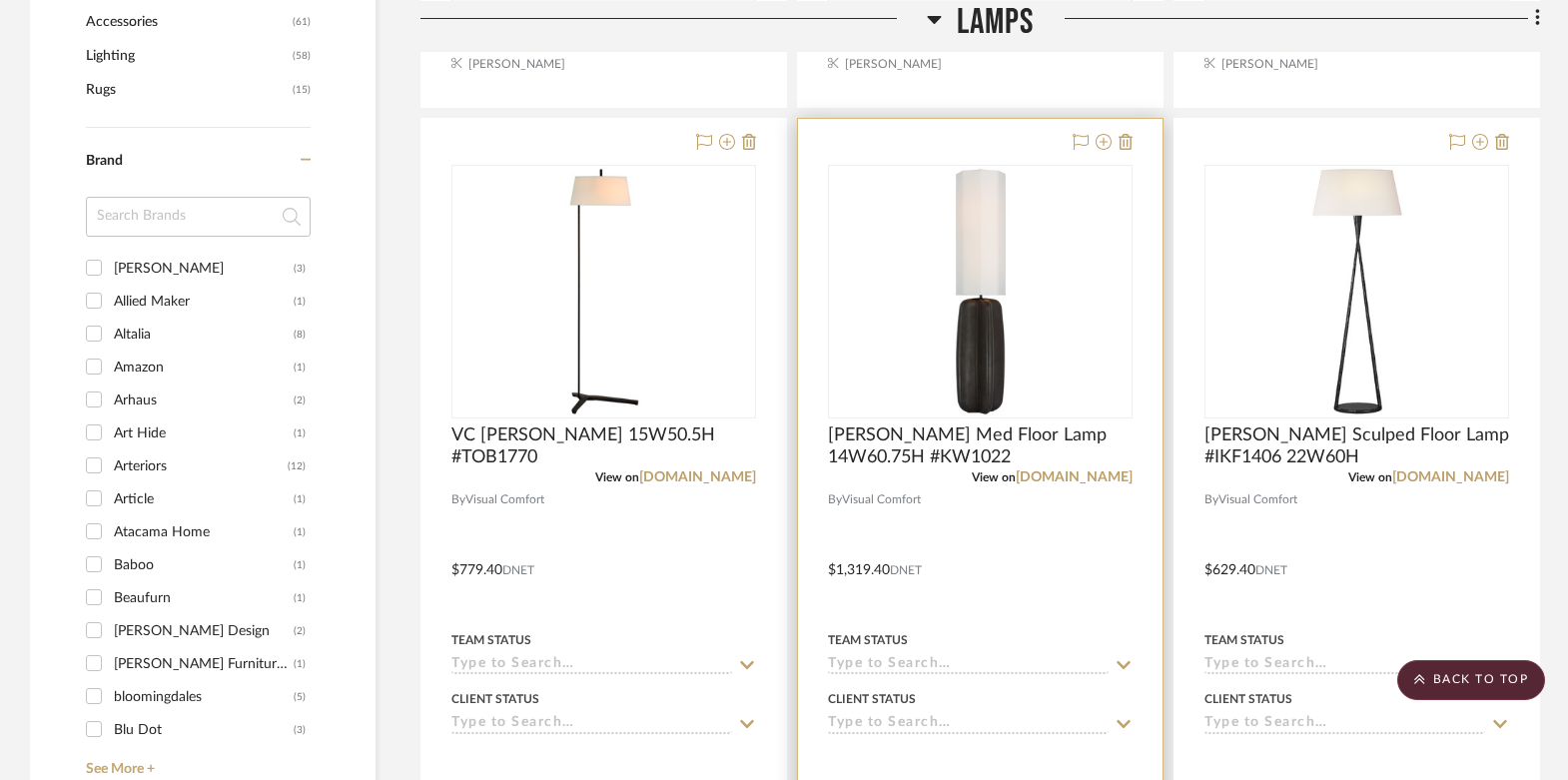 click at bounding box center (980, 555) 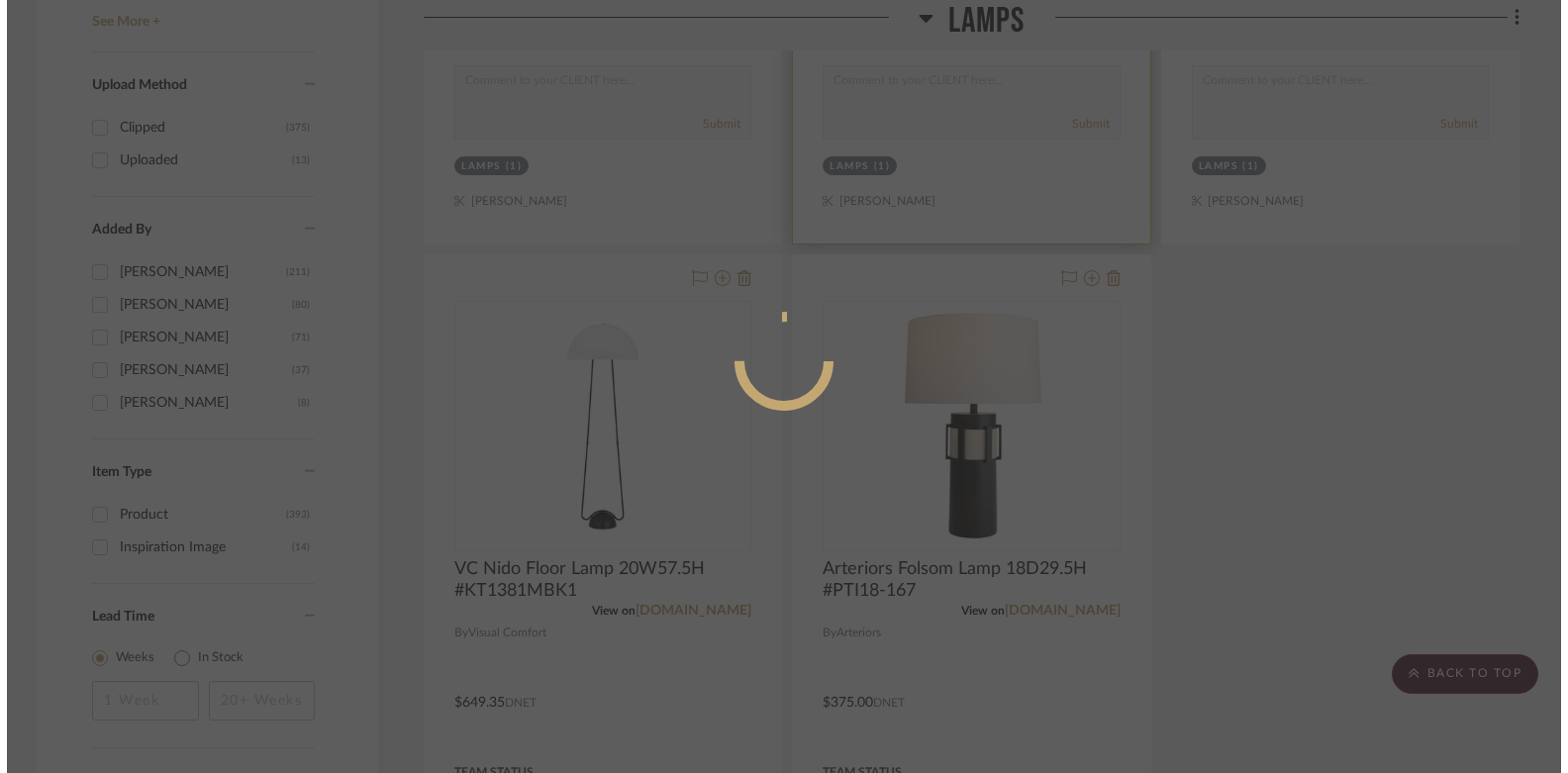 scroll, scrollTop: 0, scrollLeft: 0, axis: both 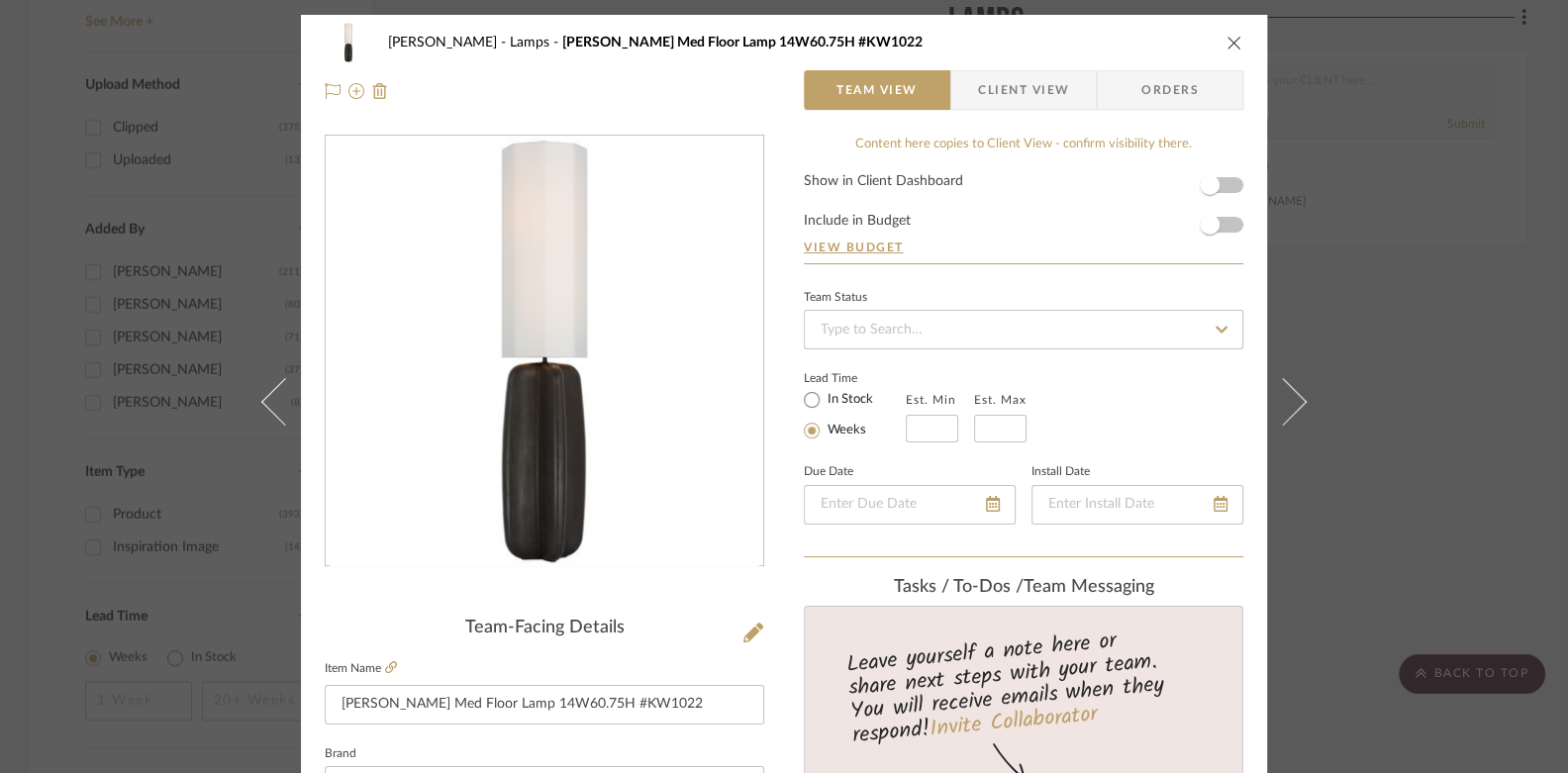 click at bounding box center [1234, 43] 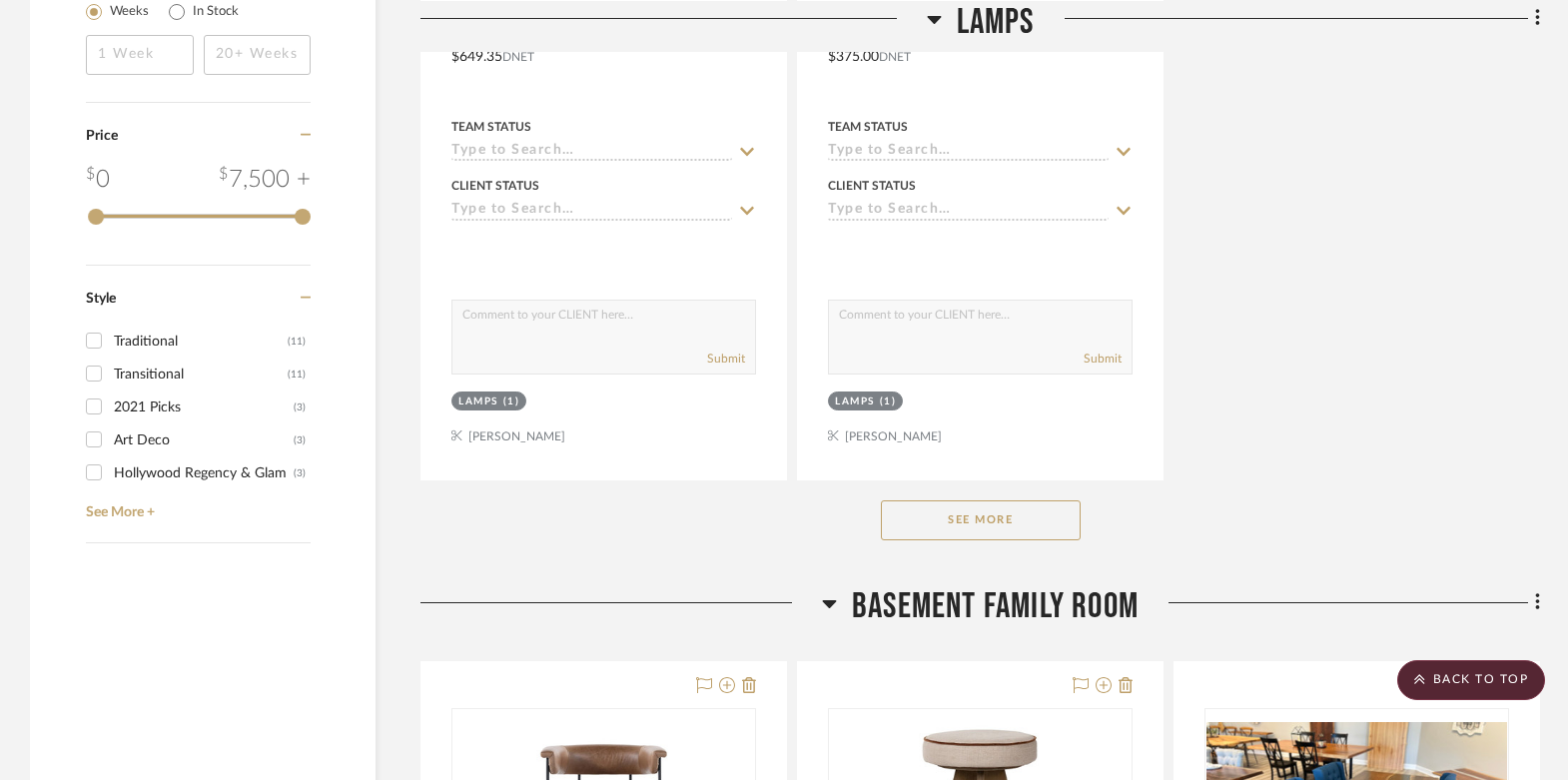 scroll, scrollTop: 2744, scrollLeft: 0, axis: vertical 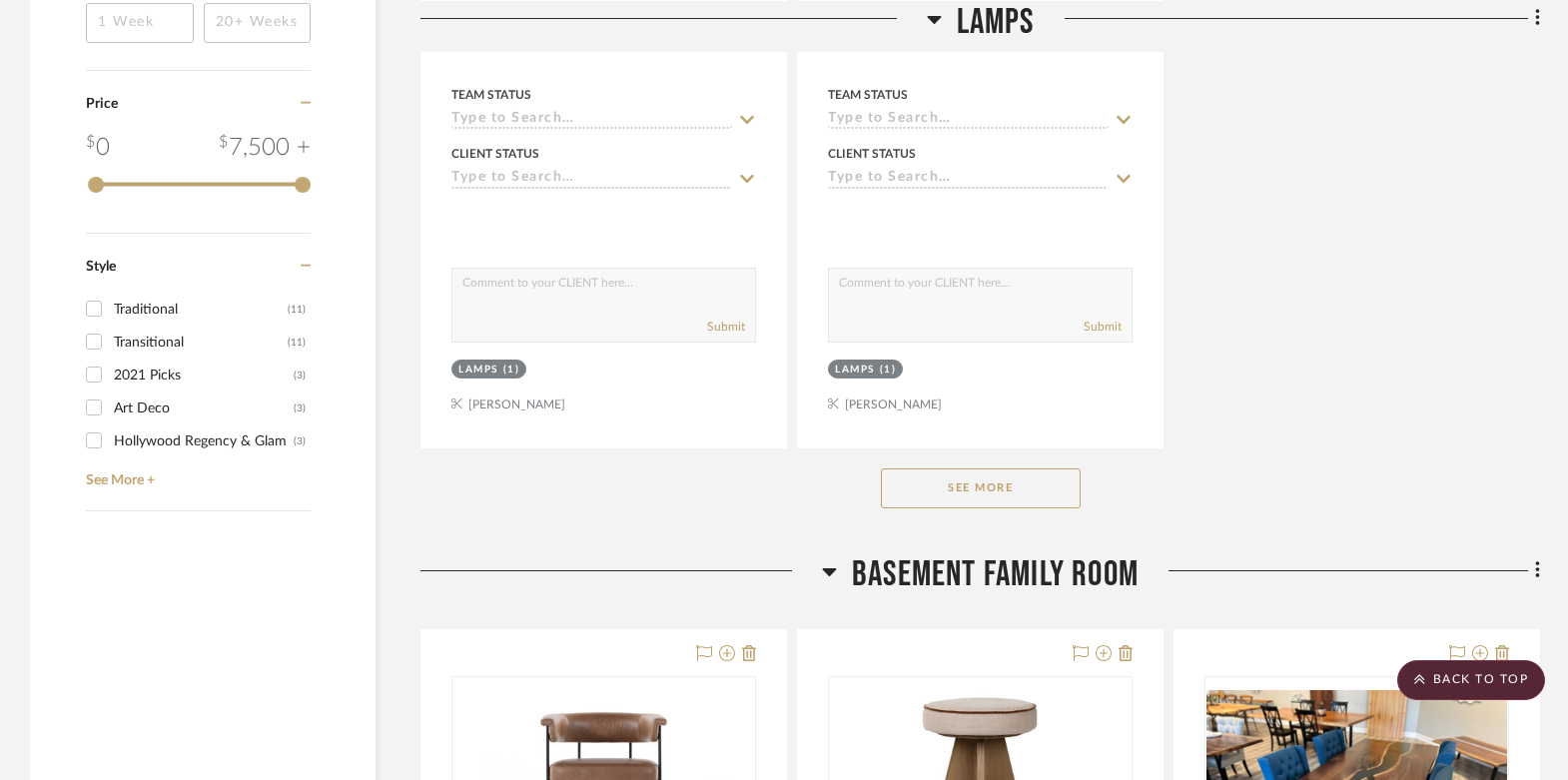 click on "See More" 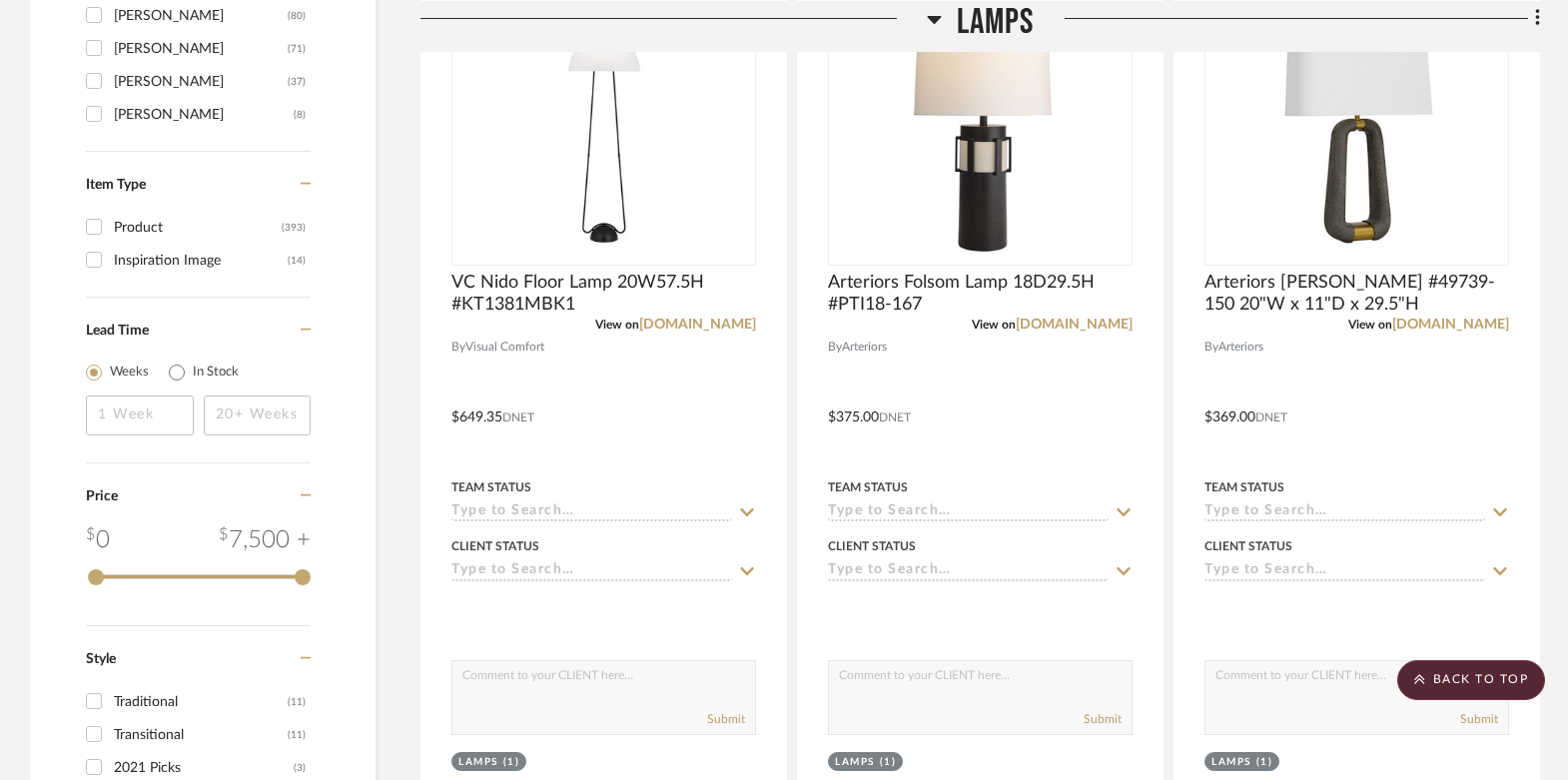 scroll, scrollTop: 2322, scrollLeft: 0, axis: vertical 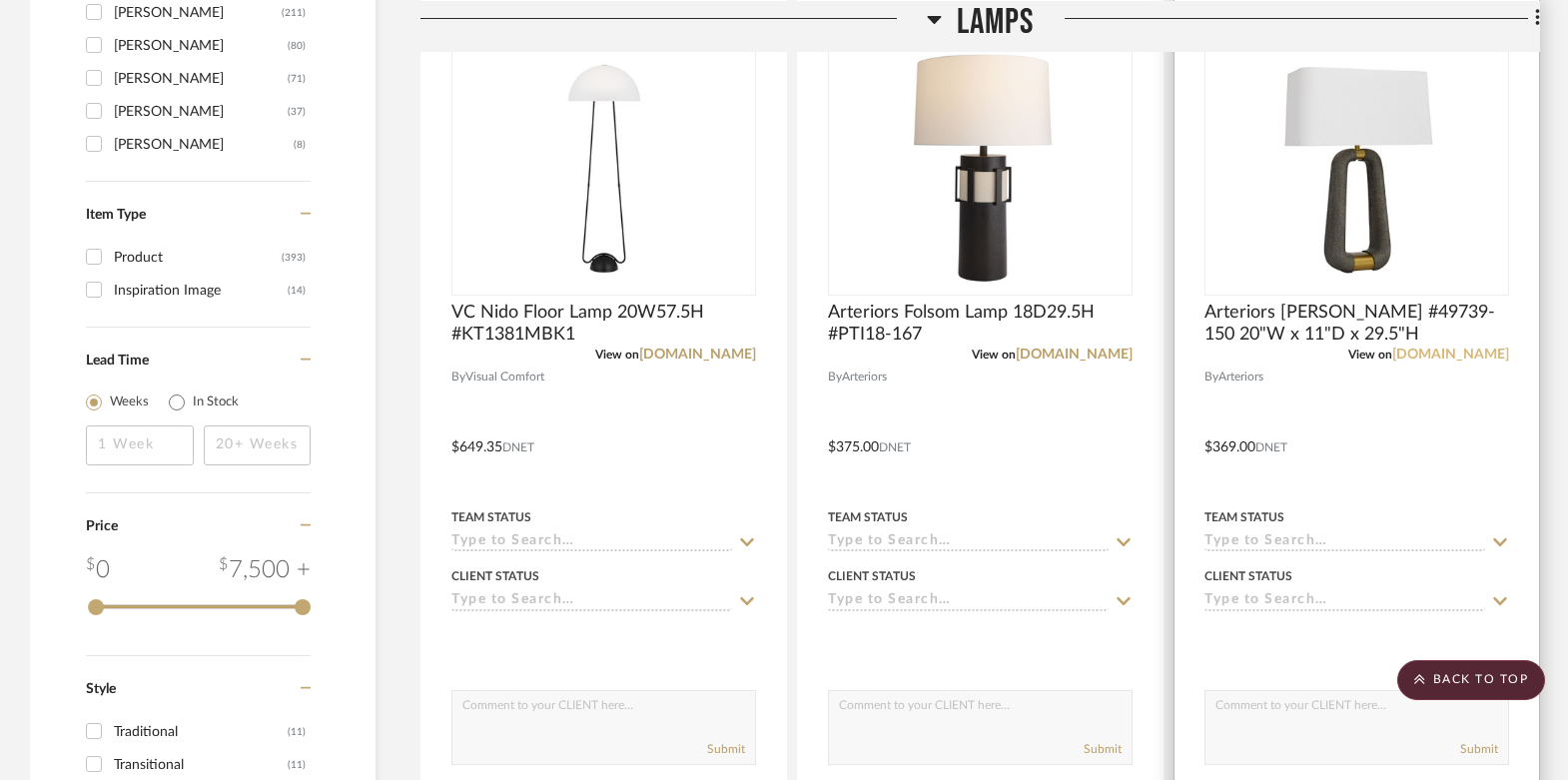 click on "arteriorshome.com" at bounding box center (1450, 355) 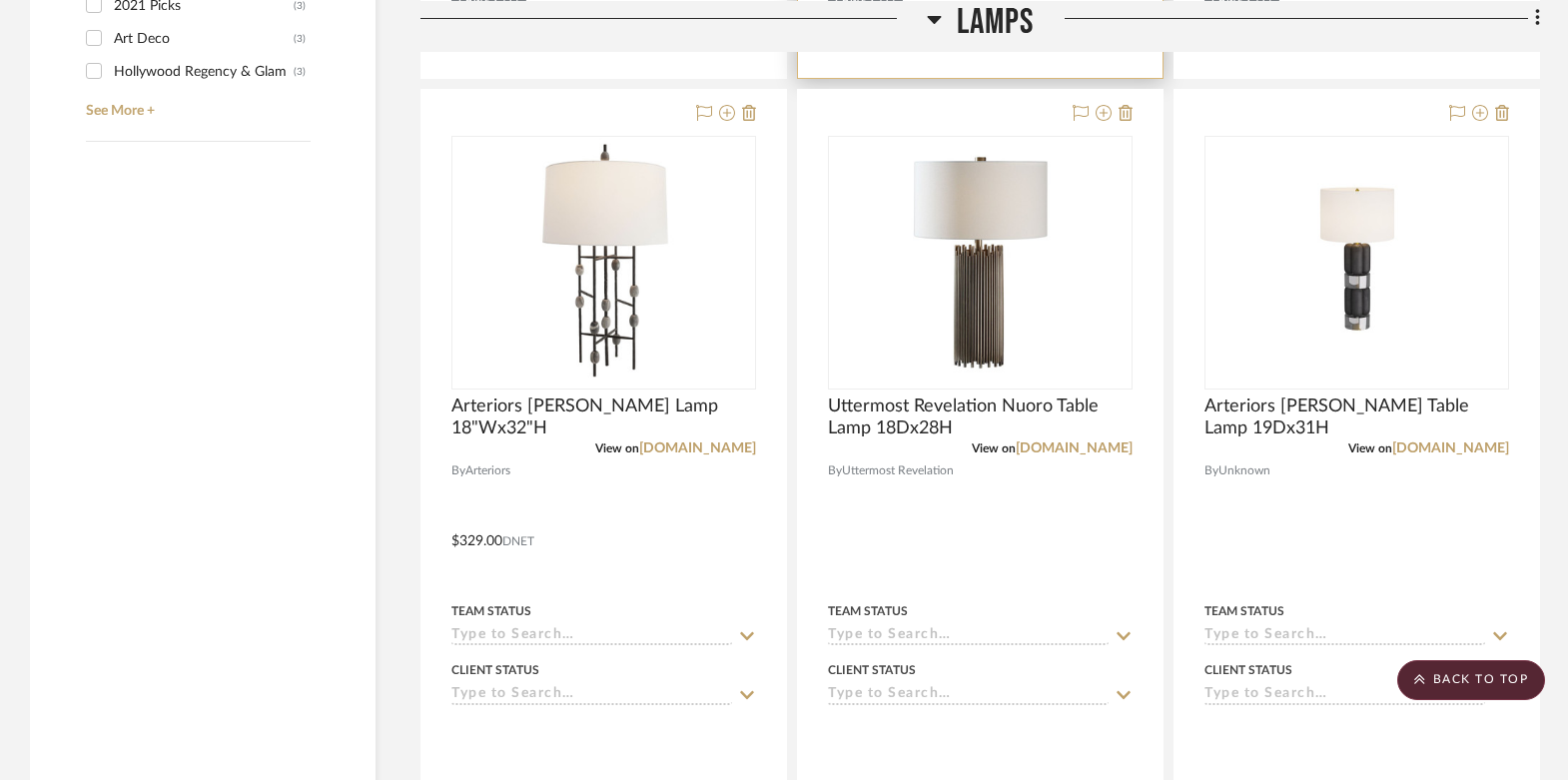 scroll, scrollTop: 3113, scrollLeft: 0, axis: vertical 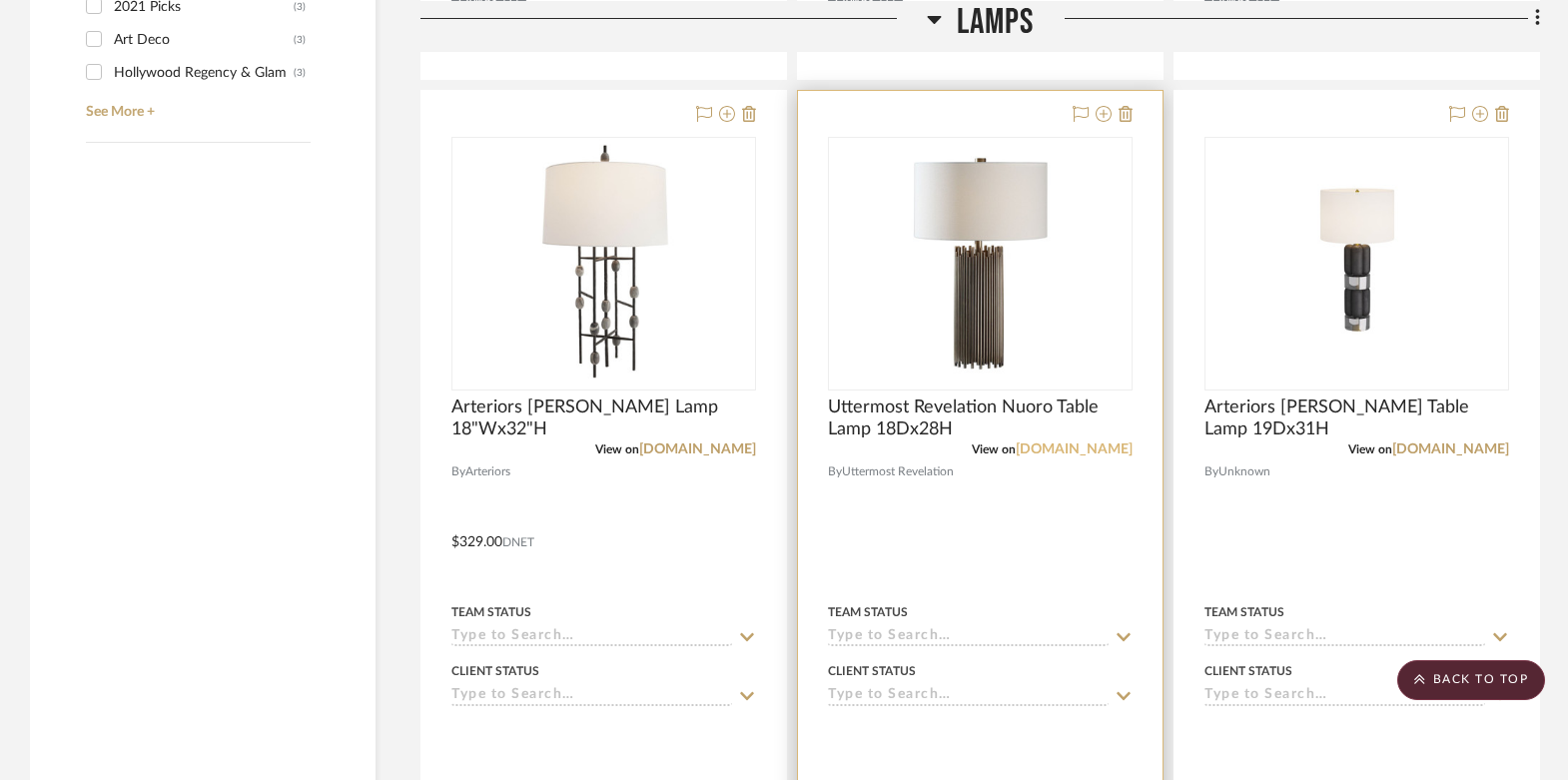 click on "uttermost.com" at bounding box center [1074, 449] 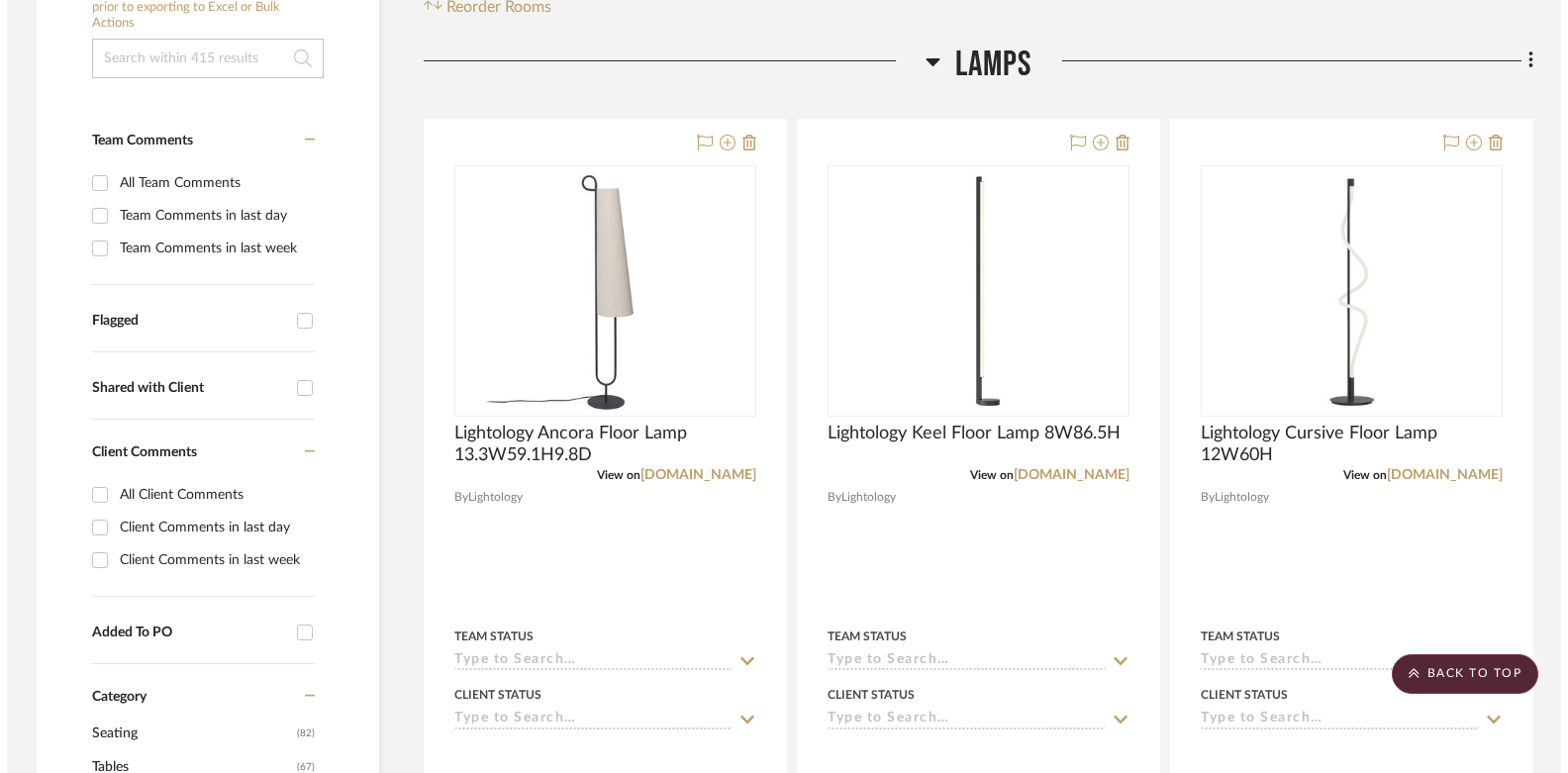 scroll, scrollTop: 0, scrollLeft: 0, axis: both 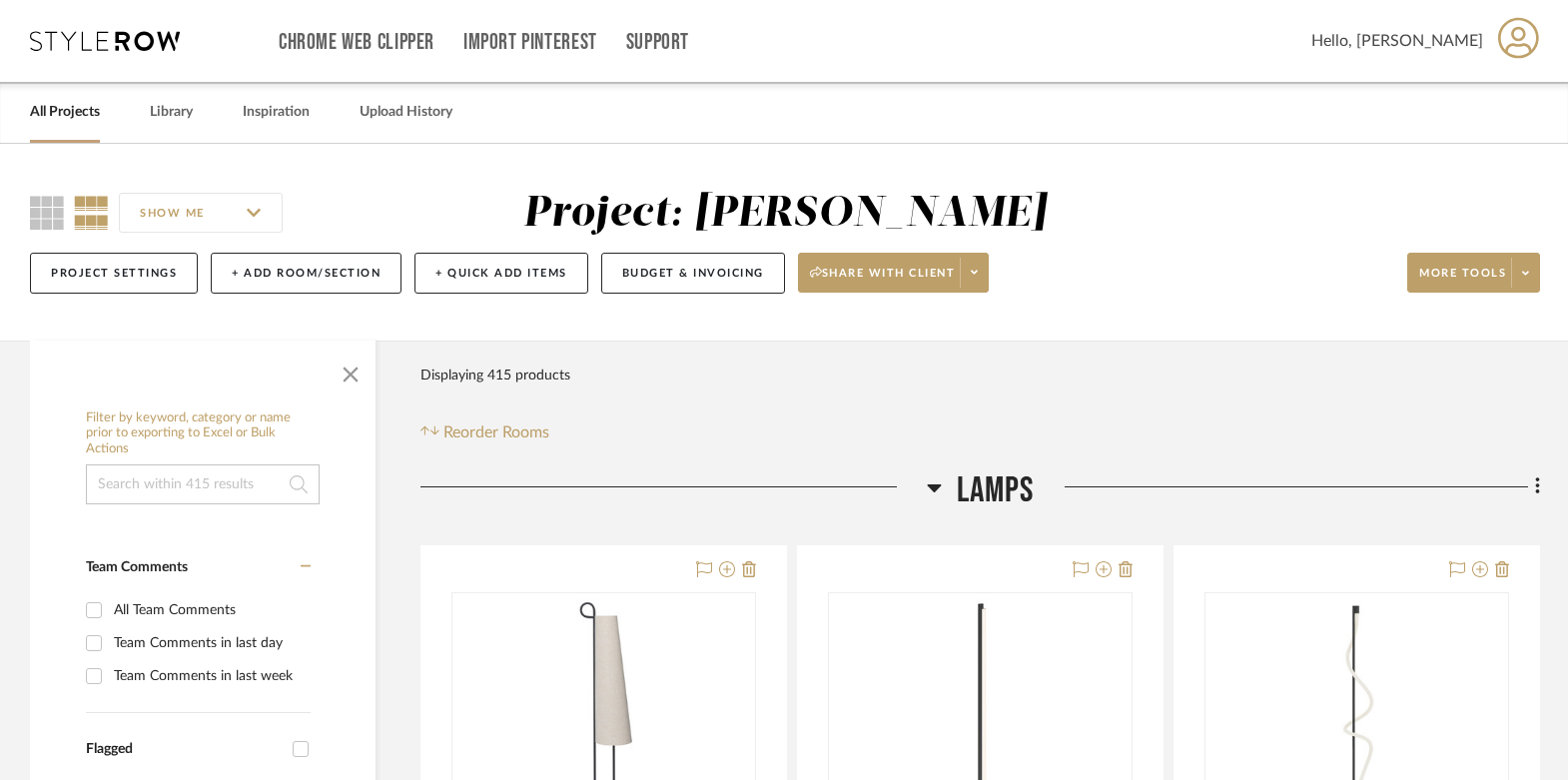 click on "All Projects" at bounding box center (65, 112) 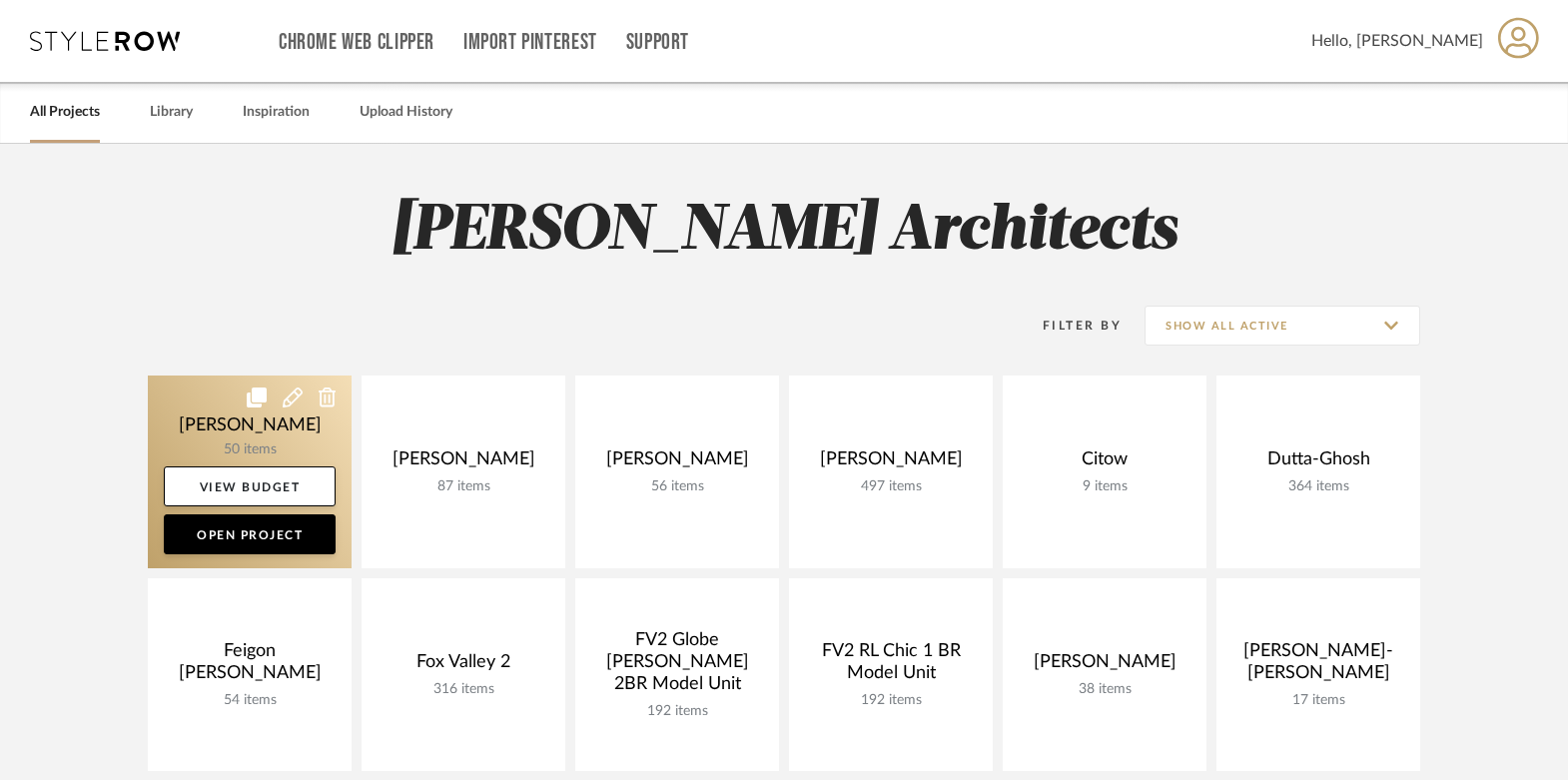 click 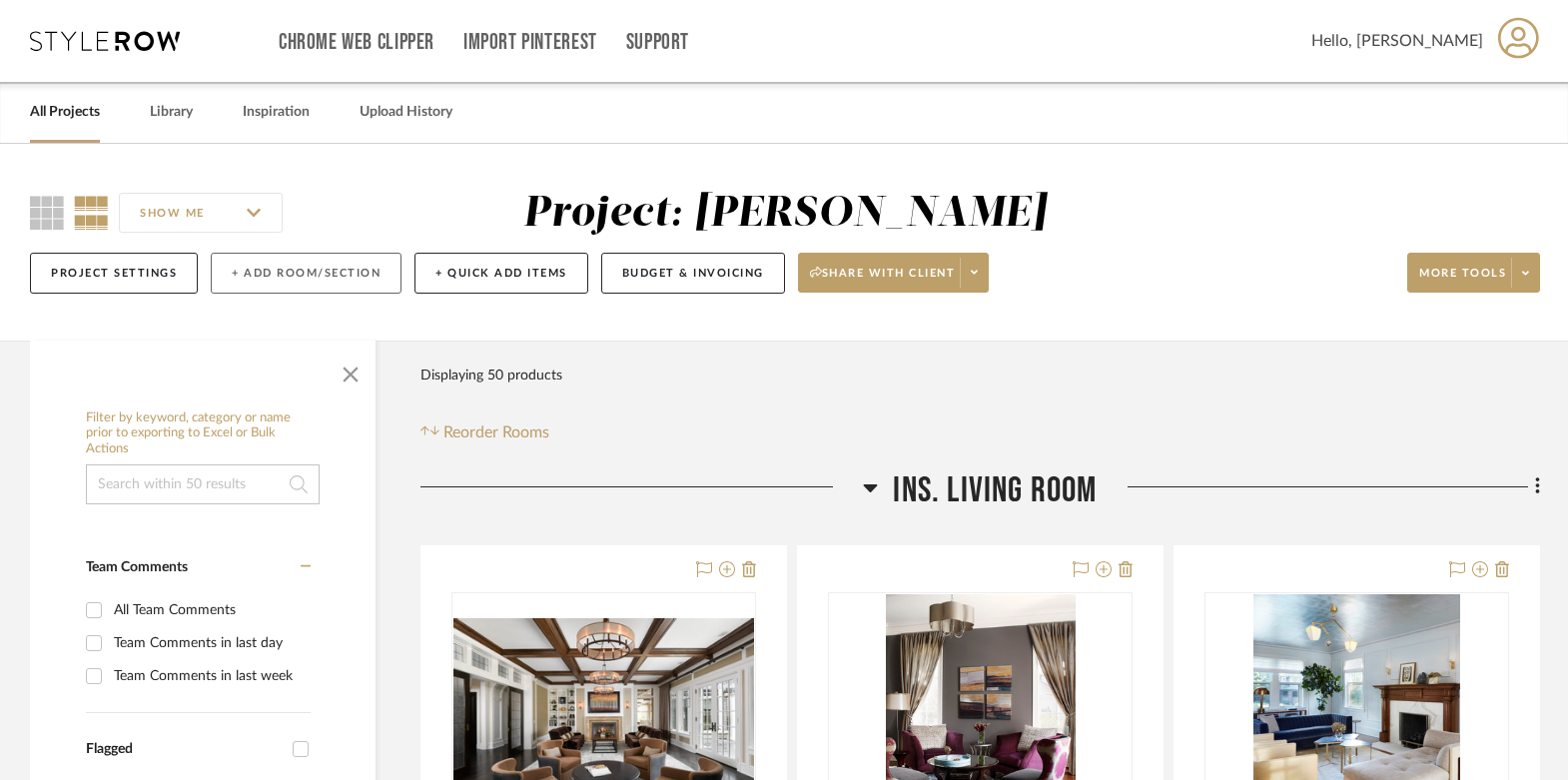 click on "+ Add Room/Section" 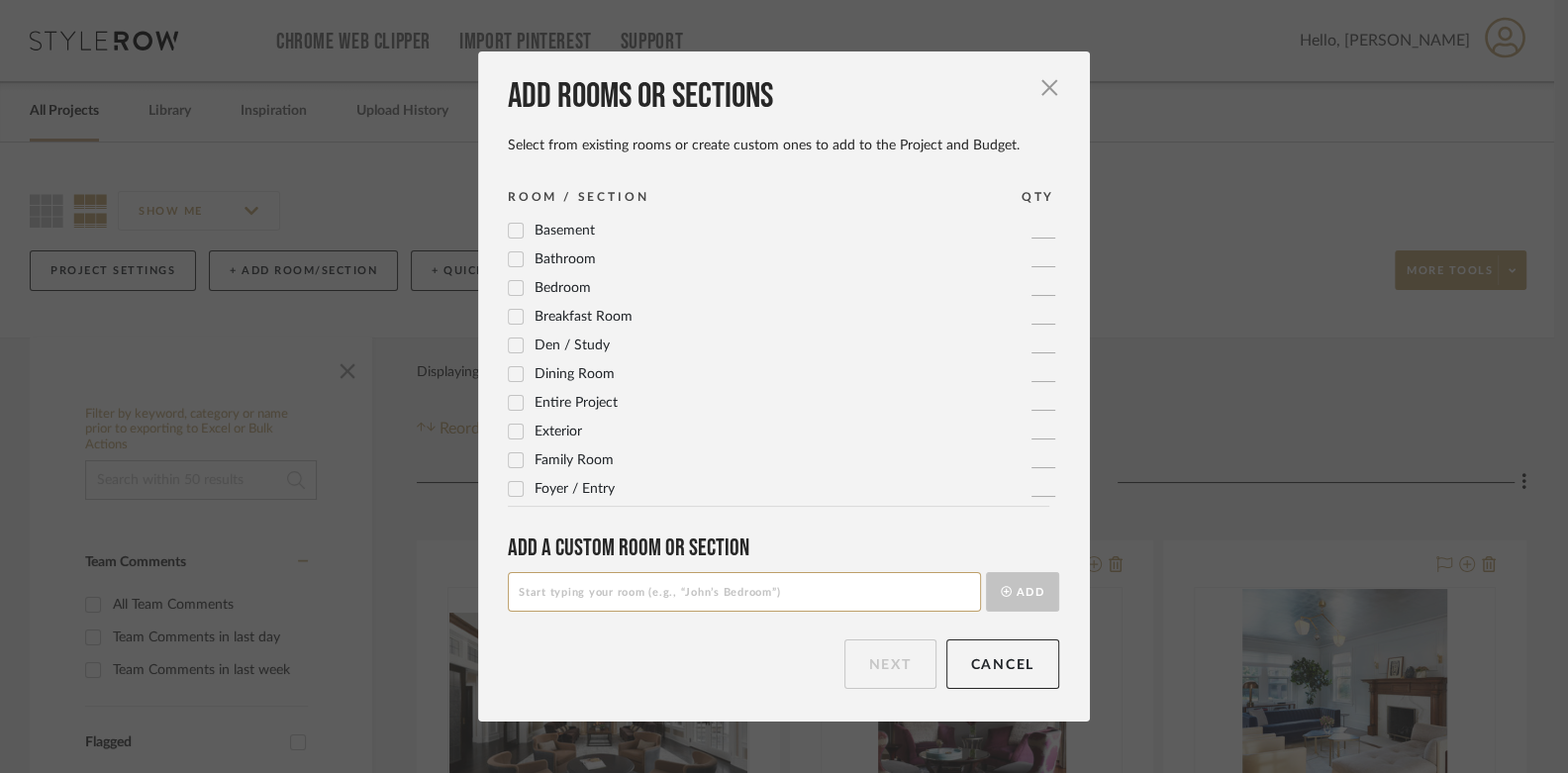 click at bounding box center [744, 592] 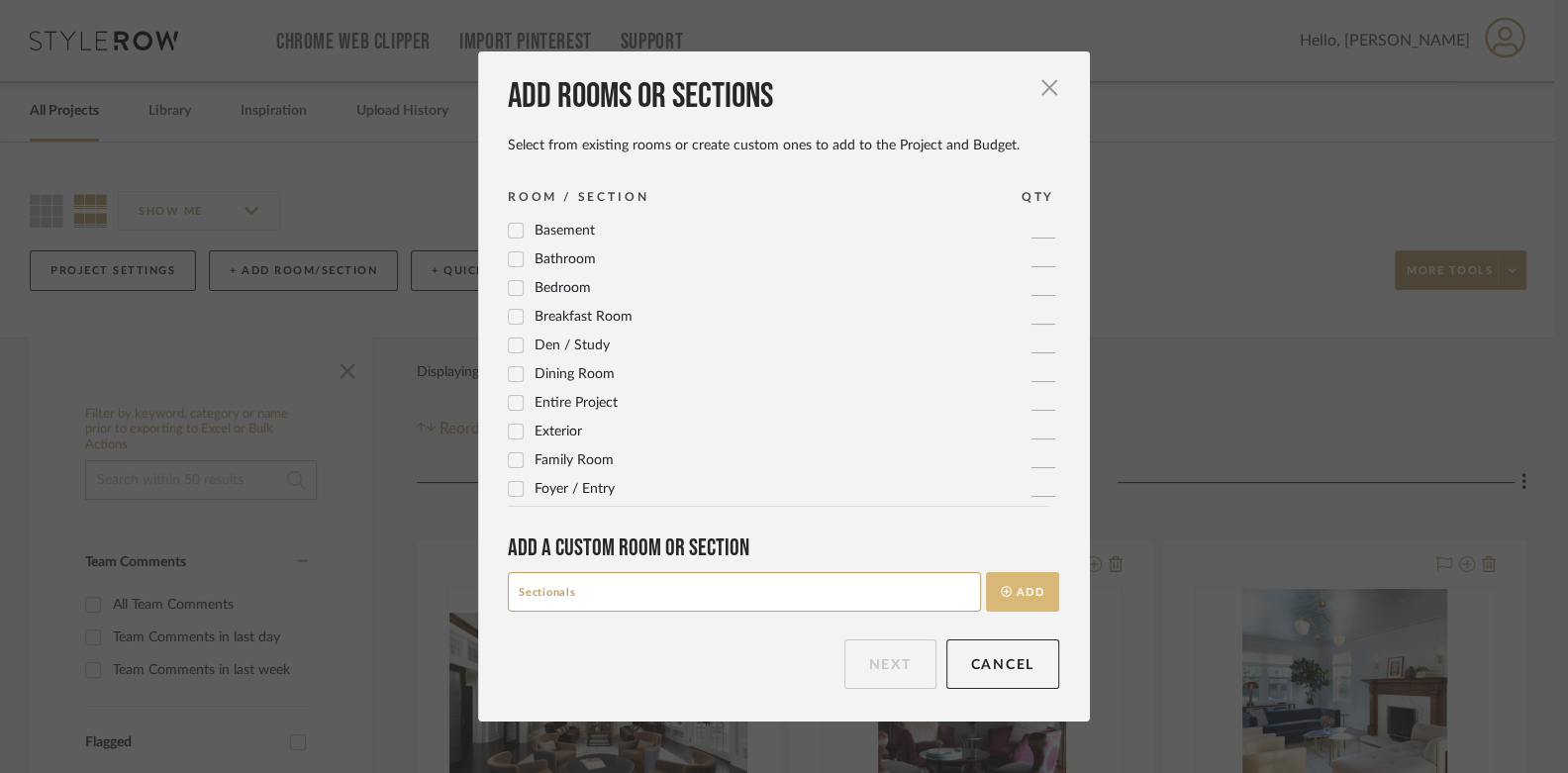 type on "Sectionals" 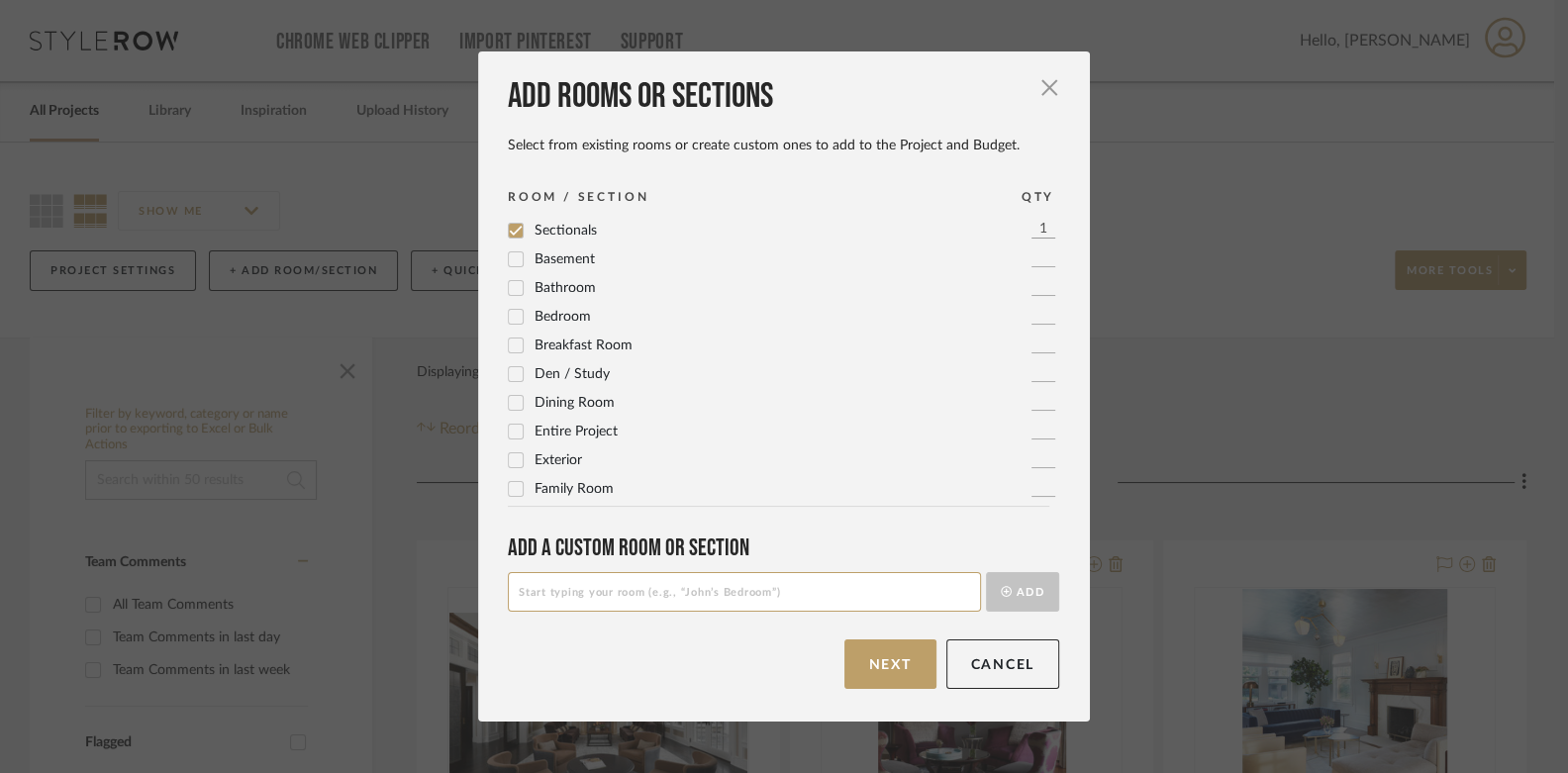 click at bounding box center (744, 592) 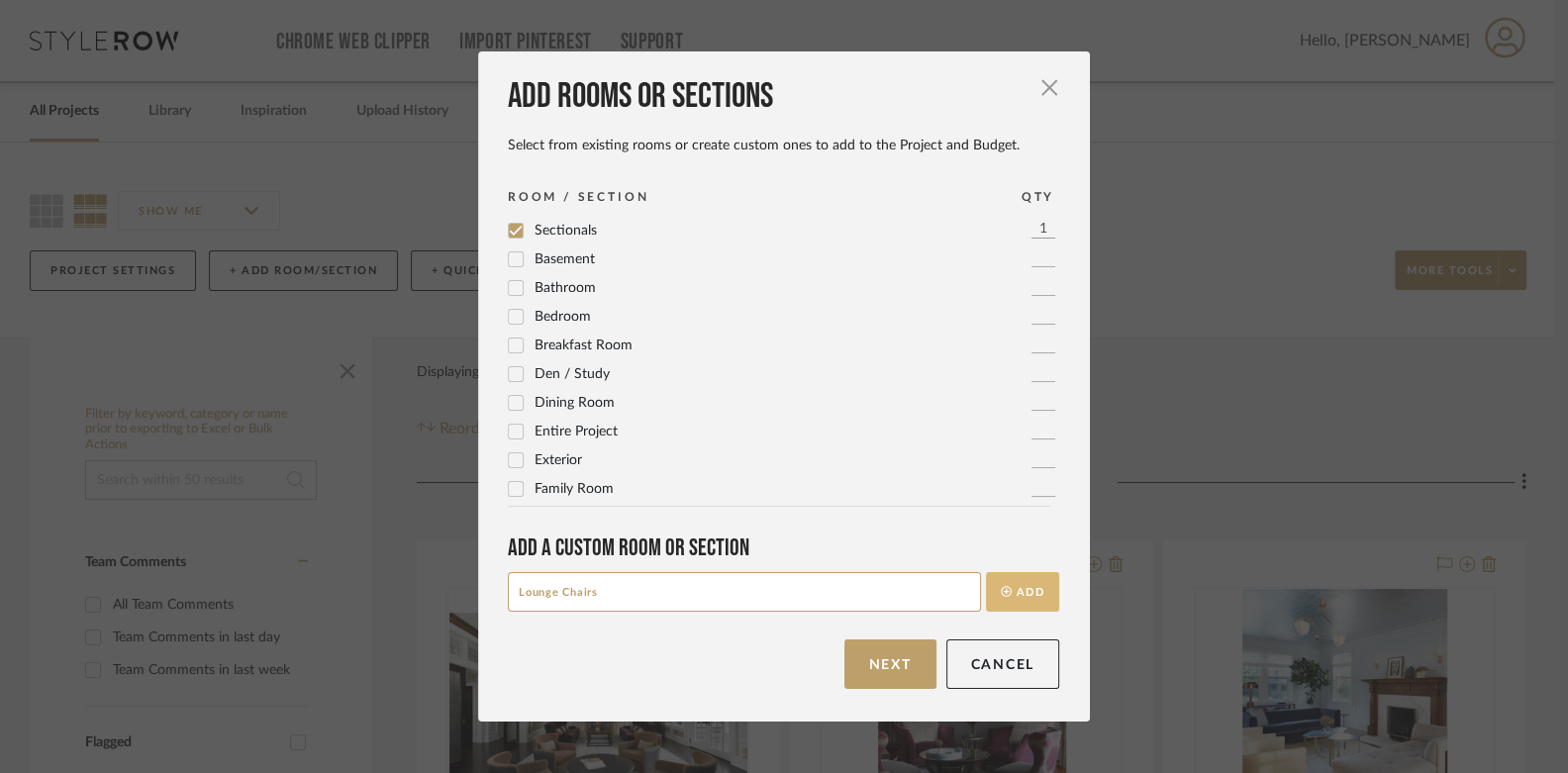 type on "Lounge Chairs" 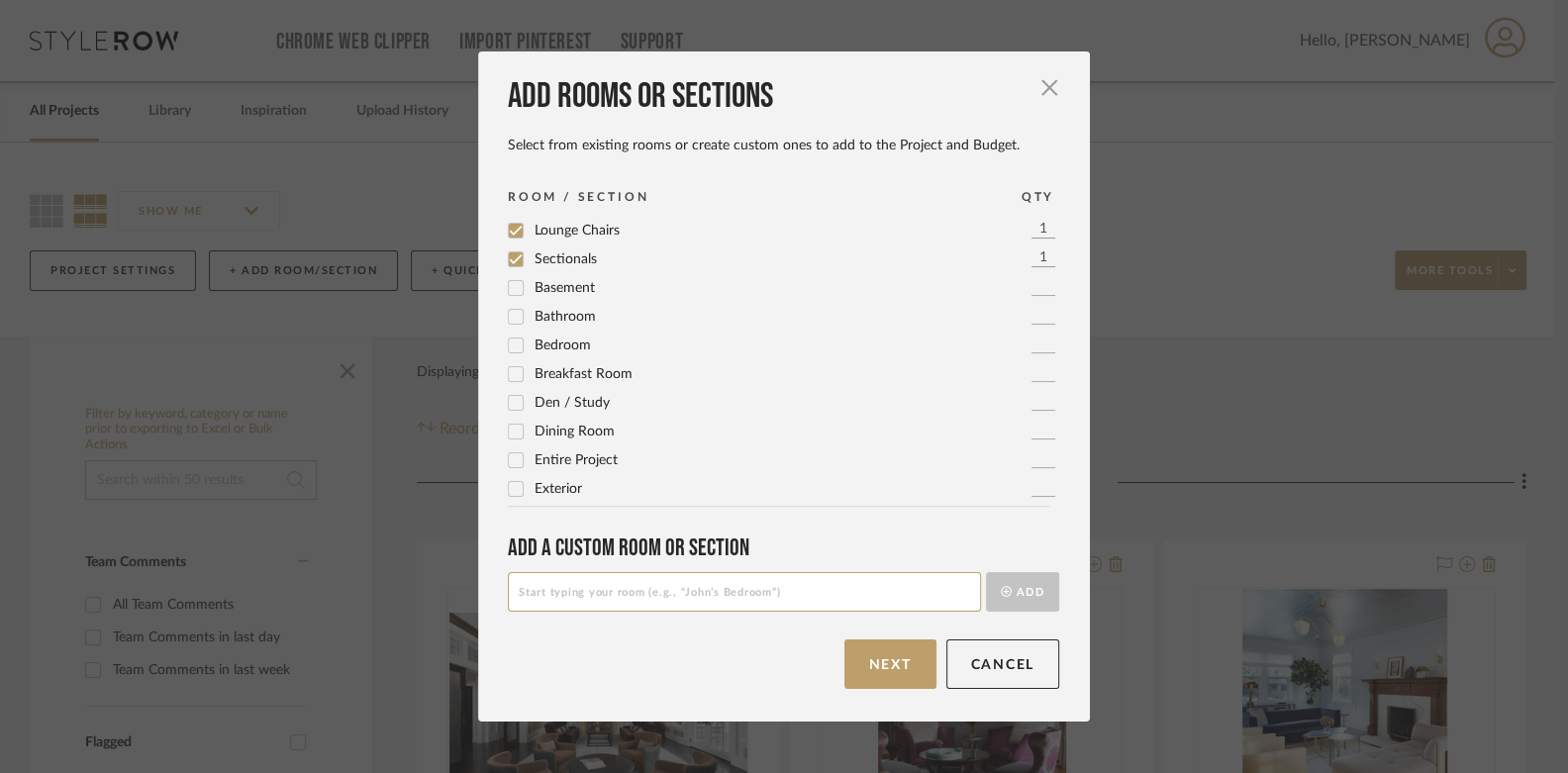 click at bounding box center [744, 592] 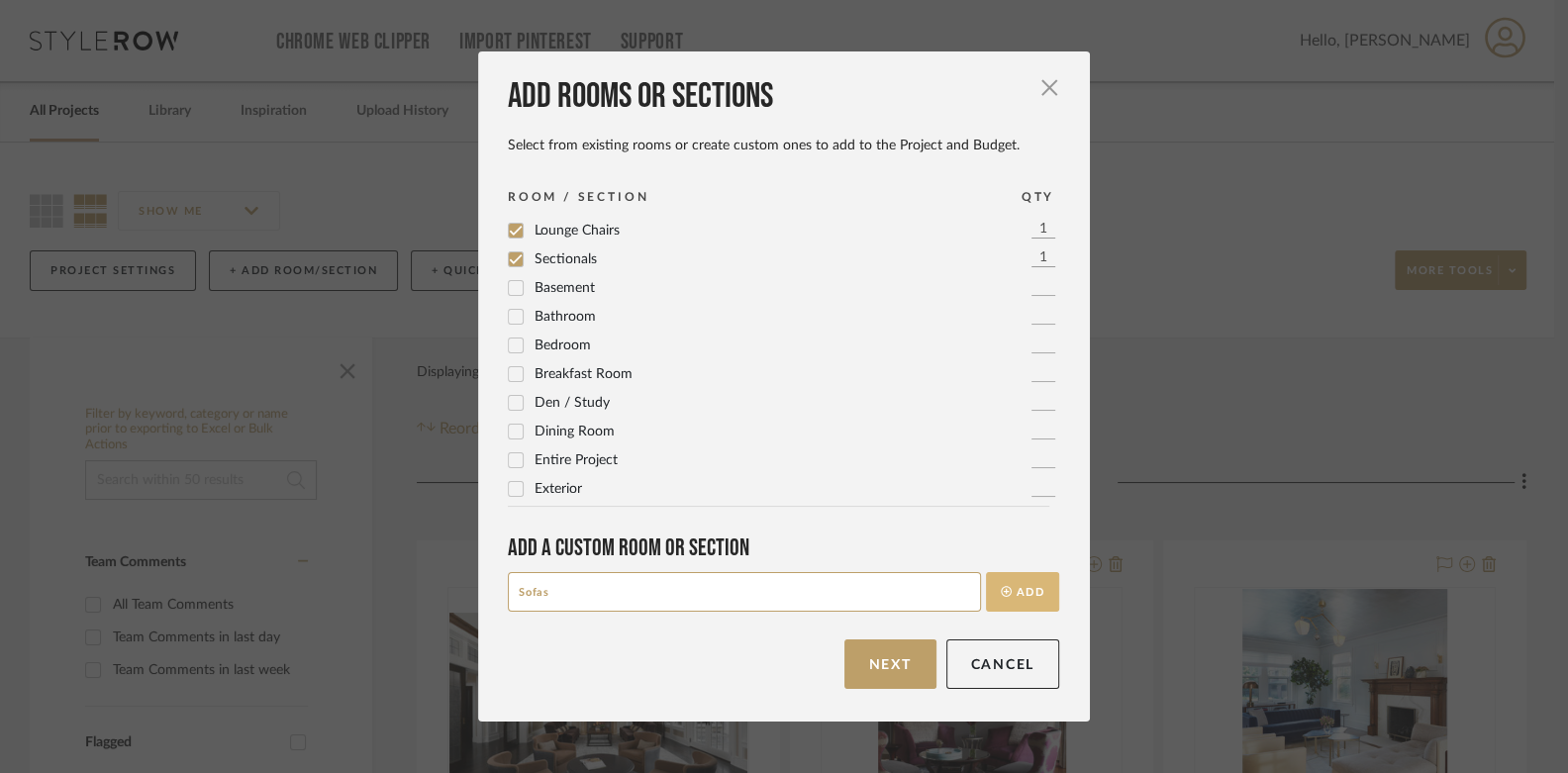 type on "Sofas" 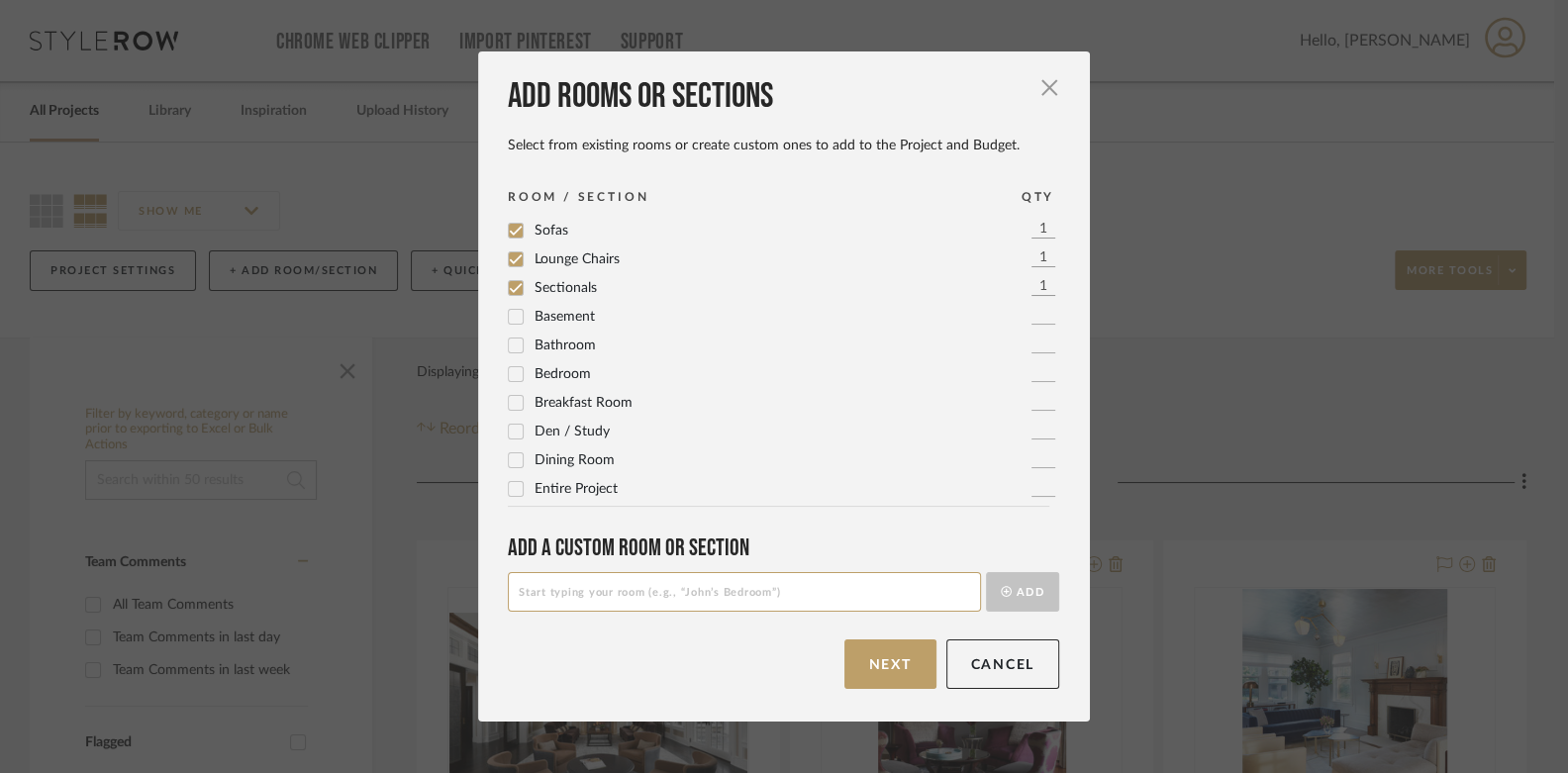 click at bounding box center [744, 592] 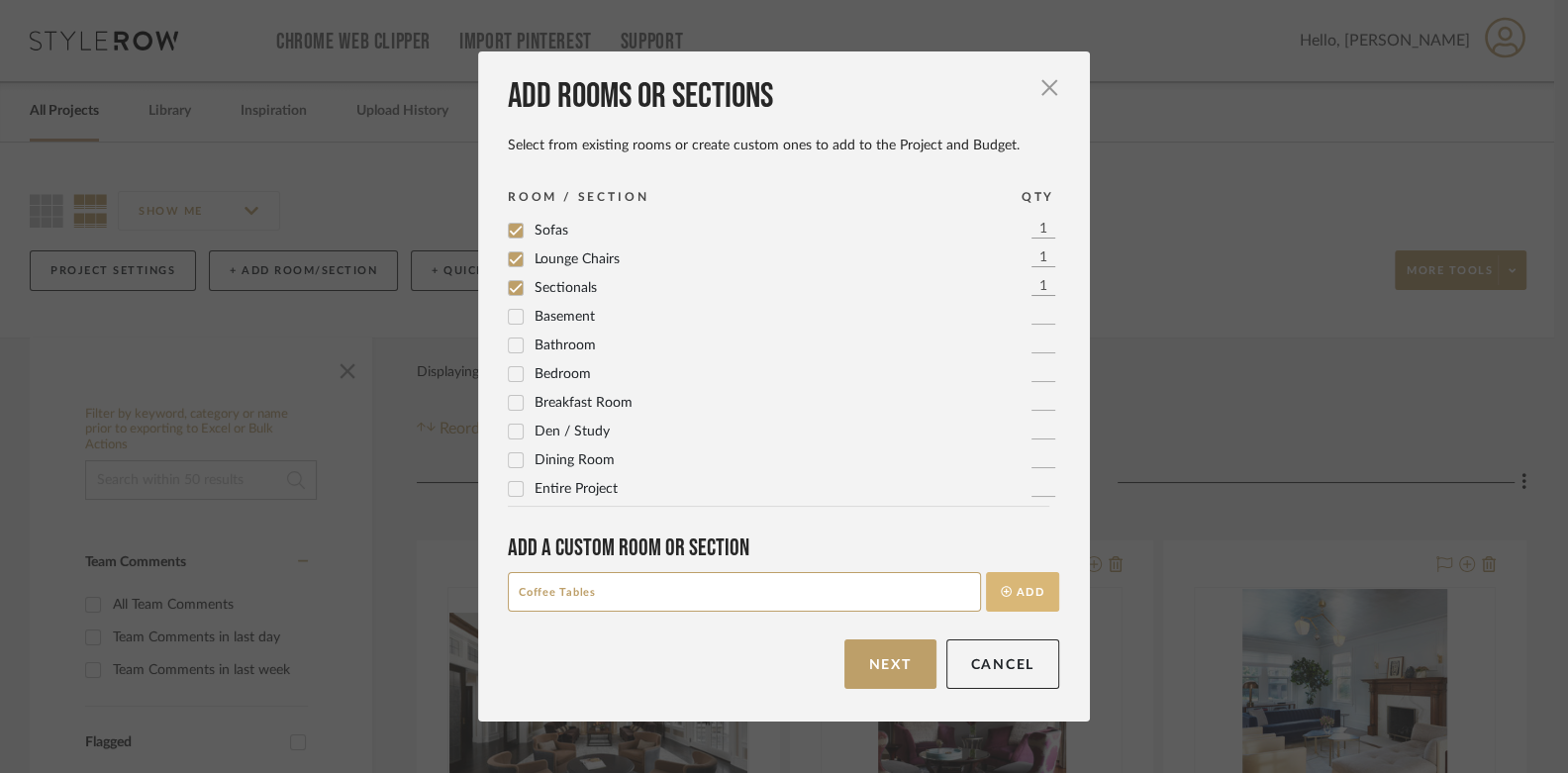 type on "Coffee Tables" 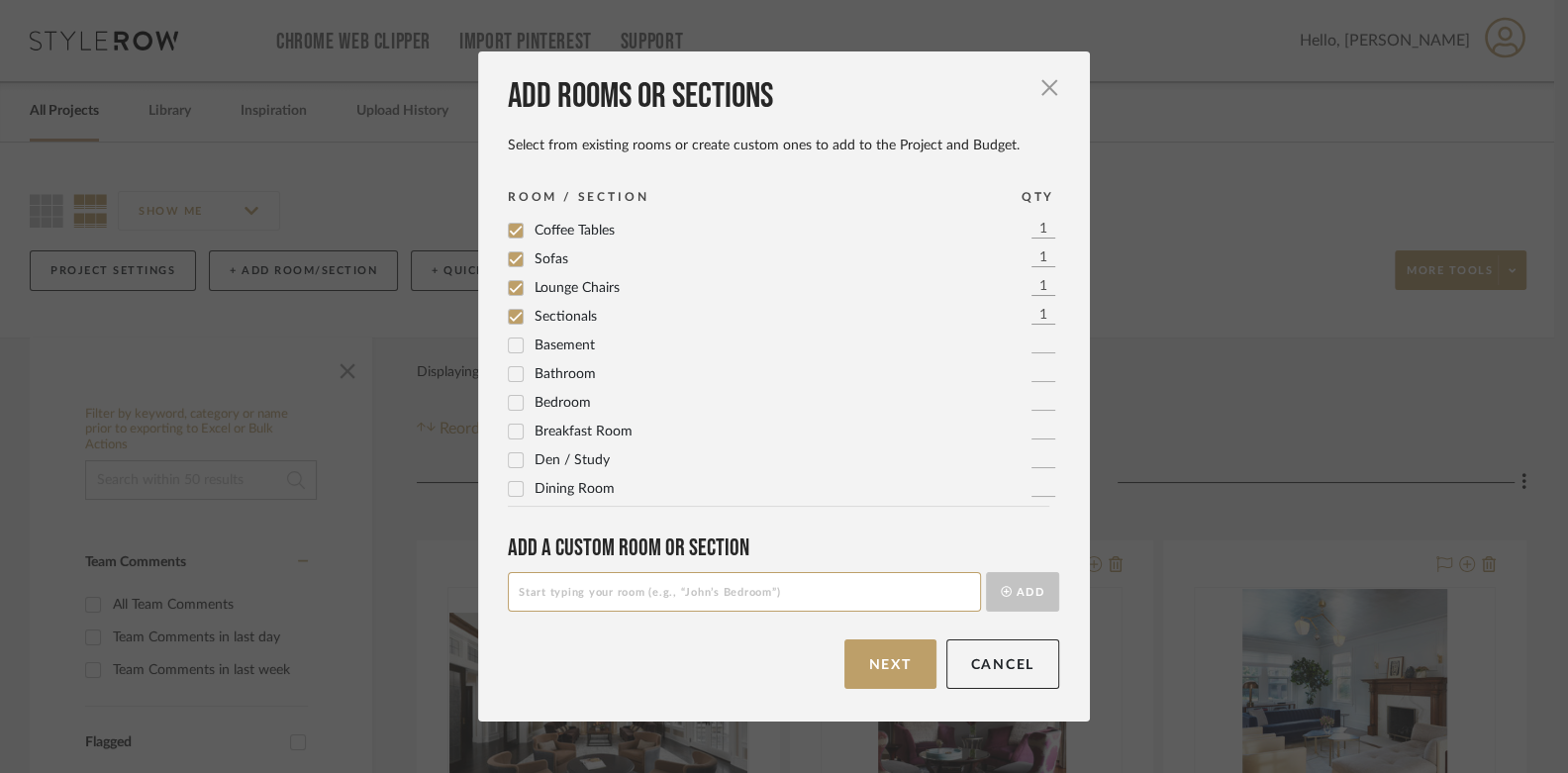 click at bounding box center [744, 592] 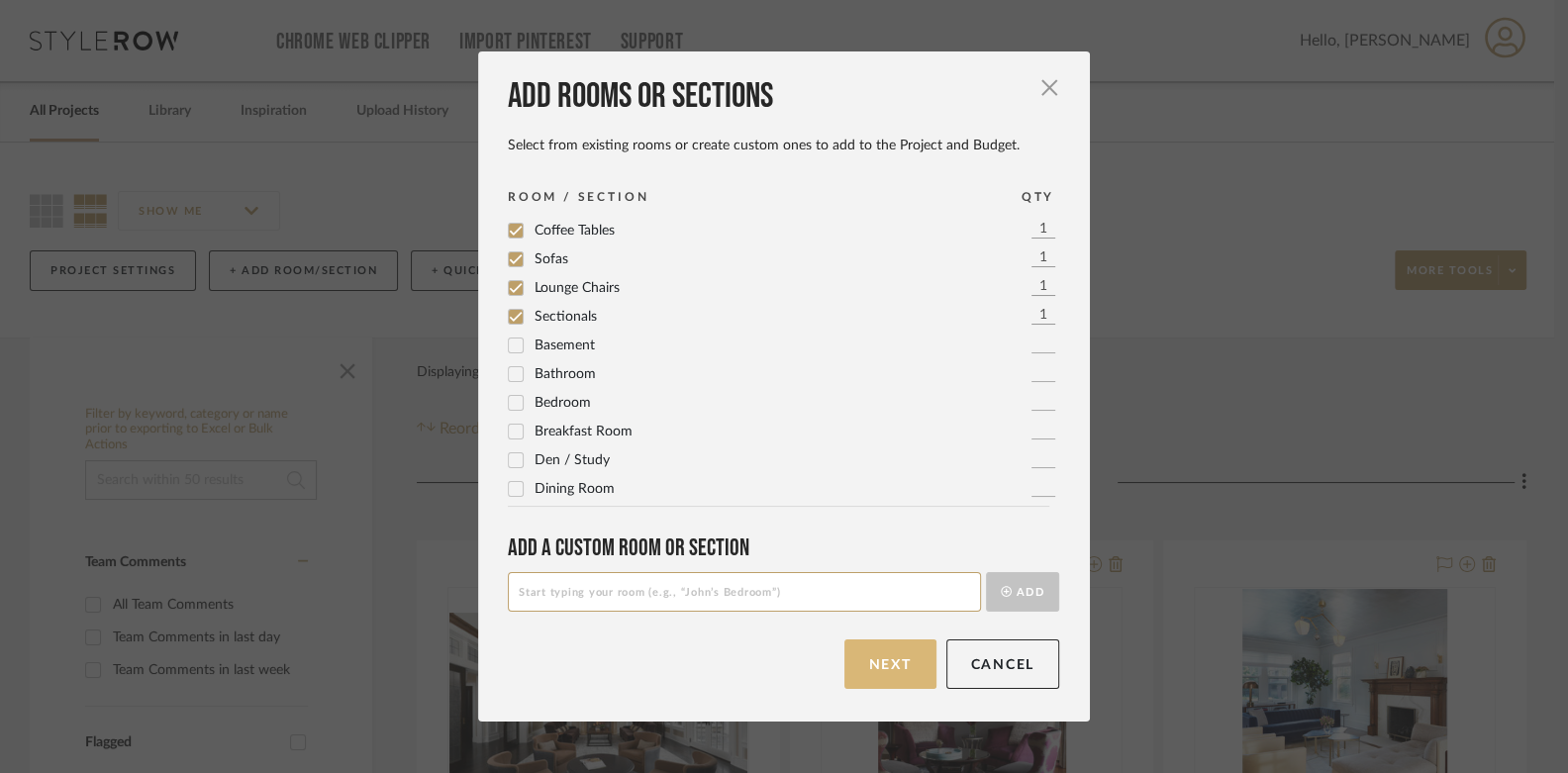 click on "Next" at bounding box center (890, 664) 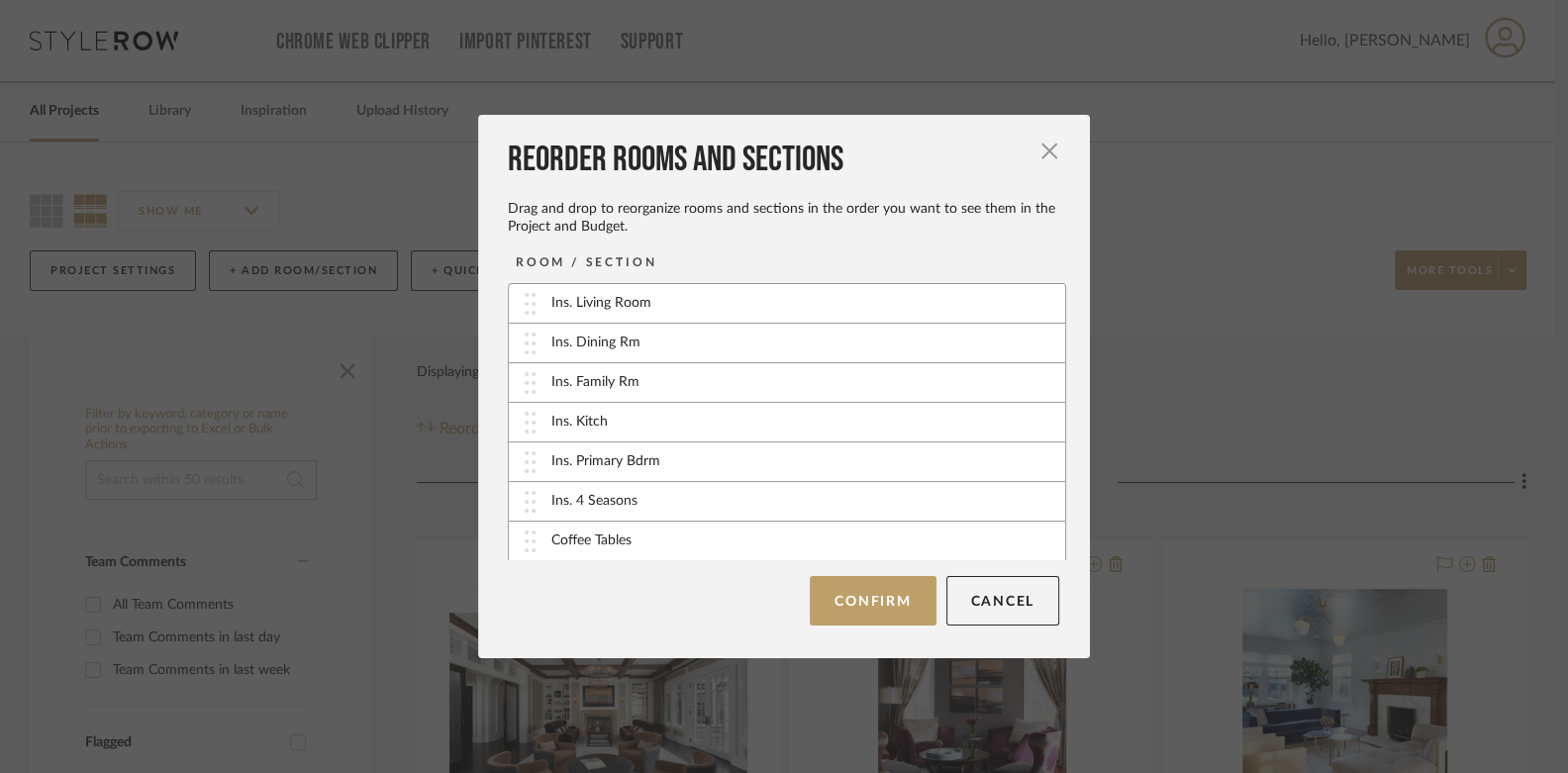 scroll, scrollTop: 115, scrollLeft: 0, axis: vertical 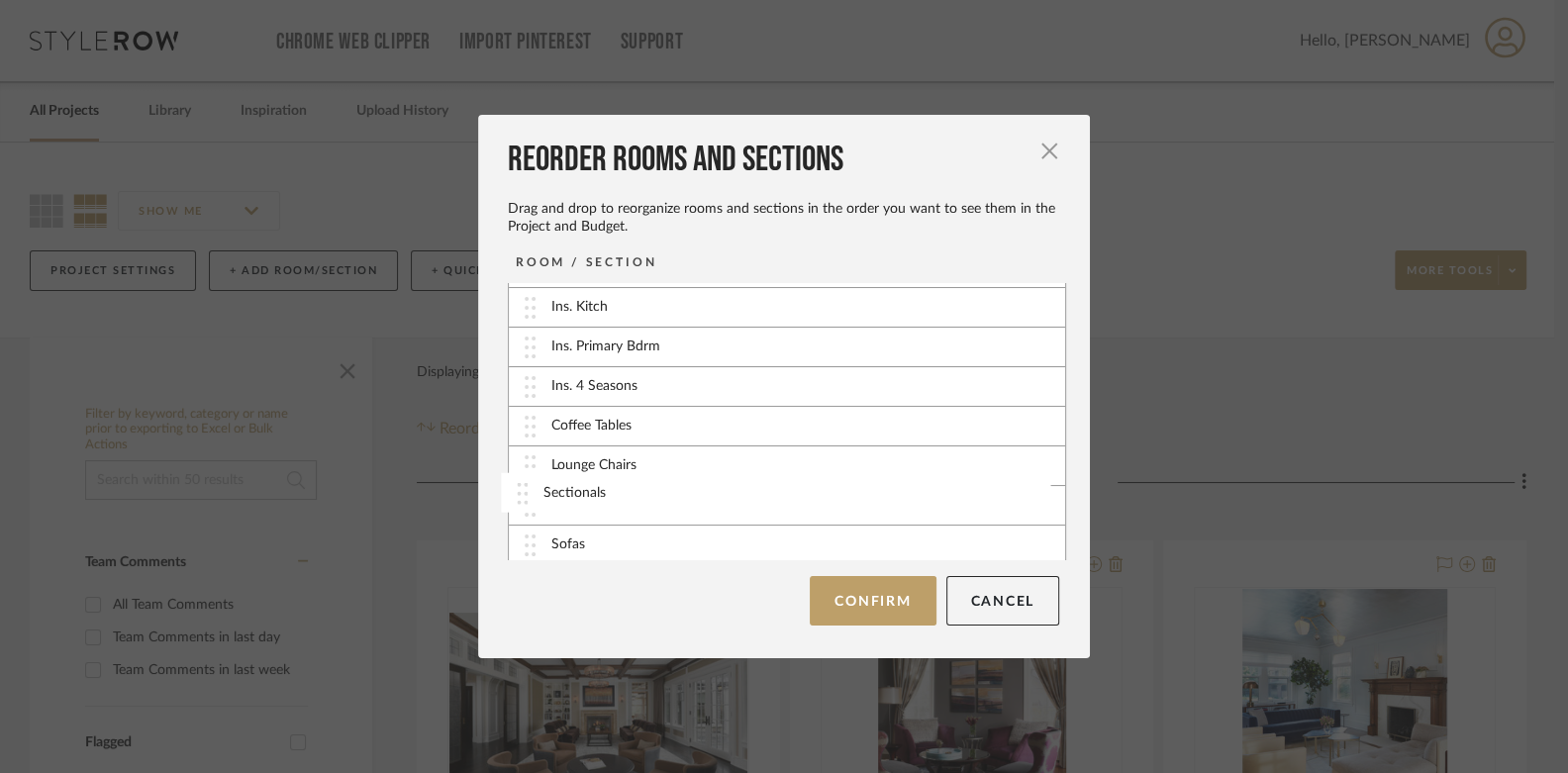 type 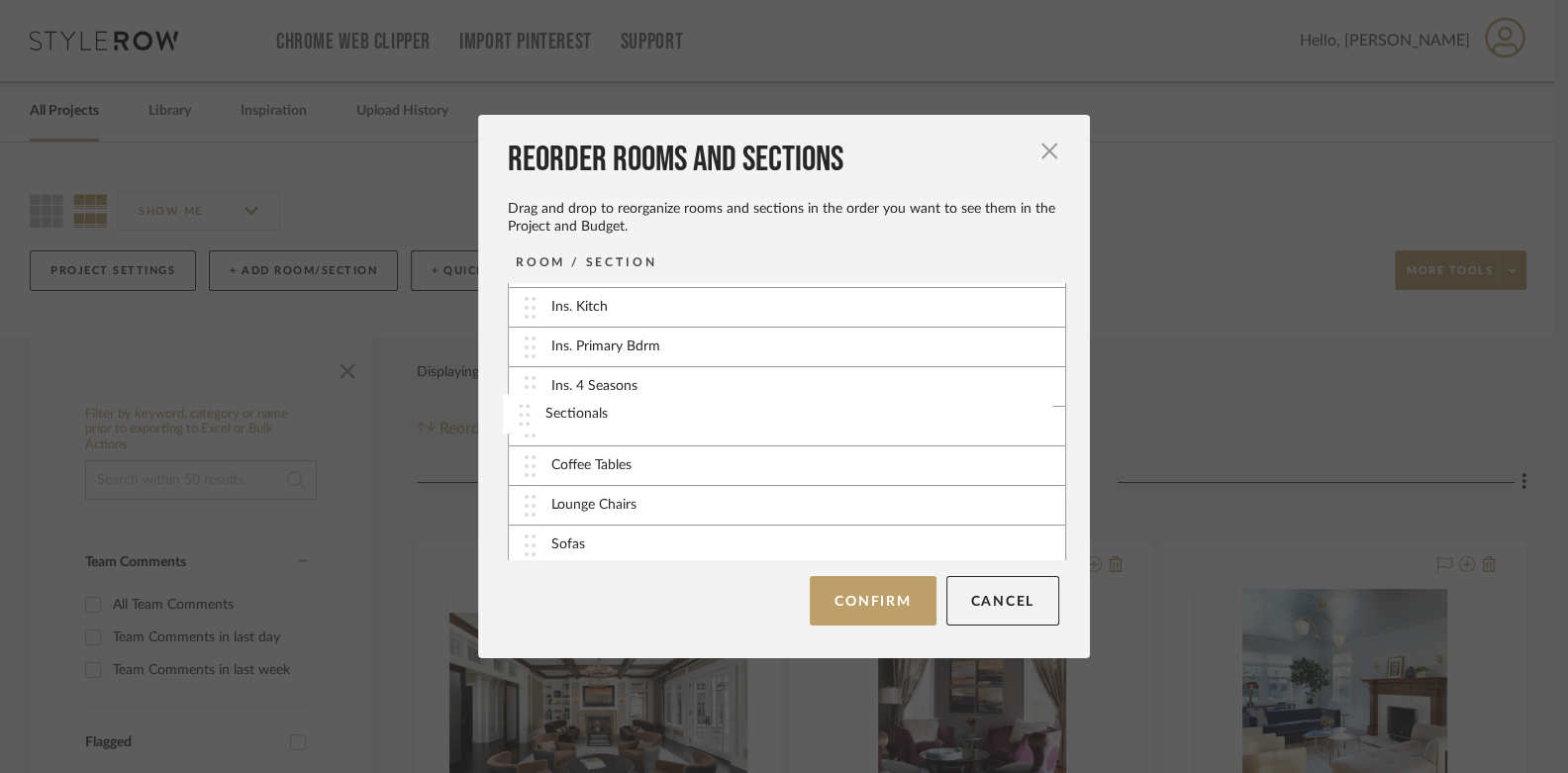 drag, startPoint x: 597, startPoint y: 503, endPoint x: 599, endPoint y: 414, distance: 89.02247 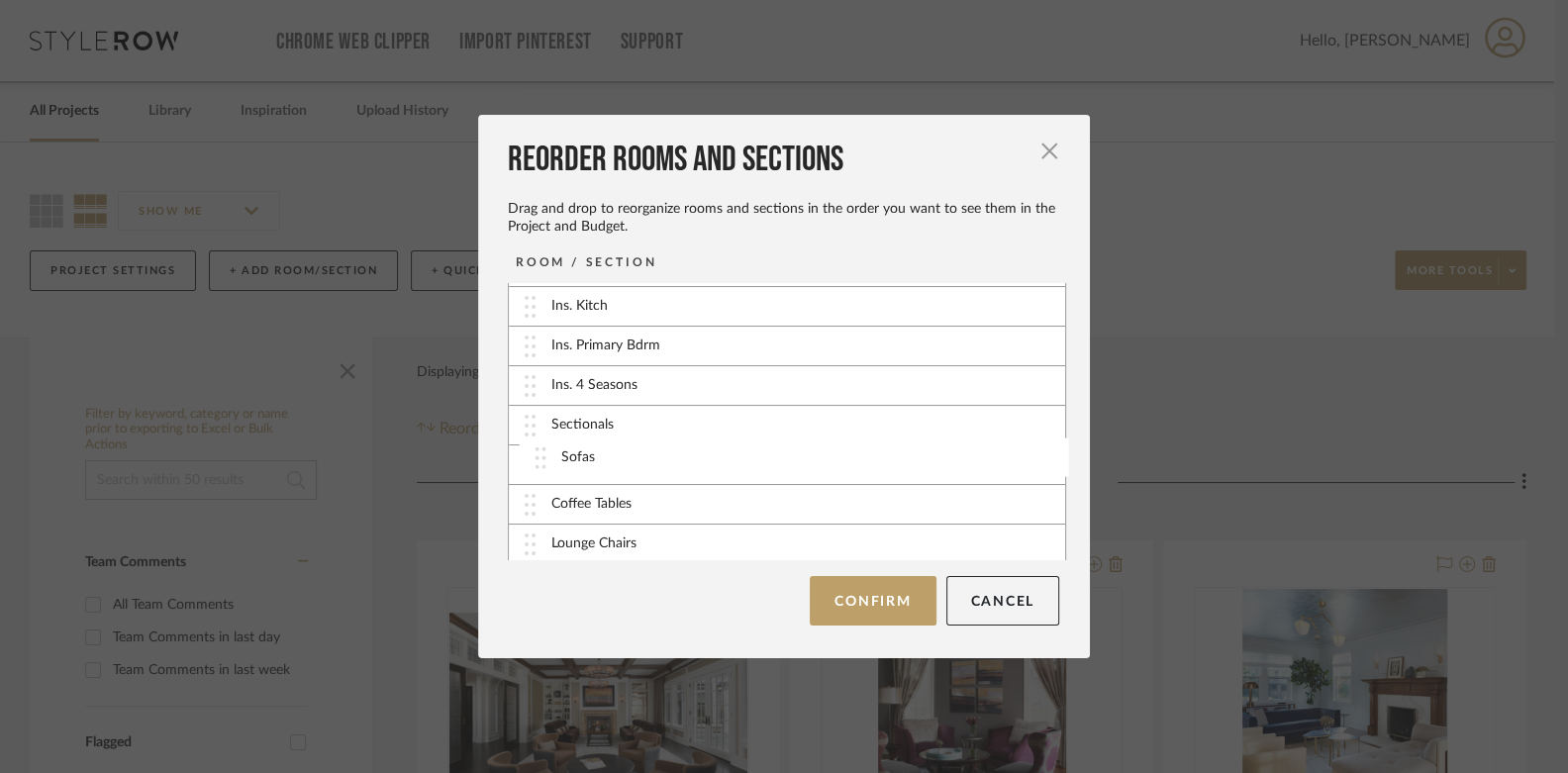 drag, startPoint x: 569, startPoint y: 549, endPoint x: 587, endPoint y: 465, distance: 85.90693 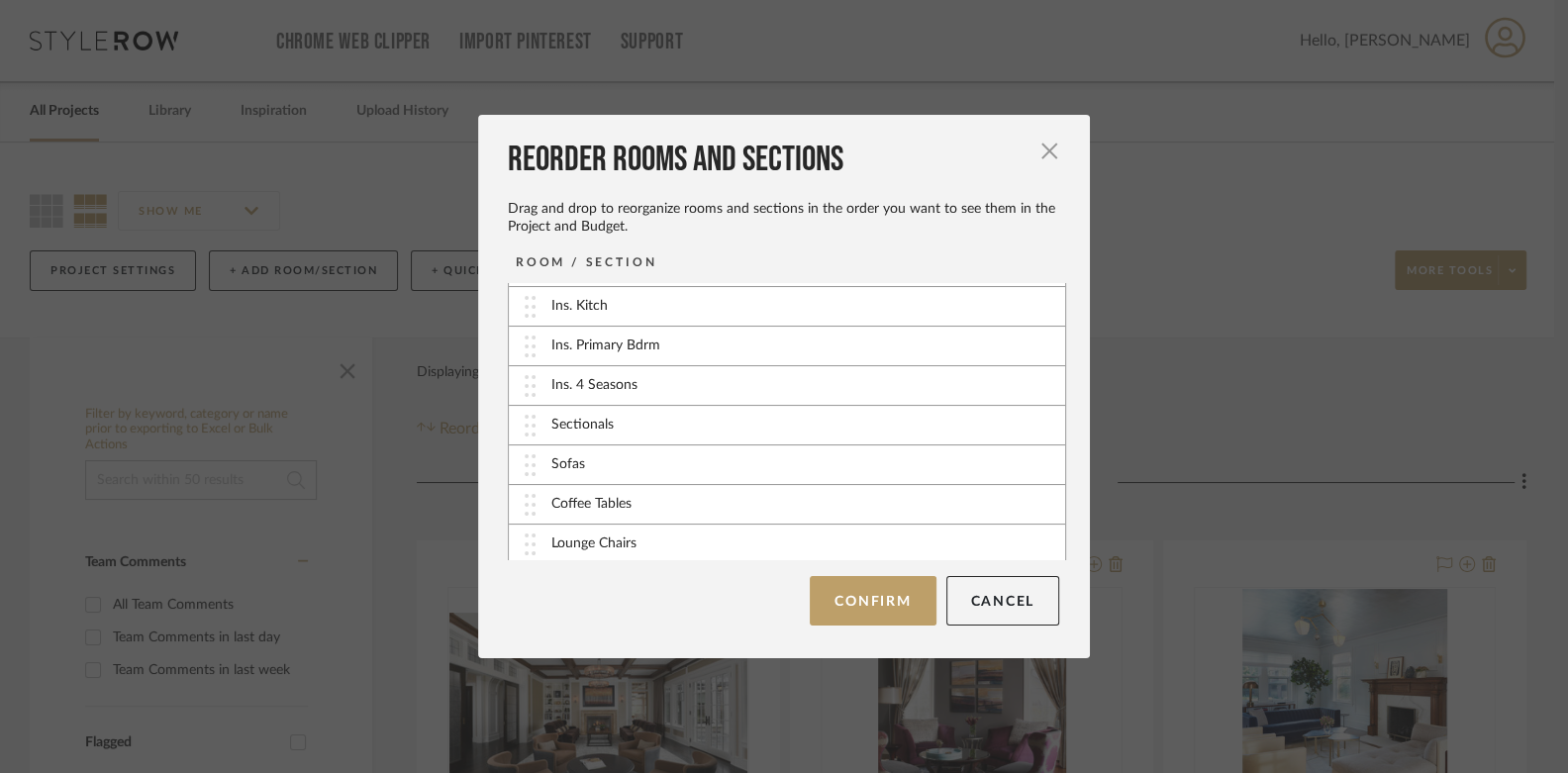 scroll, scrollTop: 115, scrollLeft: 0, axis: vertical 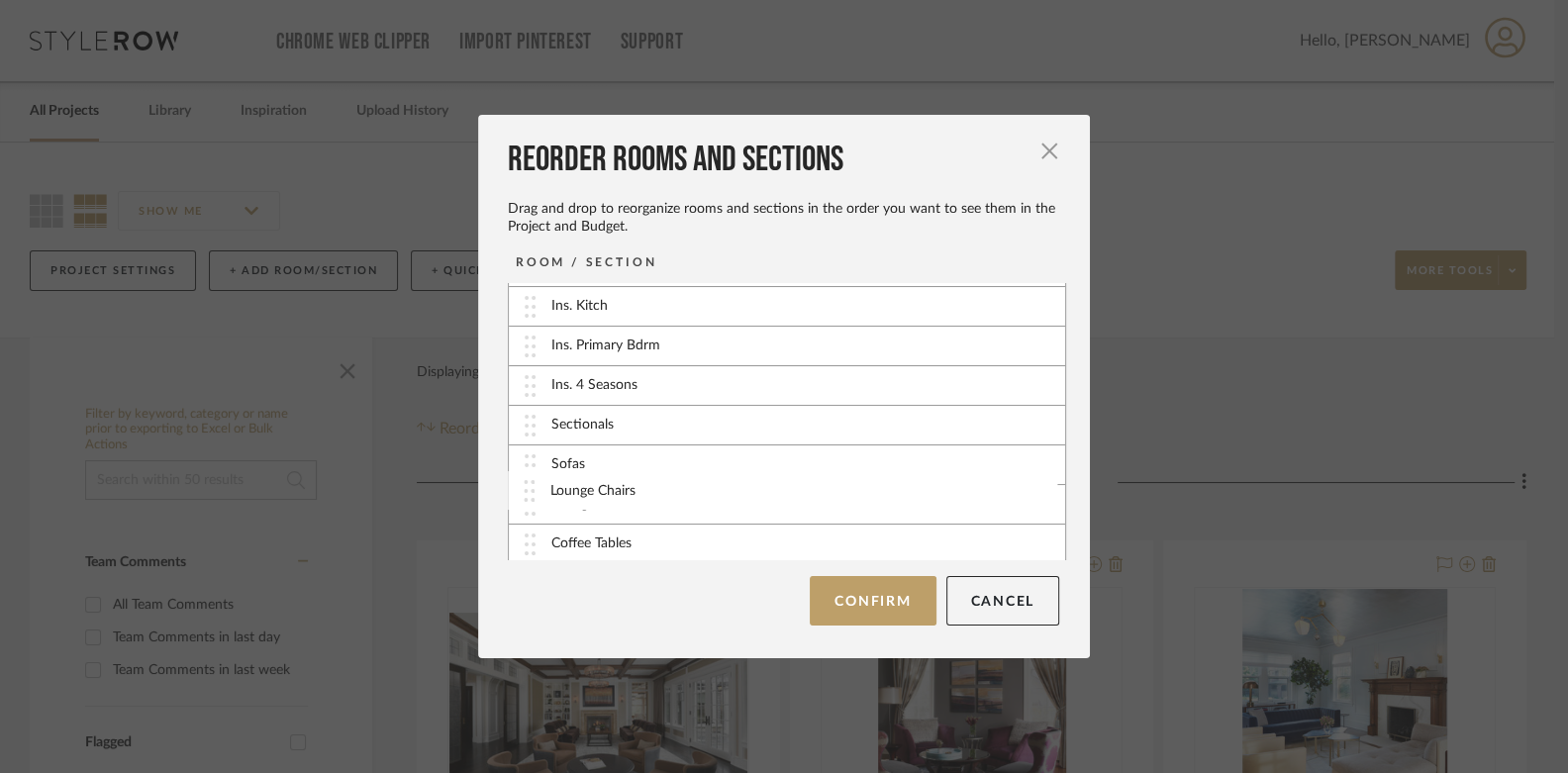 drag, startPoint x: 577, startPoint y: 545, endPoint x: 583, endPoint y: 498, distance: 47.381431 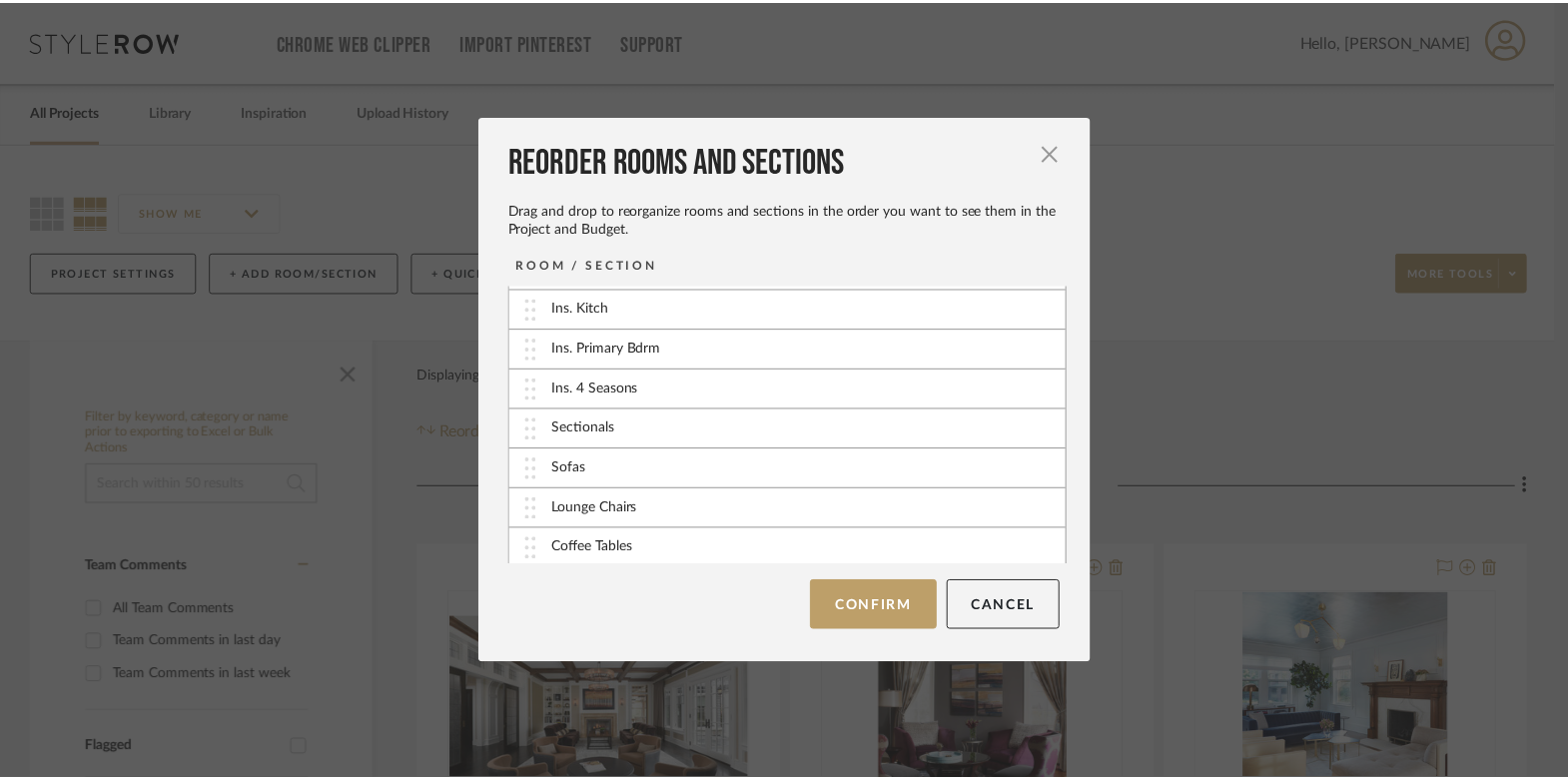 scroll, scrollTop: 116, scrollLeft: 0, axis: vertical 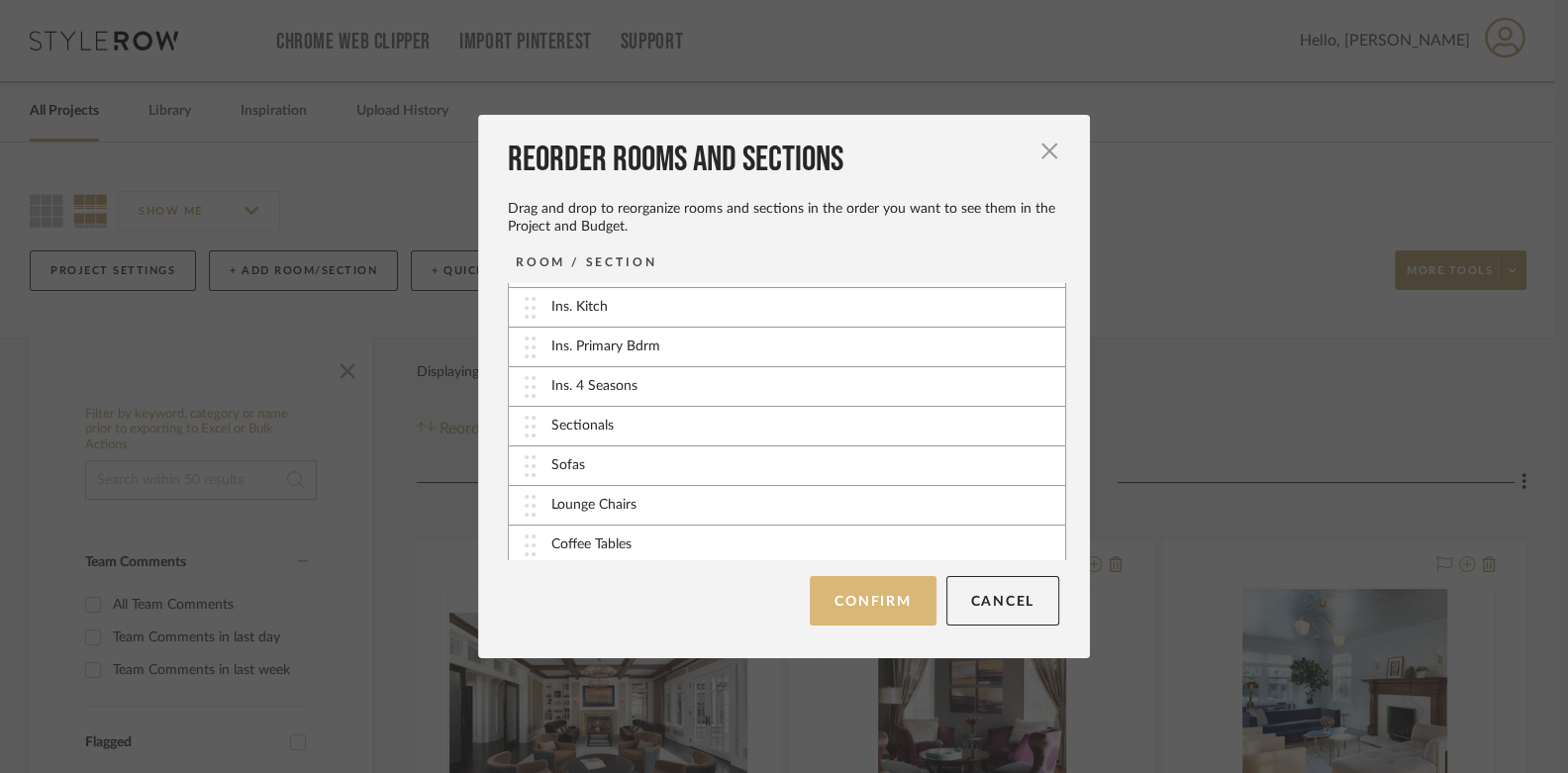 click on "Confirm" at bounding box center (872, 601) 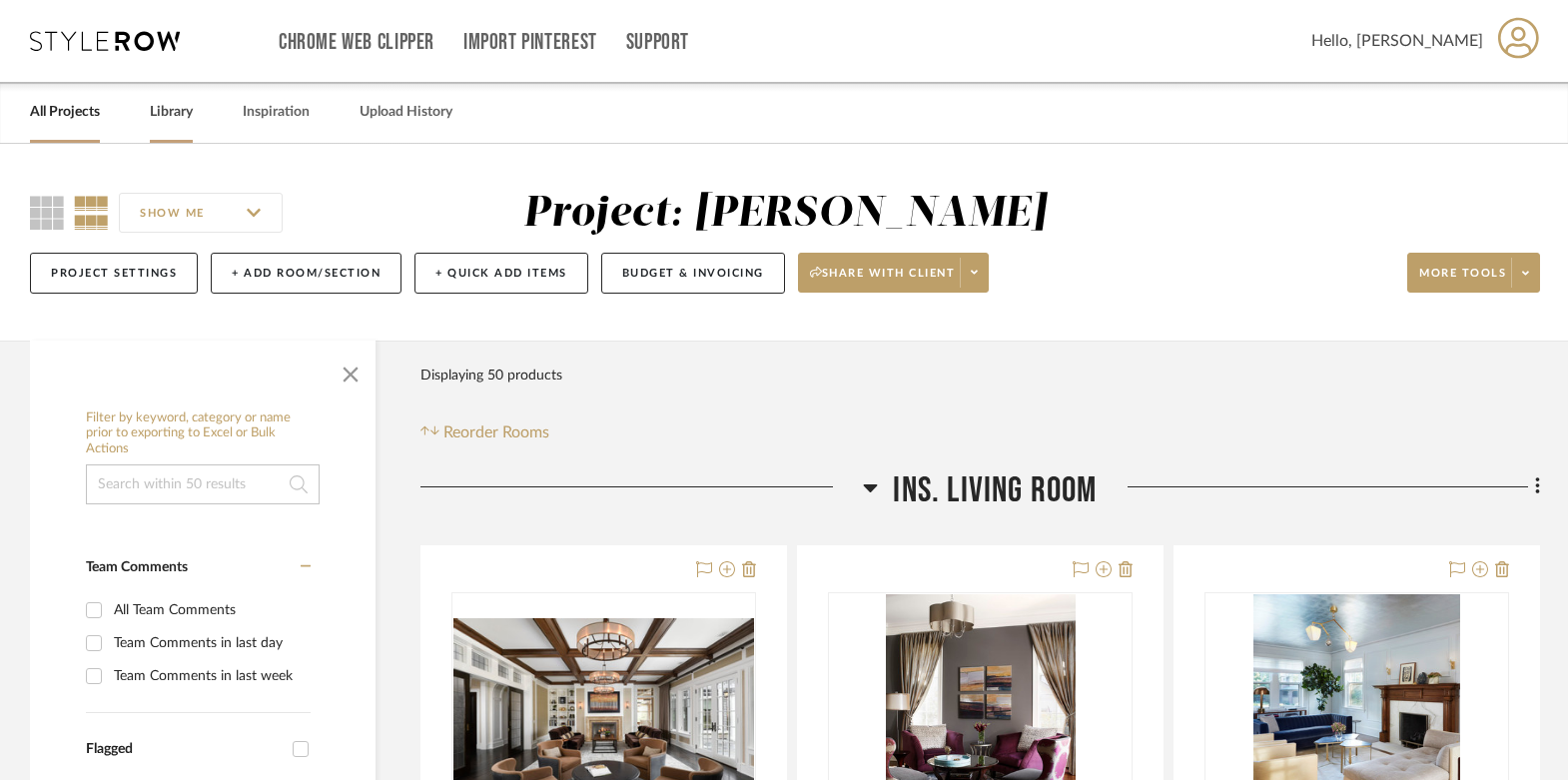 click on "Library" at bounding box center (171, 112) 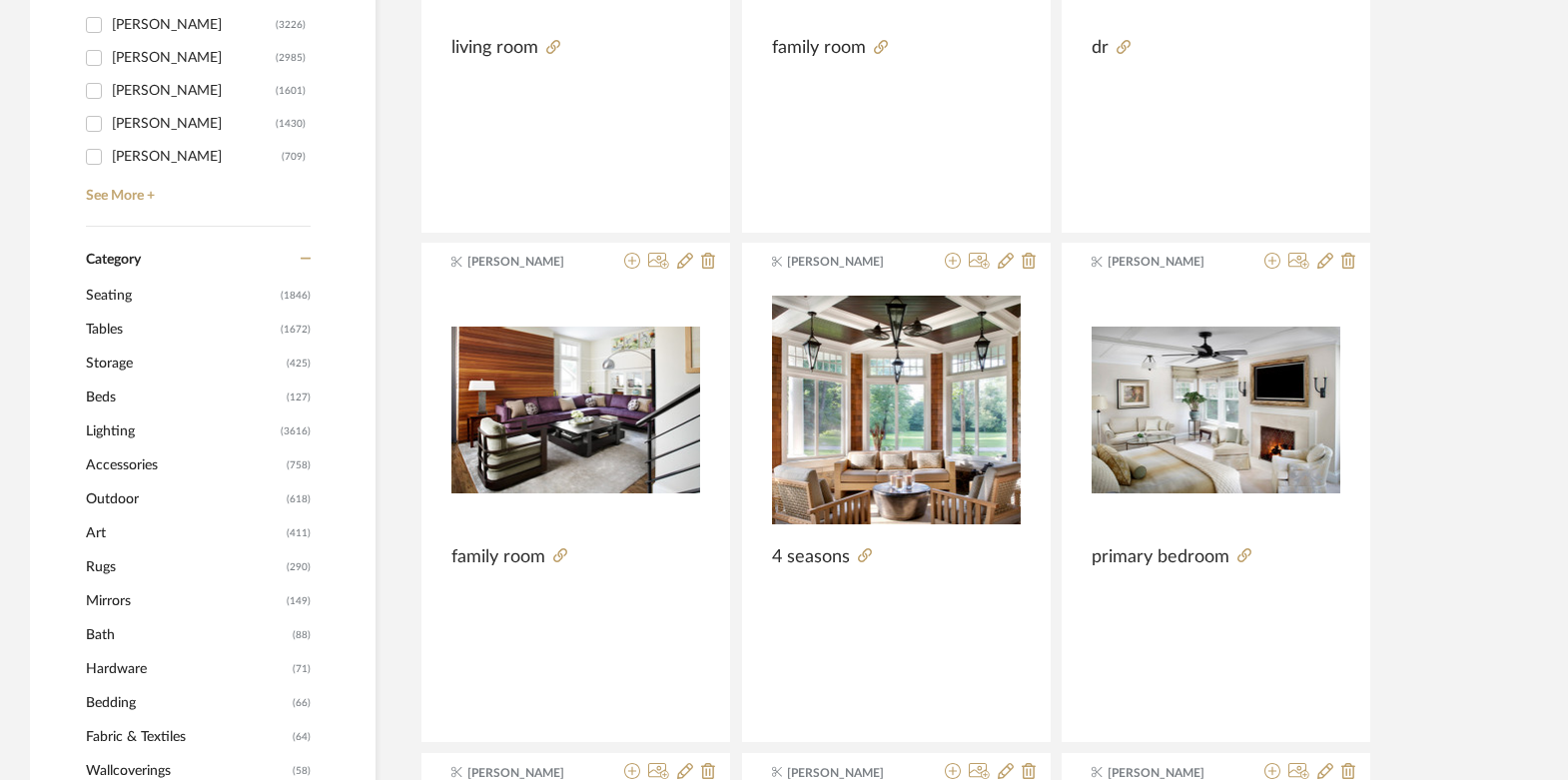 scroll, scrollTop: 647, scrollLeft: 0, axis: vertical 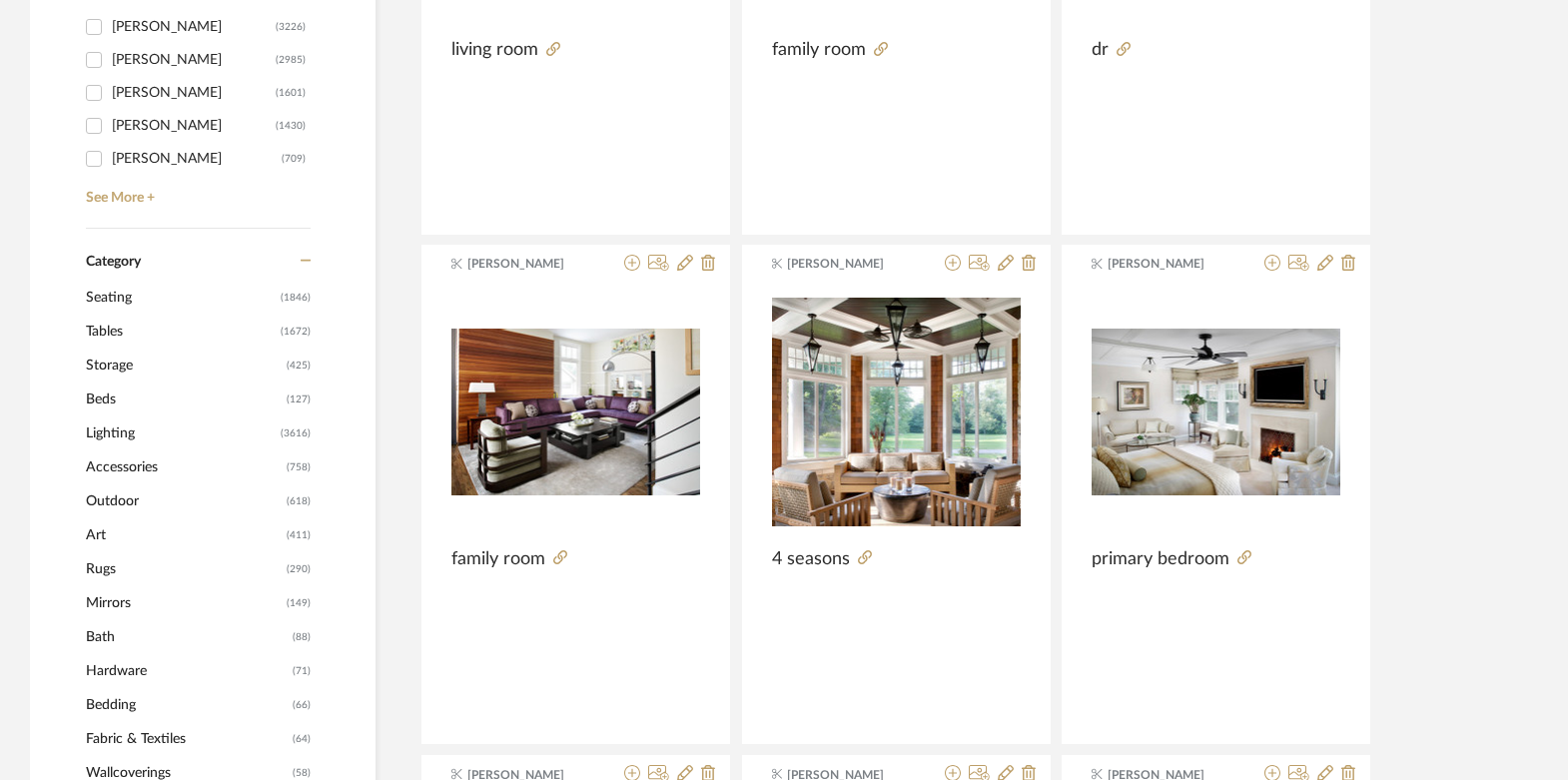 click on "Seating" 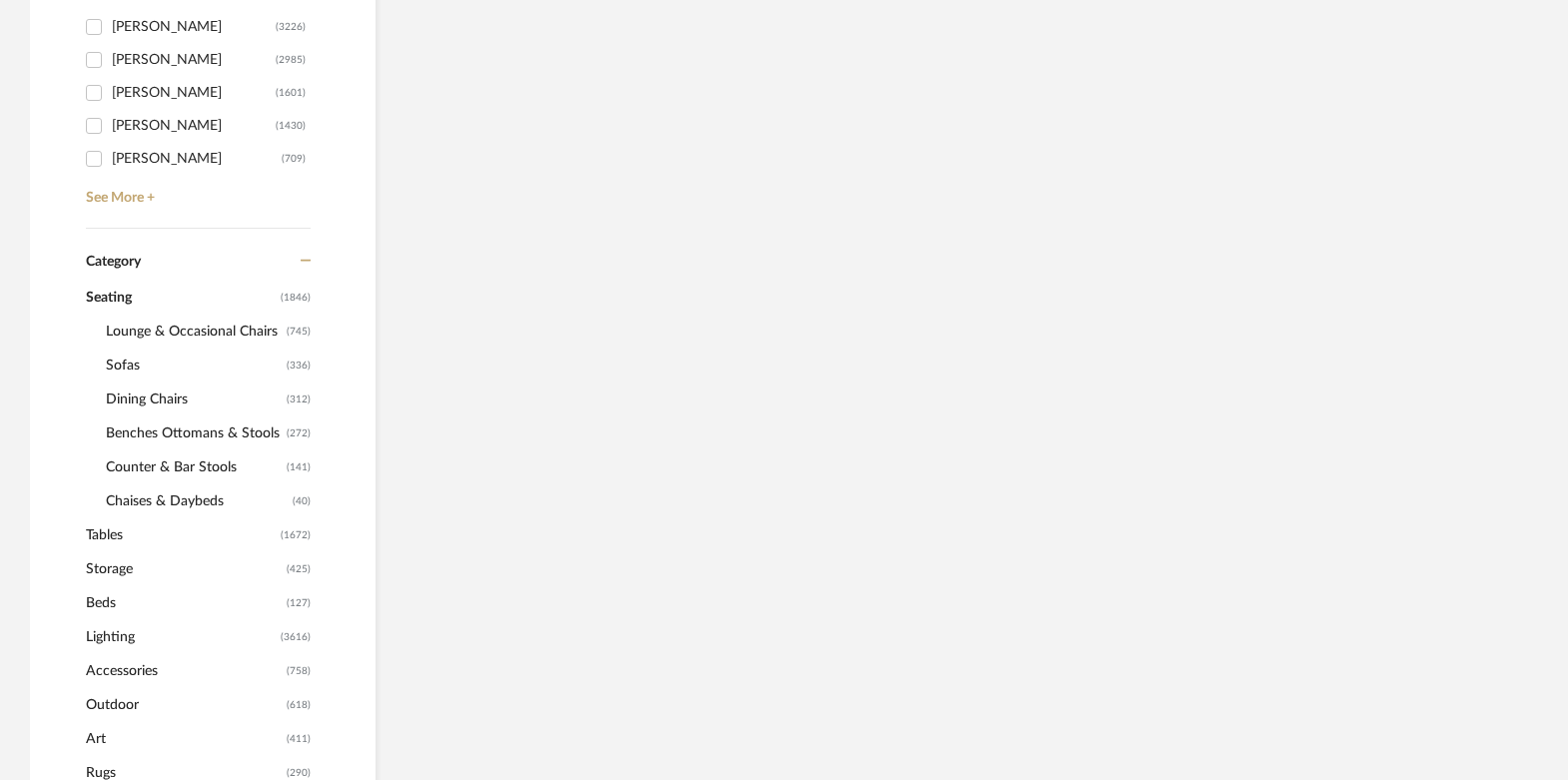scroll, scrollTop: 644, scrollLeft: 0, axis: vertical 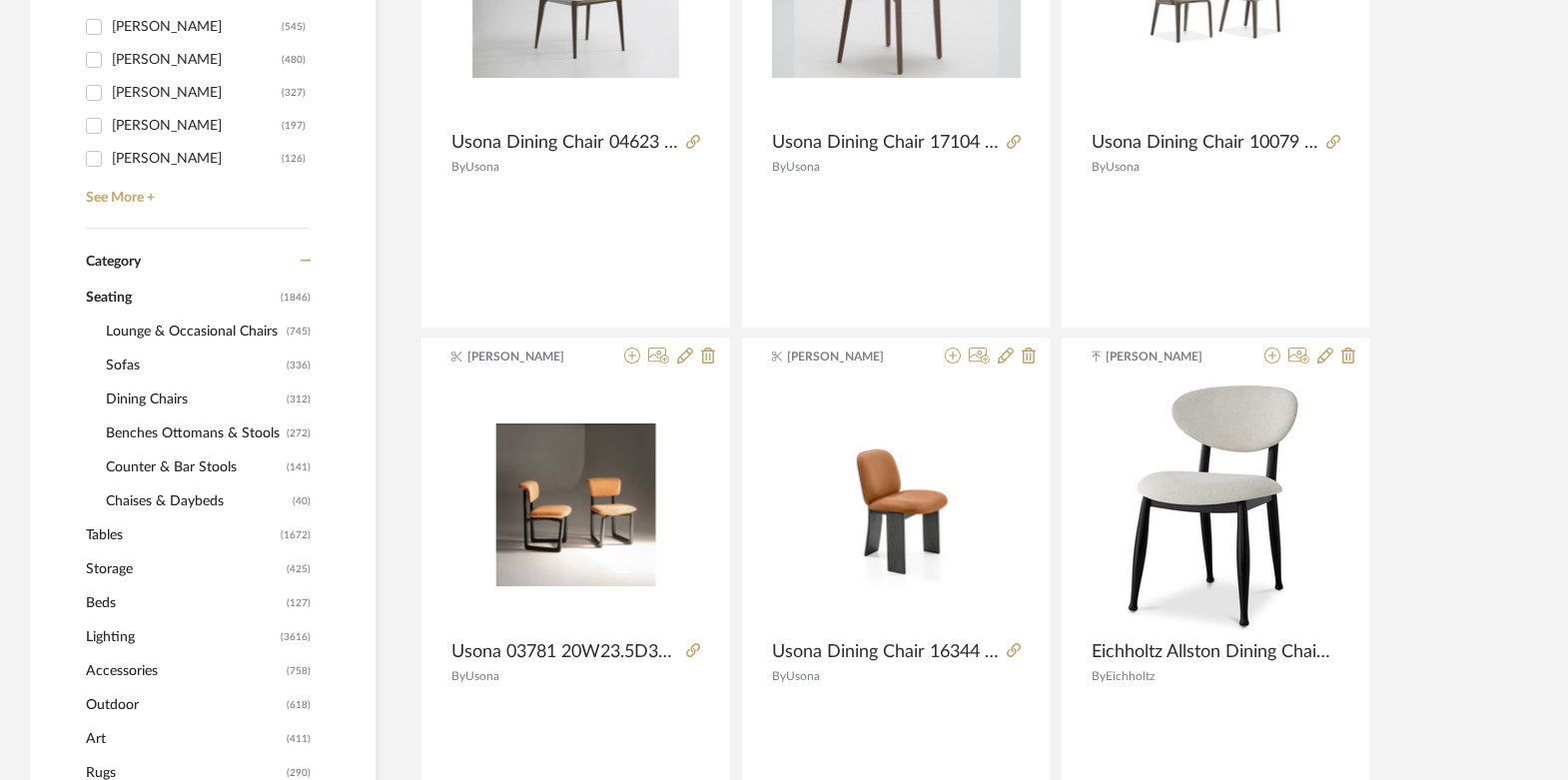 click on "Sofas" 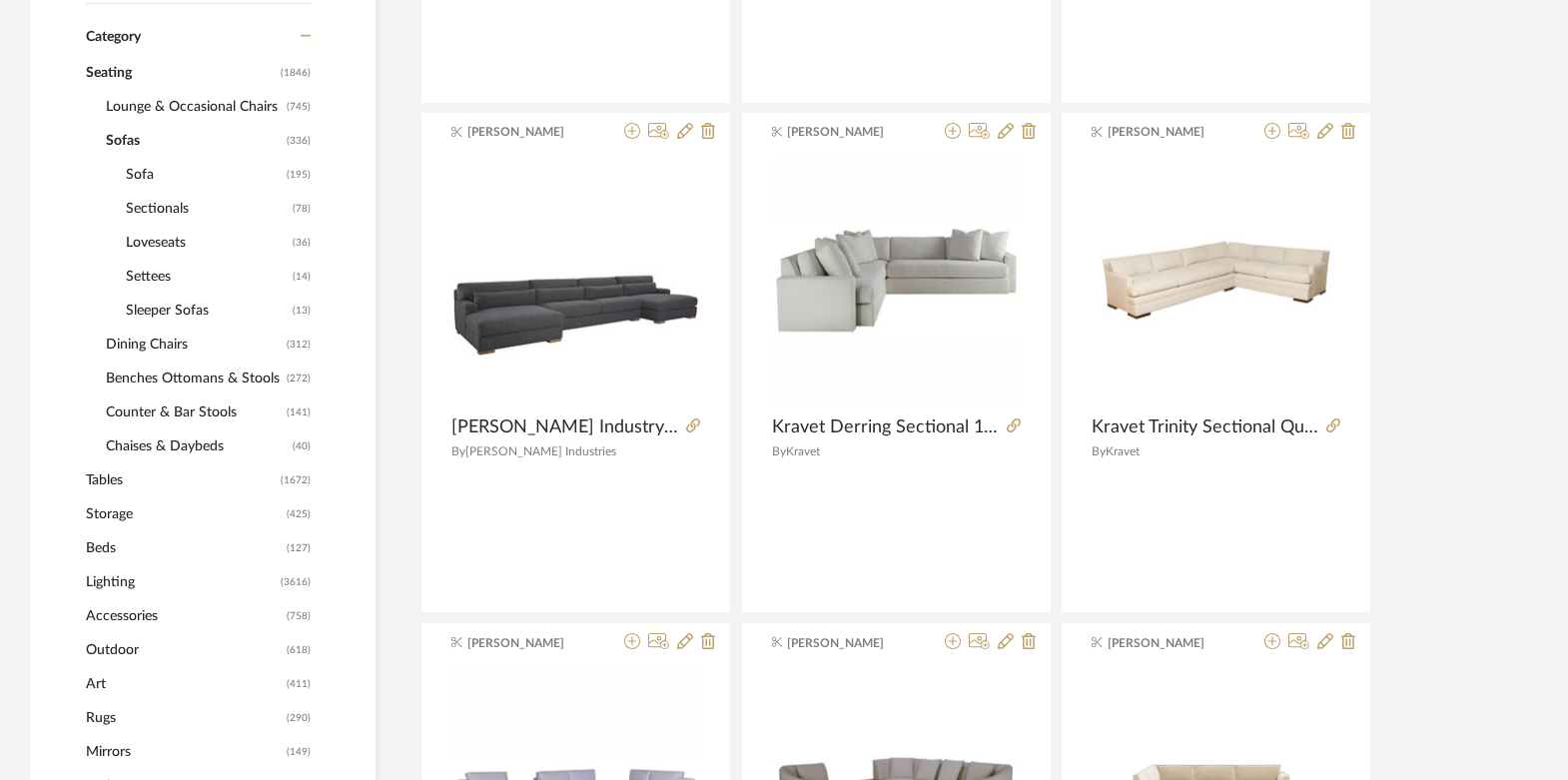 scroll, scrollTop: 872, scrollLeft: 0, axis: vertical 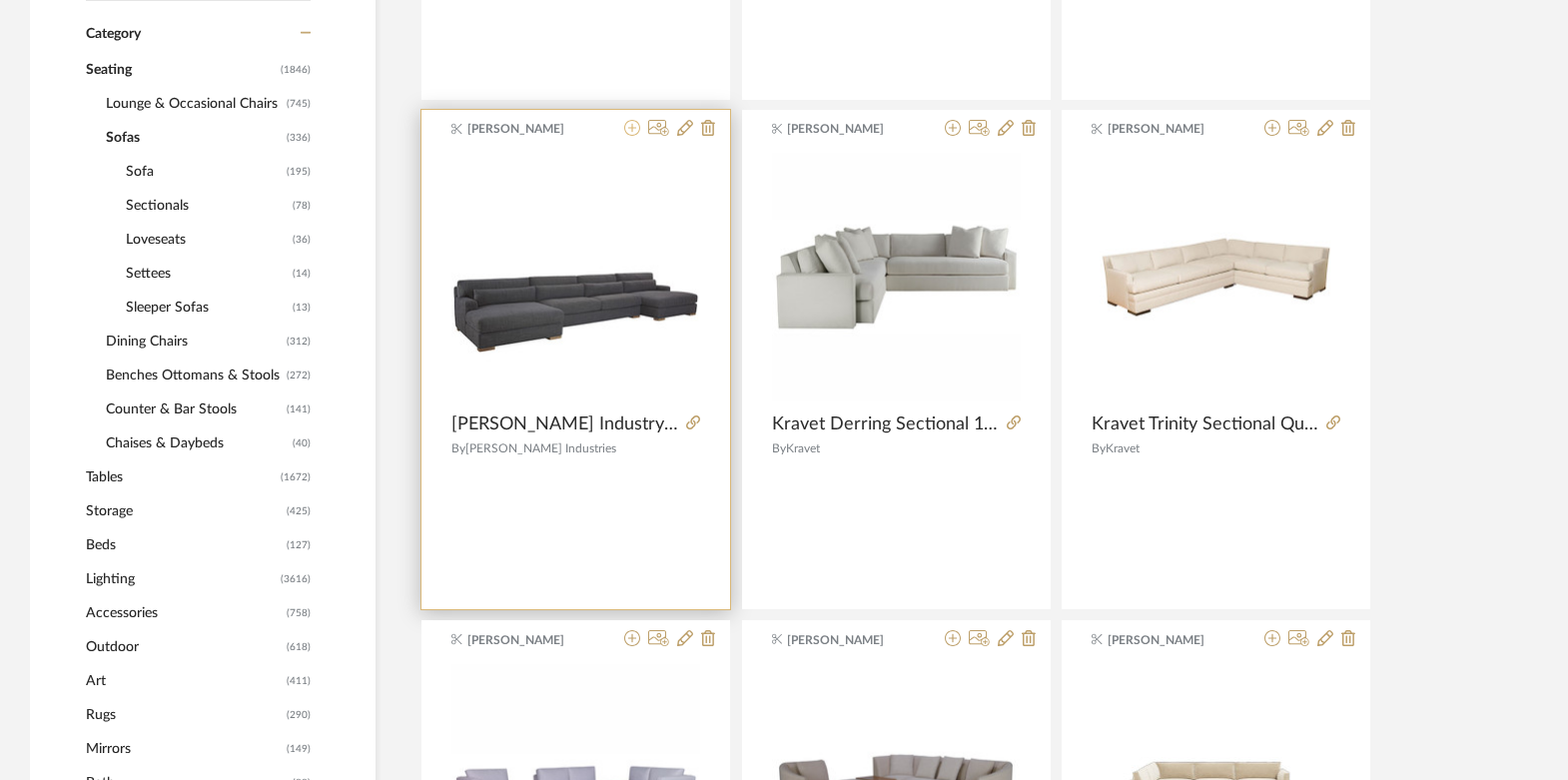 click 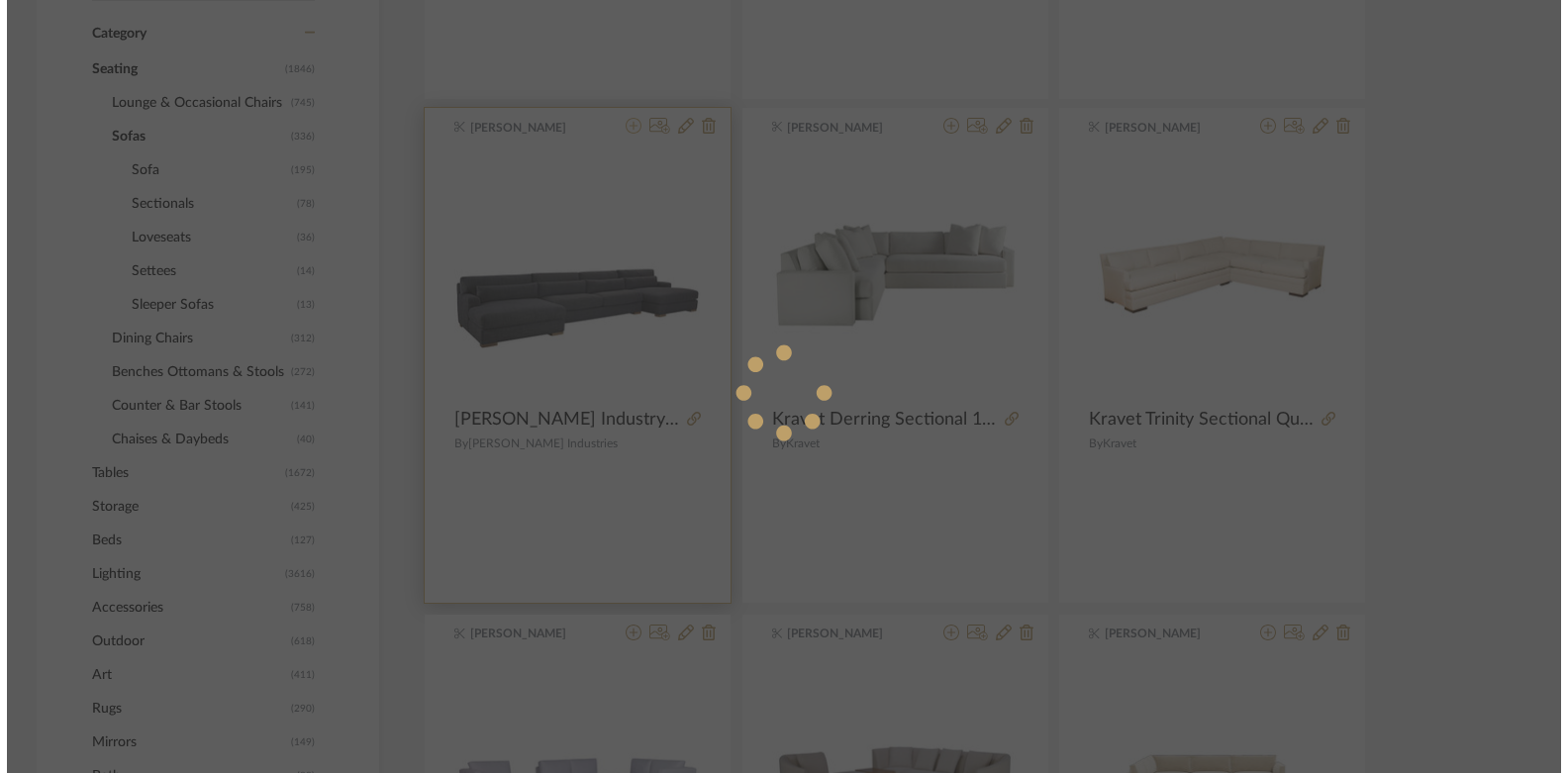 scroll, scrollTop: 0, scrollLeft: 0, axis: both 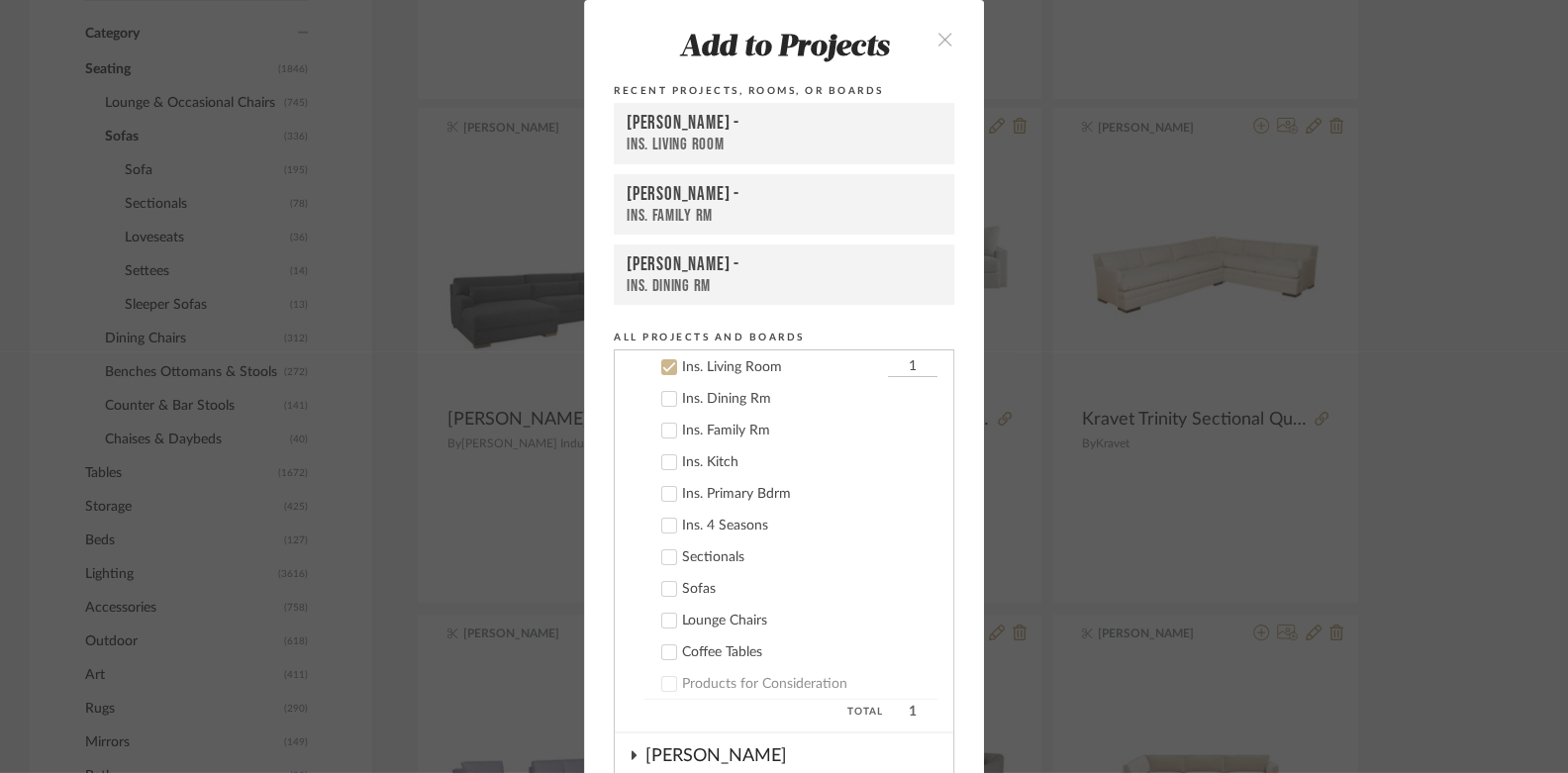 click on "Ins. Living Room  1" at bounding box center [791, 367] 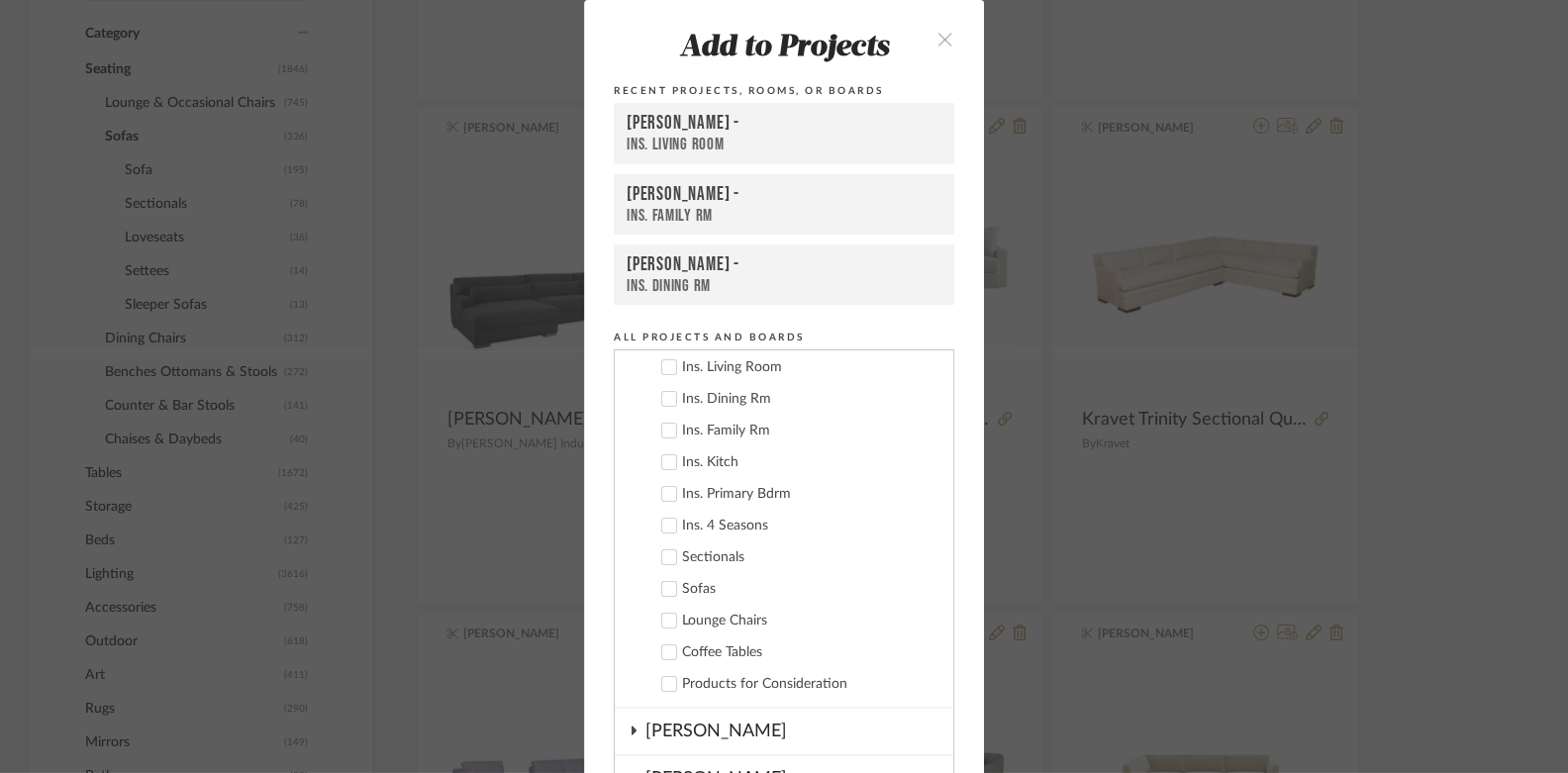 click 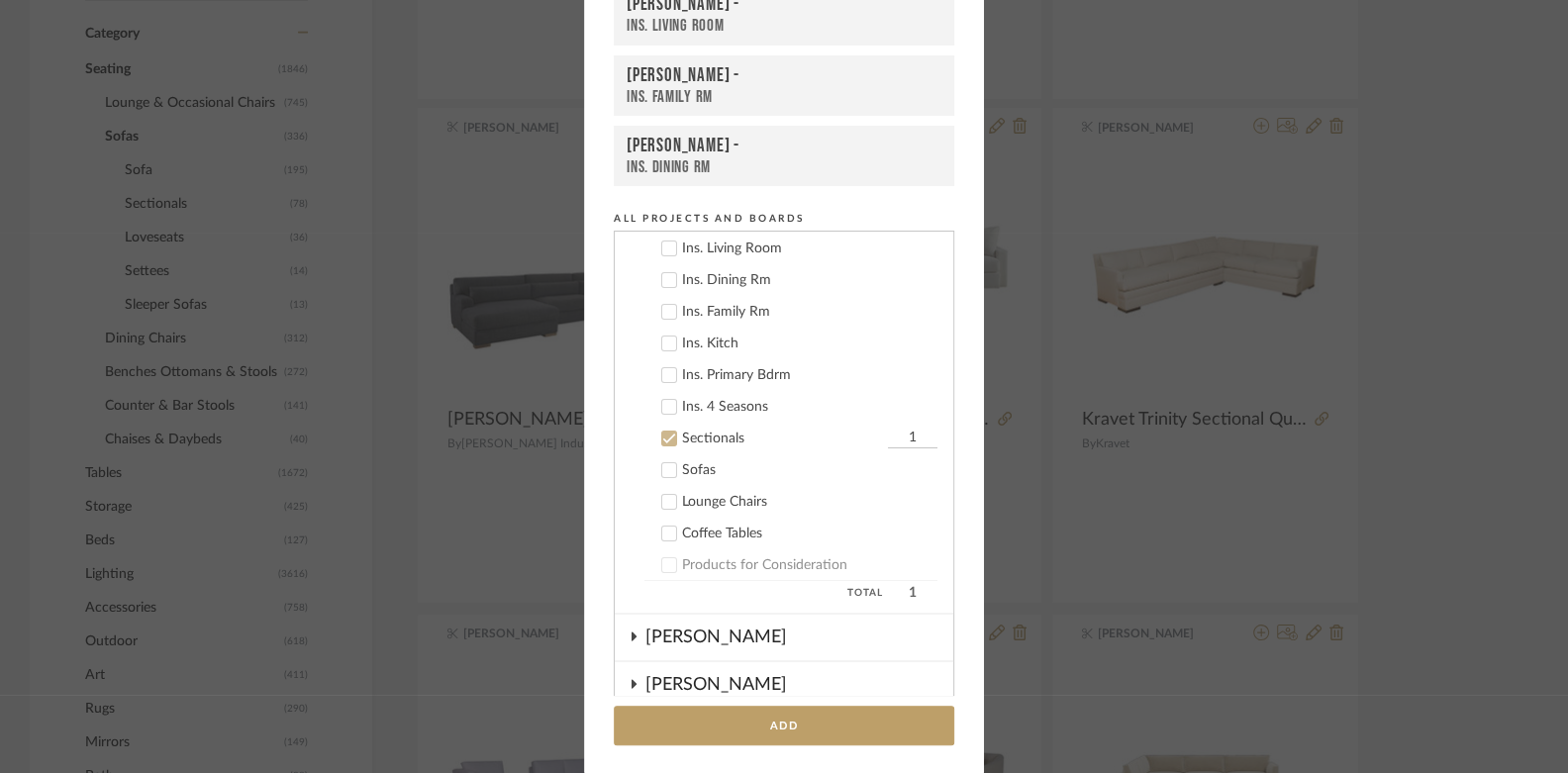 scroll, scrollTop: 118, scrollLeft: 0, axis: vertical 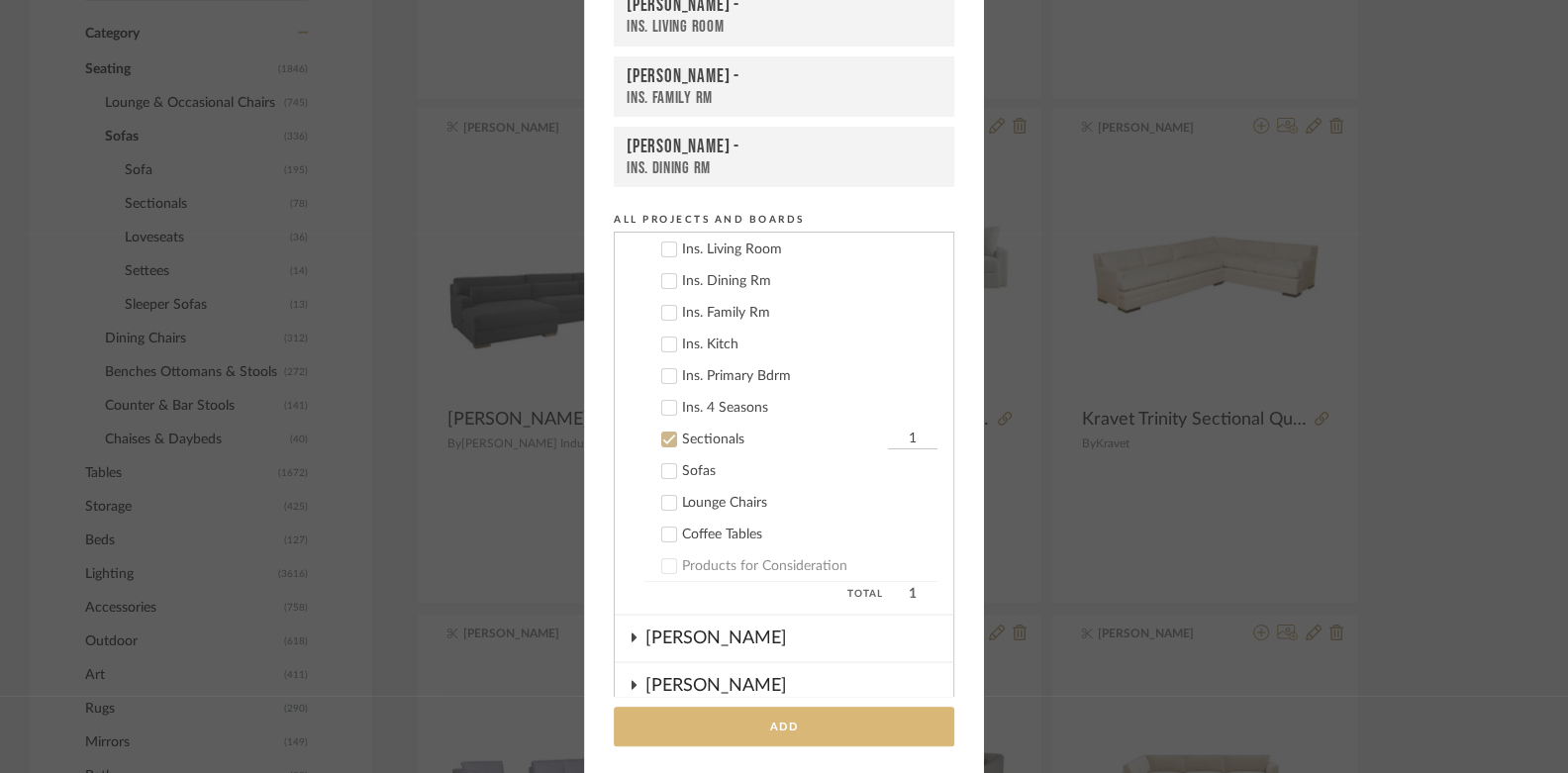 click on "Add" at bounding box center (784, 726) 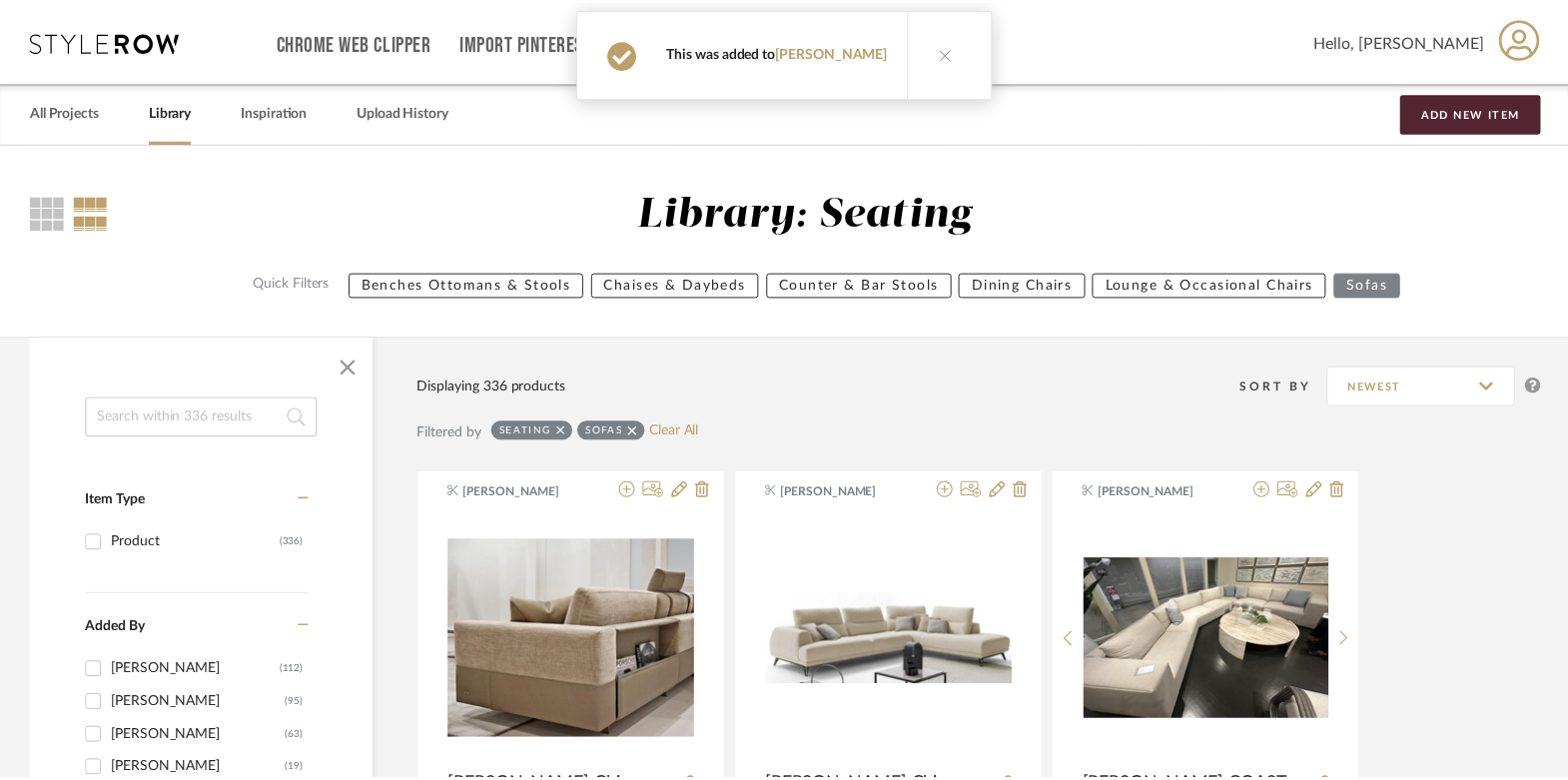 scroll, scrollTop: 872, scrollLeft: 0, axis: vertical 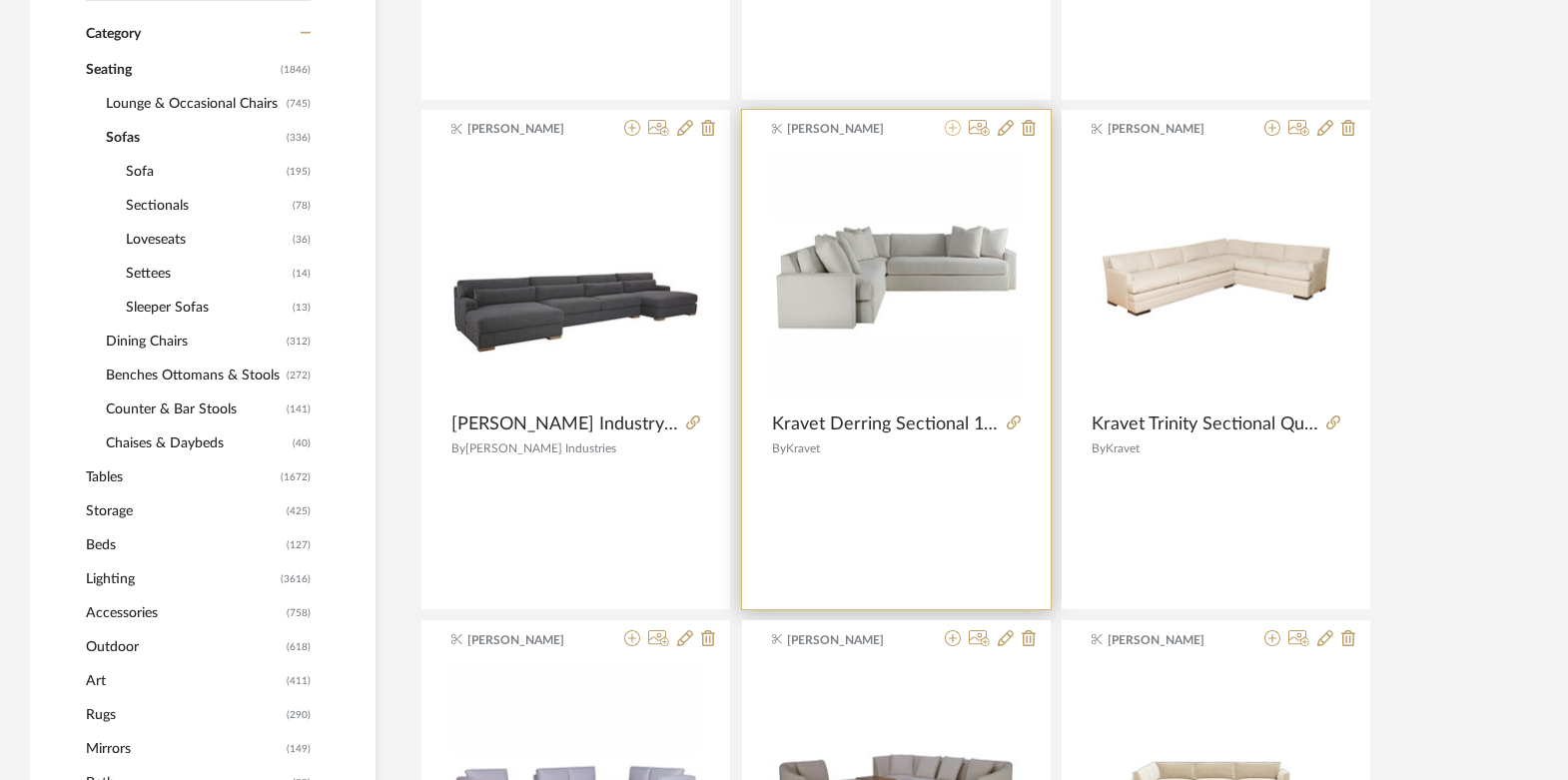 click 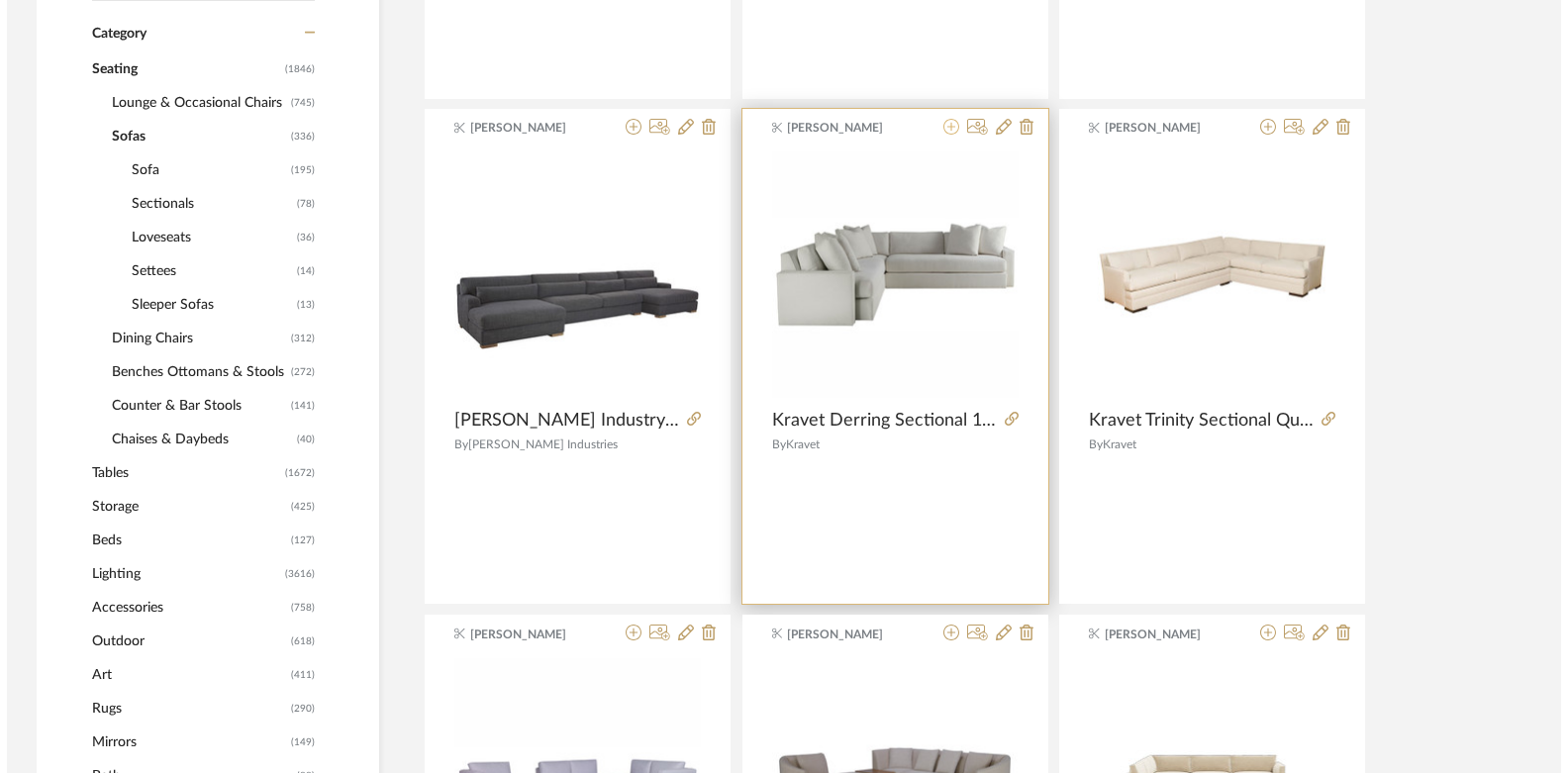 scroll, scrollTop: 0, scrollLeft: 0, axis: both 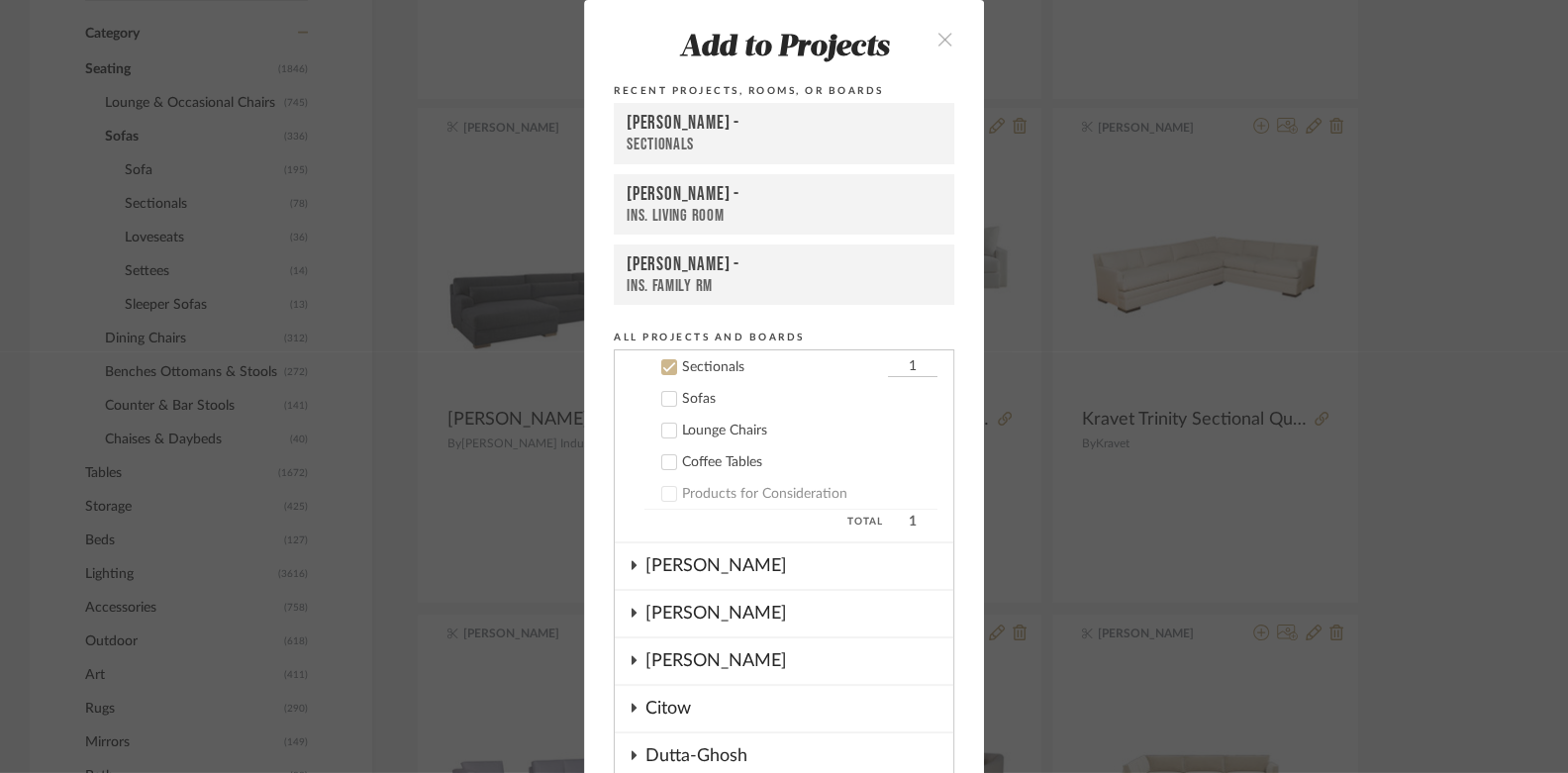 click on "Boutross -" at bounding box center (784, 124) 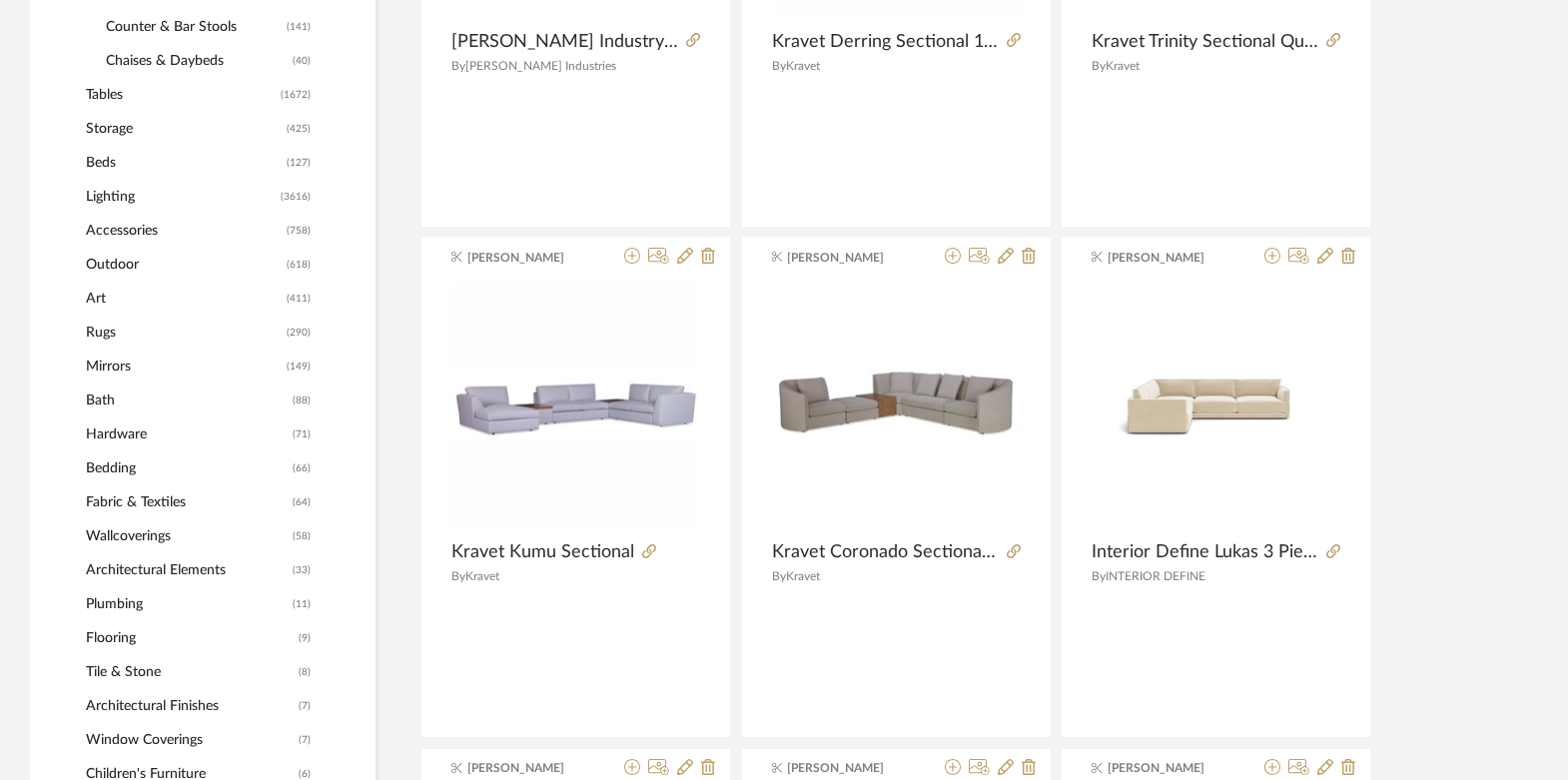 scroll, scrollTop: 1267, scrollLeft: 0, axis: vertical 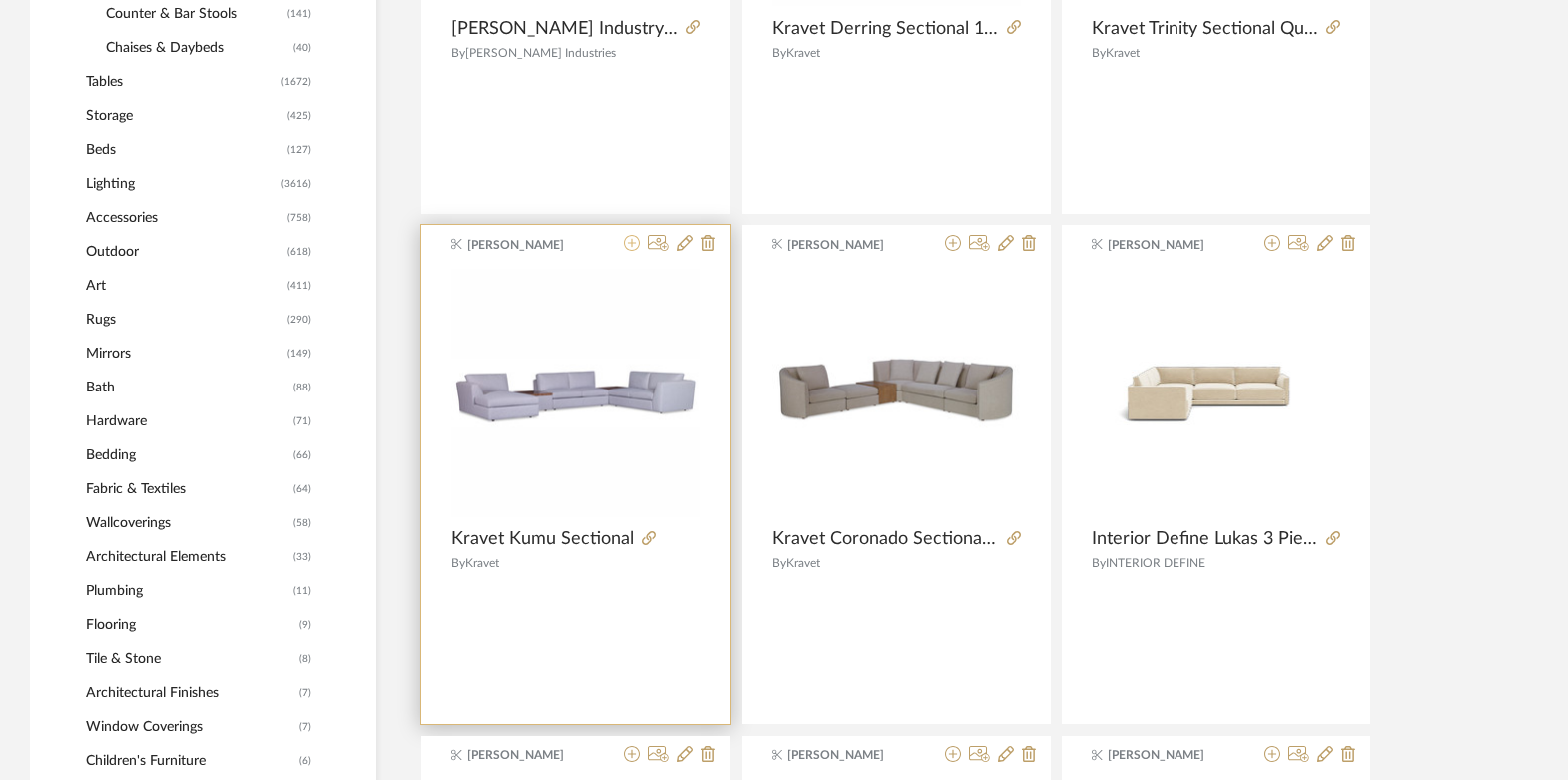 click 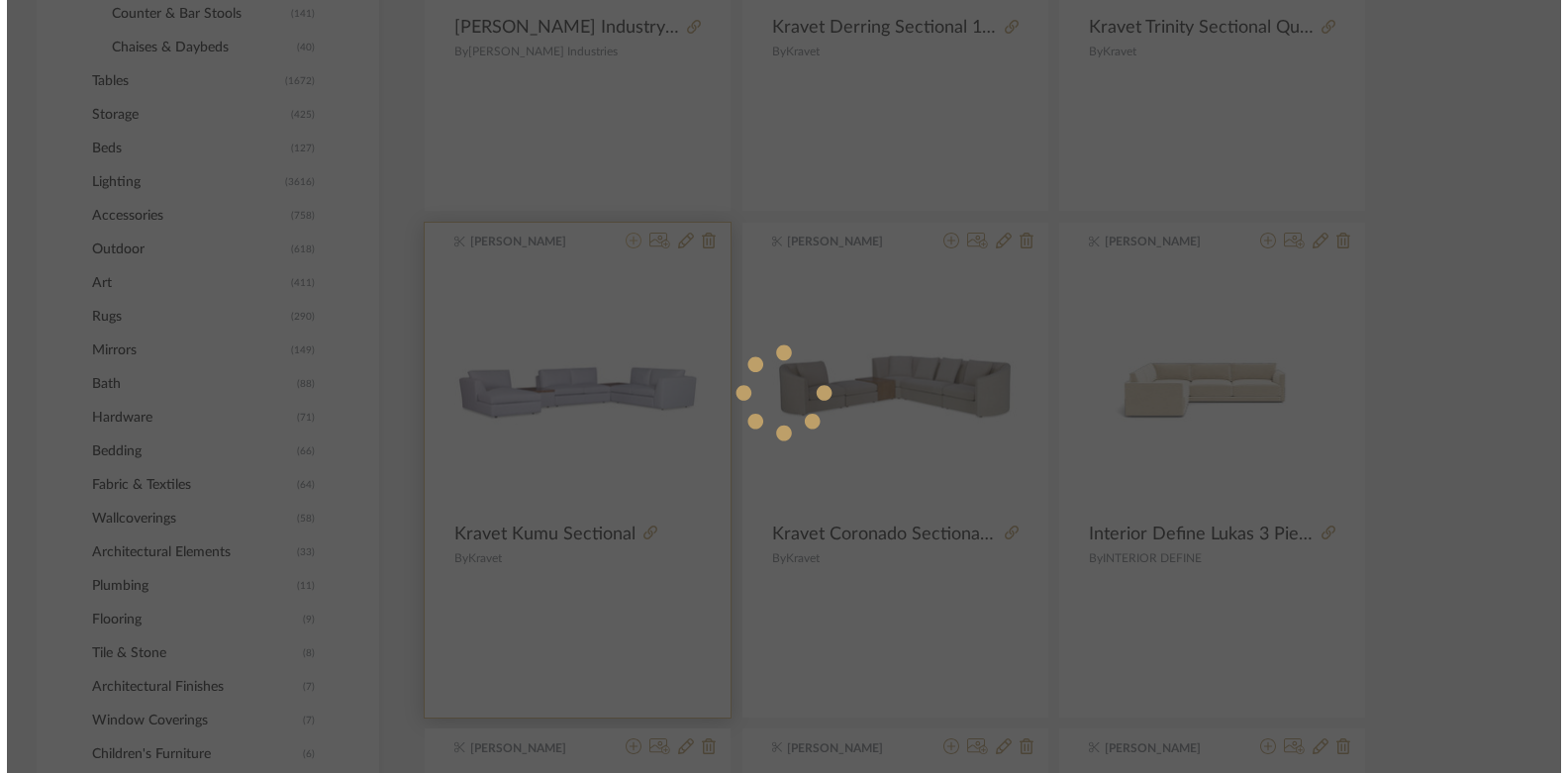 scroll, scrollTop: 0, scrollLeft: 0, axis: both 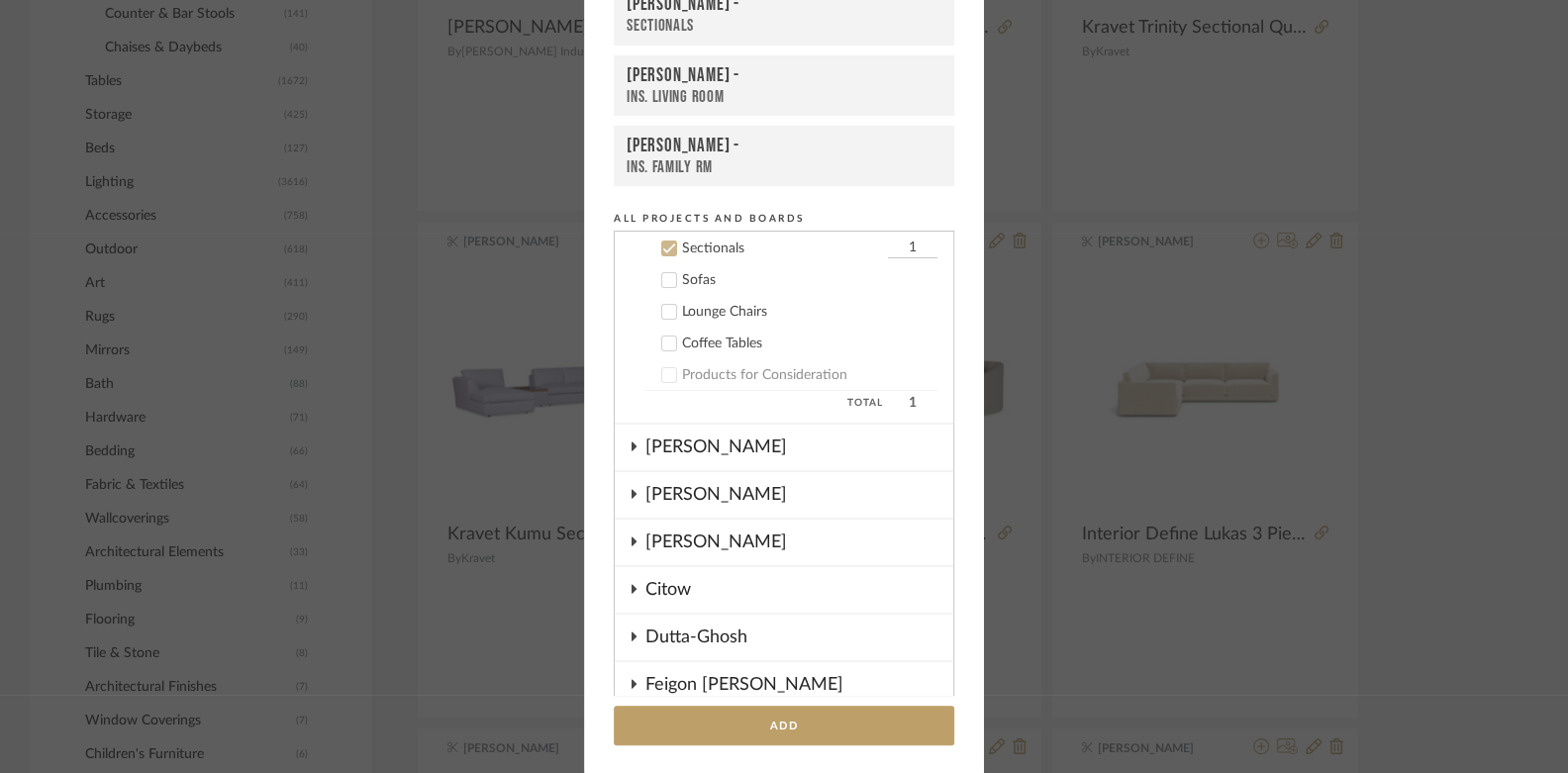 click on "Boutross -" at bounding box center [784, 5] 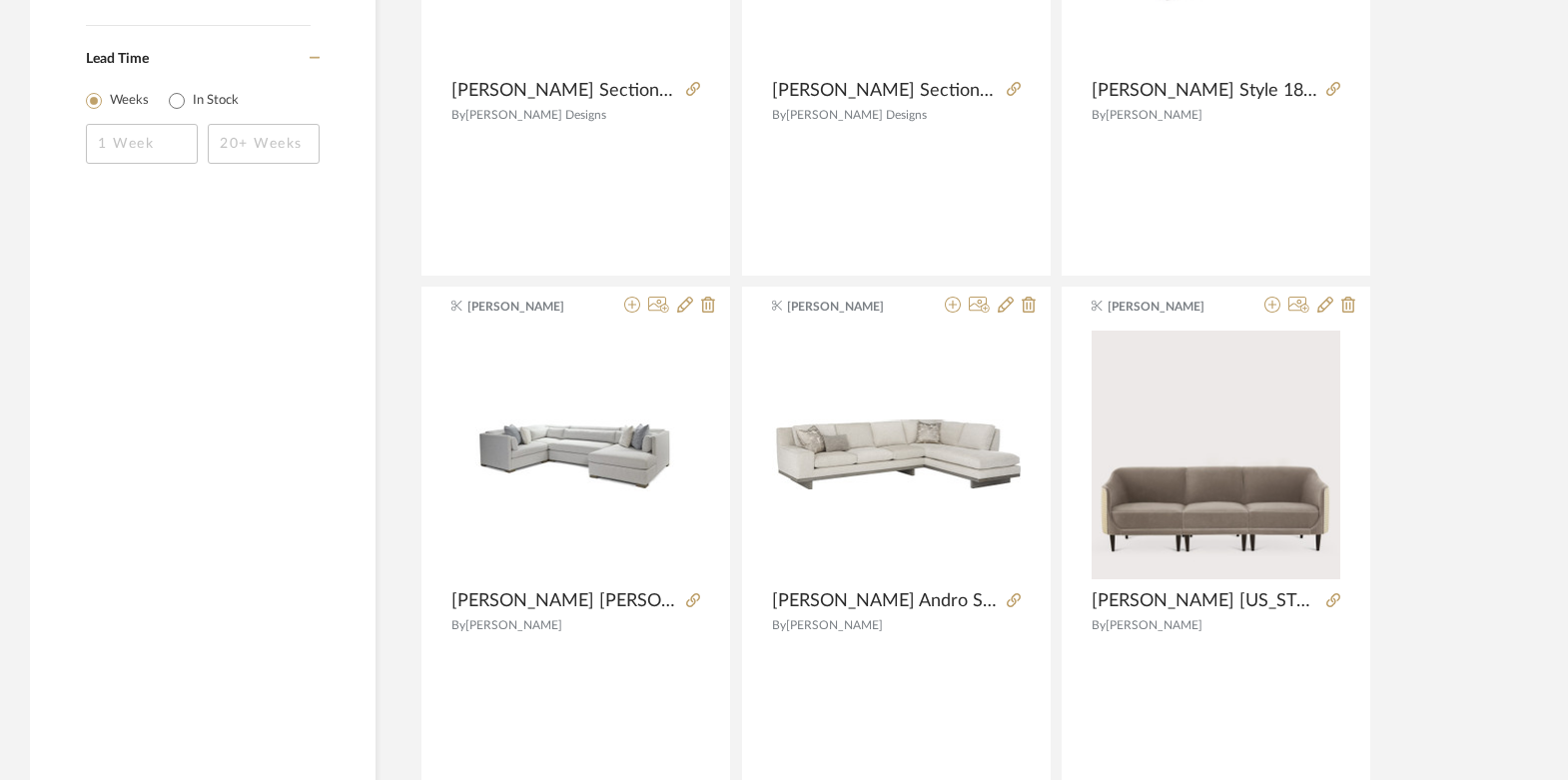 scroll, scrollTop: 3279, scrollLeft: 0, axis: vertical 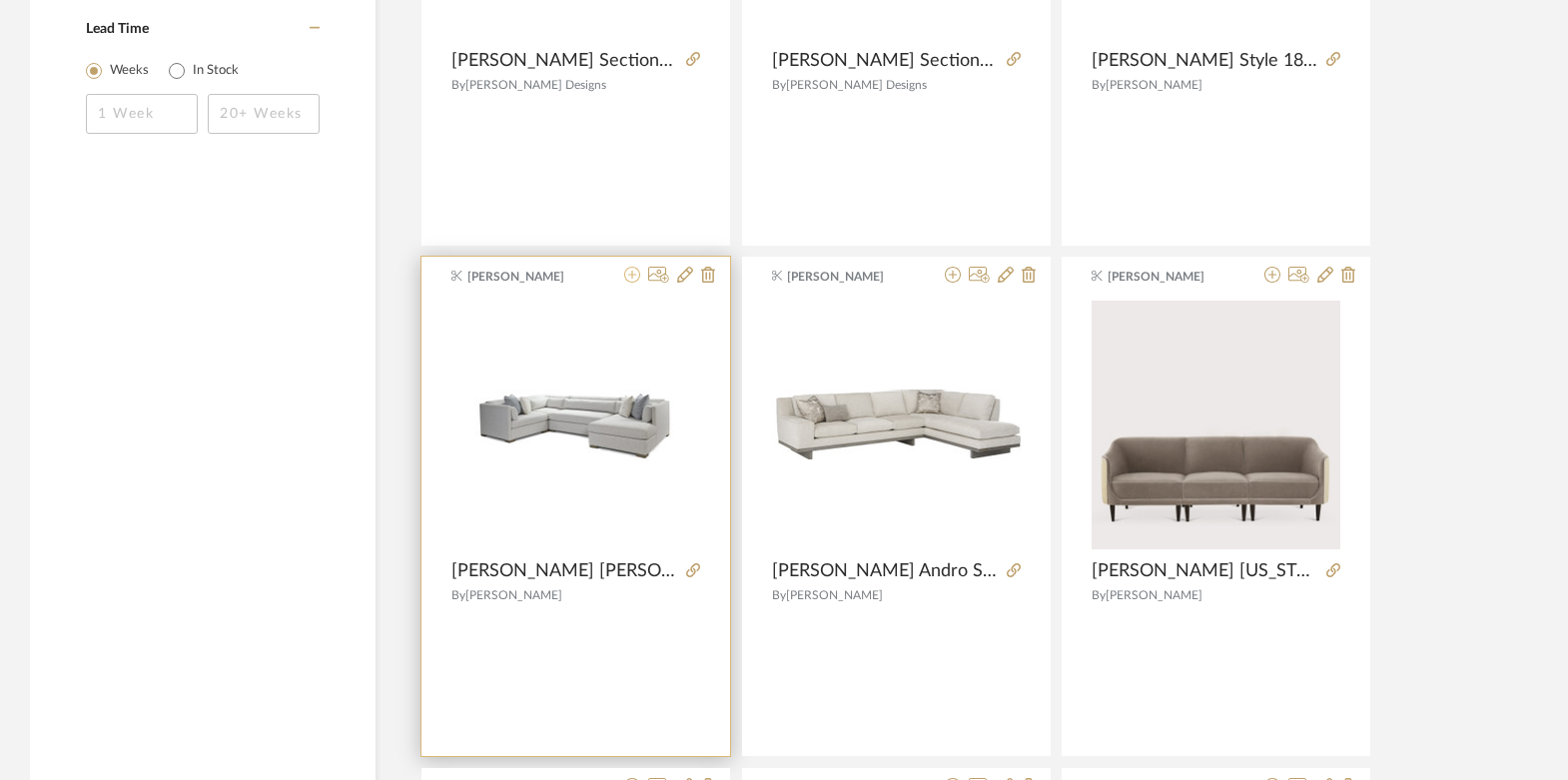 click 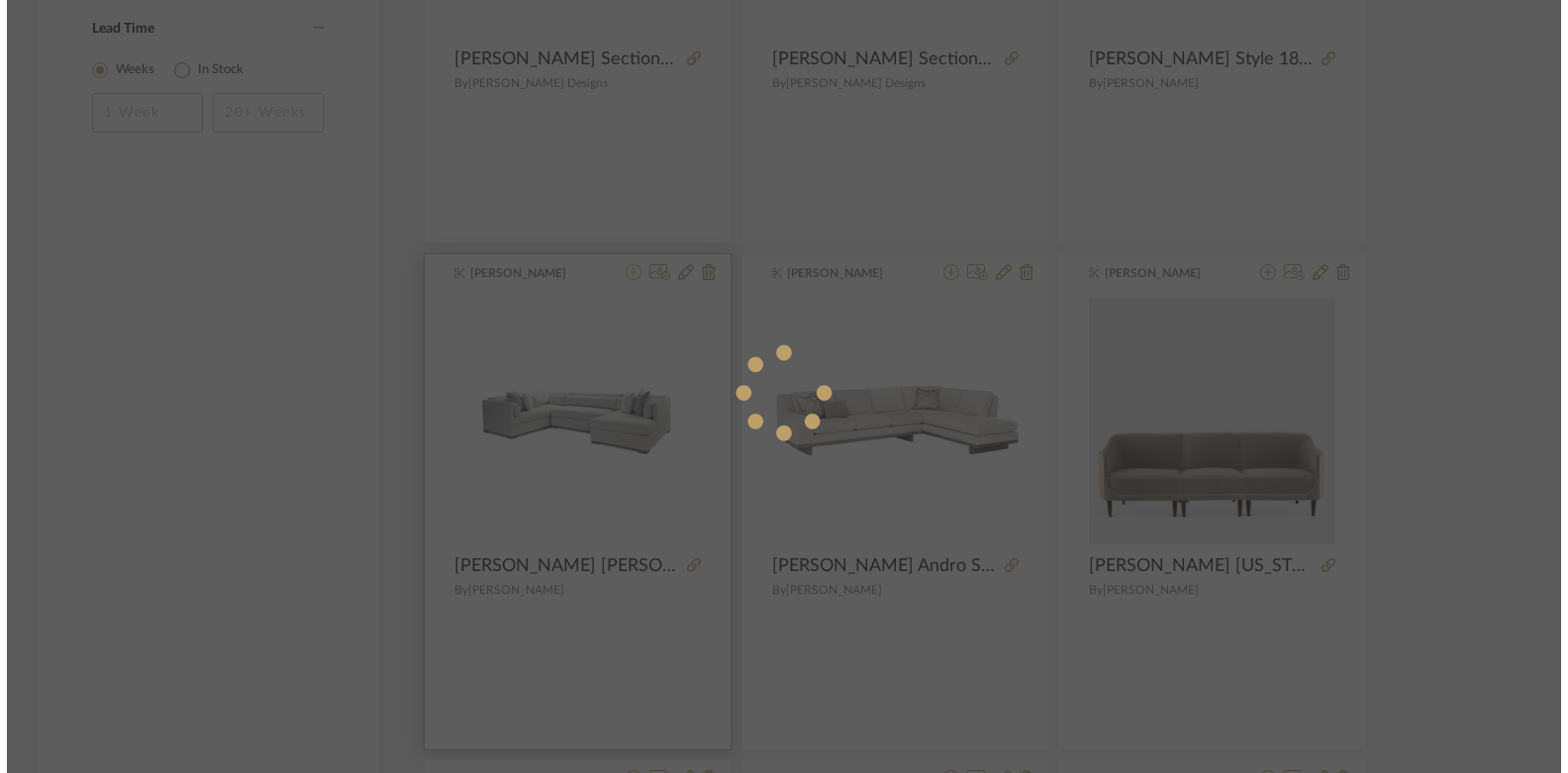 scroll, scrollTop: 0, scrollLeft: 0, axis: both 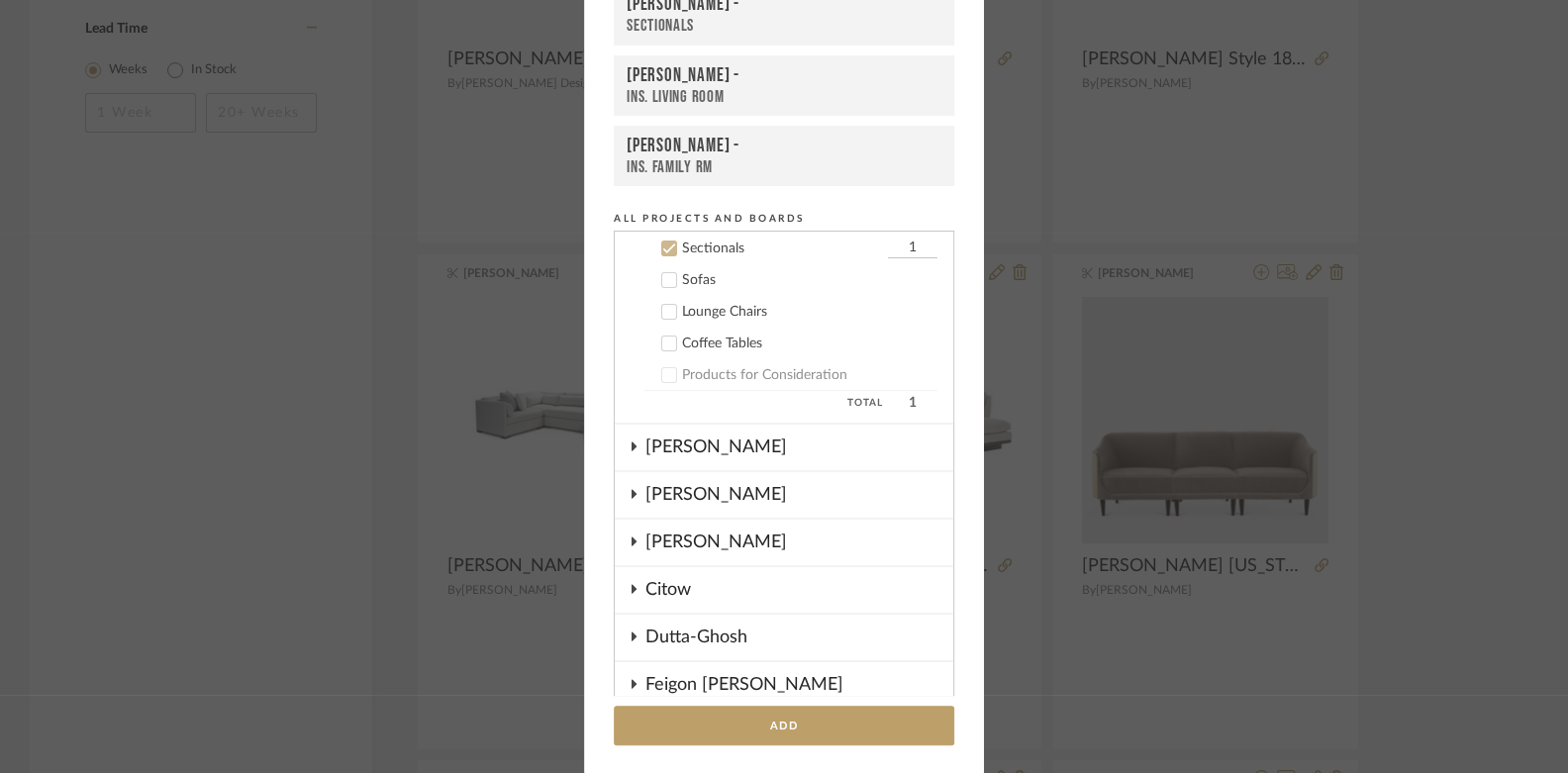 click on "Sectionals" at bounding box center [784, 26] 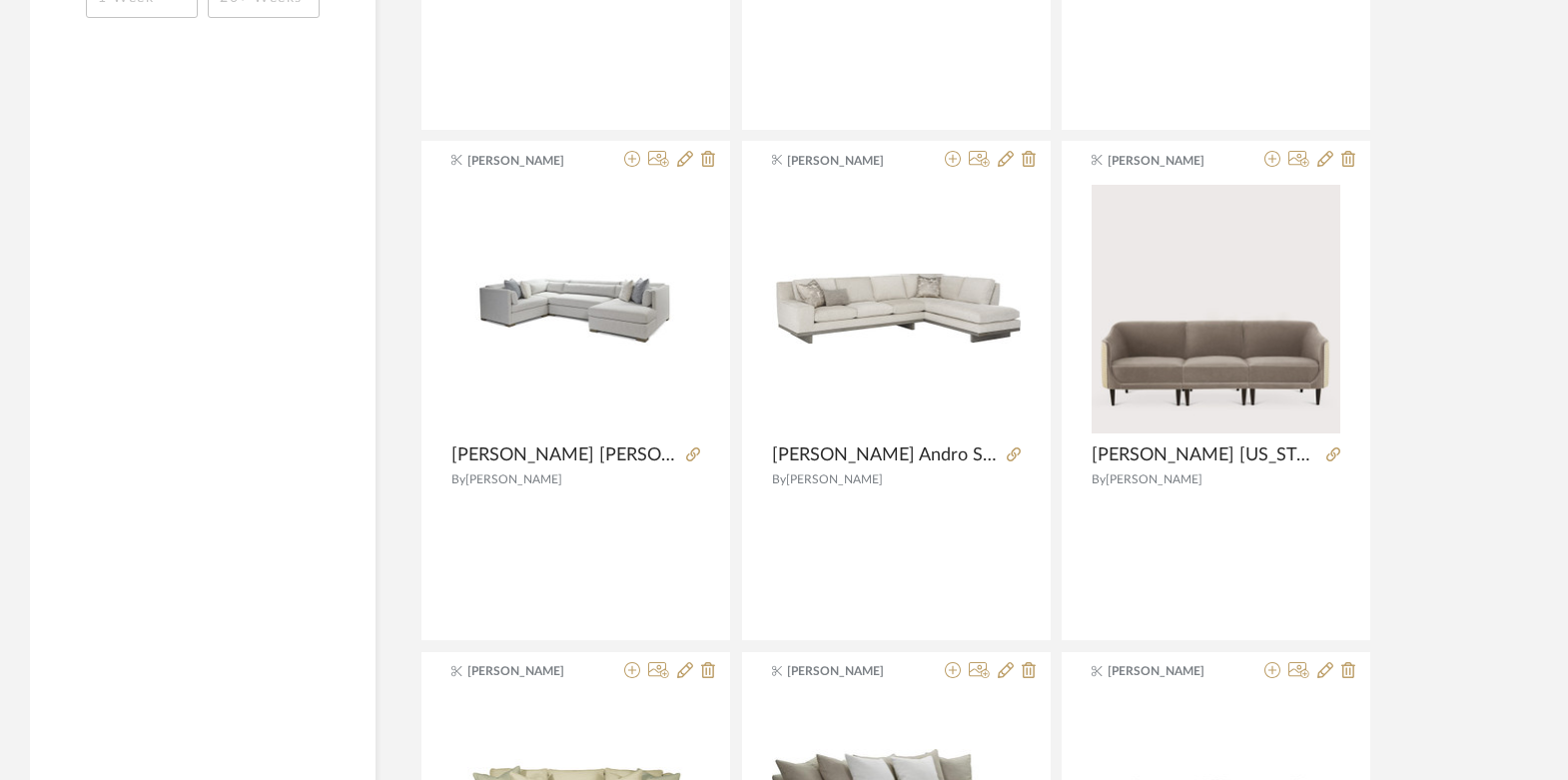 scroll, scrollTop: 3399, scrollLeft: 0, axis: vertical 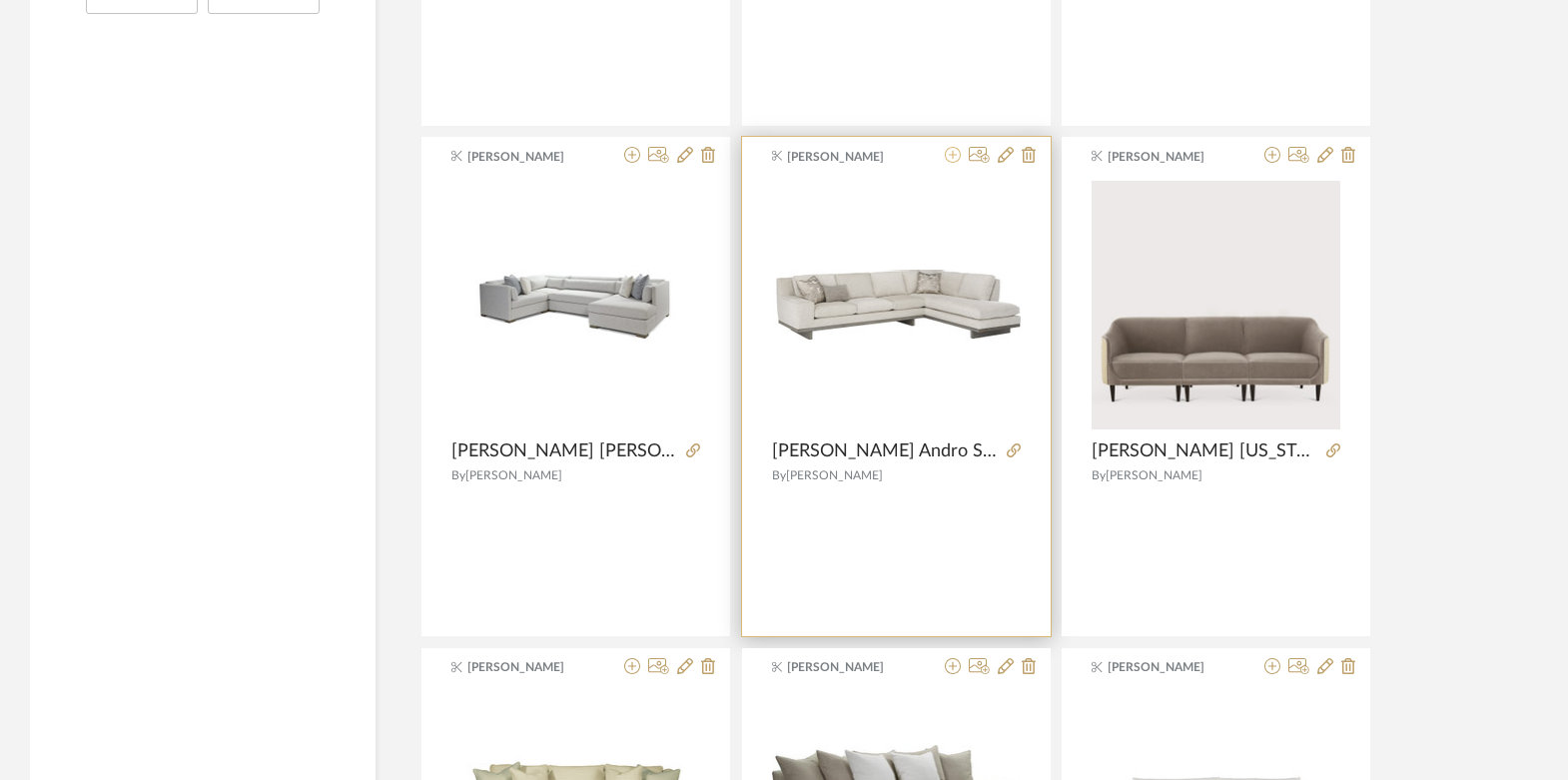 click 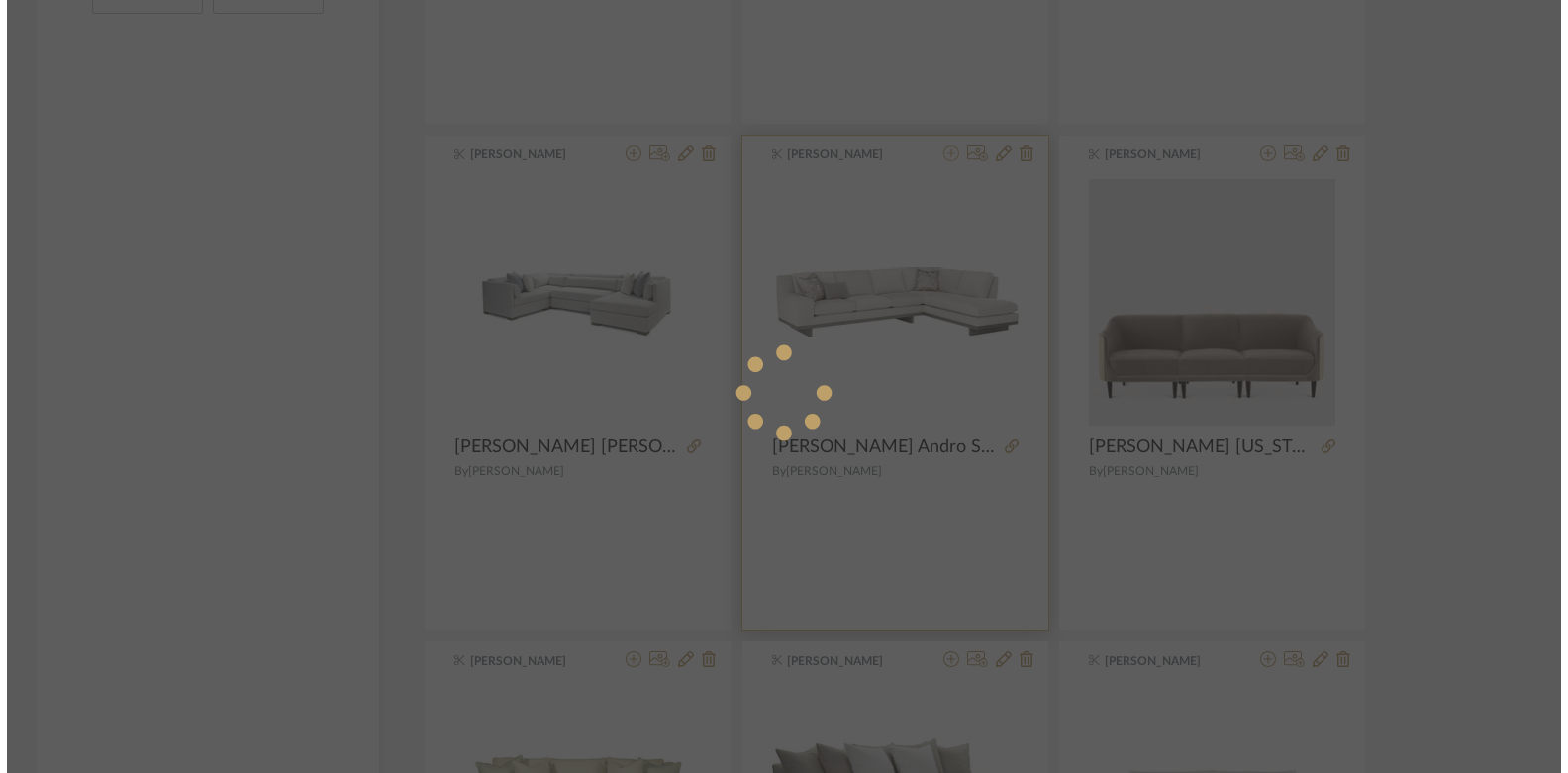 scroll, scrollTop: 0, scrollLeft: 0, axis: both 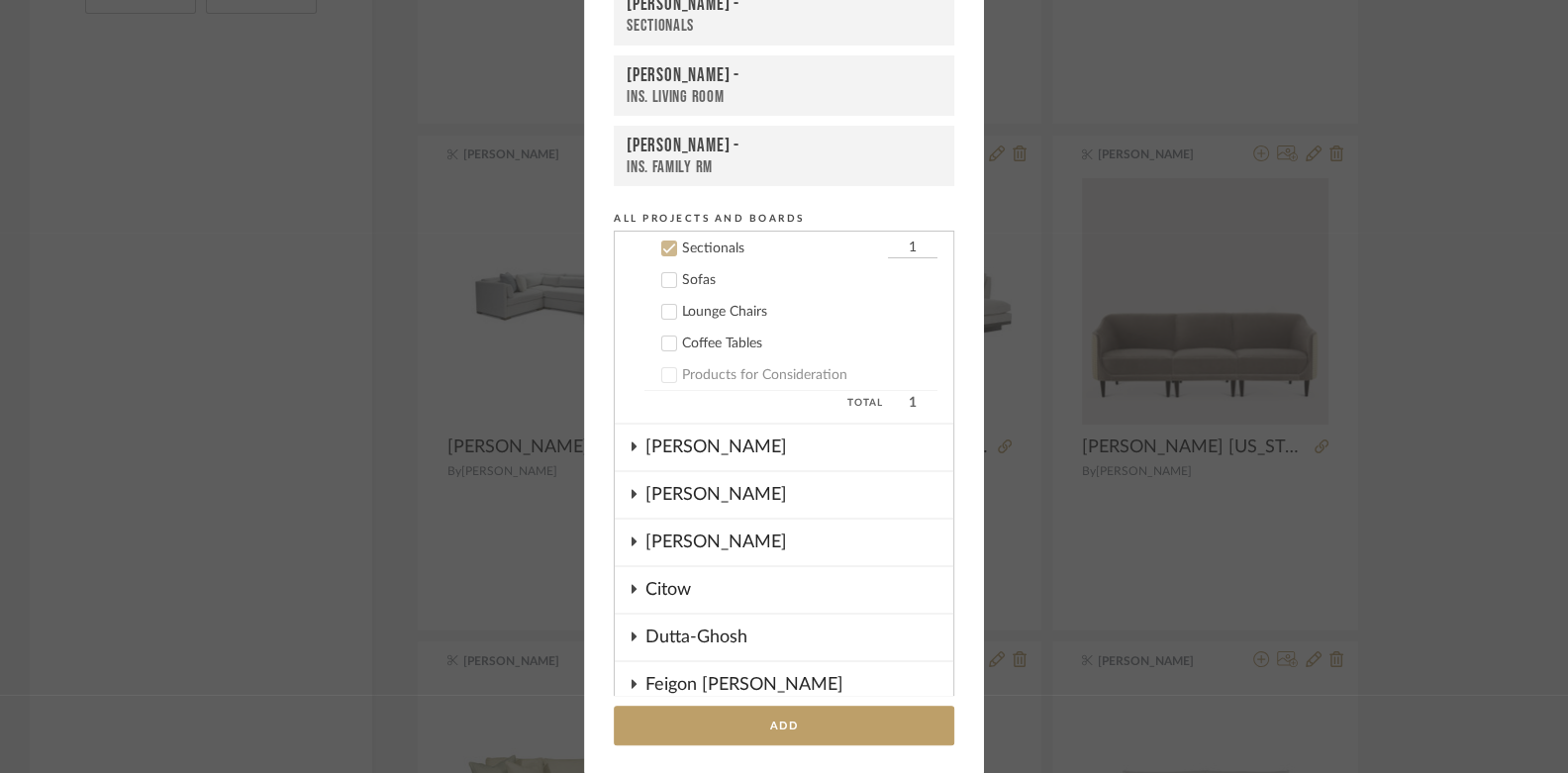 click on "Sectionals" at bounding box center [784, 26] 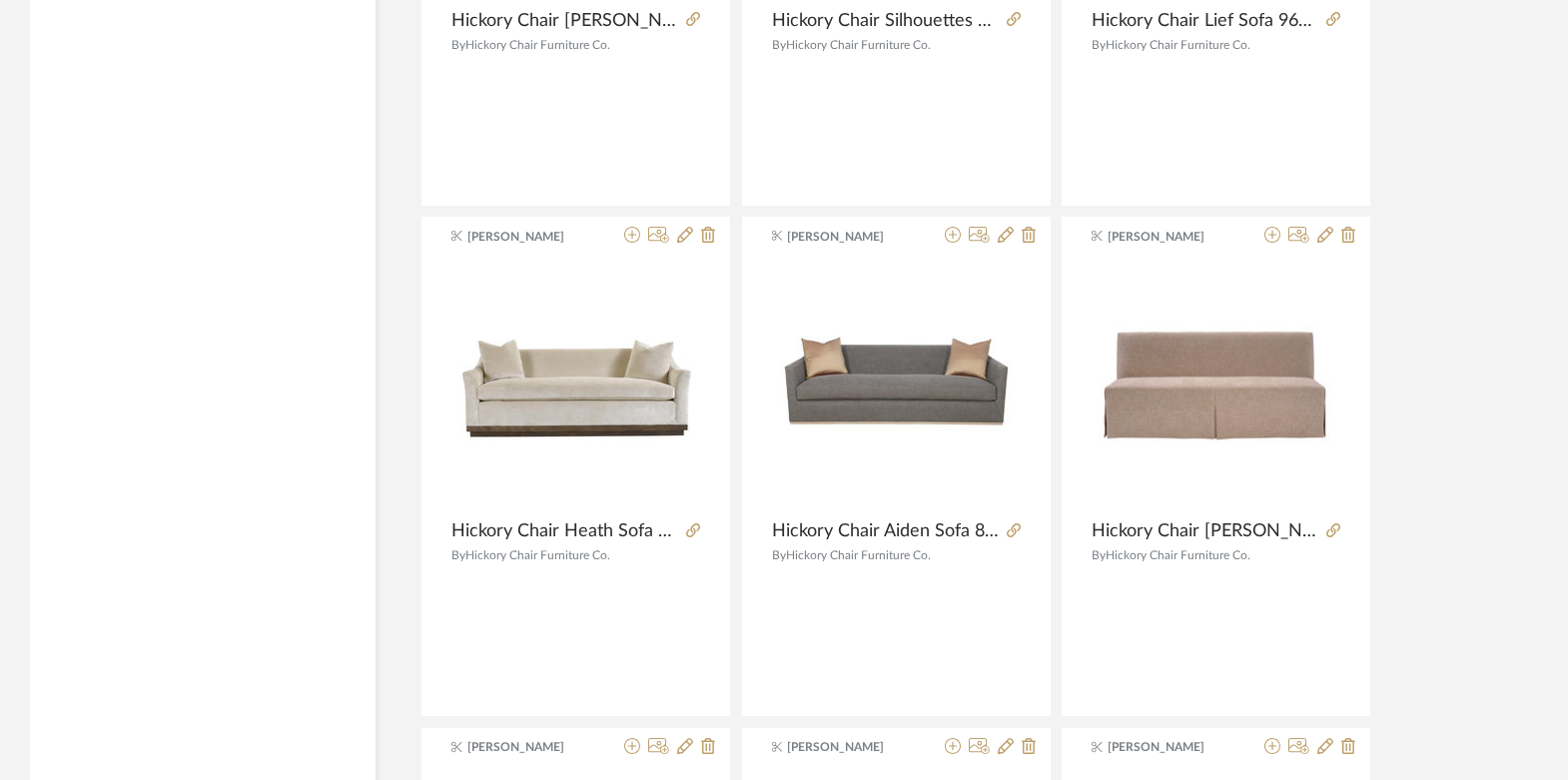 scroll, scrollTop: 4345, scrollLeft: 0, axis: vertical 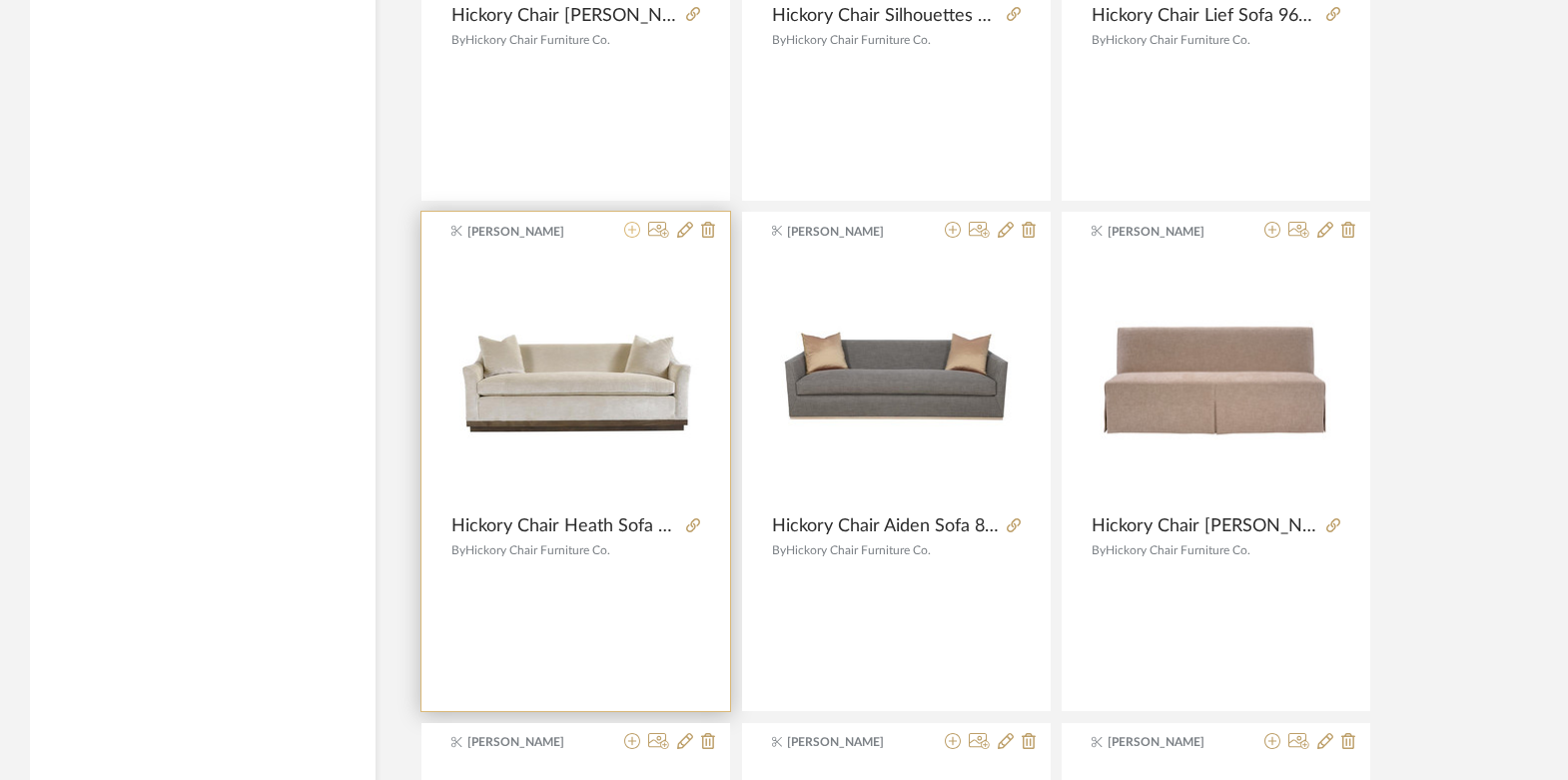 click 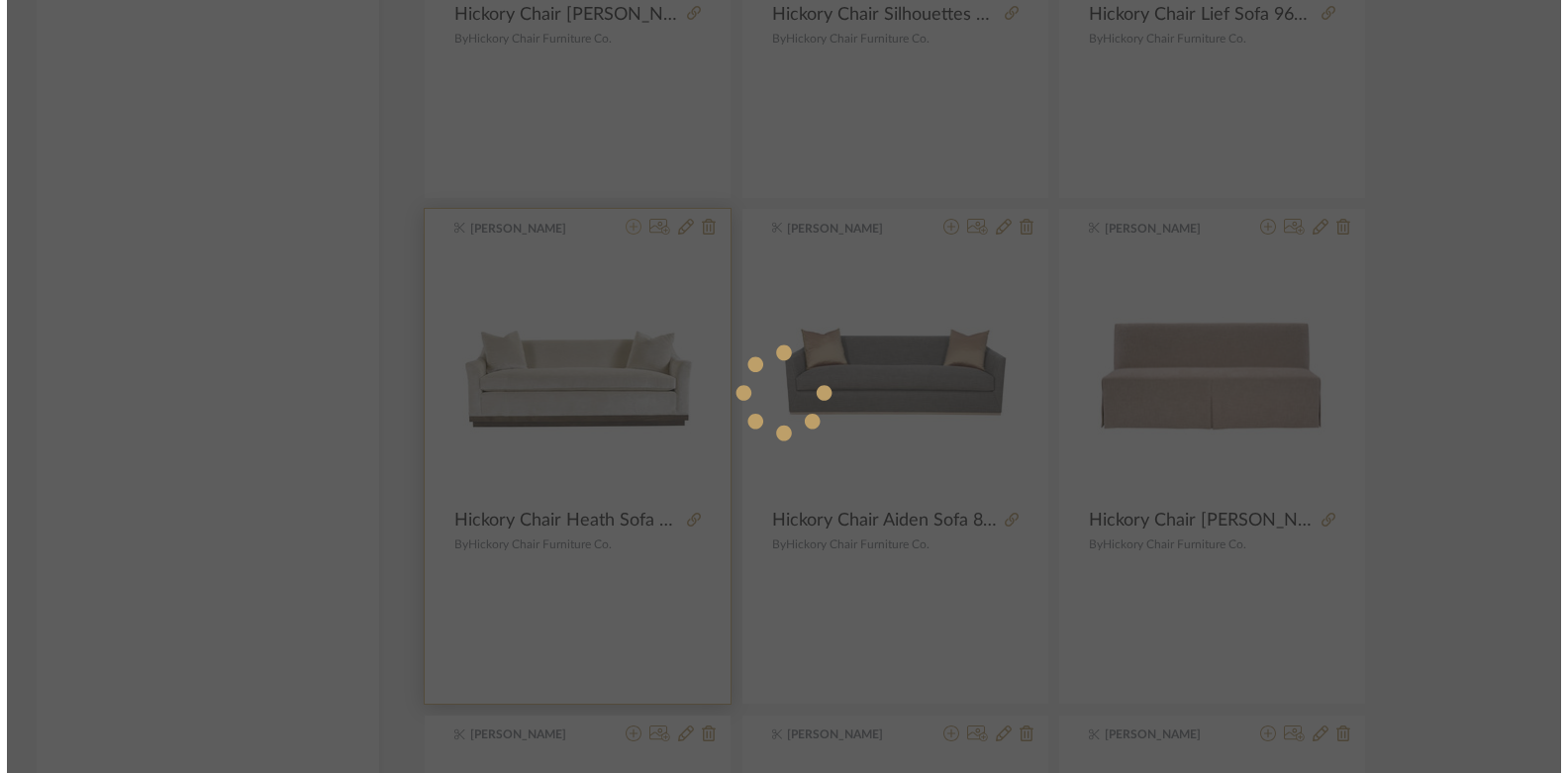 scroll, scrollTop: 0, scrollLeft: 0, axis: both 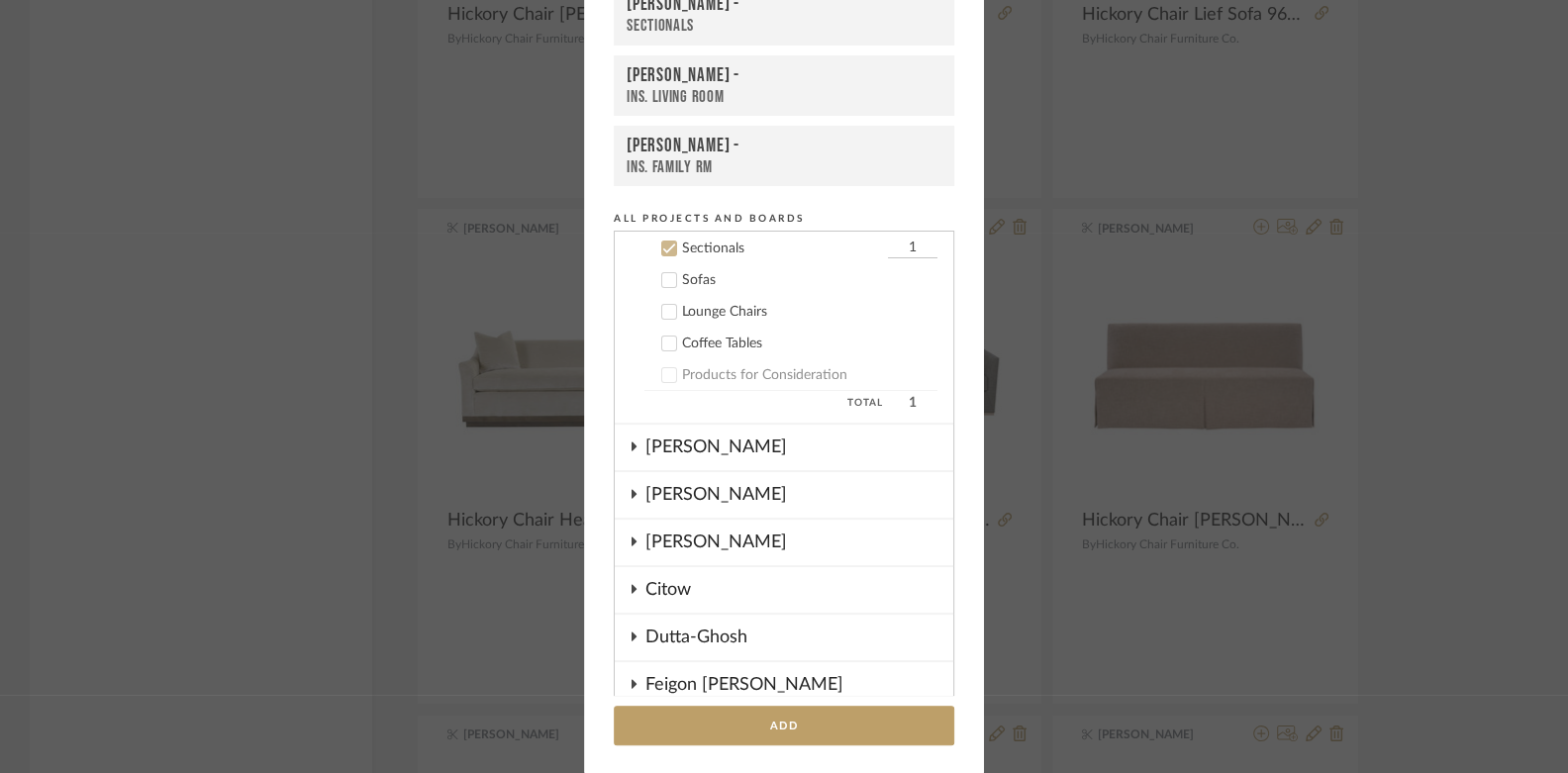 click on "Sofas" at bounding box center [810, 280] 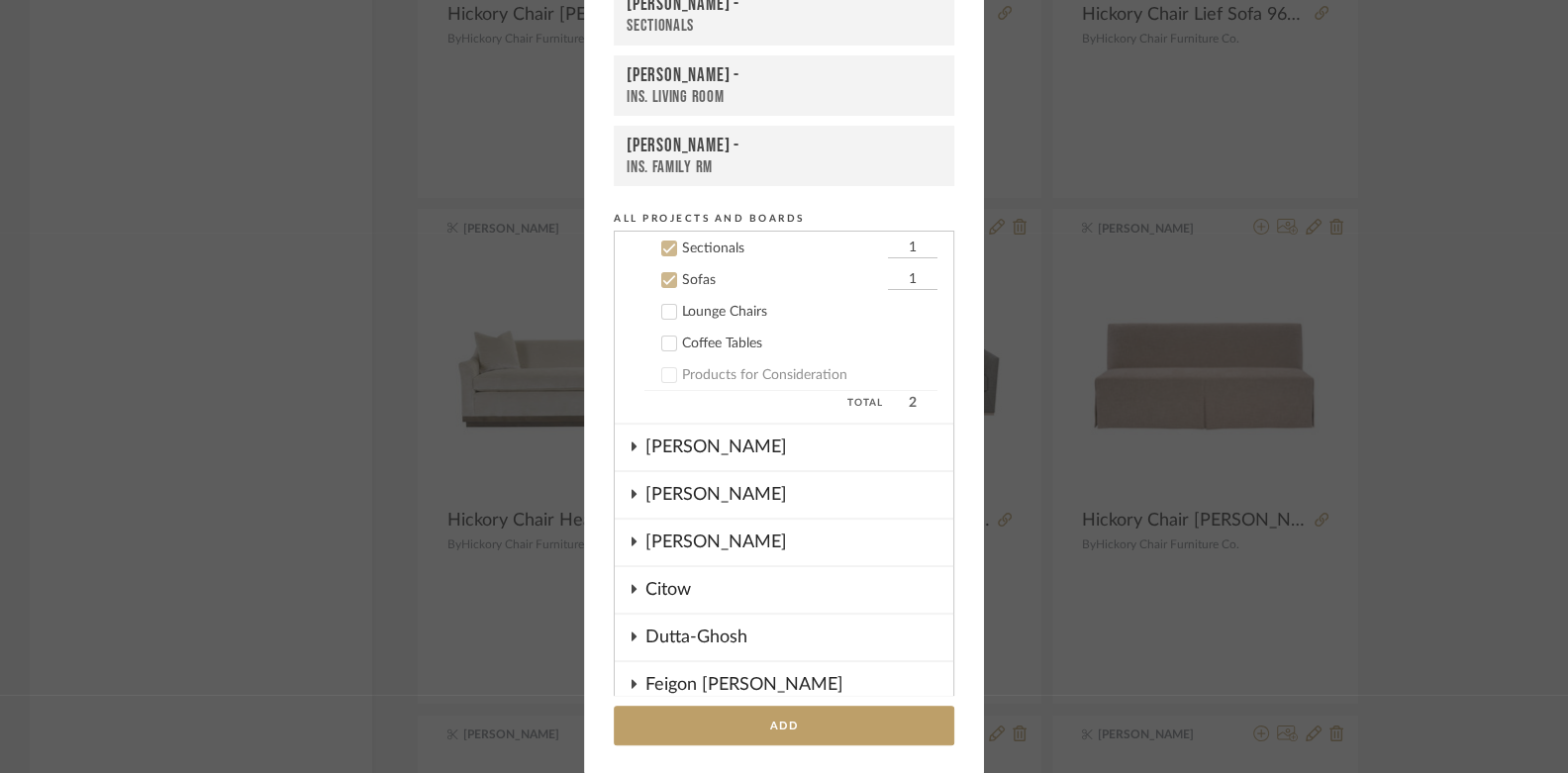 click on "Sectionals" at bounding box center (782, 248) 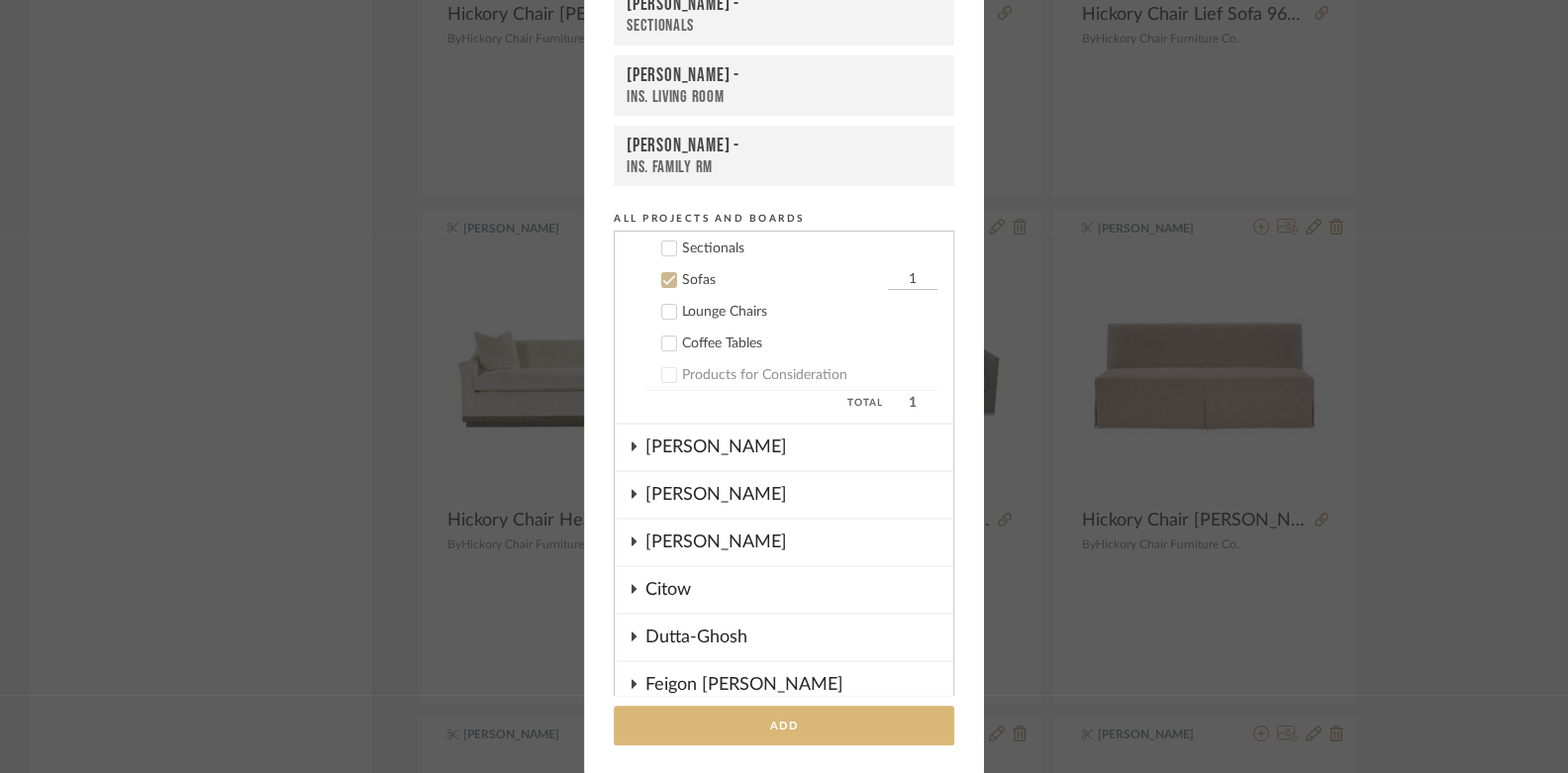 click on "Add" at bounding box center (784, 725) 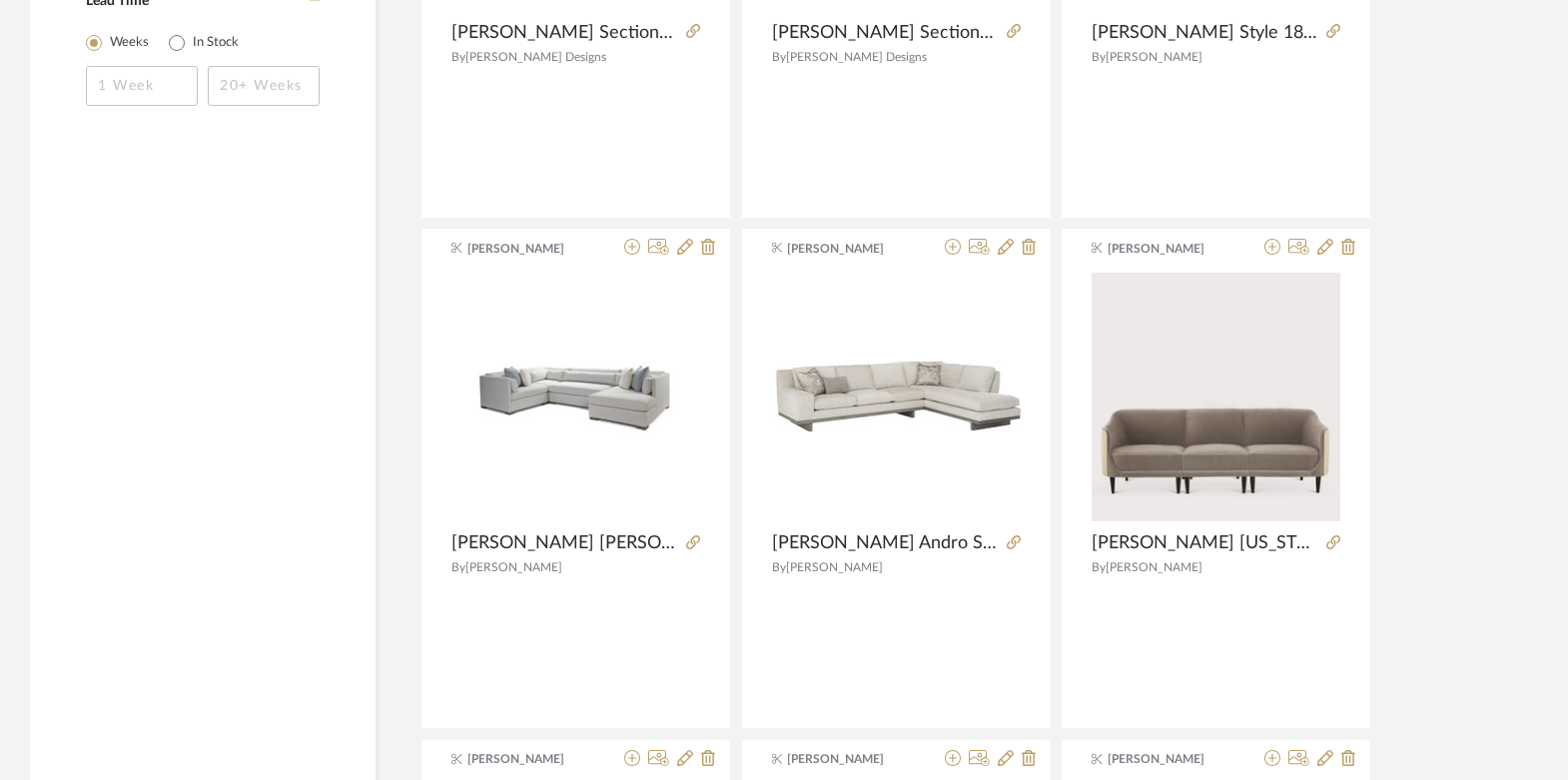 scroll, scrollTop: 3309, scrollLeft: 0, axis: vertical 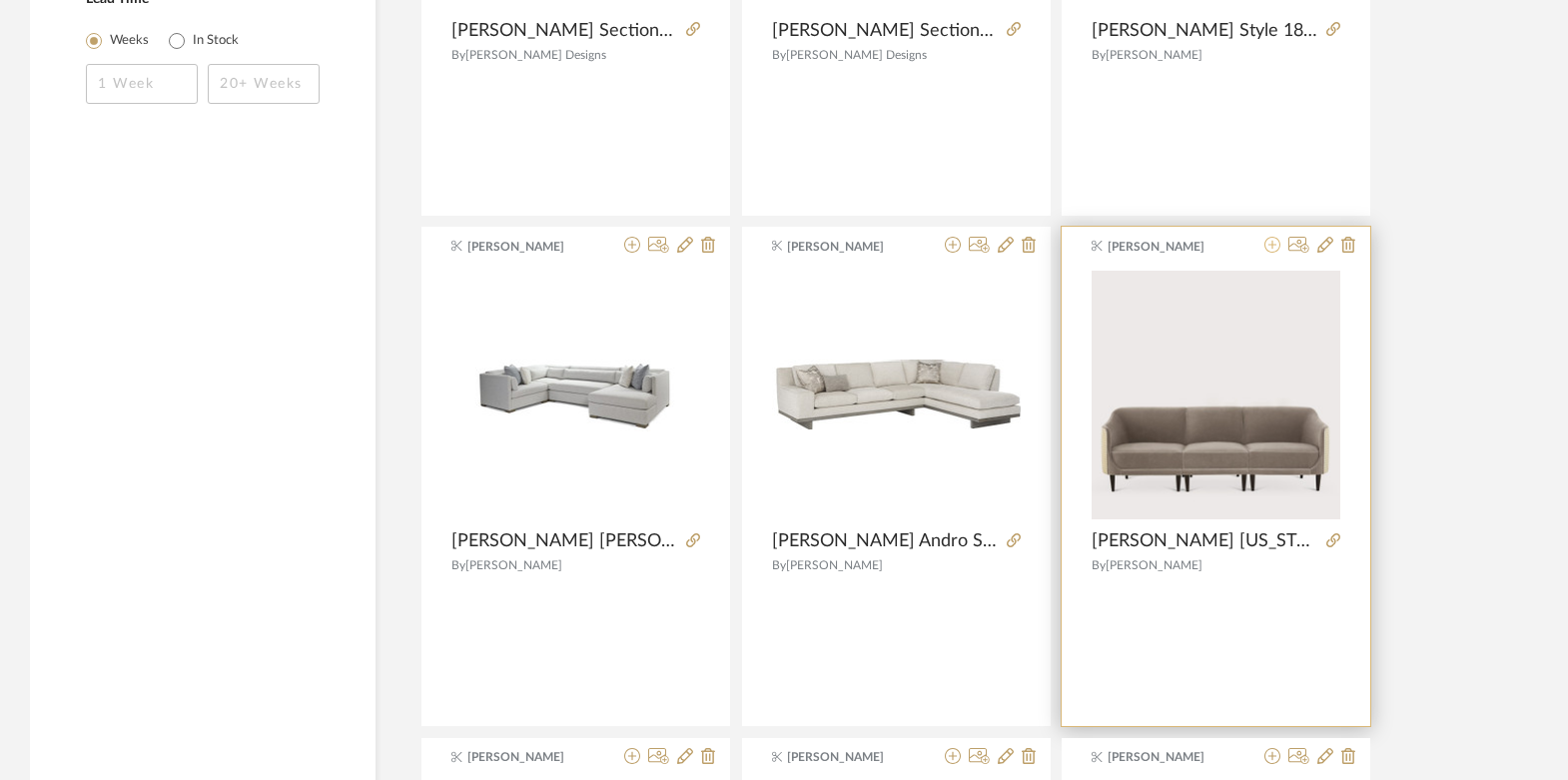 click 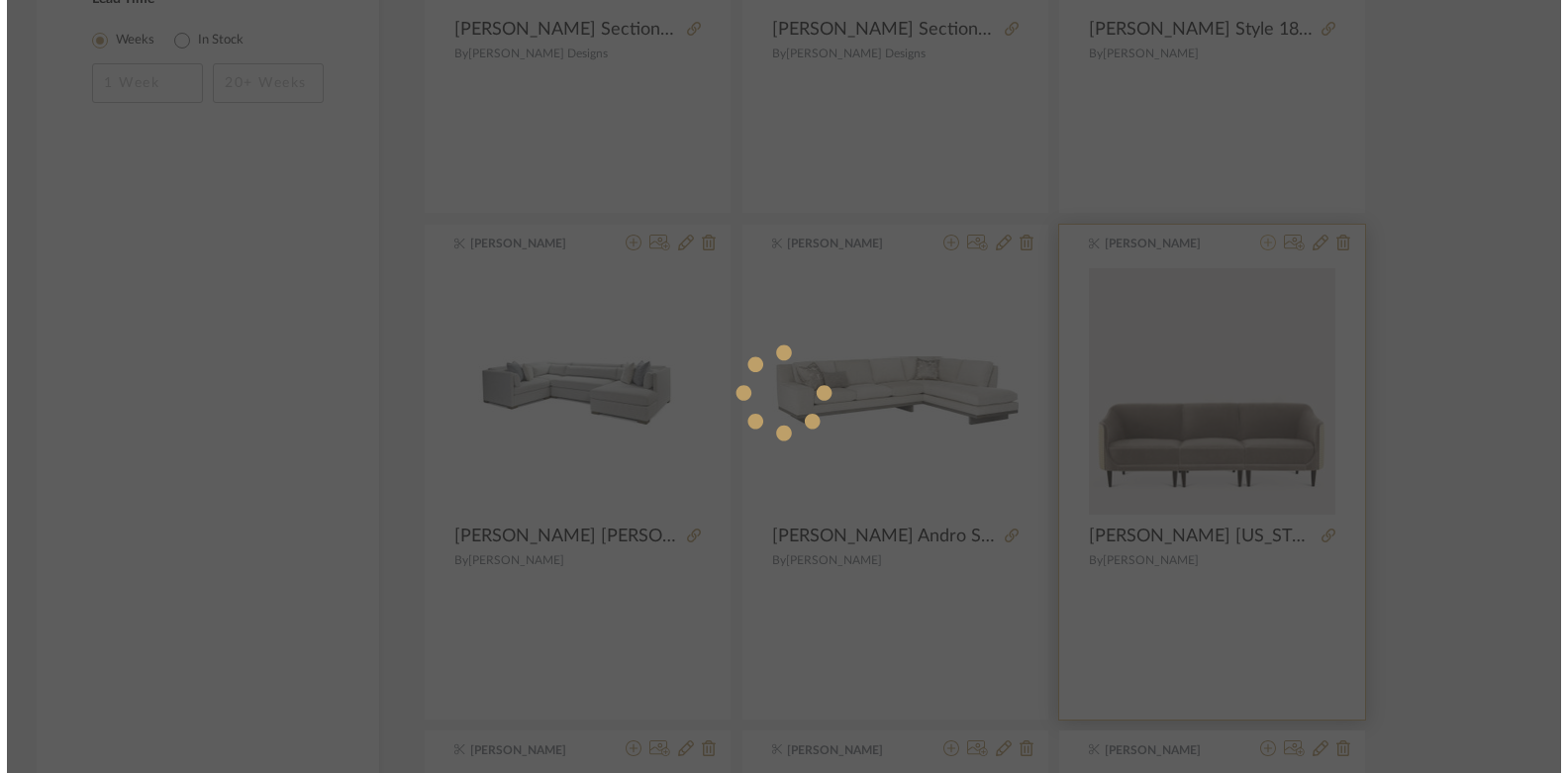scroll, scrollTop: 0, scrollLeft: 0, axis: both 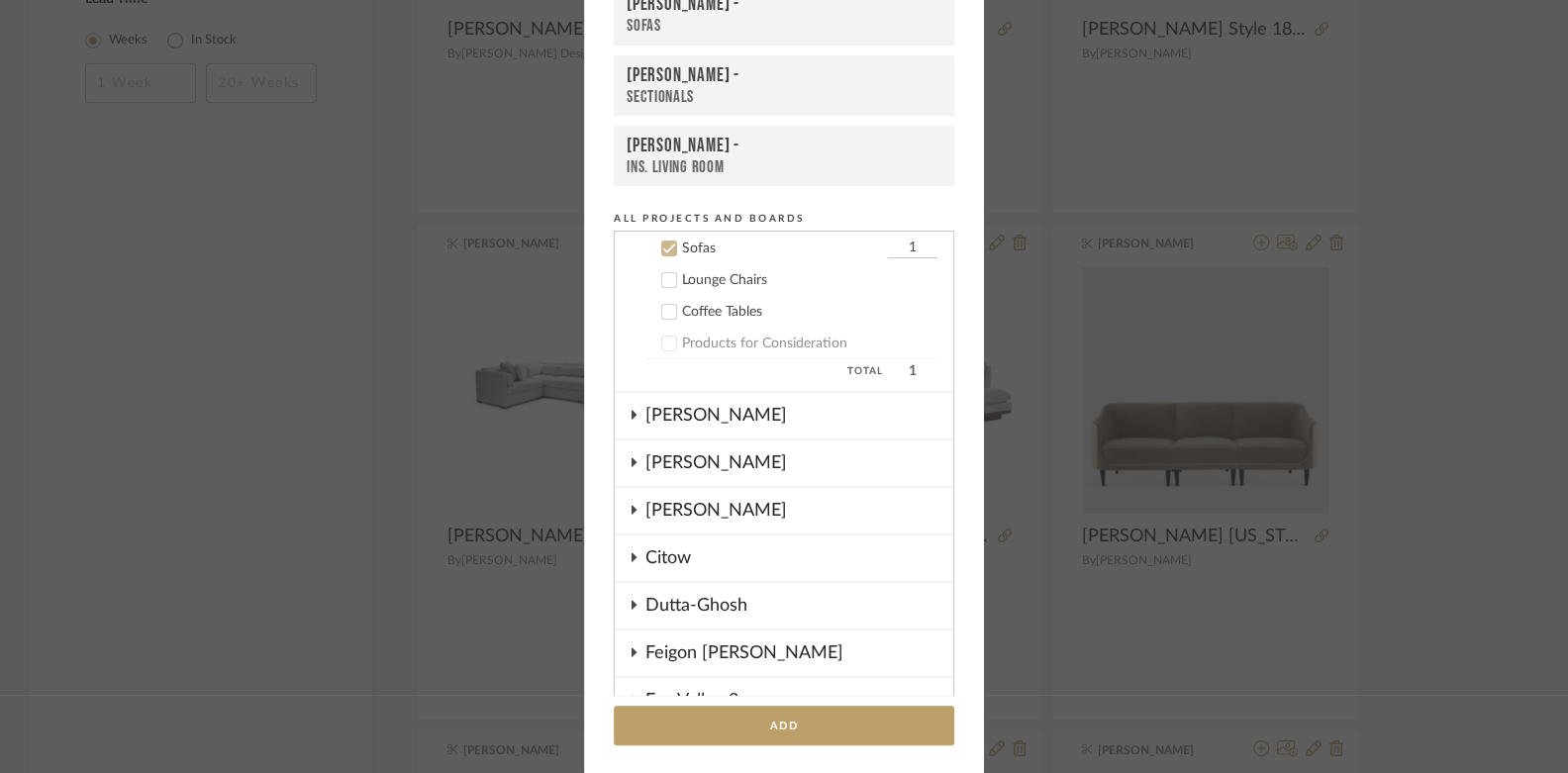 click on "Sofas" at bounding box center (784, 26) 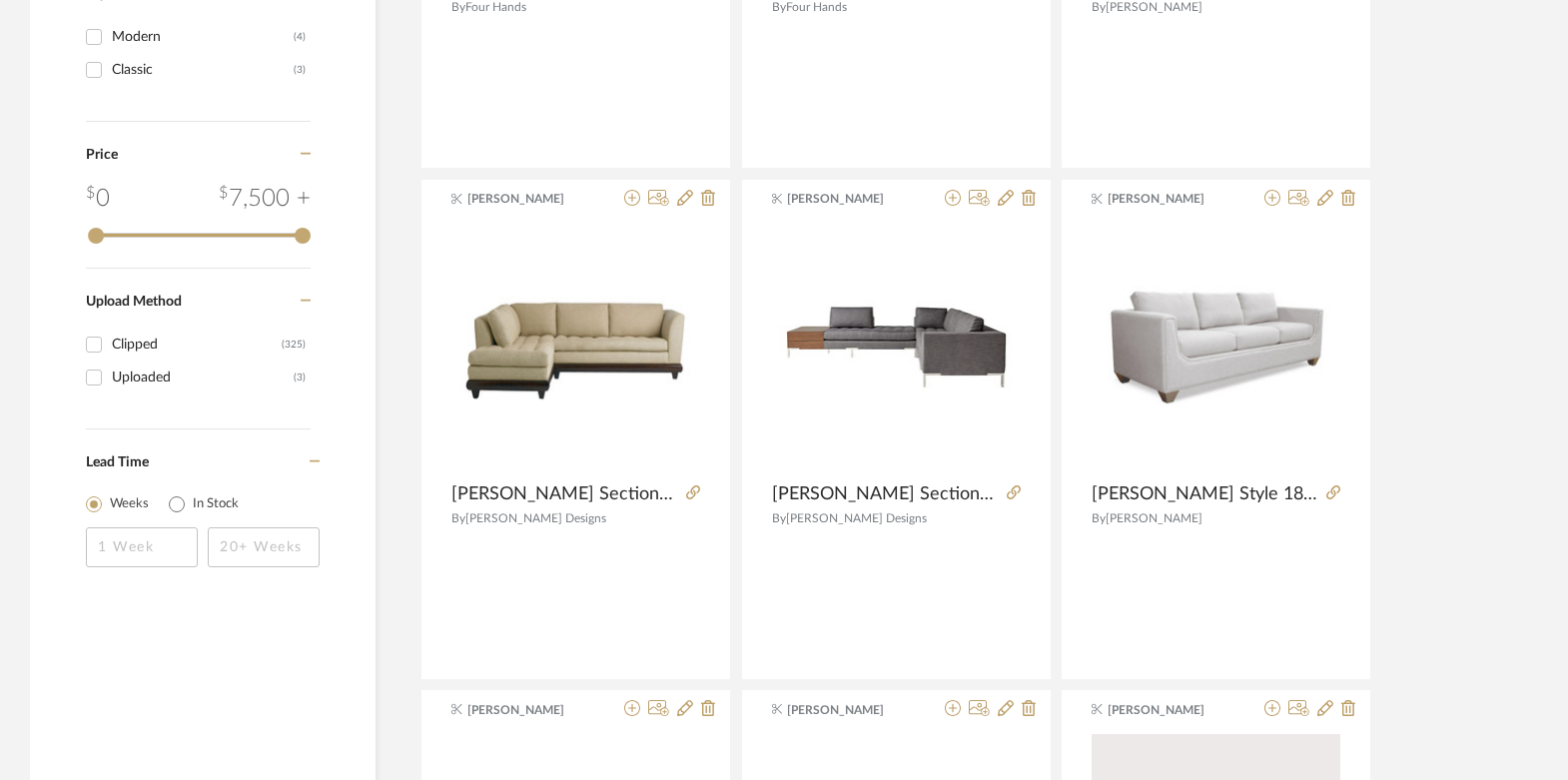 scroll, scrollTop: 2844, scrollLeft: 0, axis: vertical 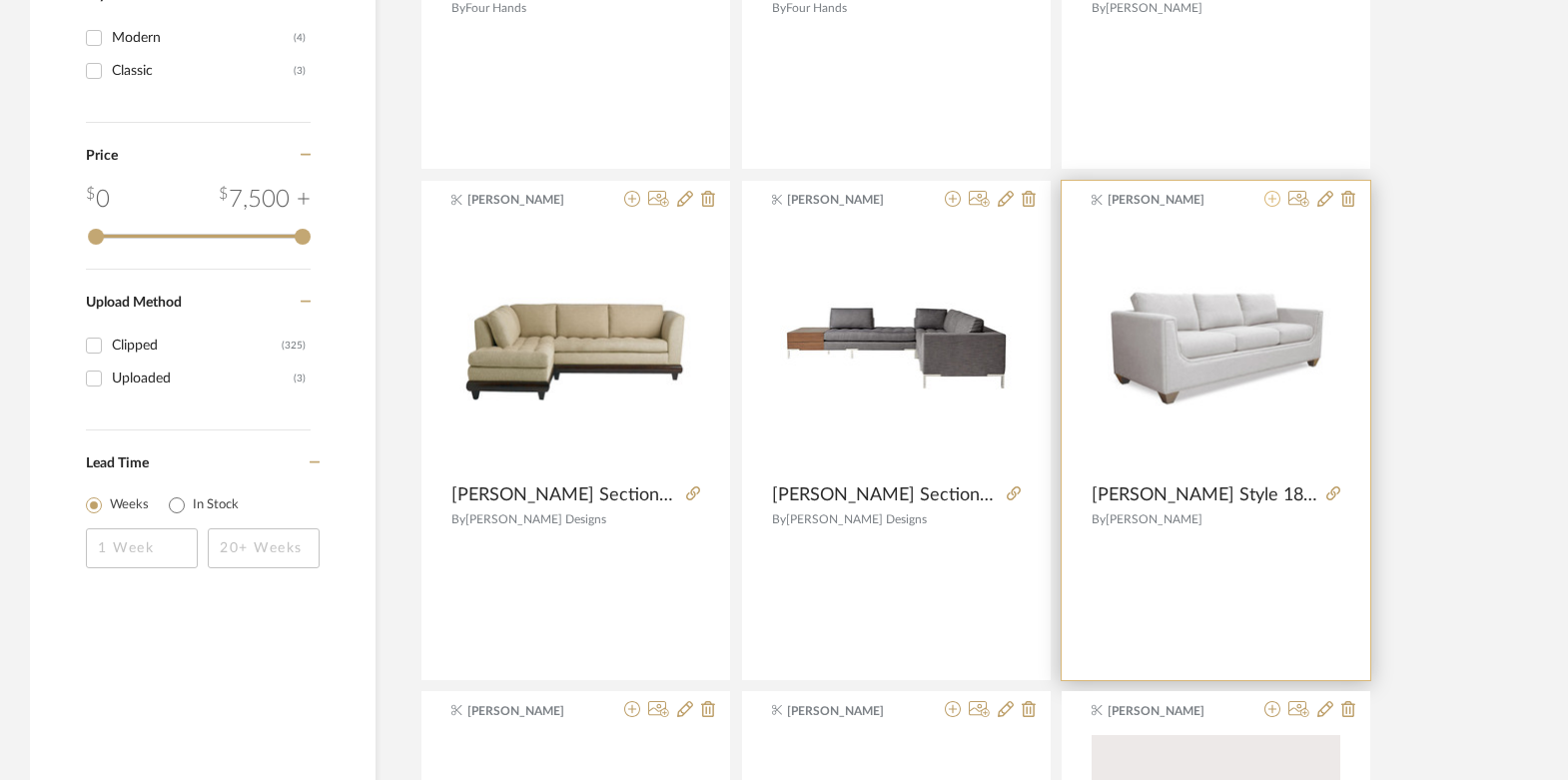 click 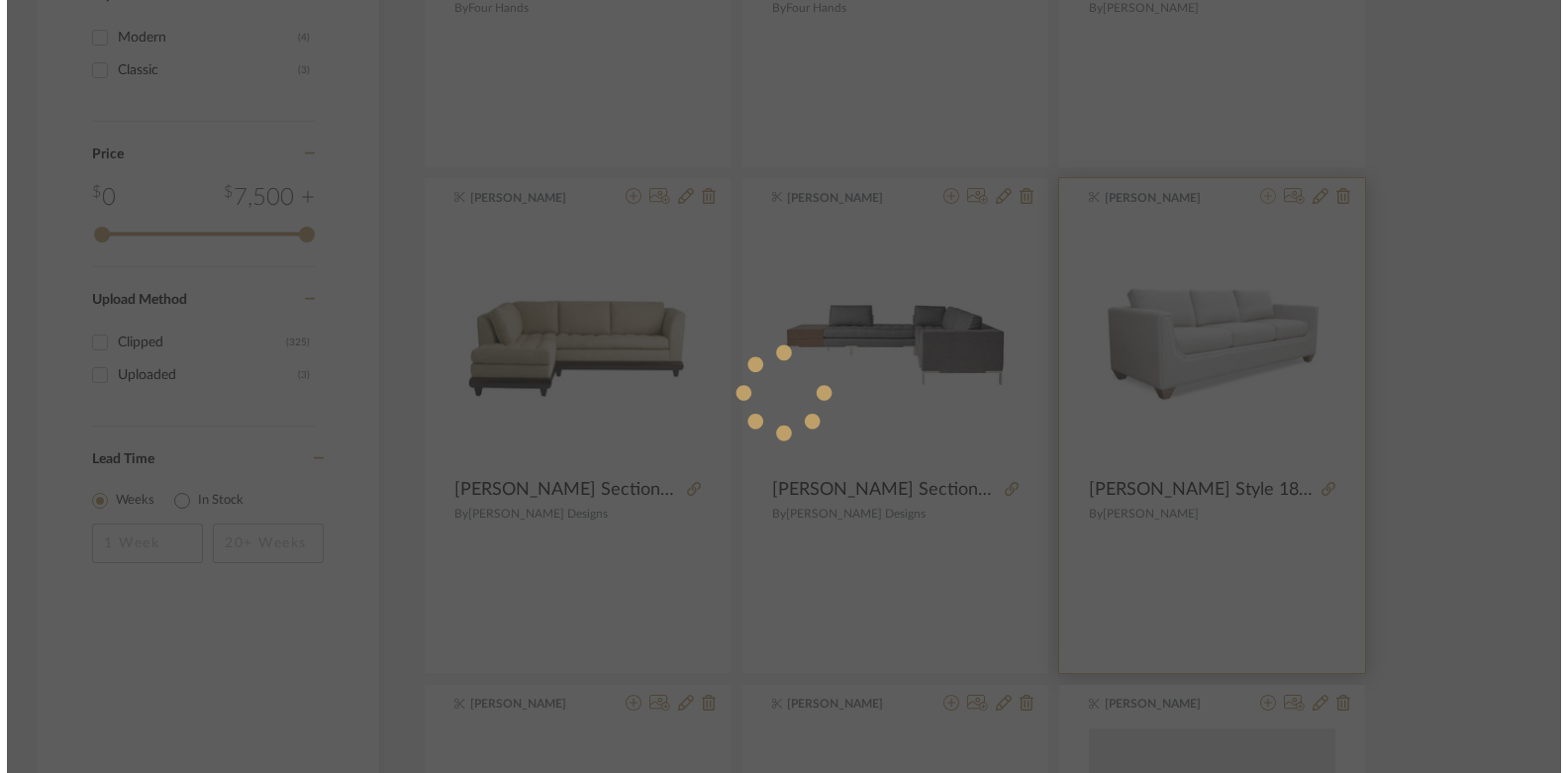 scroll, scrollTop: 0, scrollLeft: 0, axis: both 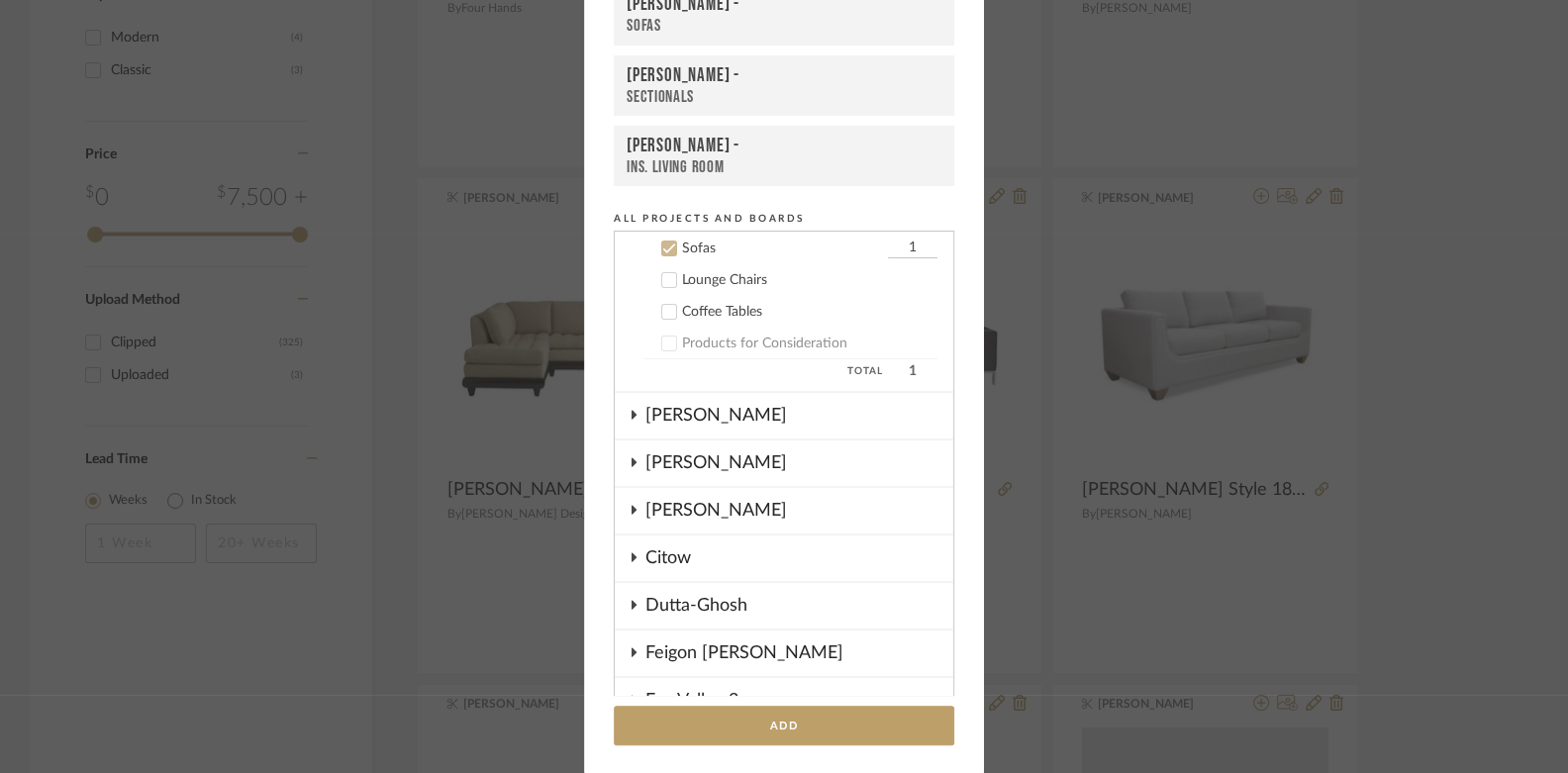 click on "Boutross -" at bounding box center [784, 5] 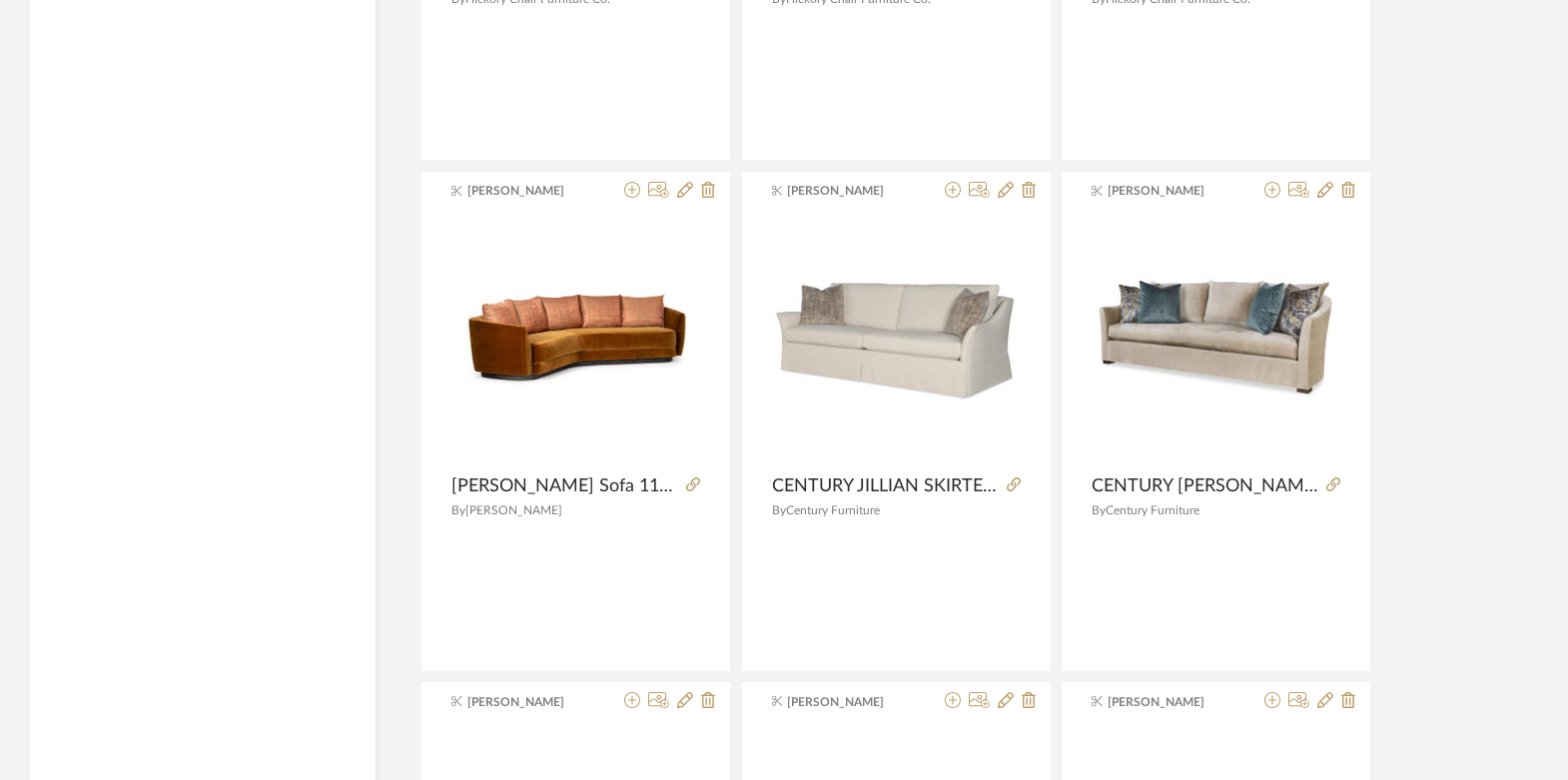 scroll, scrollTop: 4898, scrollLeft: 0, axis: vertical 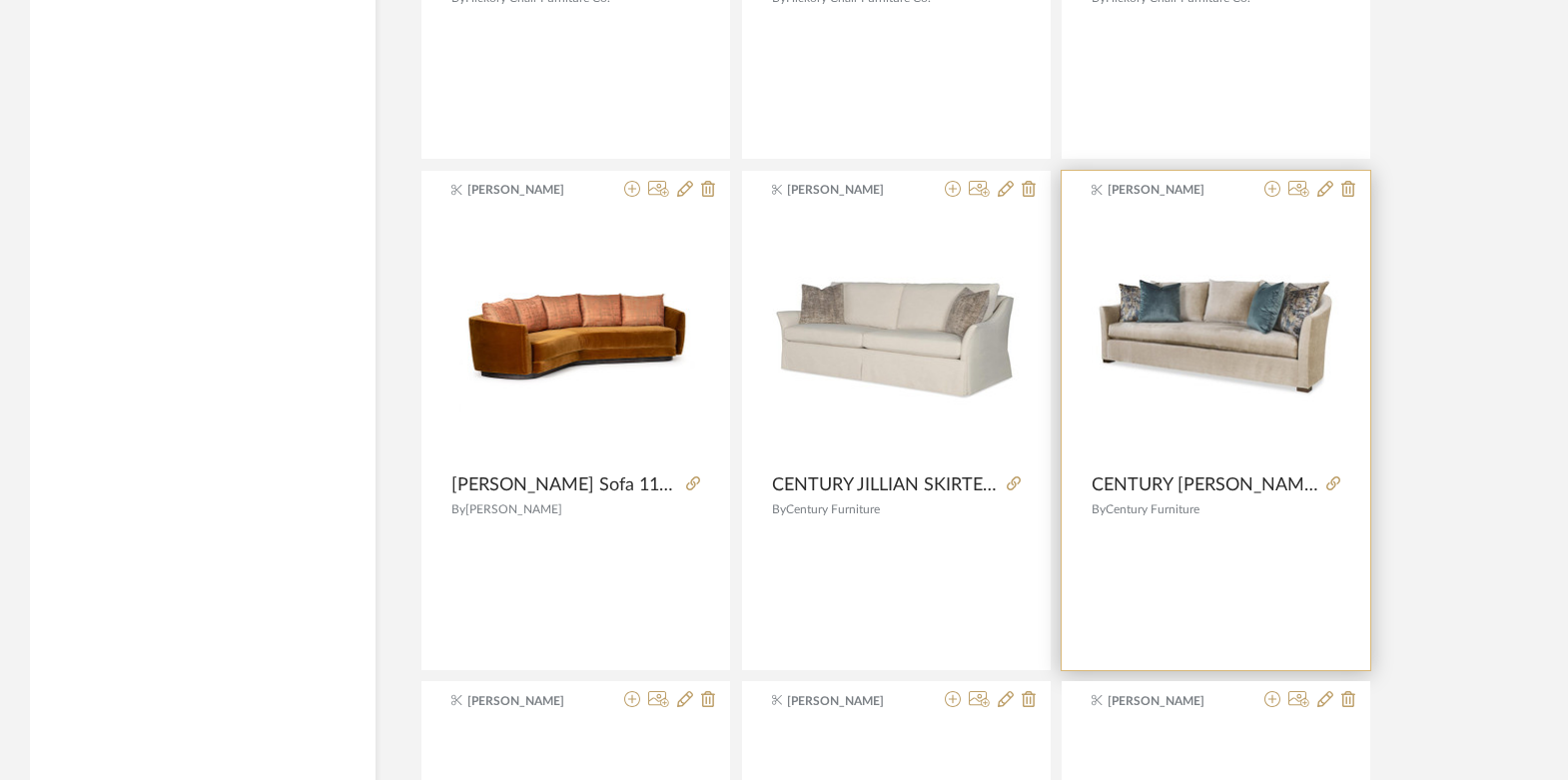 click on "Kathryn Sears CENTURY DAVISON SOFA #LTD5263-2 101"W X 46"D X 37.5"H By   Century Furniture" at bounding box center (1215, 420) 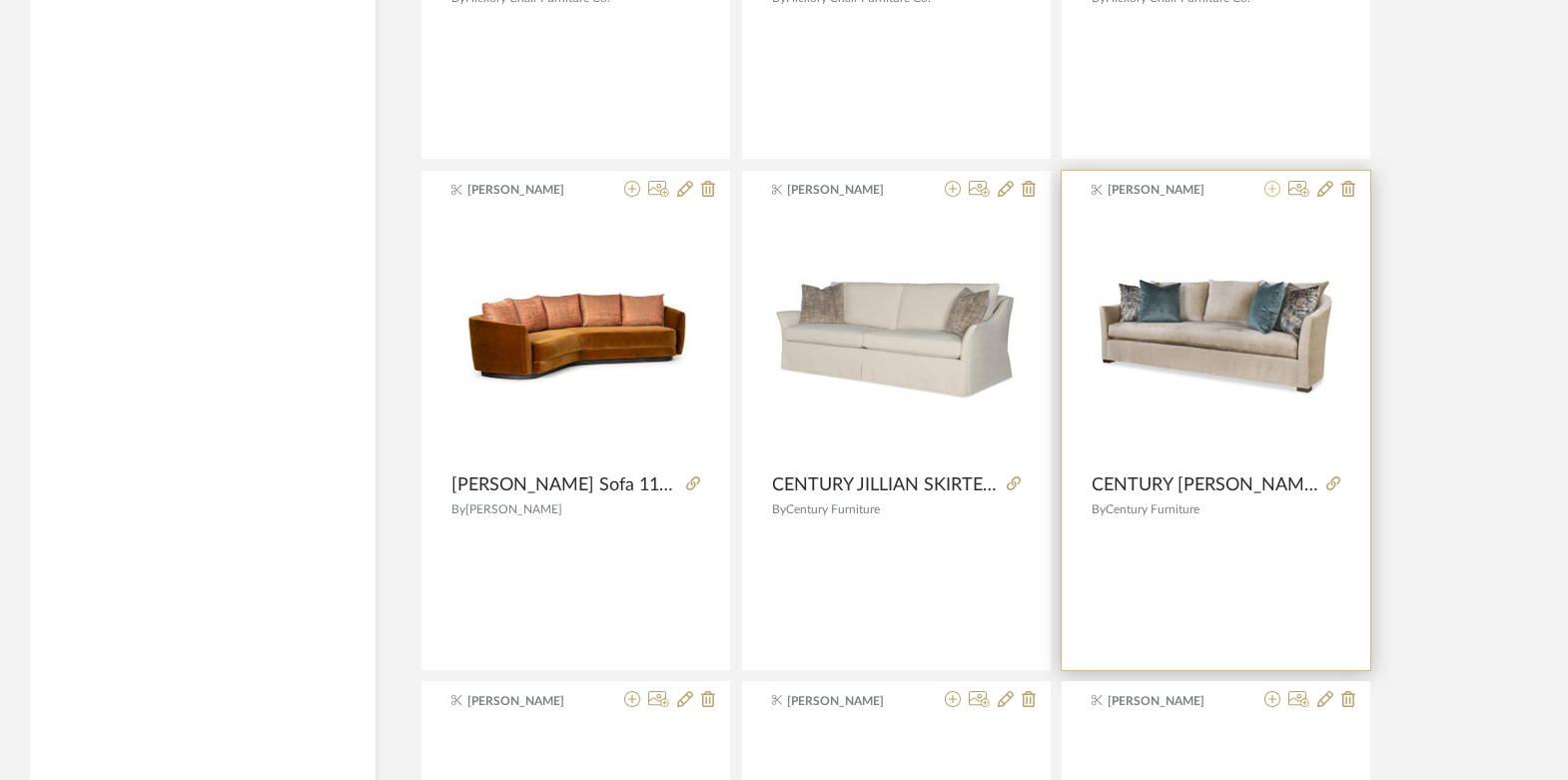 click 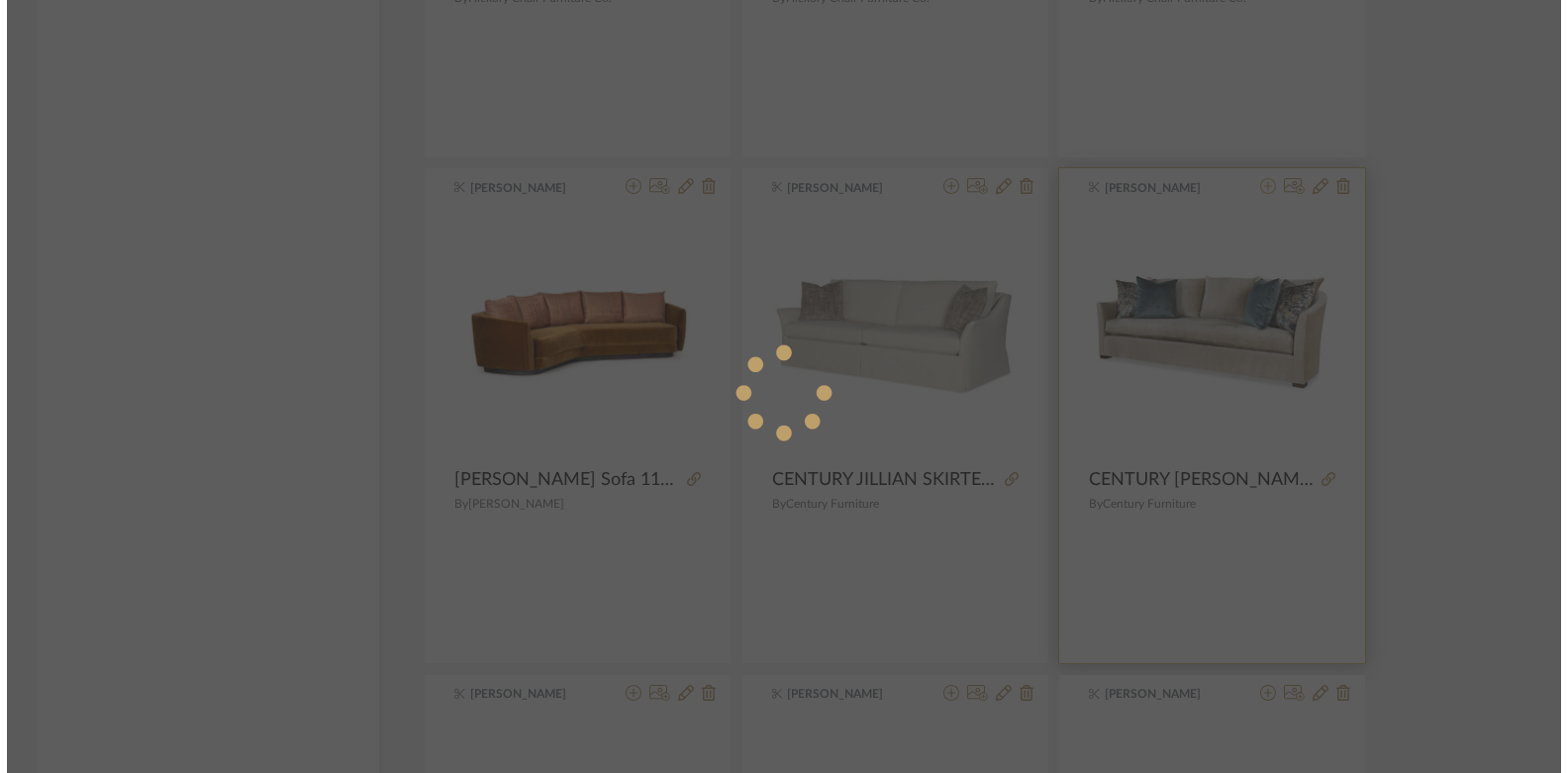 scroll, scrollTop: 0, scrollLeft: 0, axis: both 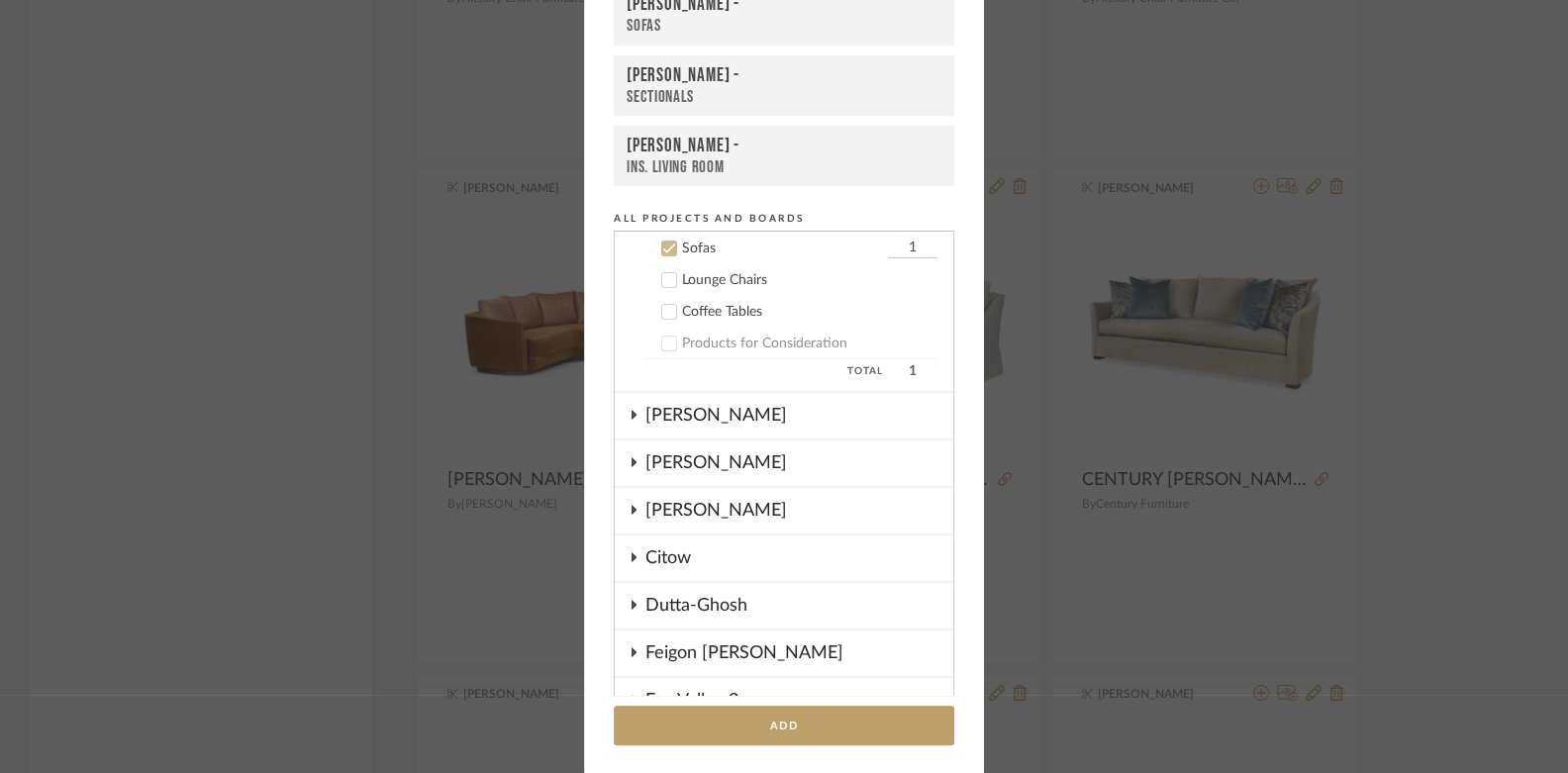 click on "Boutross -" at bounding box center (784, 5) 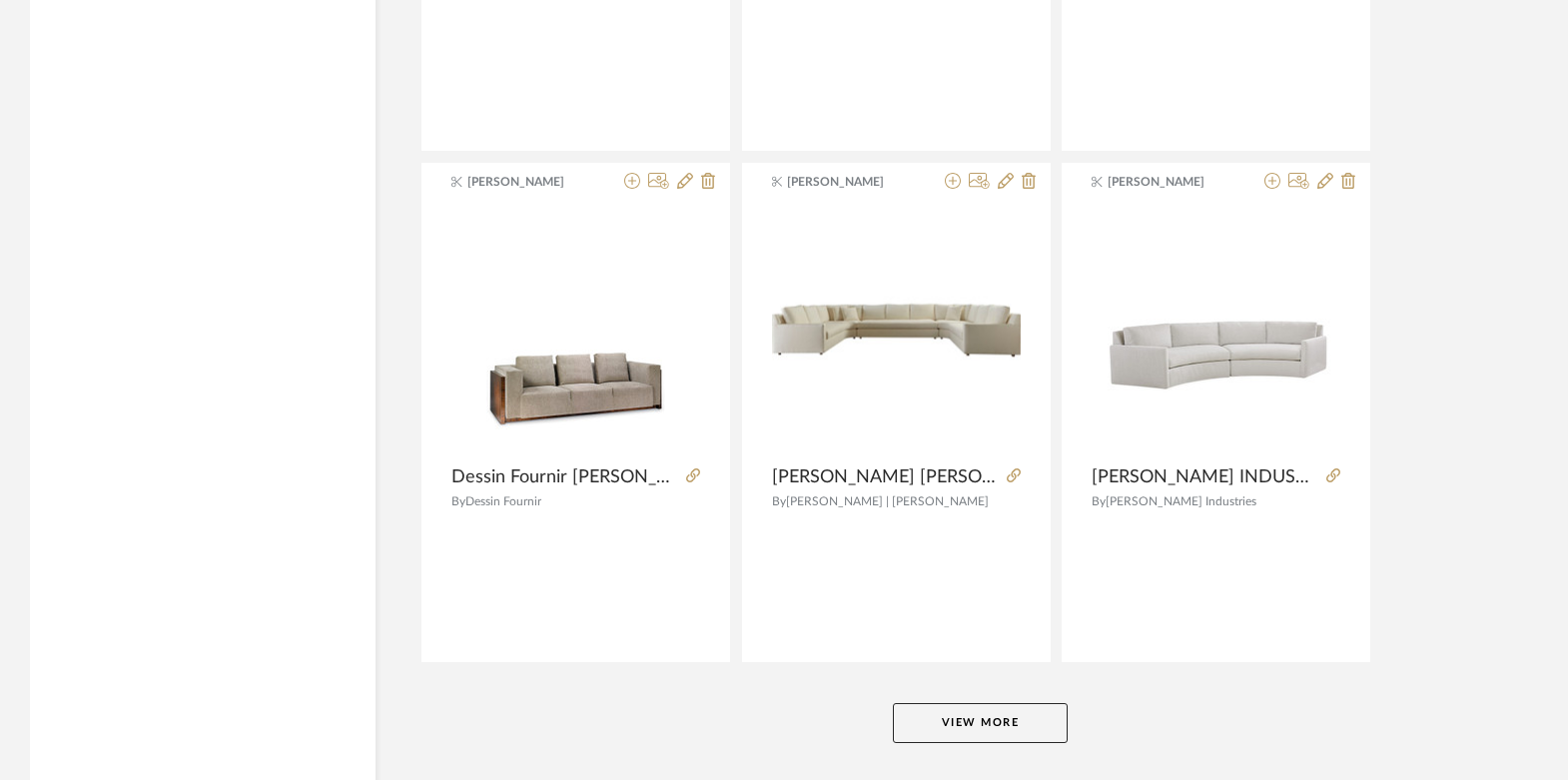 scroll, scrollTop: 6013, scrollLeft: 0, axis: vertical 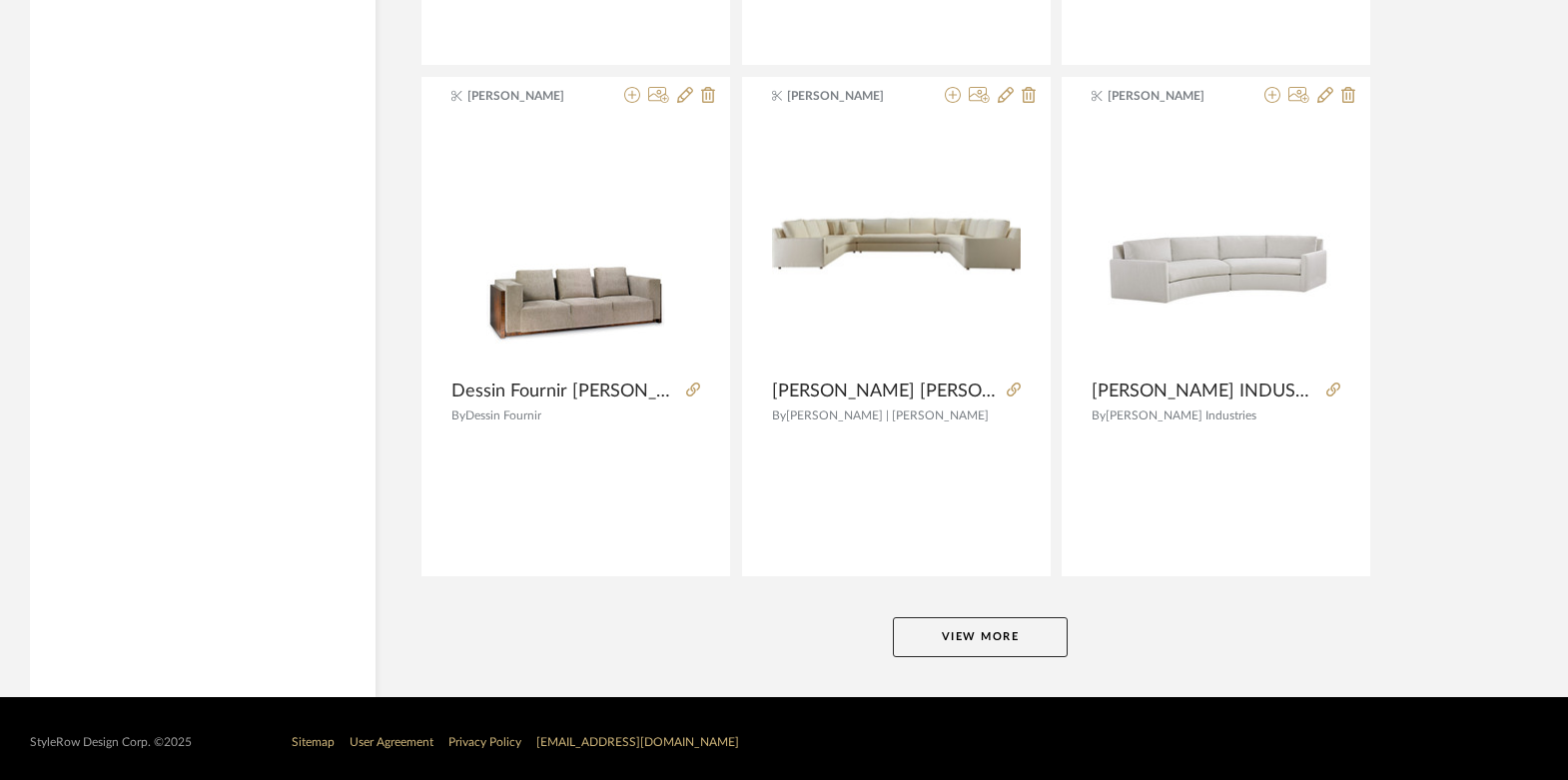 click on "View More" 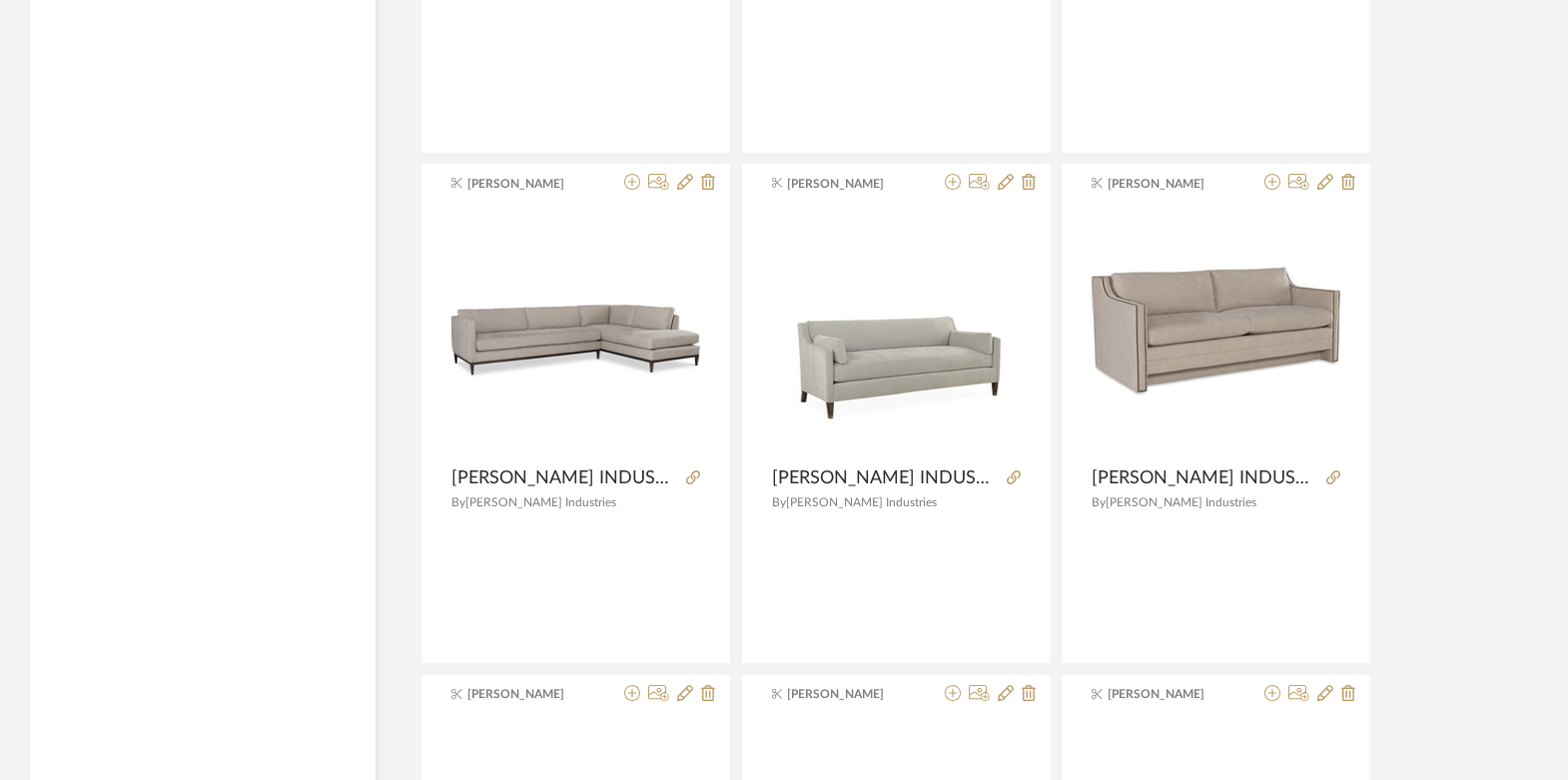 scroll, scrollTop: 6438, scrollLeft: 0, axis: vertical 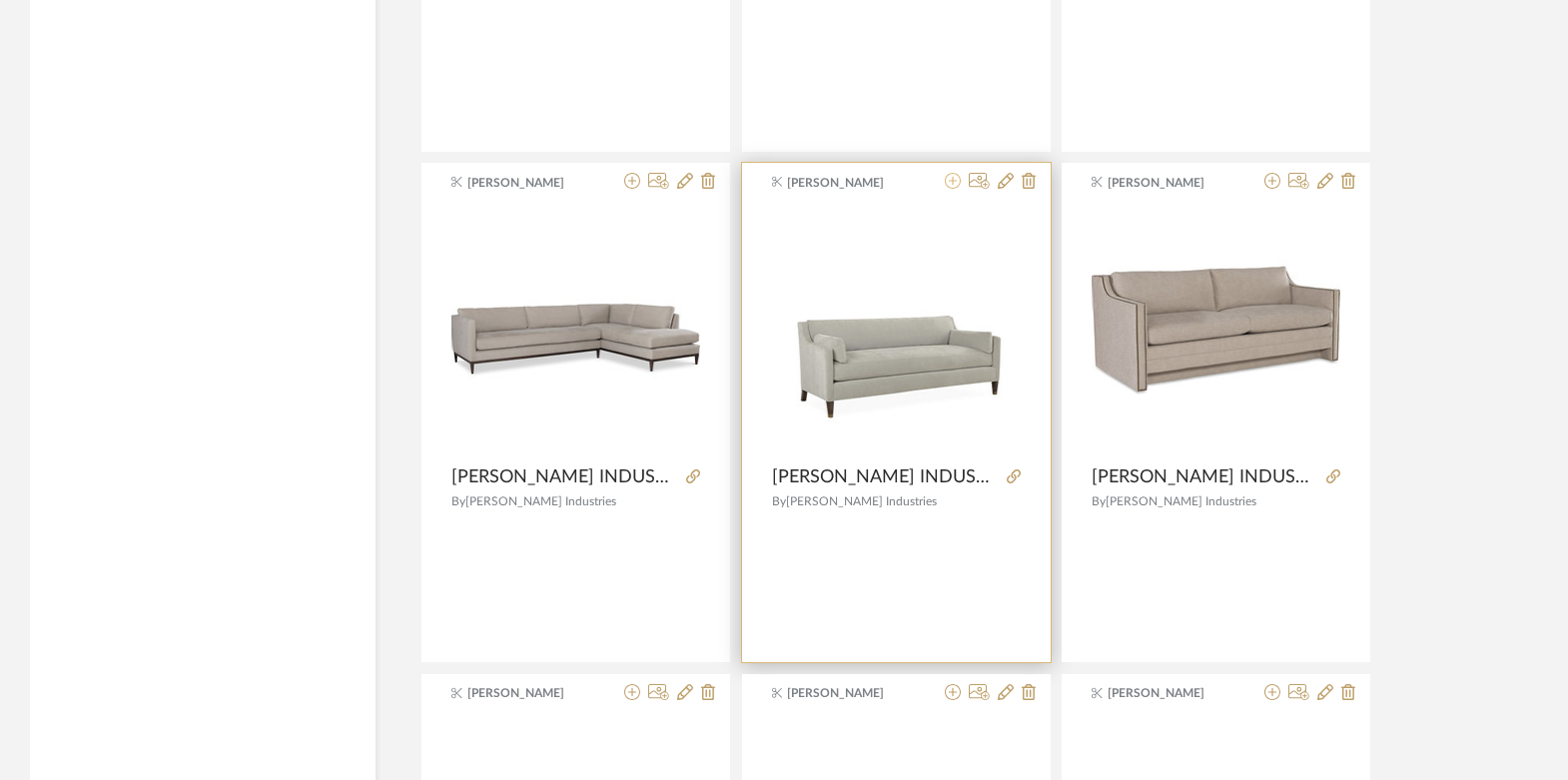 click 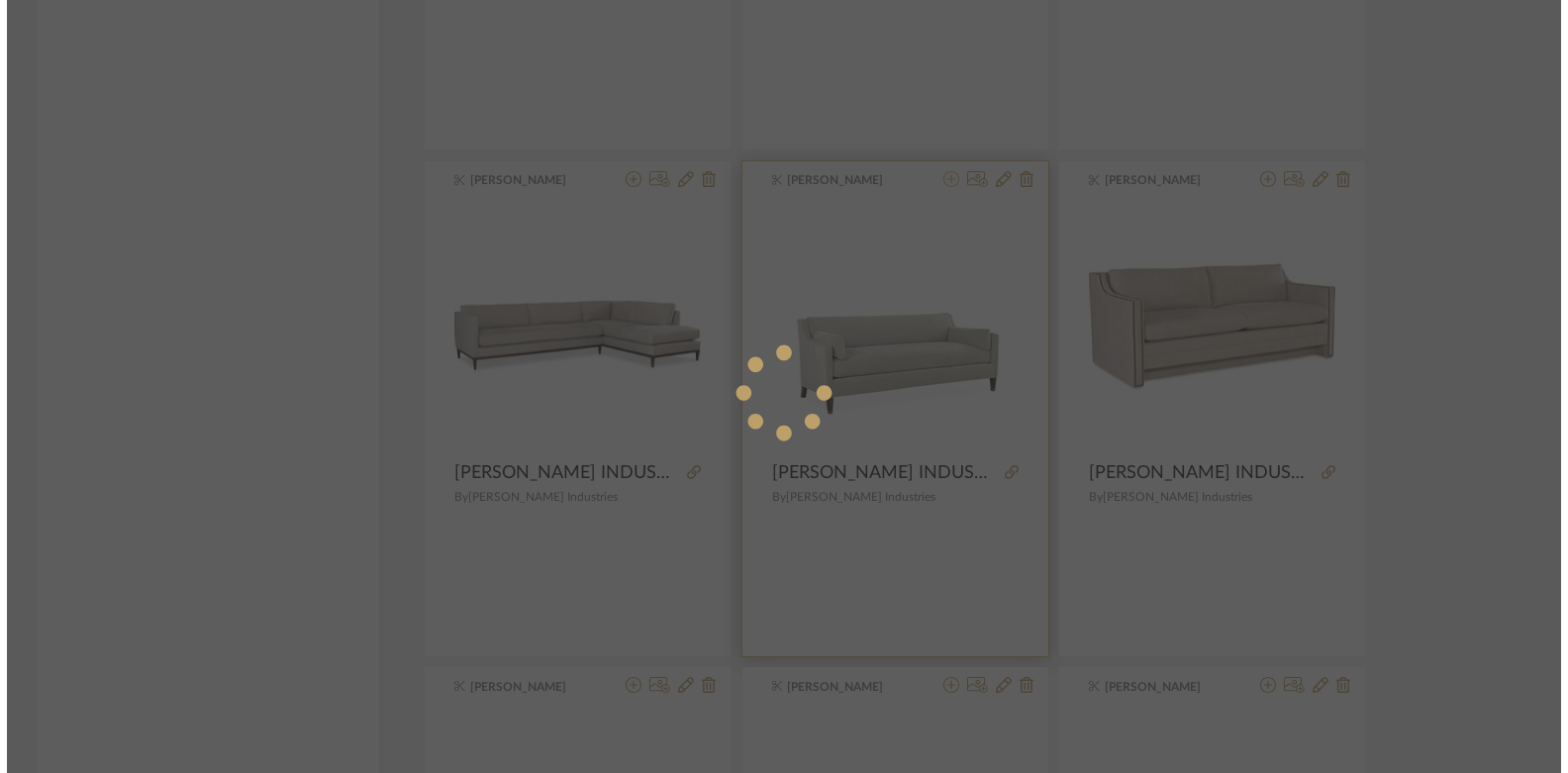 scroll, scrollTop: 0, scrollLeft: 0, axis: both 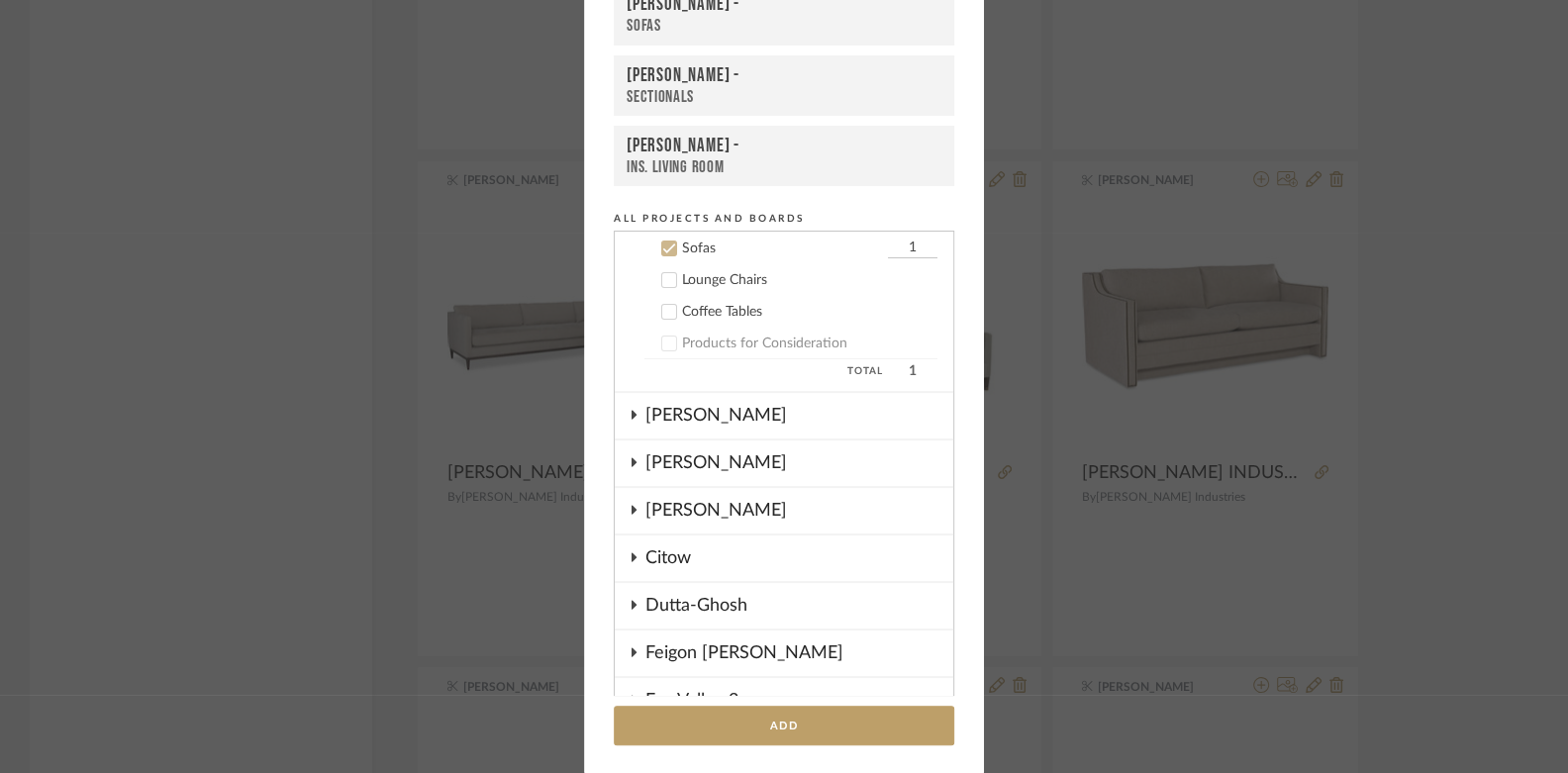 click on "Sofas" at bounding box center (784, 26) 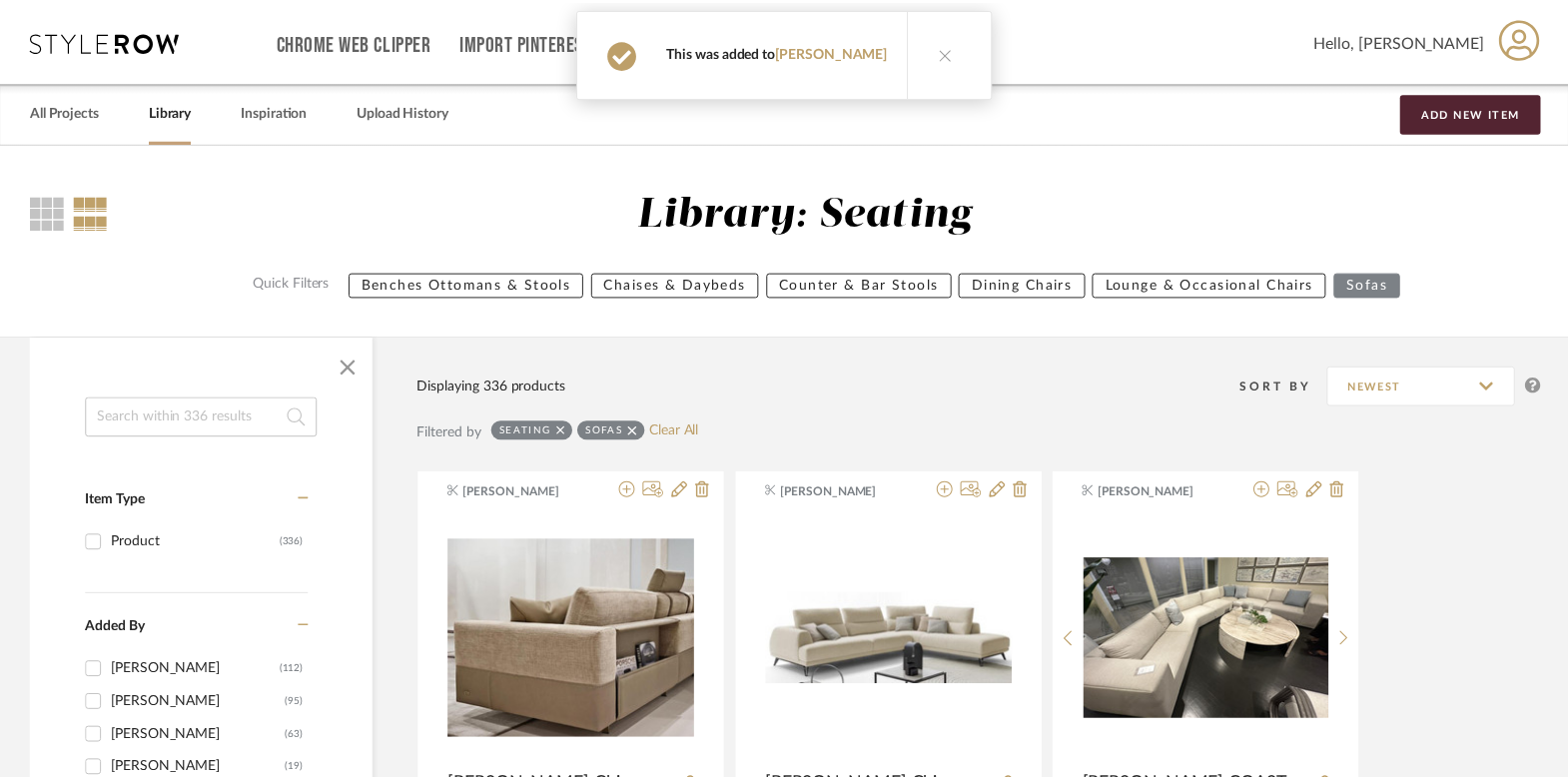 scroll, scrollTop: 6438, scrollLeft: 0, axis: vertical 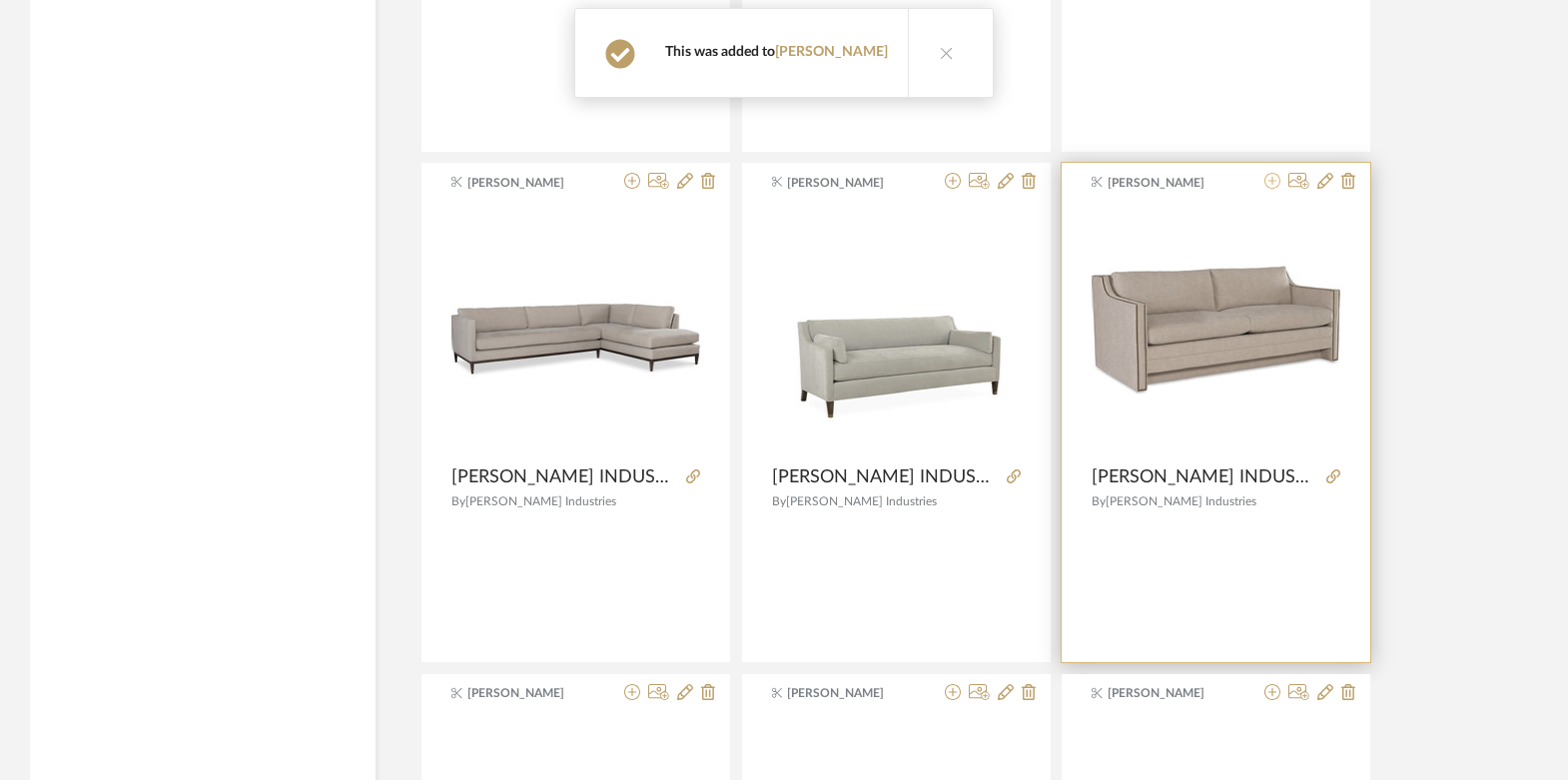 click 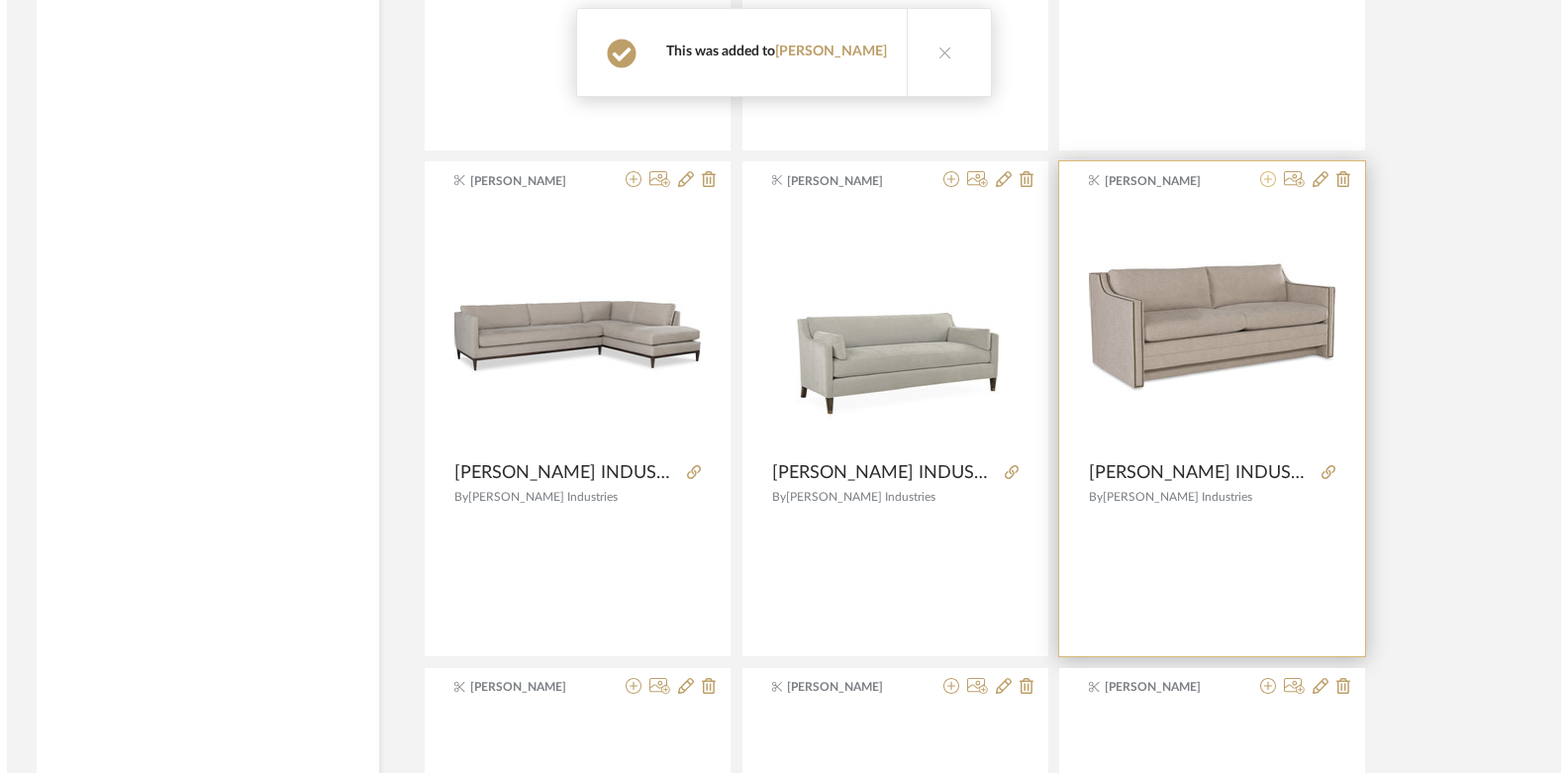 scroll, scrollTop: 0, scrollLeft: 0, axis: both 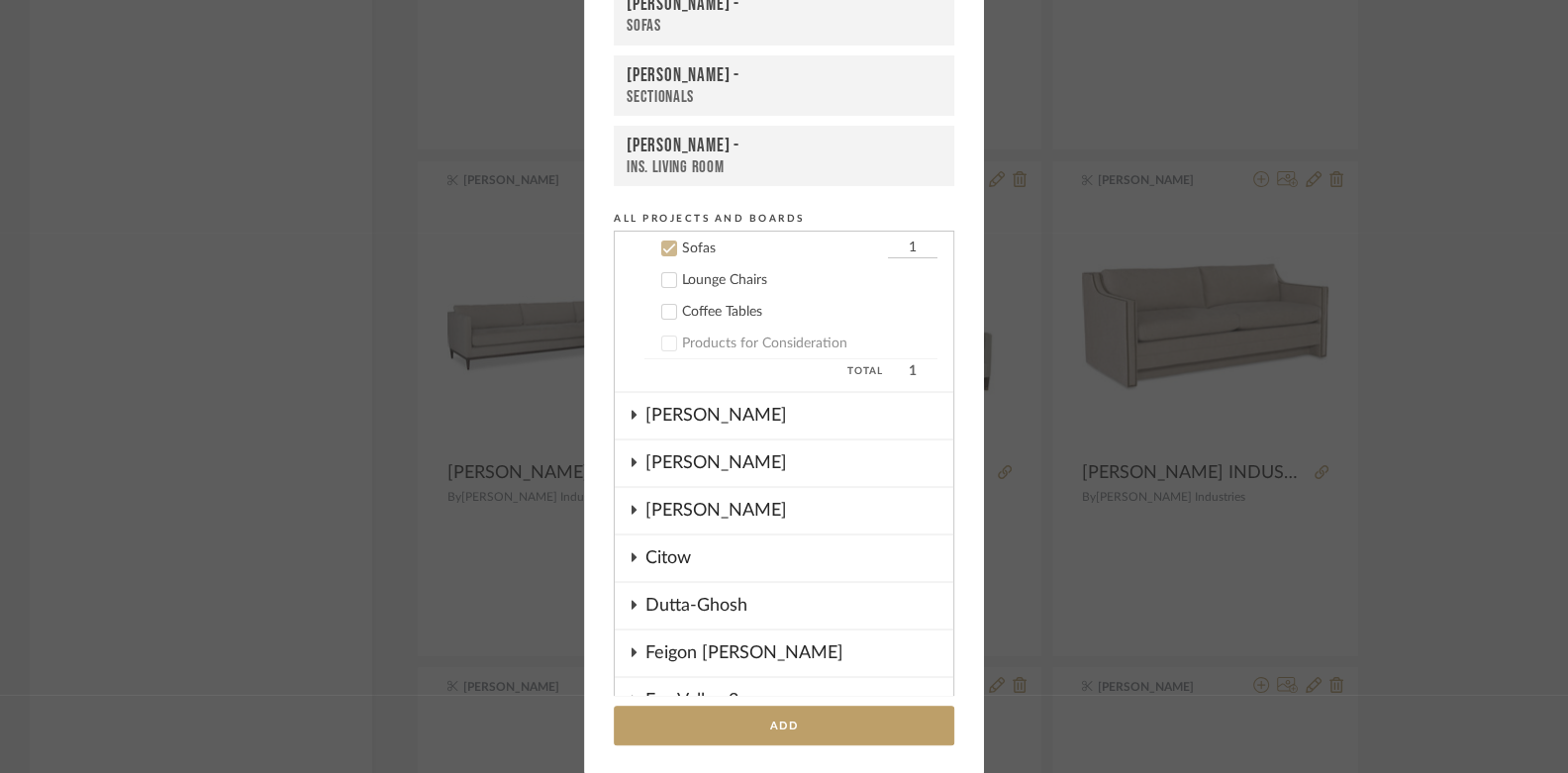 click on "Sofas" at bounding box center [784, 26] 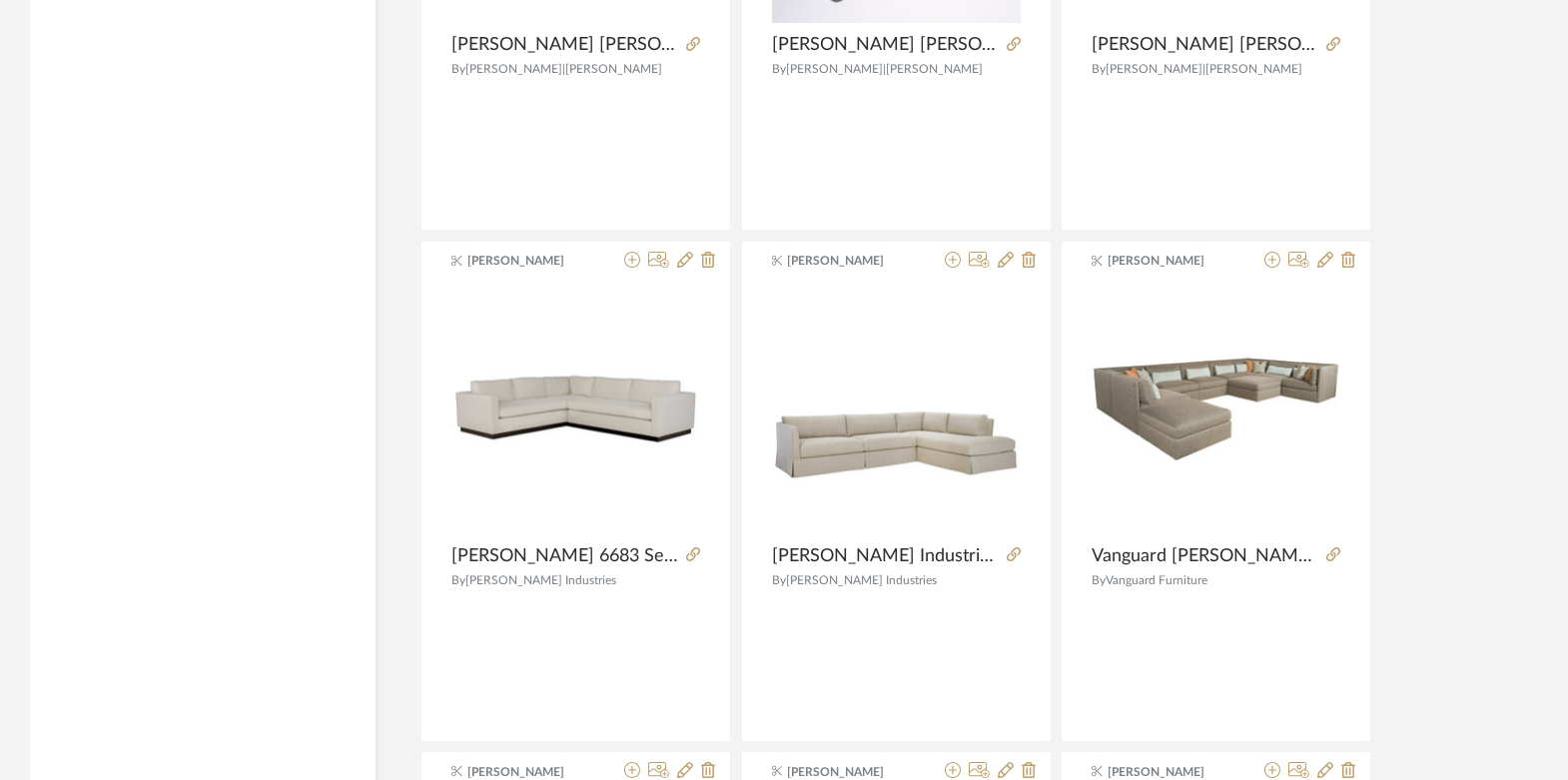 scroll, scrollTop: 7906, scrollLeft: 0, axis: vertical 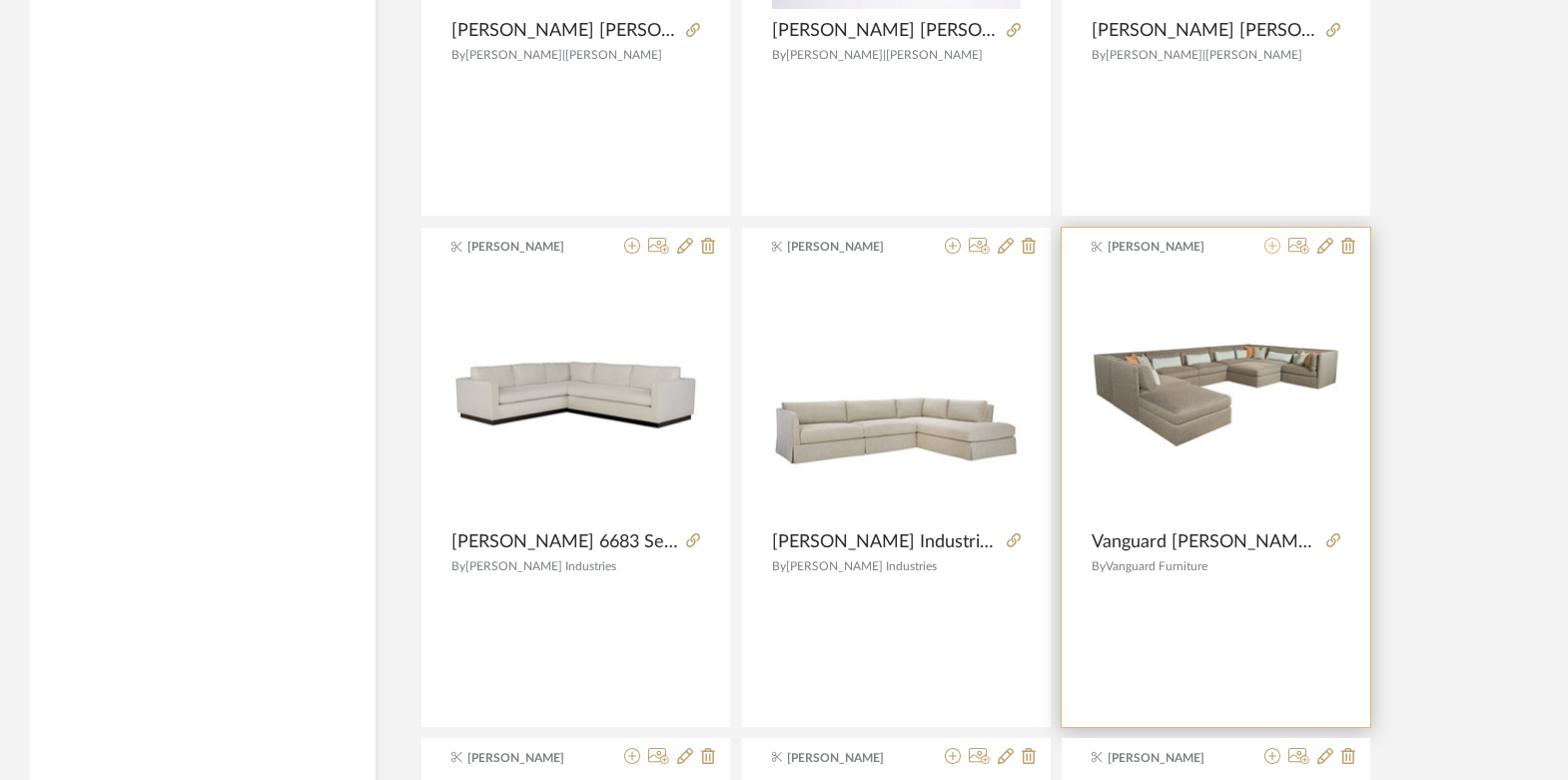 click 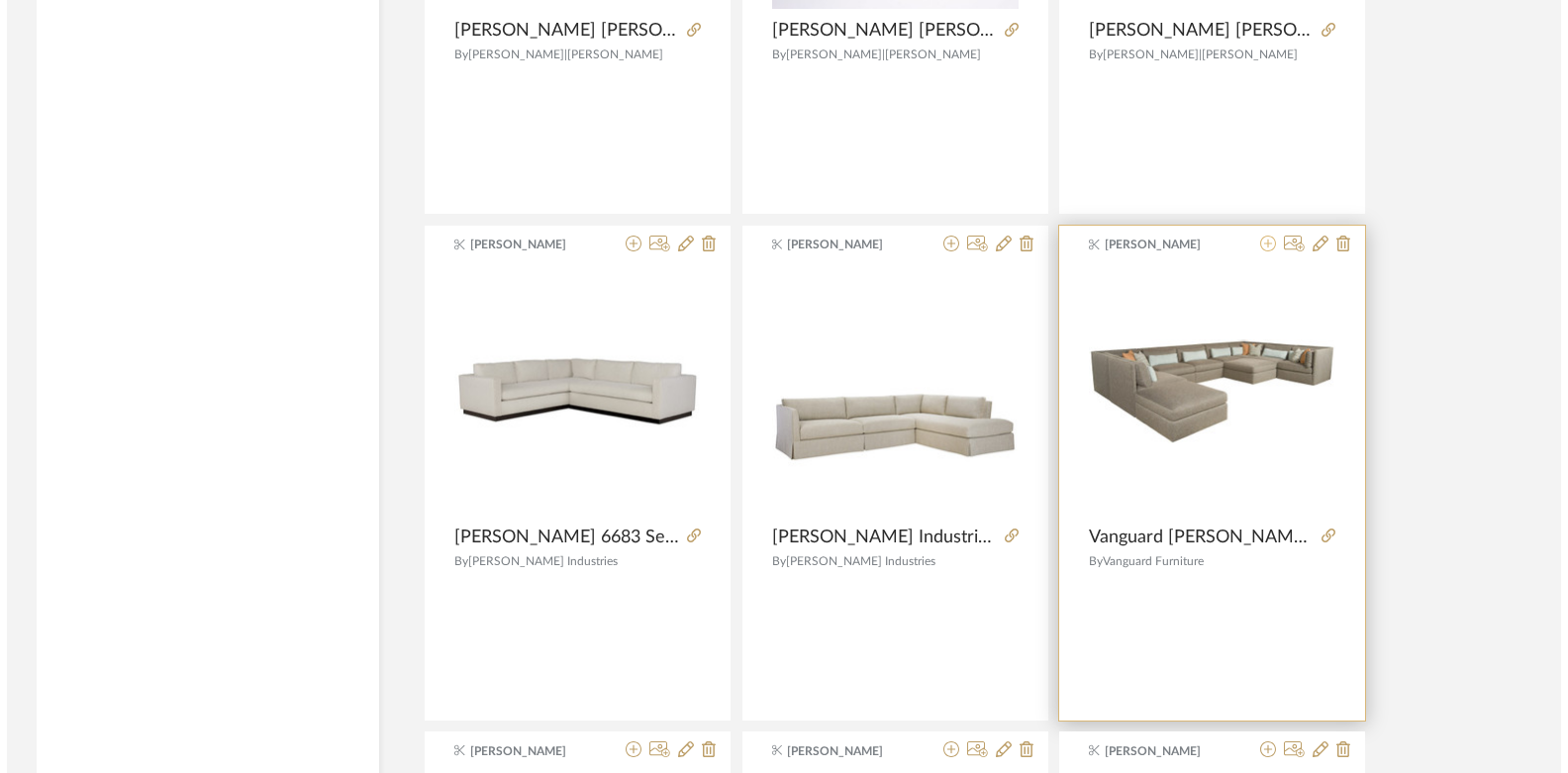 scroll, scrollTop: 0, scrollLeft: 0, axis: both 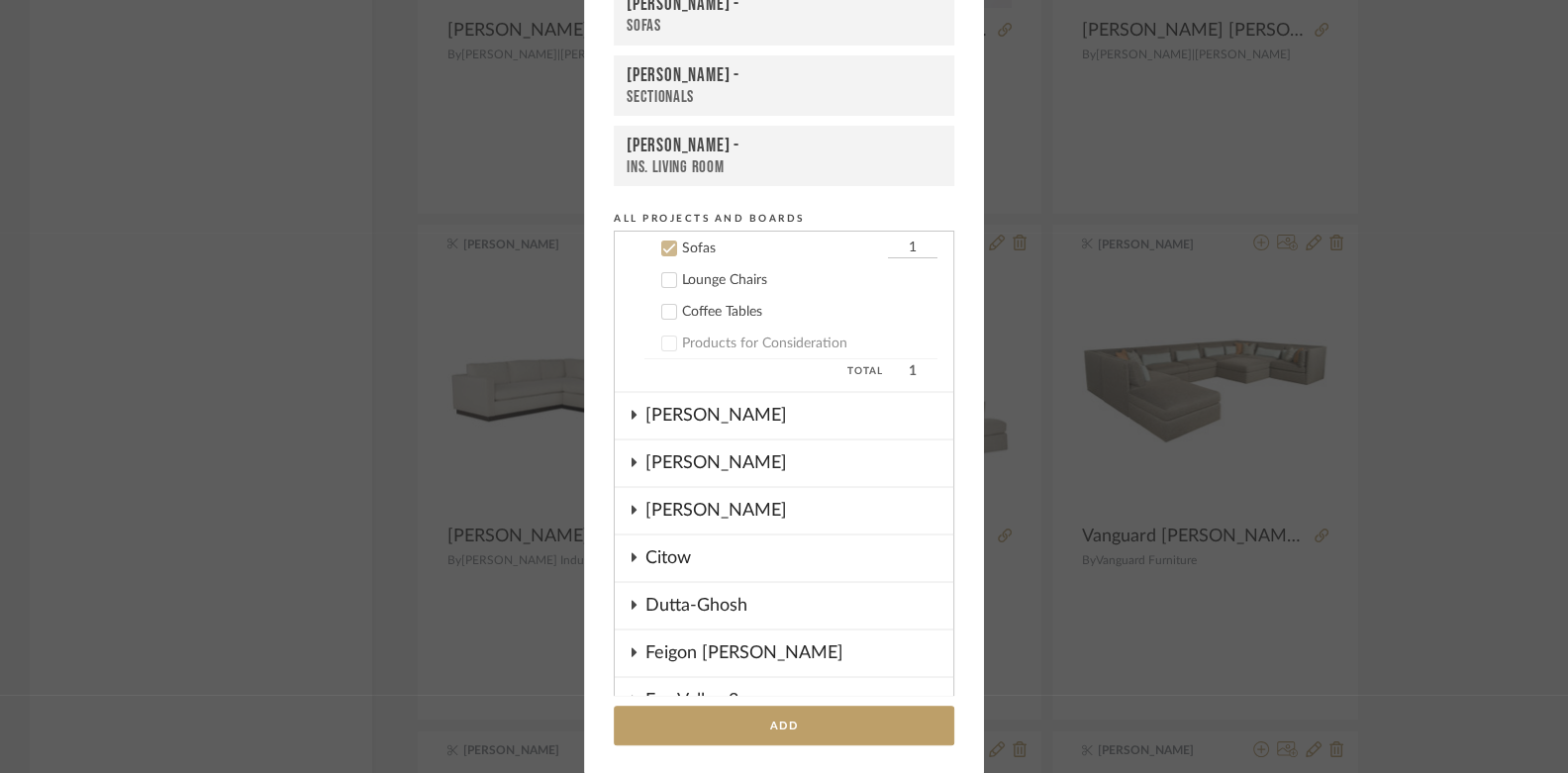 click on "Boutross -" at bounding box center (784, 75) 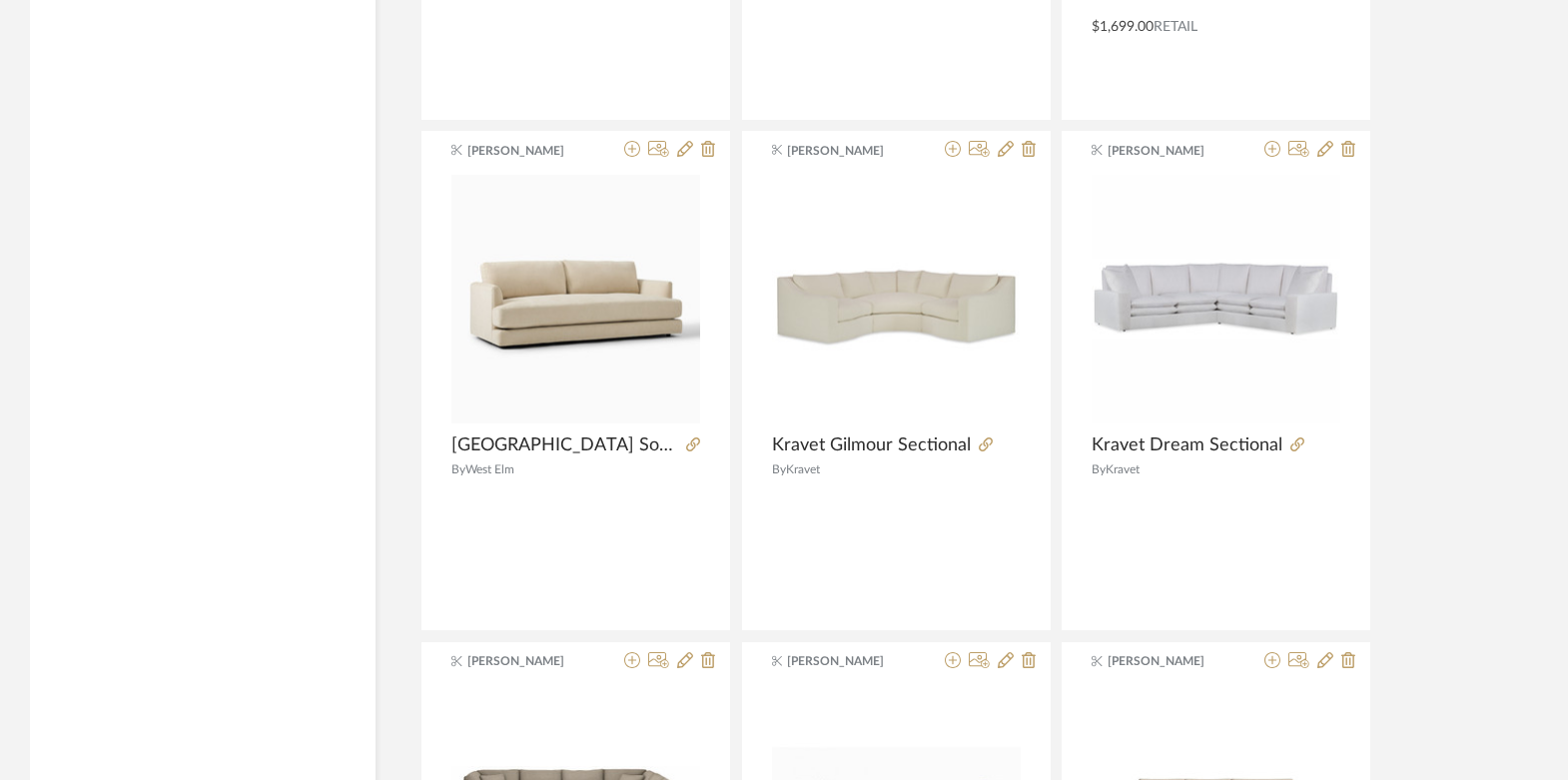 scroll, scrollTop: 9536, scrollLeft: 0, axis: vertical 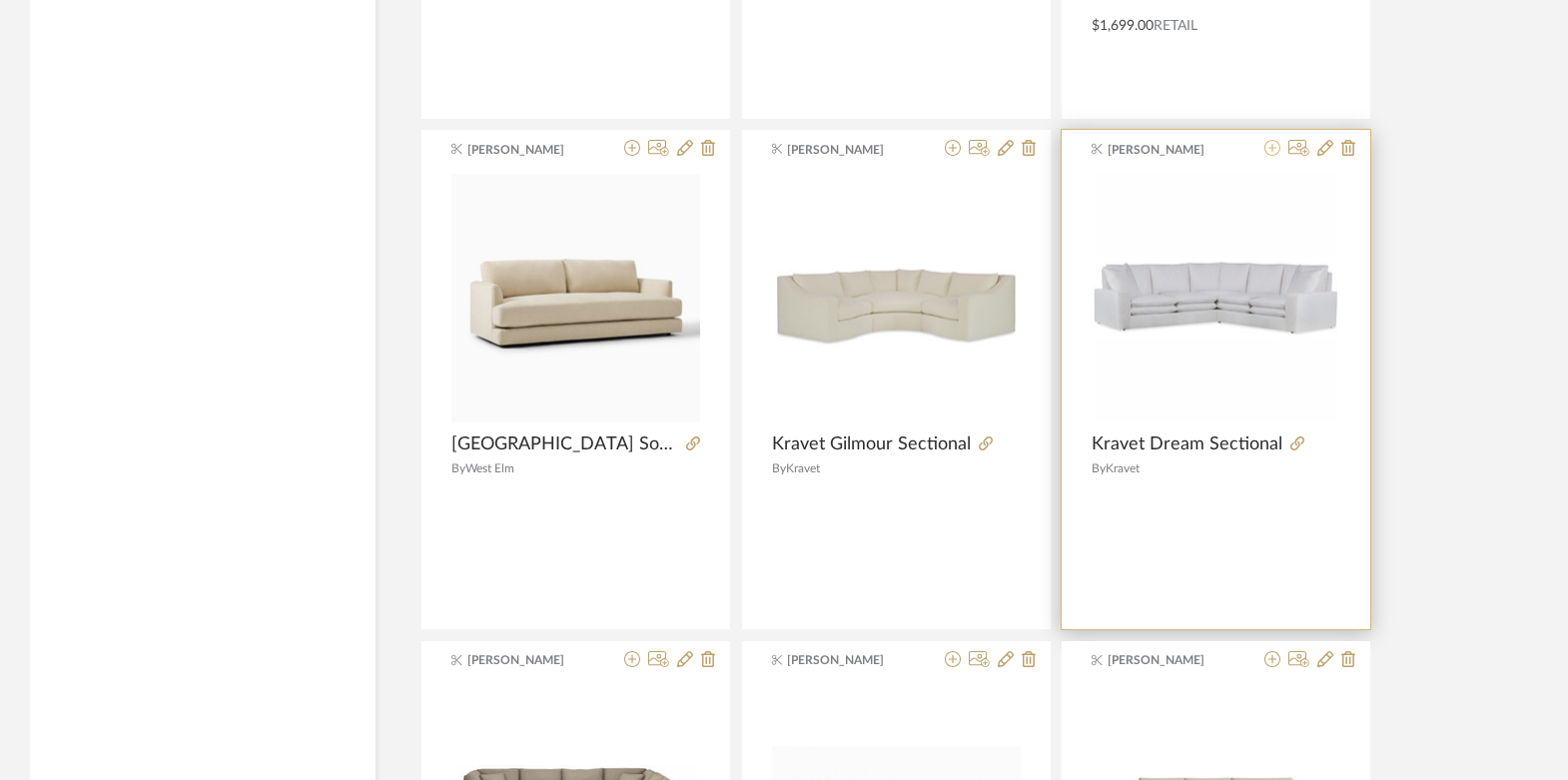 click 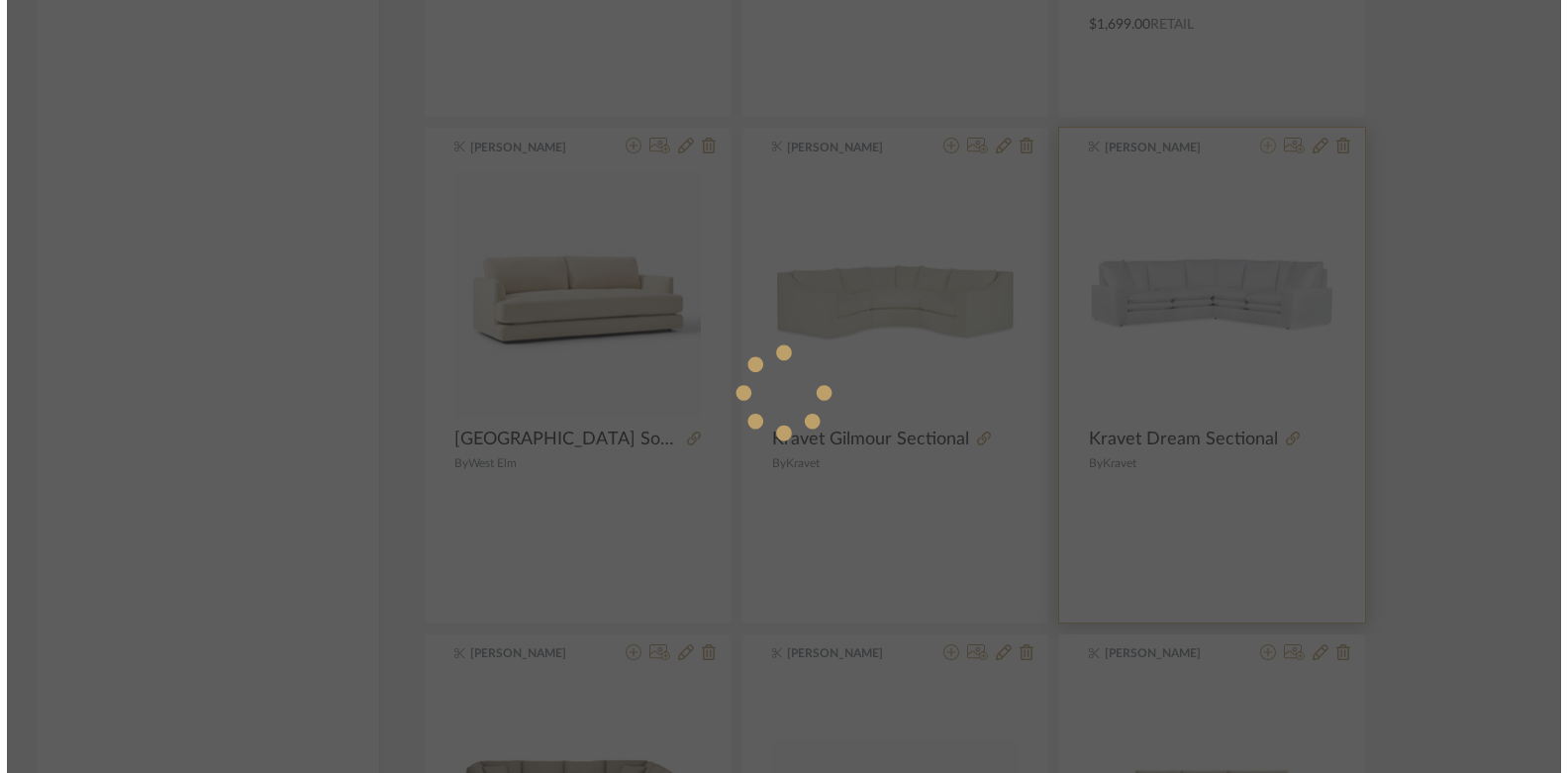 scroll, scrollTop: 0, scrollLeft: 0, axis: both 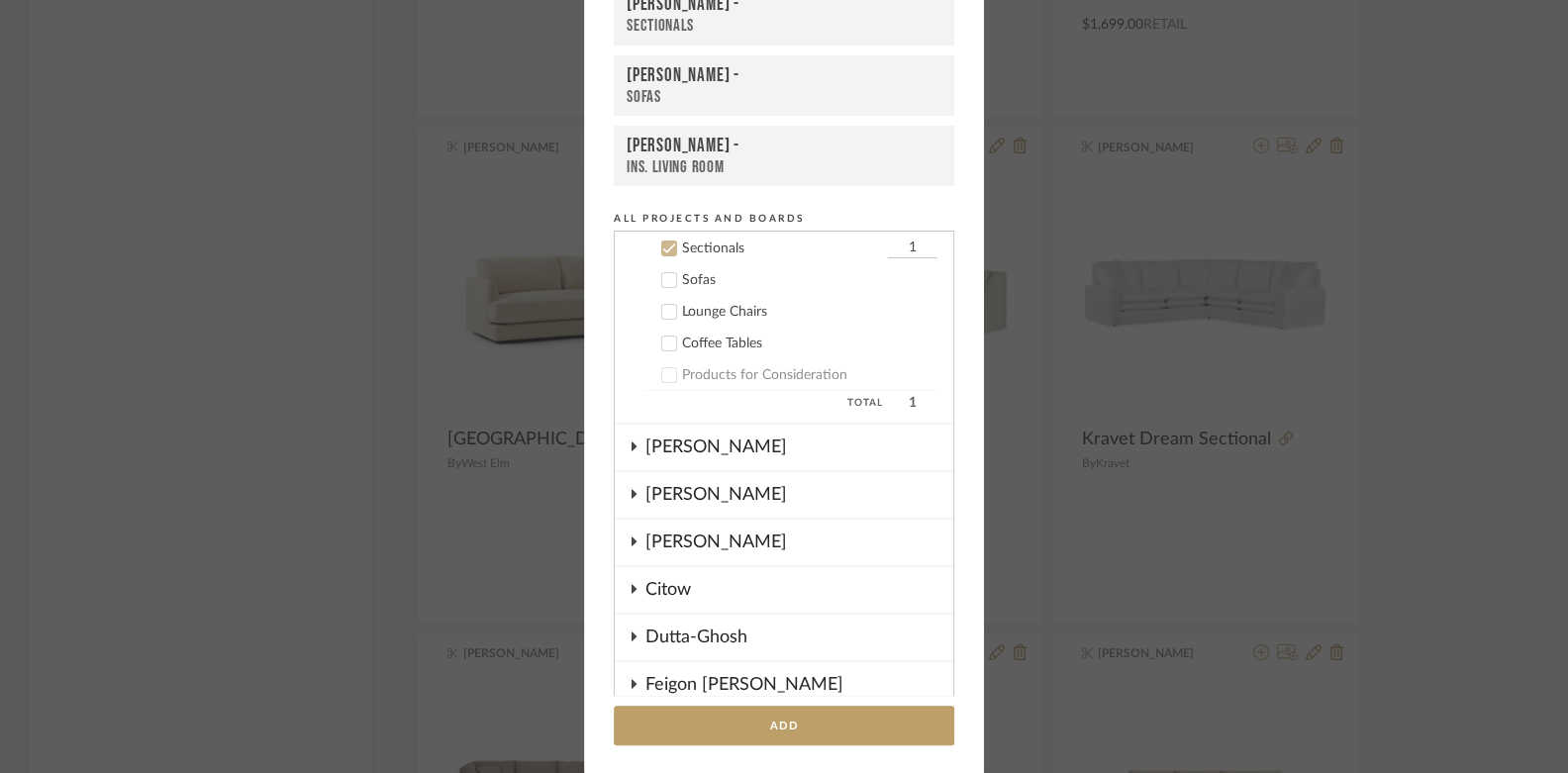 click on "Boutross -" at bounding box center [784, 5] 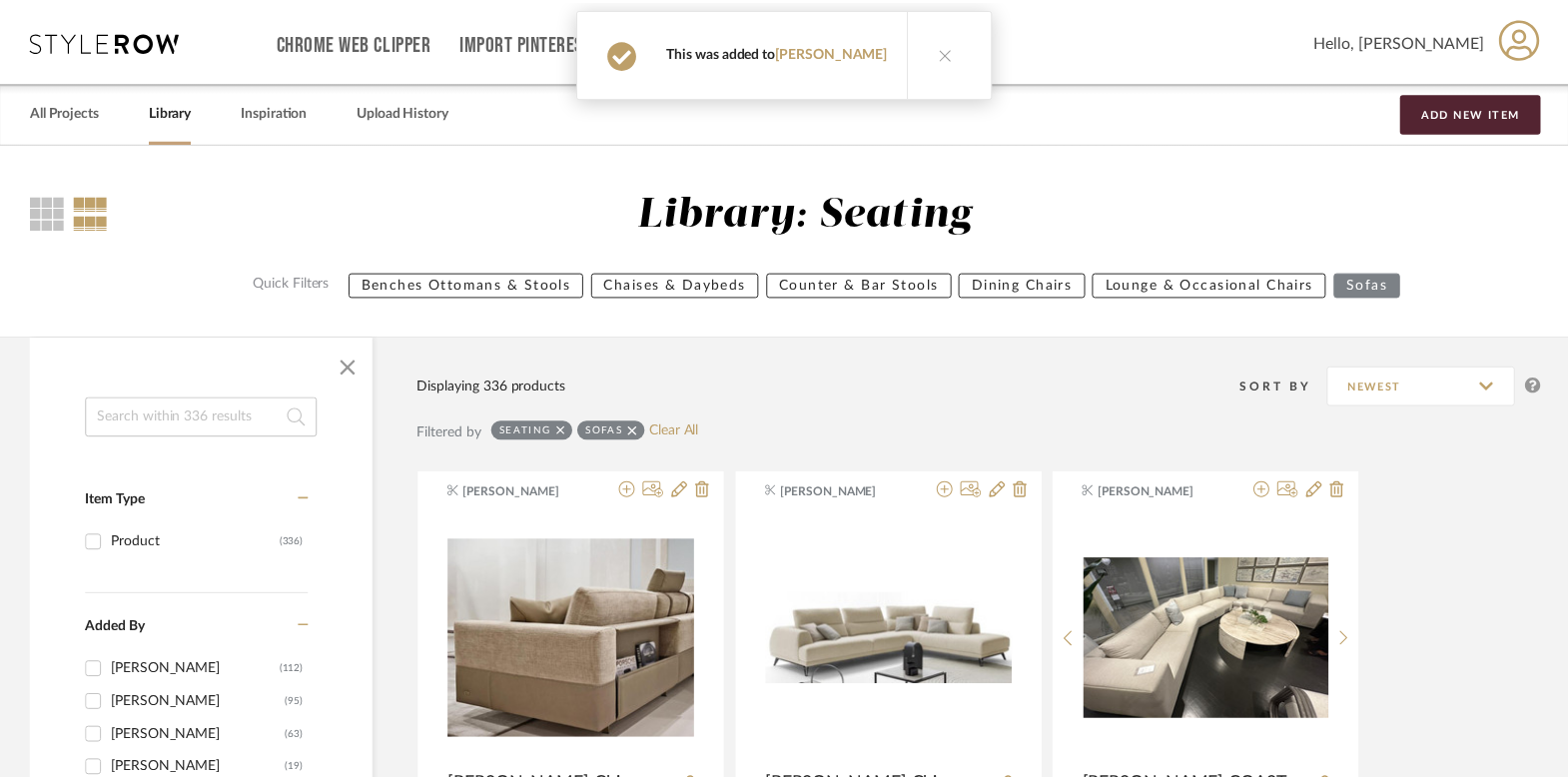 scroll, scrollTop: 9536, scrollLeft: 0, axis: vertical 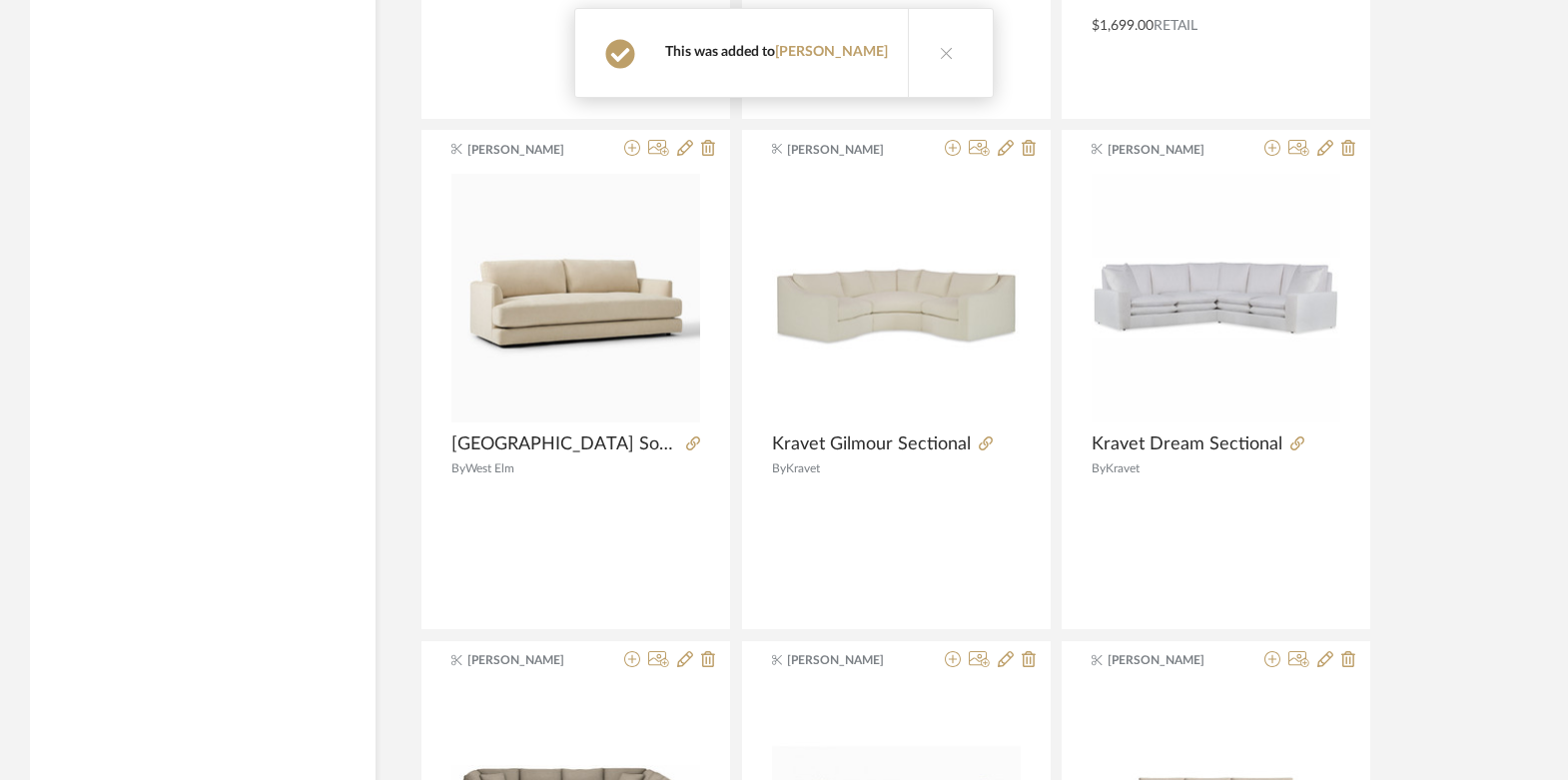 click on "Kathryn Sears Jesse Chicago Sofa Sectional Vincent 148"W x 124"D x 32"H By   Jesse Chicago  Kathryn Sears Jesse Chicago Sofa Sectional Doge 139"W x 97"D x 34.7"H By   Unknown  James Matthews BAKER COAST SECTIONAL By   Baker | McGuire  K Tyler Lee Industry 7822 Sectional Series By   Lee Industries  K Tyler Kravet Derring Sectional 120Wx121Dx34H By   Kravet  K Tyler Kravet Trinity Sectional Quickship 95Wx121Dx30H By   Kravet  K Tyler Kravet Kumu Sectional By   Kravet  K Tyler Kravet Coronado Sectional 143x142x38H By   Kravet  K Tyler Interior Define Lukas 3 Piece 4 Seat Corner Sectional 99"x99" By   INTERIOR DEFINE  K Tyler Kravet Hemmings Tete a Tete 80Wx34Dx29H By   Kravet  K Tyler Kravet Bianca Tete a Tete 79Wx31Dx27H By   Kravet  Kathryn Sears Interior Define Tatum Modular Armless Sofa 64"-72"W x 24"-28"D x 26.5"H By   INTERIOR DEFINE  Kathryn Sears Four Hands Lowell 3Pc Sectional #249228-001 123.75"W x 32.5"H By   Four Hands  Kathryn Sears Four Hands Toland 5-Piece Sectional 145"W x 145"D x 31.75"H By  By" 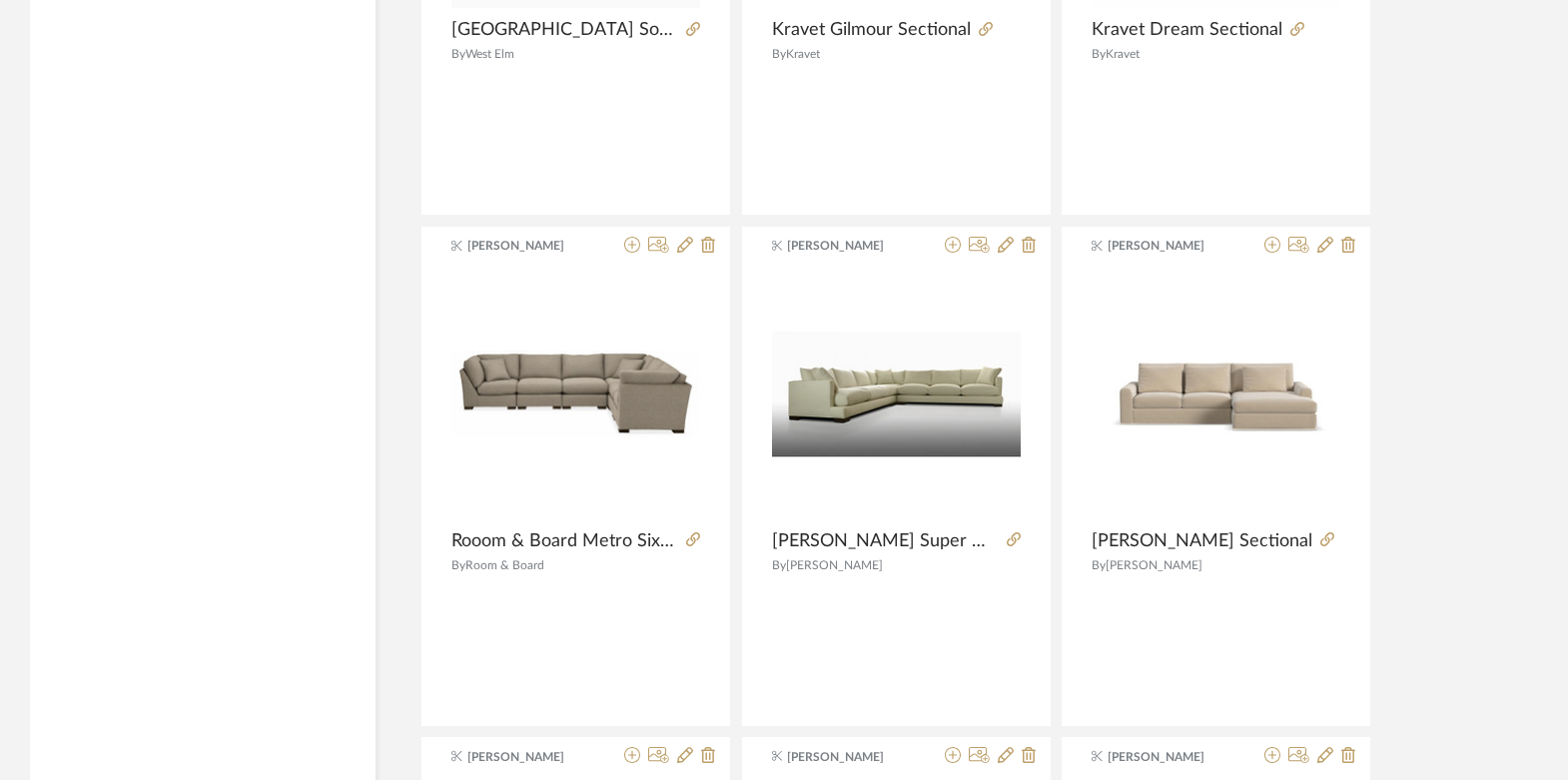 scroll, scrollTop: 9952, scrollLeft: 0, axis: vertical 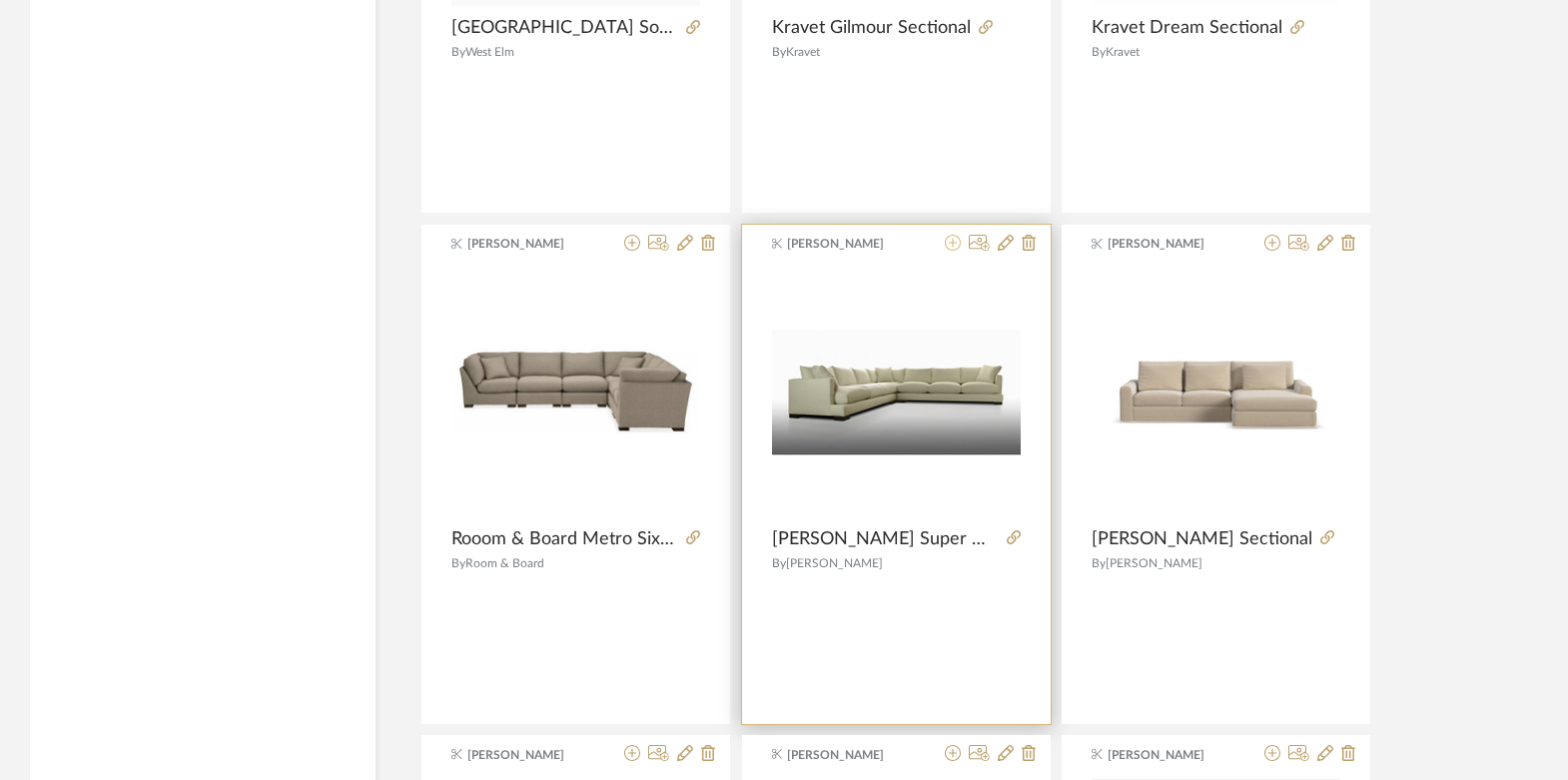 click 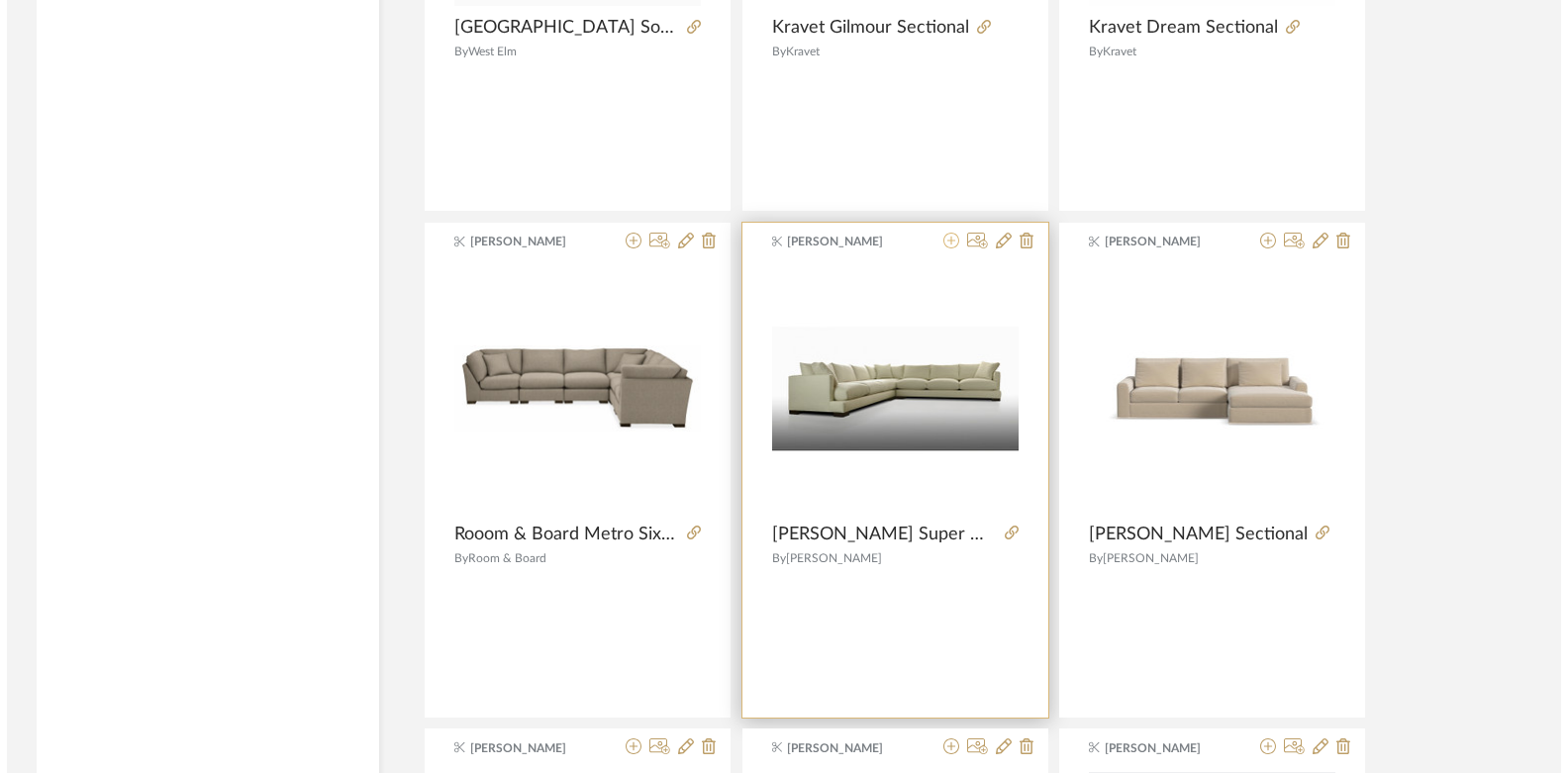 scroll, scrollTop: 0, scrollLeft: 0, axis: both 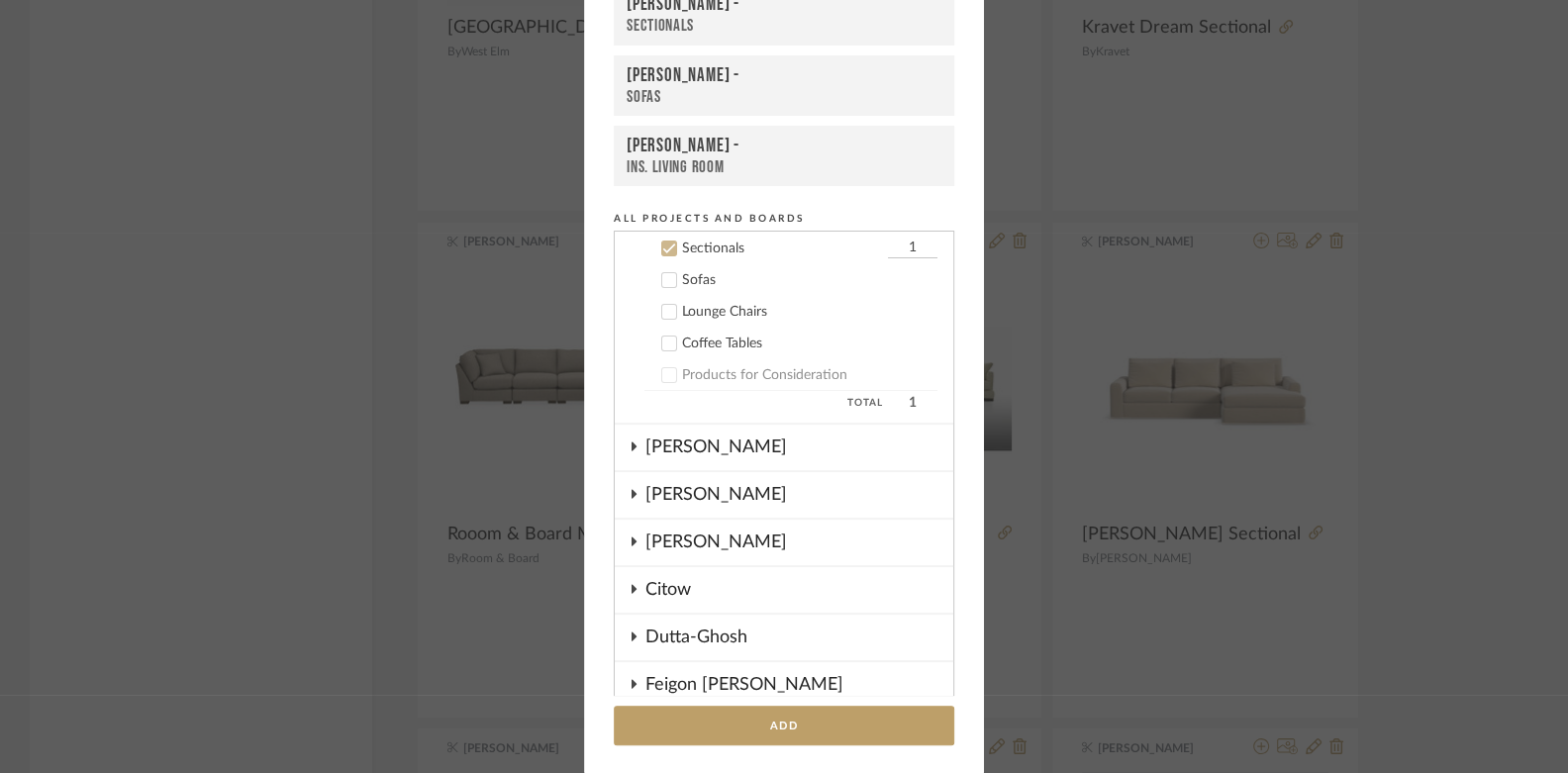 click on "Boutross -" at bounding box center [784, 5] 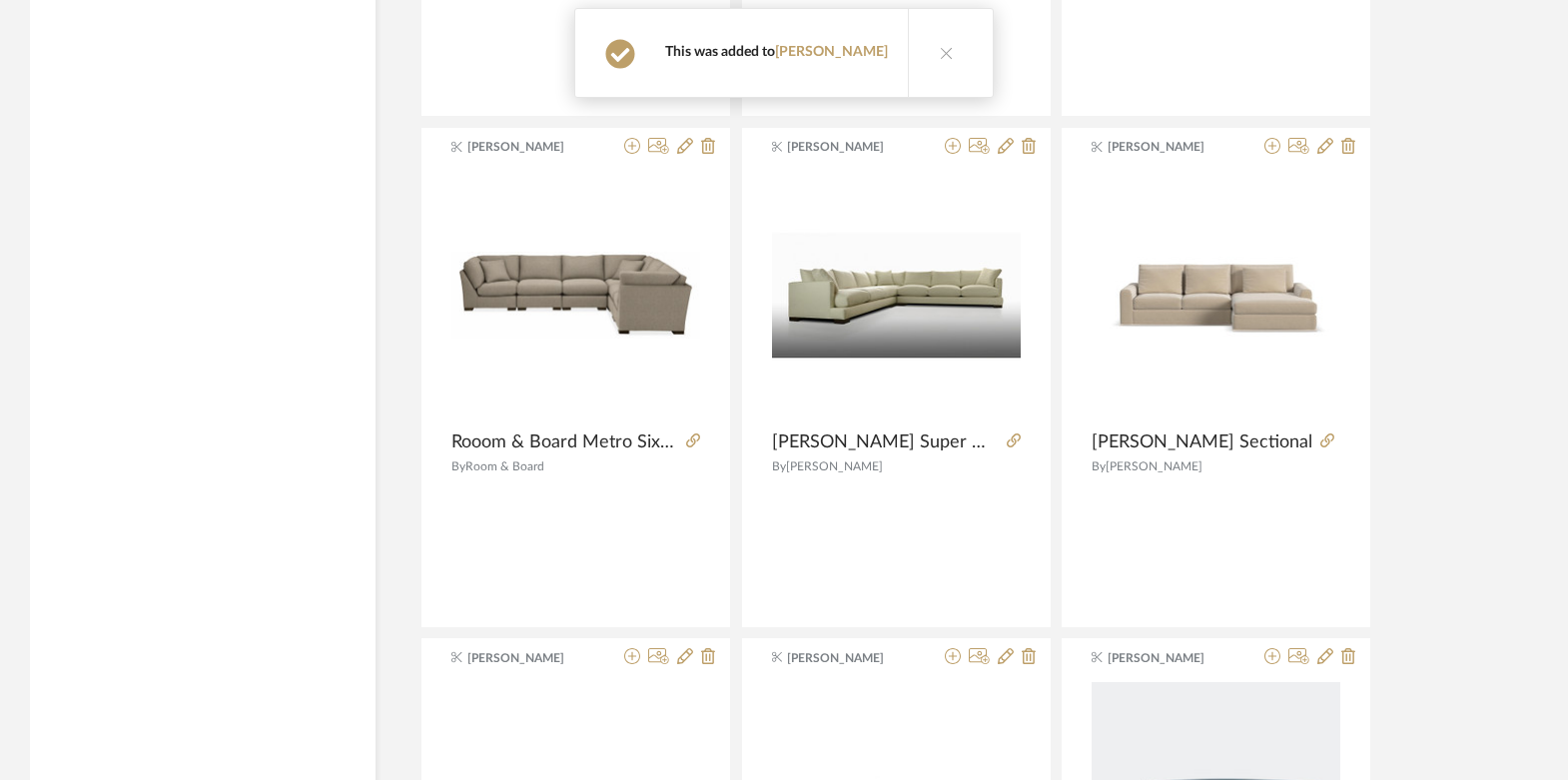scroll, scrollTop: 10052, scrollLeft: 0, axis: vertical 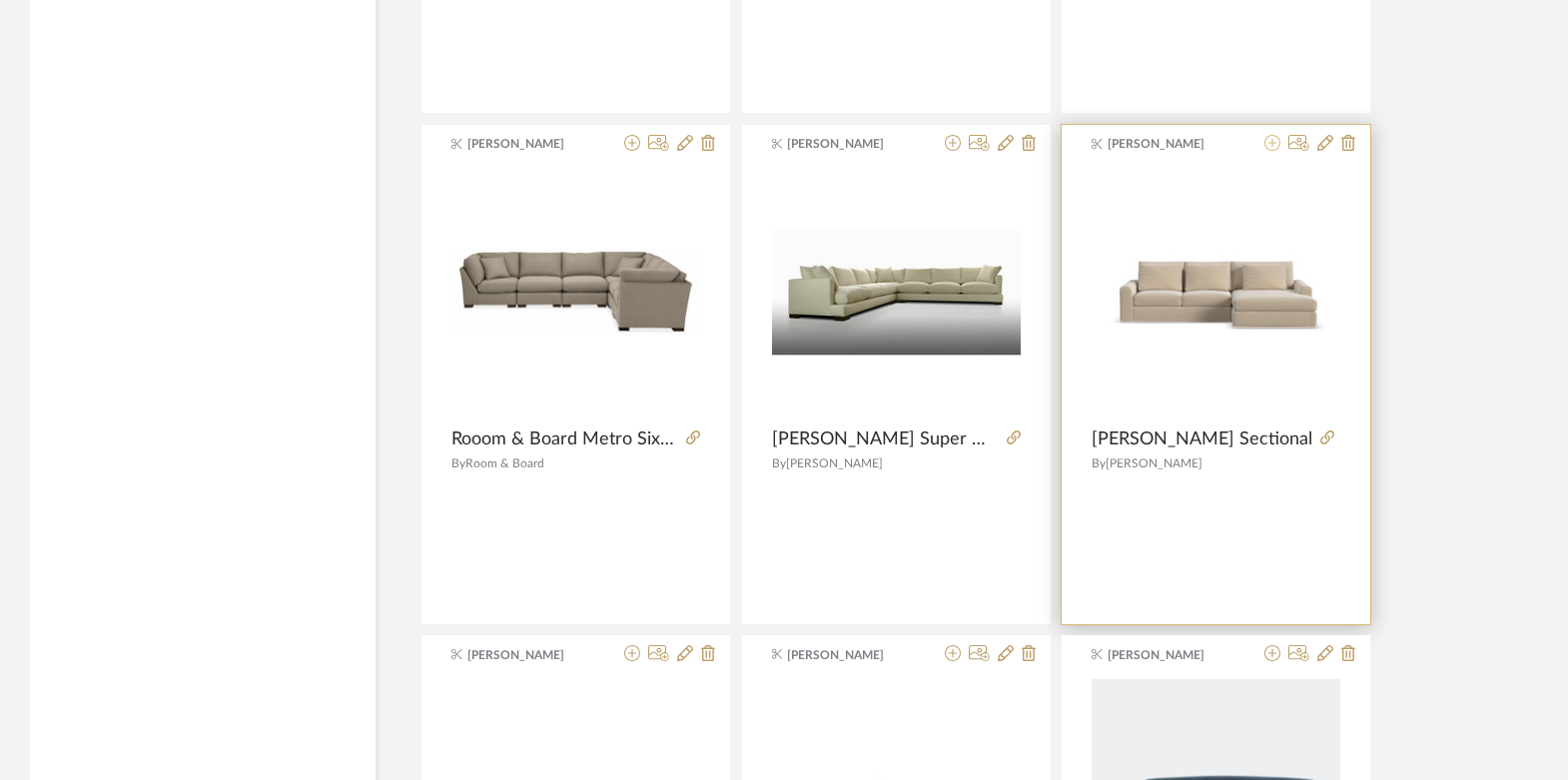 click 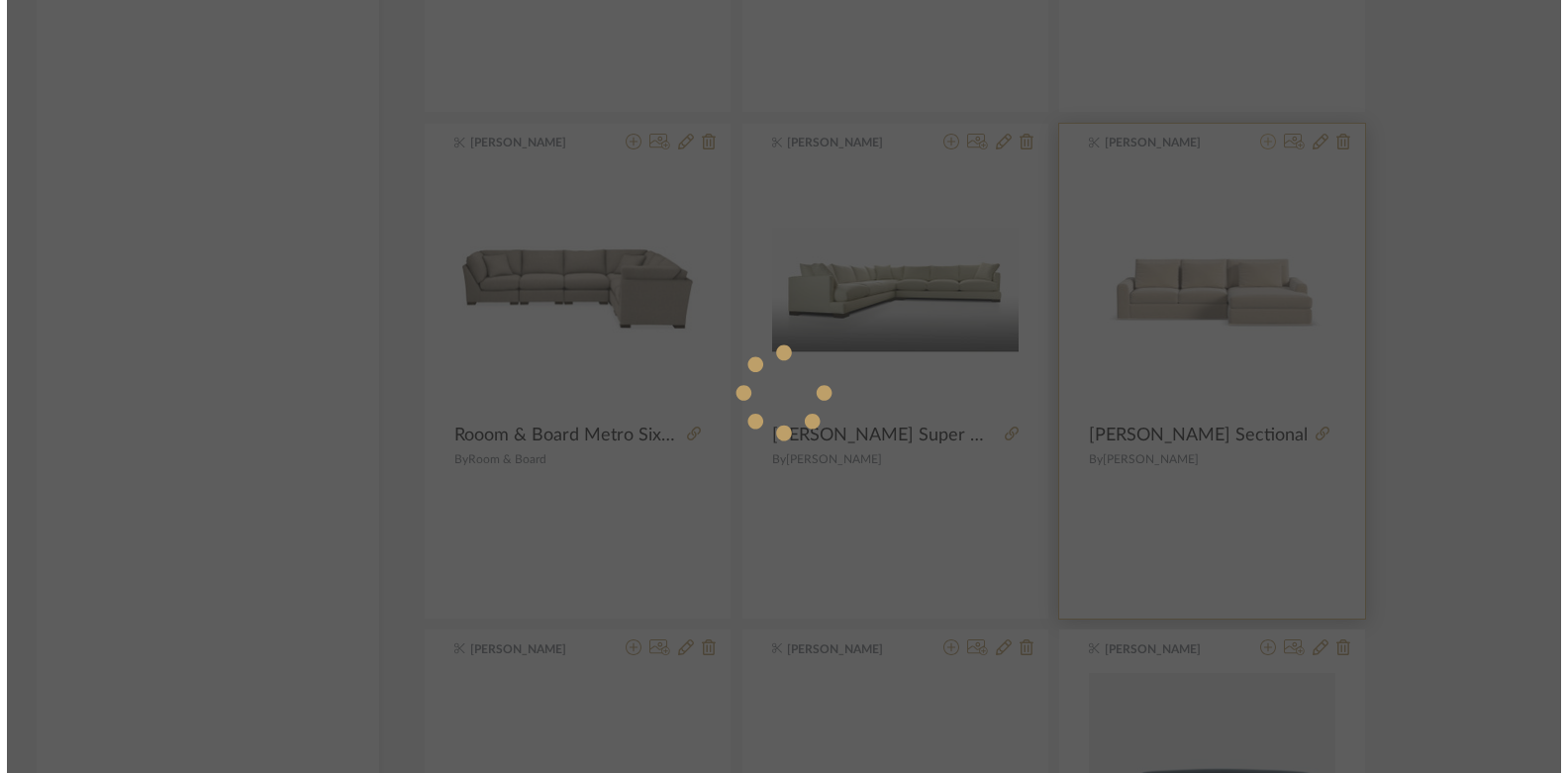 scroll, scrollTop: 0, scrollLeft: 0, axis: both 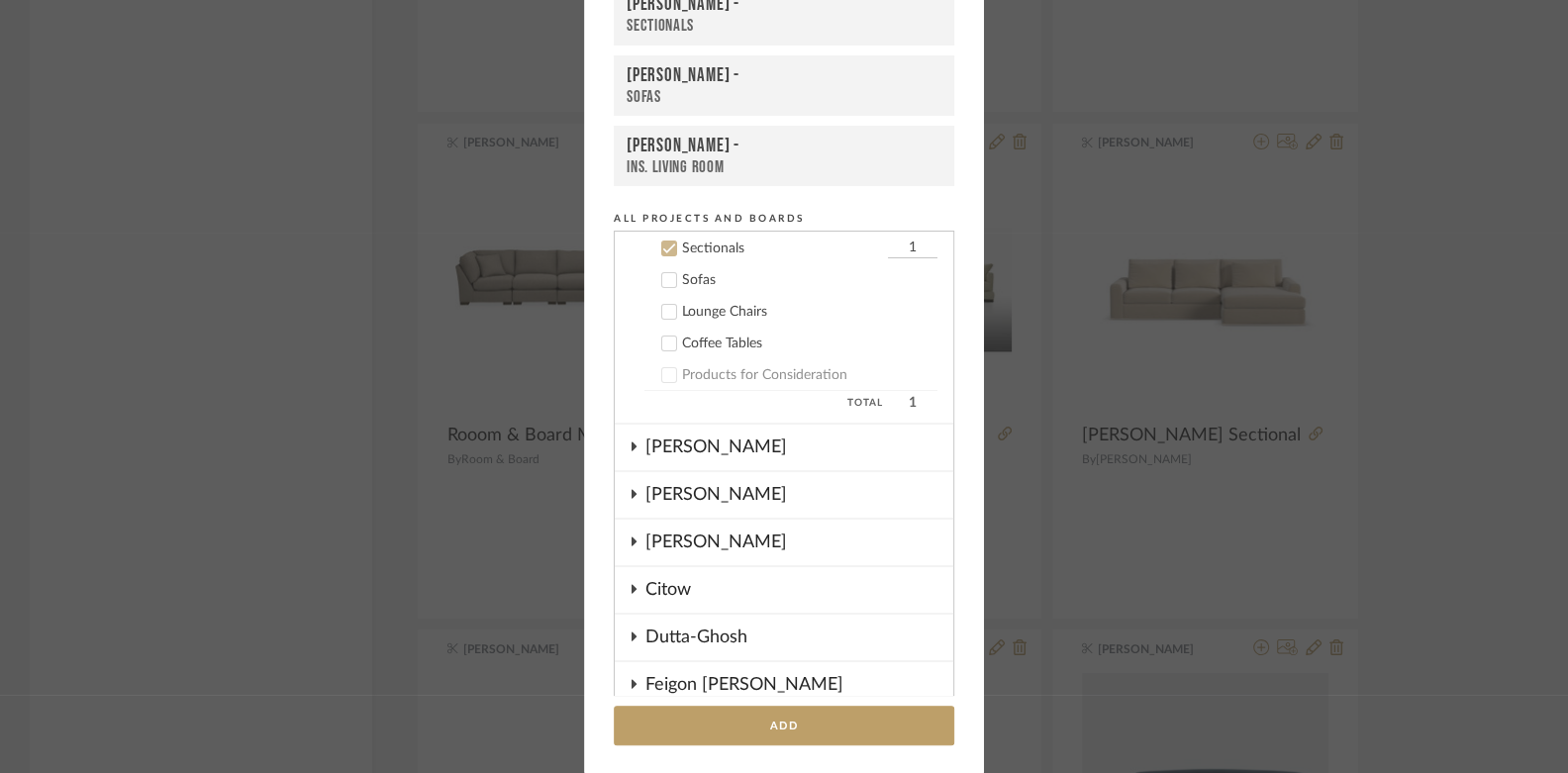 click on "Boutross -" at bounding box center (784, 5) 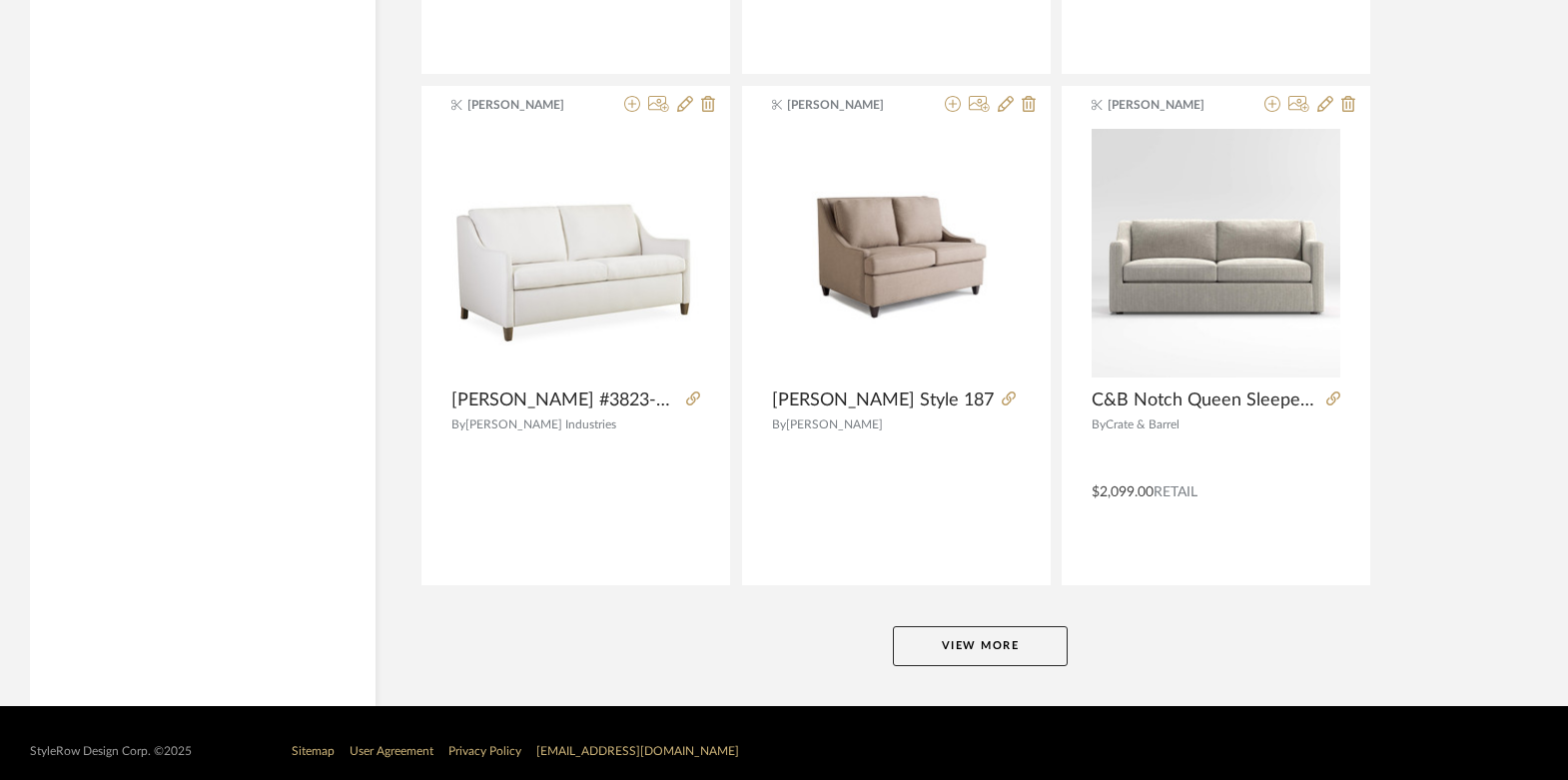 scroll, scrollTop: 12132, scrollLeft: 0, axis: vertical 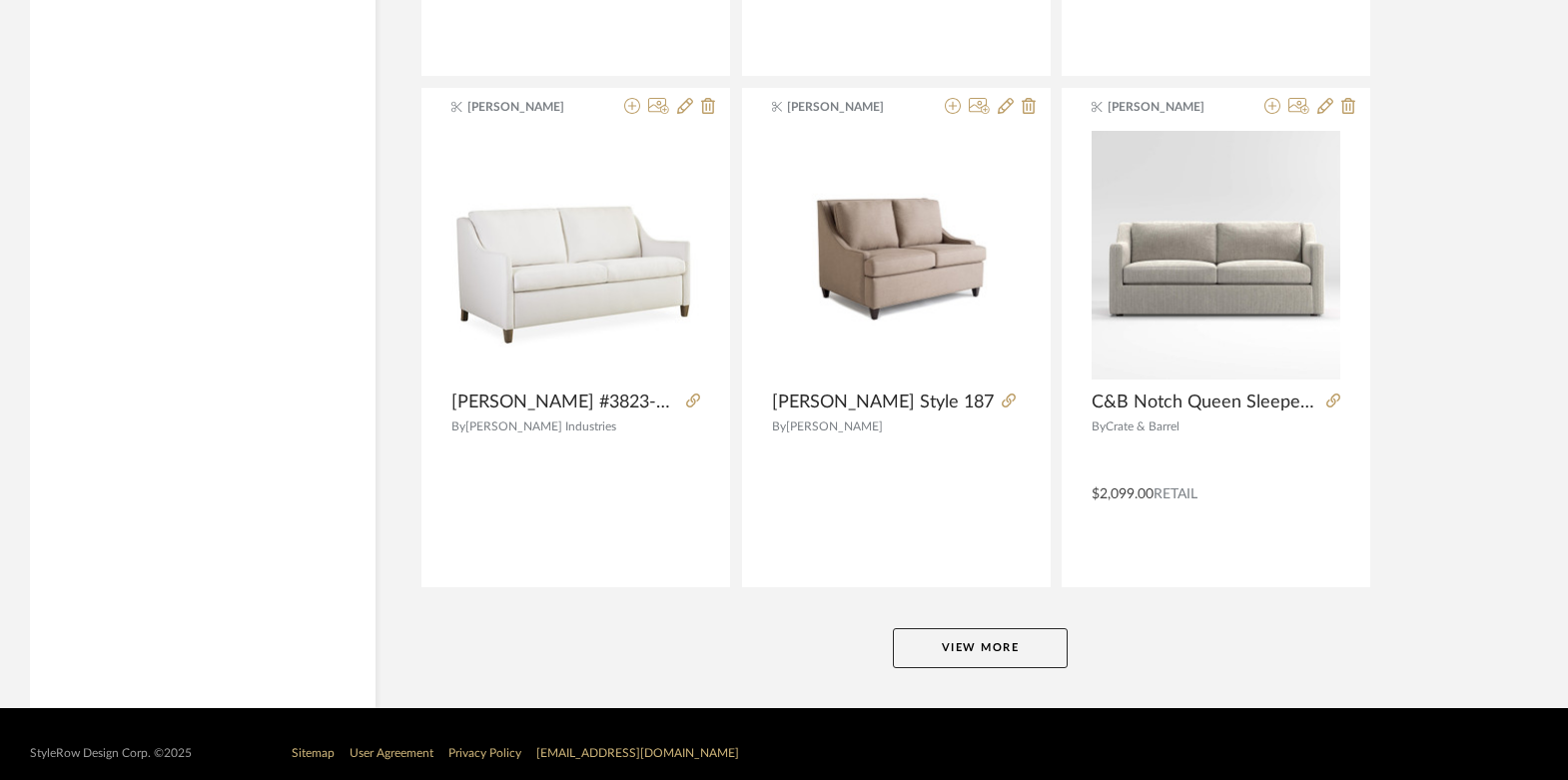 click on "View More" 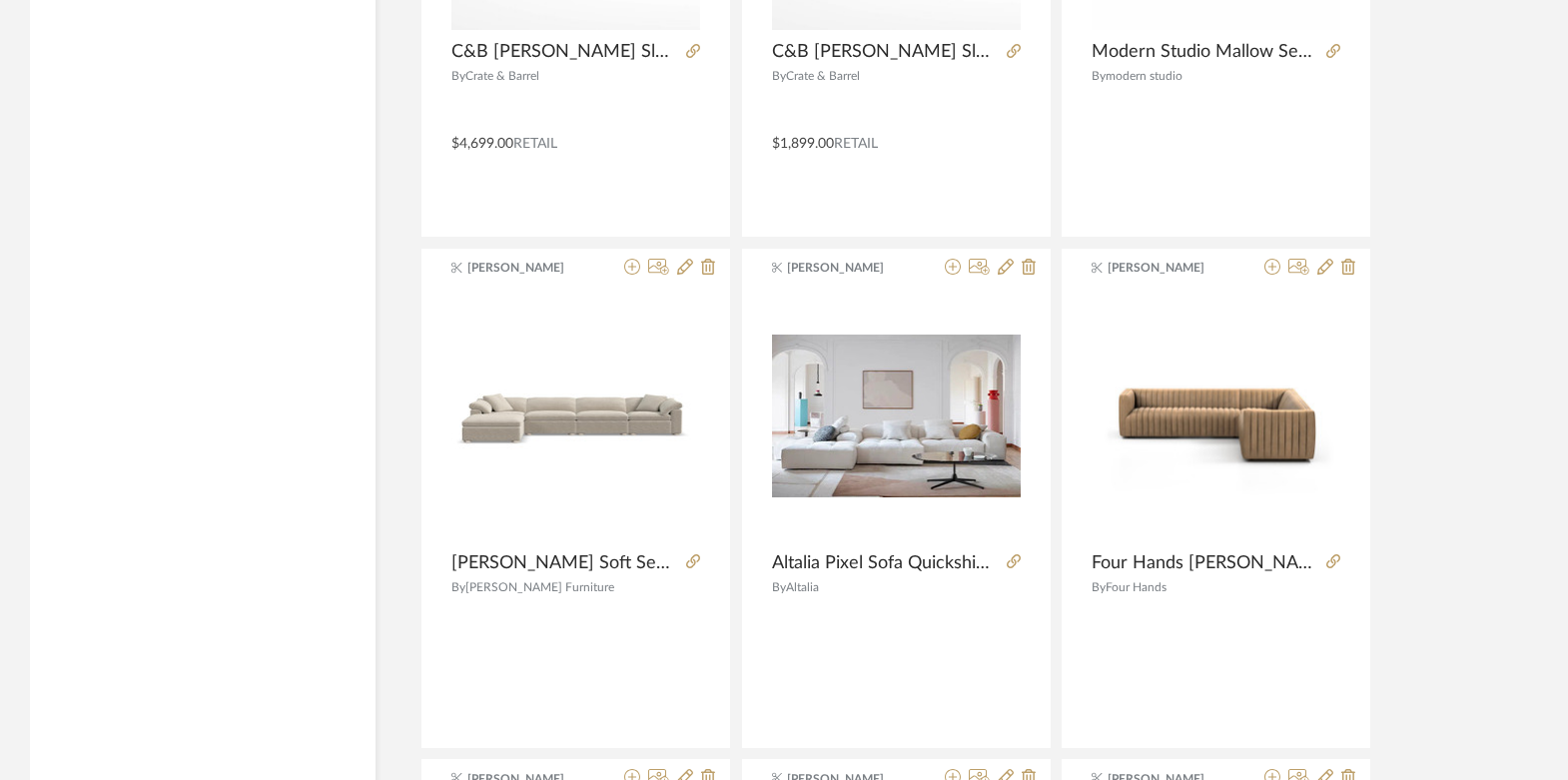 scroll, scrollTop: 12994, scrollLeft: 0, axis: vertical 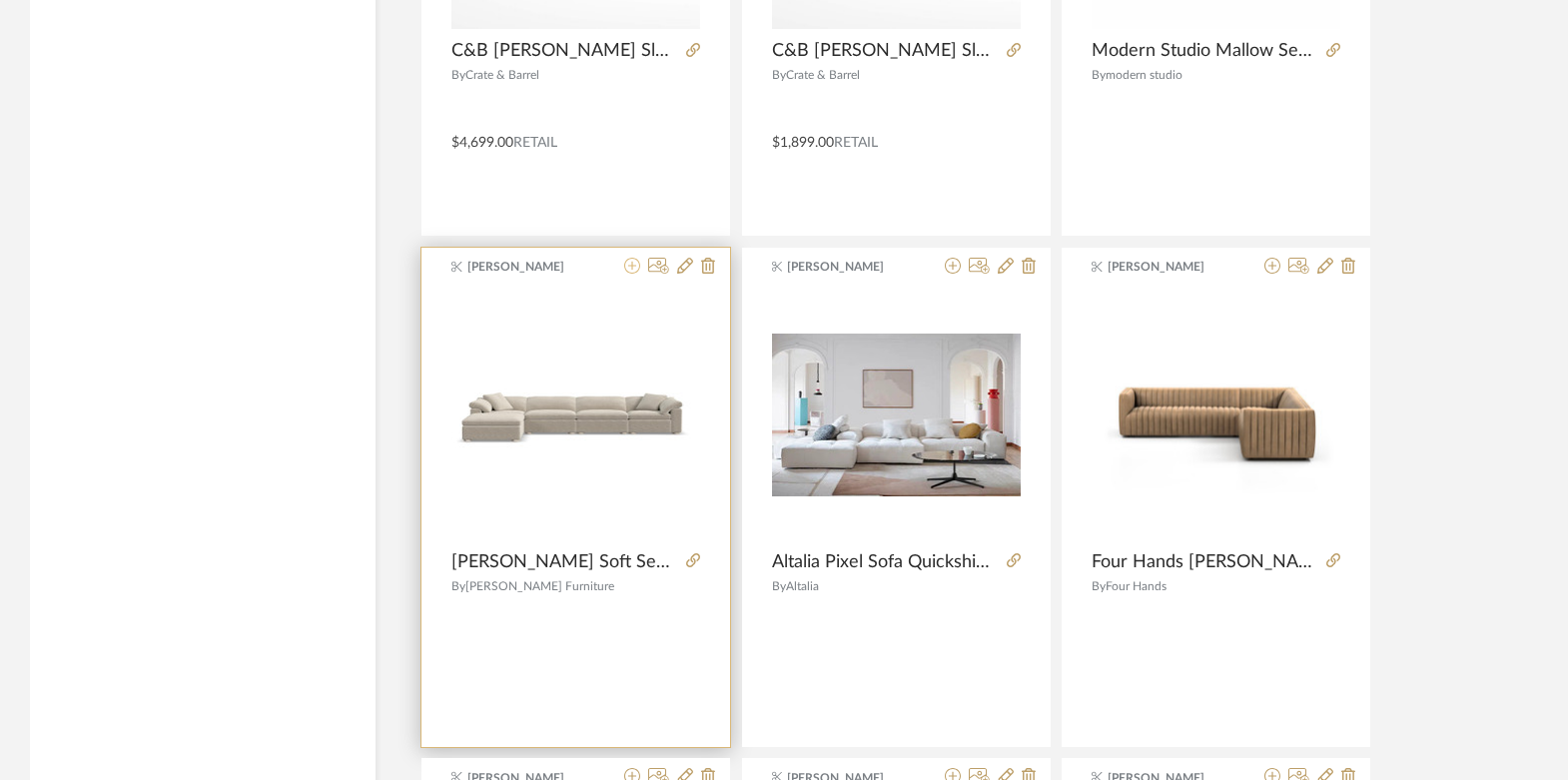 click 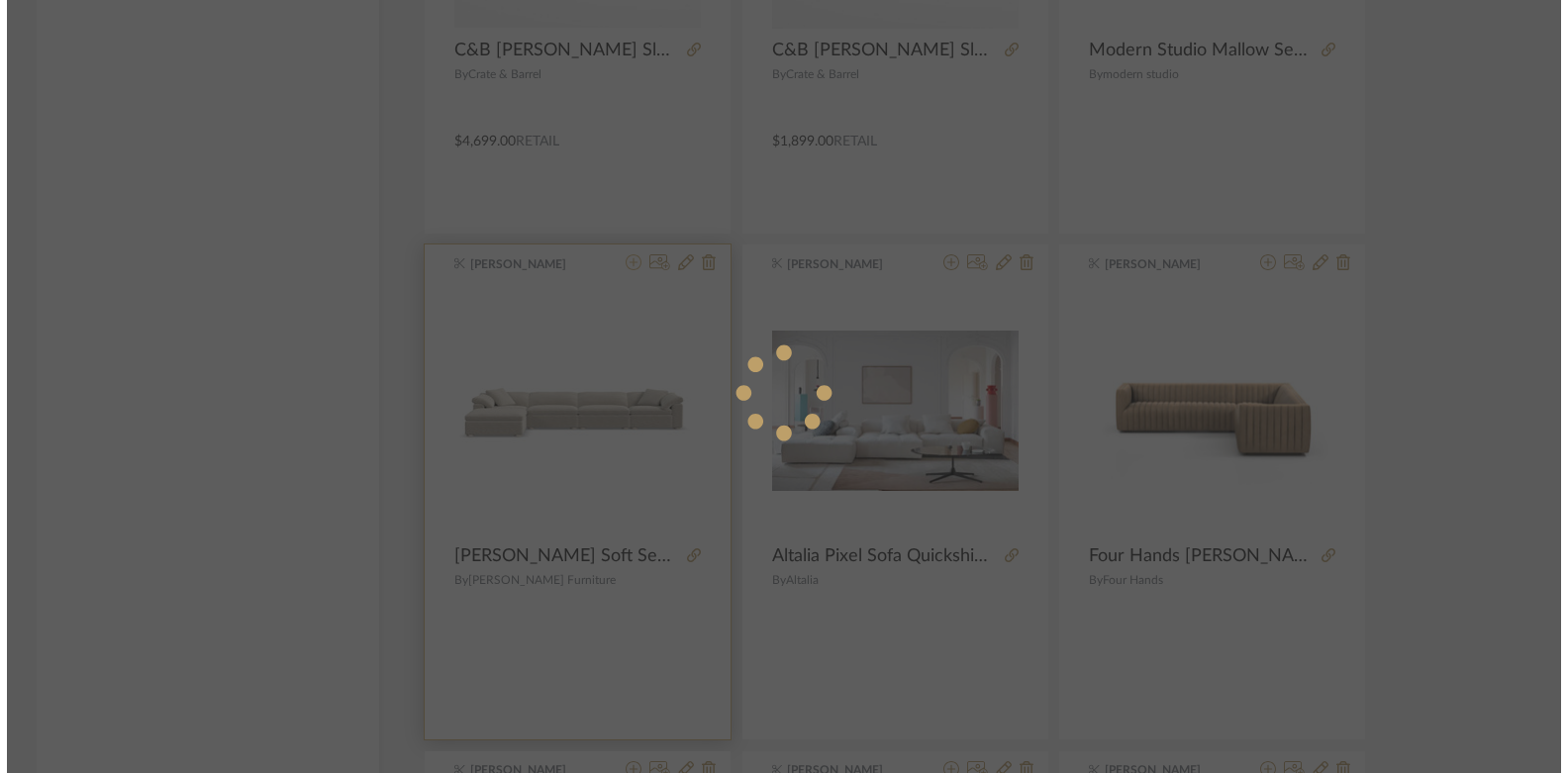scroll, scrollTop: 0, scrollLeft: 0, axis: both 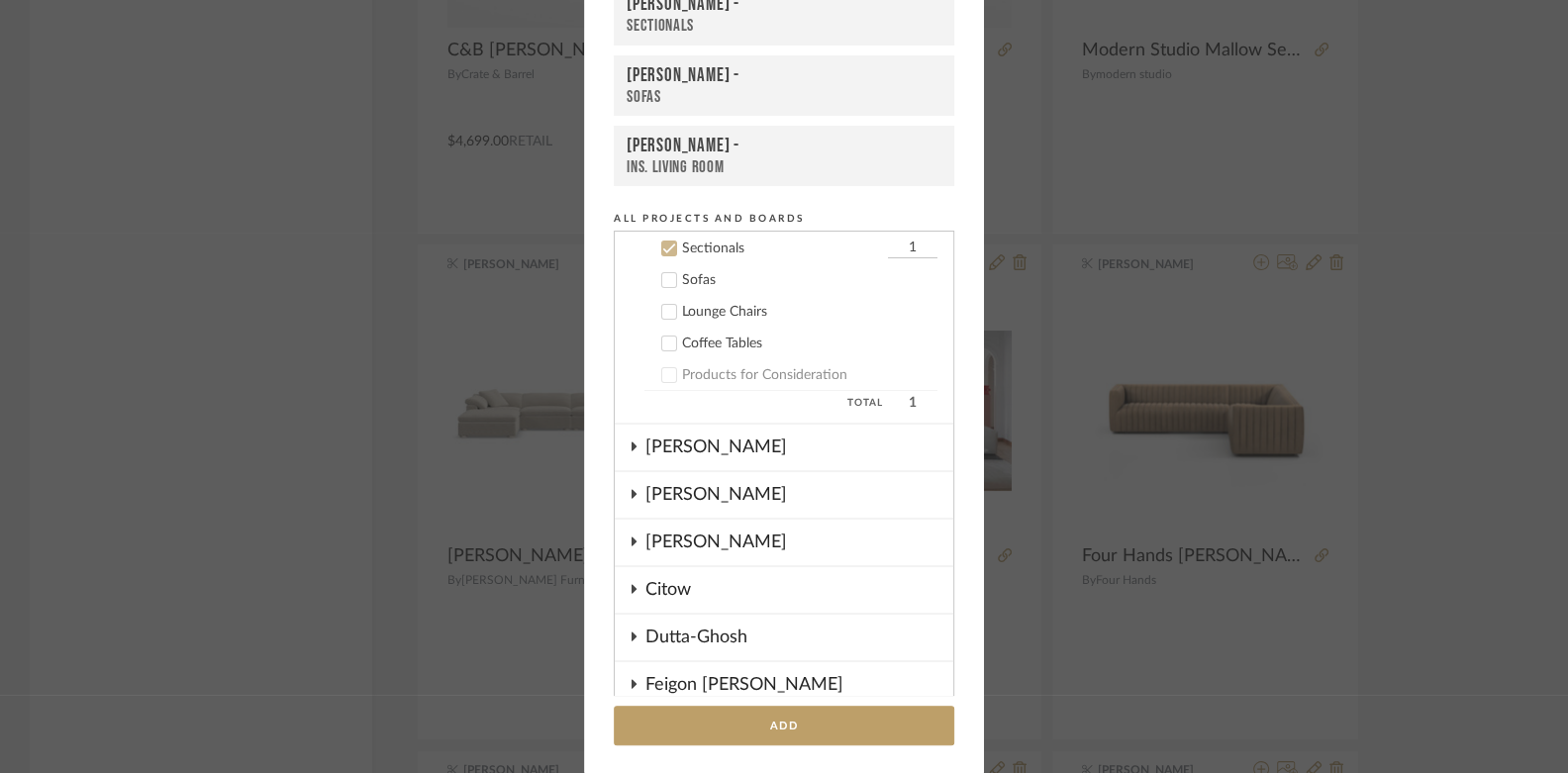 click on "Boutross -" at bounding box center (784, 5) 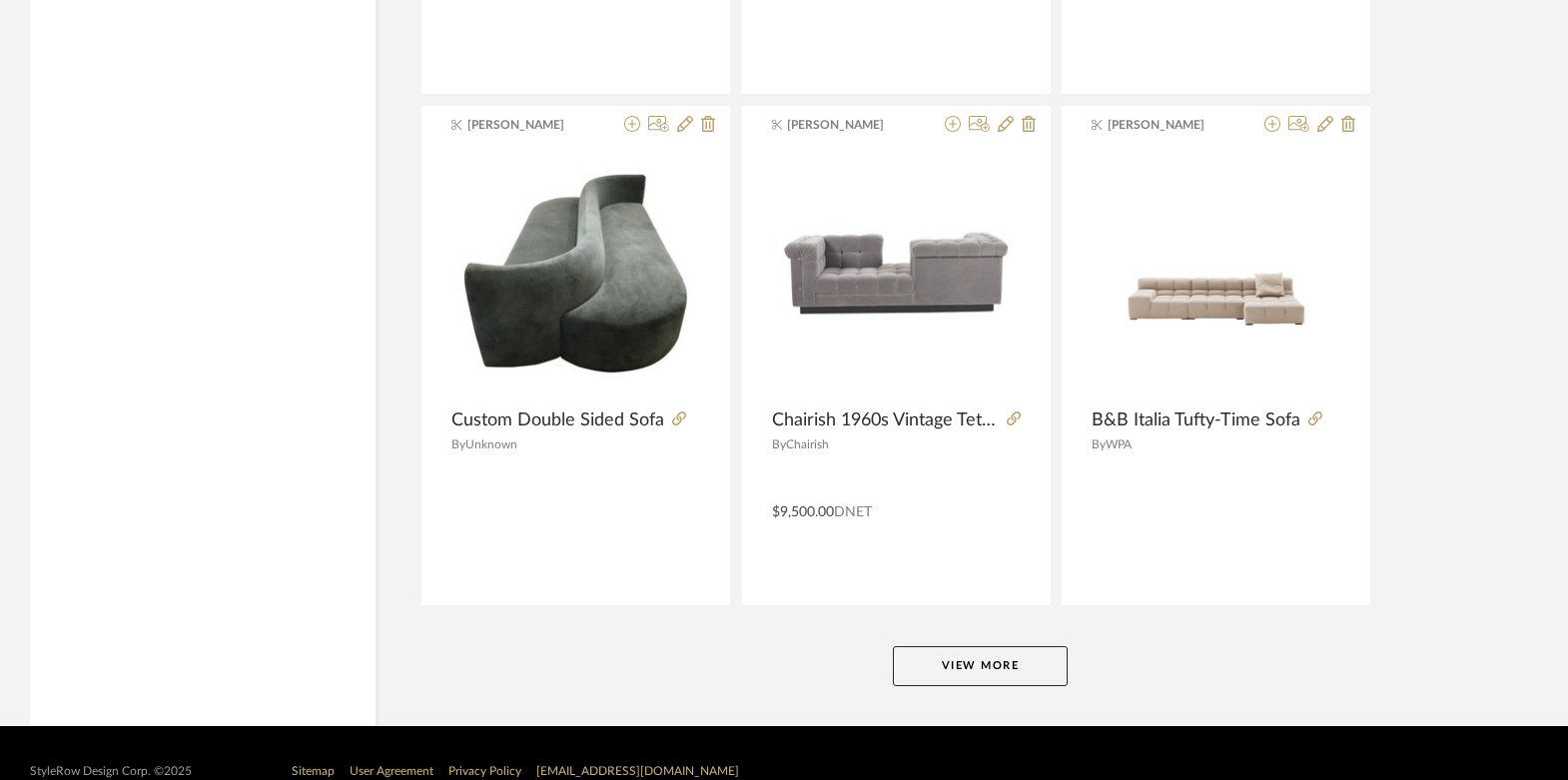 scroll, scrollTop: 18255, scrollLeft: 0, axis: vertical 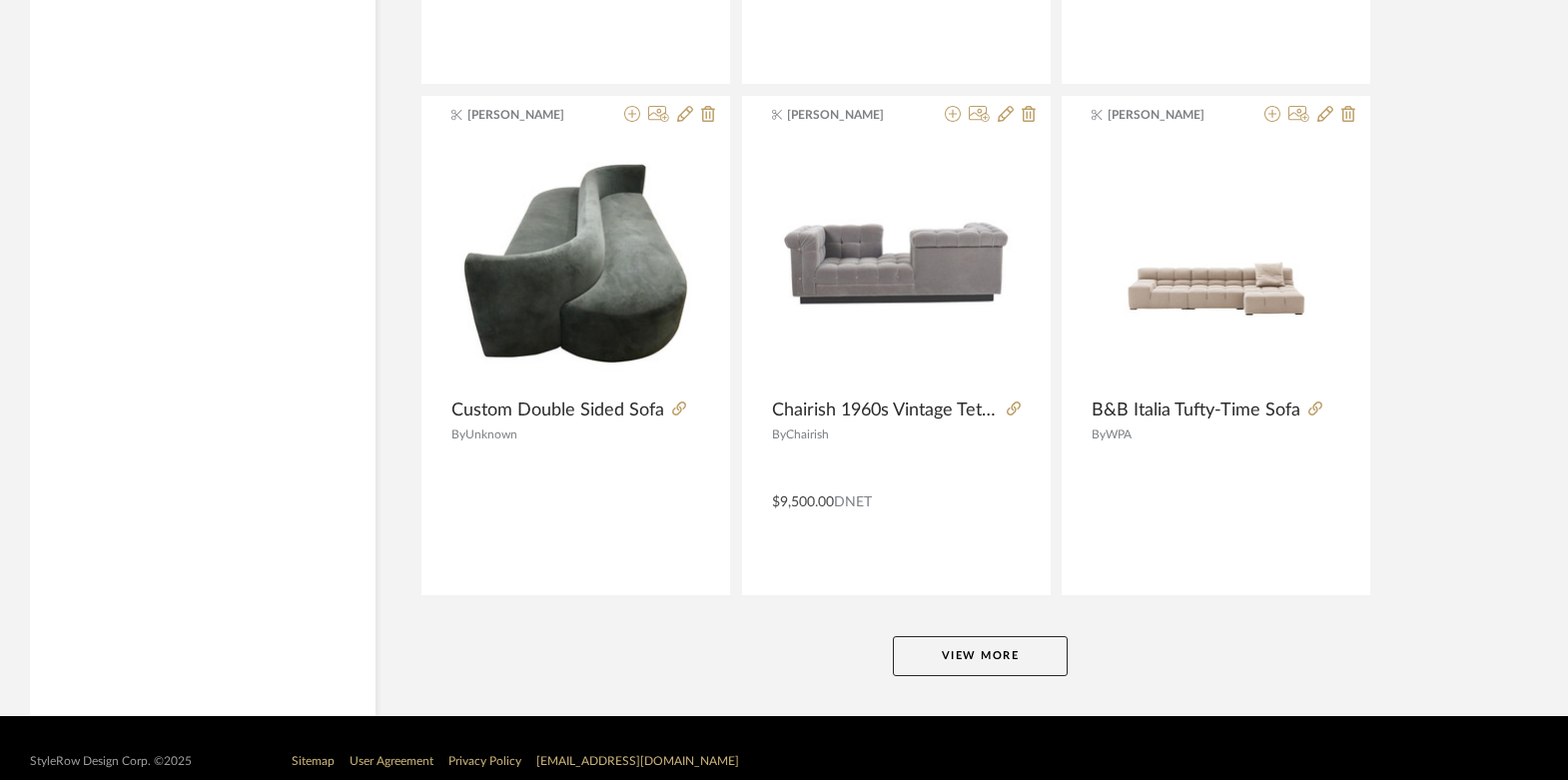 click on "View More" 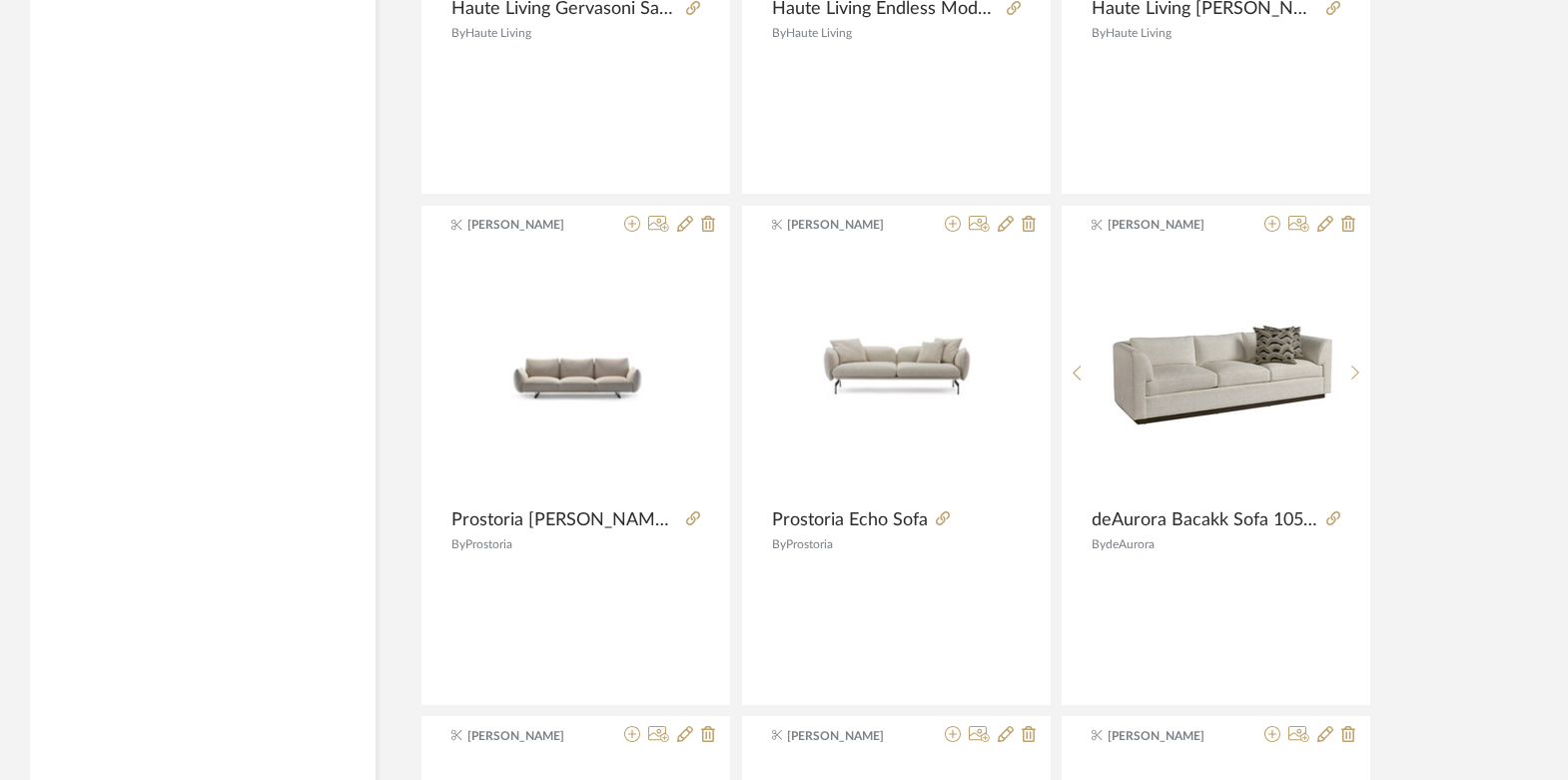scroll, scrollTop: 19167, scrollLeft: 0, axis: vertical 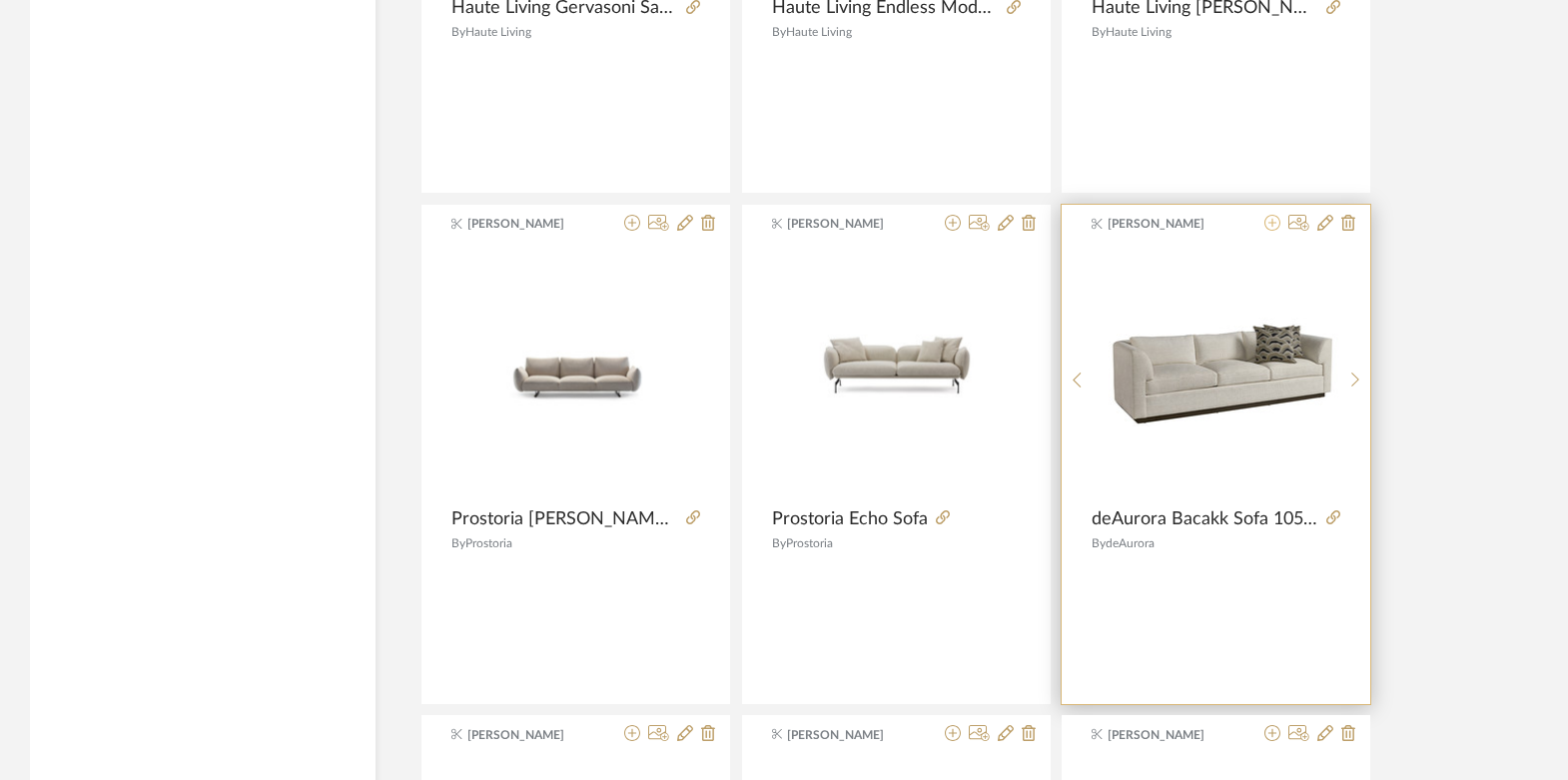 click 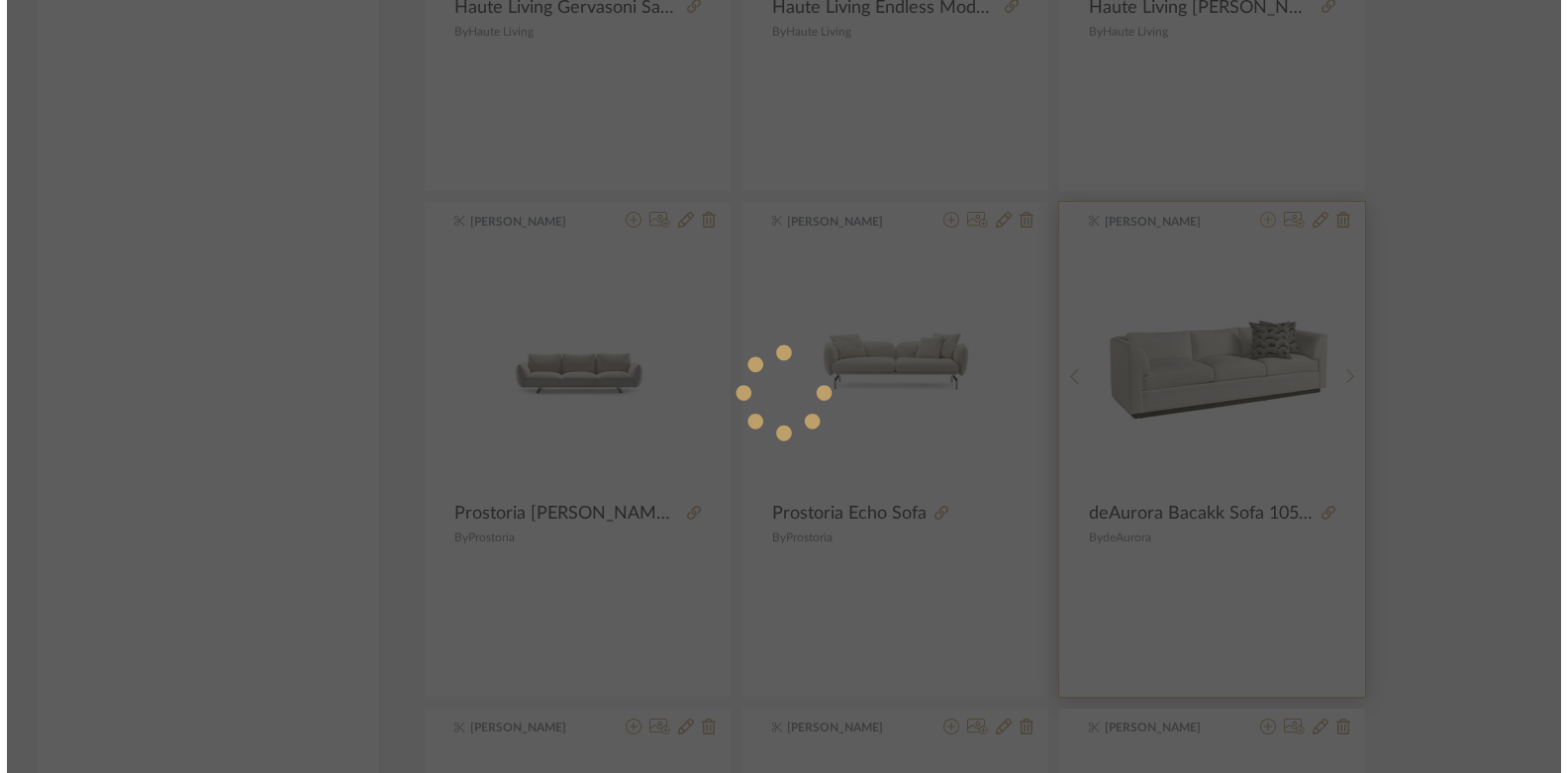 scroll, scrollTop: 0, scrollLeft: 0, axis: both 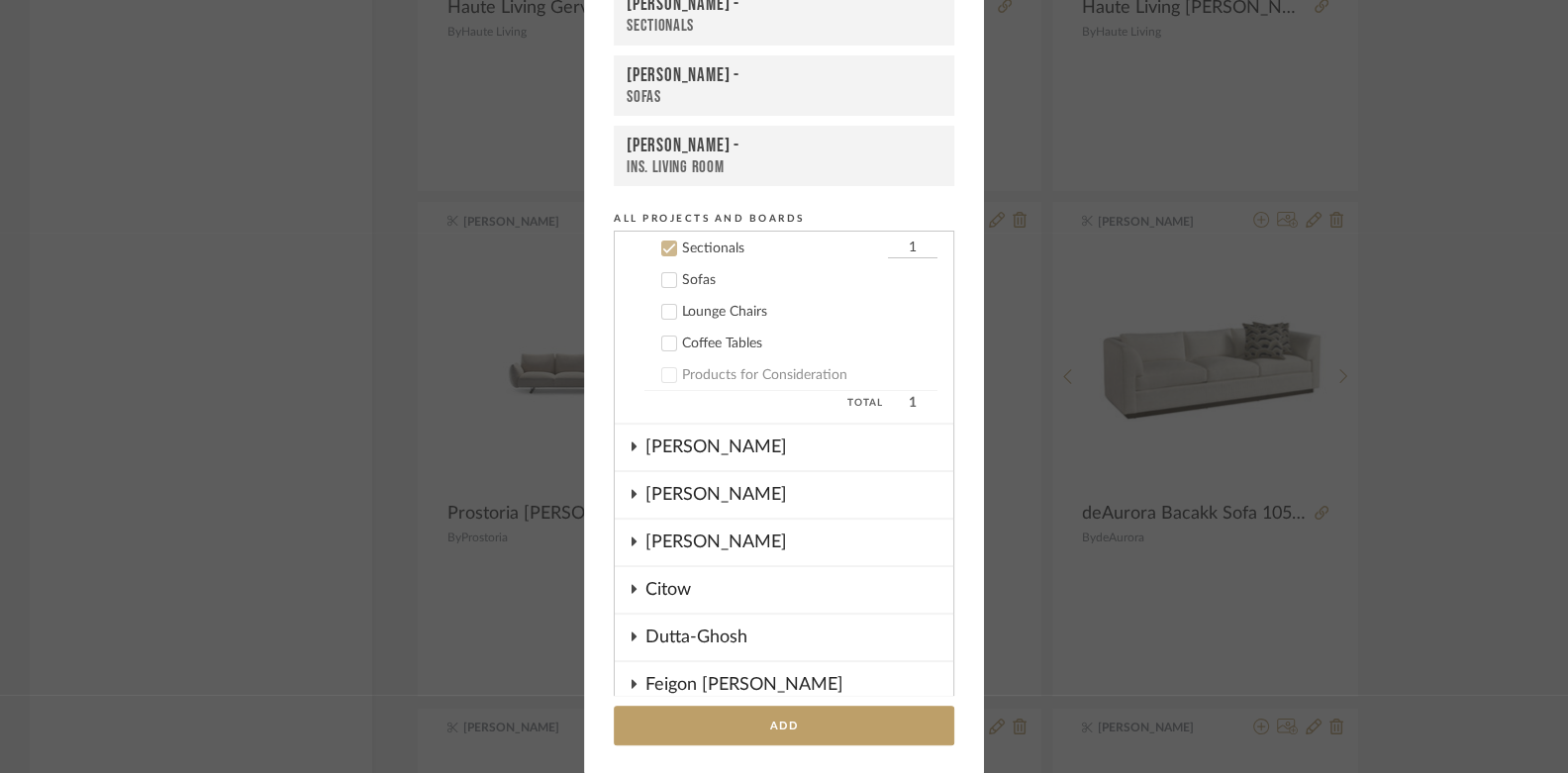click on "Boutross -" at bounding box center (784, 75) 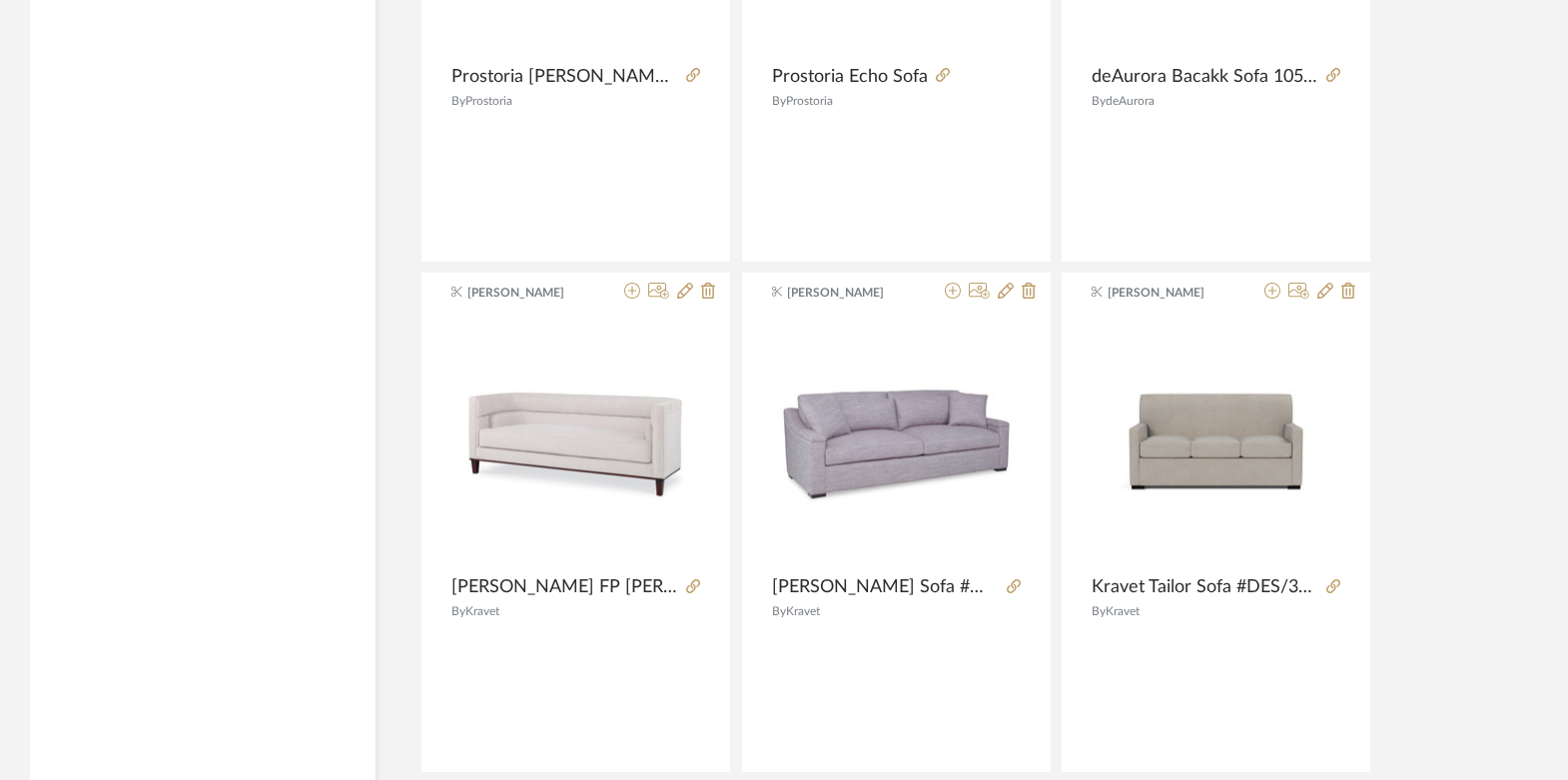 scroll, scrollTop: 19611, scrollLeft: 0, axis: vertical 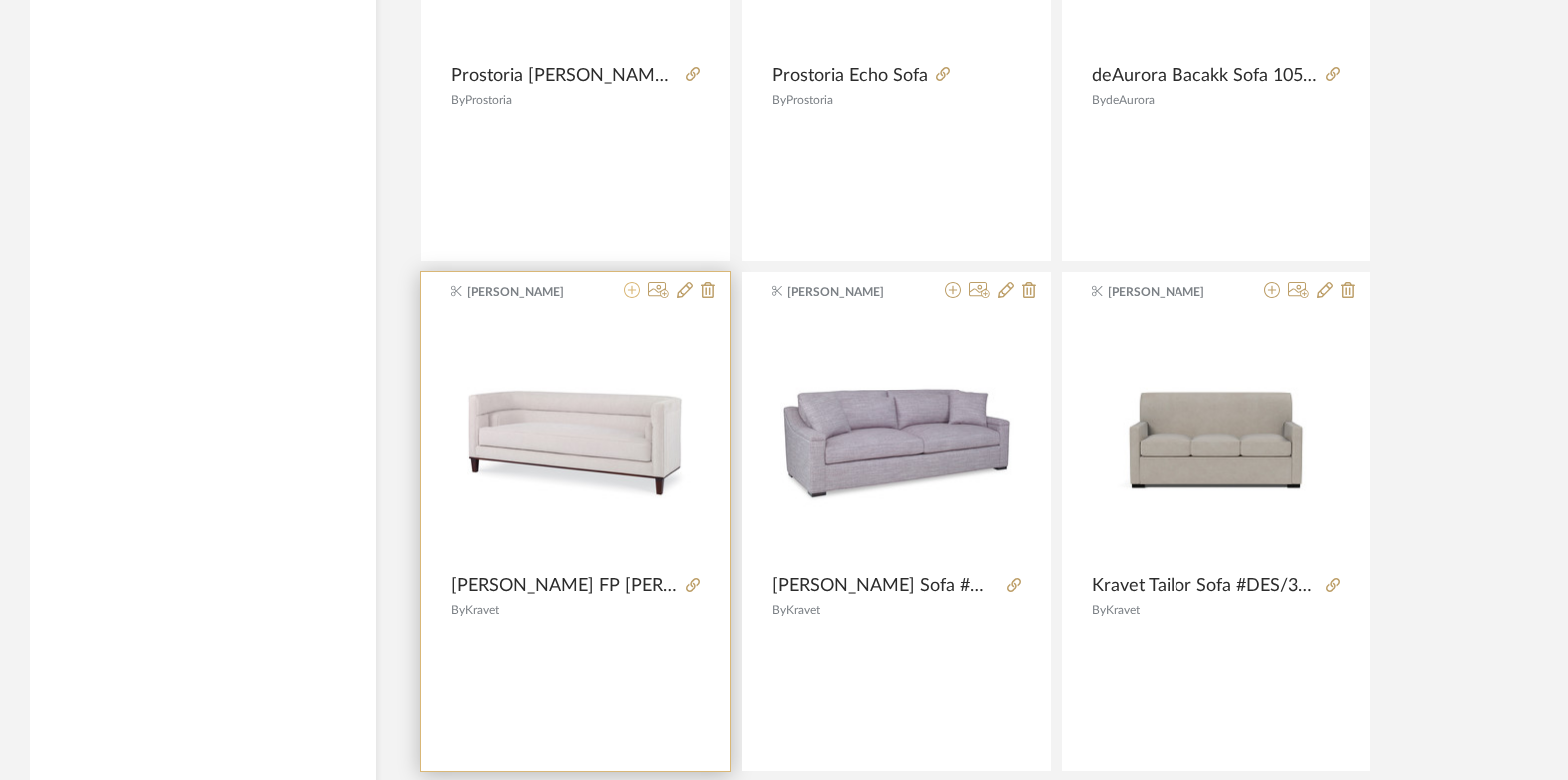 click 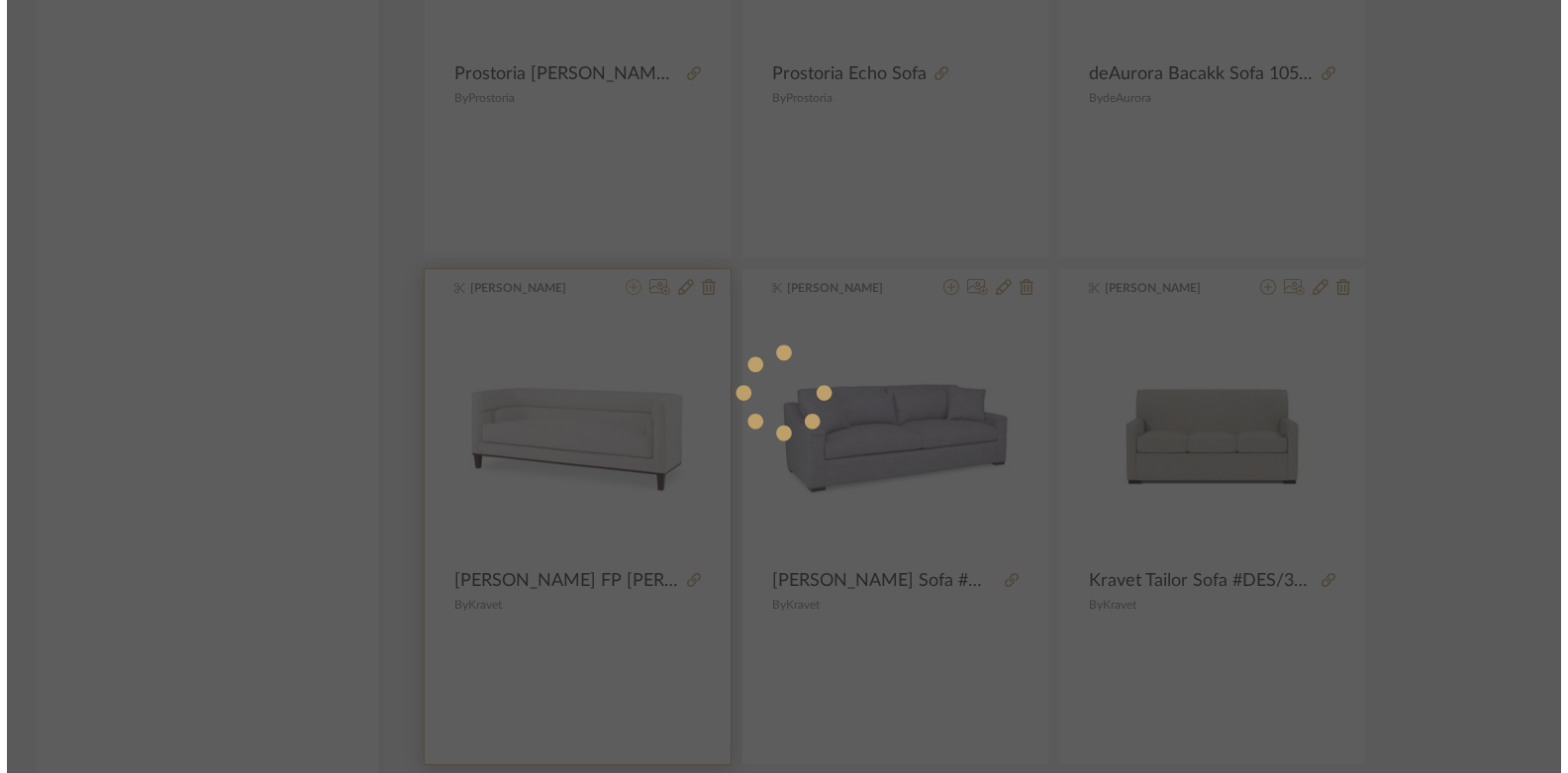 scroll, scrollTop: 0, scrollLeft: 0, axis: both 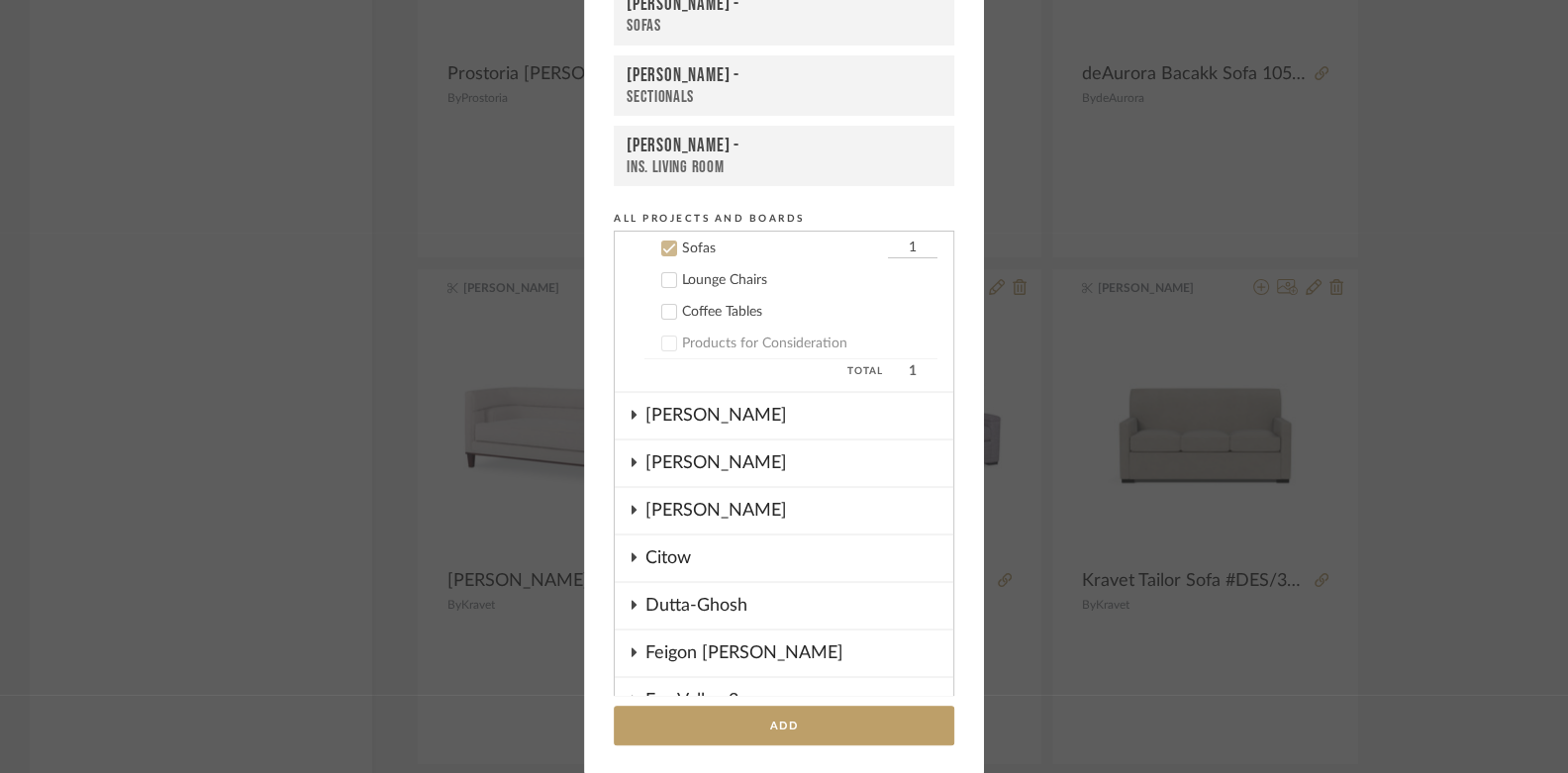 click on "Boutross -" at bounding box center (784, 5) 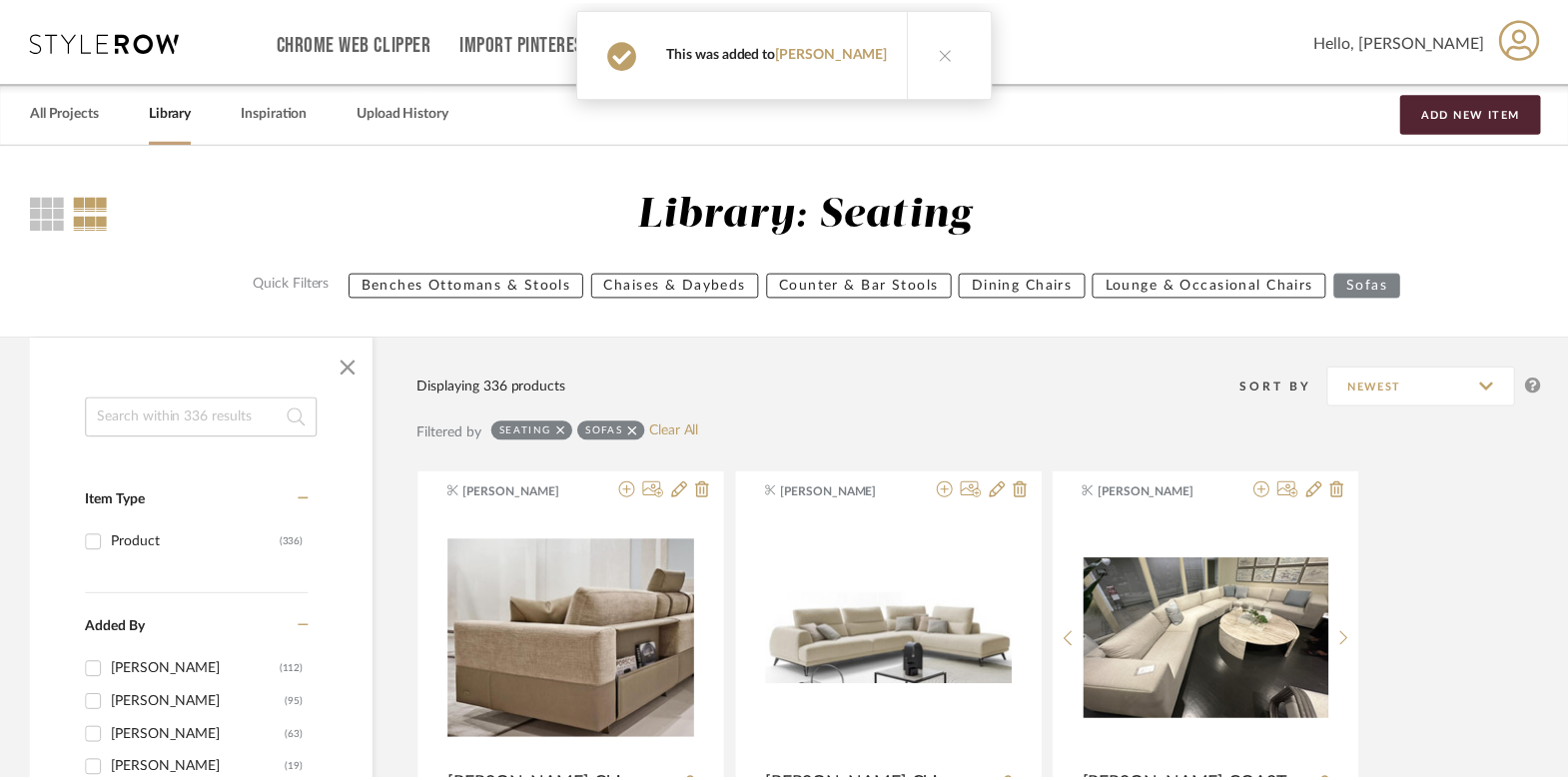 scroll, scrollTop: 19611, scrollLeft: 0, axis: vertical 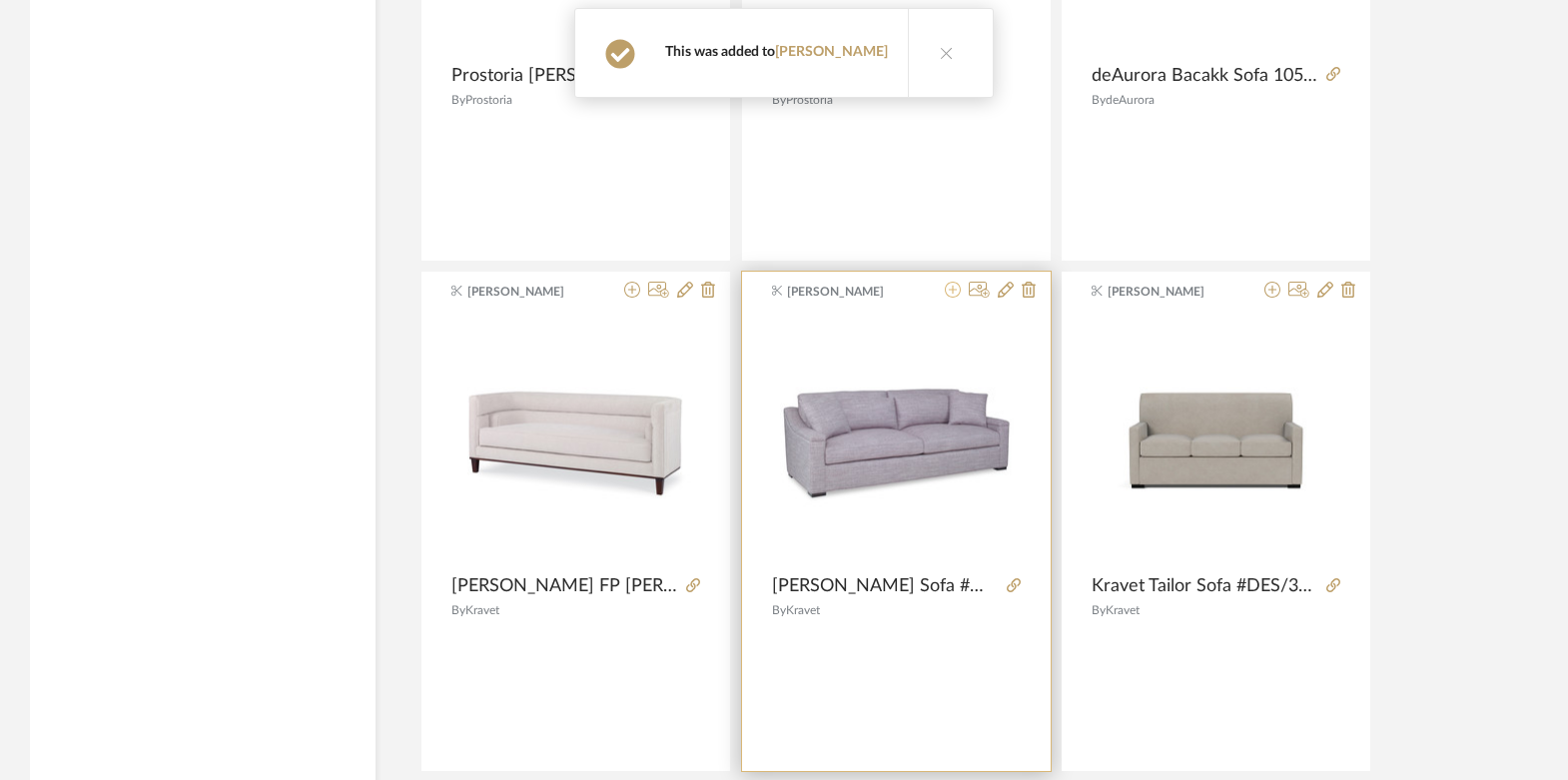 click 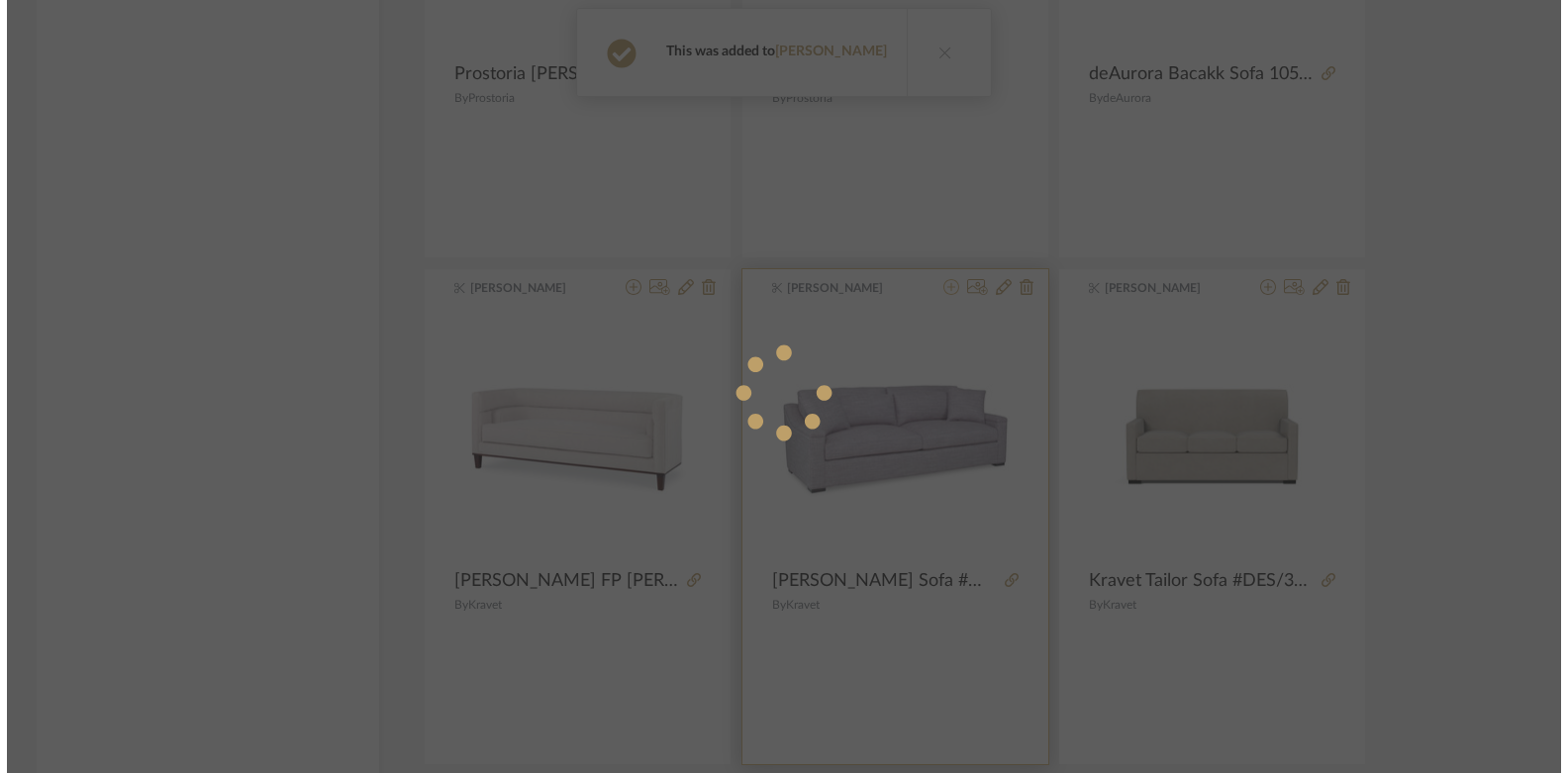 scroll, scrollTop: 0, scrollLeft: 0, axis: both 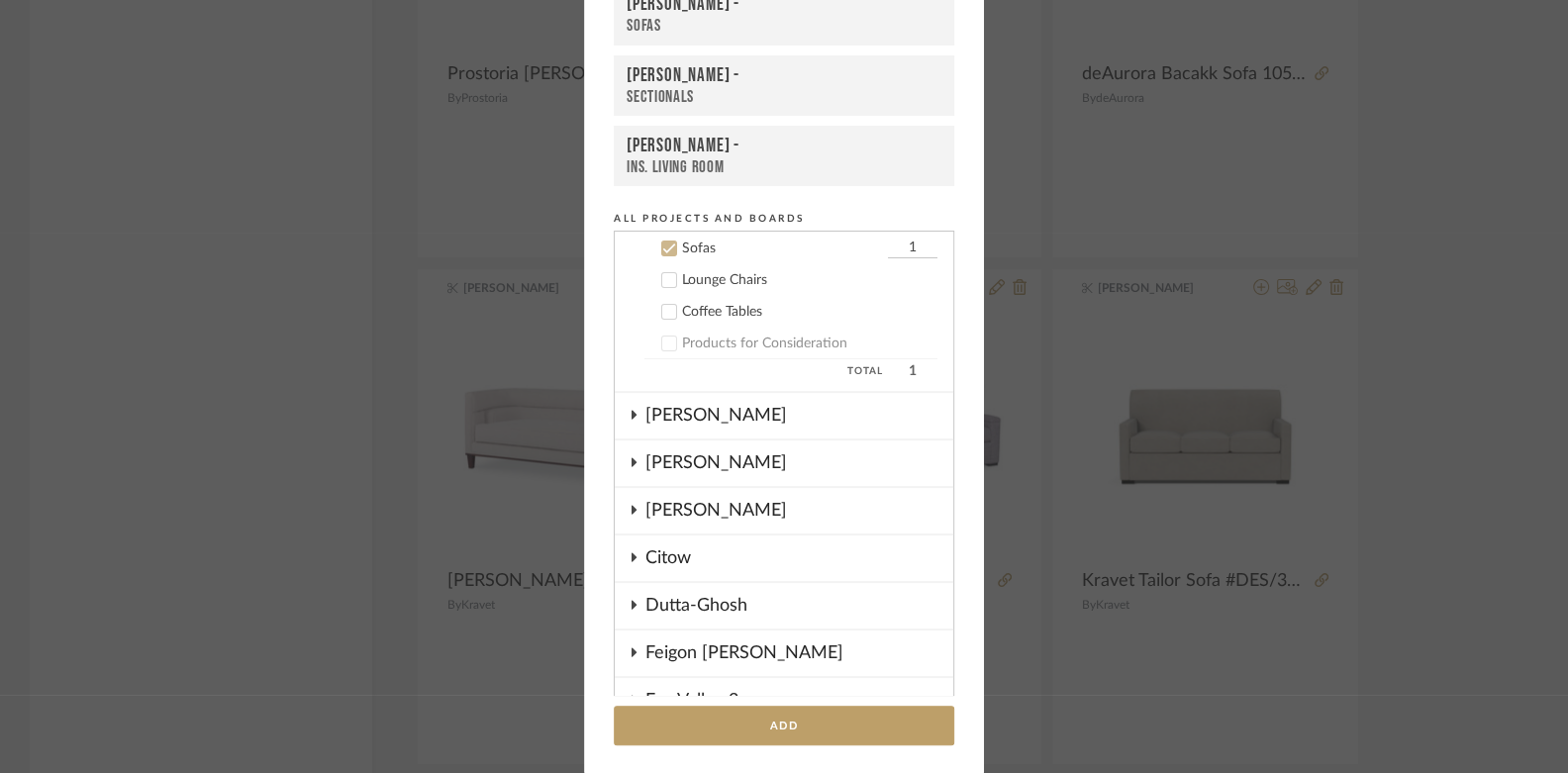 click on "Boutross -" at bounding box center [784, 5] 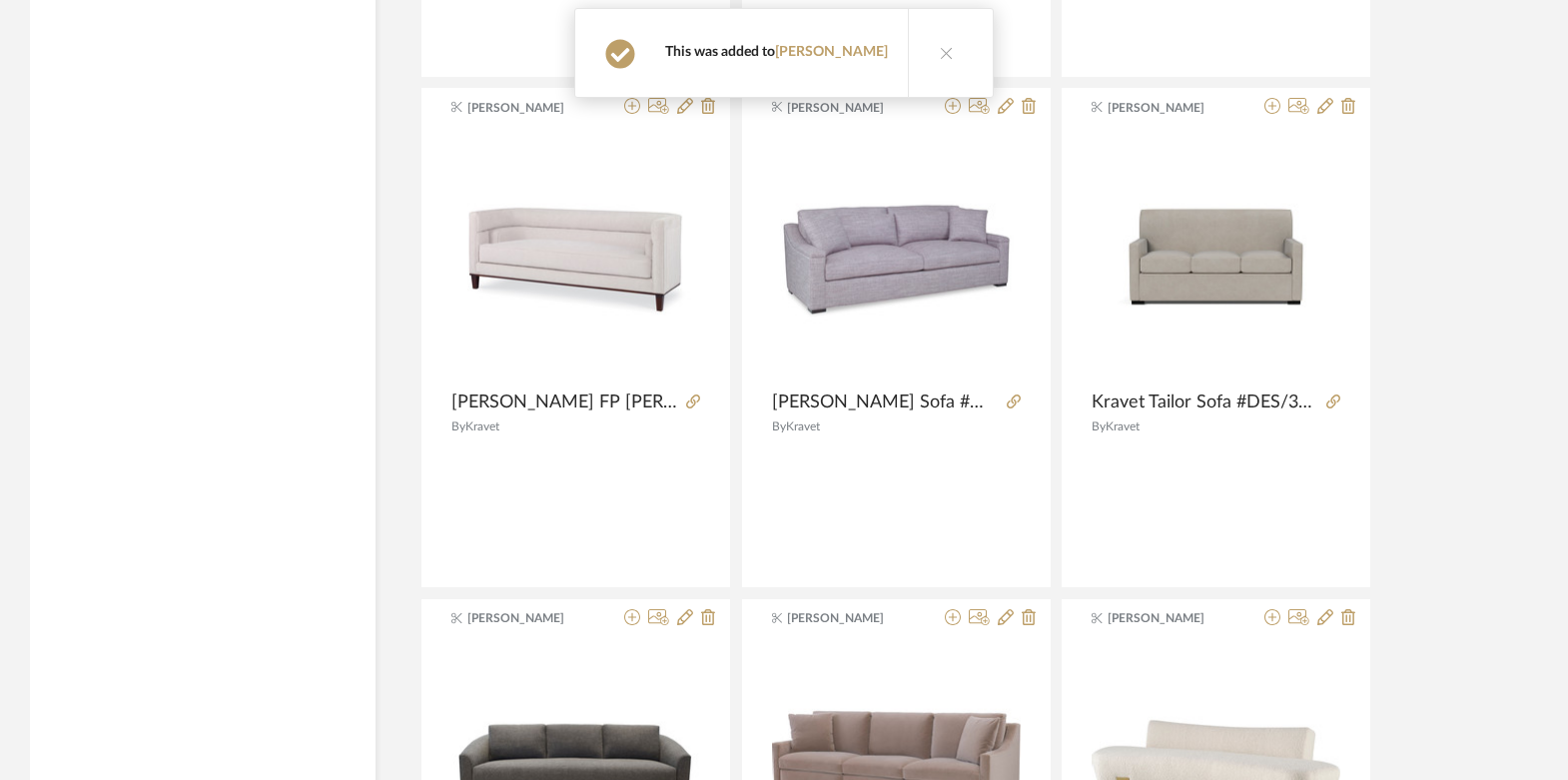 scroll, scrollTop: 19828, scrollLeft: 0, axis: vertical 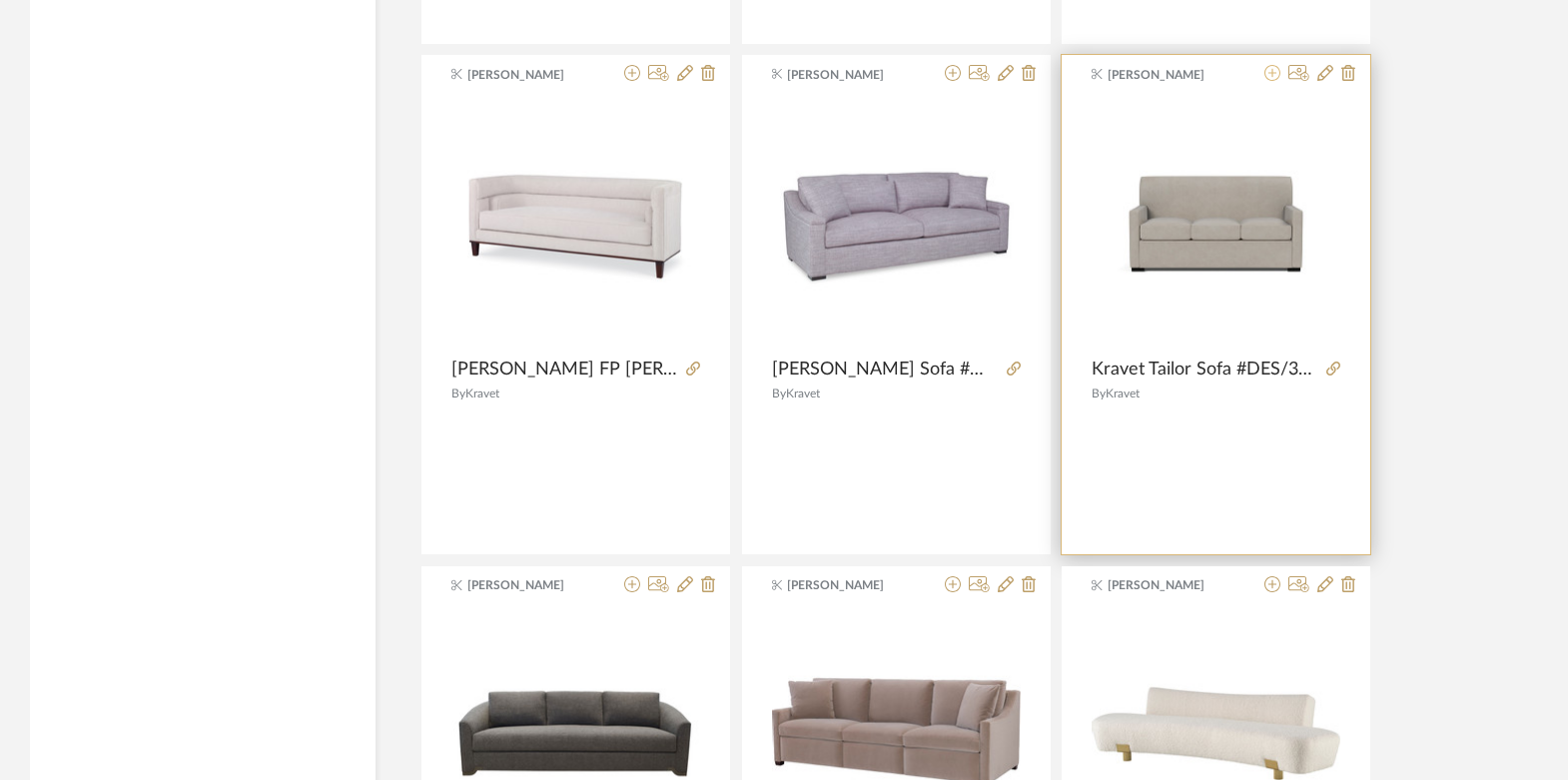 click 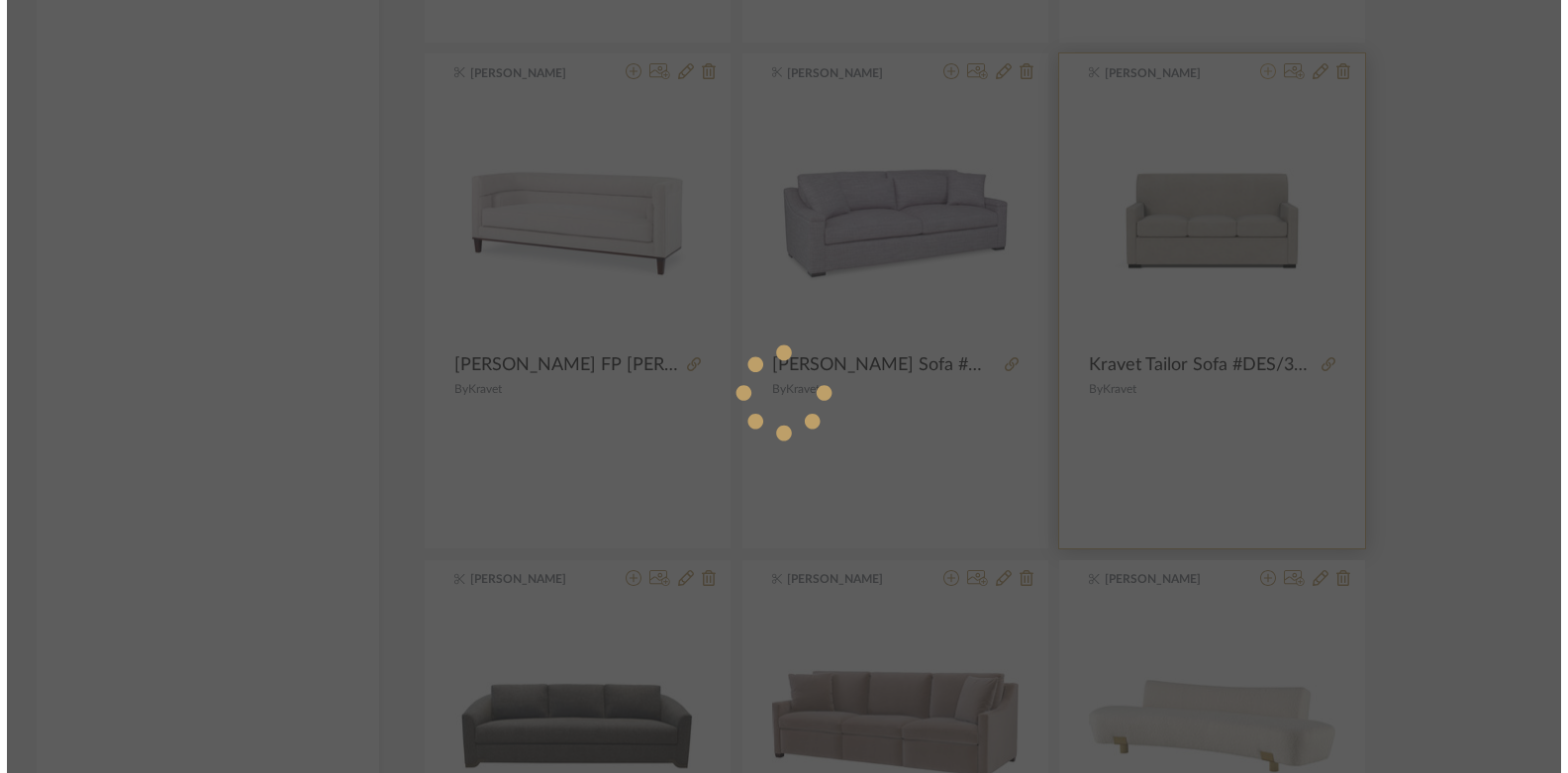 scroll, scrollTop: 0, scrollLeft: 0, axis: both 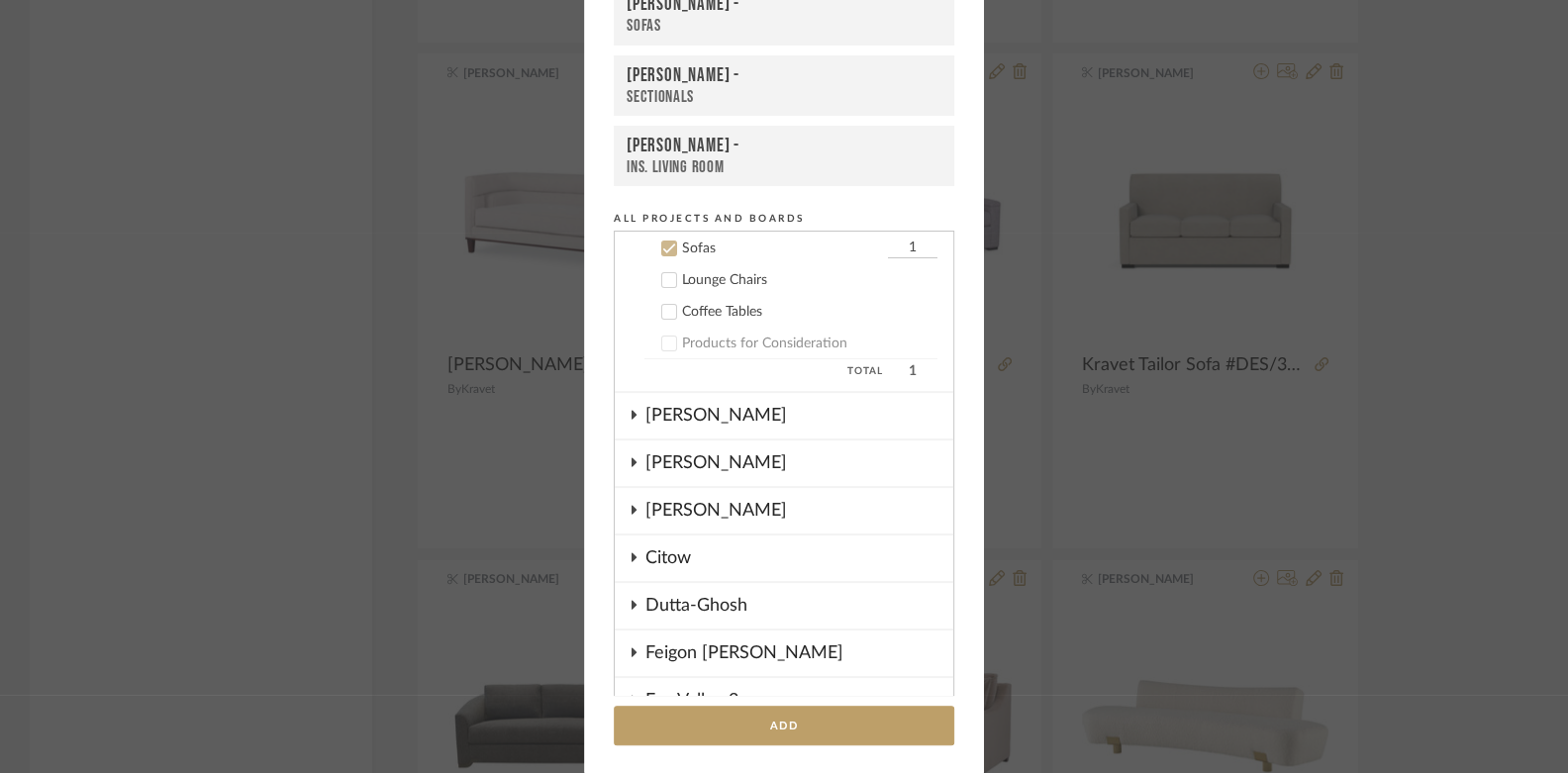 click on "Boutross -" at bounding box center [784, 5] 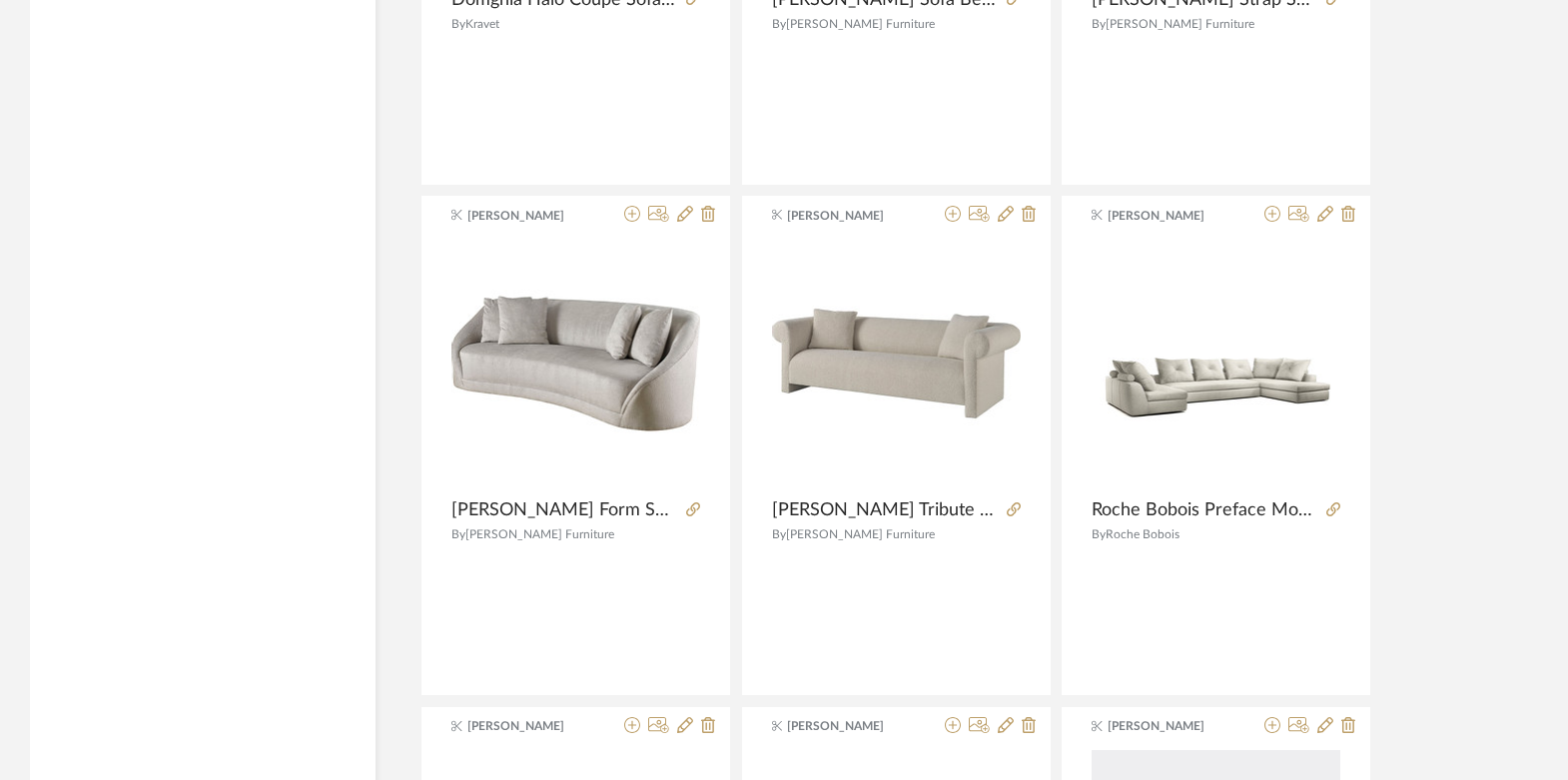 scroll, scrollTop: 20709, scrollLeft: 0, axis: vertical 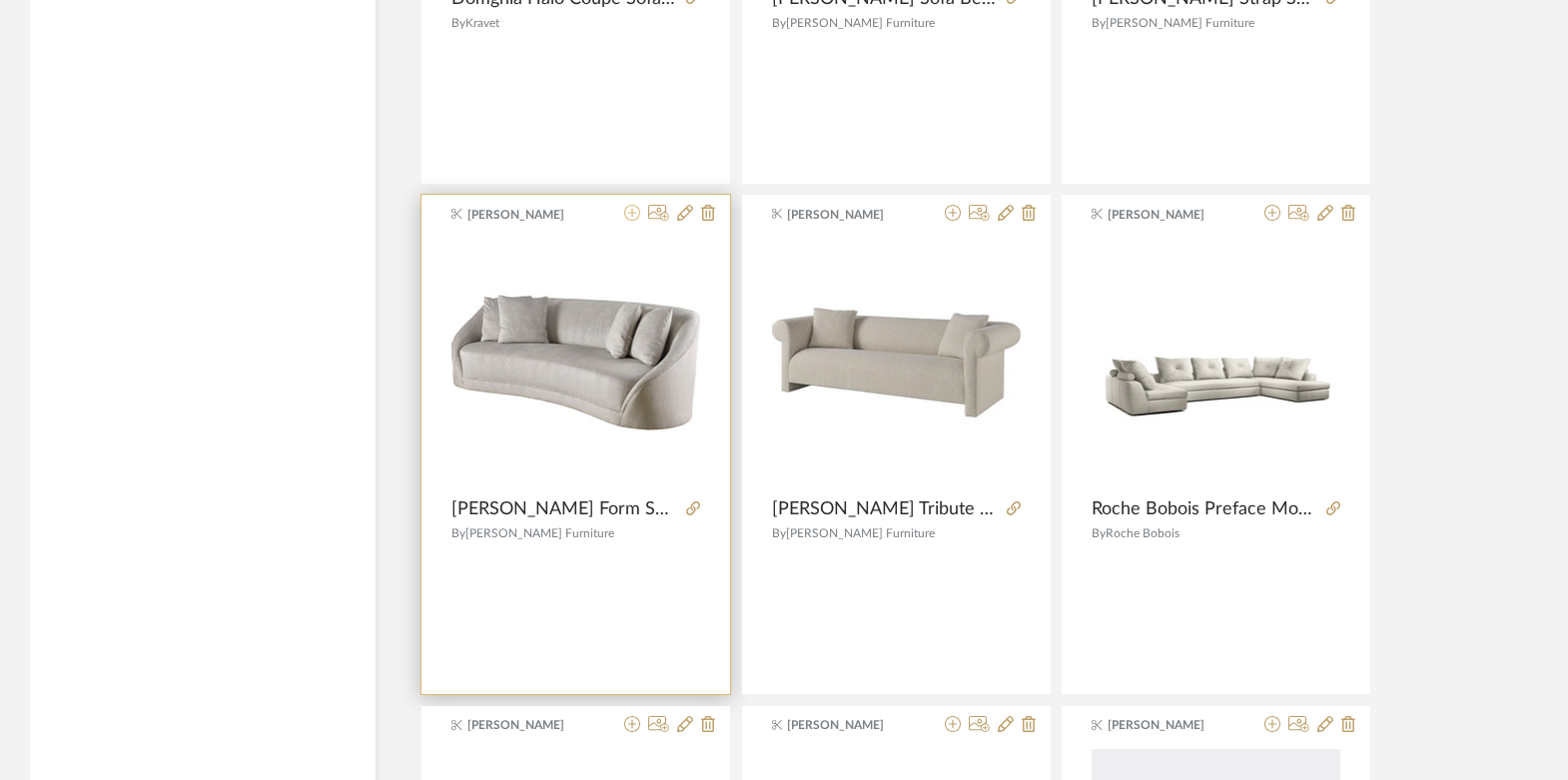 click 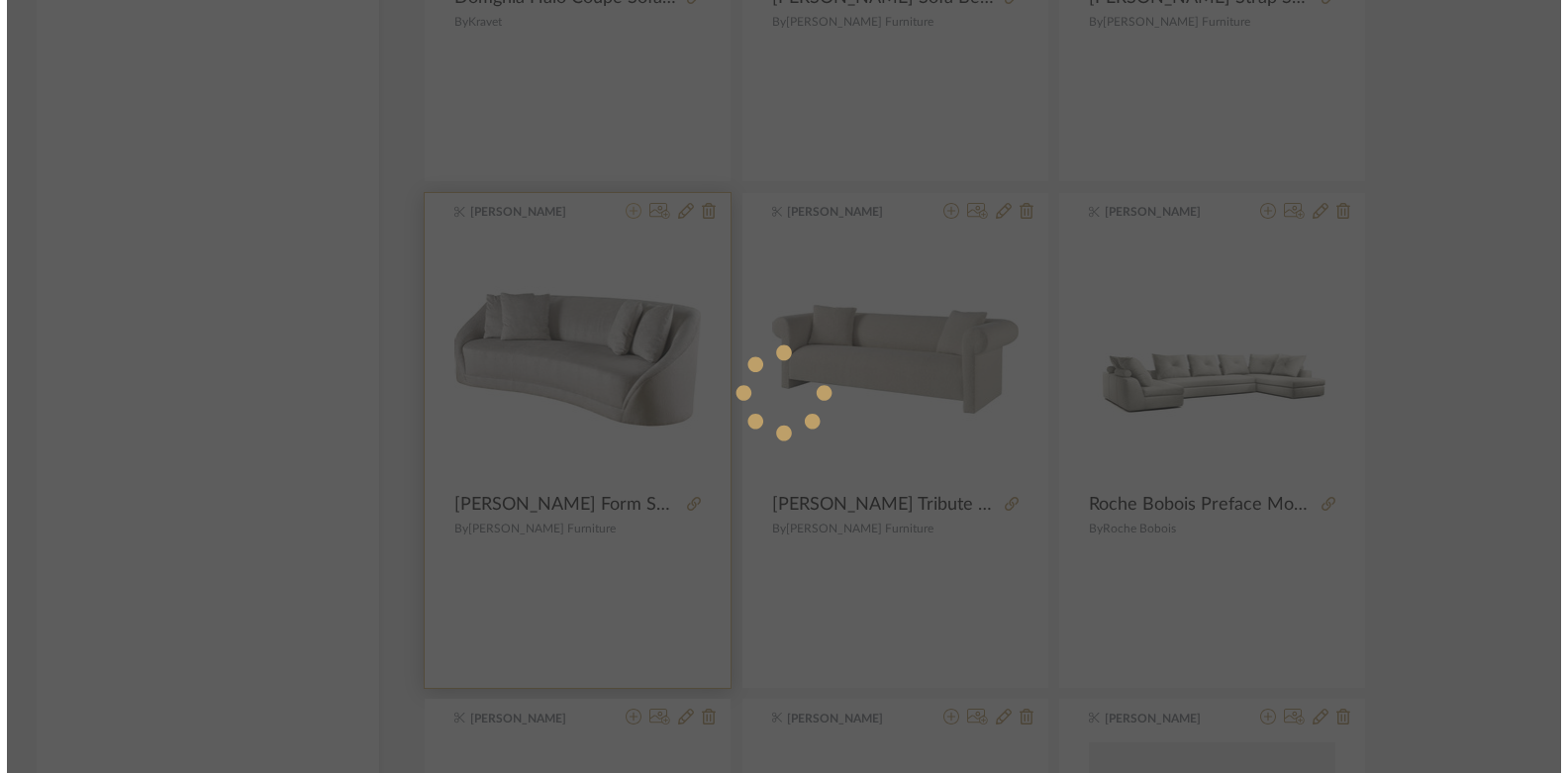 scroll, scrollTop: 0, scrollLeft: 0, axis: both 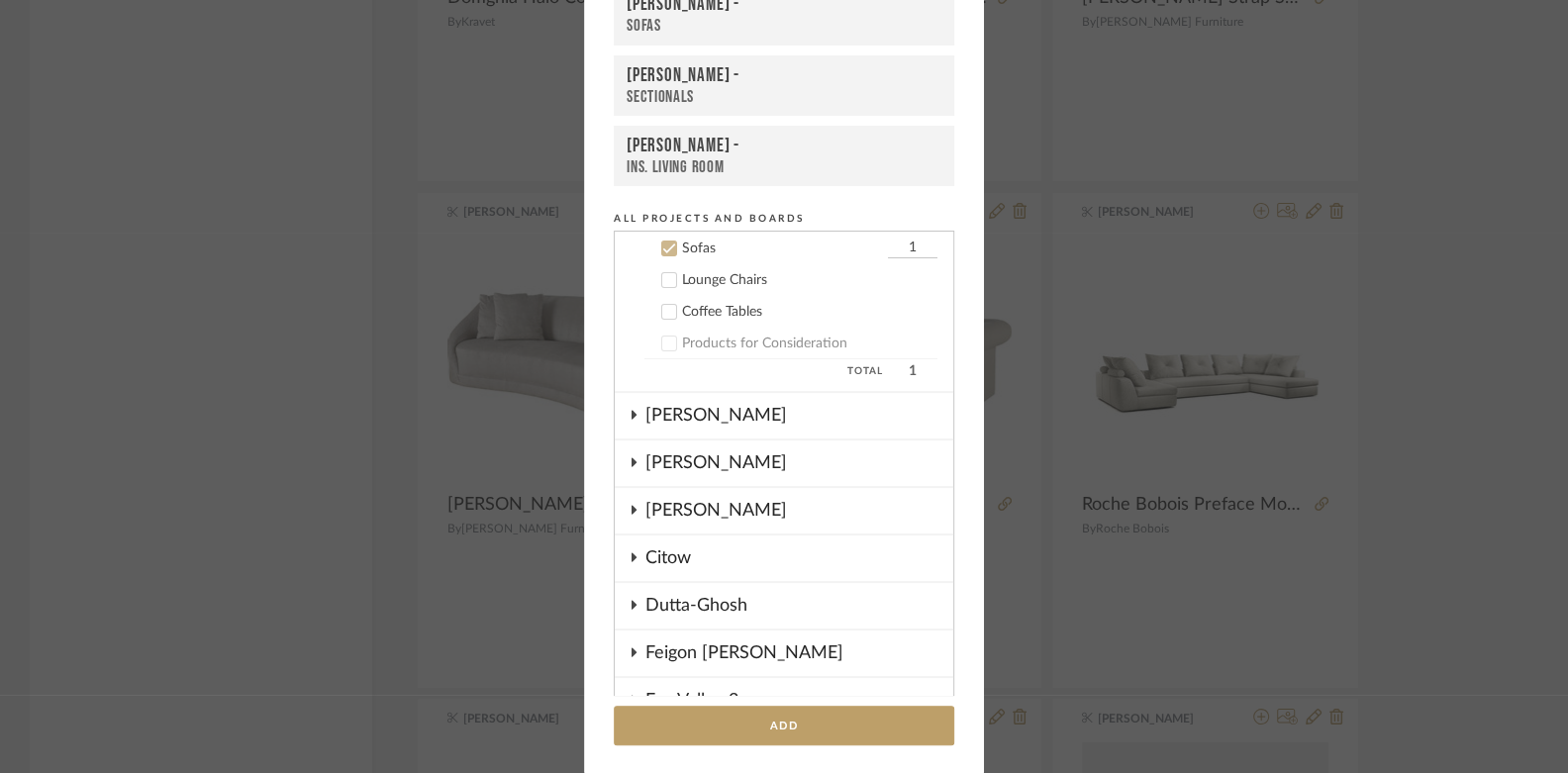 click on "Boutross -" at bounding box center (784, 5) 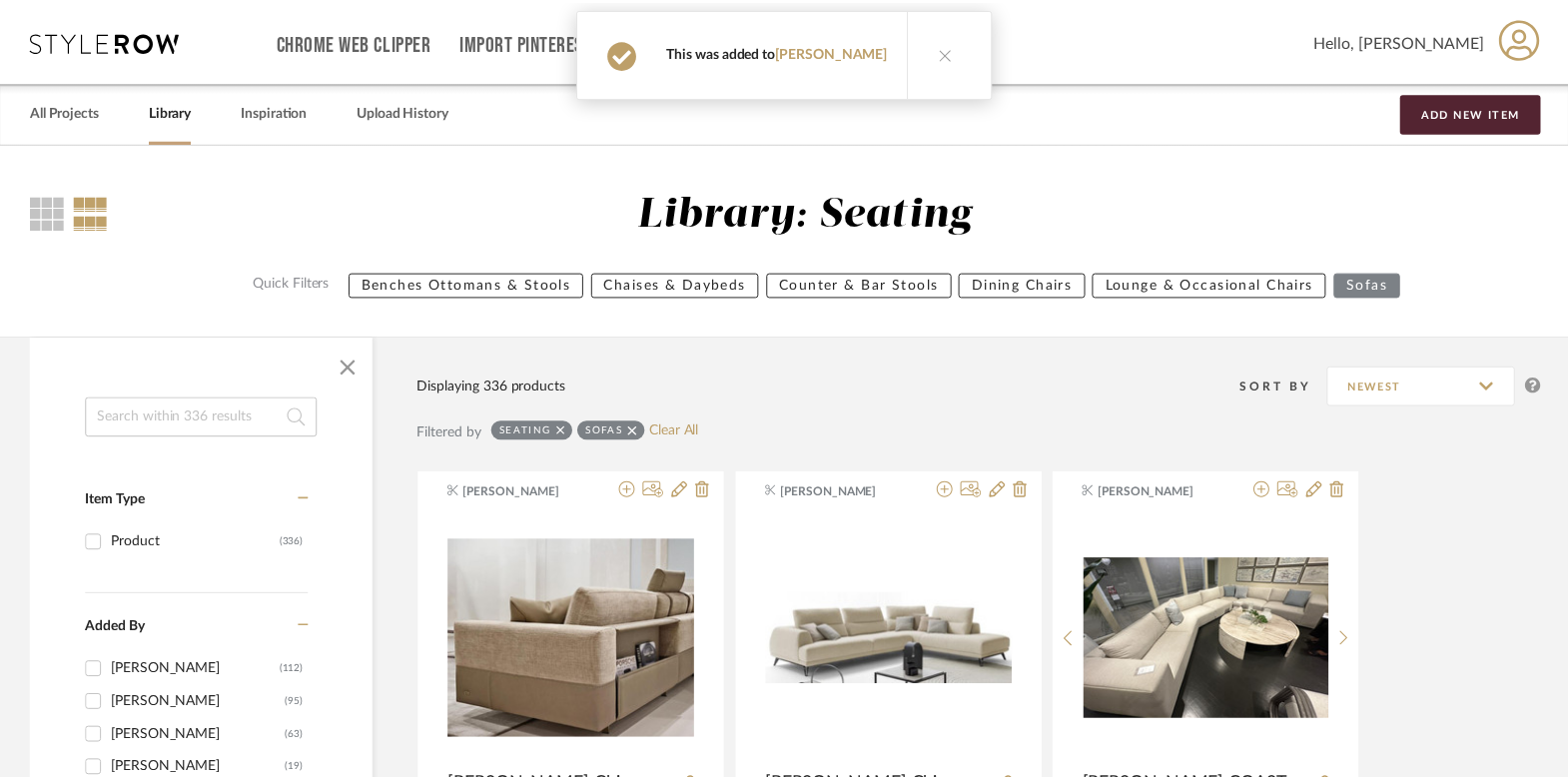 scroll, scrollTop: 20709, scrollLeft: 0, axis: vertical 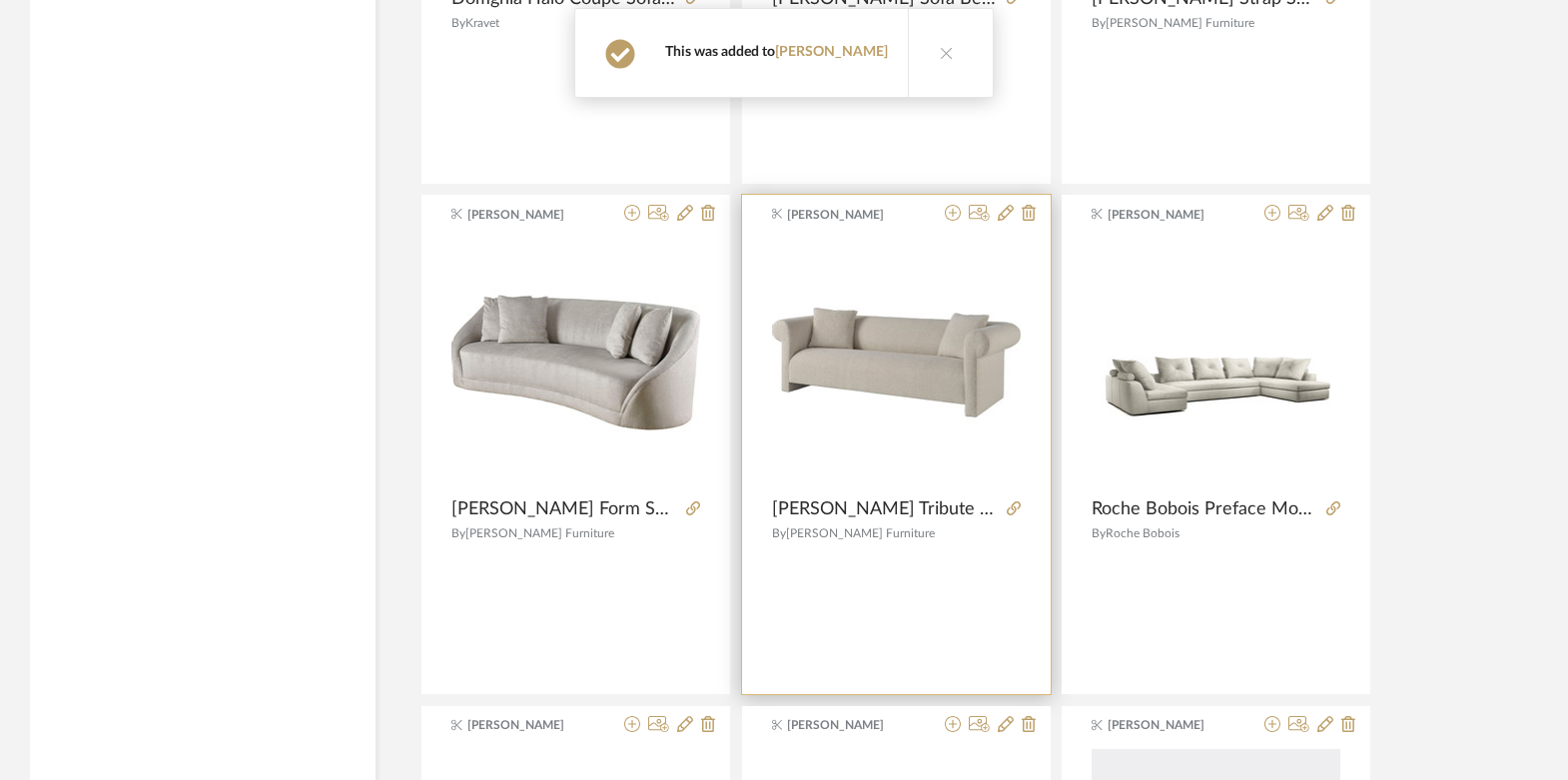 click on "Baker Furniture" 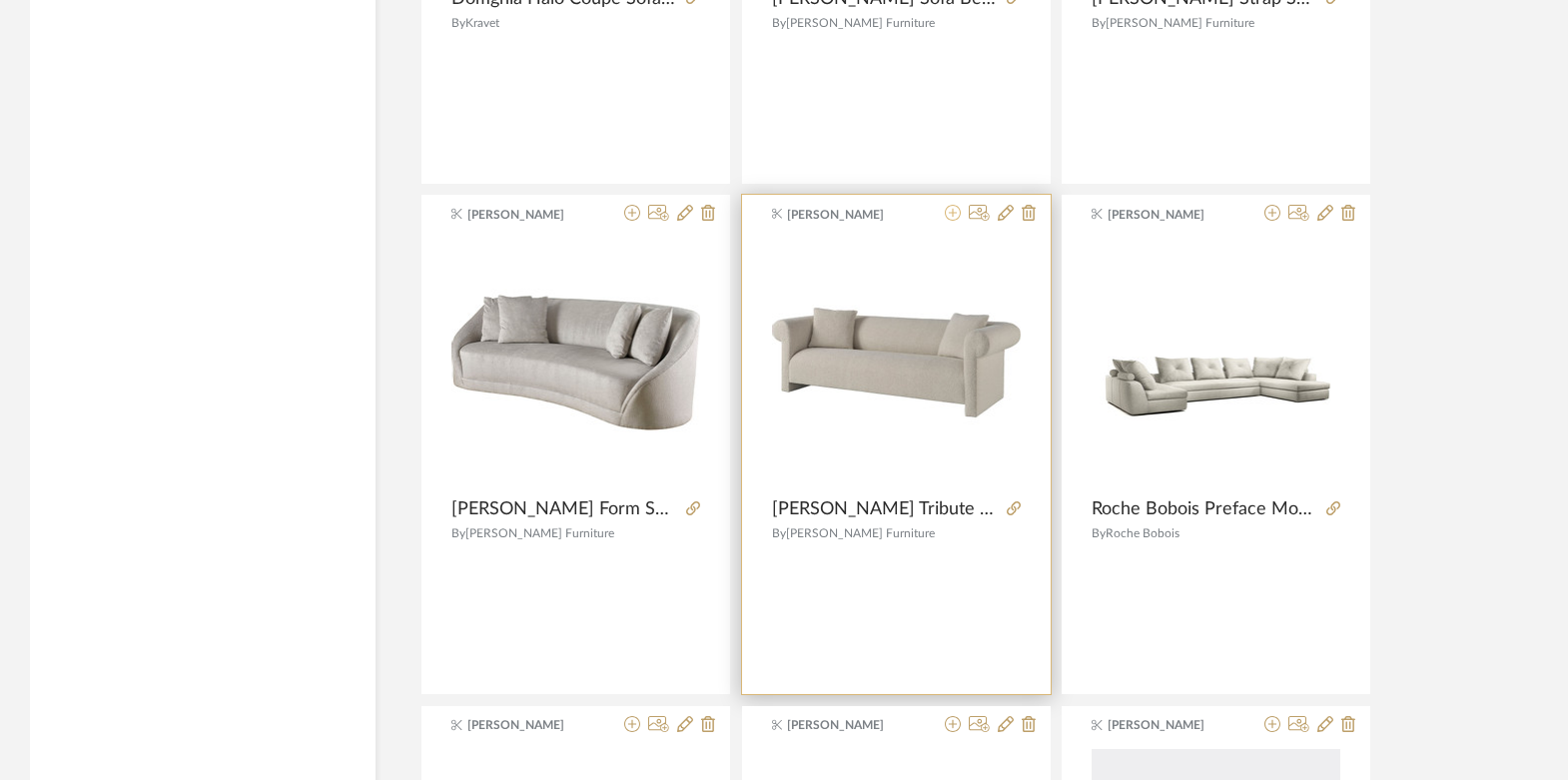 click 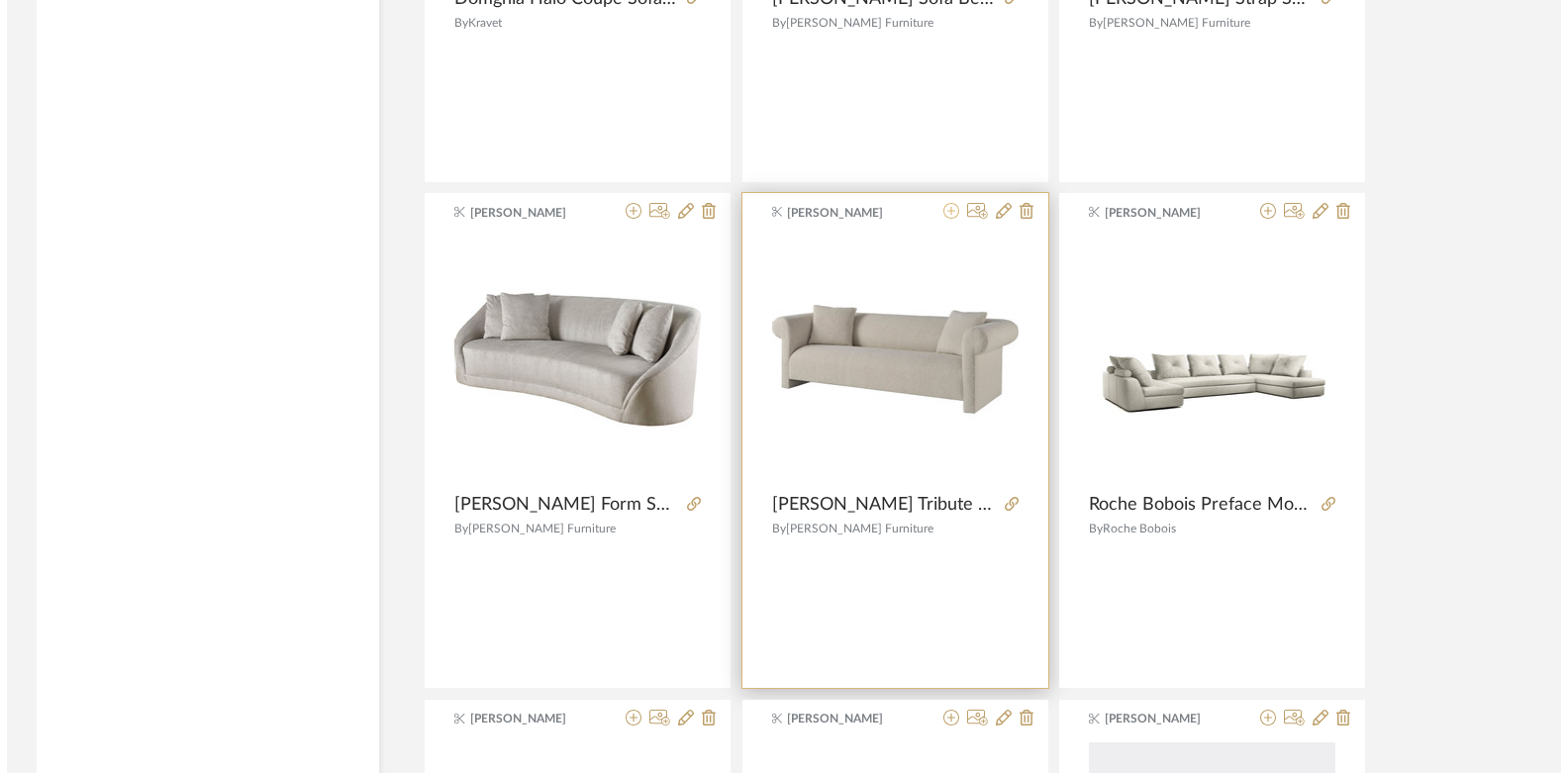 scroll, scrollTop: 0, scrollLeft: 0, axis: both 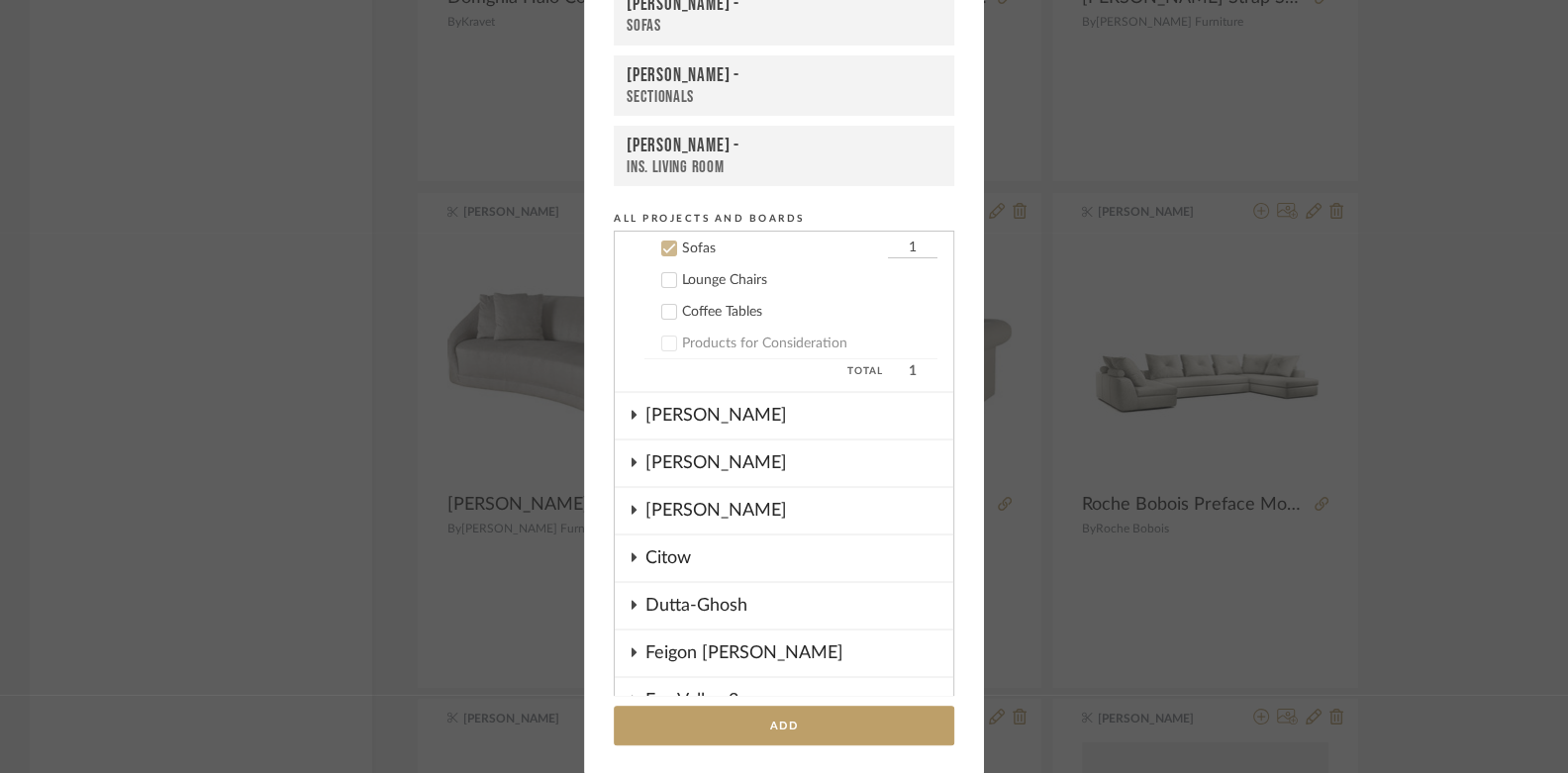 click on "Boutross -" at bounding box center [784, 5] 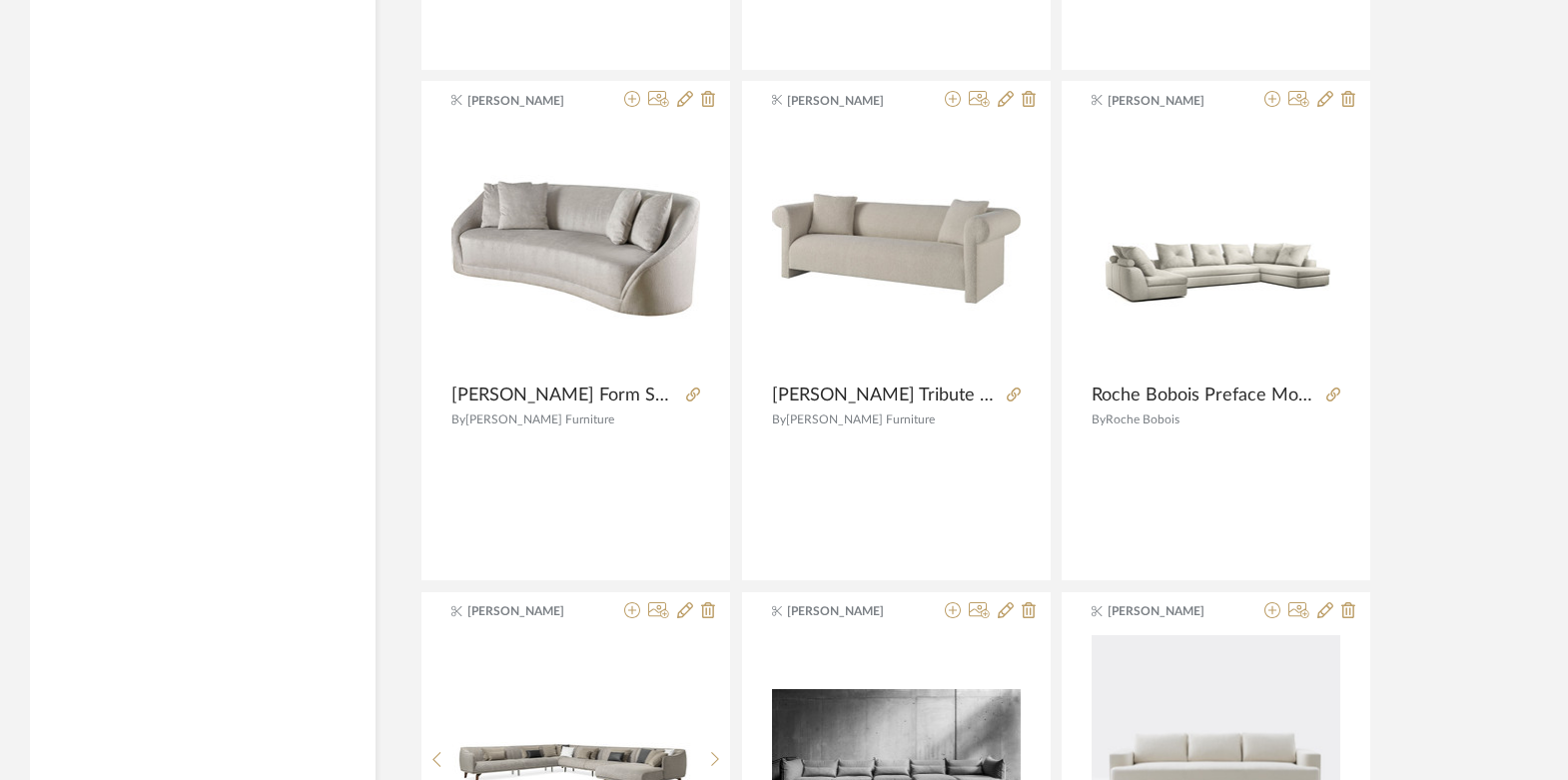 scroll, scrollTop: 20823, scrollLeft: 0, axis: vertical 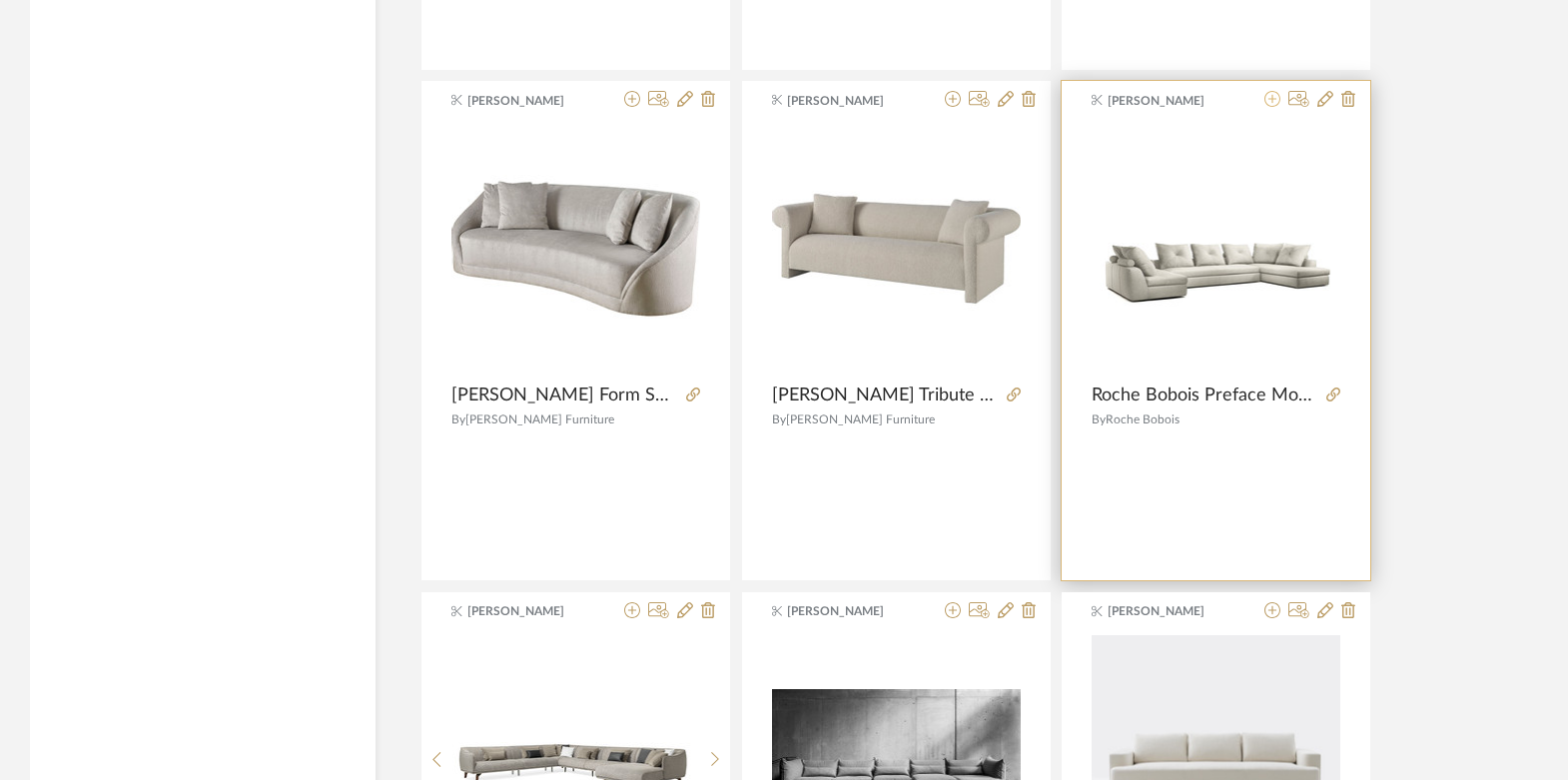 click 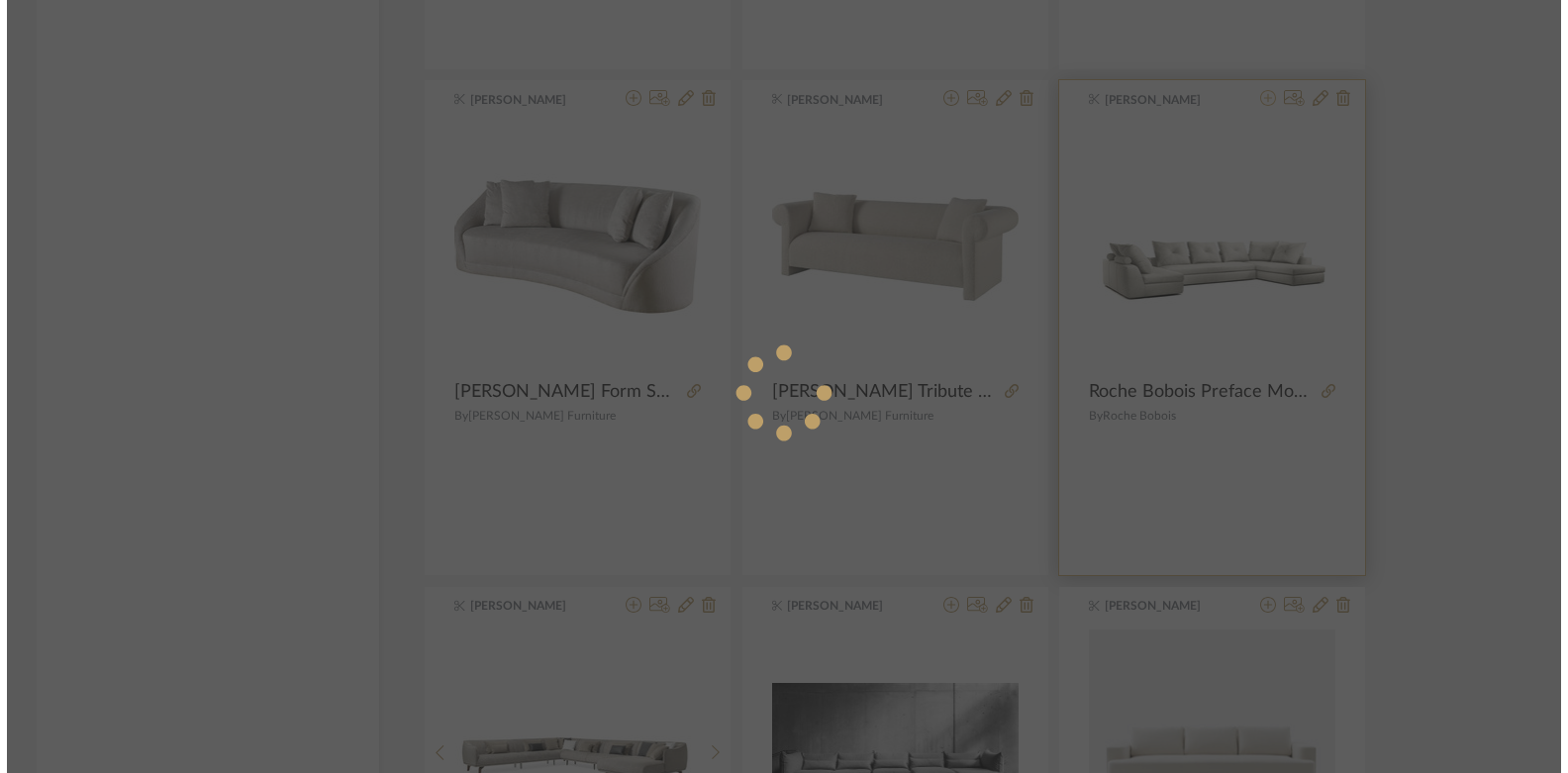 scroll, scrollTop: 0, scrollLeft: 0, axis: both 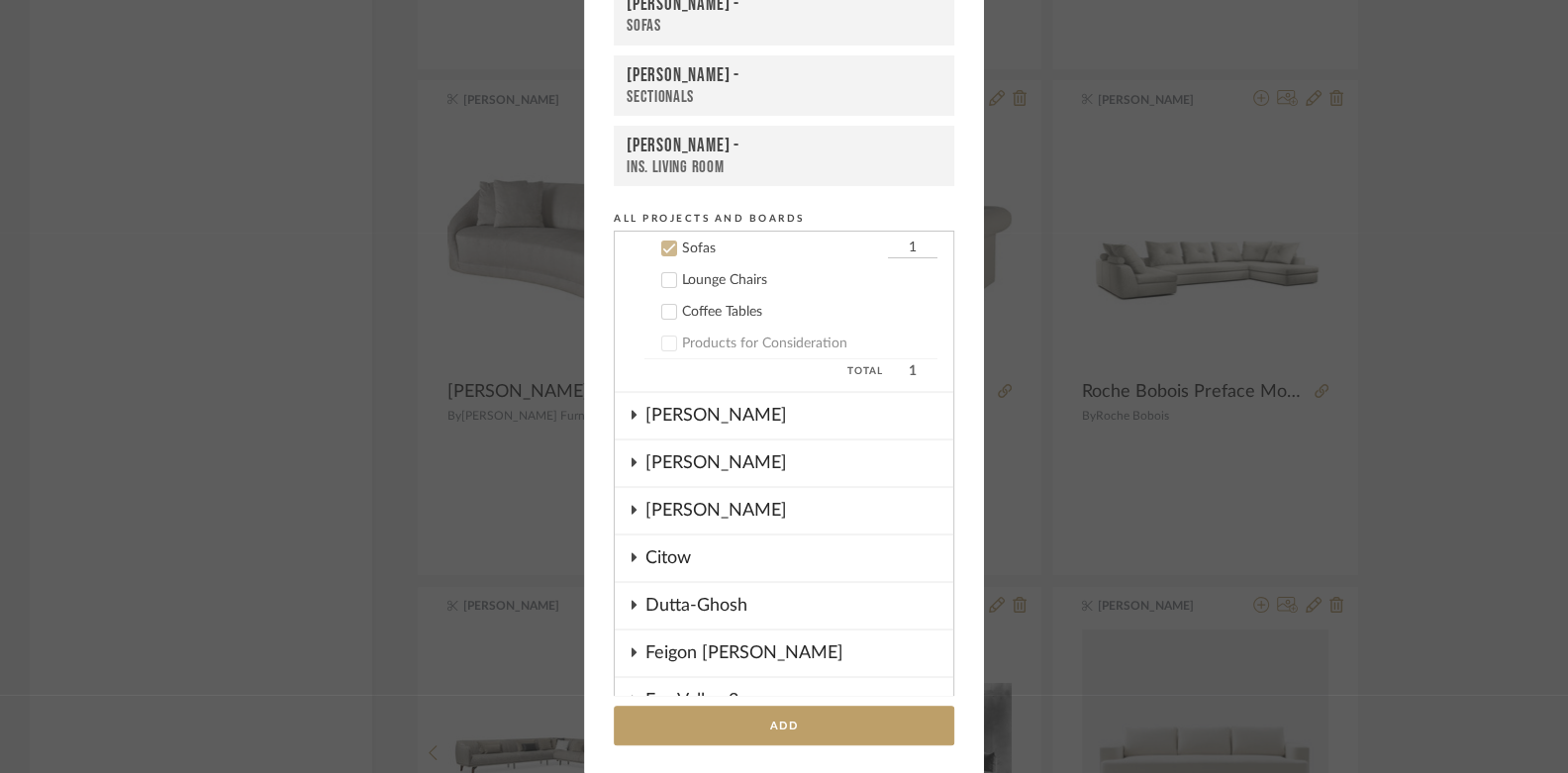 click on "Boutross -" at bounding box center (784, 75) 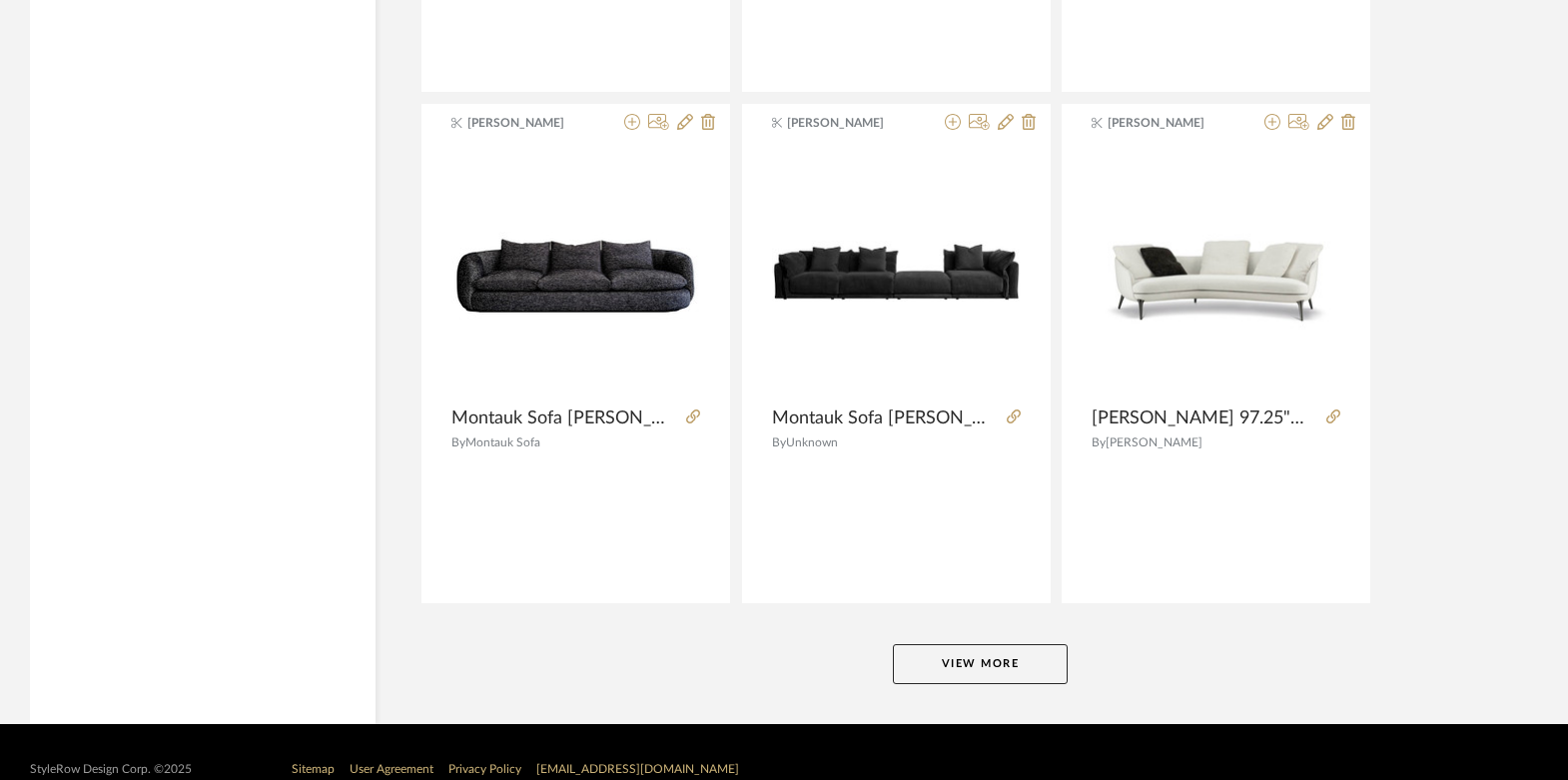 scroll, scrollTop: 24375, scrollLeft: 0, axis: vertical 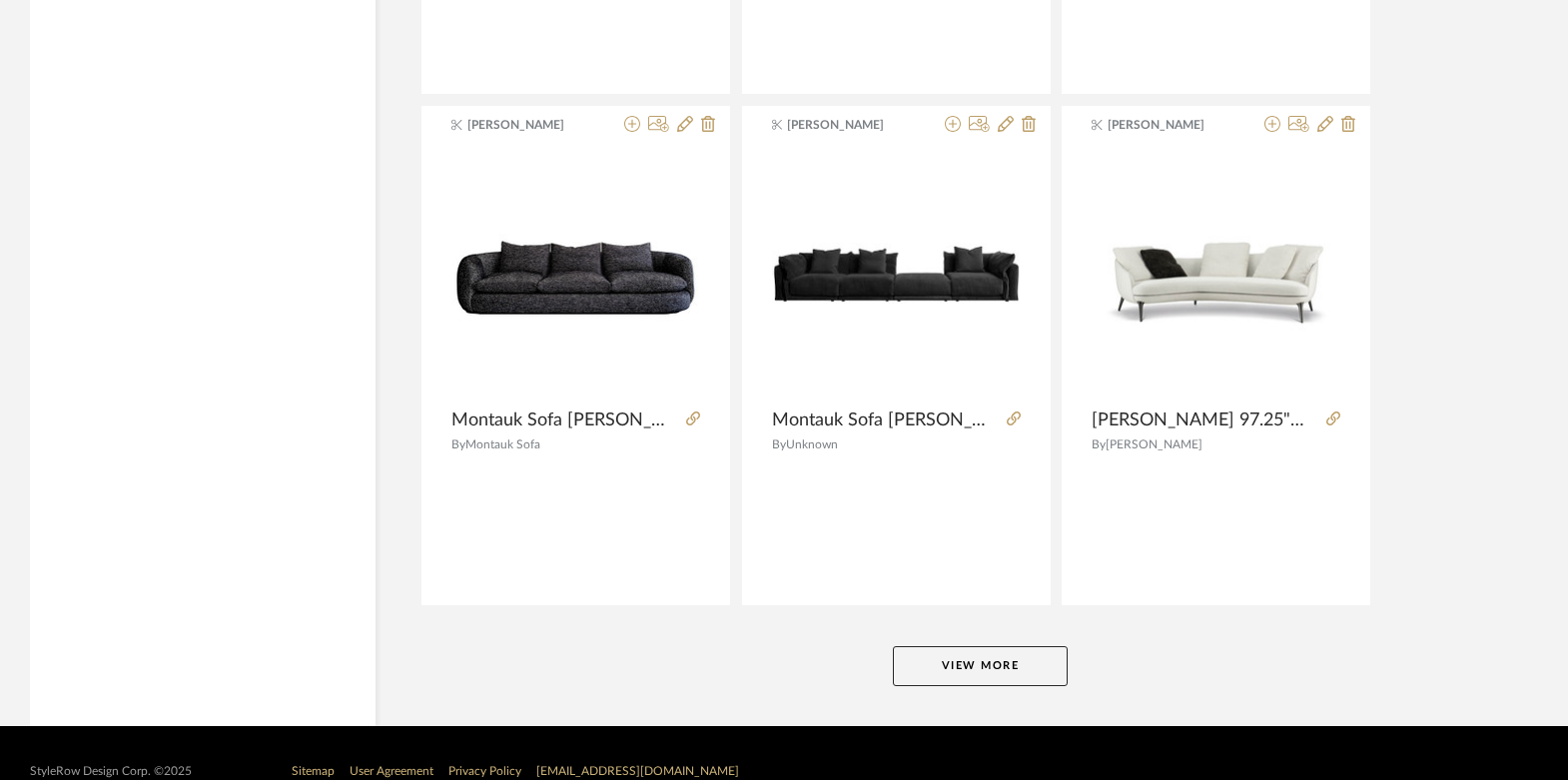 click on "View More" 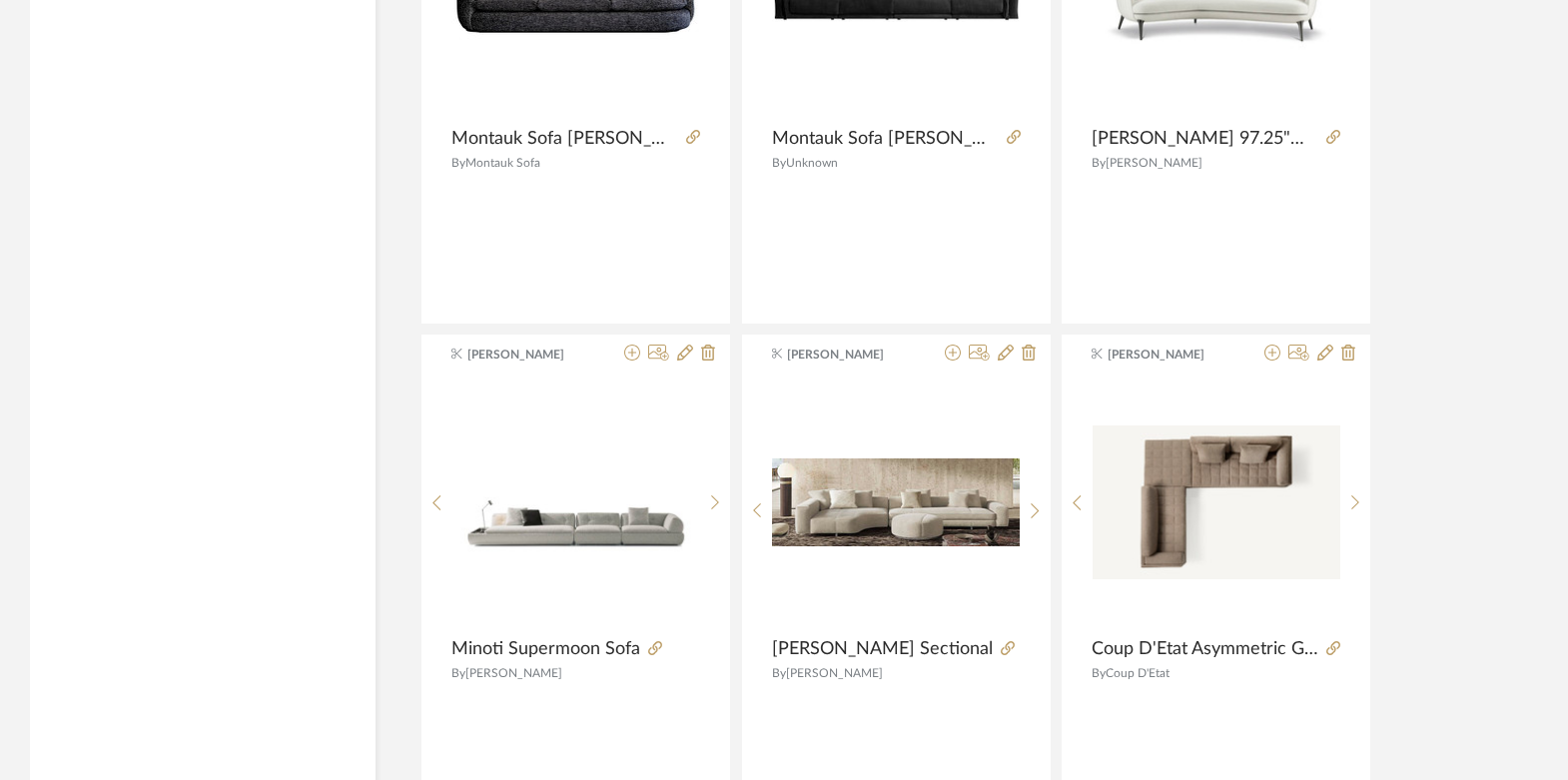 scroll, scrollTop: 24737, scrollLeft: 0, axis: vertical 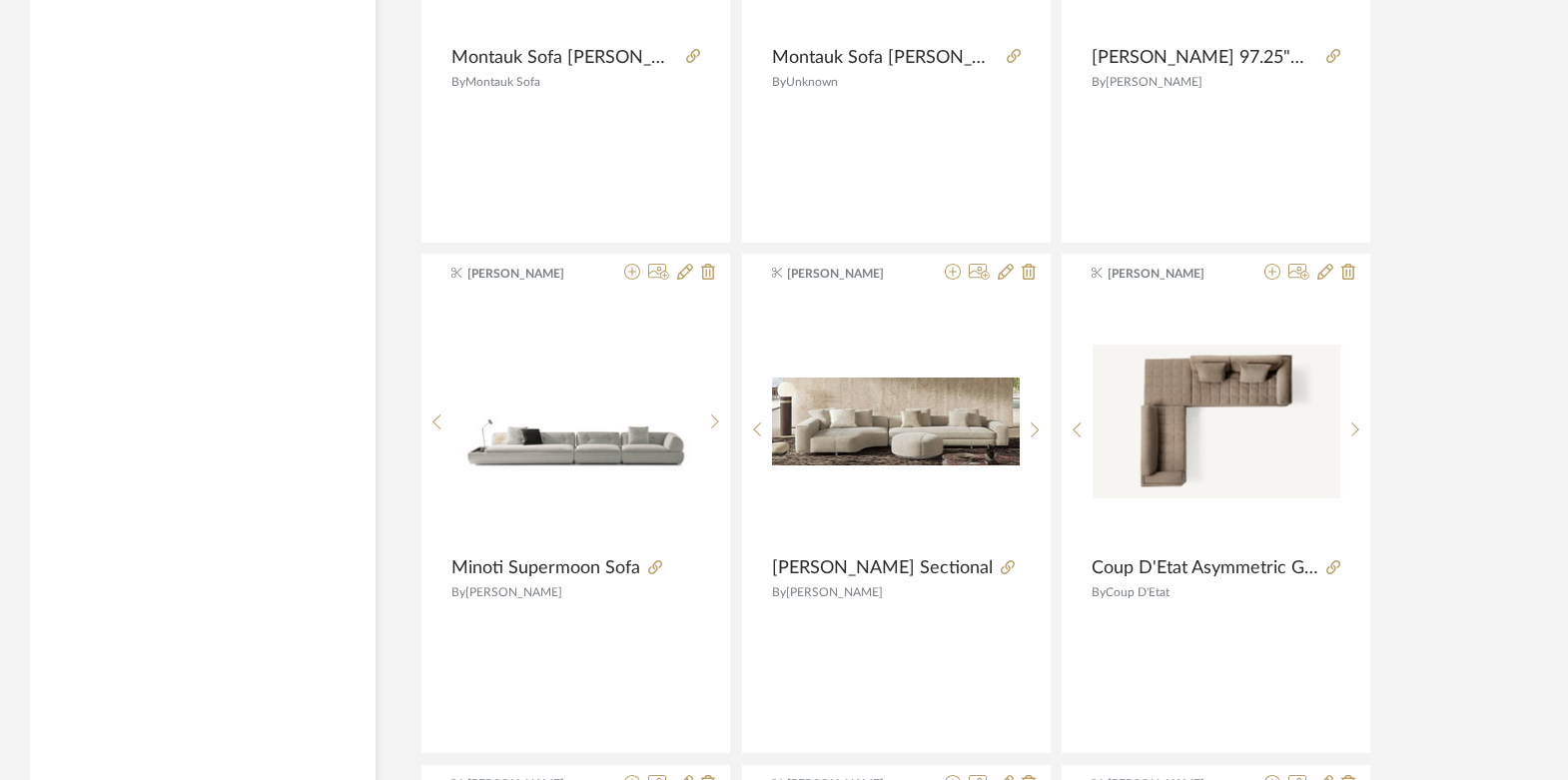 click on "Kathryn Sears Jesse Chicago Sofa Sectional Vincent 148"W x 124"D x 32"H By   Jesse Chicago  Kathryn Sears Jesse Chicago Sofa Sectional Doge 139"W x 97"D x 34.7"H By   Unknown  James Matthews BAKER COAST SECTIONAL By   Baker | McGuire  K Tyler Lee Industry 7822 Sectional Series By   Lee Industries  K Tyler Kravet Derring Sectional 120Wx121Dx34H By   Kravet  K Tyler Kravet Trinity Sectional Quickship 95Wx121Dx30H By   Kravet  K Tyler Kravet Kumu Sectional By   Kravet  K Tyler Kravet Coronado Sectional 143x142x38H By   Kravet  K Tyler Interior Define Lukas 3 Piece 4 Seat Corner Sectional 99"x99" By   INTERIOR DEFINE  K Tyler Kravet Hemmings Tete a Tete 80Wx34Dx29H By   Kravet  K Tyler Kravet Bianca Tete a Tete 79Wx31Dx27H By   Kravet  Kathryn Sears Interior Define Tatum Modular Armless Sofa 64"-72"W x 24"-28"D x 26.5"H By   INTERIOR DEFINE  Kathryn Sears Four Hands Lowell 3Pc Sectional #249228-001 123.75"W x 32.5"H By   Four Hands  Kathryn Sears Four Hands Toland 5-Piece Sectional 145"W x 145"D x 31.75"H By  By" 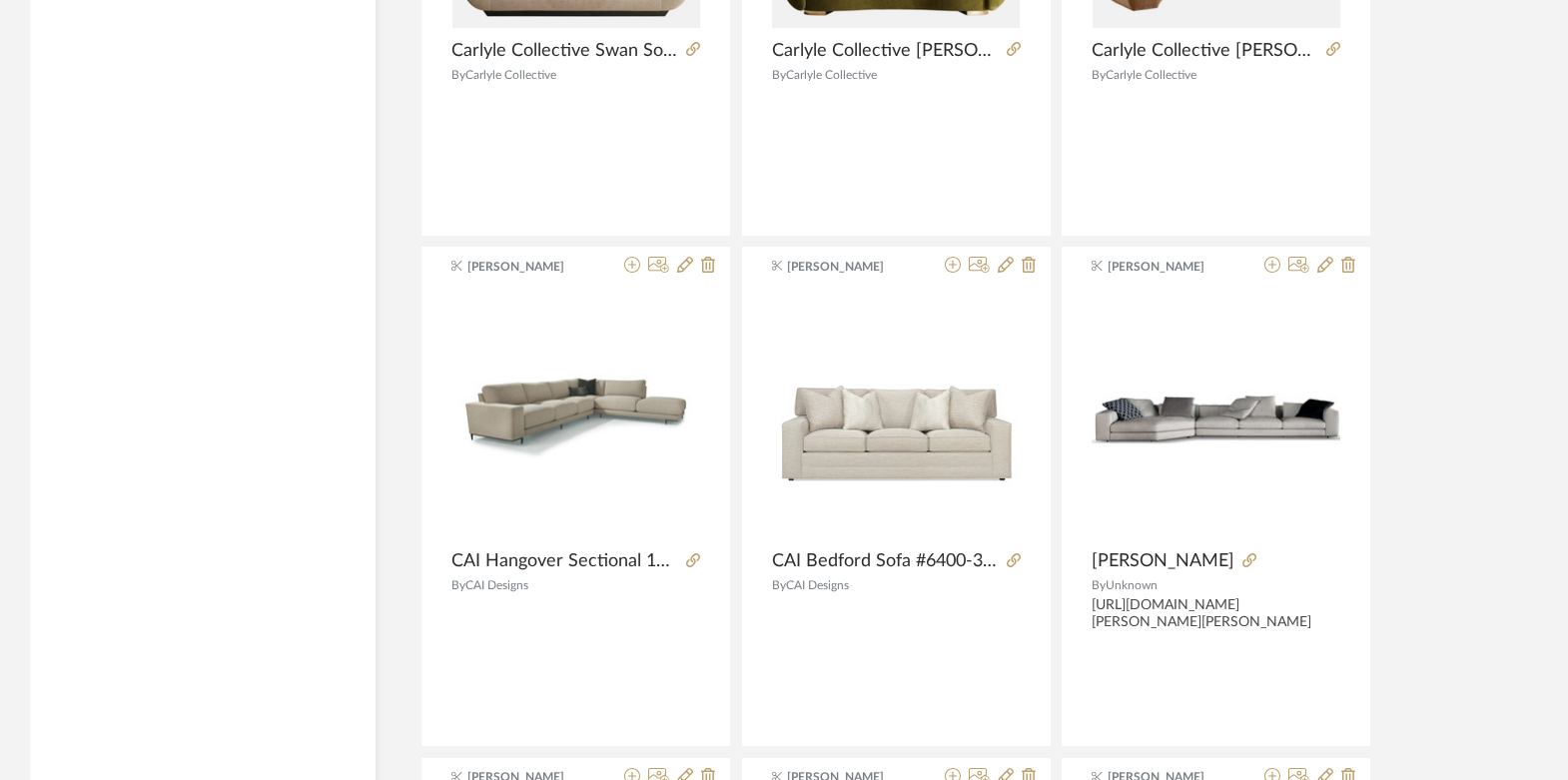 scroll, scrollTop: 27830, scrollLeft: 0, axis: vertical 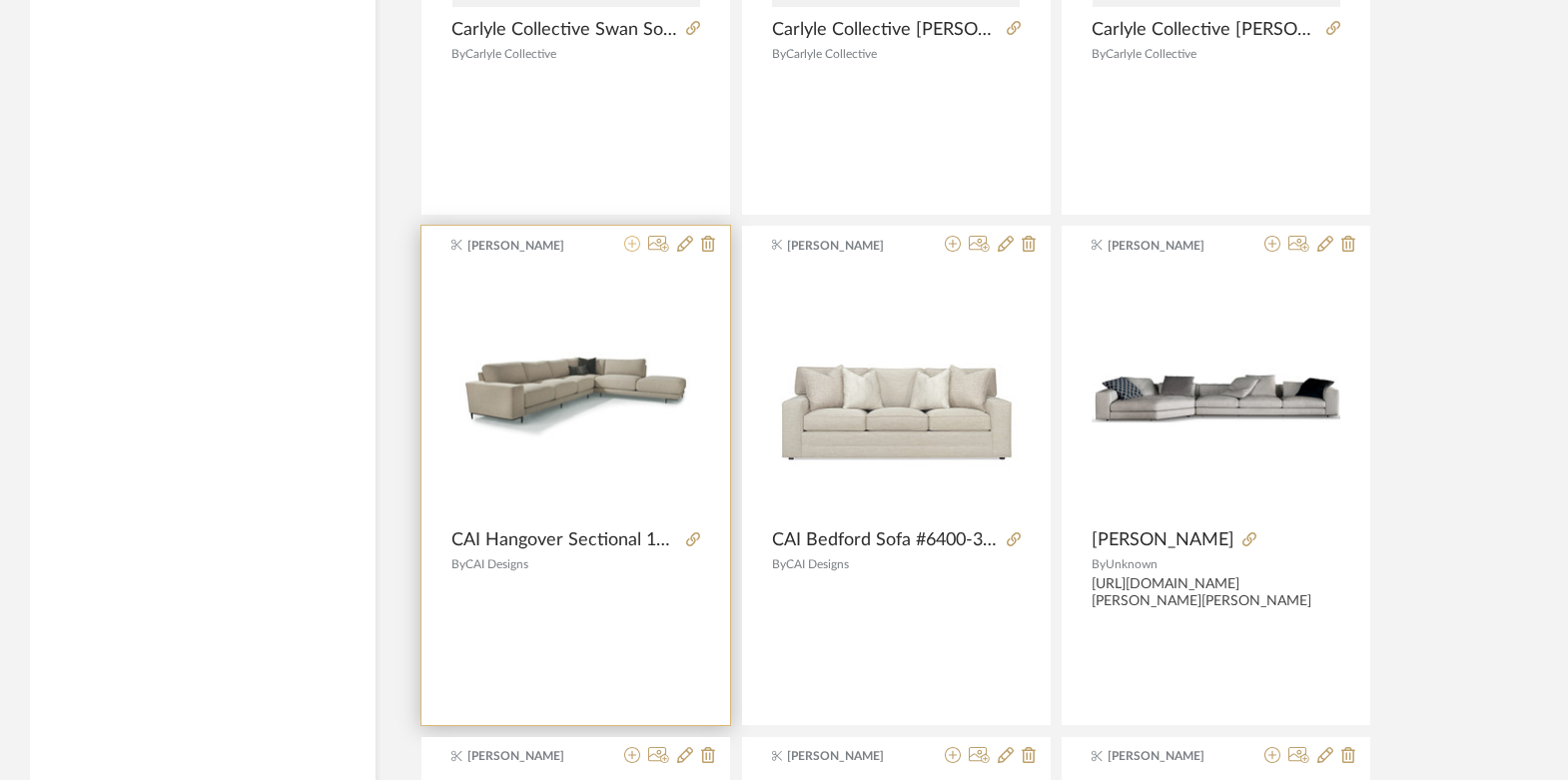 click 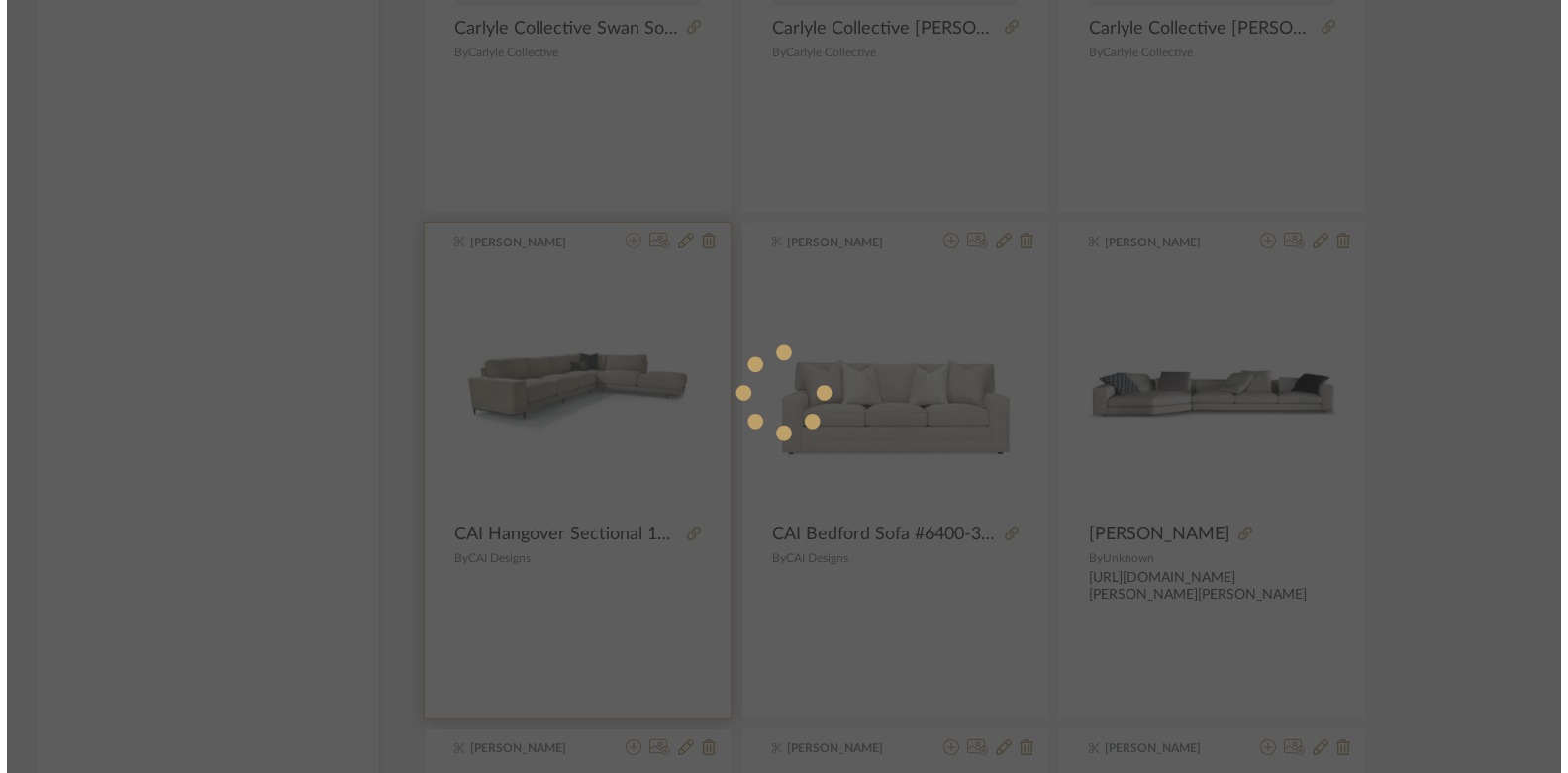 scroll, scrollTop: 0, scrollLeft: 0, axis: both 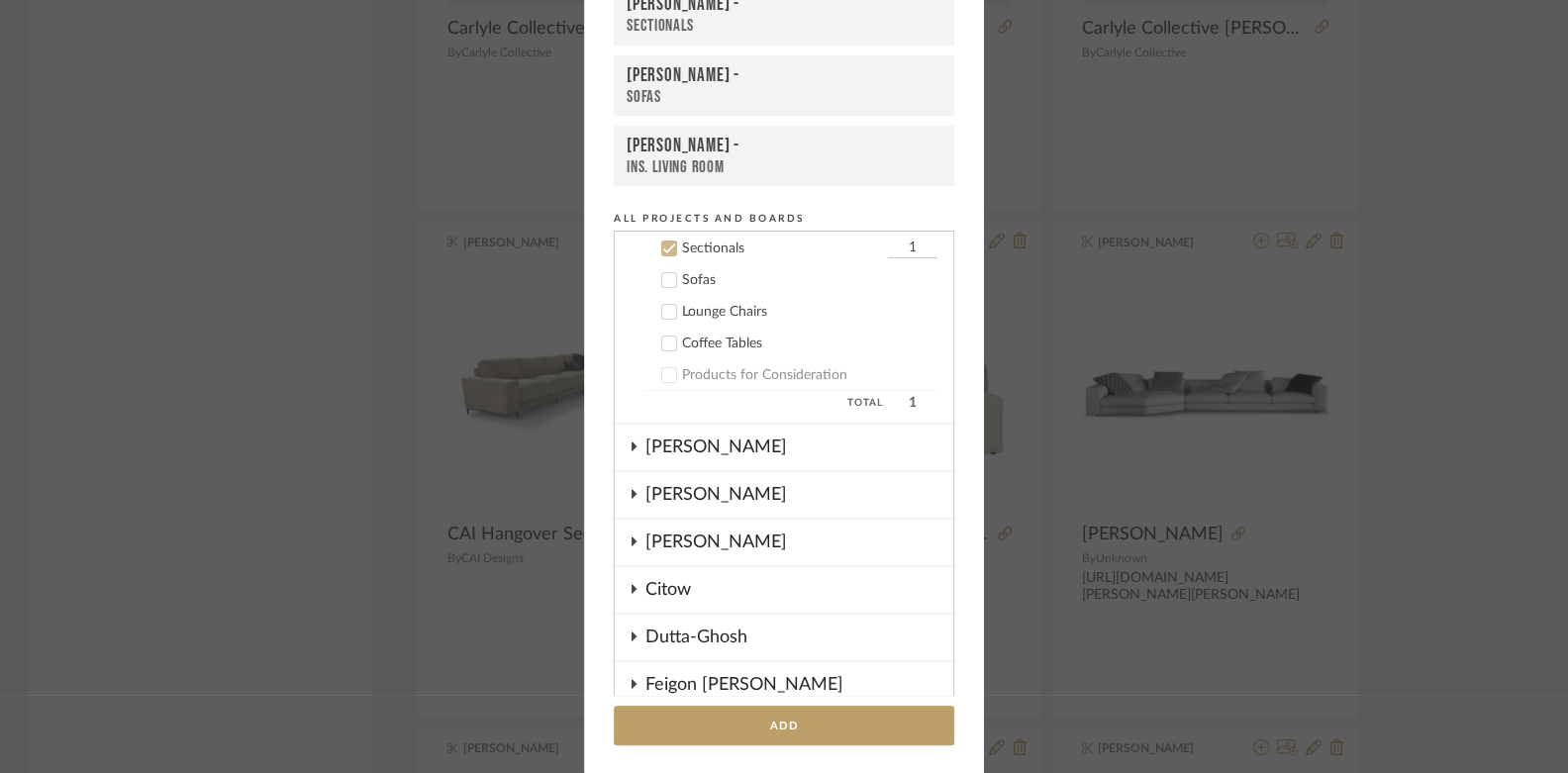 click on "Boutross -" at bounding box center (784, 5) 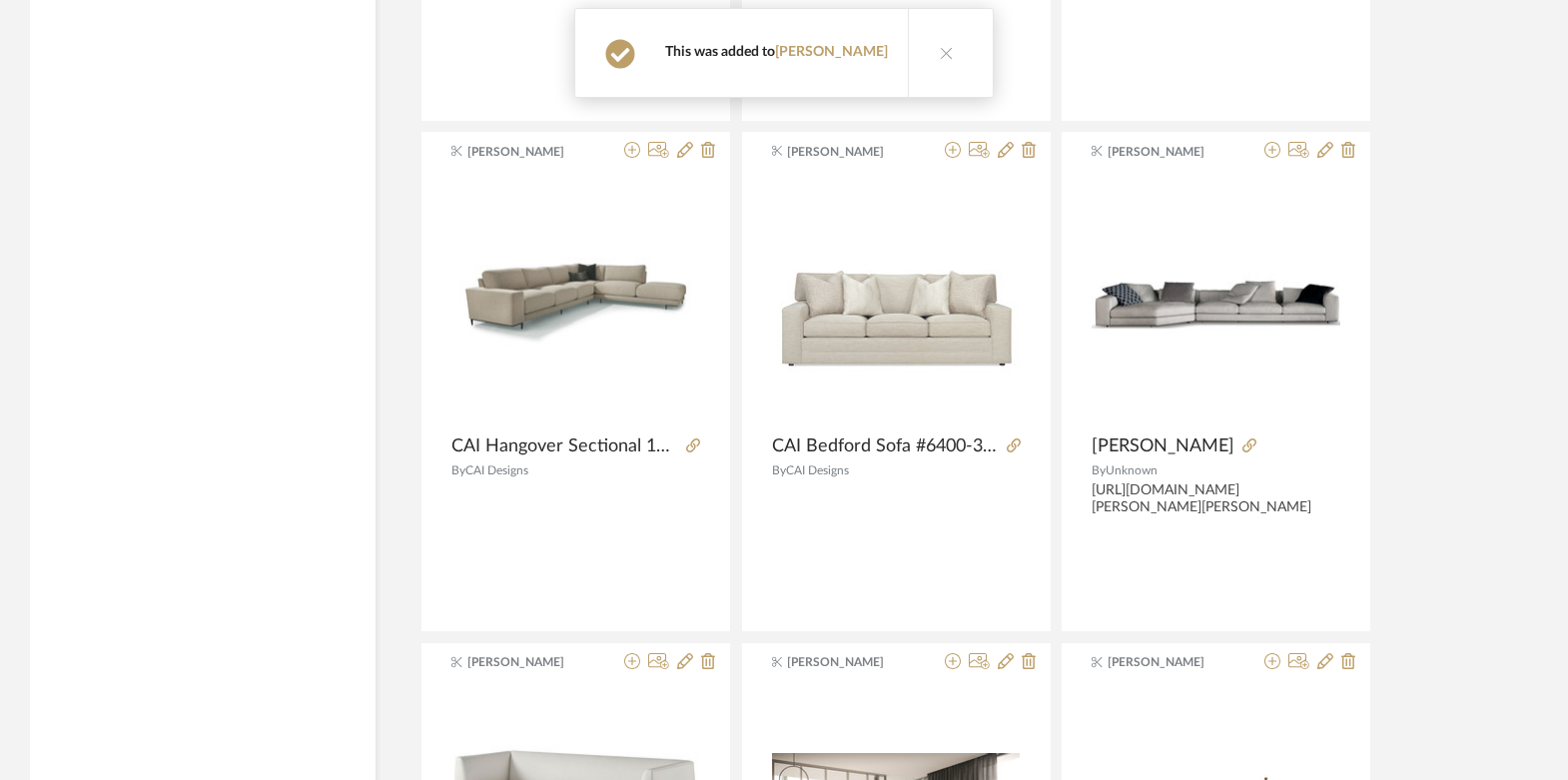 scroll, scrollTop: 27954, scrollLeft: 0, axis: vertical 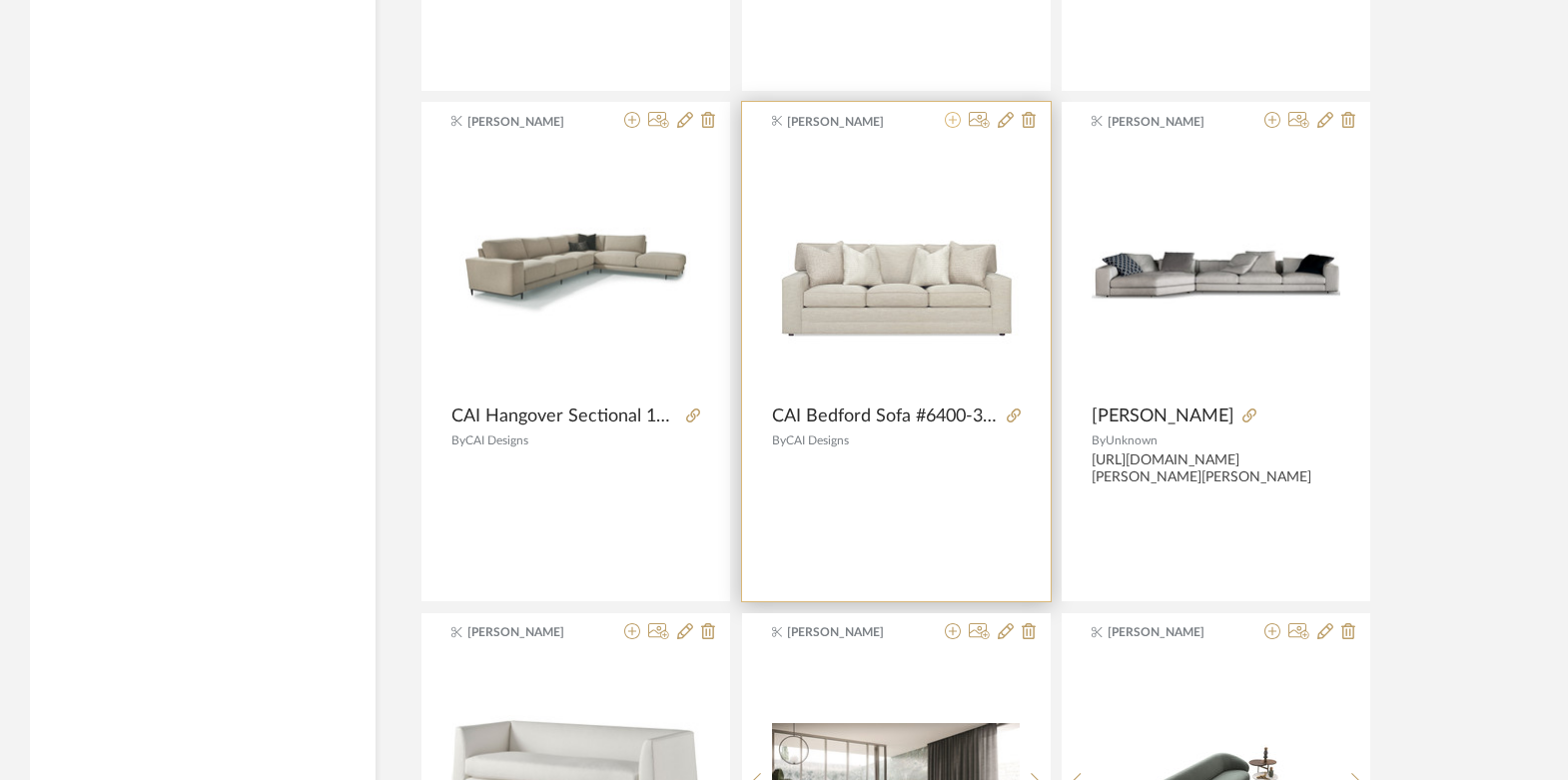 click 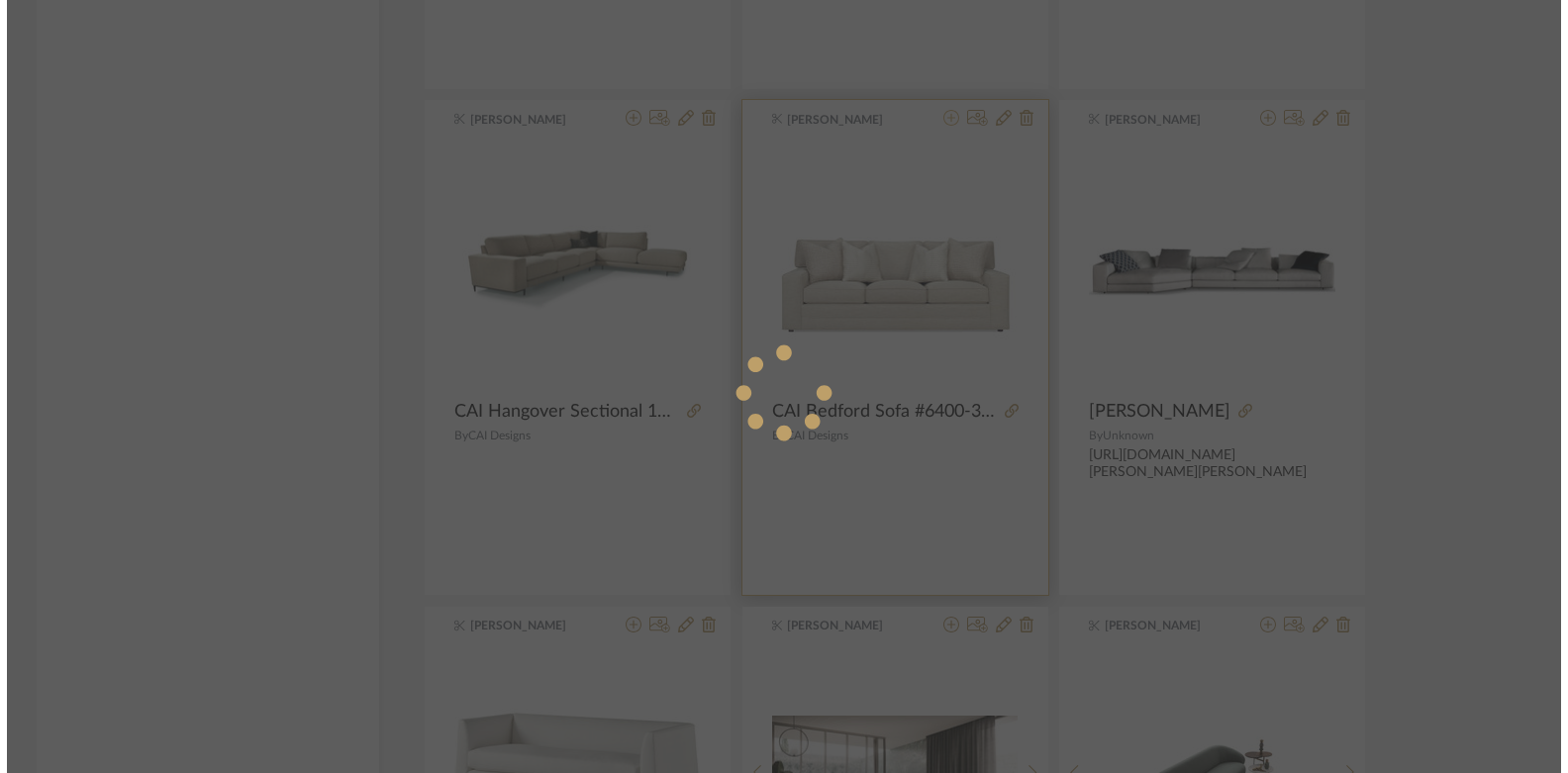 scroll, scrollTop: 0, scrollLeft: 0, axis: both 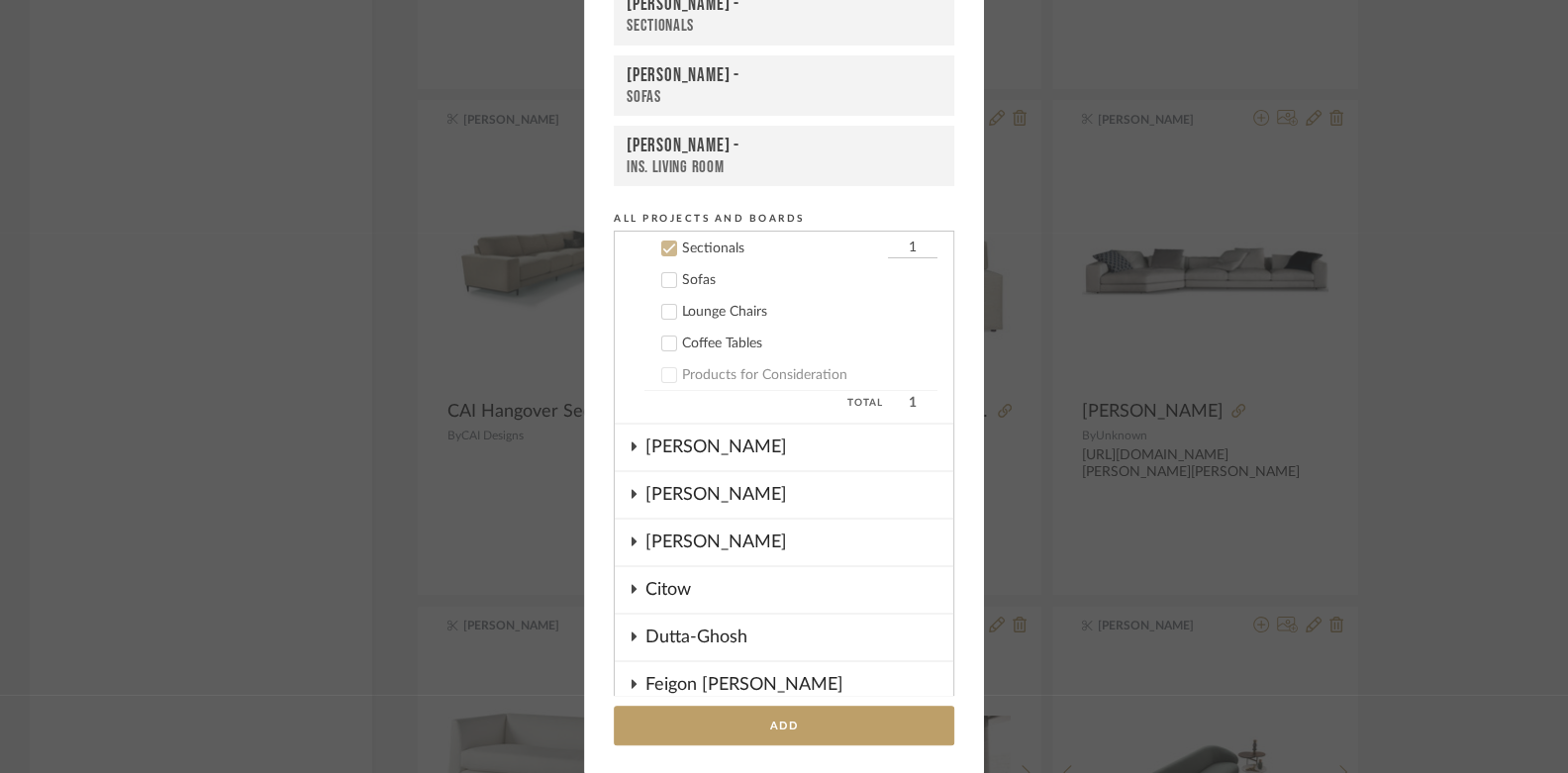 click on "Boutross -" at bounding box center (784, 75) 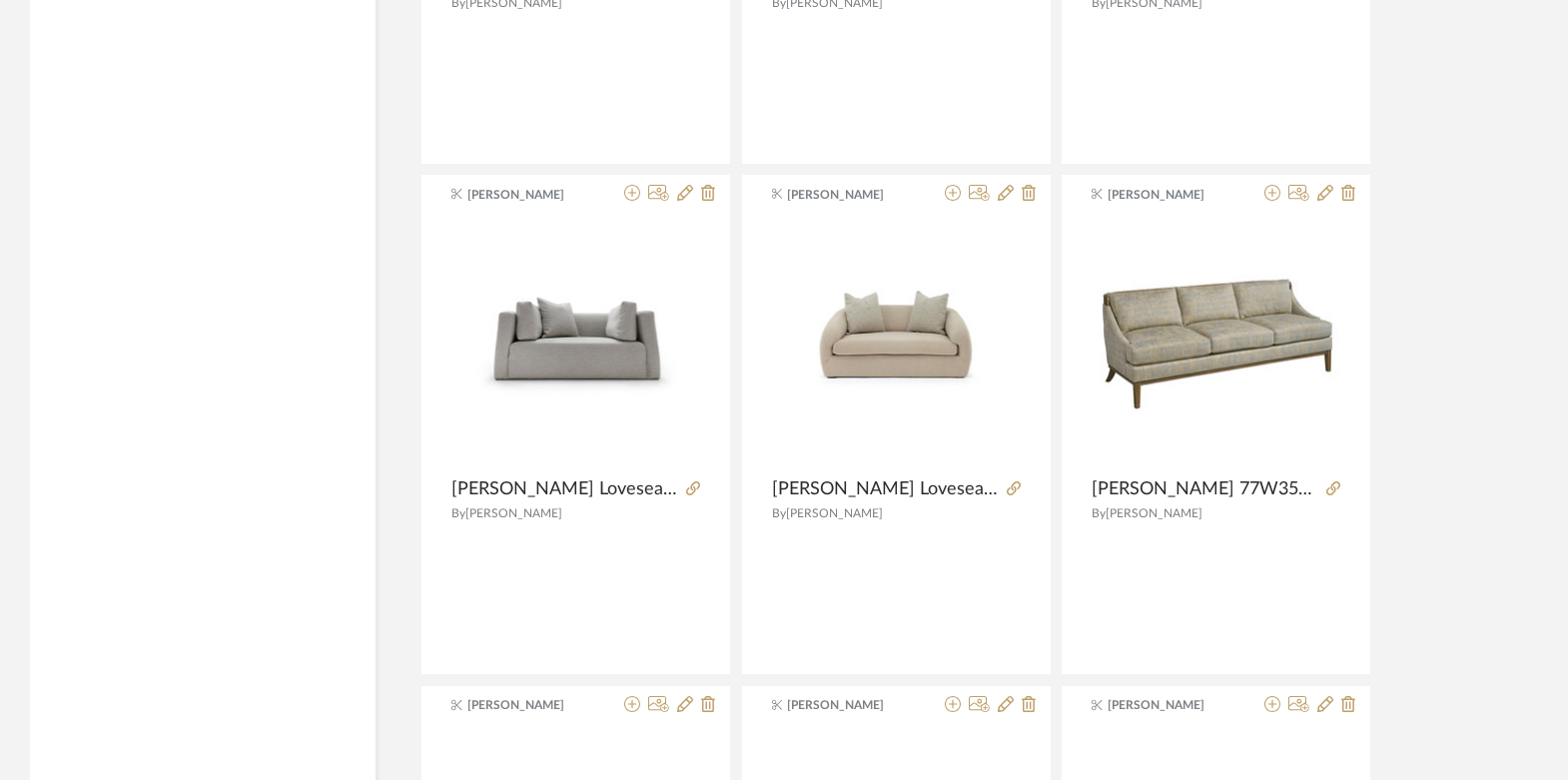 scroll, scrollTop: 29926, scrollLeft: 0, axis: vertical 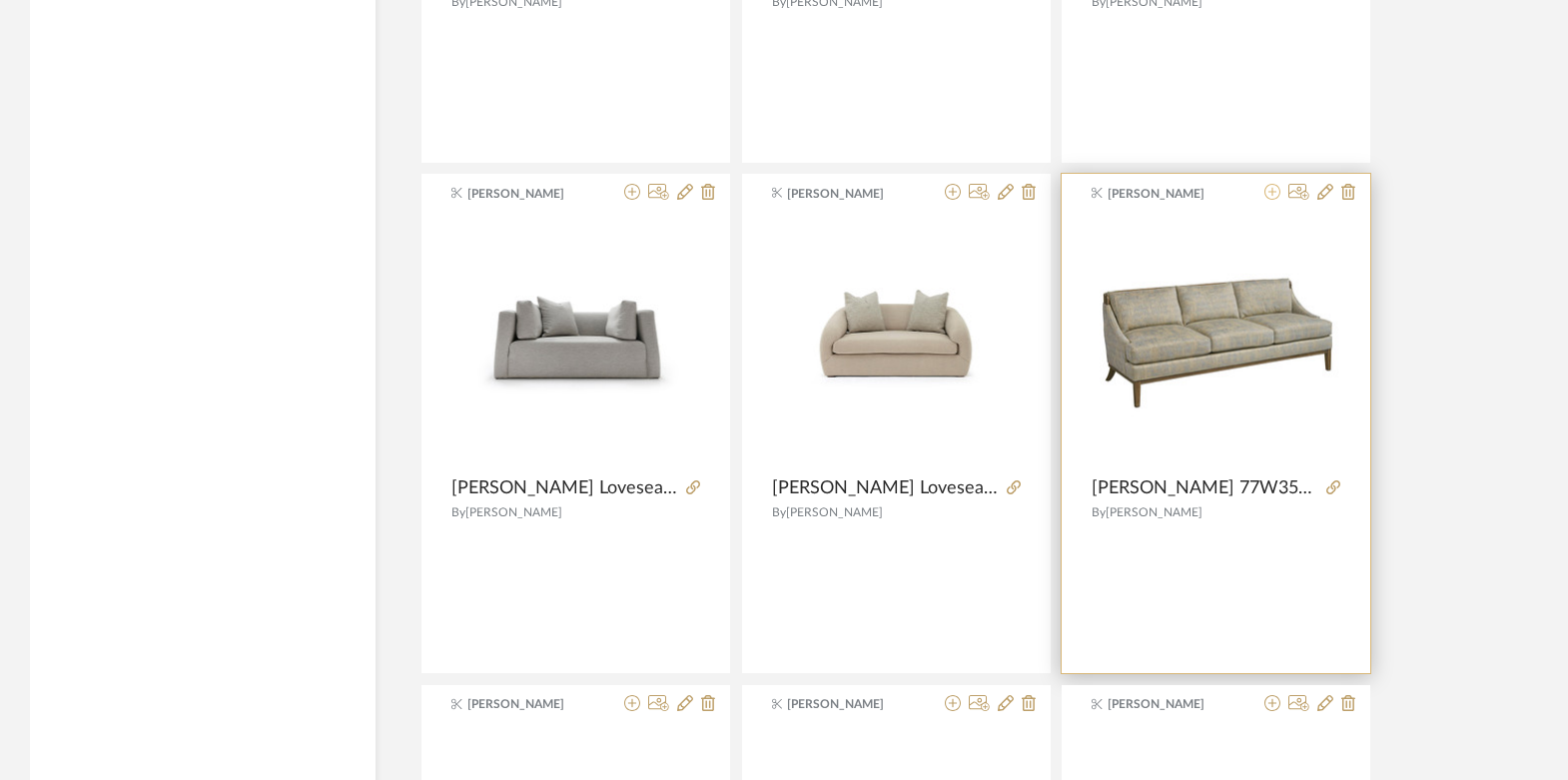 click 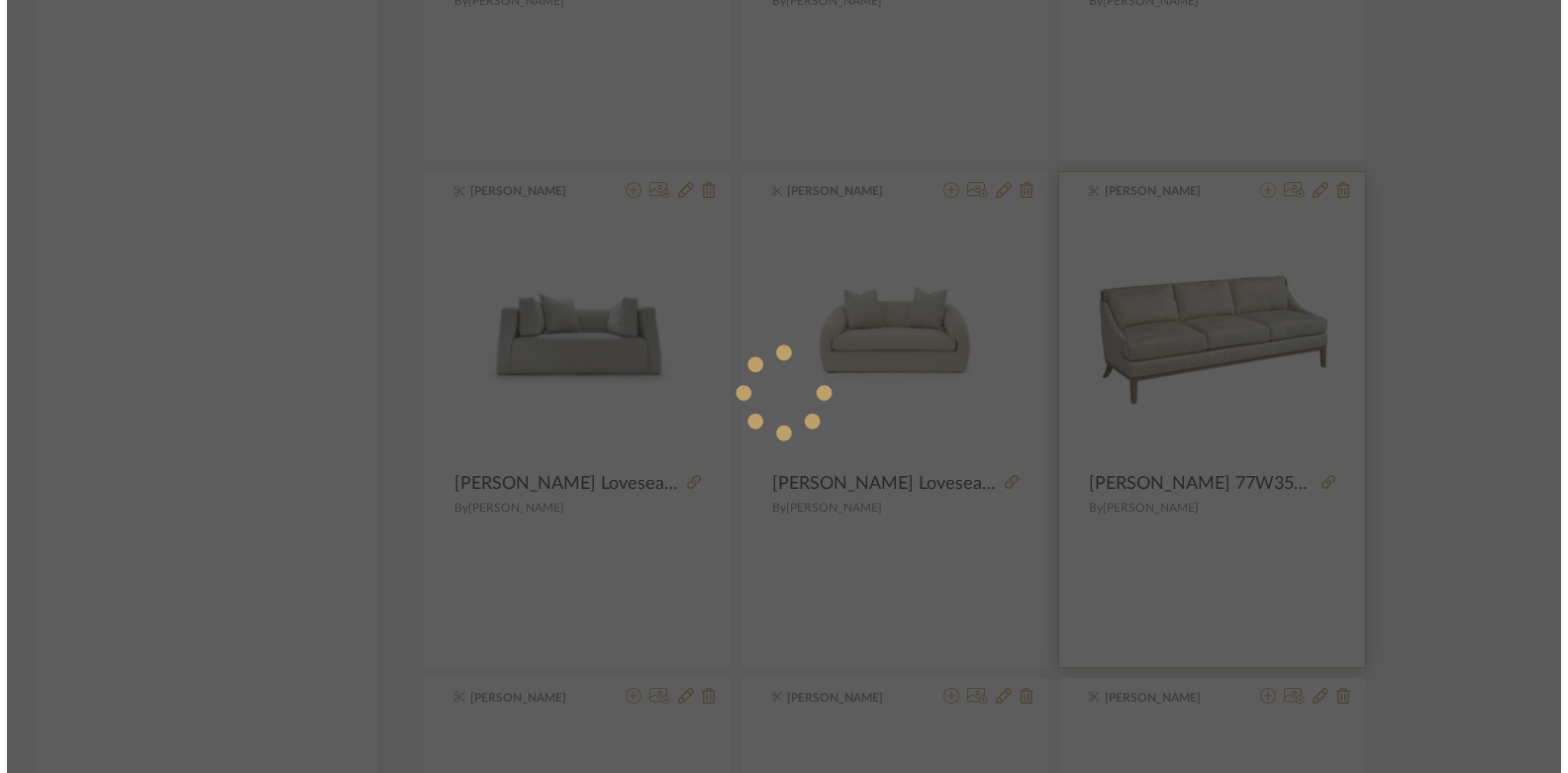 scroll, scrollTop: 0, scrollLeft: 0, axis: both 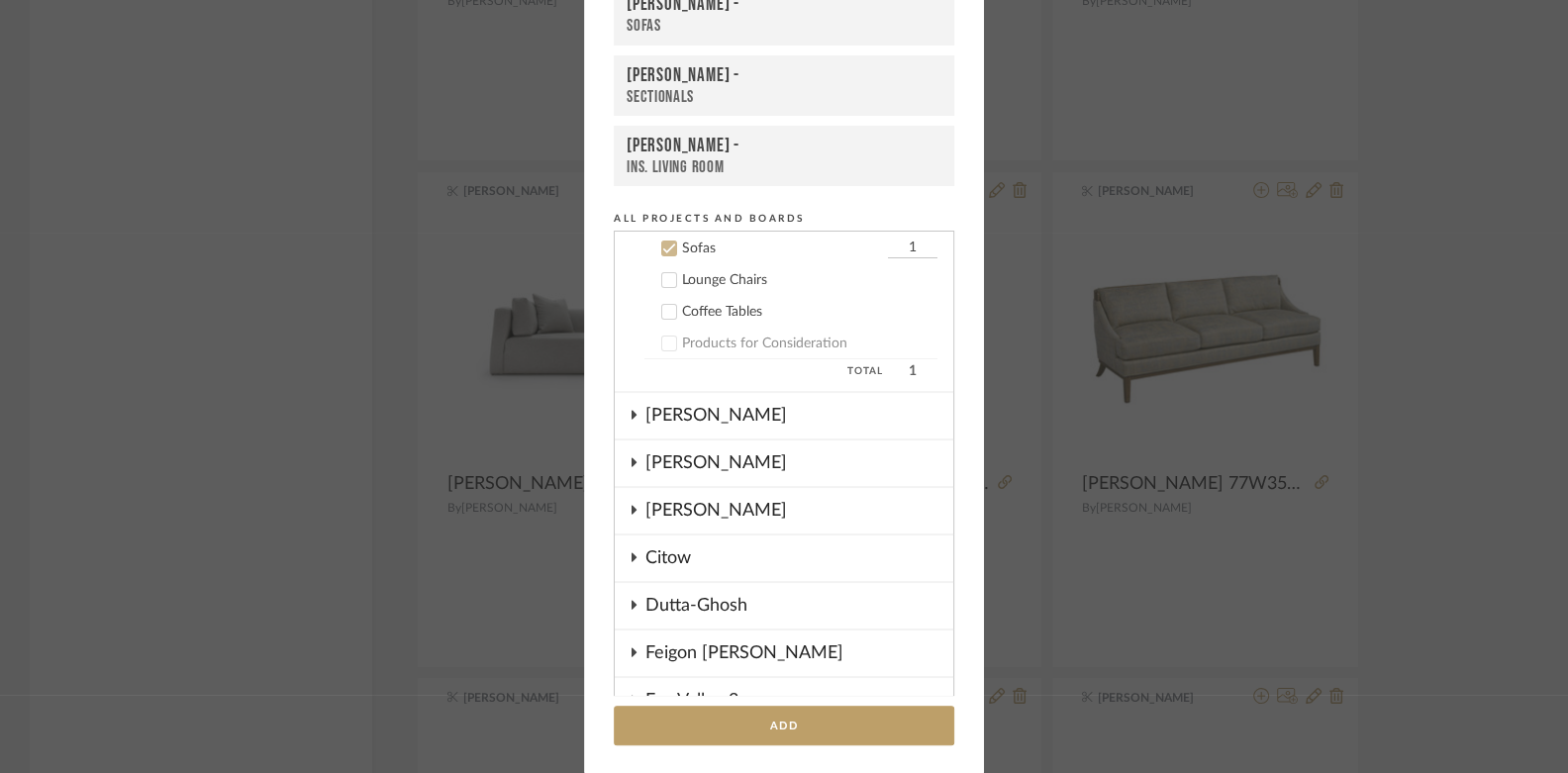 click on "Sofas" at bounding box center (784, 26) 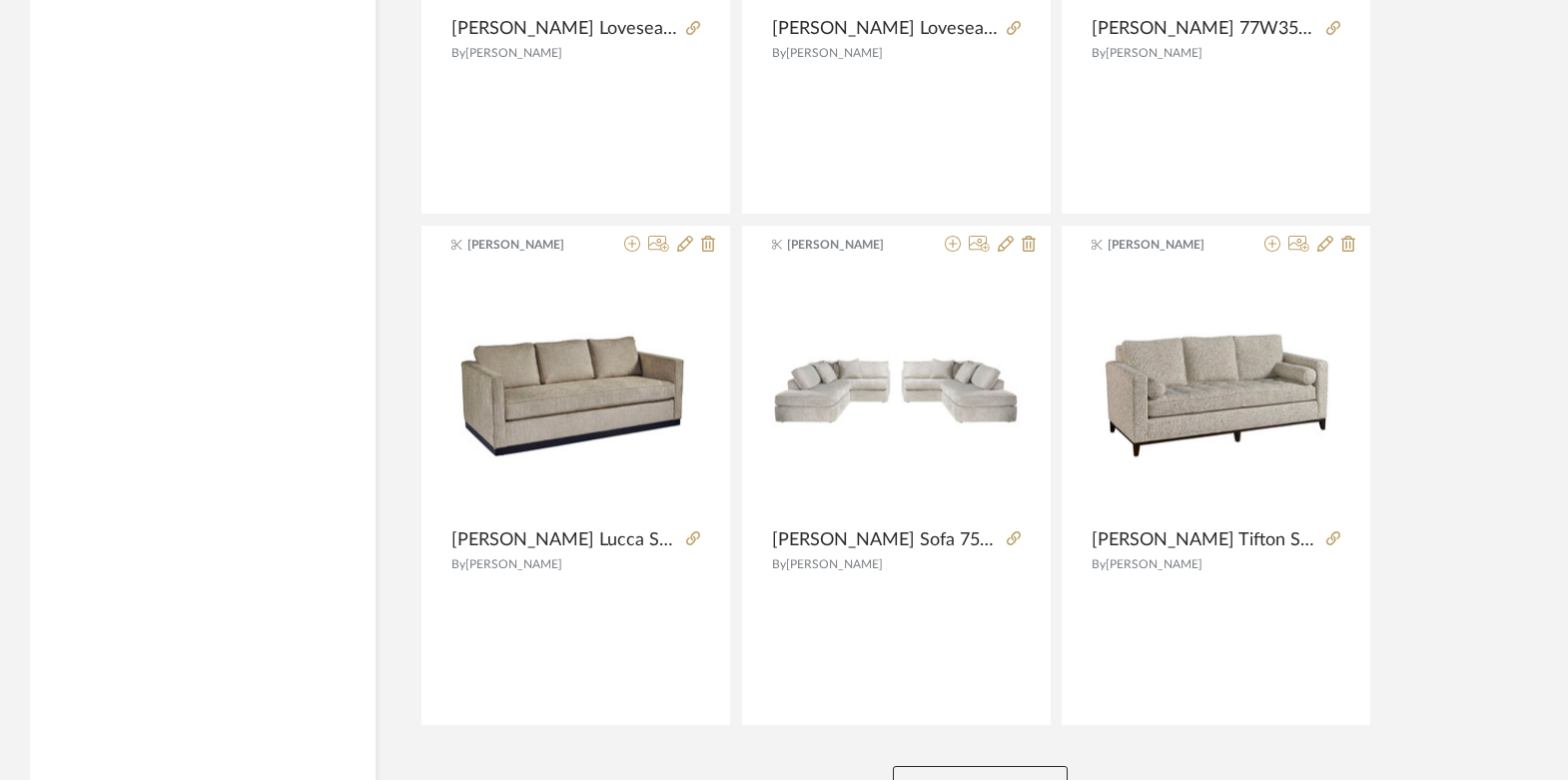 scroll, scrollTop: 30497, scrollLeft: 0, axis: vertical 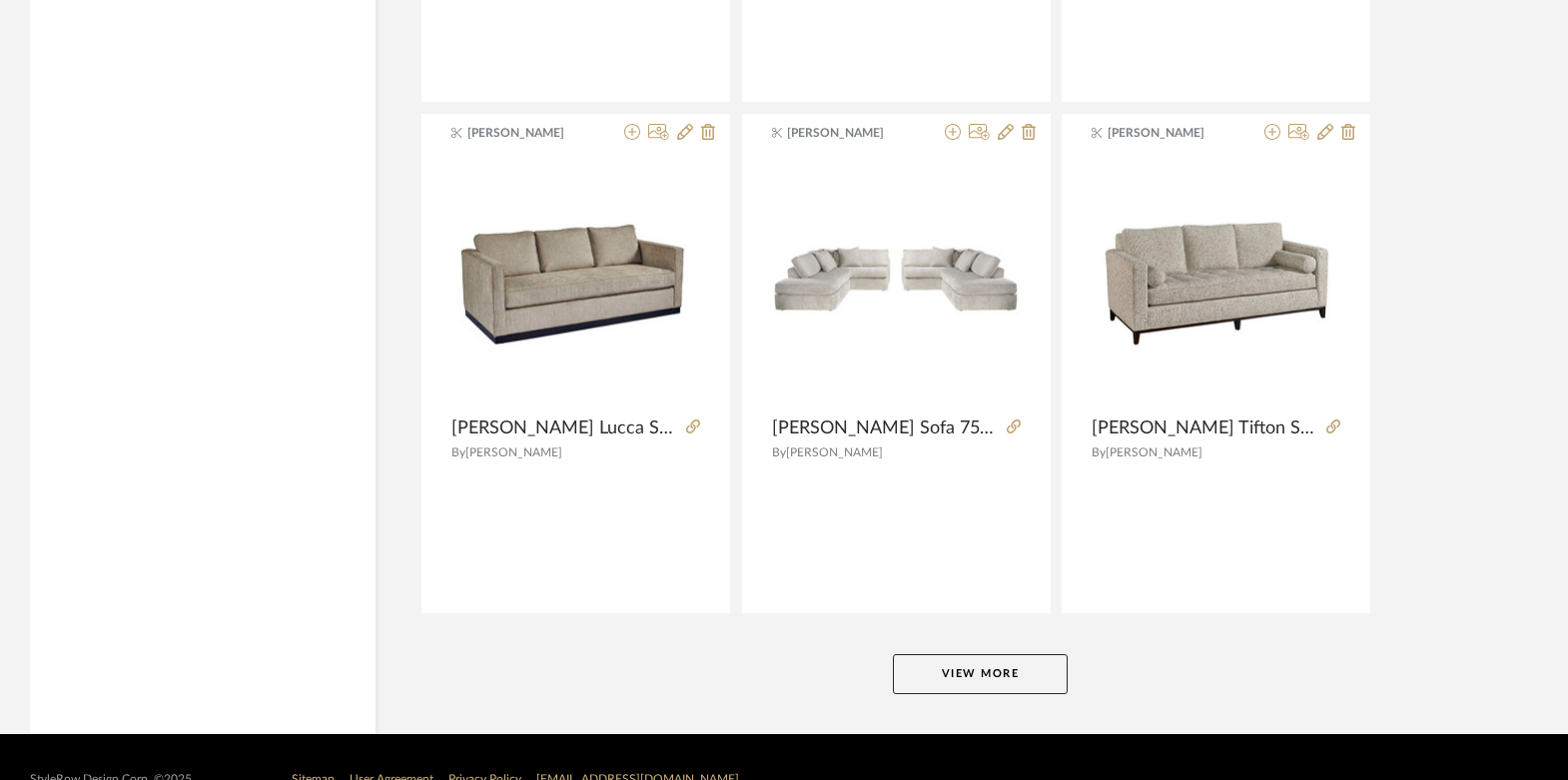 click on "View More" 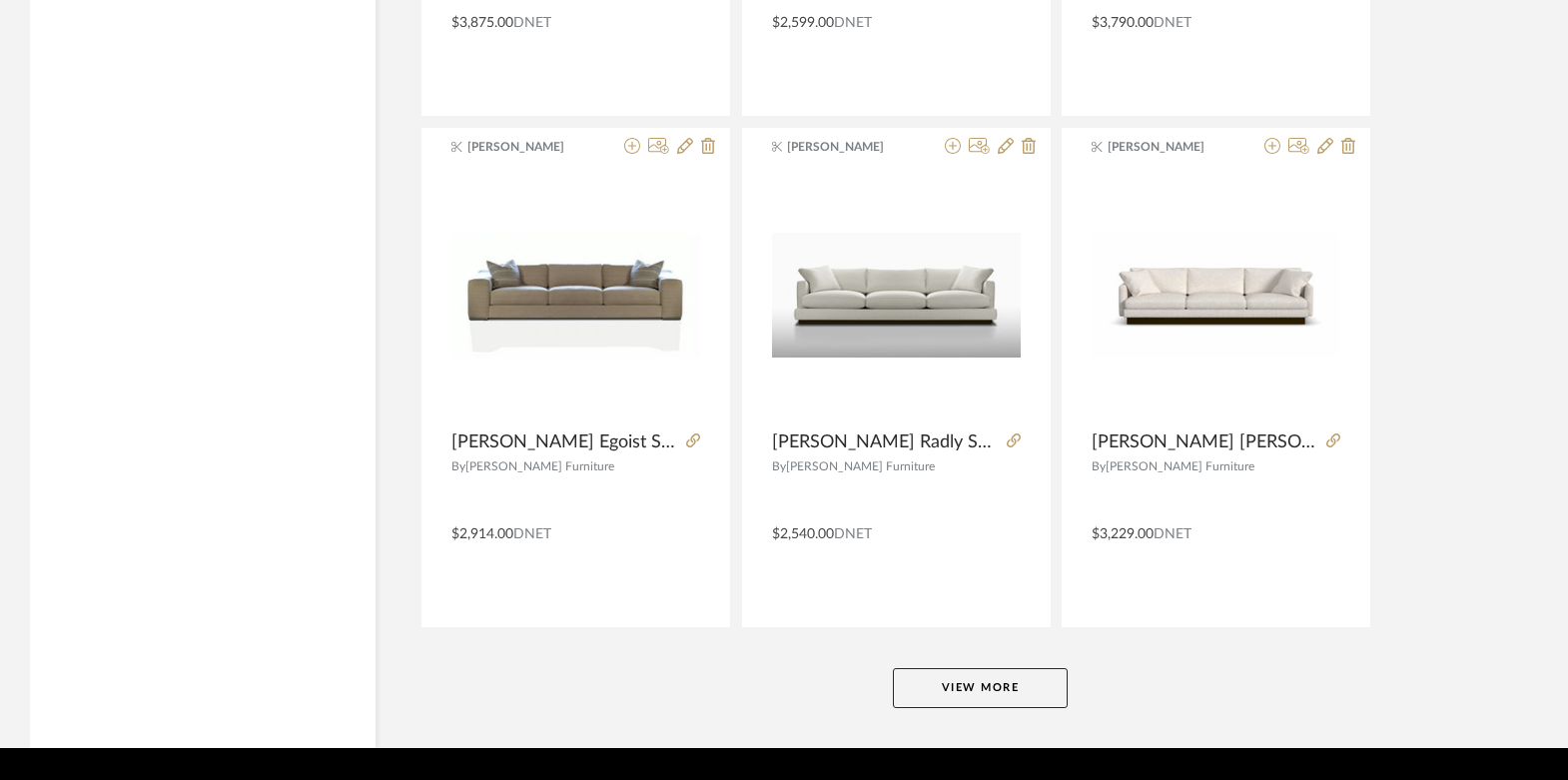 scroll, scrollTop: 36613, scrollLeft: 0, axis: vertical 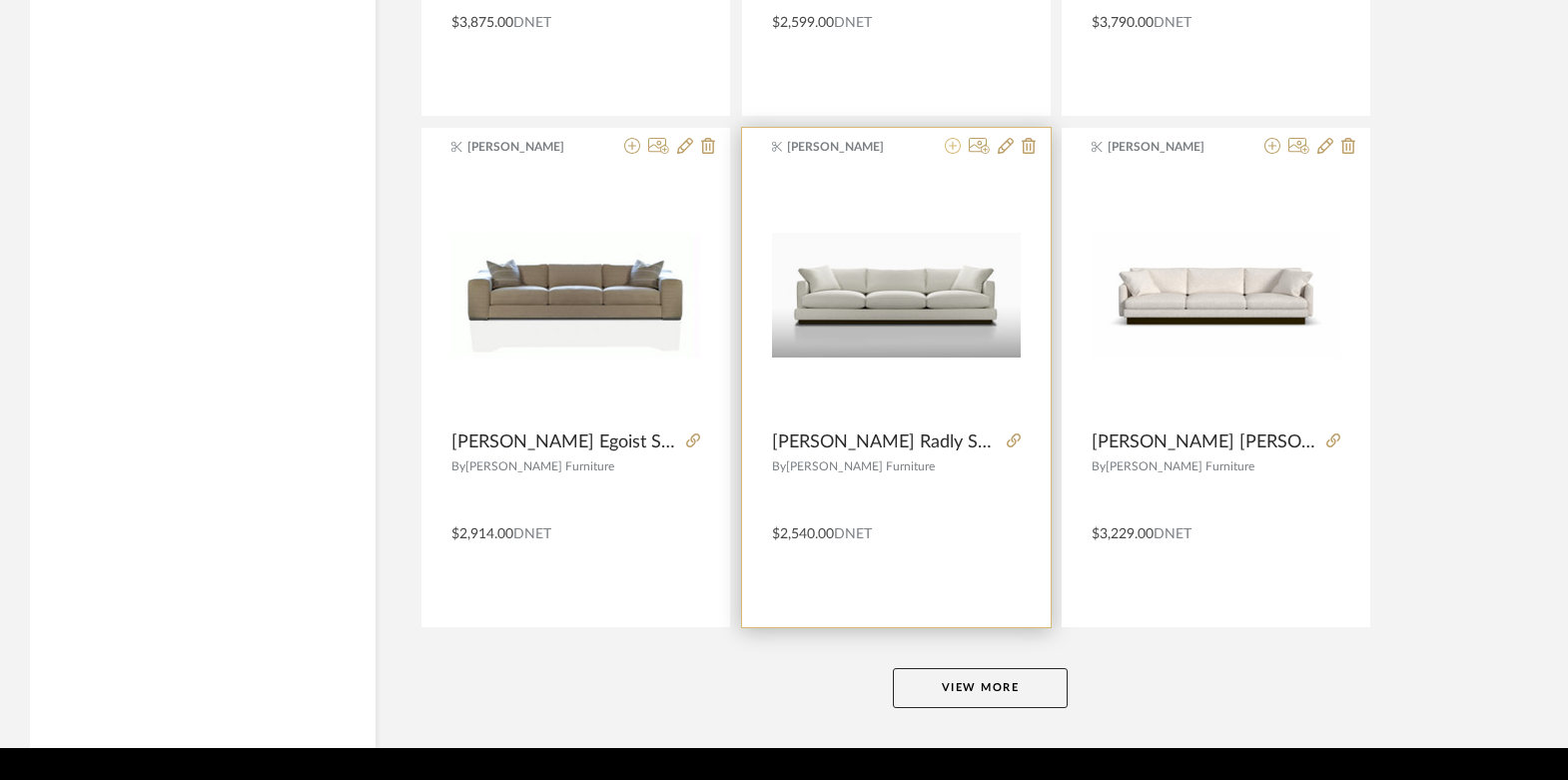 click 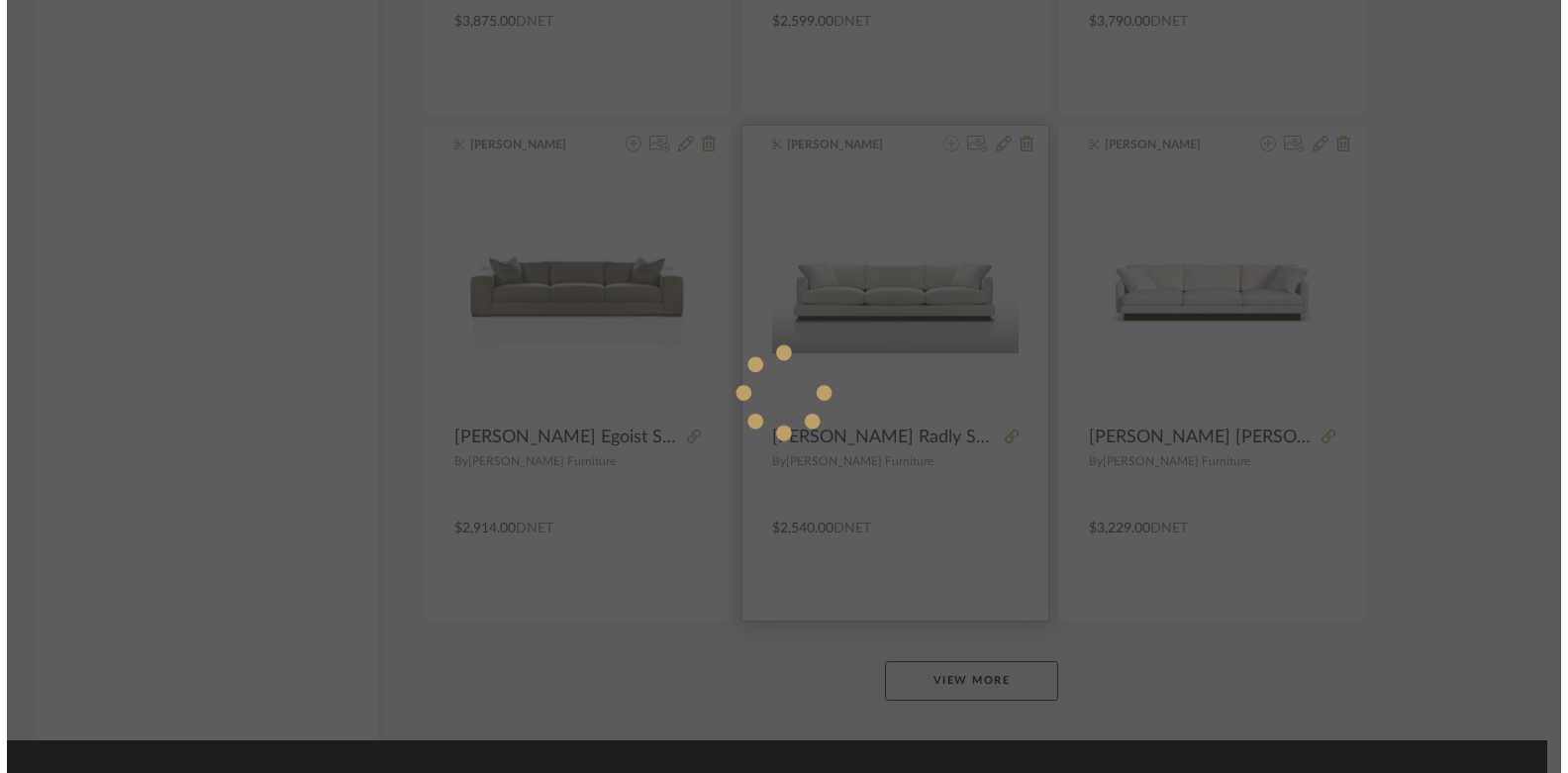 scroll, scrollTop: 0, scrollLeft: 0, axis: both 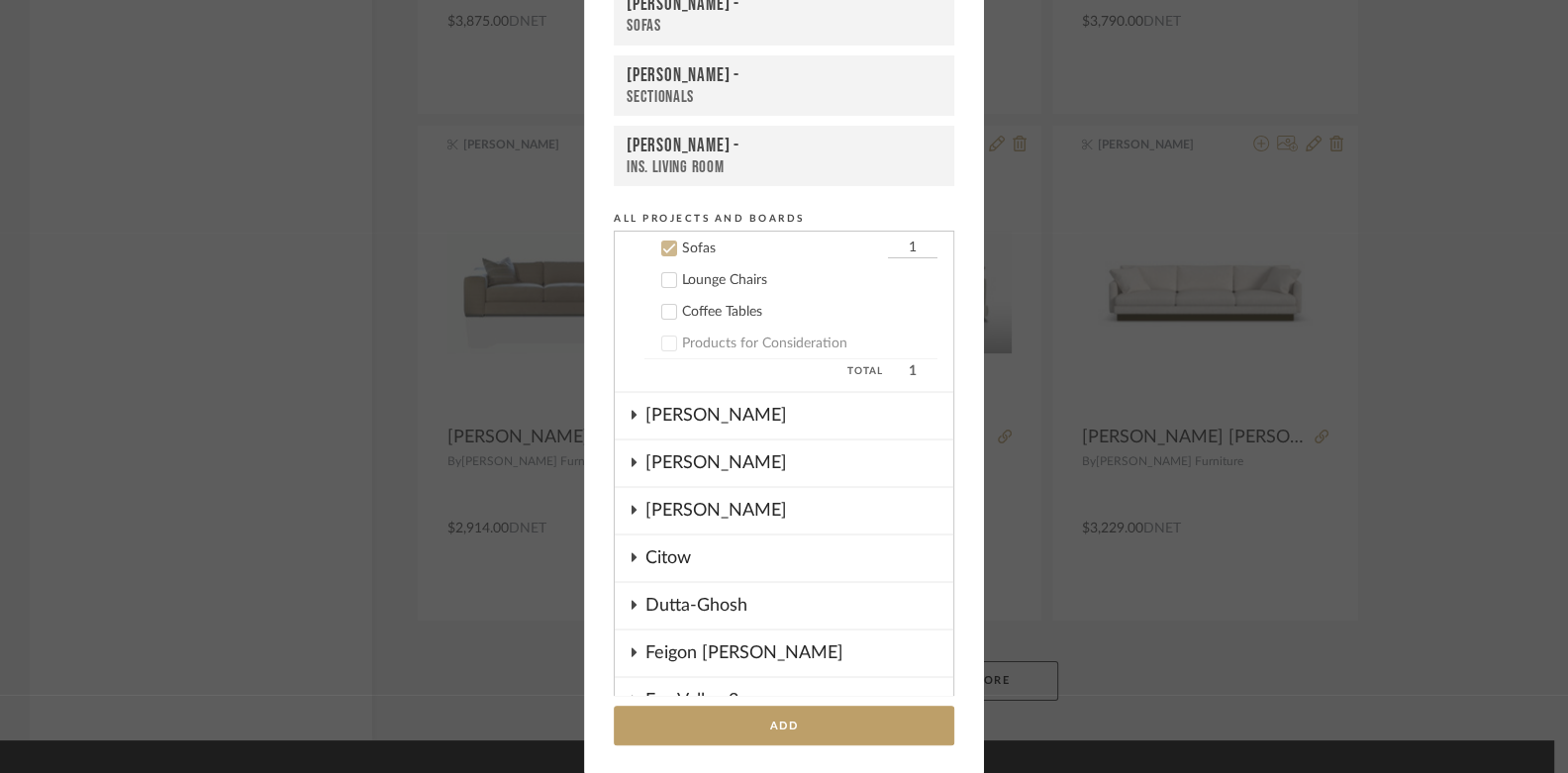 click on "Boutross -" at bounding box center [784, 5] 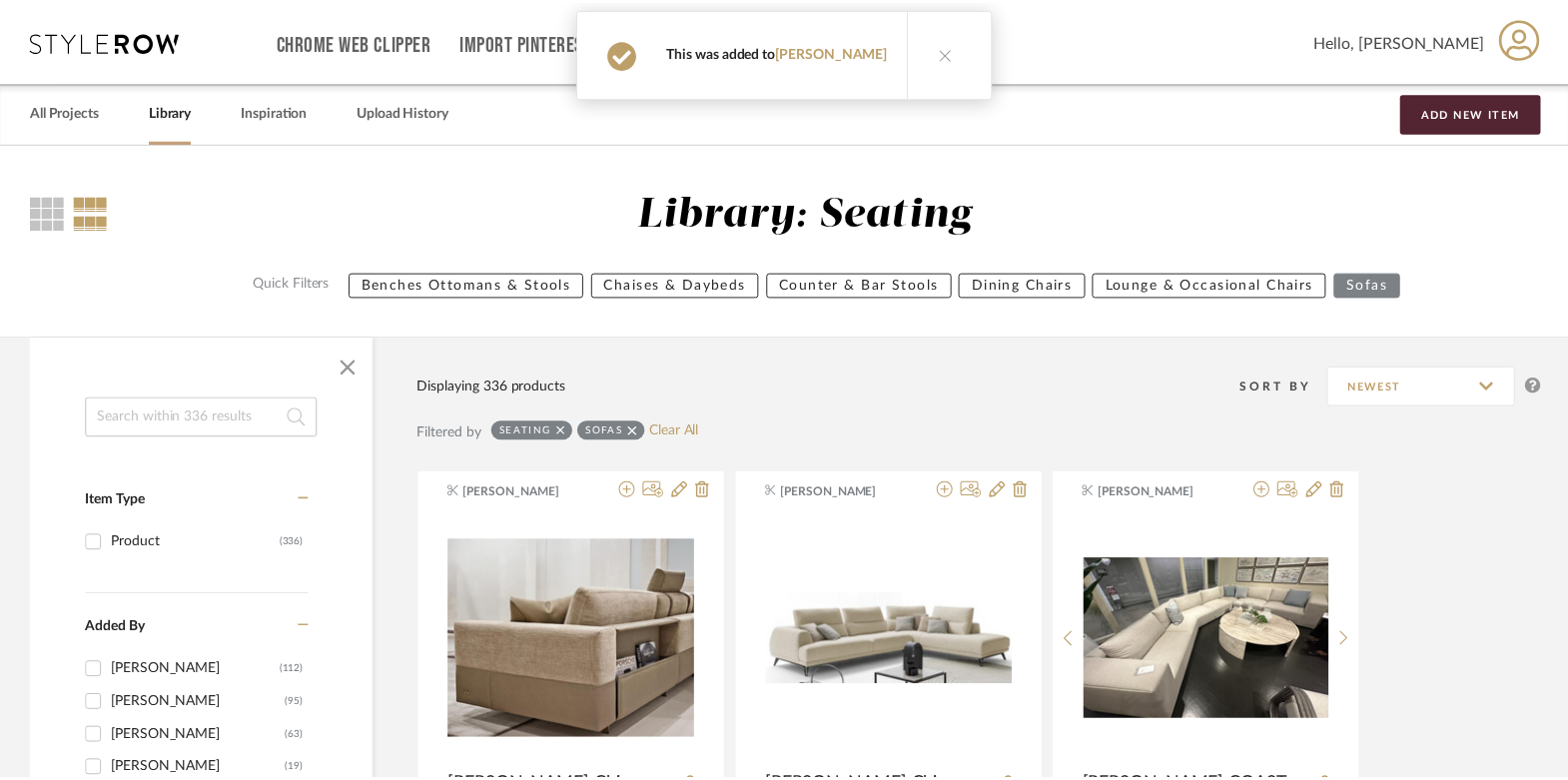 scroll, scrollTop: 36613, scrollLeft: 0, axis: vertical 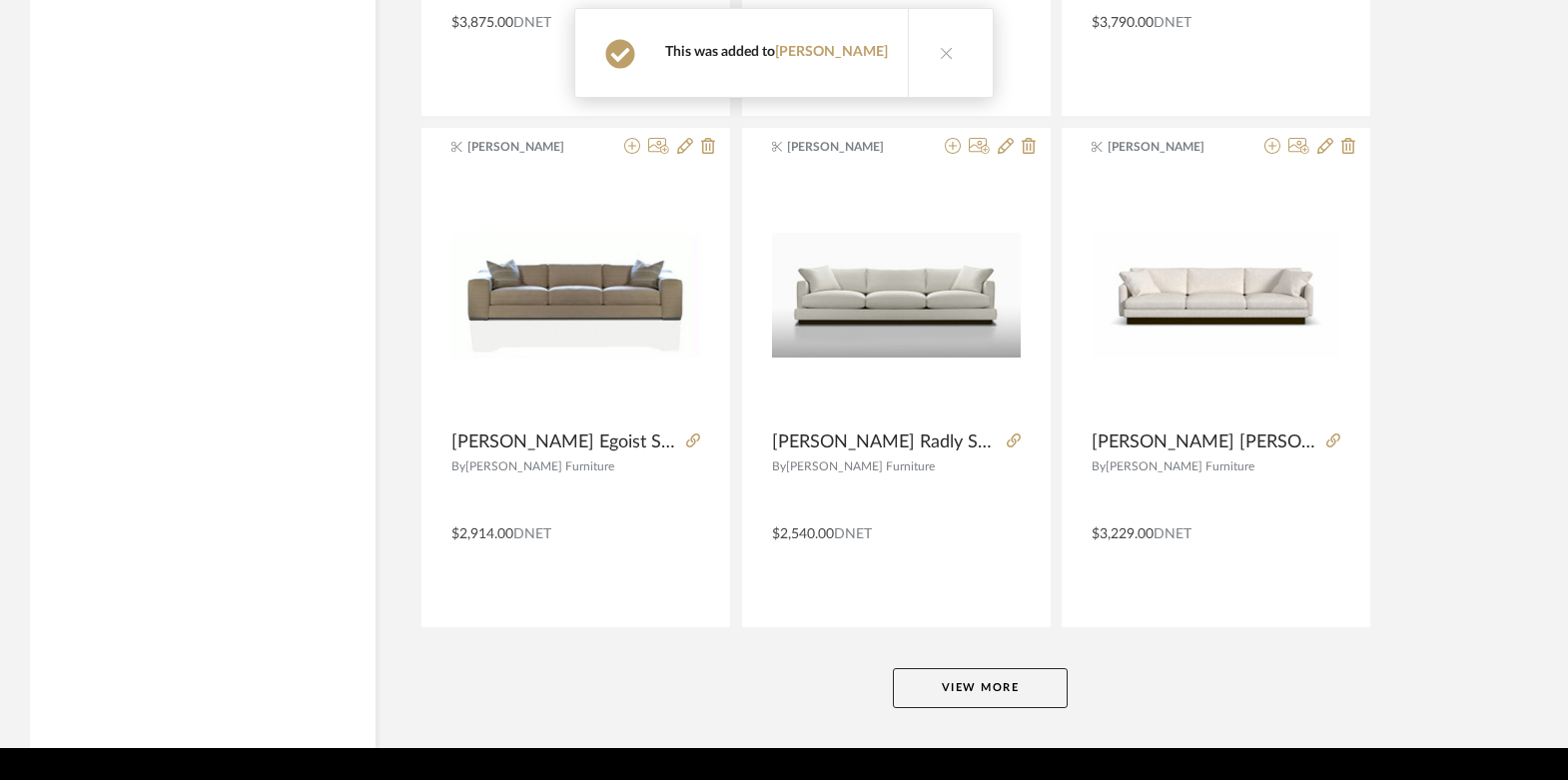 click on "View More" 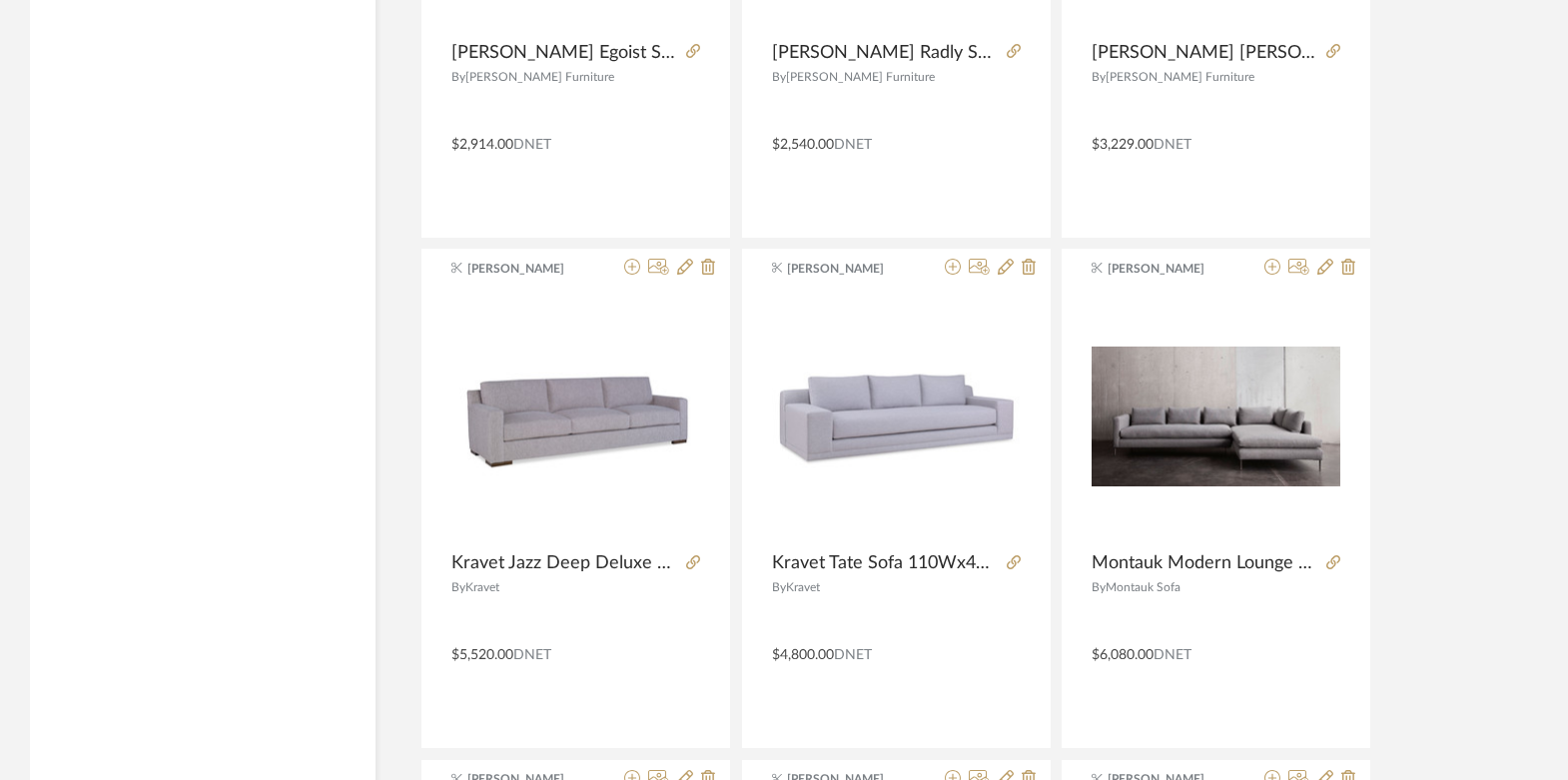 scroll, scrollTop: 37004, scrollLeft: 0, axis: vertical 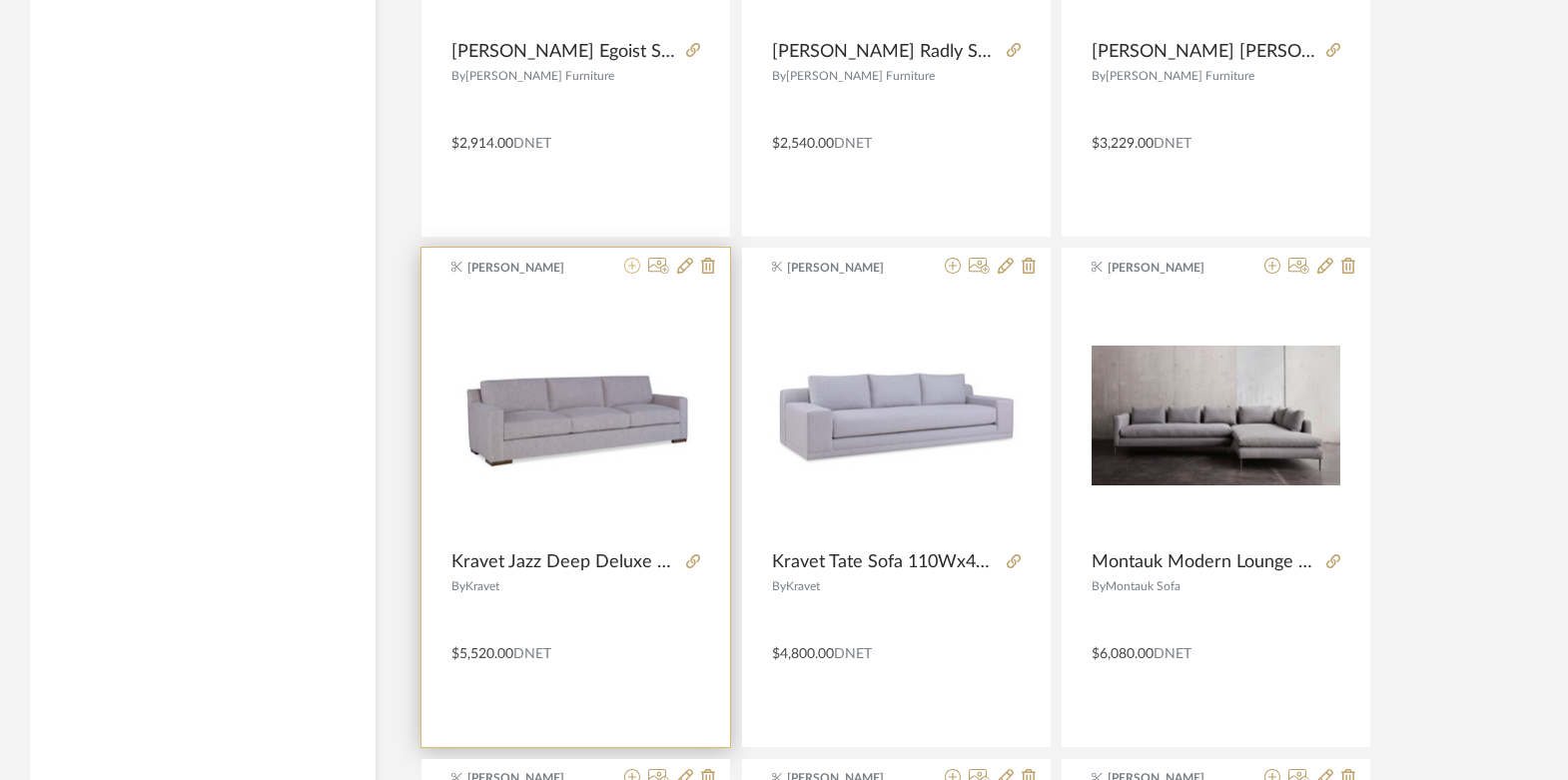 click 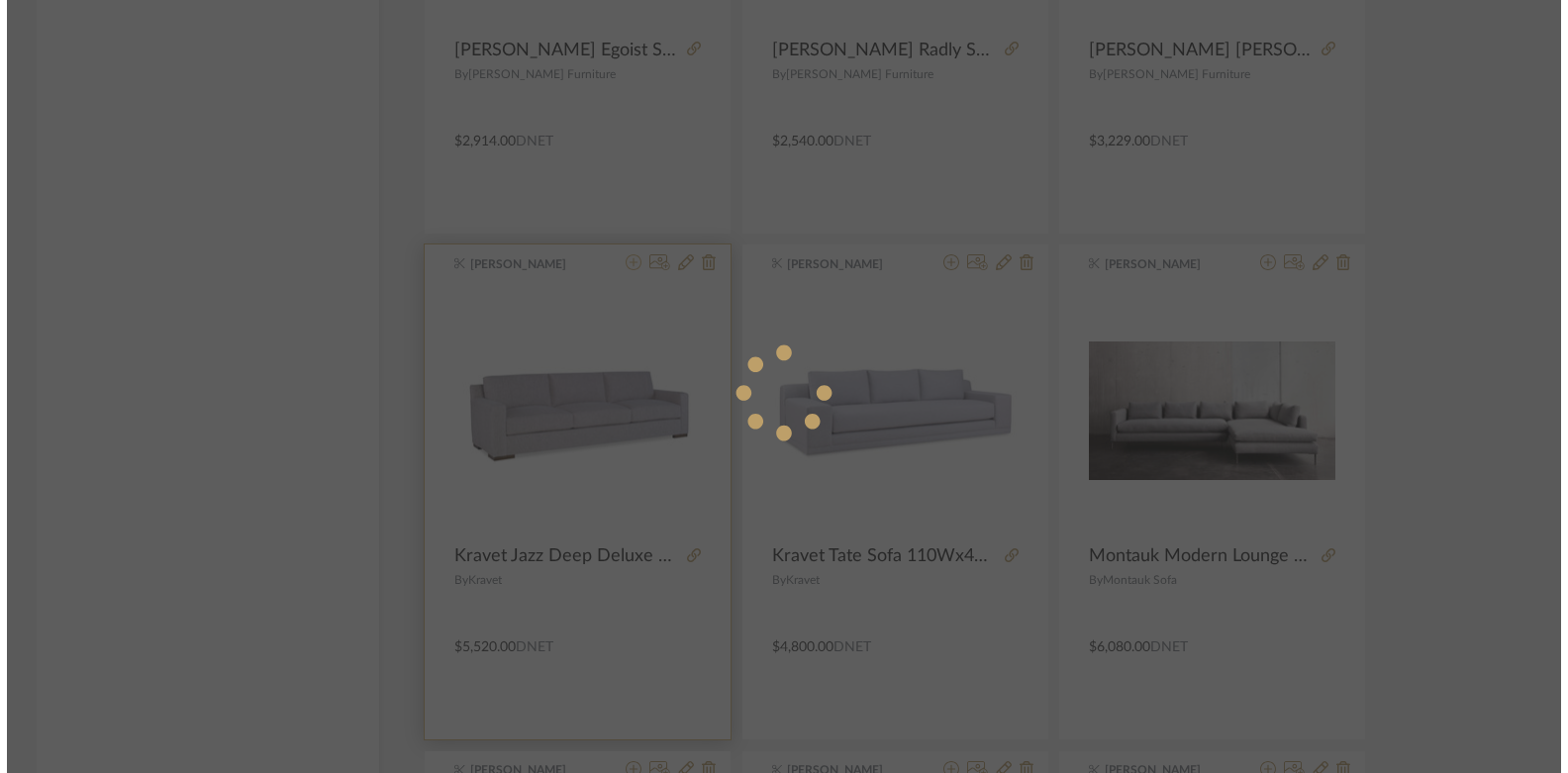 scroll, scrollTop: 0, scrollLeft: 0, axis: both 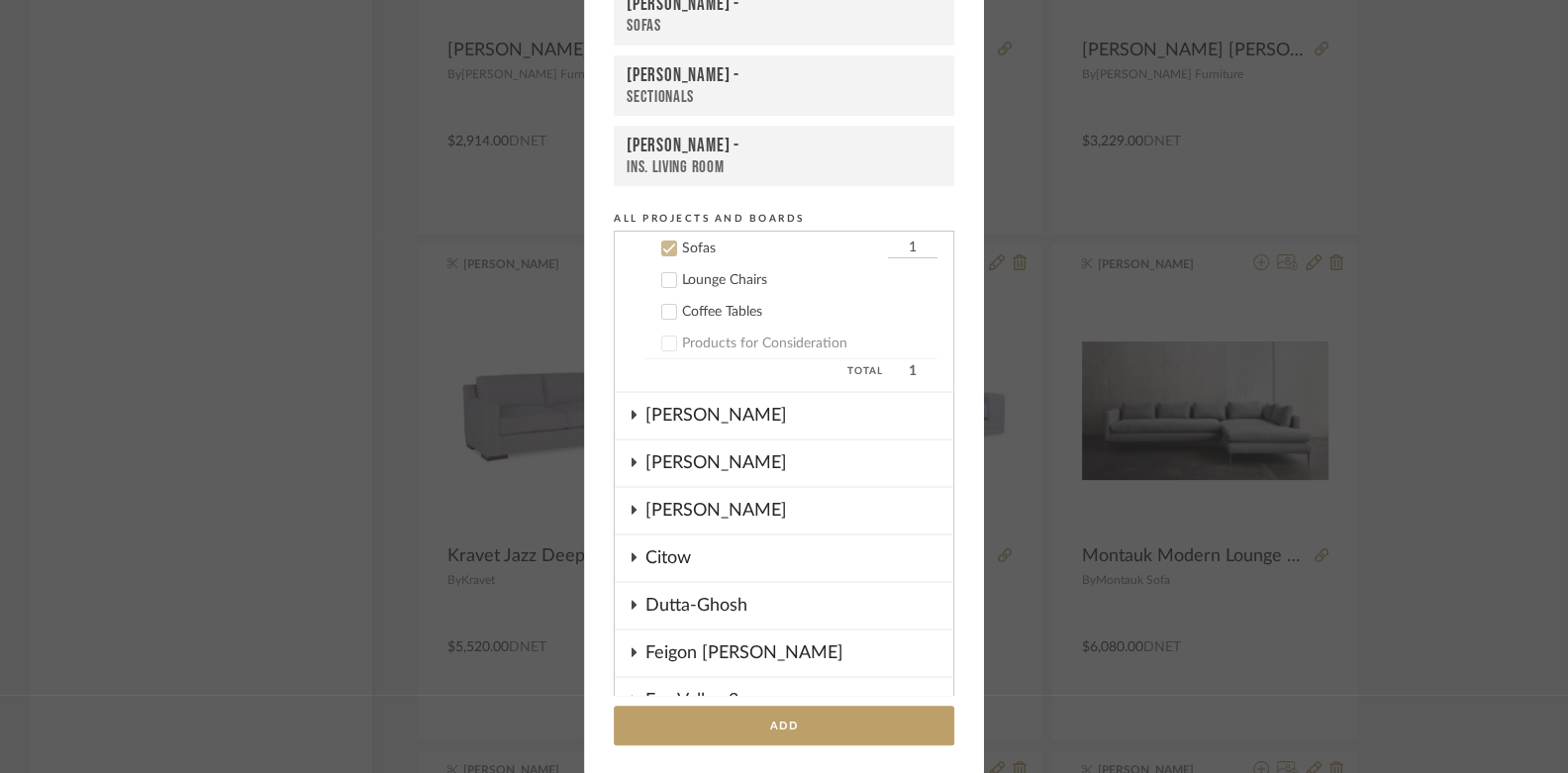 click on "Sofas" at bounding box center [784, 26] 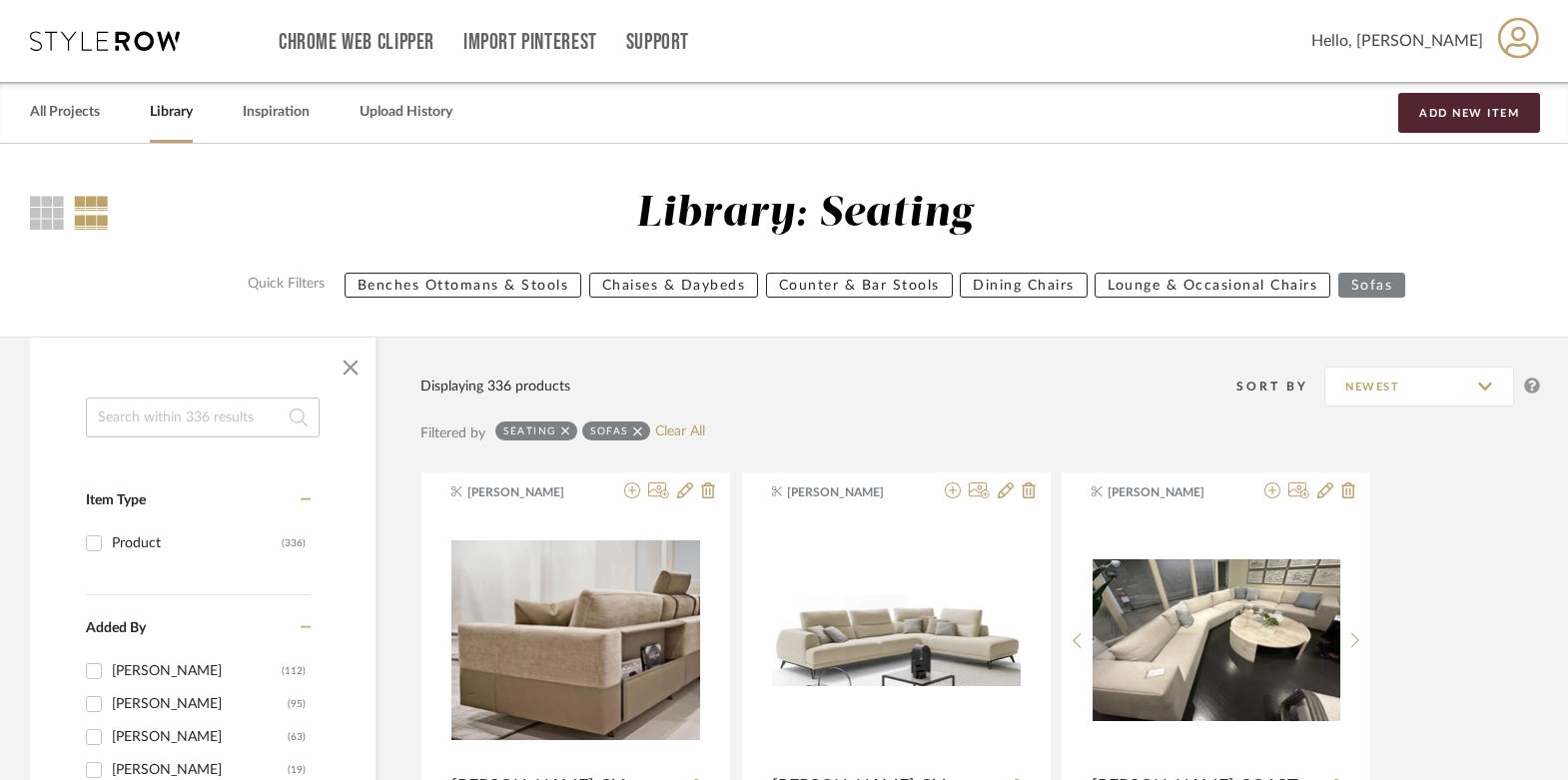 scroll, scrollTop: 1, scrollLeft: 0, axis: vertical 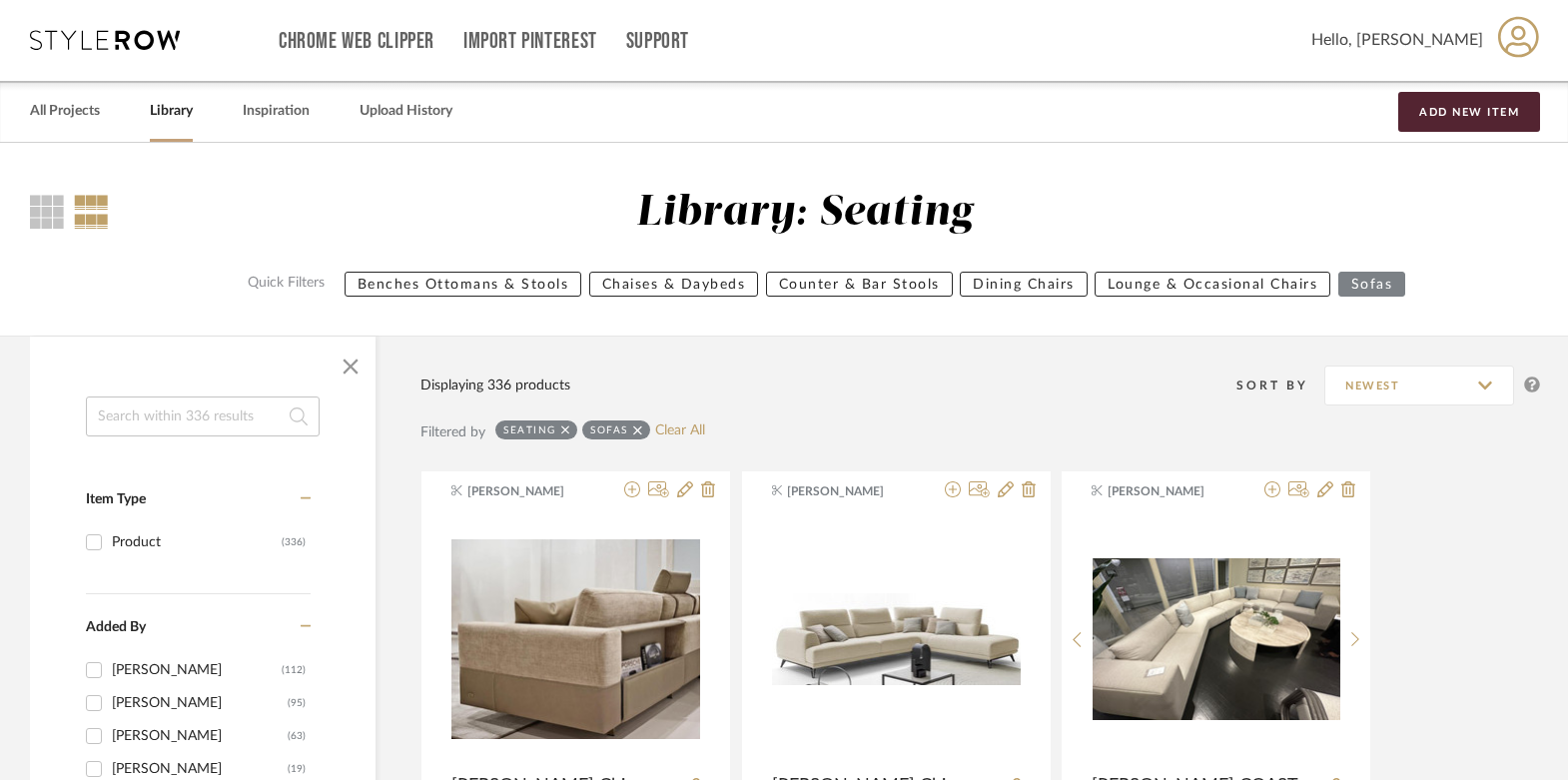 click on "Lounge & Occasional Chairs" 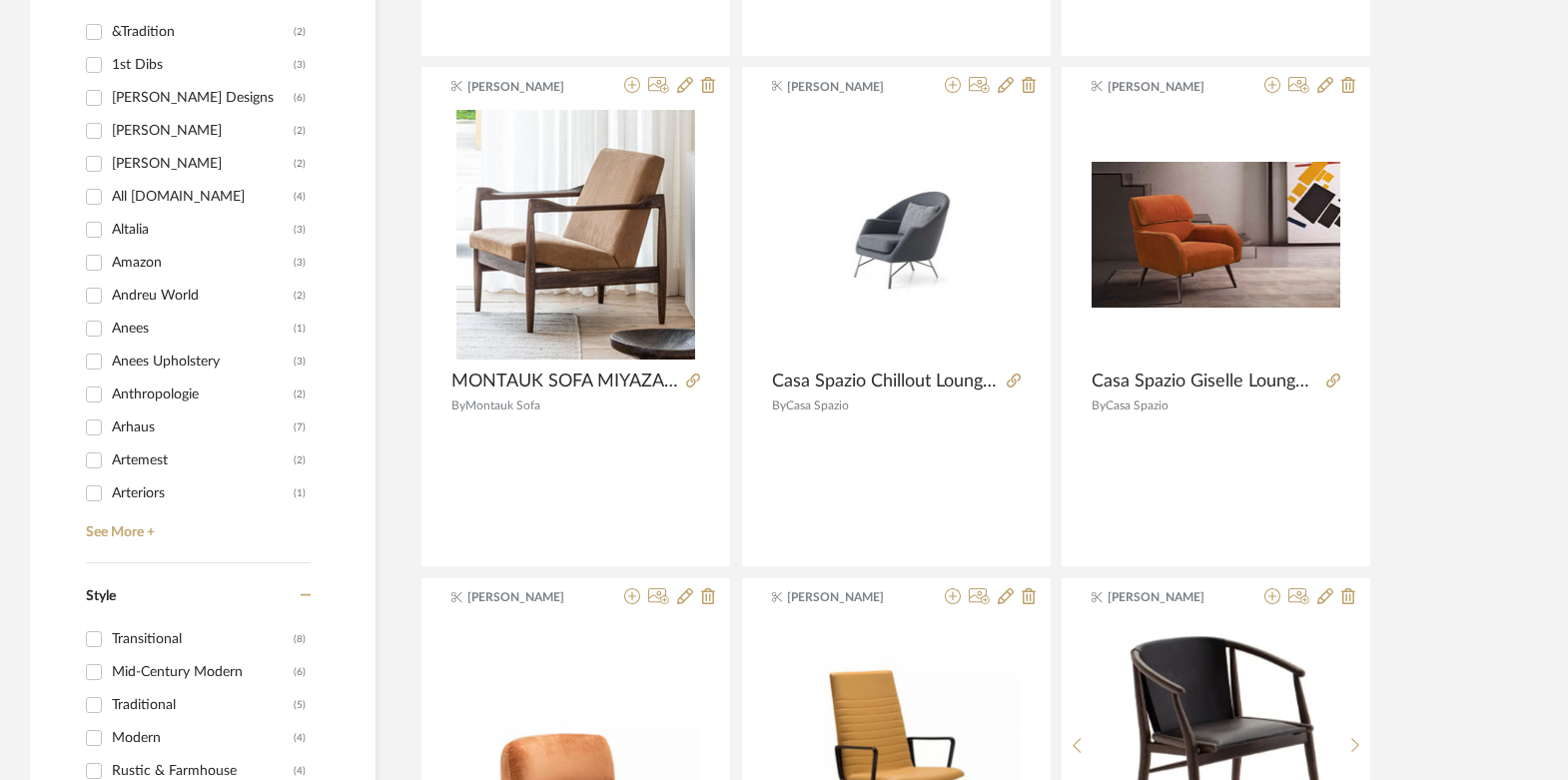 scroll, scrollTop: 2445, scrollLeft: 0, axis: vertical 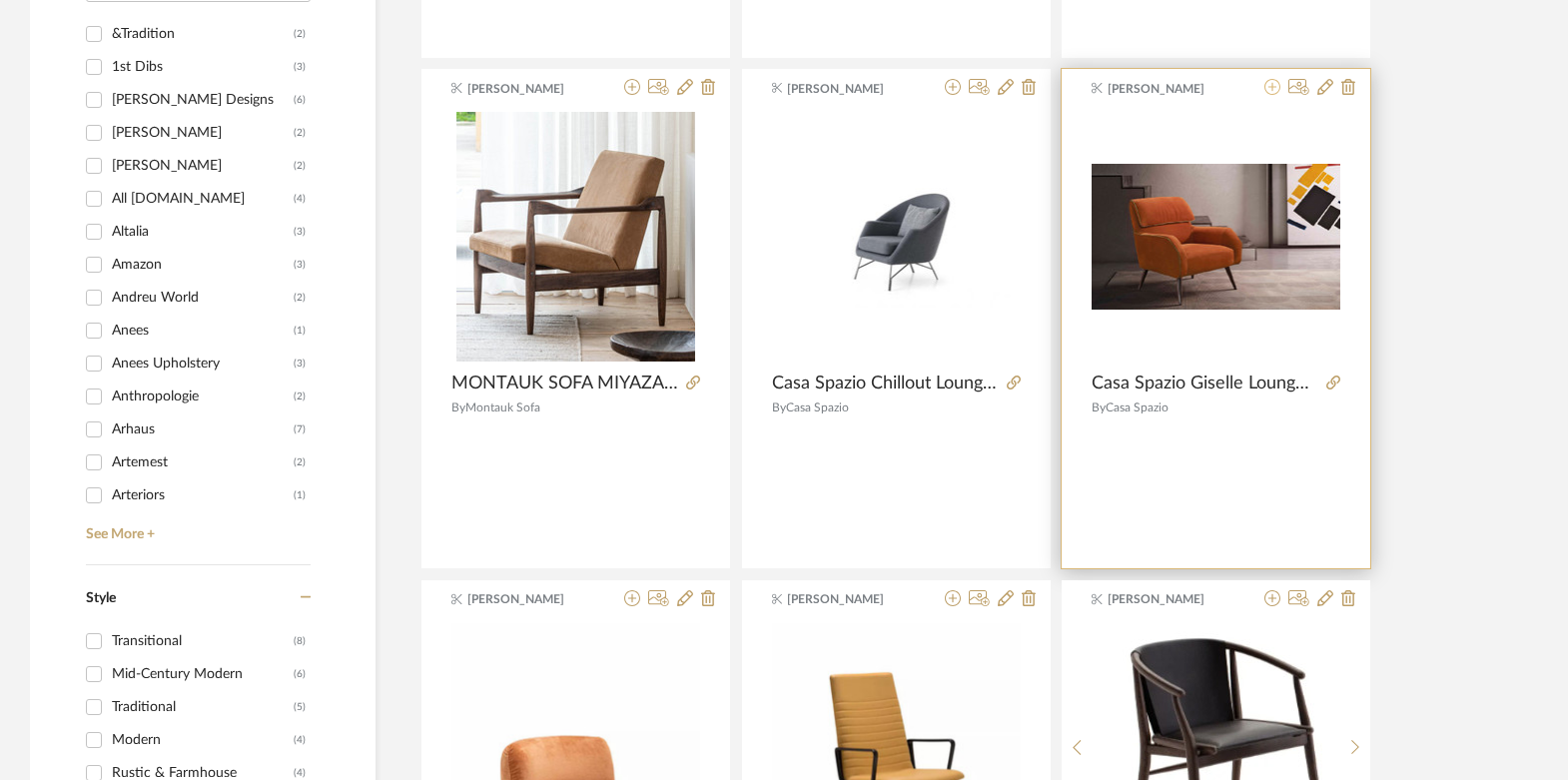 click 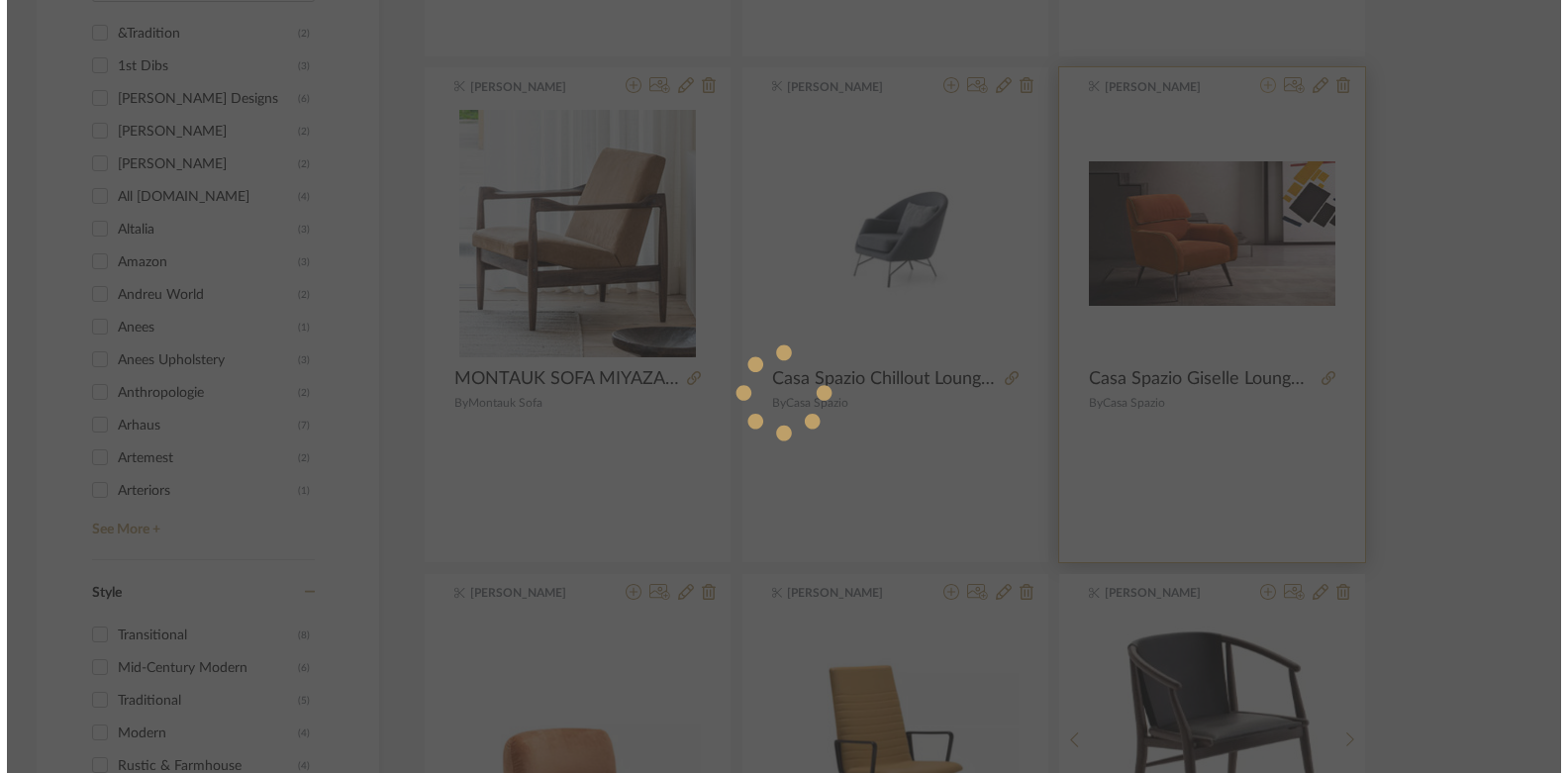 scroll, scrollTop: 0, scrollLeft: 0, axis: both 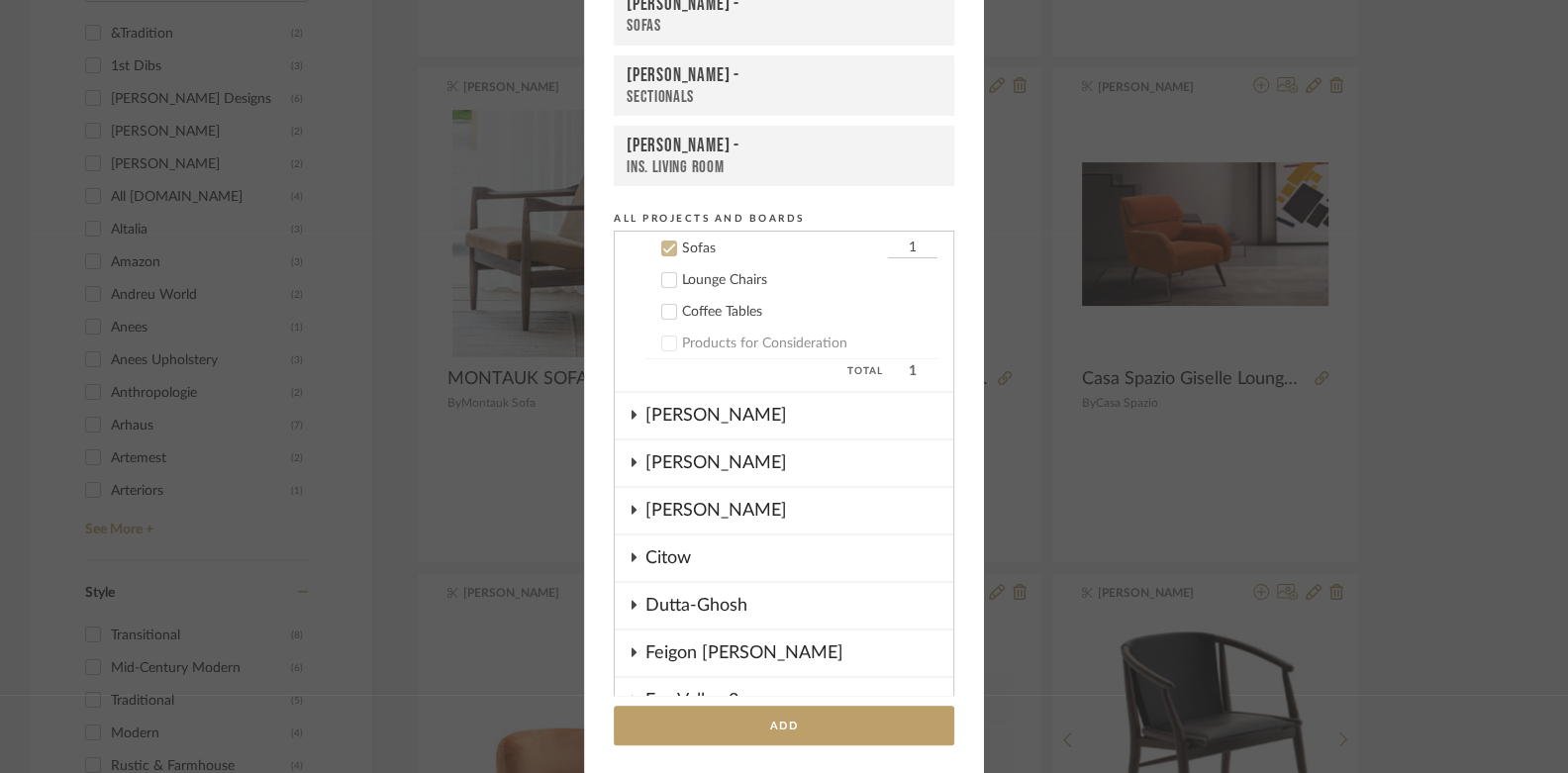 click on "Lounge Chairs" at bounding box center (810, 280) 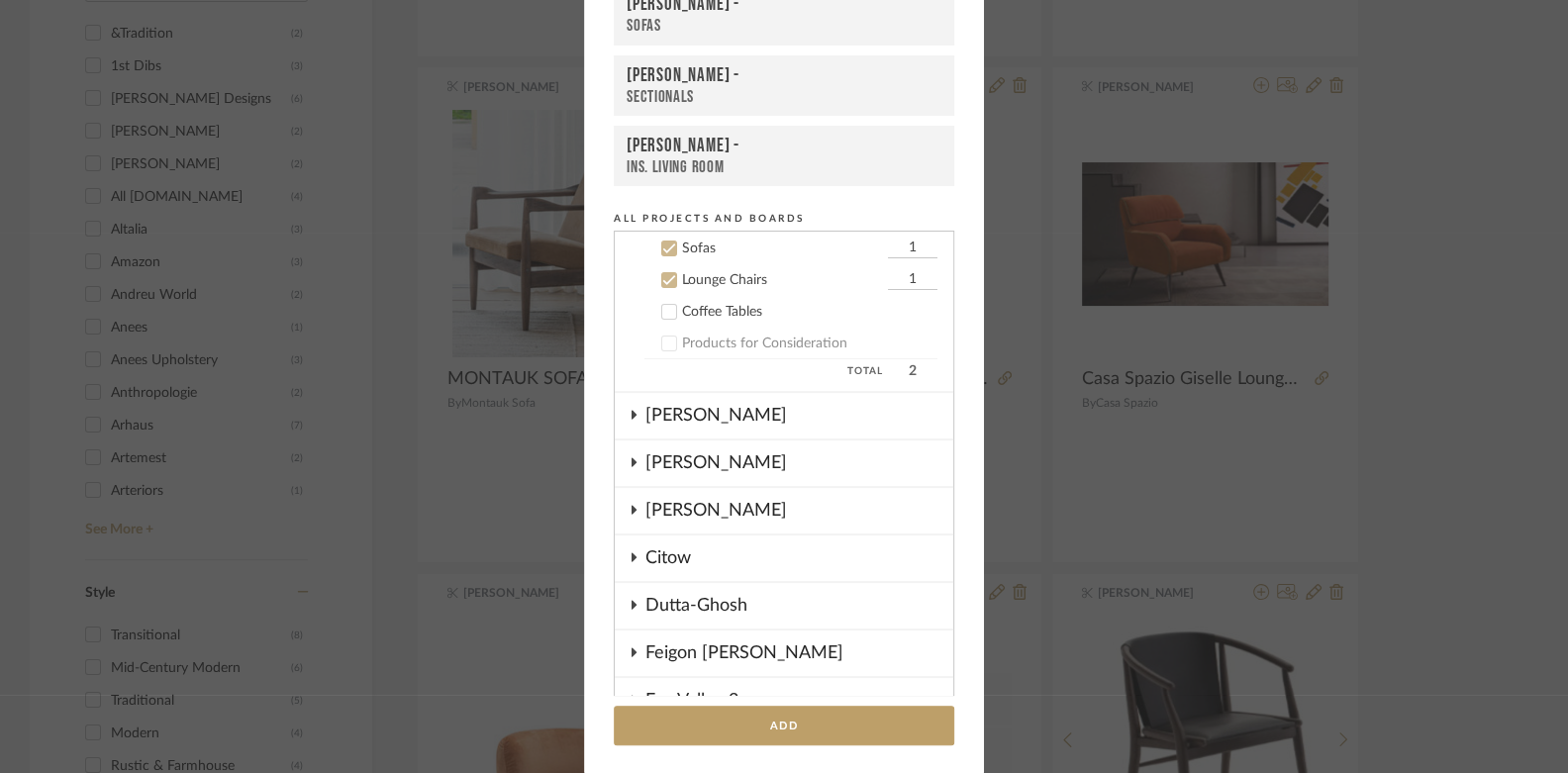 click on "Sofas  1" at bounding box center (791, 248) 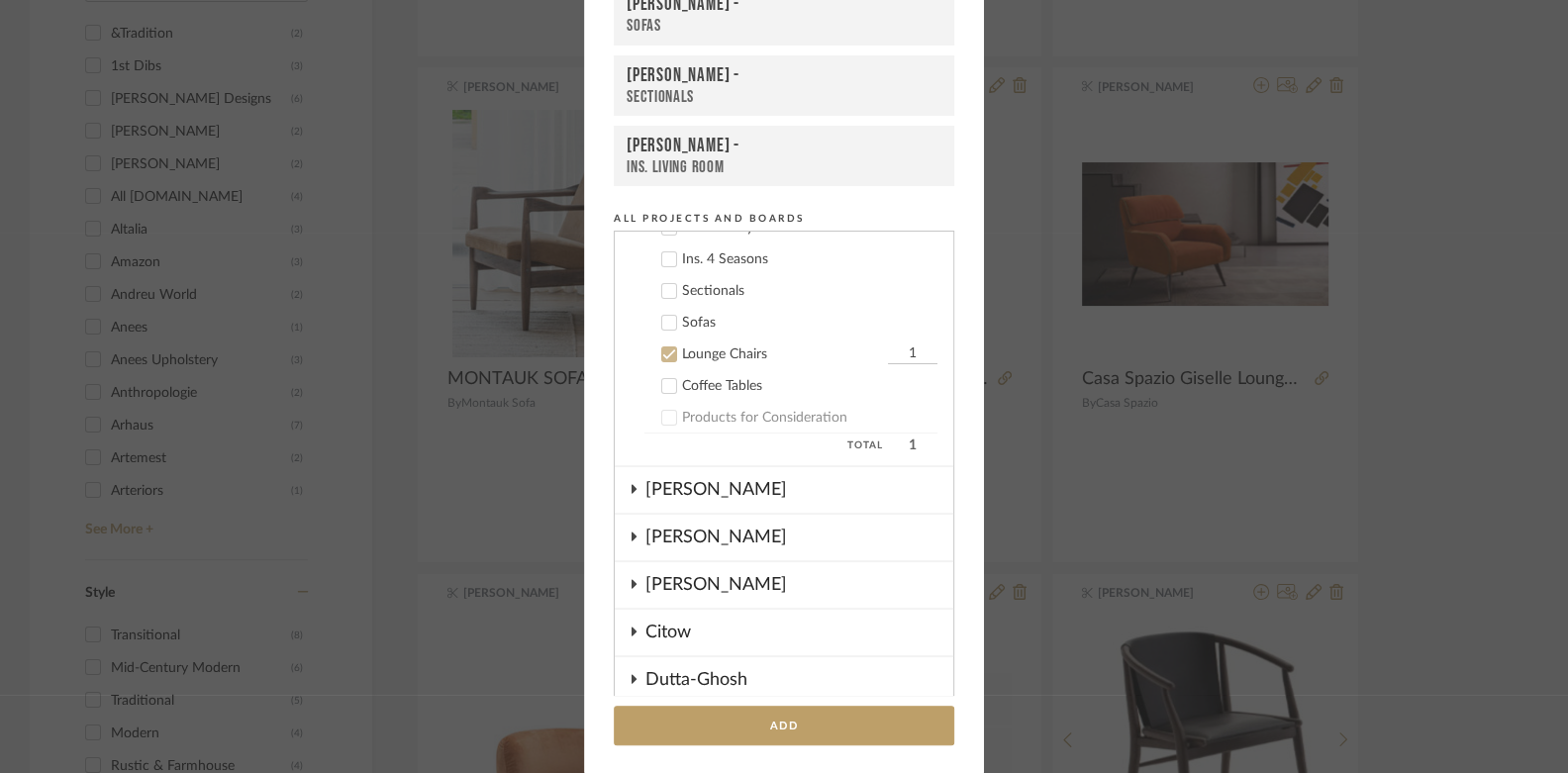 scroll, scrollTop: 209, scrollLeft: 0, axis: vertical 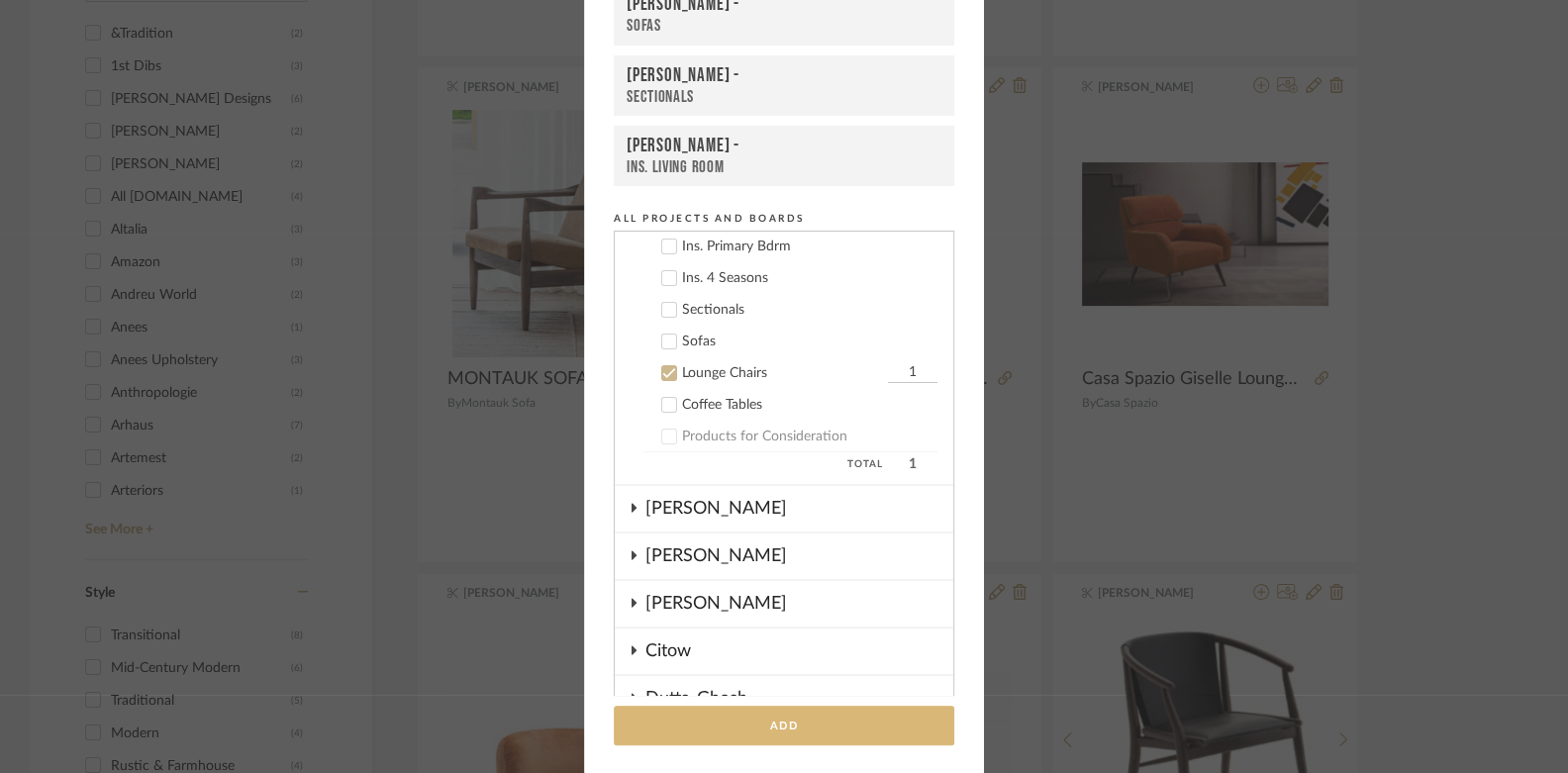 click on "Add" at bounding box center [784, 725] 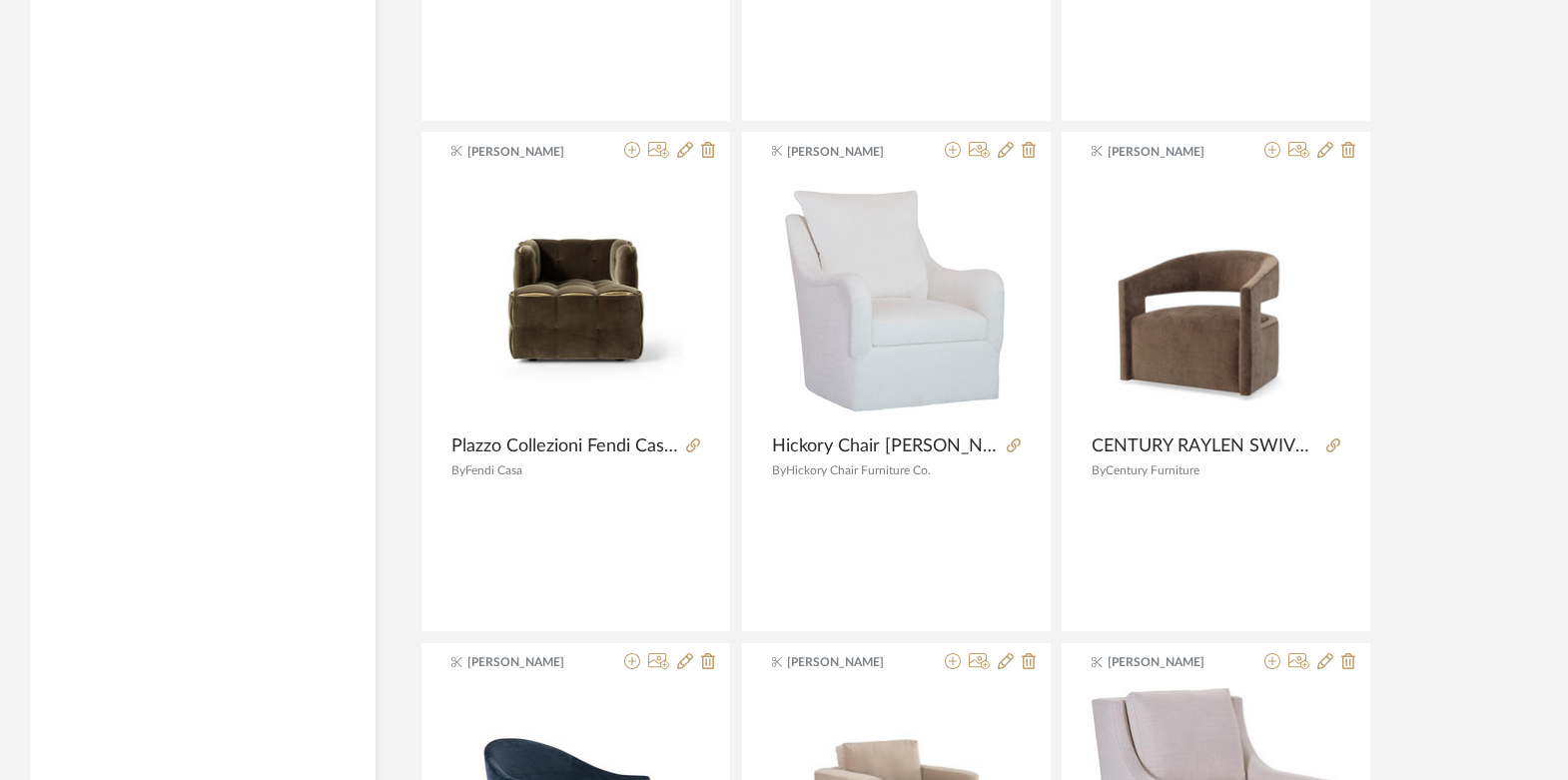 scroll, scrollTop: 4477, scrollLeft: 0, axis: vertical 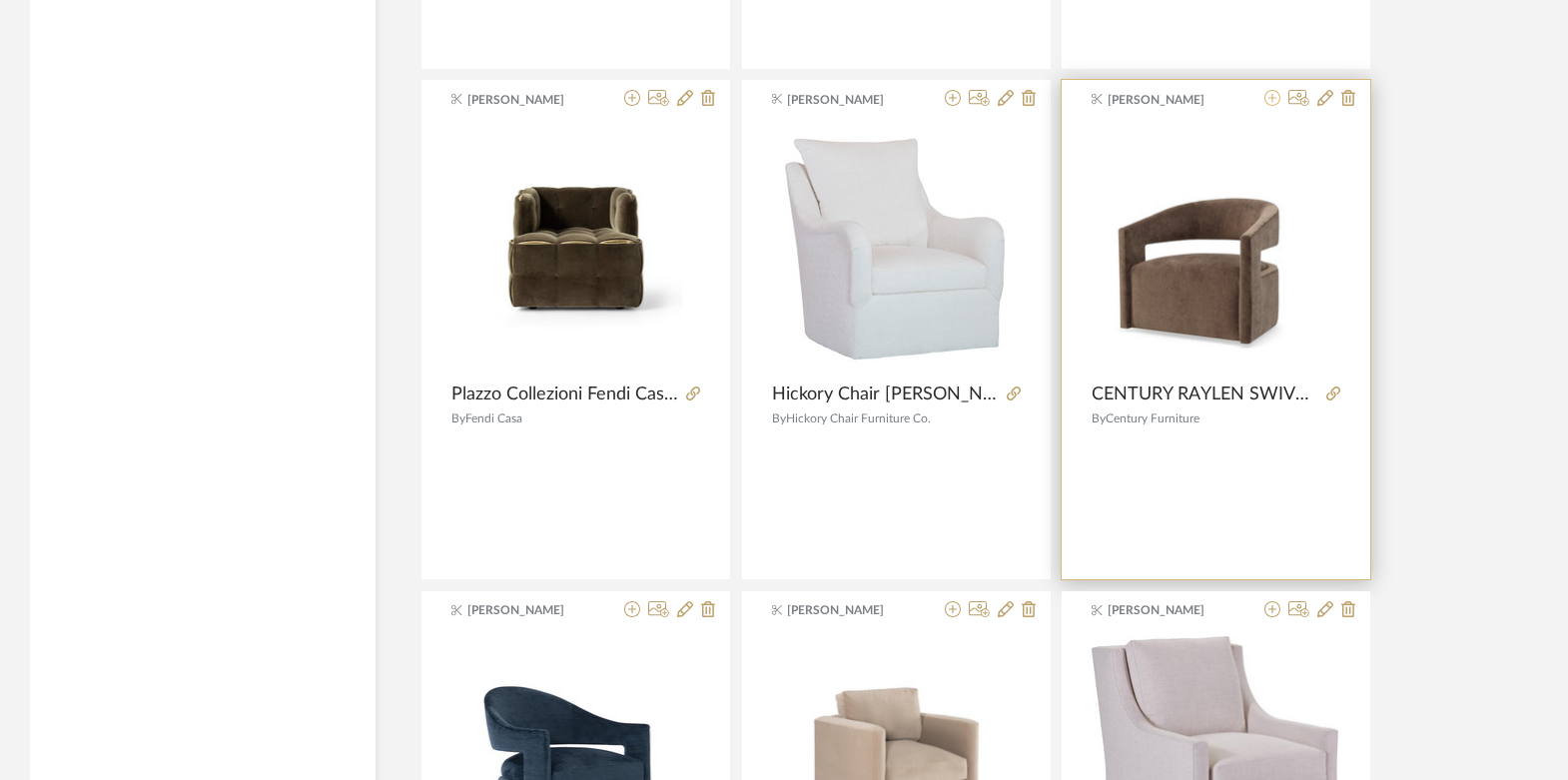 click 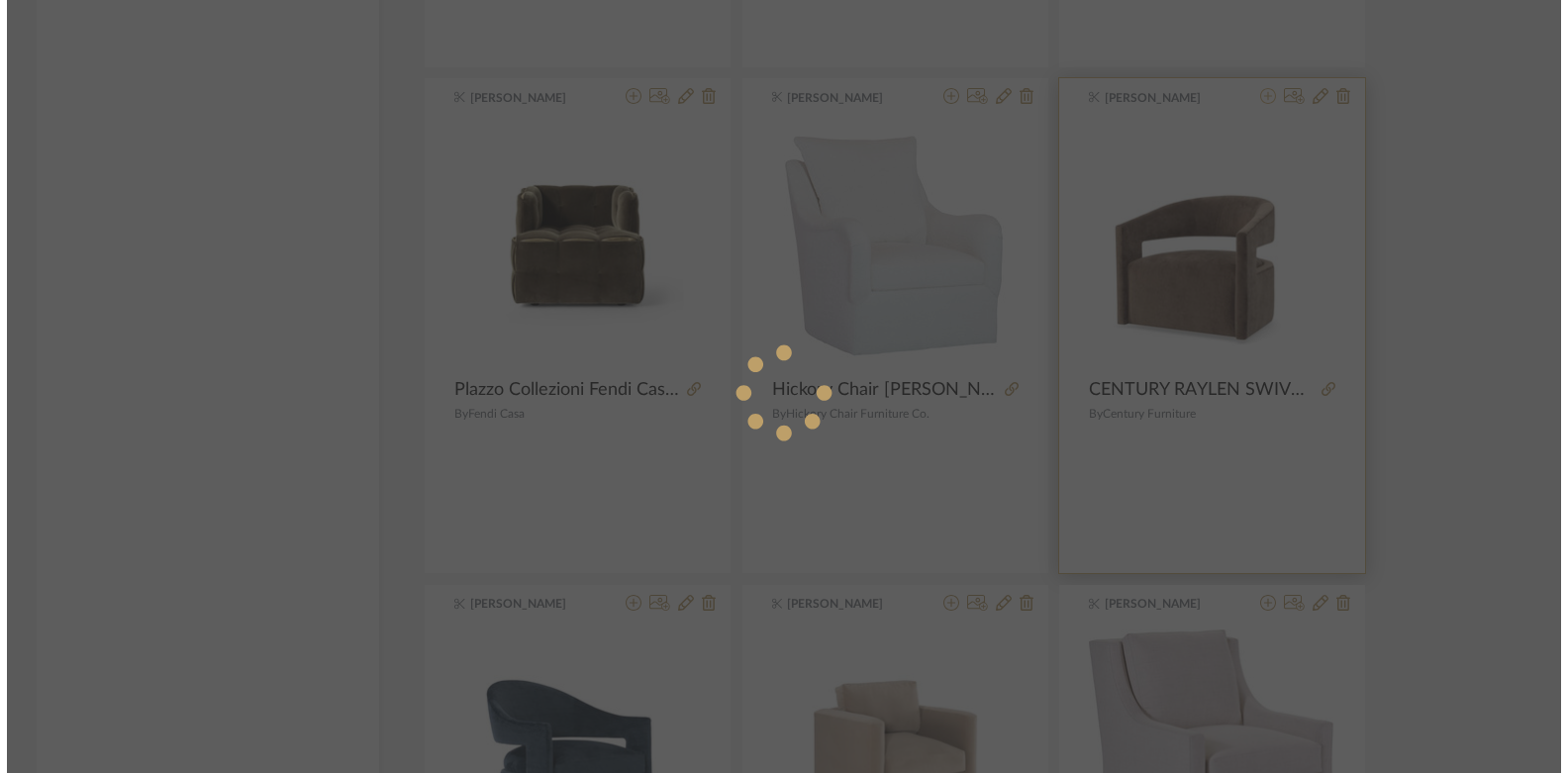 scroll, scrollTop: 0, scrollLeft: 0, axis: both 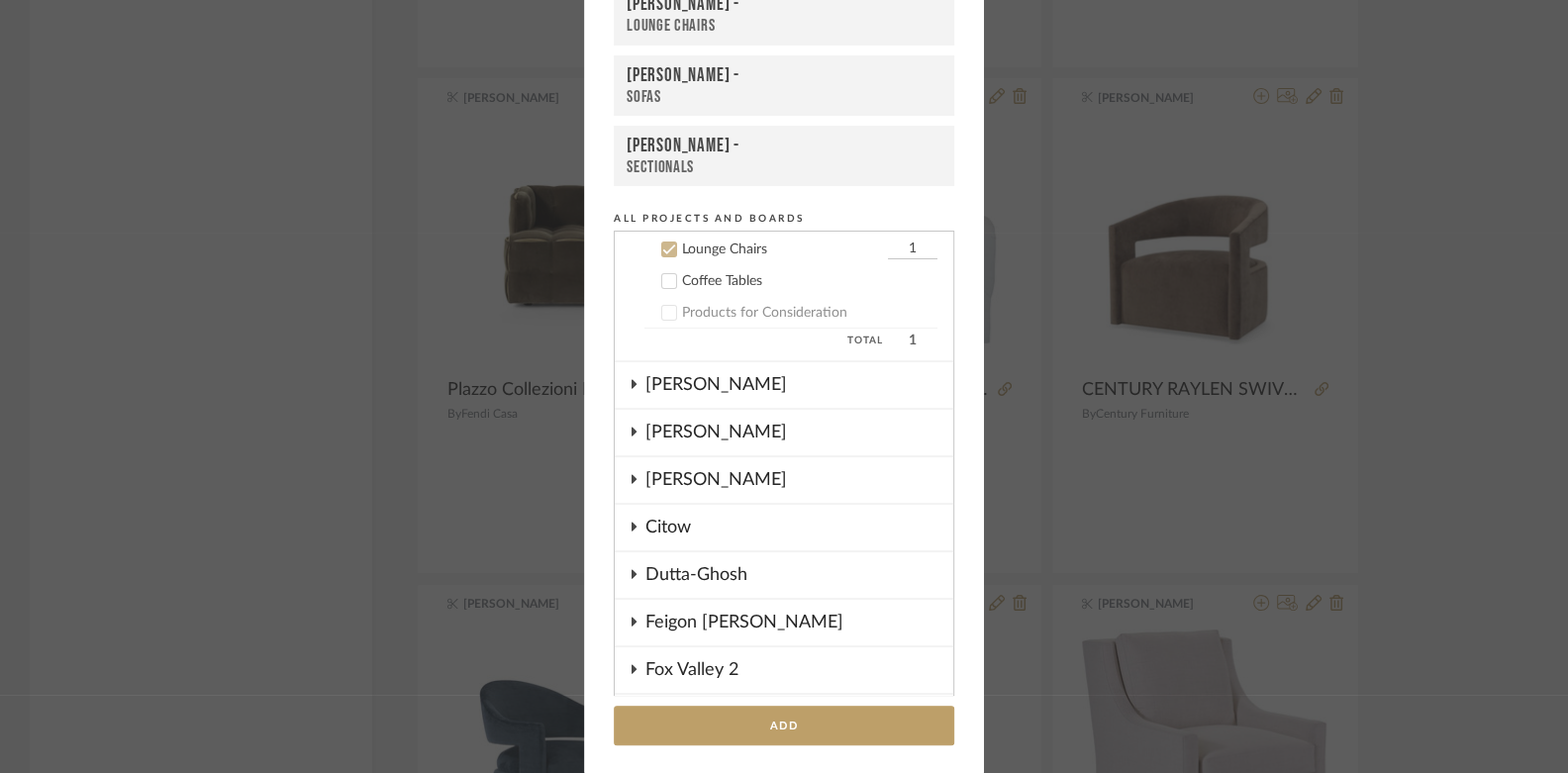 click on "Lounge Chairs" at bounding box center [784, 26] 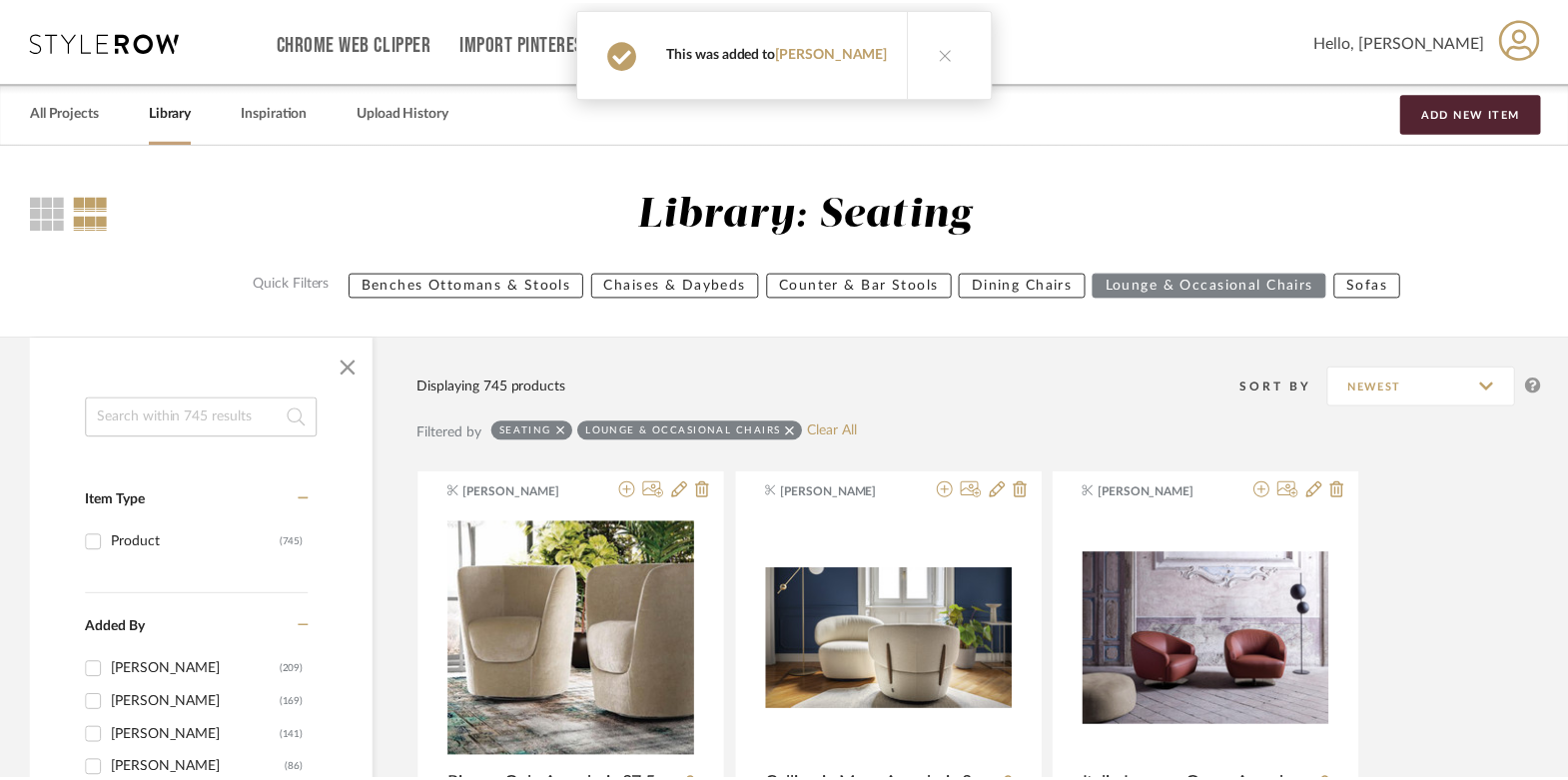scroll, scrollTop: 4477, scrollLeft: 0, axis: vertical 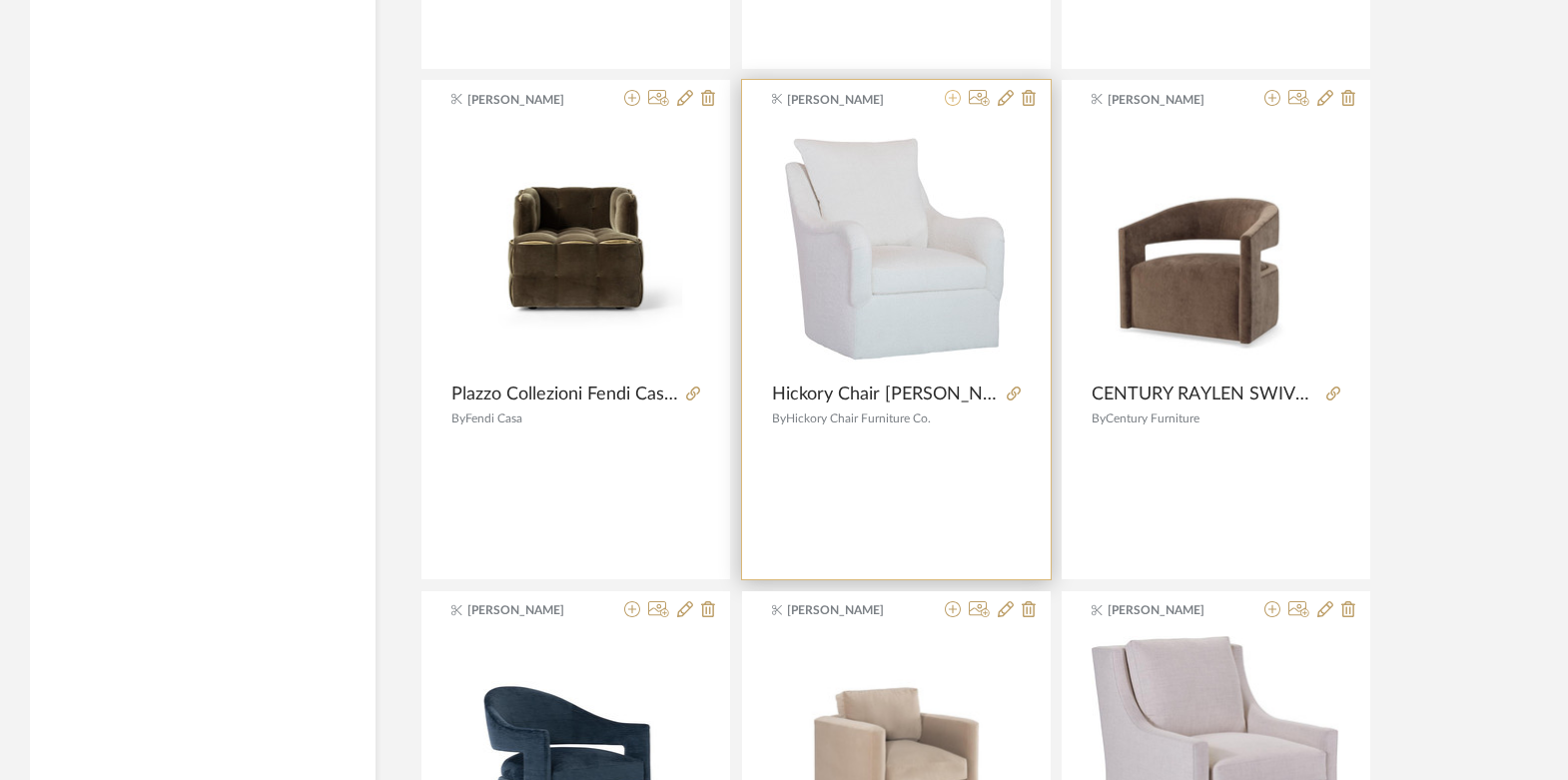 click 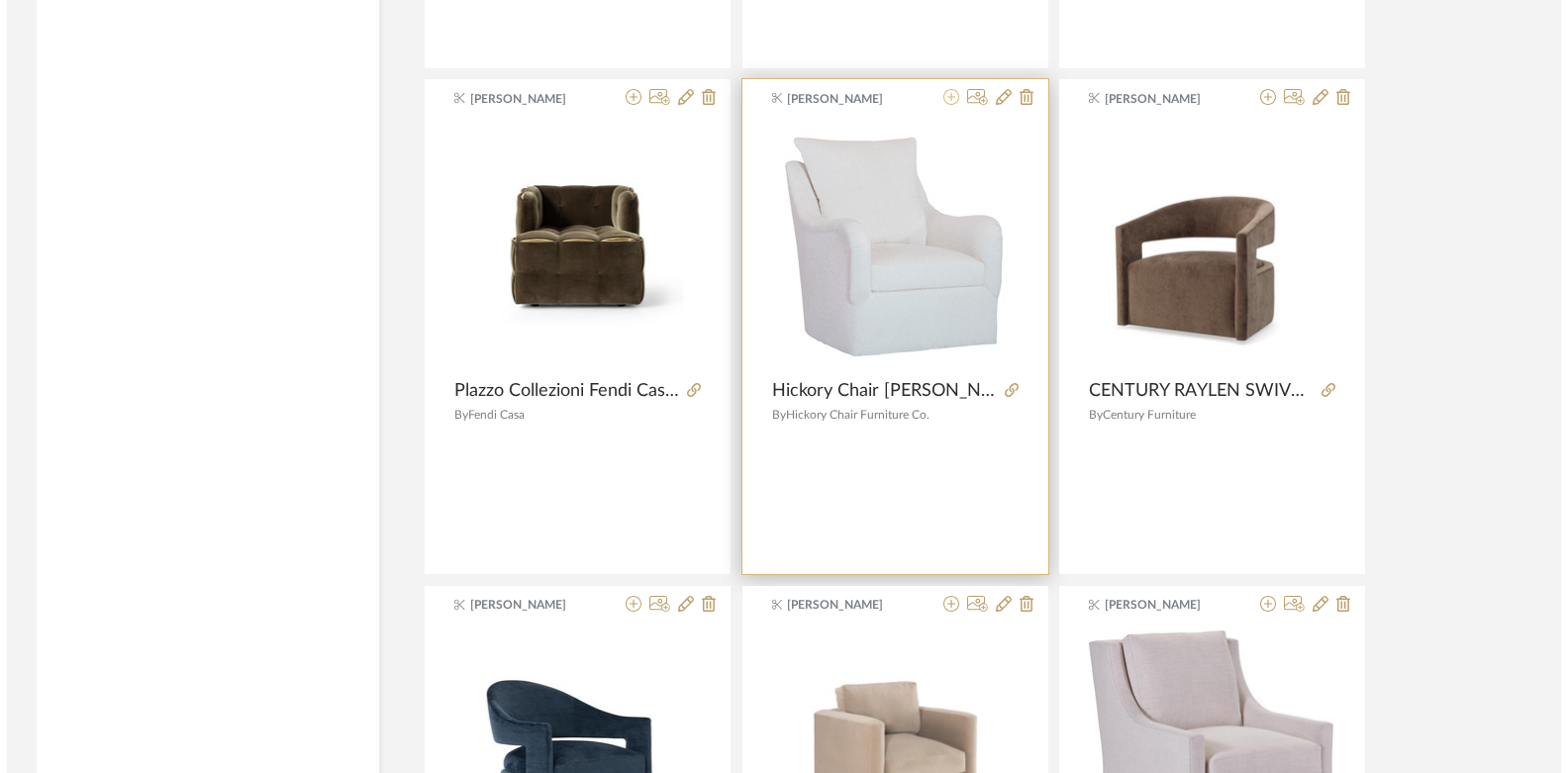 scroll, scrollTop: 0, scrollLeft: 0, axis: both 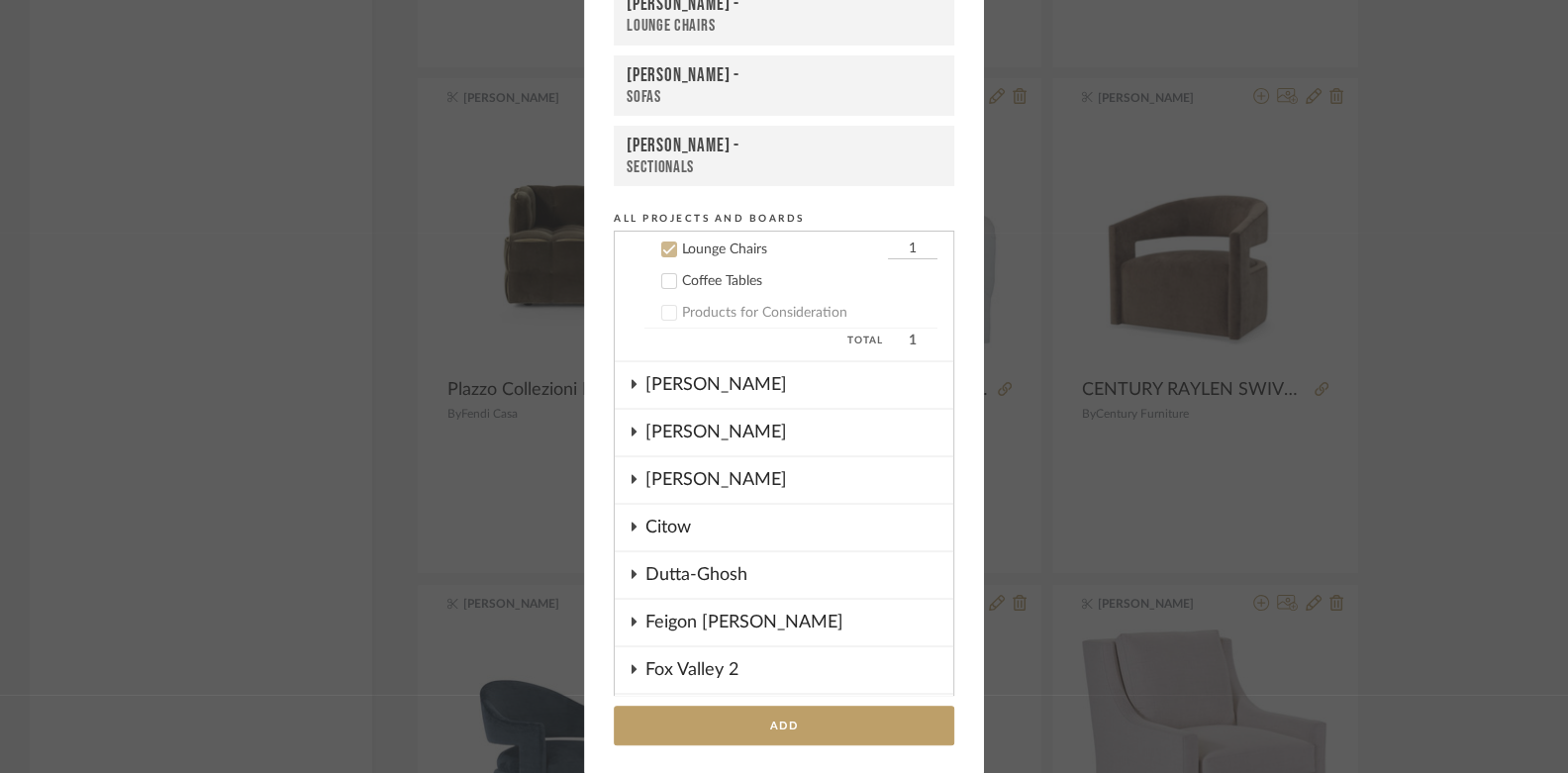 click on "Lounge Chairs" at bounding box center [784, 26] 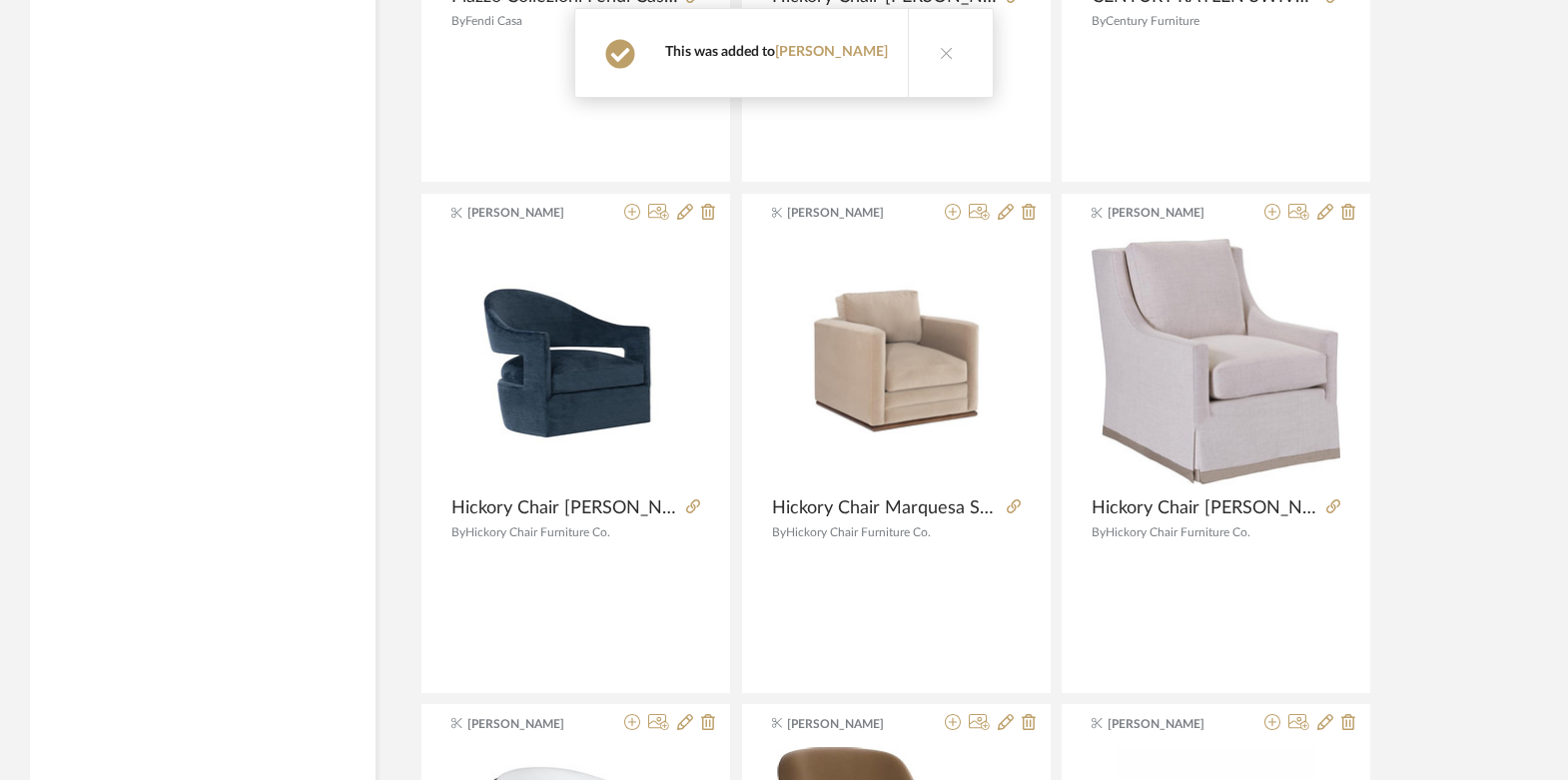 scroll, scrollTop: 4884, scrollLeft: 0, axis: vertical 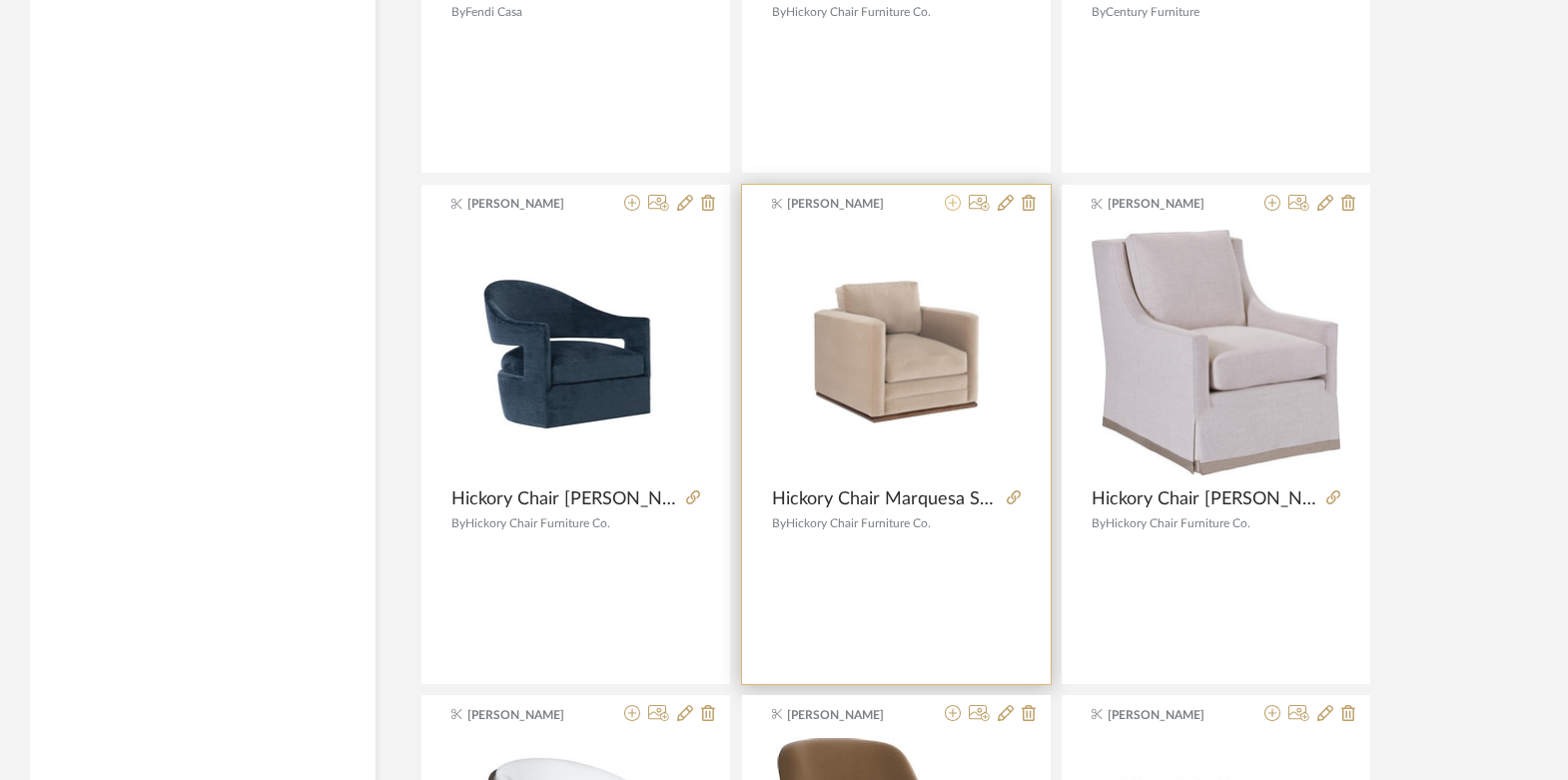 click 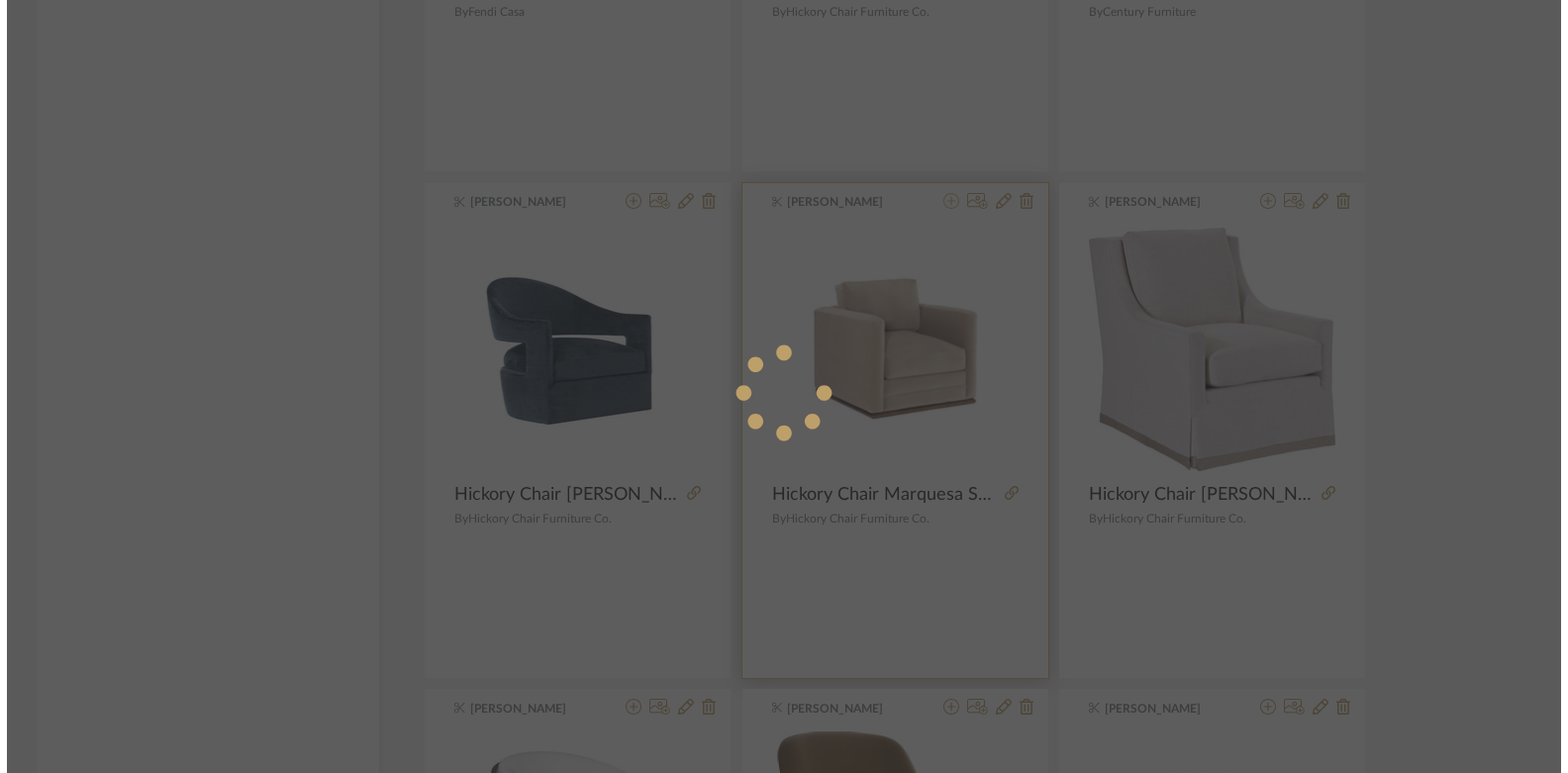 scroll, scrollTop: 0, scrollLeft: 0, axis: both 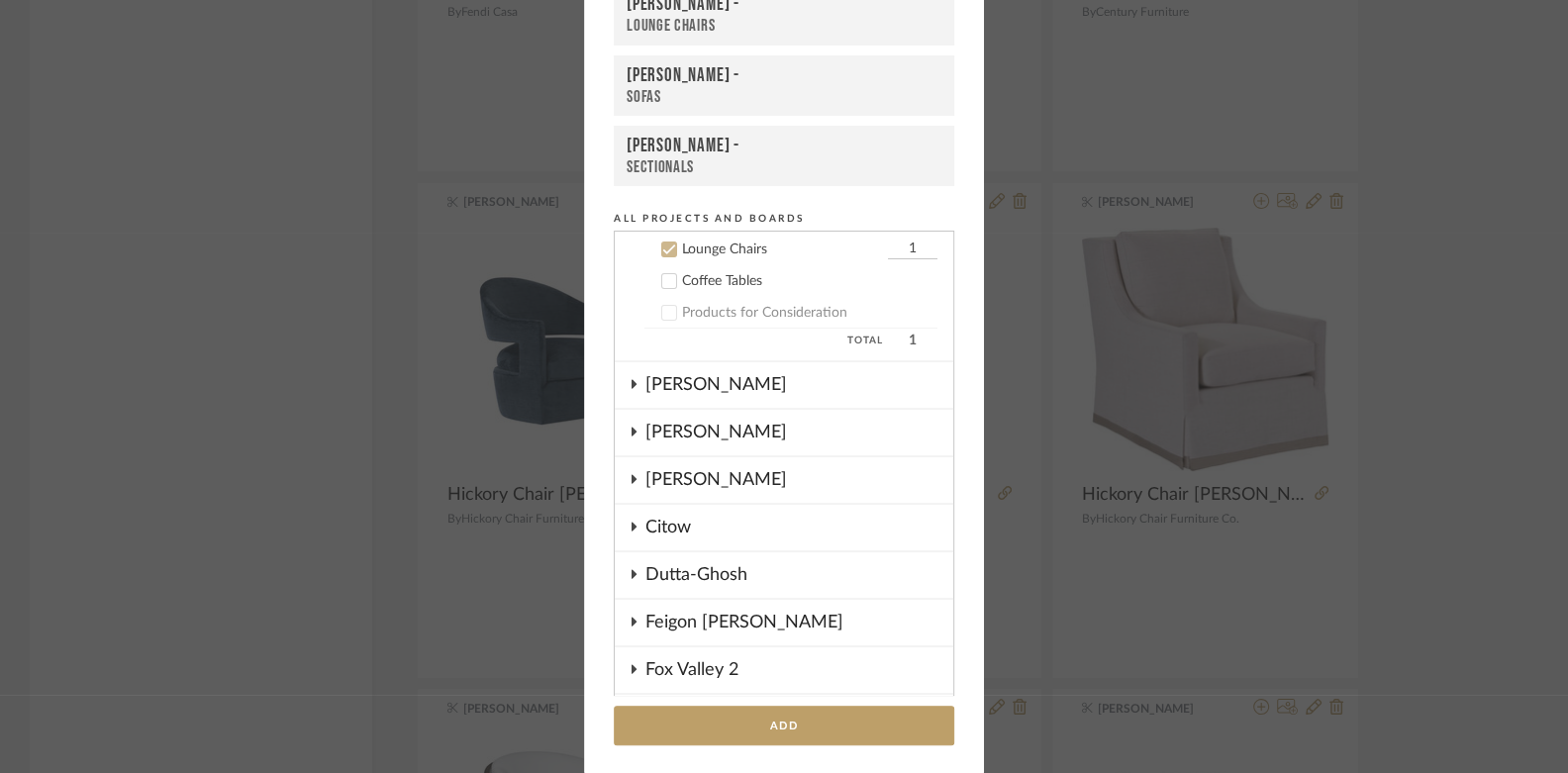 click on "Lounge Chairs" at bounding box center (784, 26) 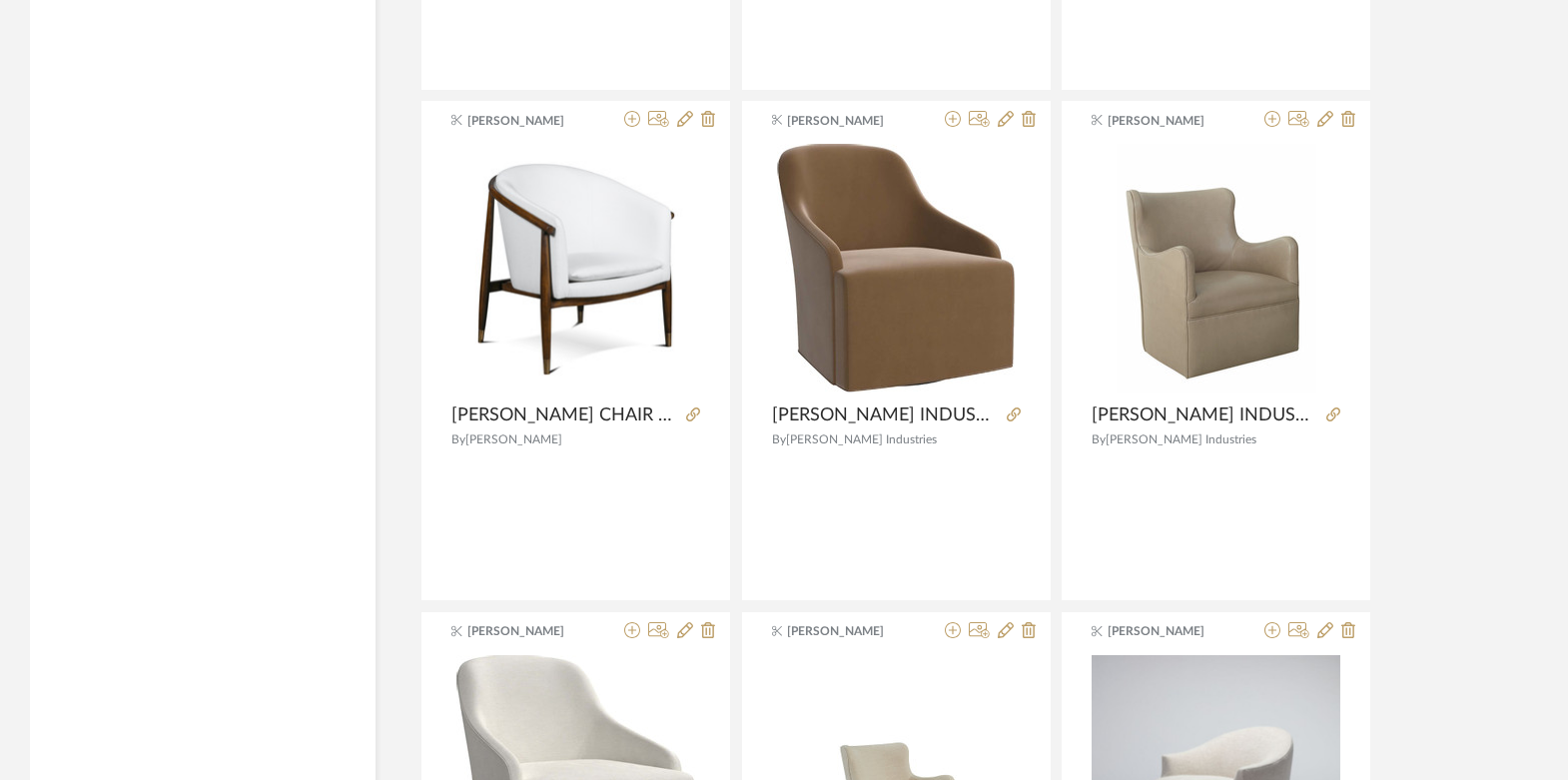 scroll, scrollTop: 5479, scrollLeft: 0, axis: vertical 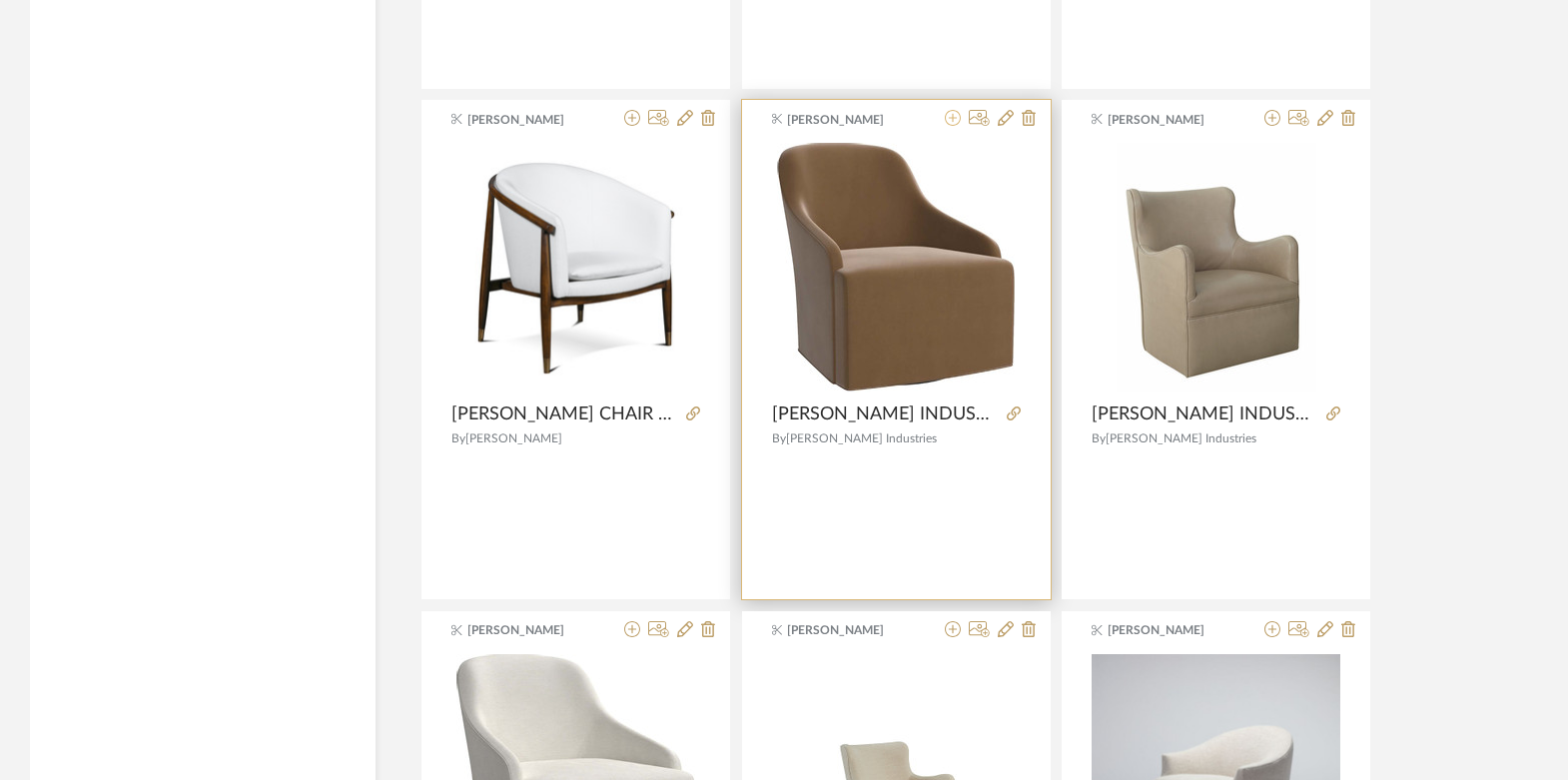 click 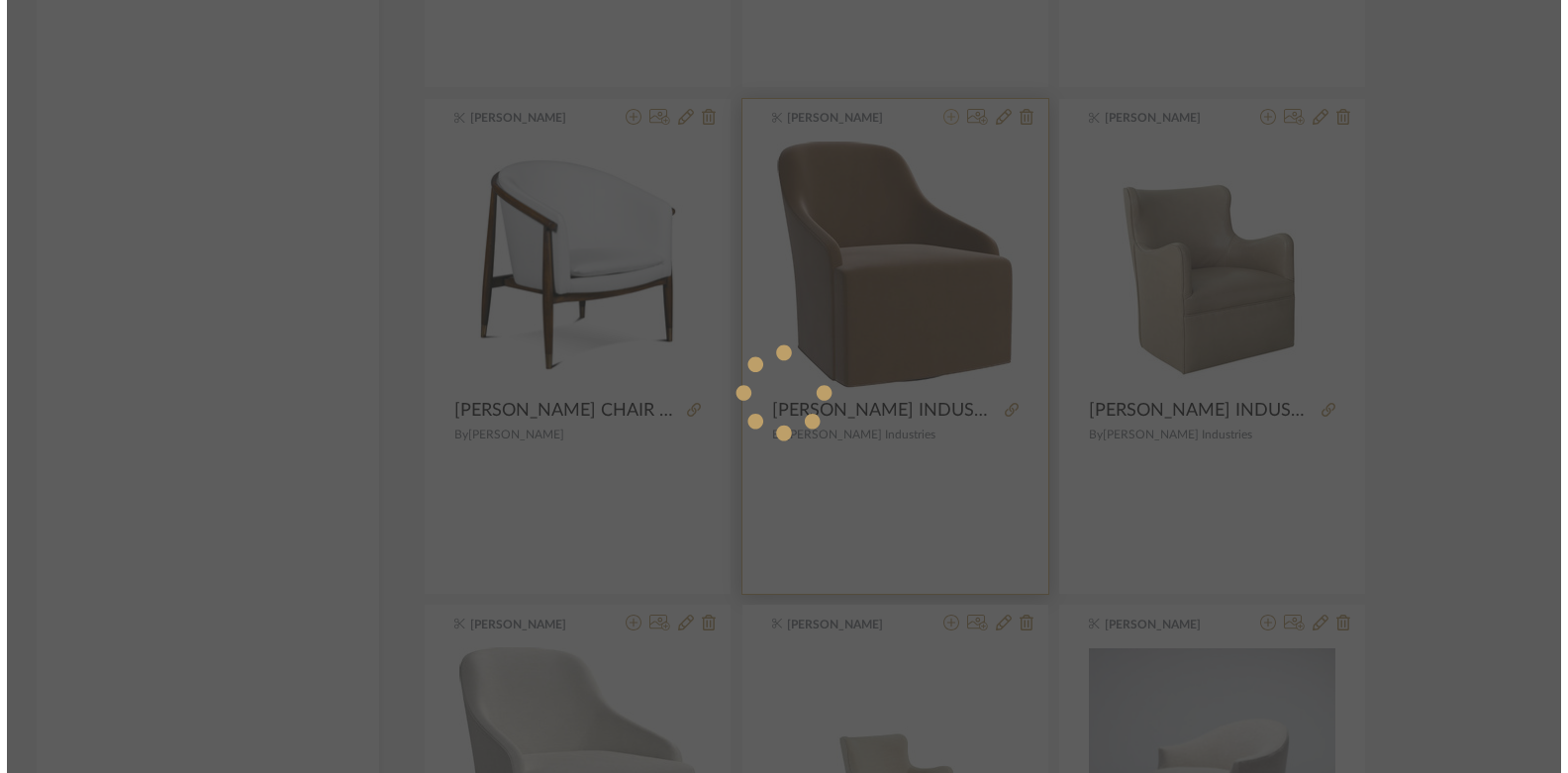 scroll, scrollTop: 0, scrollLeft: 0, axis: both 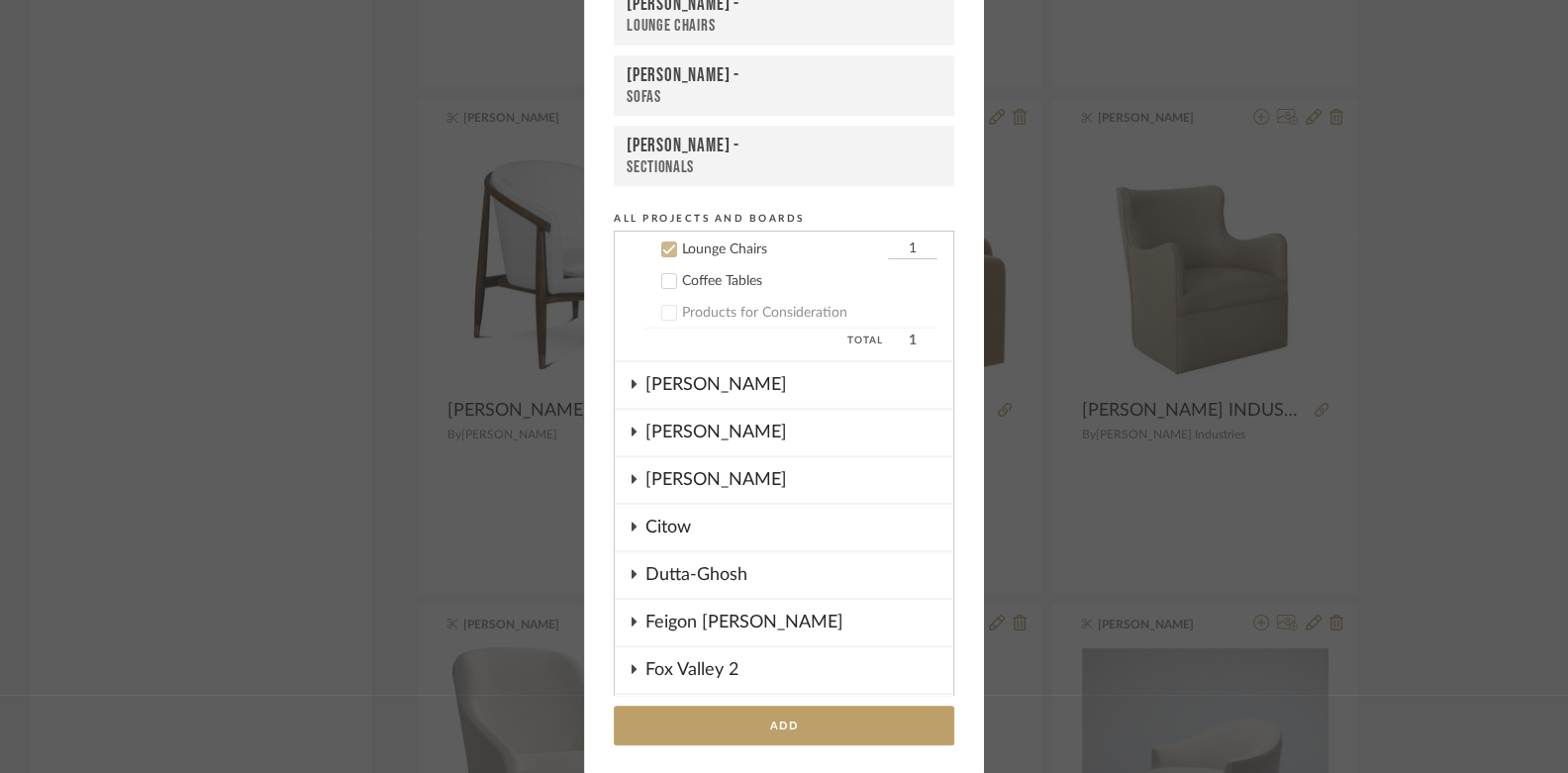 click on "Boutross -" at bounding box center [784, 5] 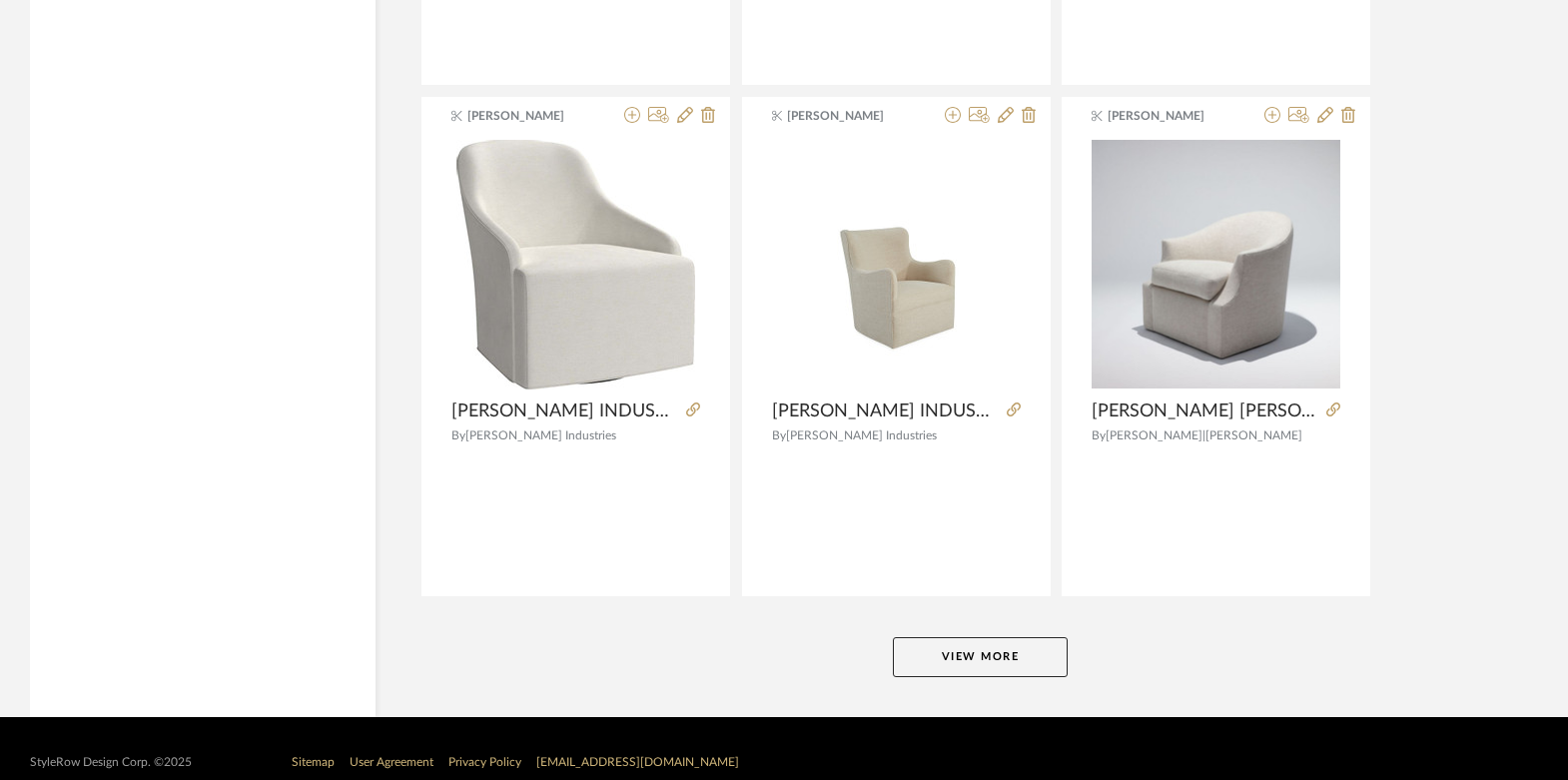 scroll, scrollTop: 6013, scrollLeft: 0, axis: vertical 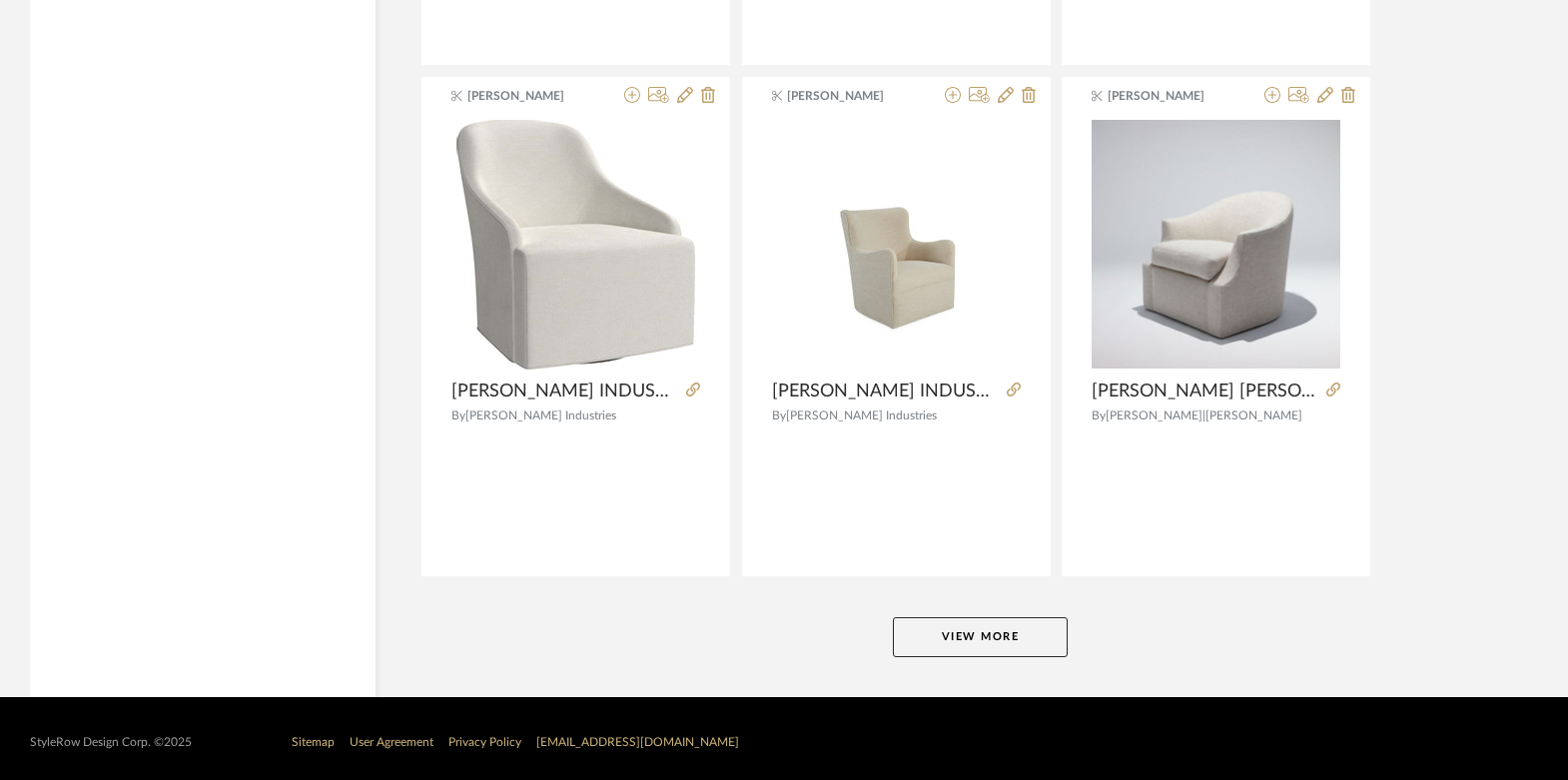 click on "View More" 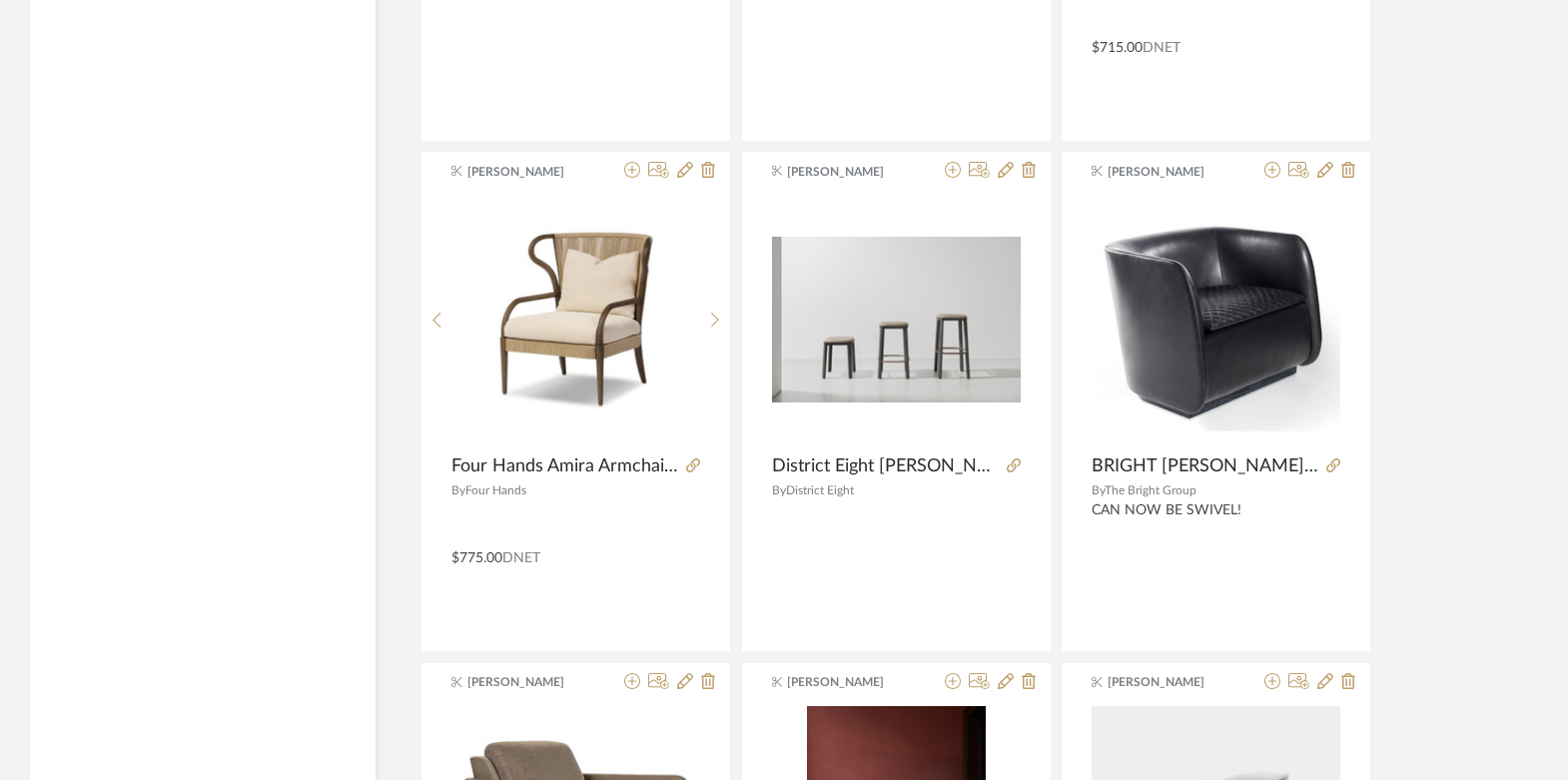 scroll, scrollTop: 7485, scrollLeft: 0, axis: vertical 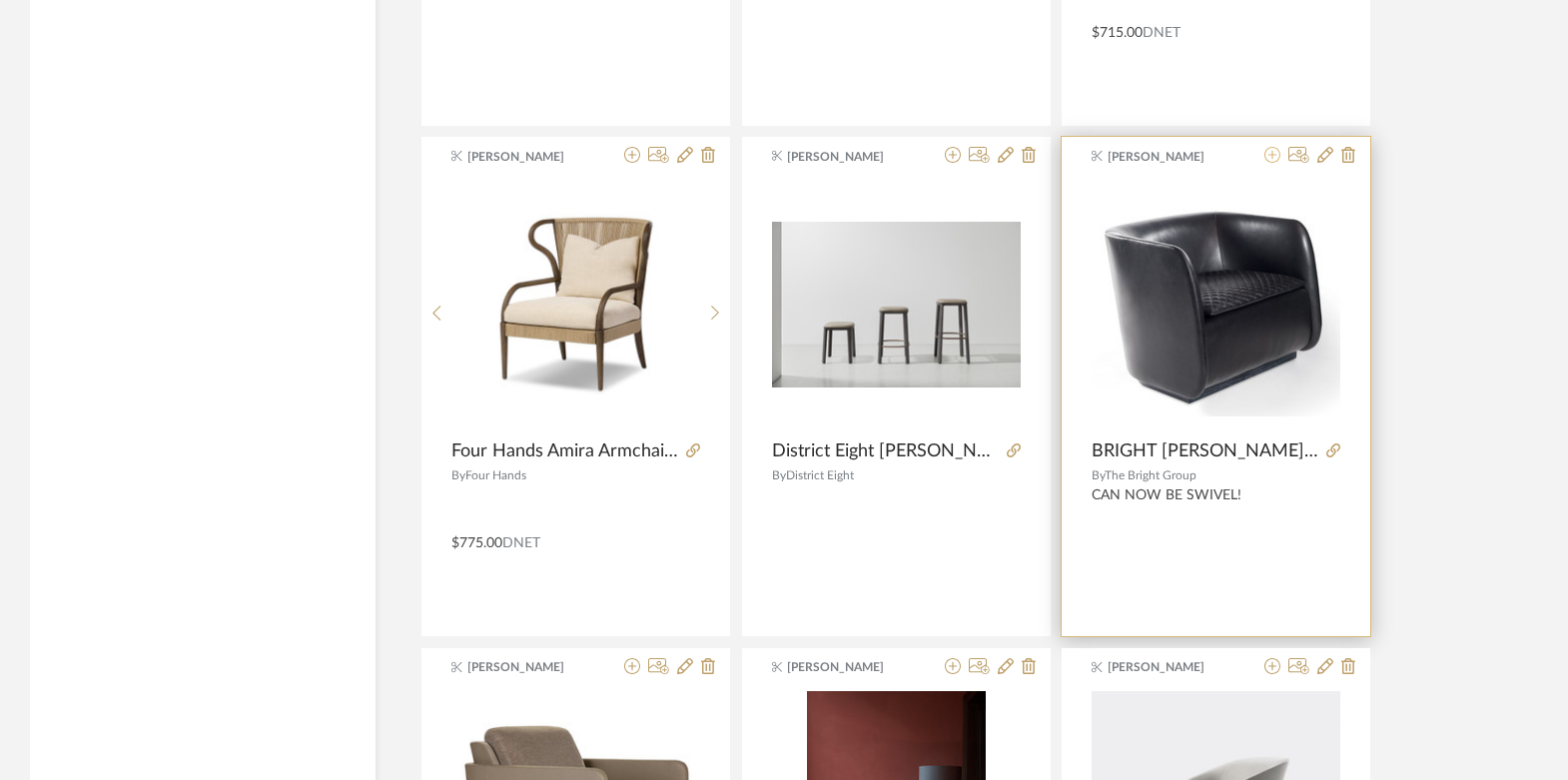 click 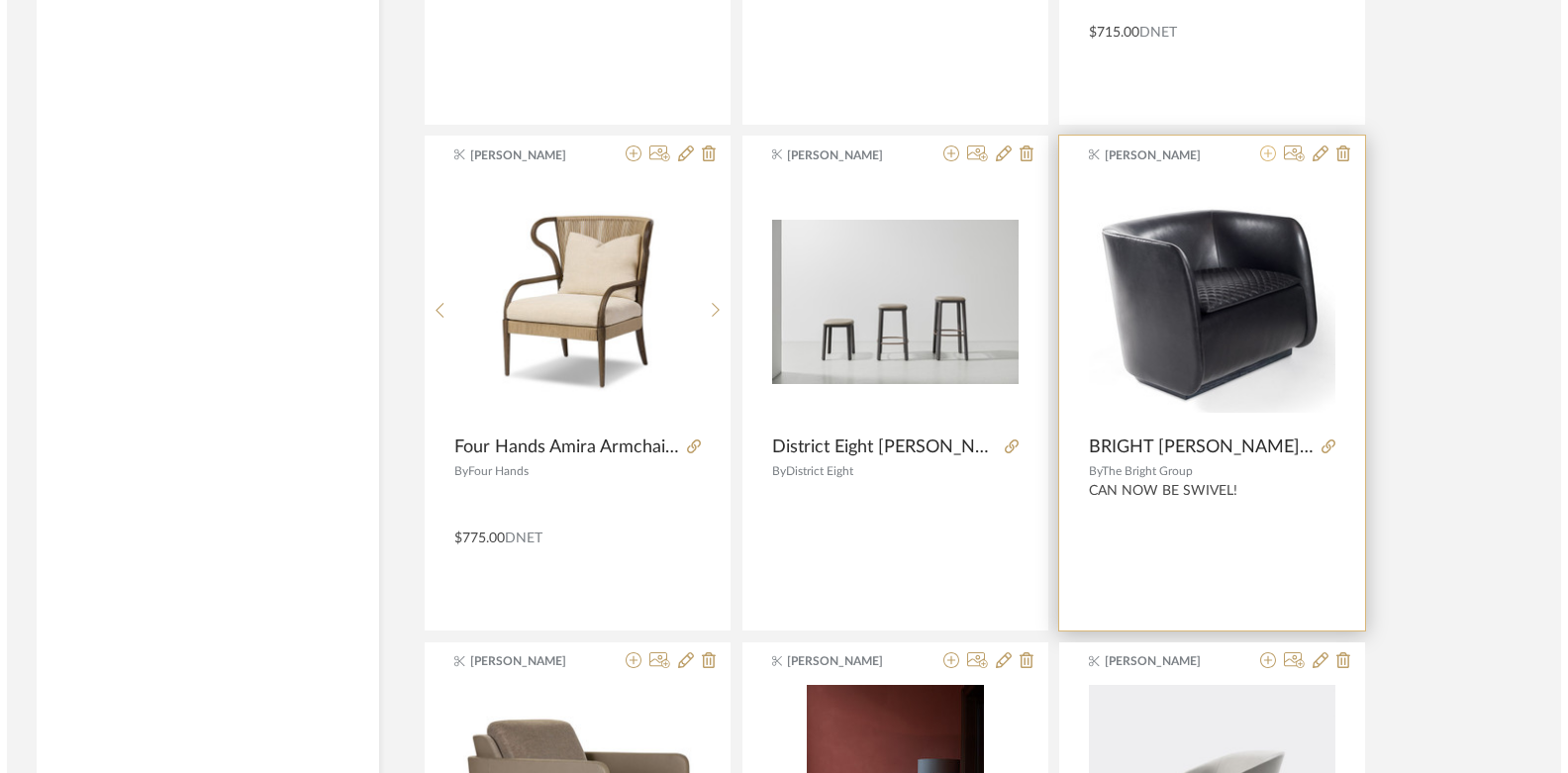 scroll, scrollTop: 0, scrollLeft: 0, axis: both 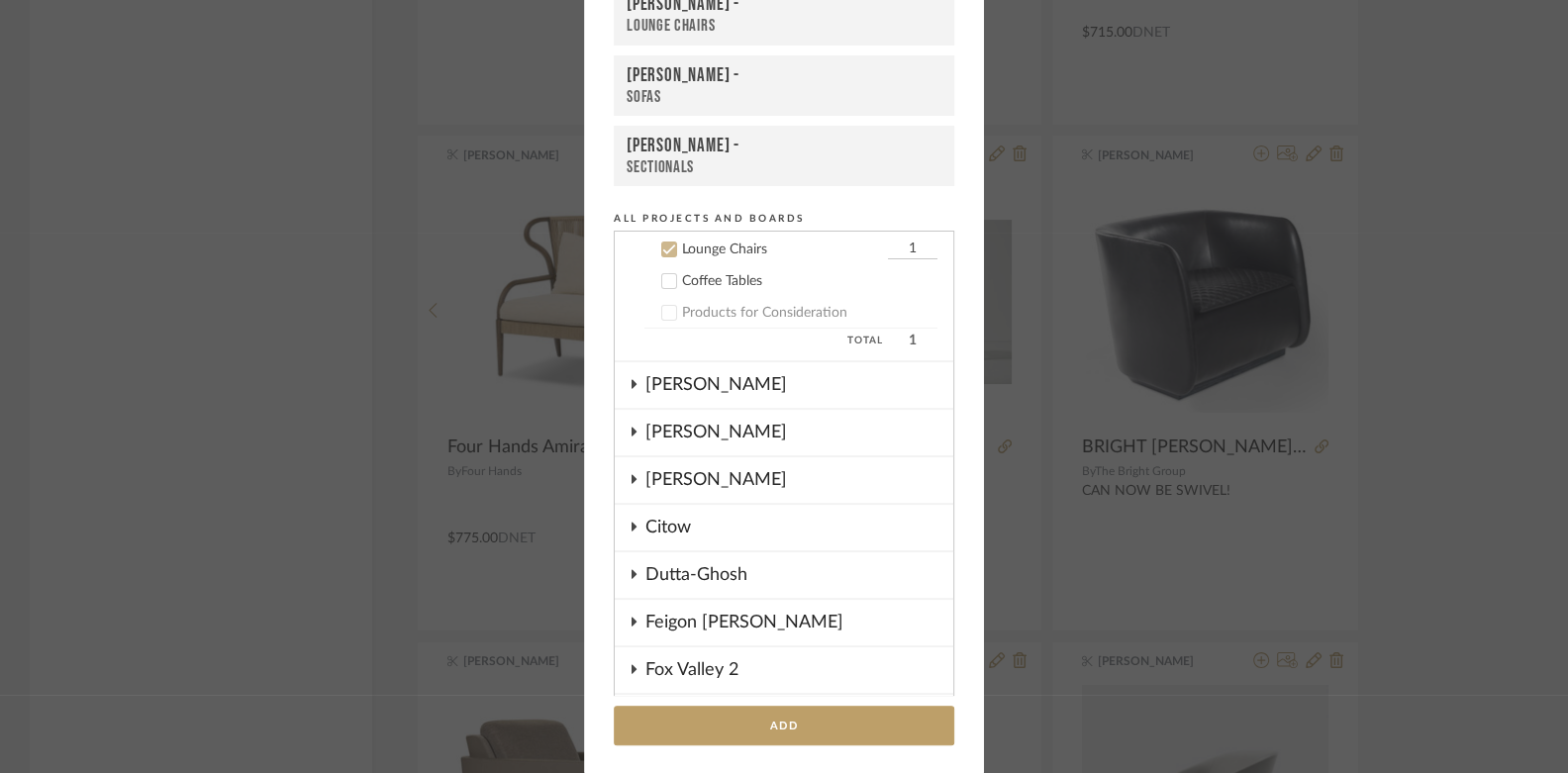 click on "Lounge Chairs" at bounding box center (784, 26) 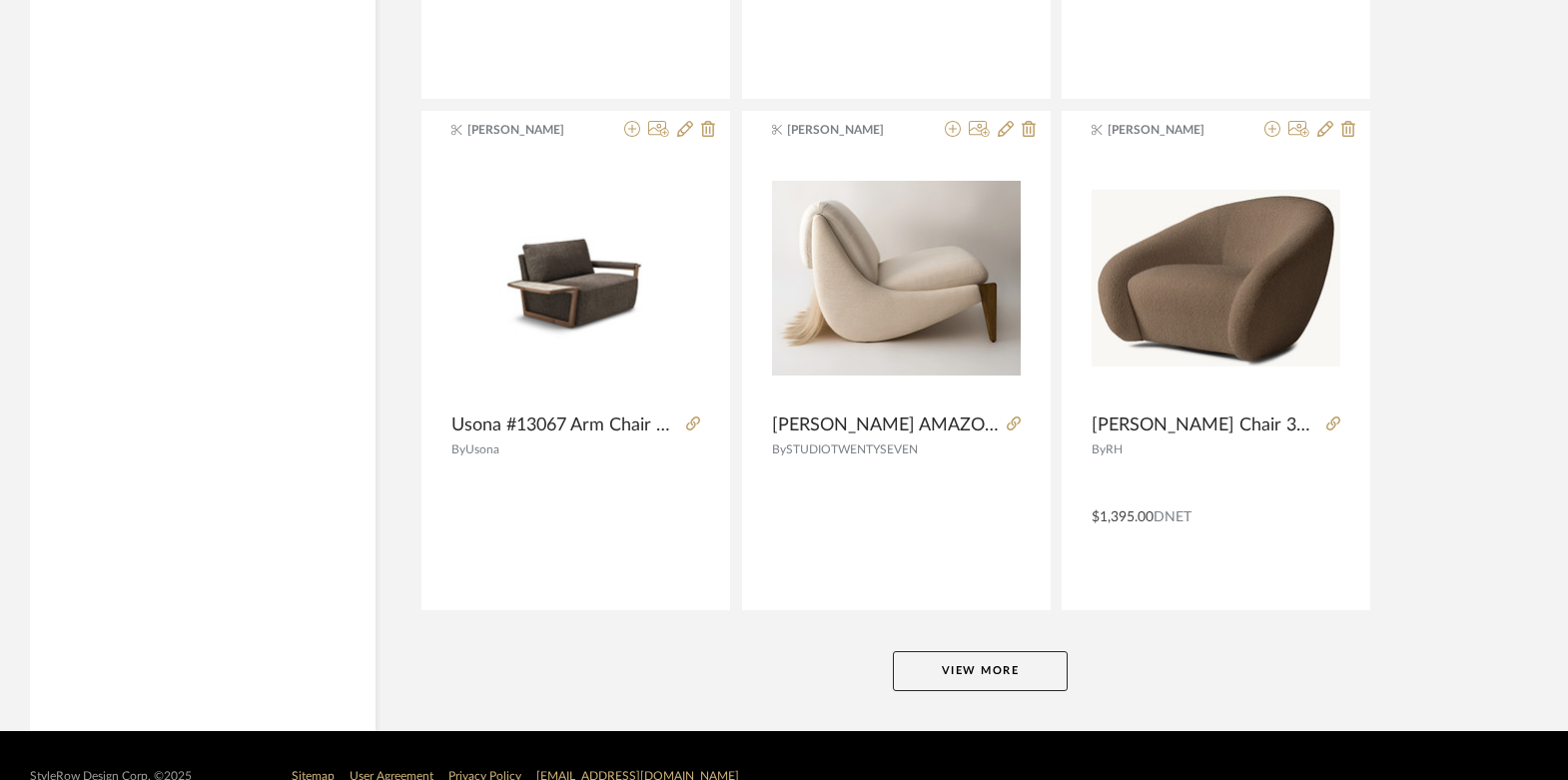 scroll, scrollTop: 12110, scrollLeft: 0, axis: vertical 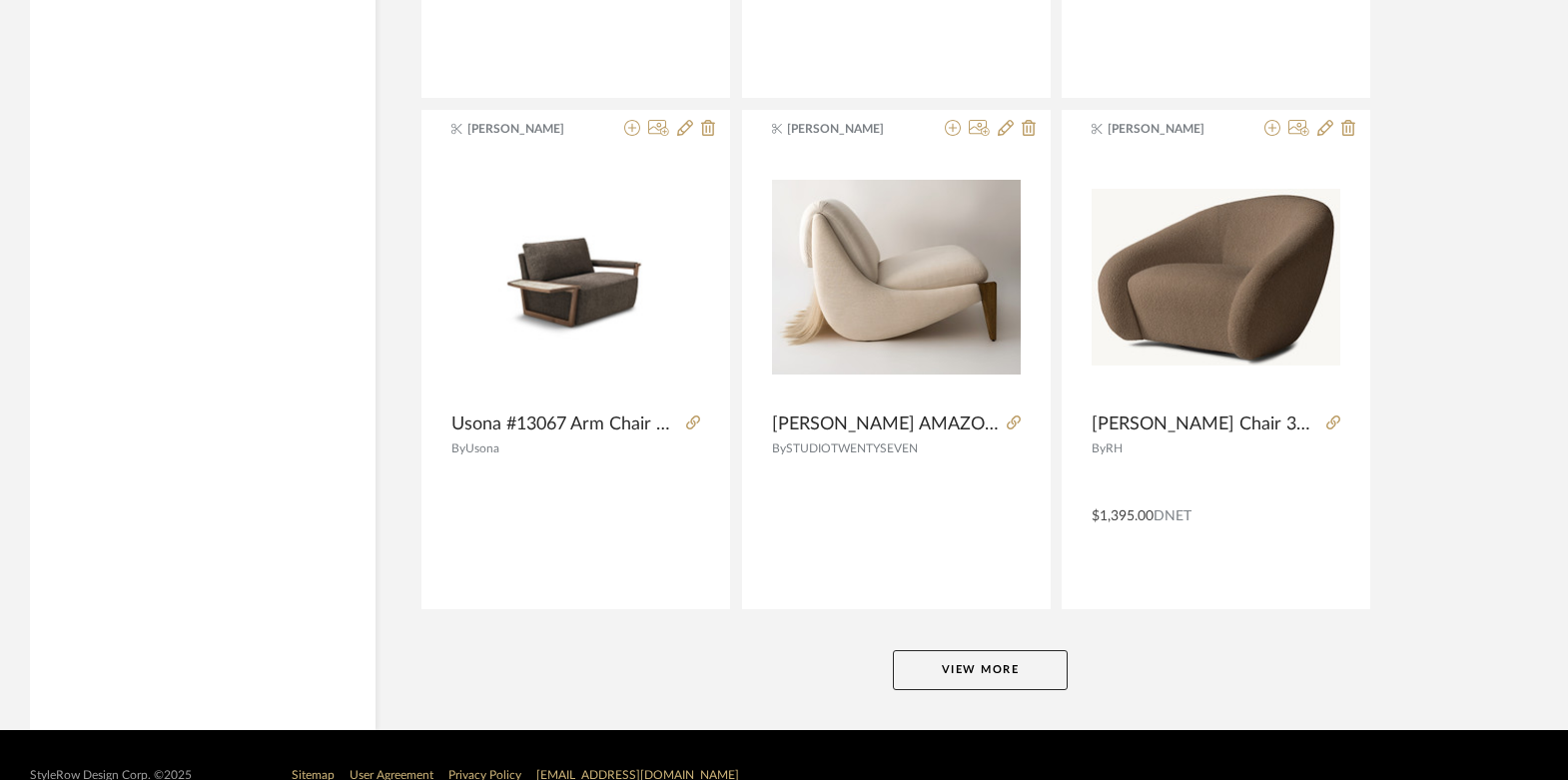 click on "View More" 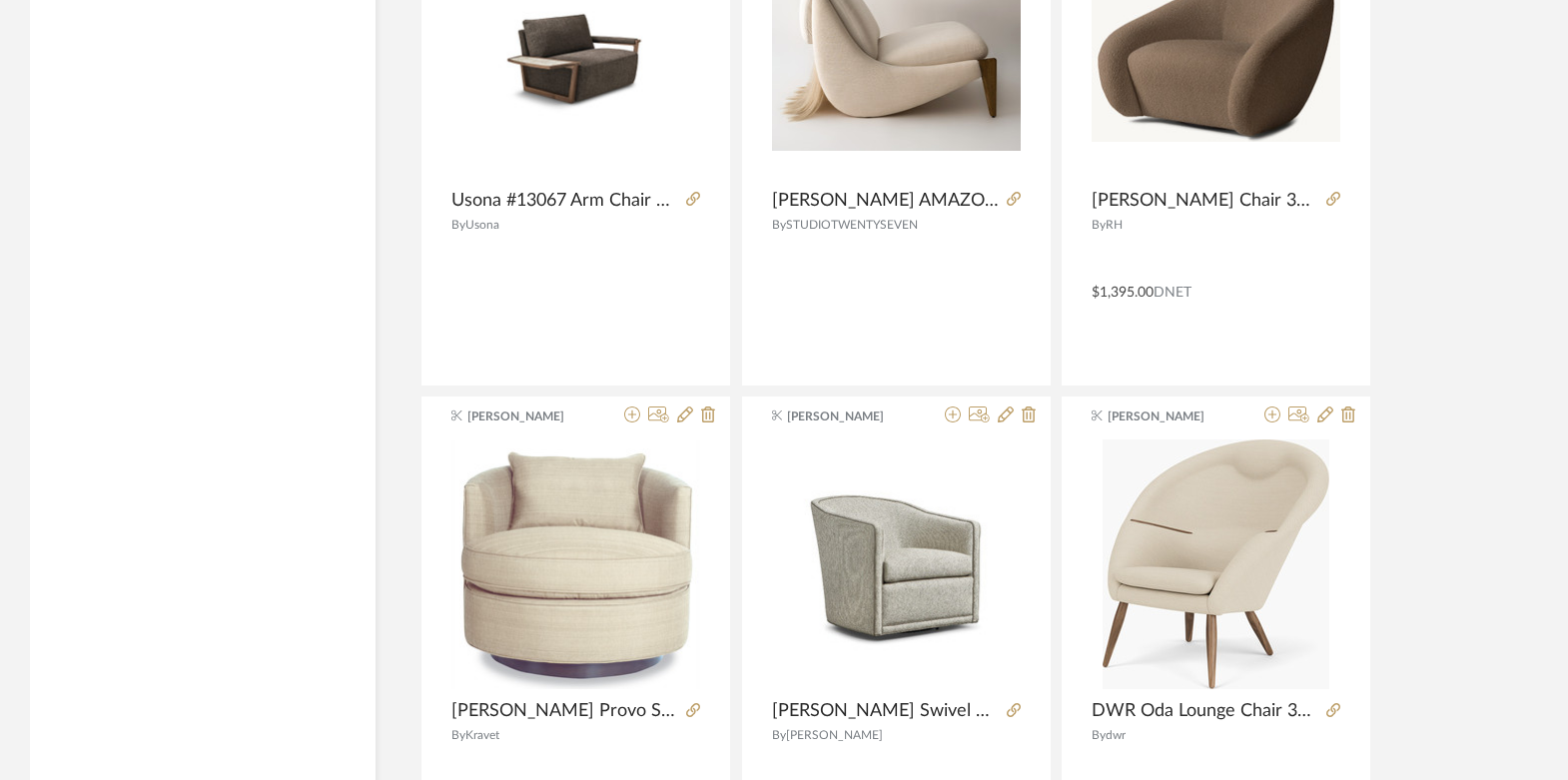 scroll, scrollTop: 12450, scrollLeft: 0, axis: vertical 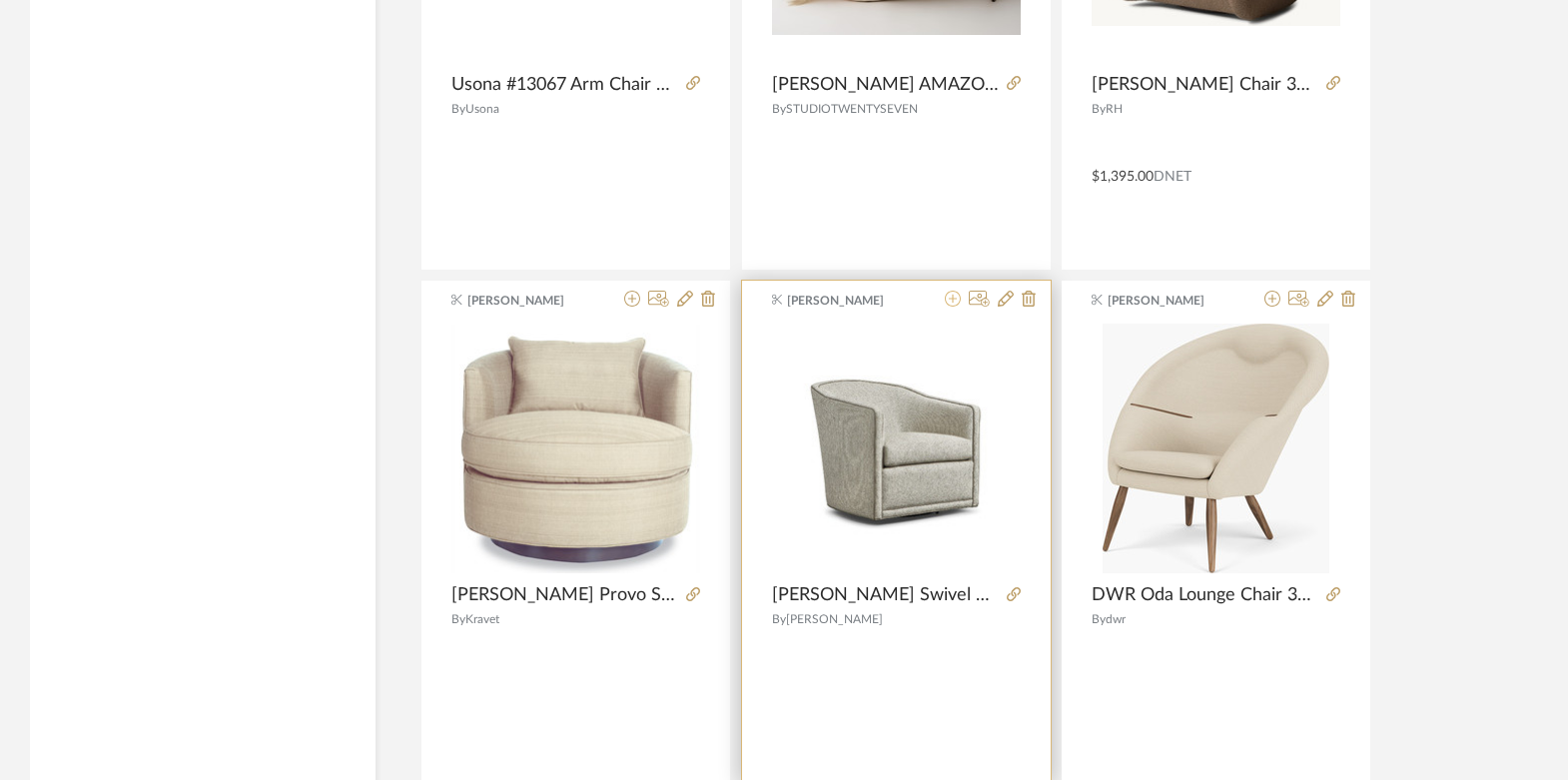 click 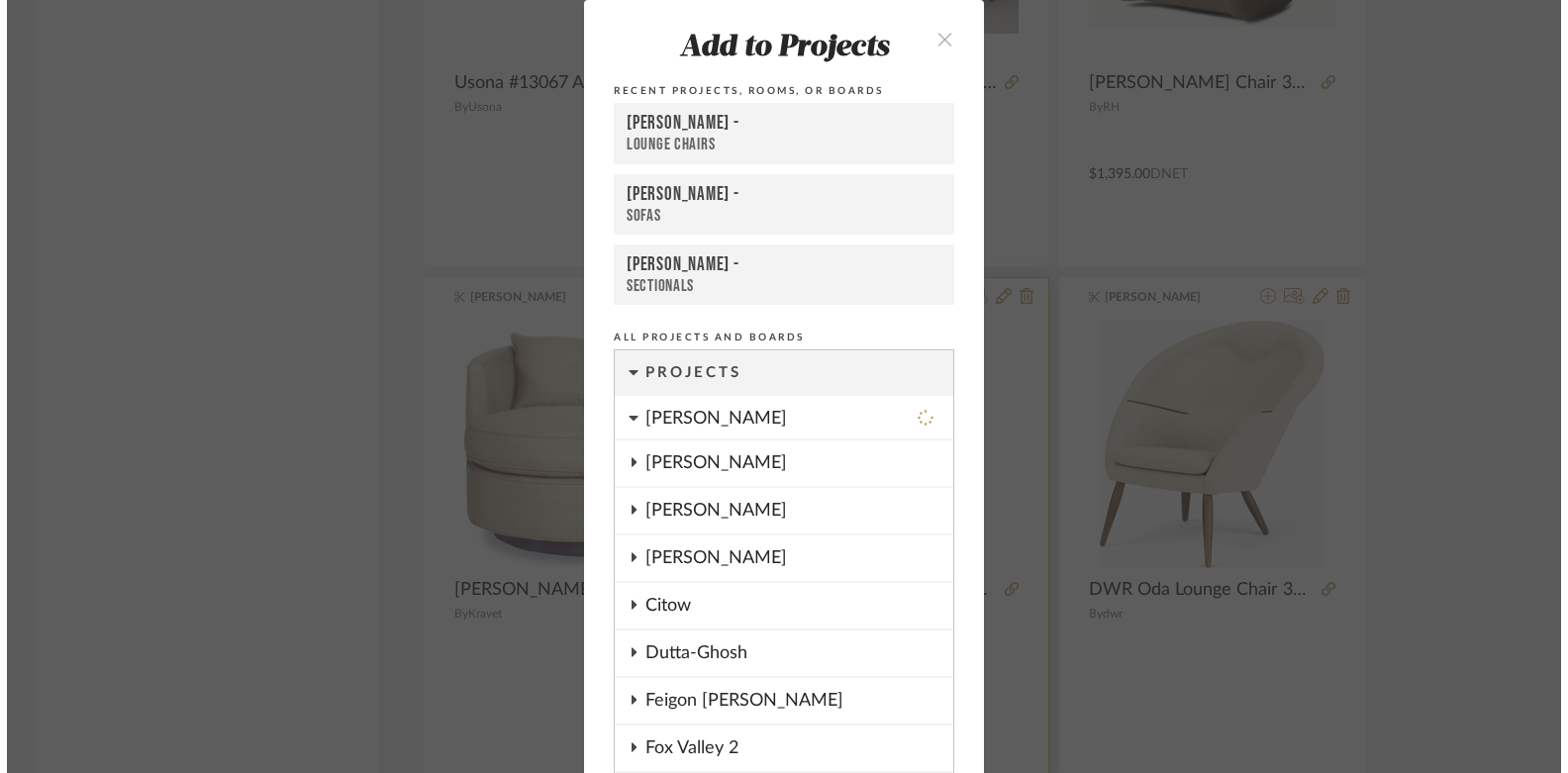 scroll, scrollTop: 0, scrollLeft: 0, axis: both 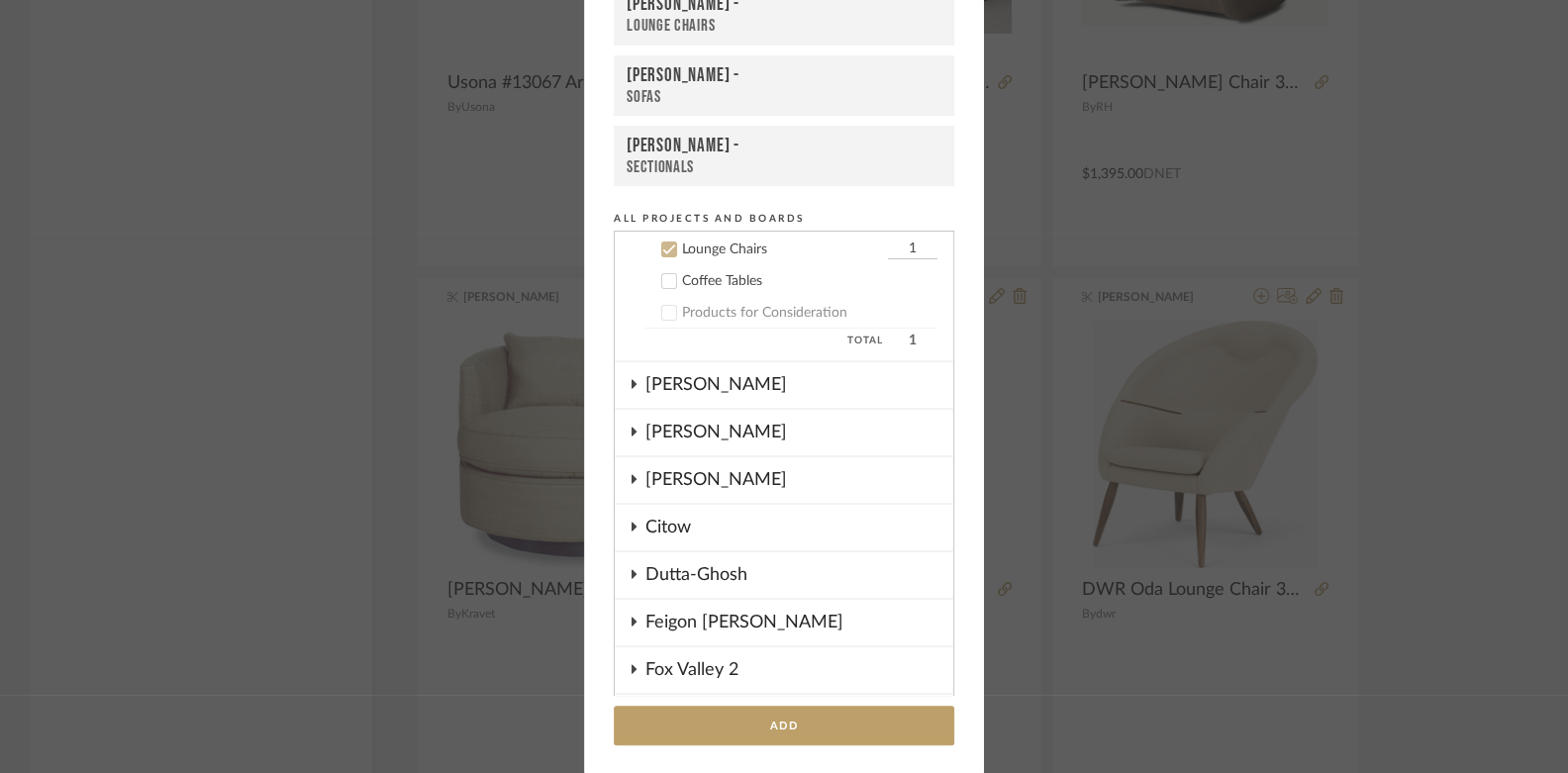 click on "Lounge Chairs" at bounding box center (784, 26) 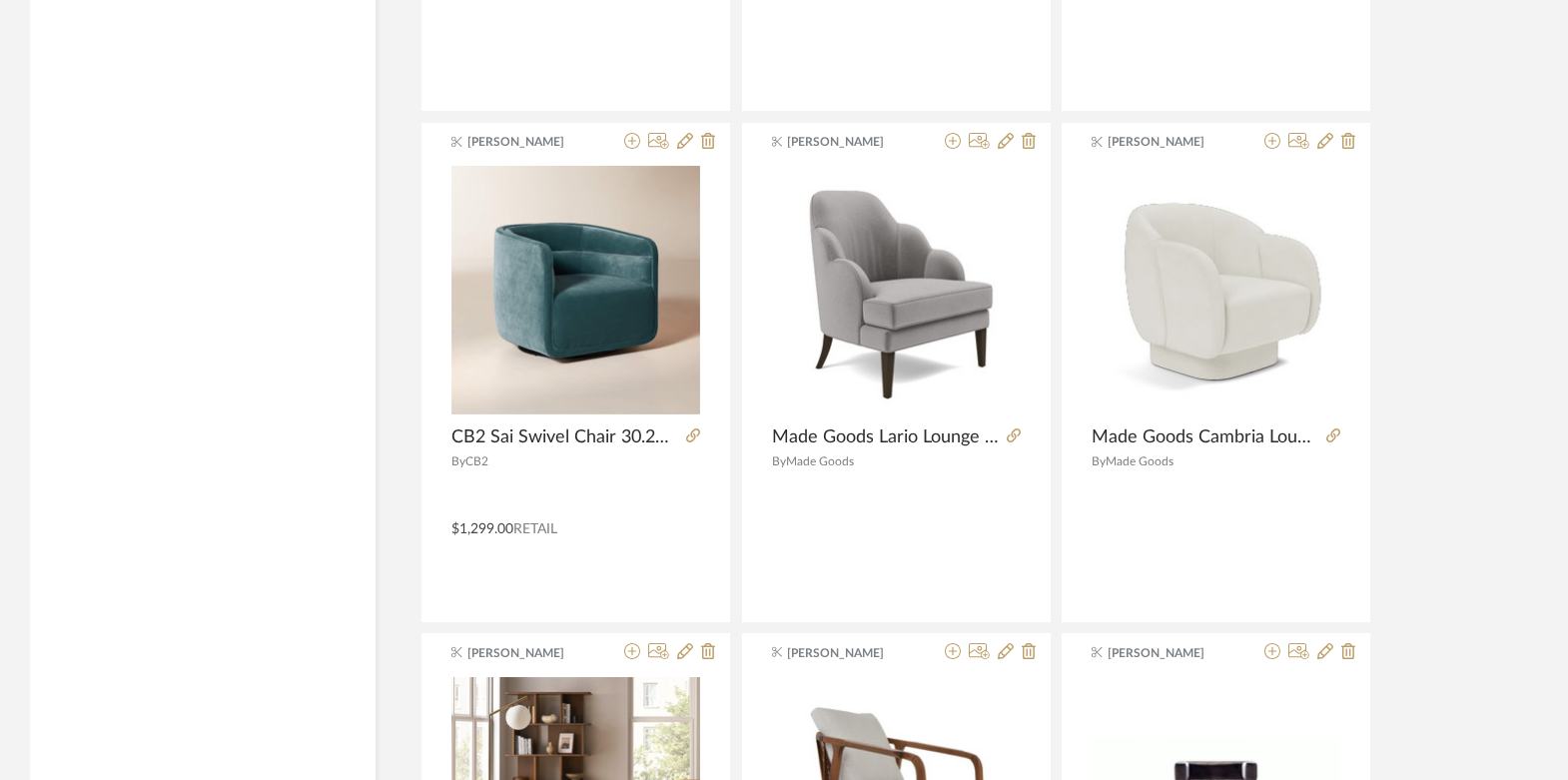 scroll, scrollTop: 13131, scrollLeft: 0, axis: vertical 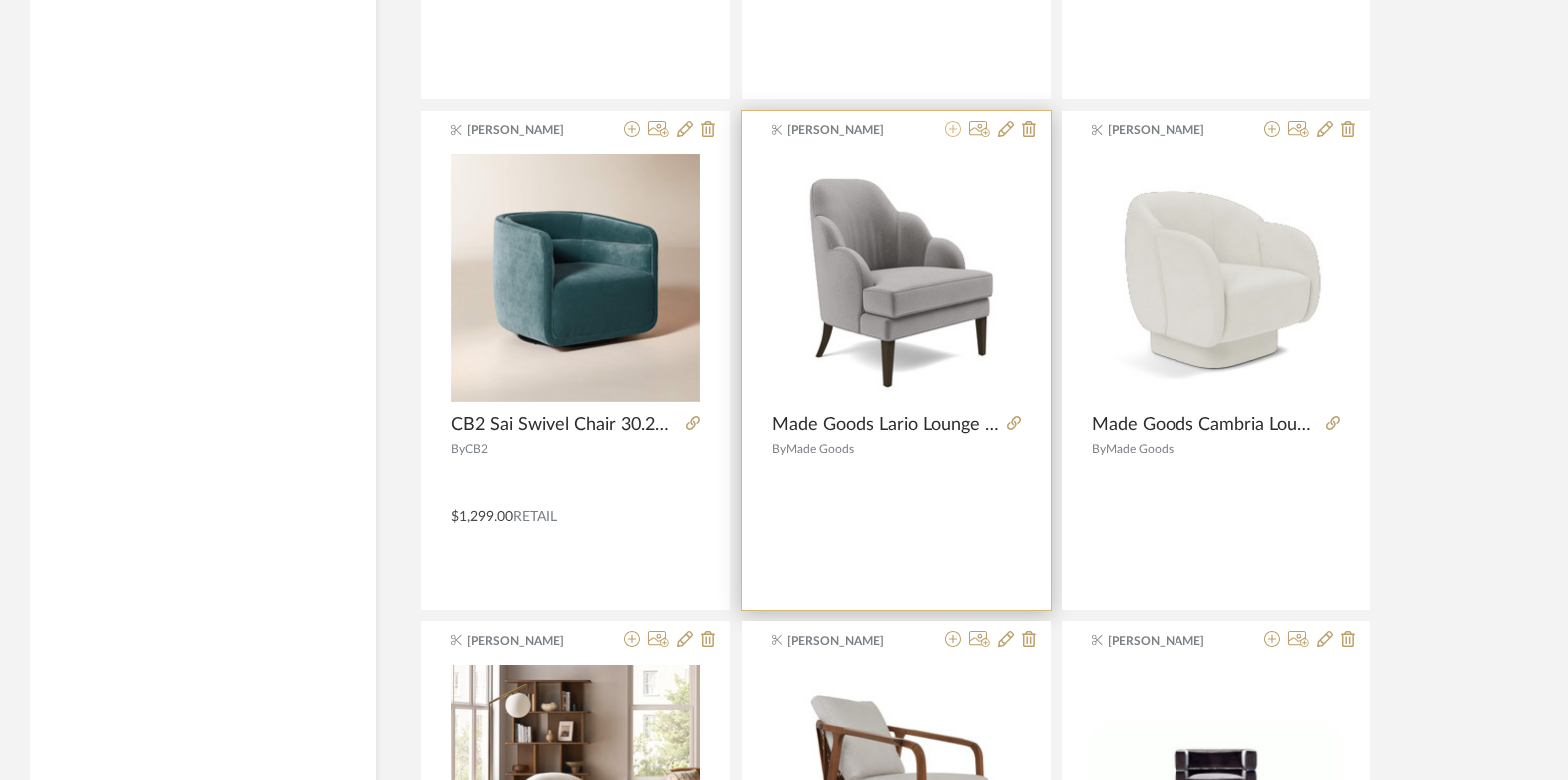 click 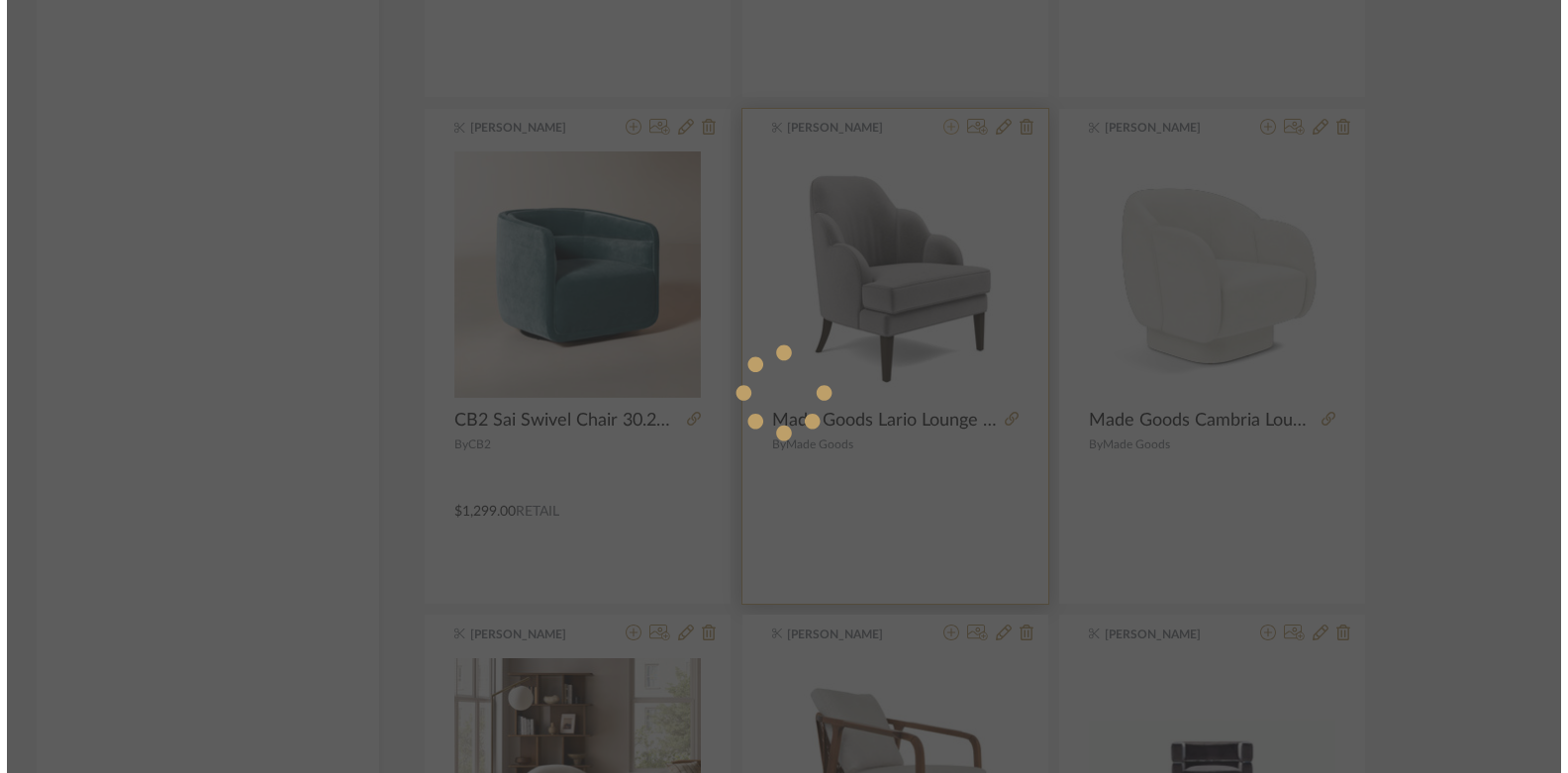 scroll, scrollTop: 0, scrollLeft: 0, axis: both 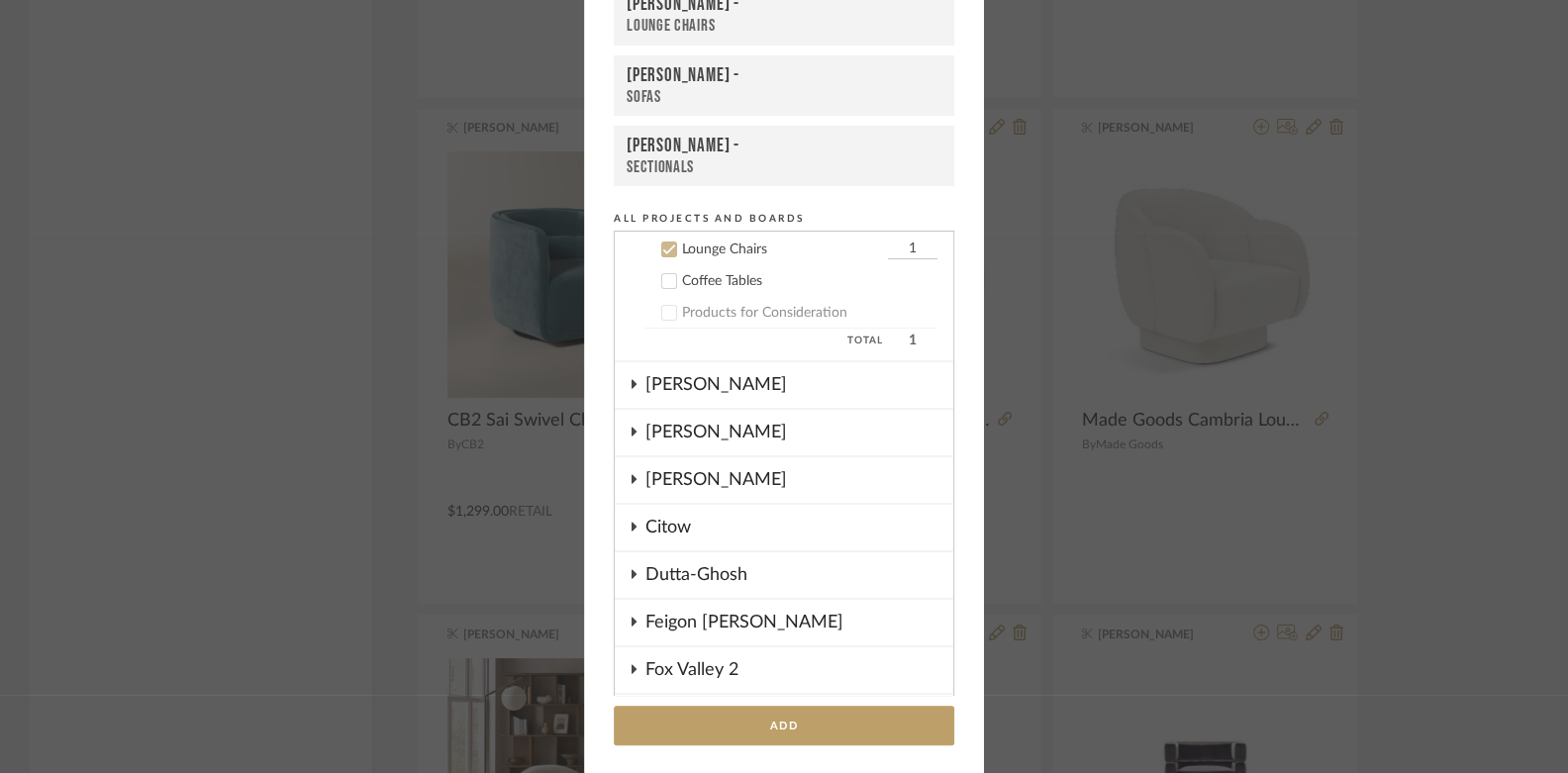 click on "Lounge Chairs" at bounding box center (784, 26) 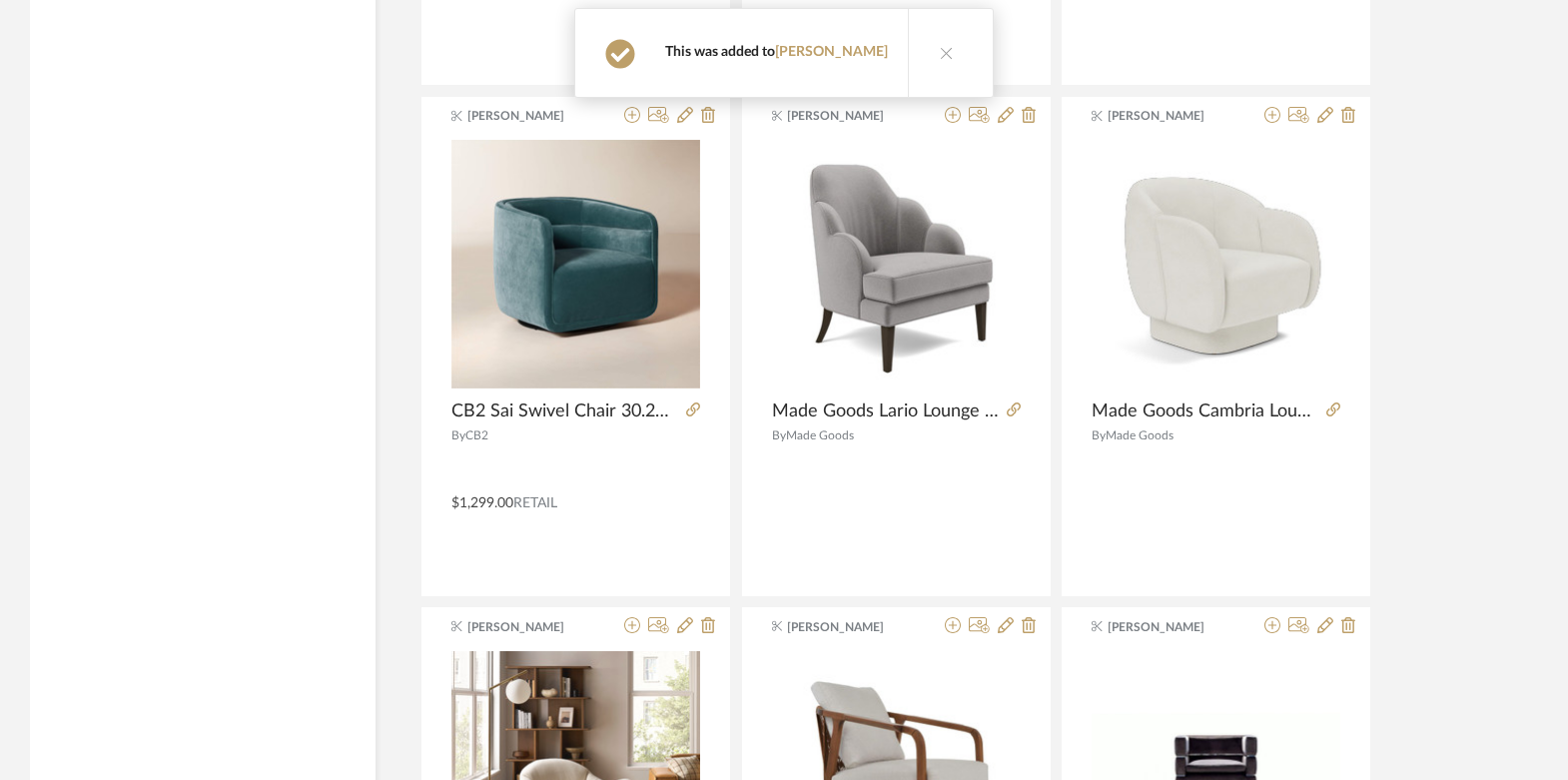 scroll, scrollTop: 13138, scrollLeft: 0, axis: vertical 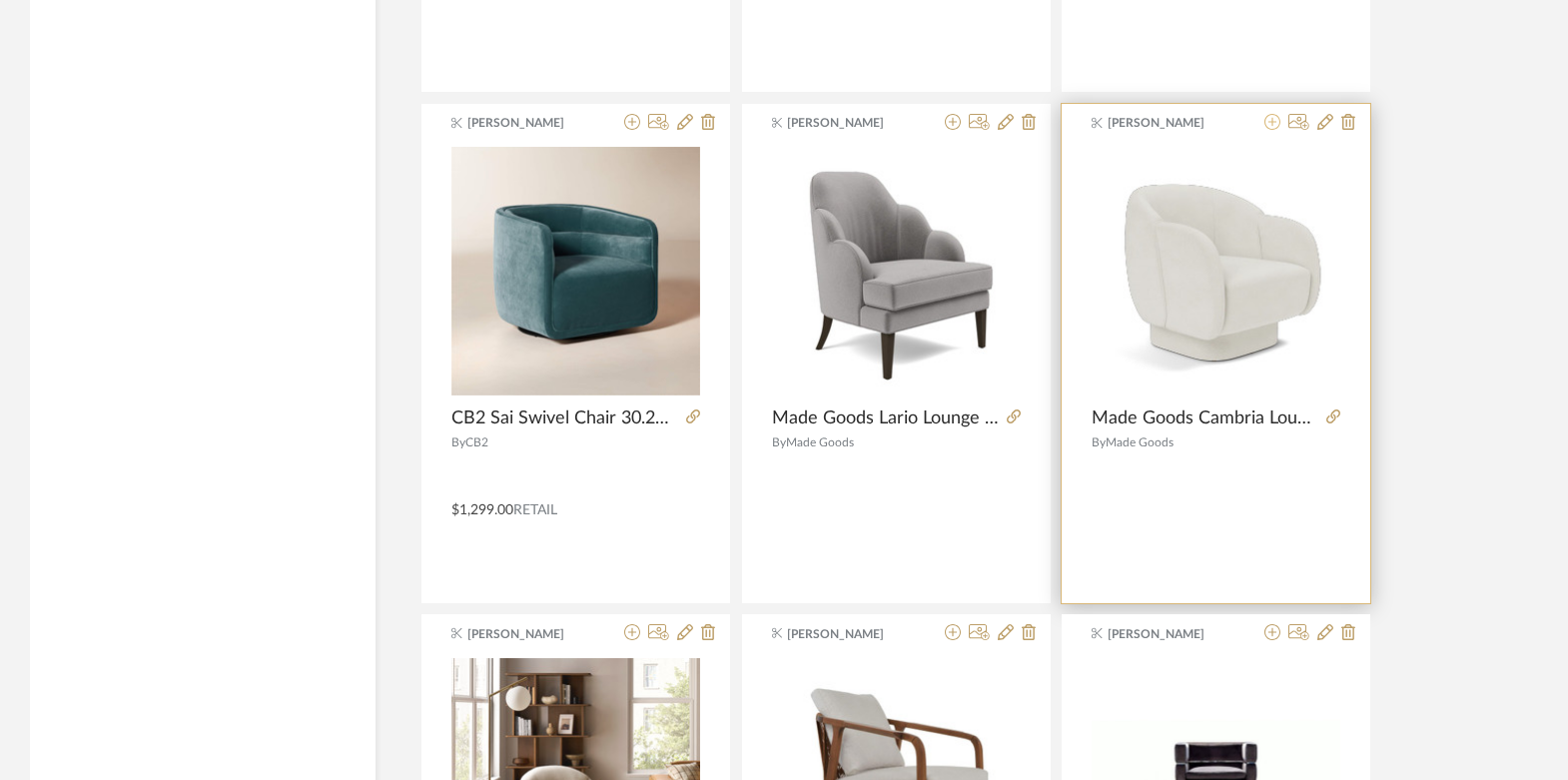 click 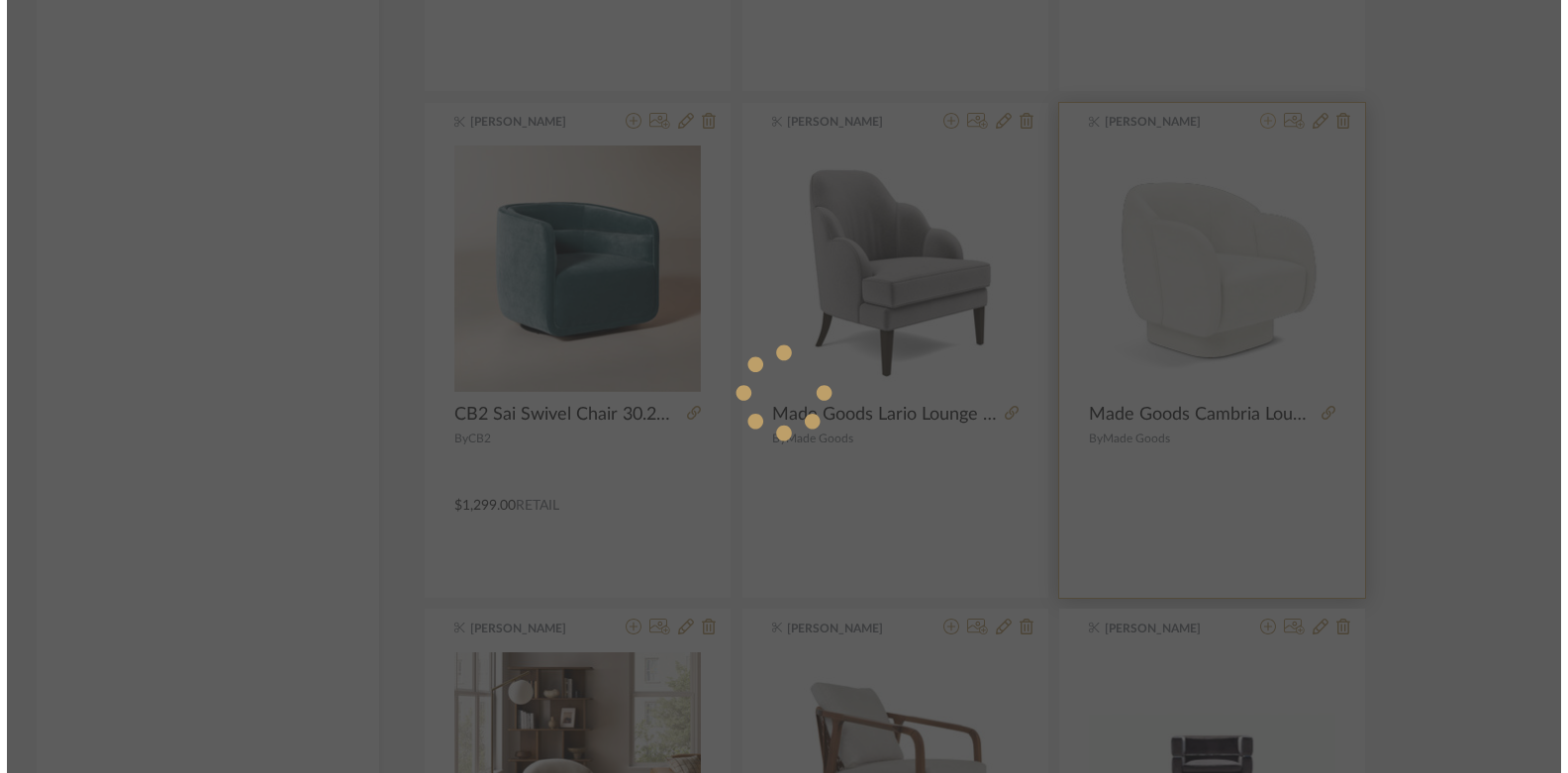 scroll, scrollTop: 0, scrollLeft: 0, axis: both 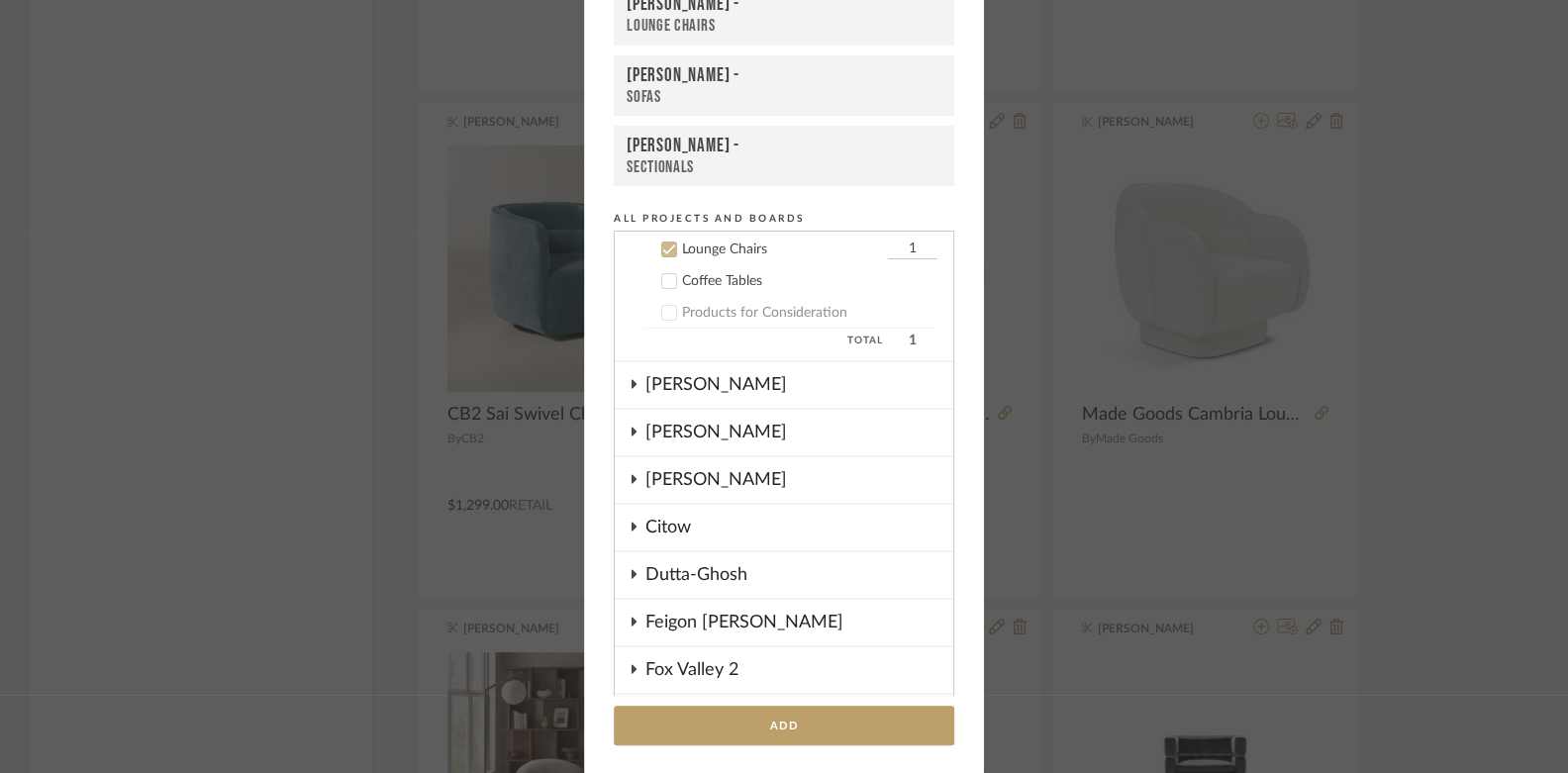 click on "Lounge Chairs" at bounding box center (784, 26) 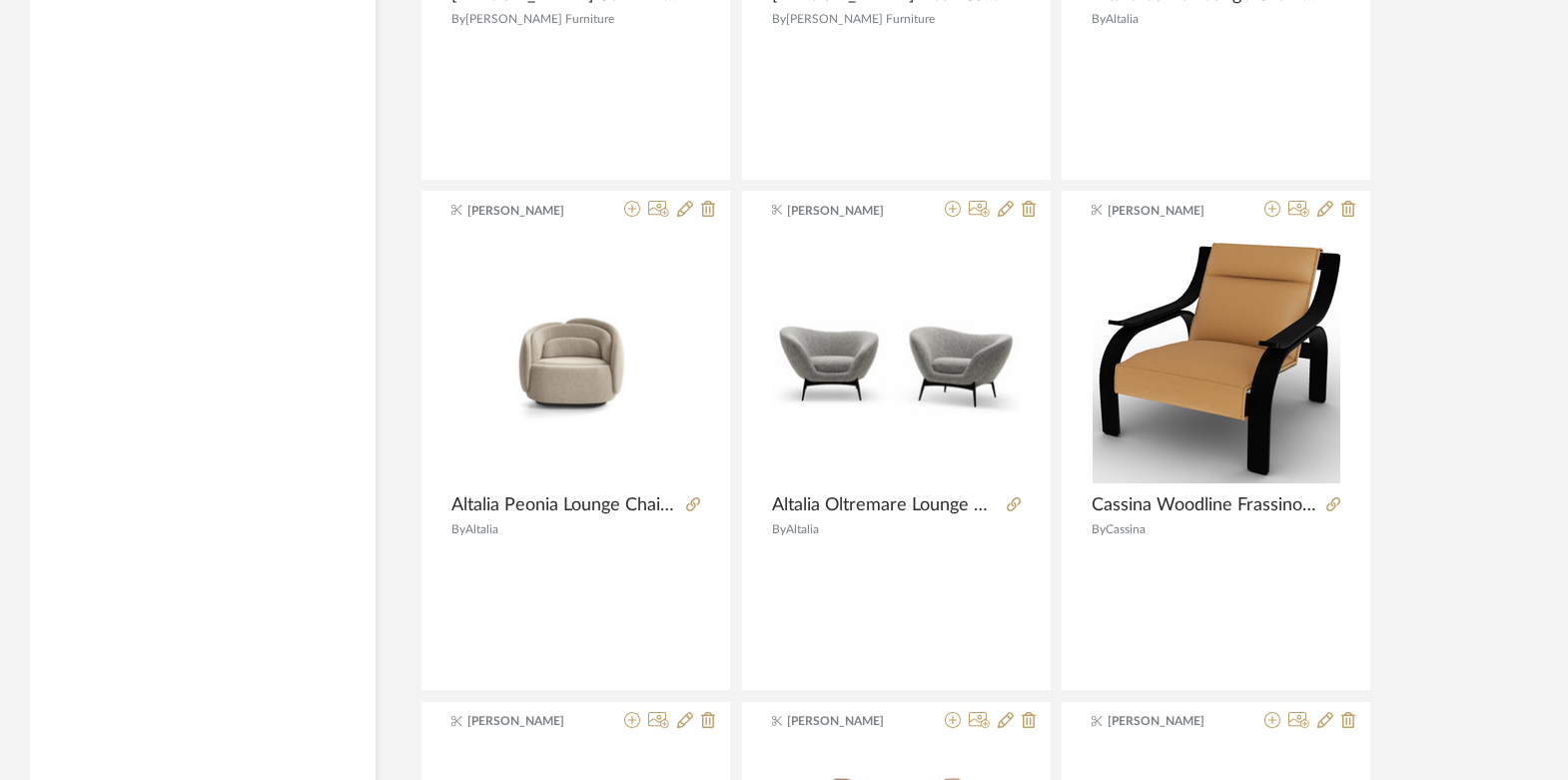 scroll, scrollTop: 14584, scrollLeft: 0, axis: vertical 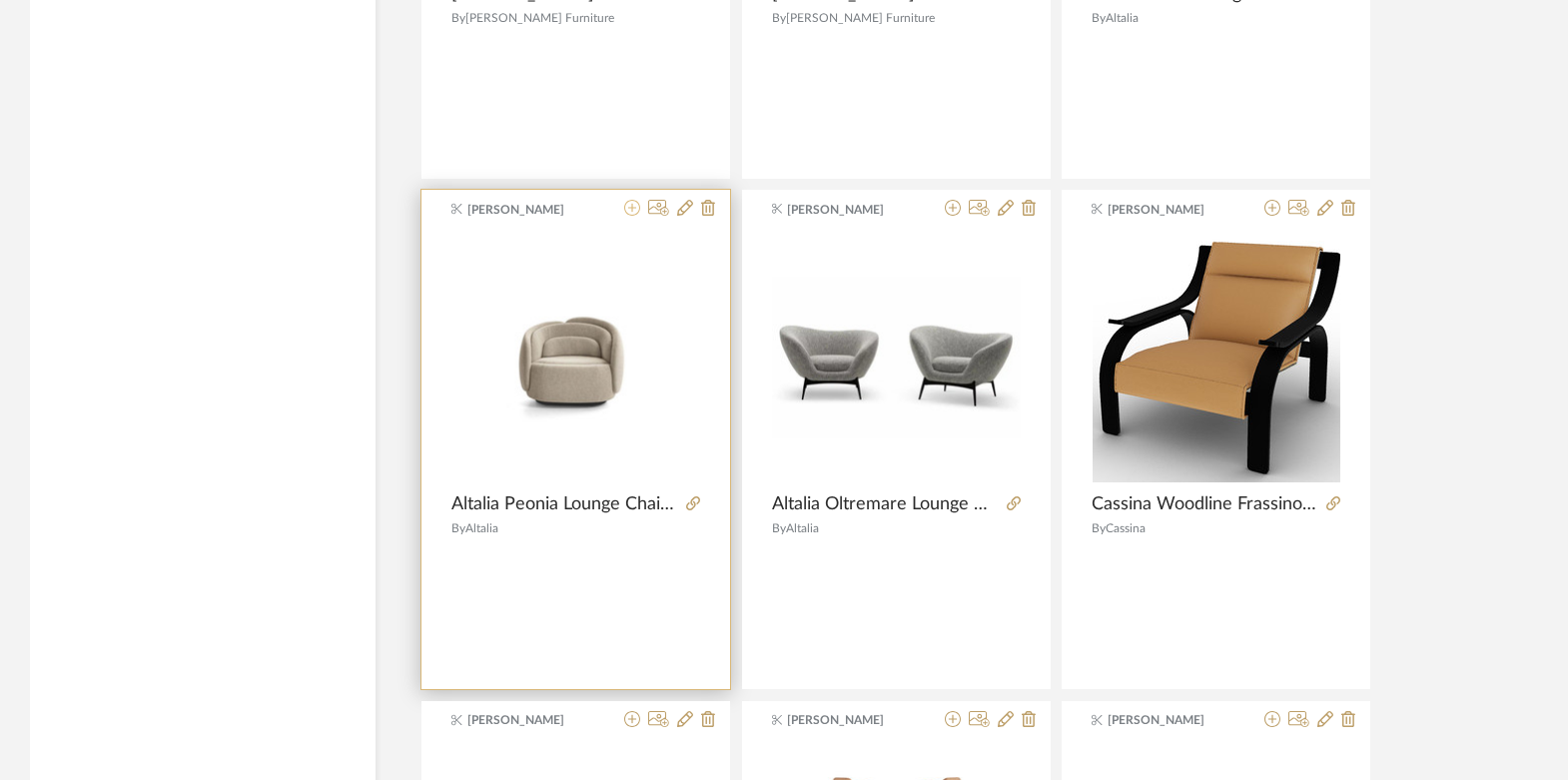 click 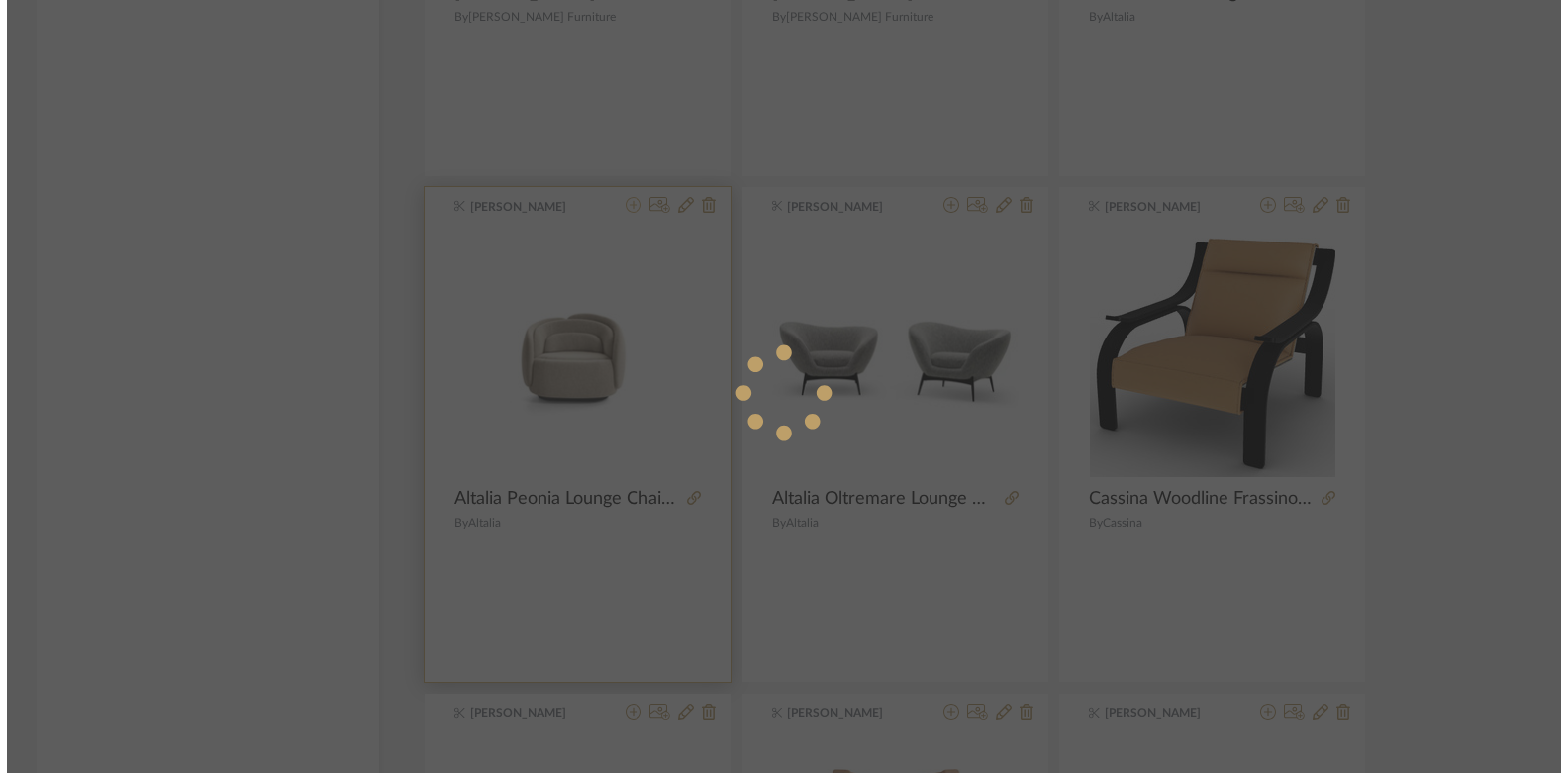 scroll, scrollTop: 0, scrollLeft: 0, axis: both 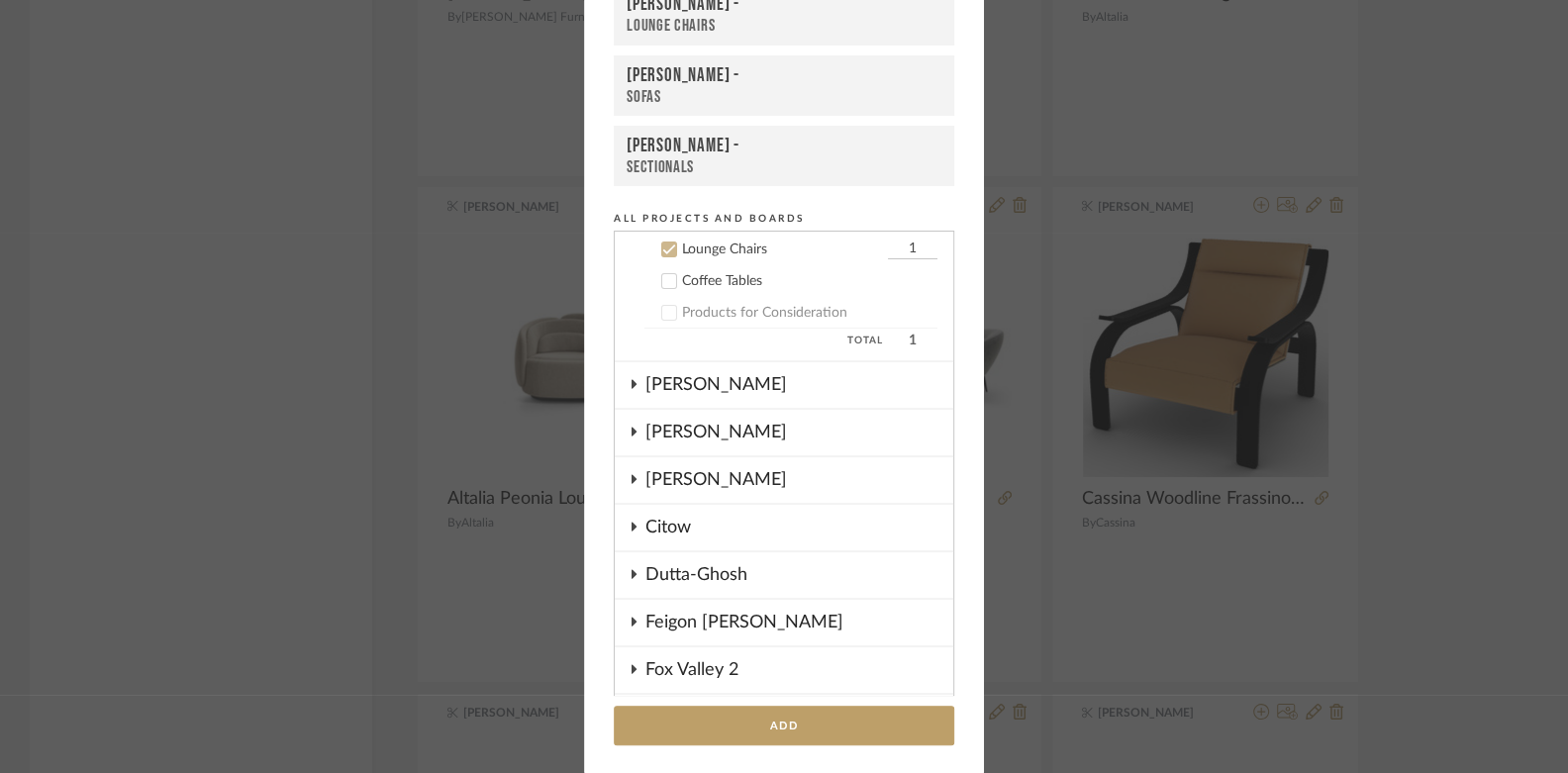 click on "Lounge Chairs" at bounding box center [784, 26] 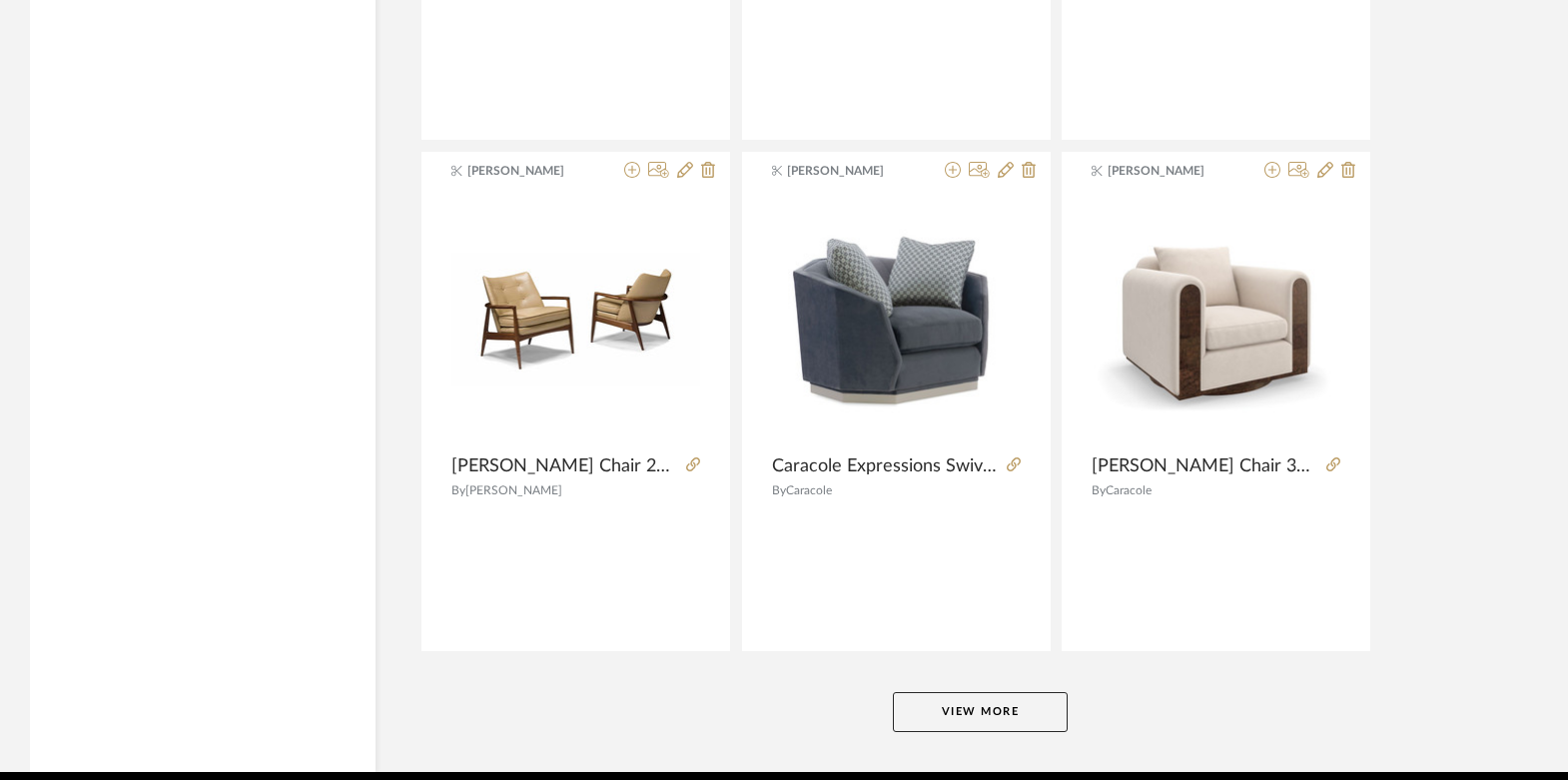 scroll, scrollTop: 18202, scrollLeft: 0, axis: vertical 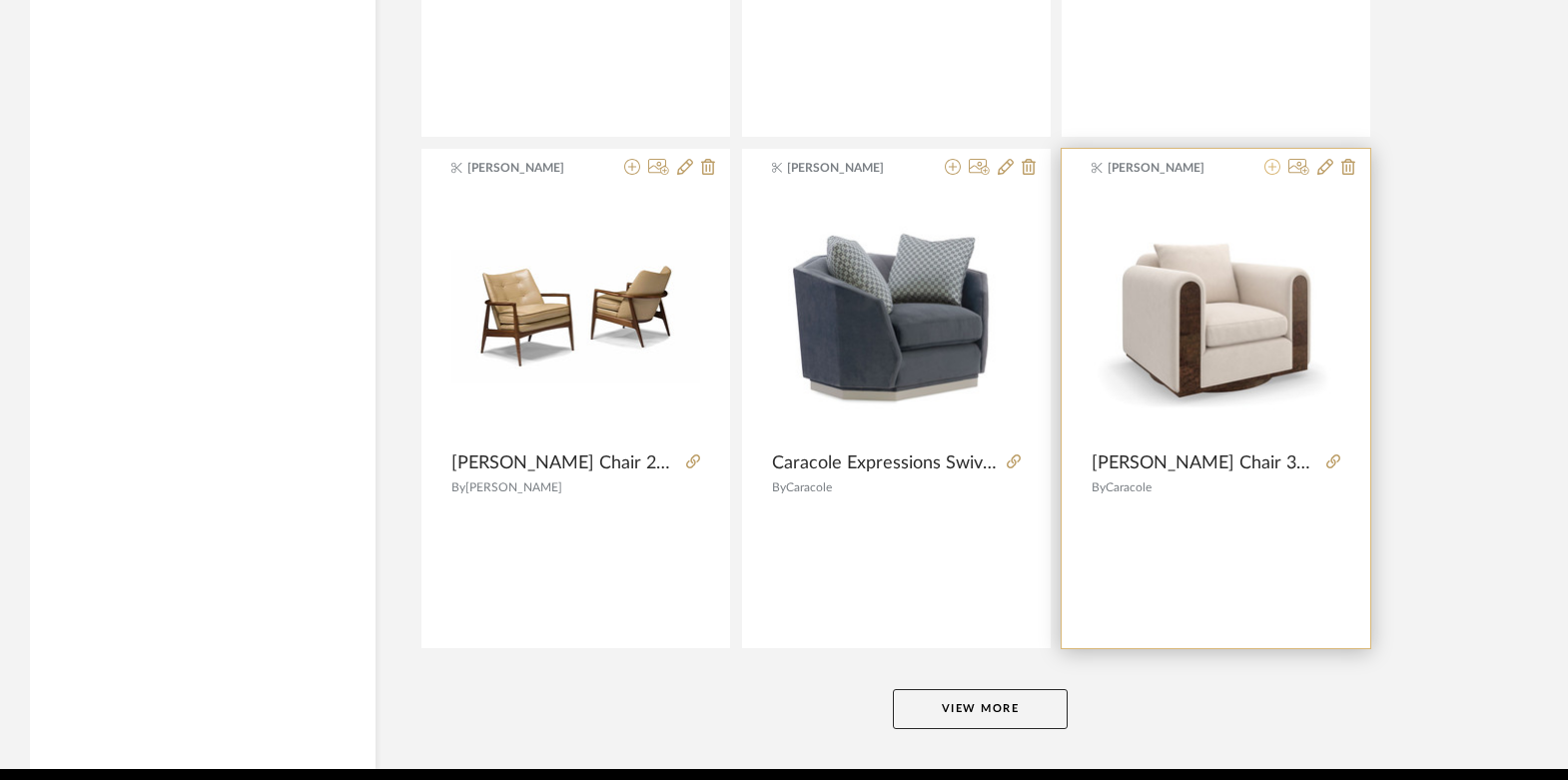 click 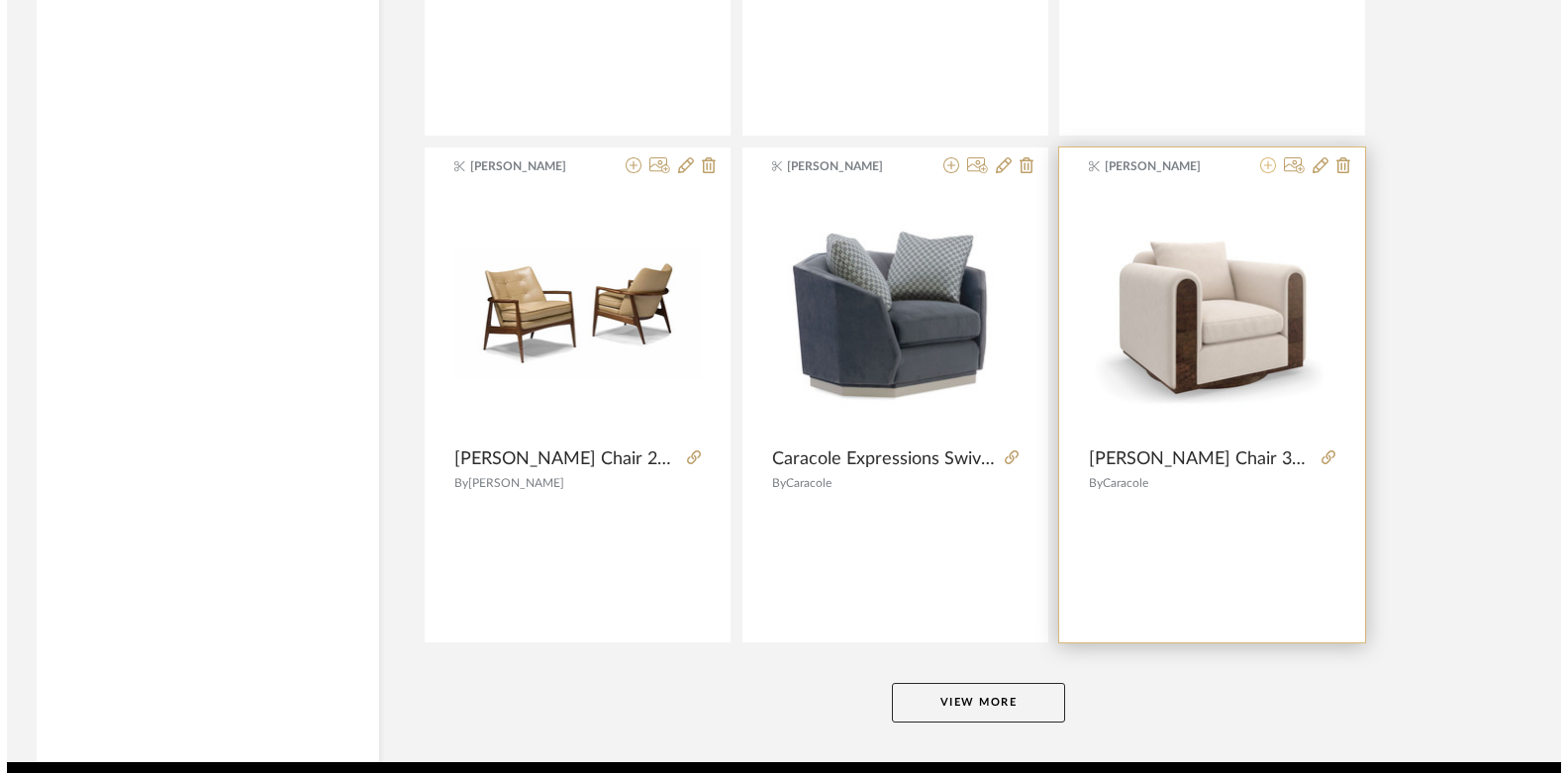 scroll, scrollTop: 0, scrollLeft: 0, axis: both 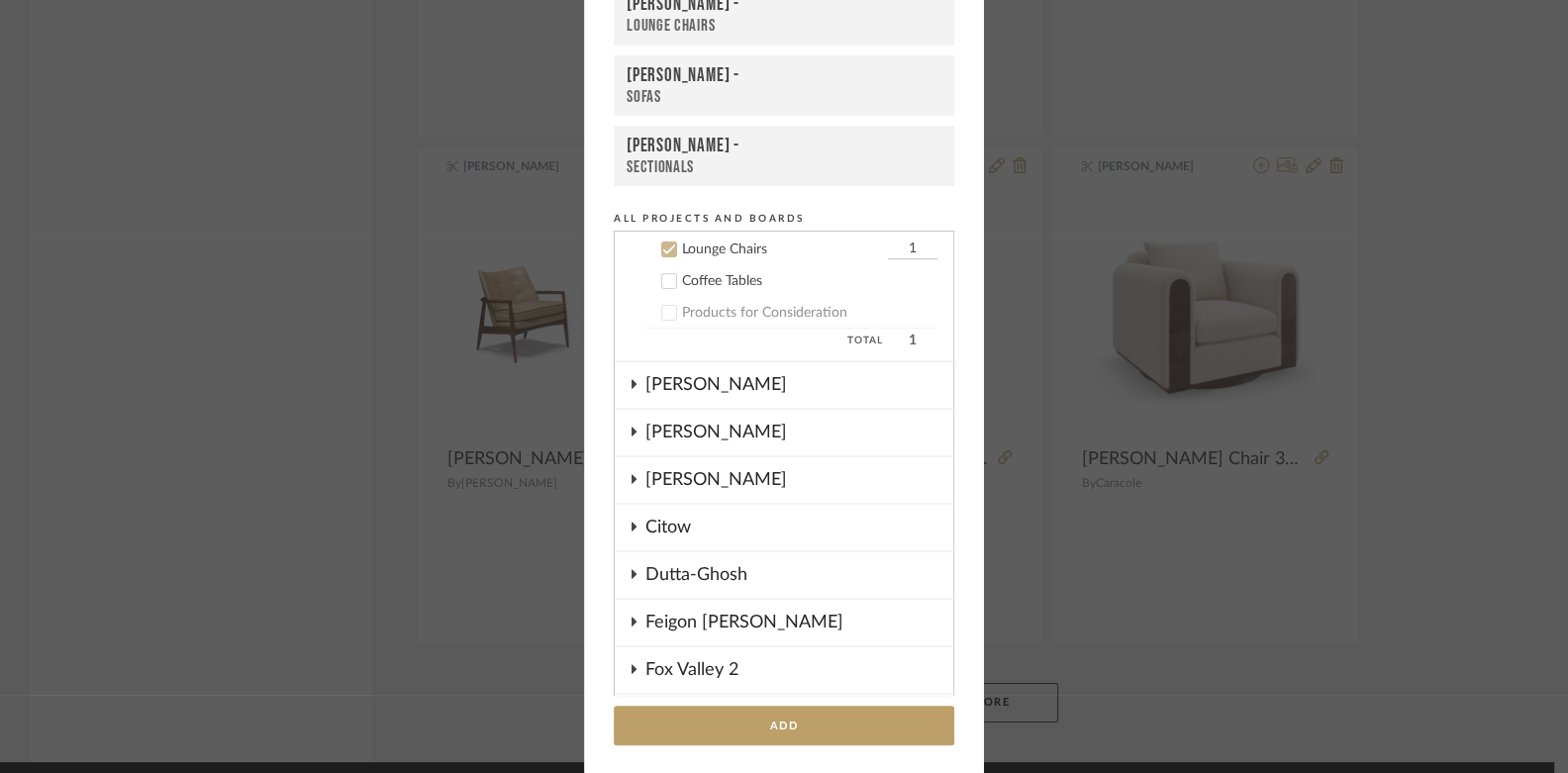click on "Lounge Chairs" at bounding box center [784, 26] 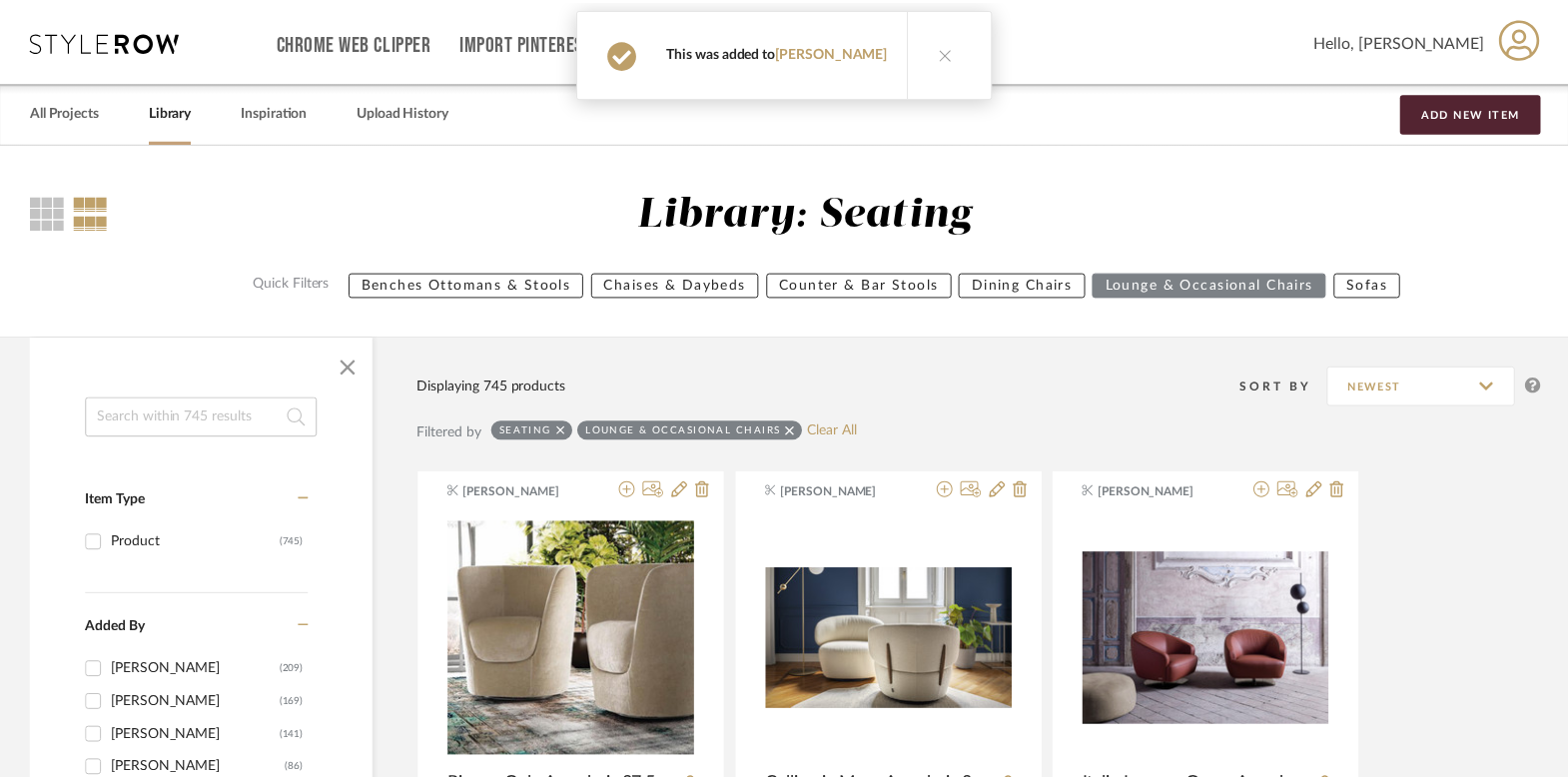 scroll, scrollTop: 18202, scrollLeft: 0, axis: vertical 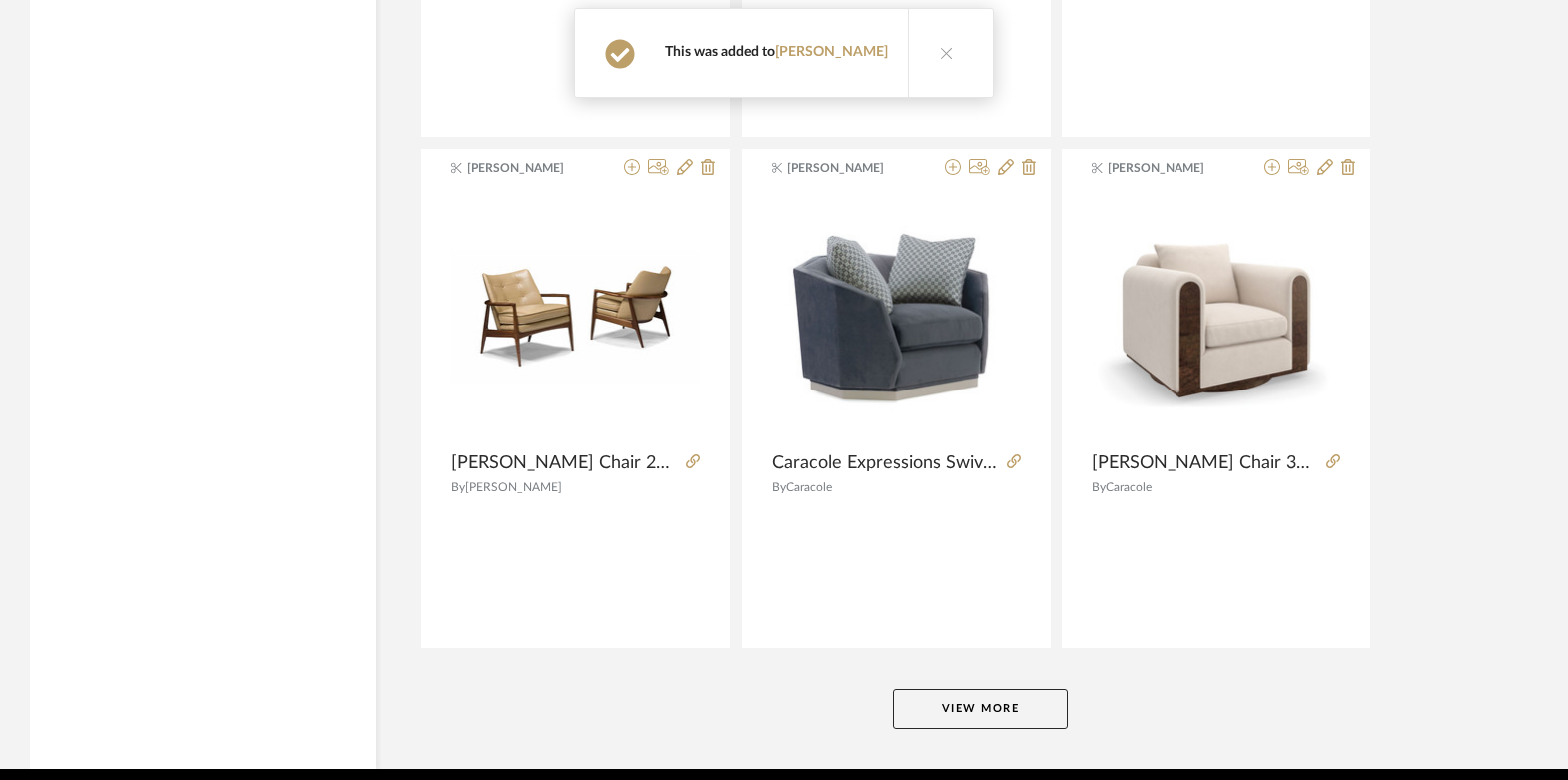 click on "View More" 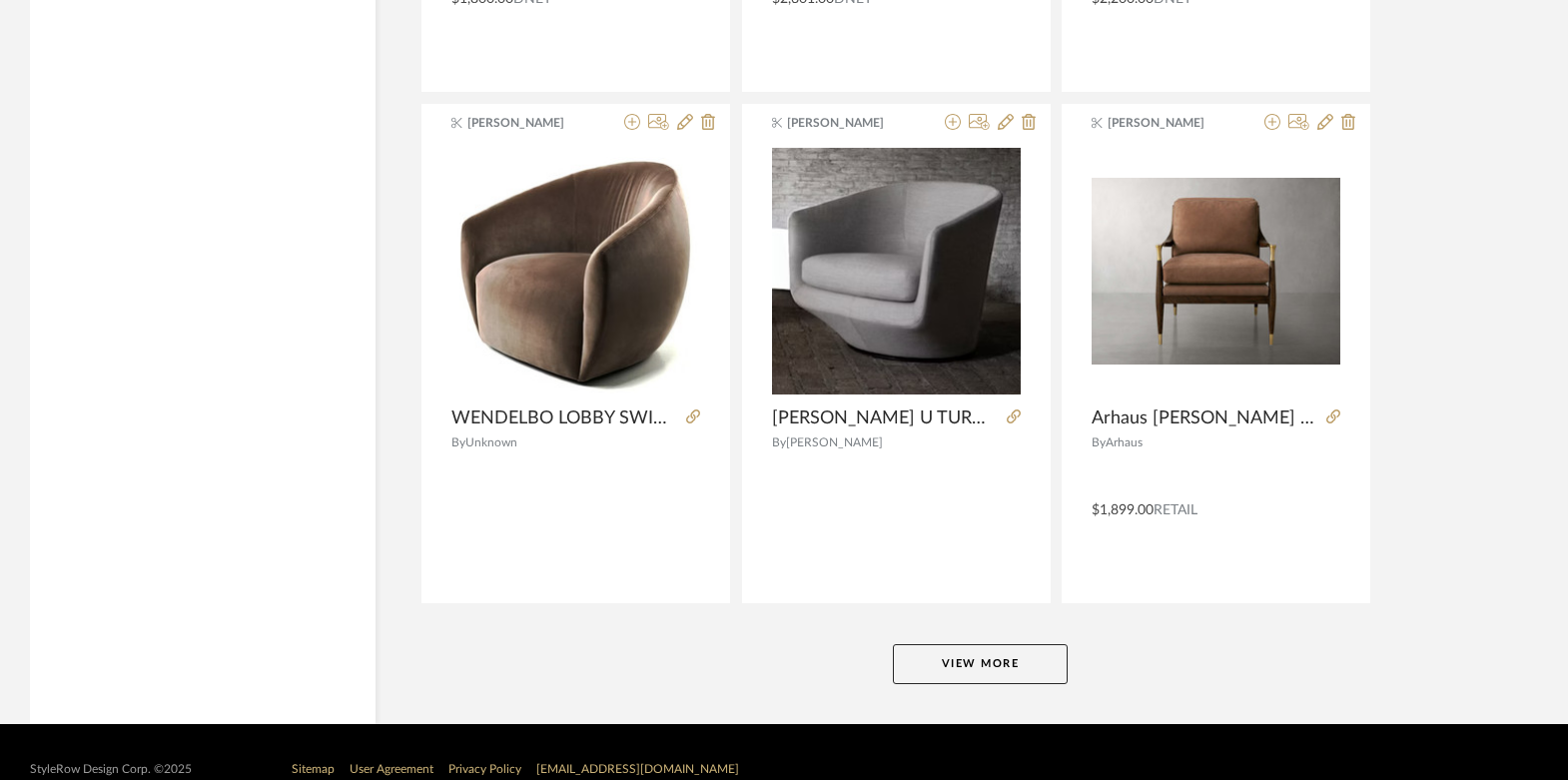 scroll, scrollTop: 24375, scrollLeft: 0, axis: vertical 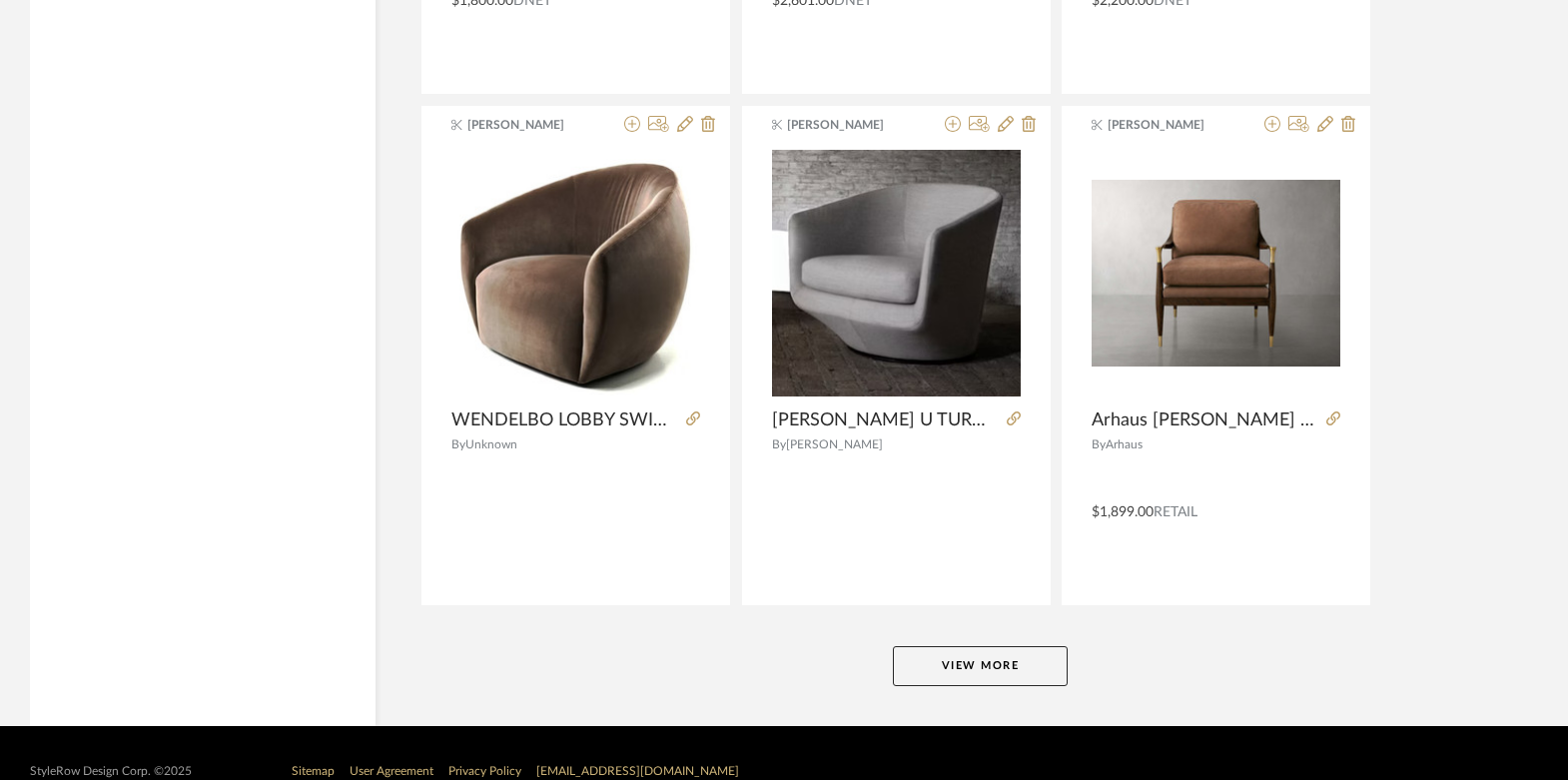 click on "View More" 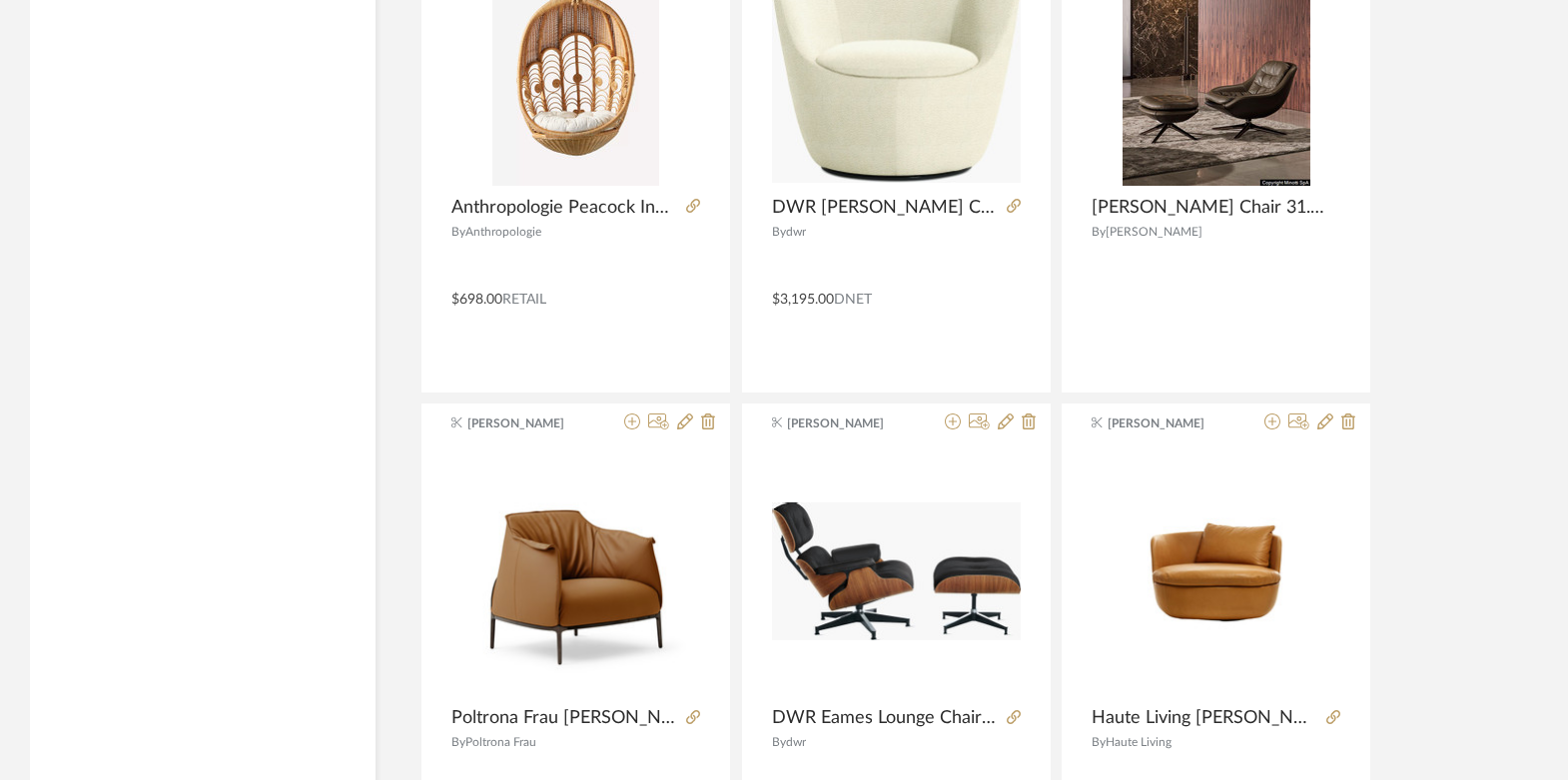scroll, scrollTop: 28857, scrollLeft: 0, axis: vertical 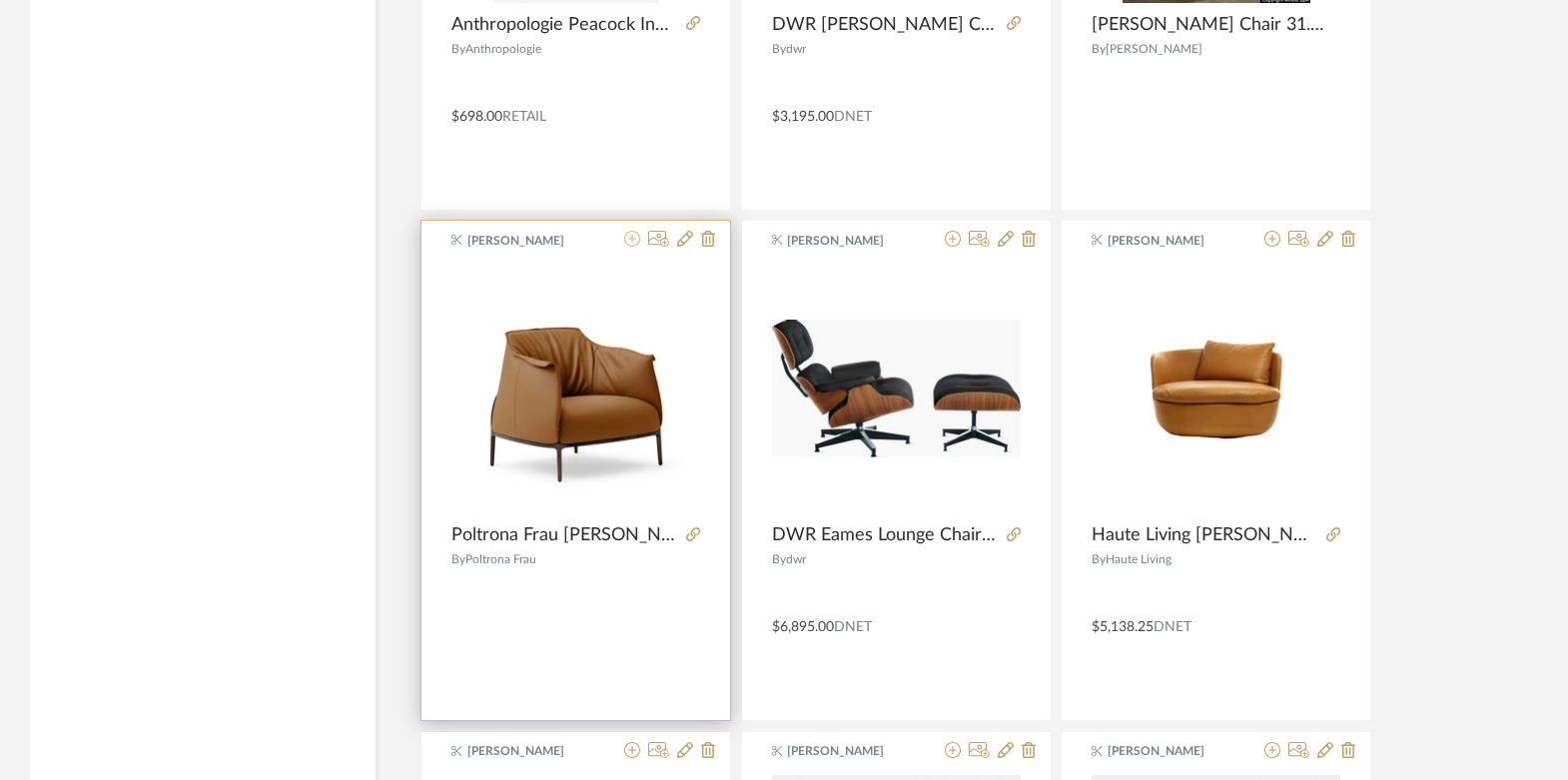 click 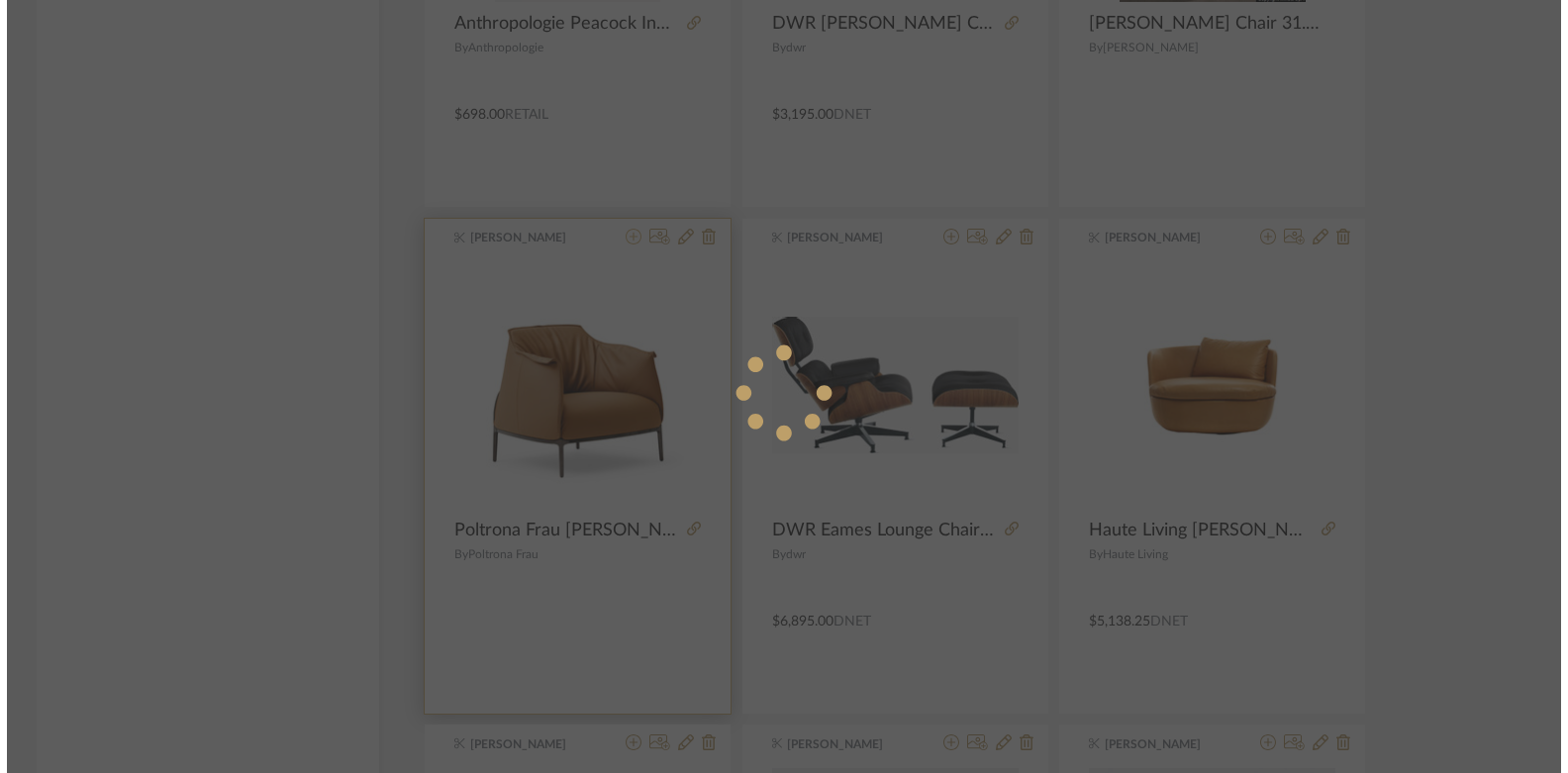 scroll, scrollTop: 0, scrollLeft: 0, axis: both 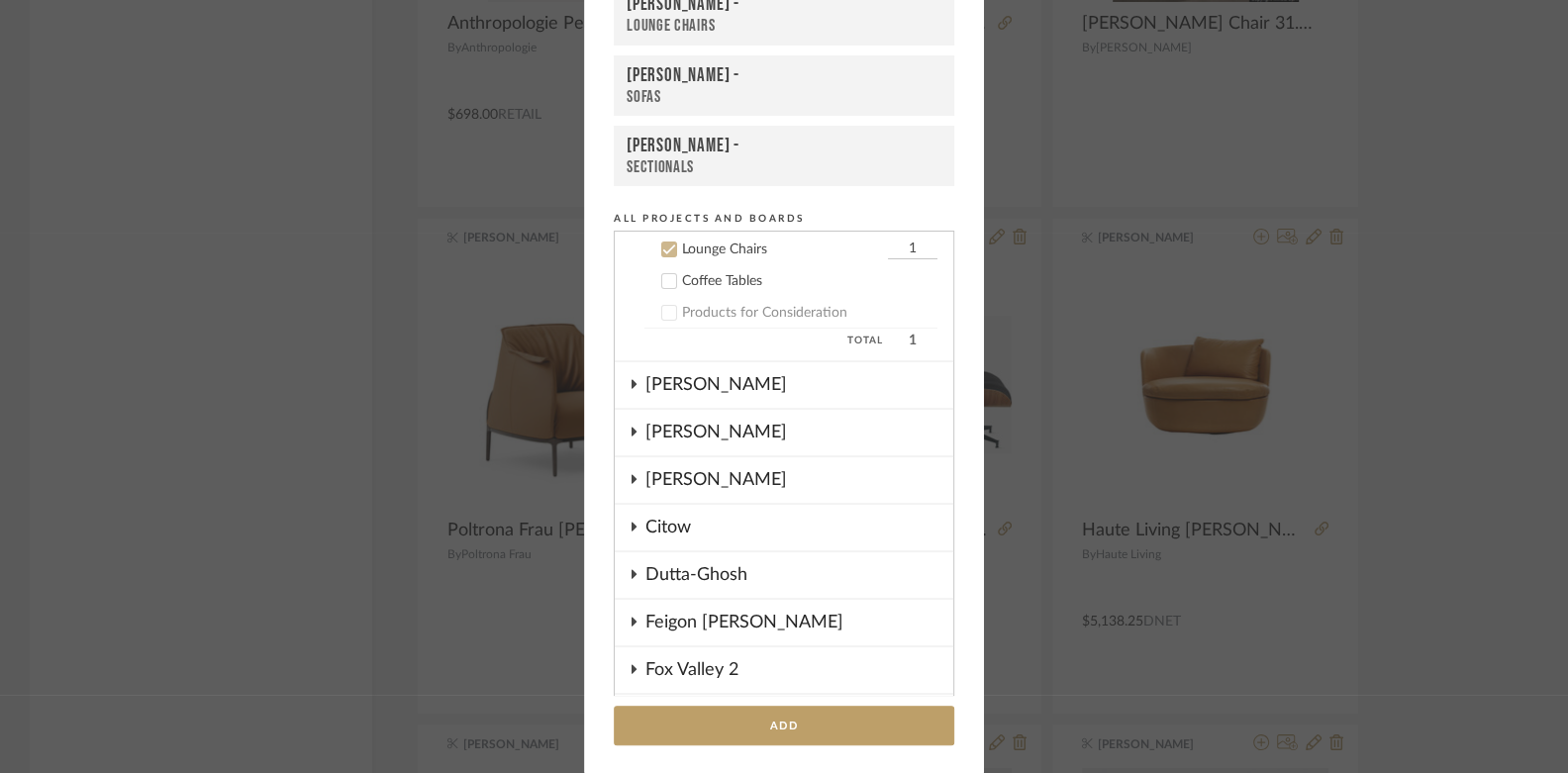 click on "Lounge Chairs" at bounding box center (784, 26) 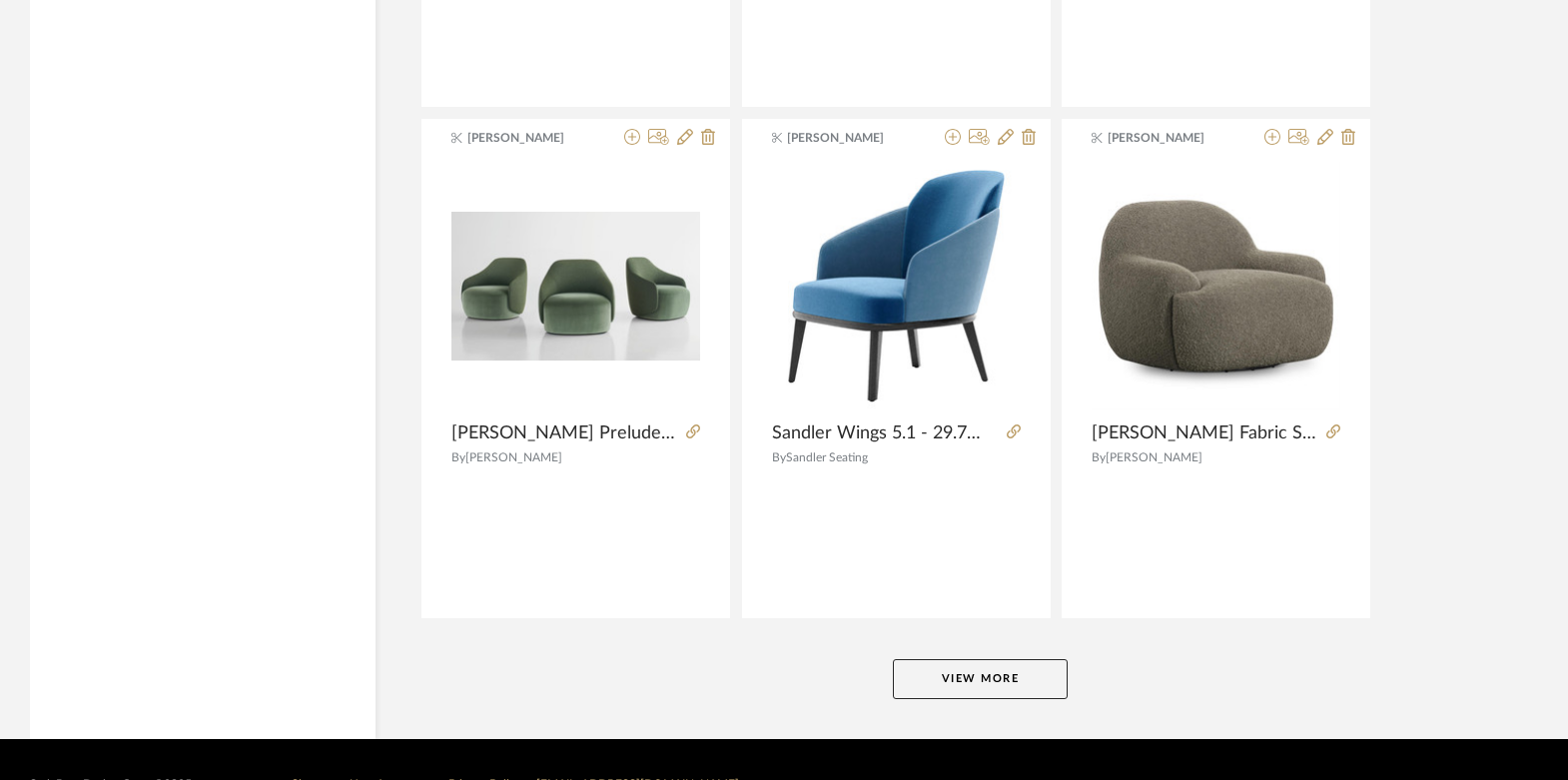 scroll, scrollTop: 30494, scrollLeft: 0, axis: vertical 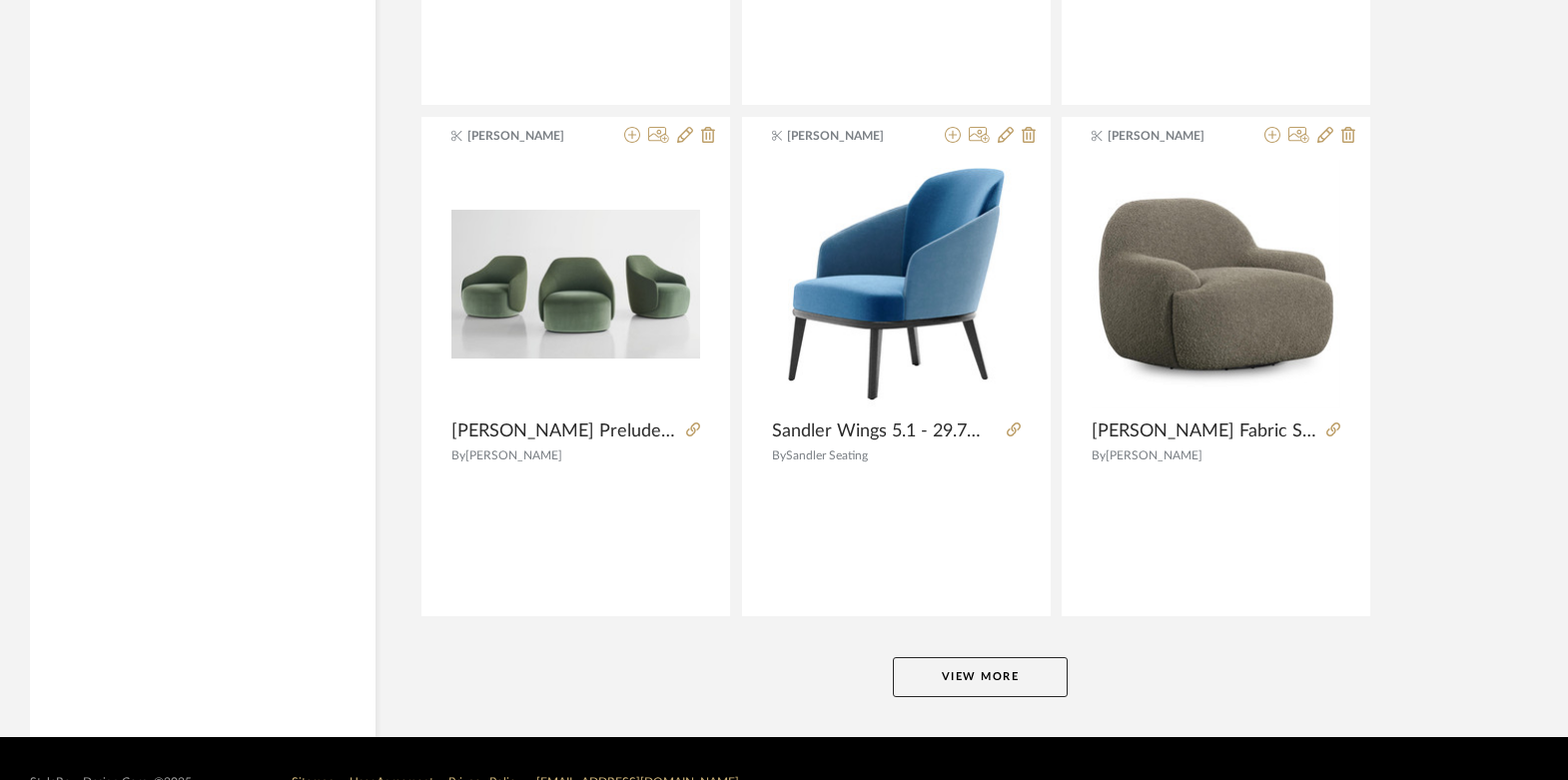 click on "View More" 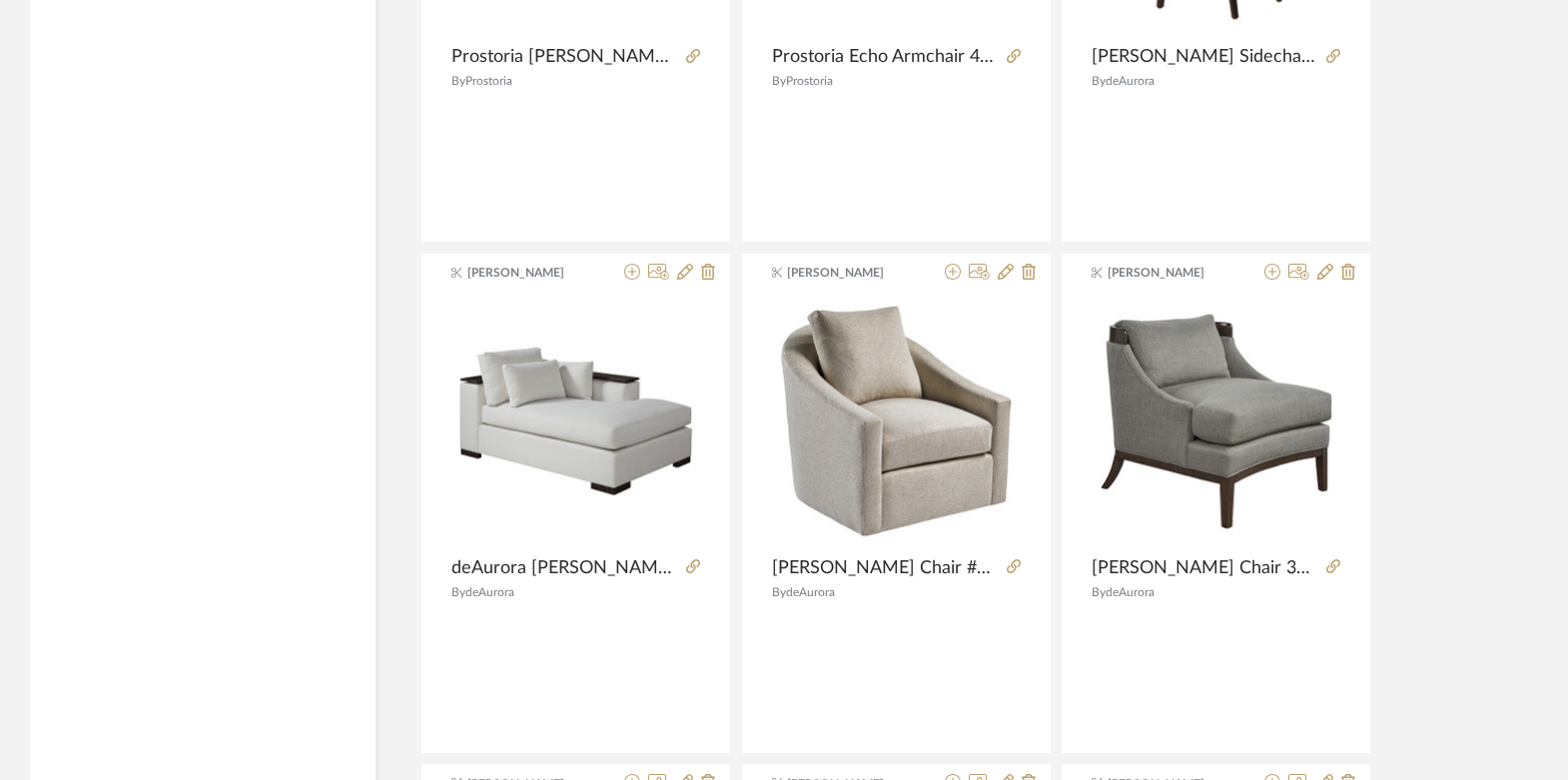 scroll, scrollTop: 33431, scrollLeft: 0, axis: vertical 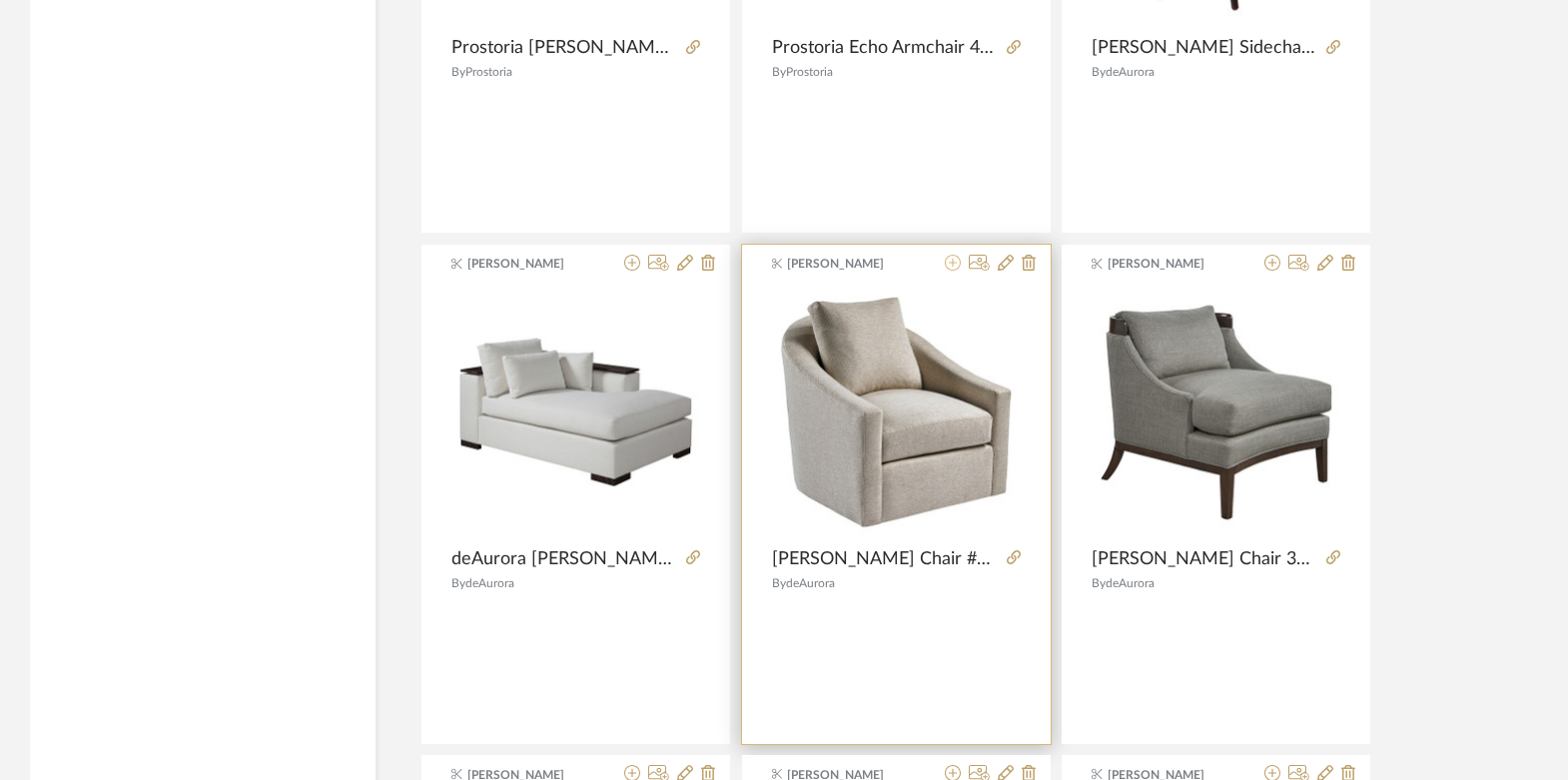 click 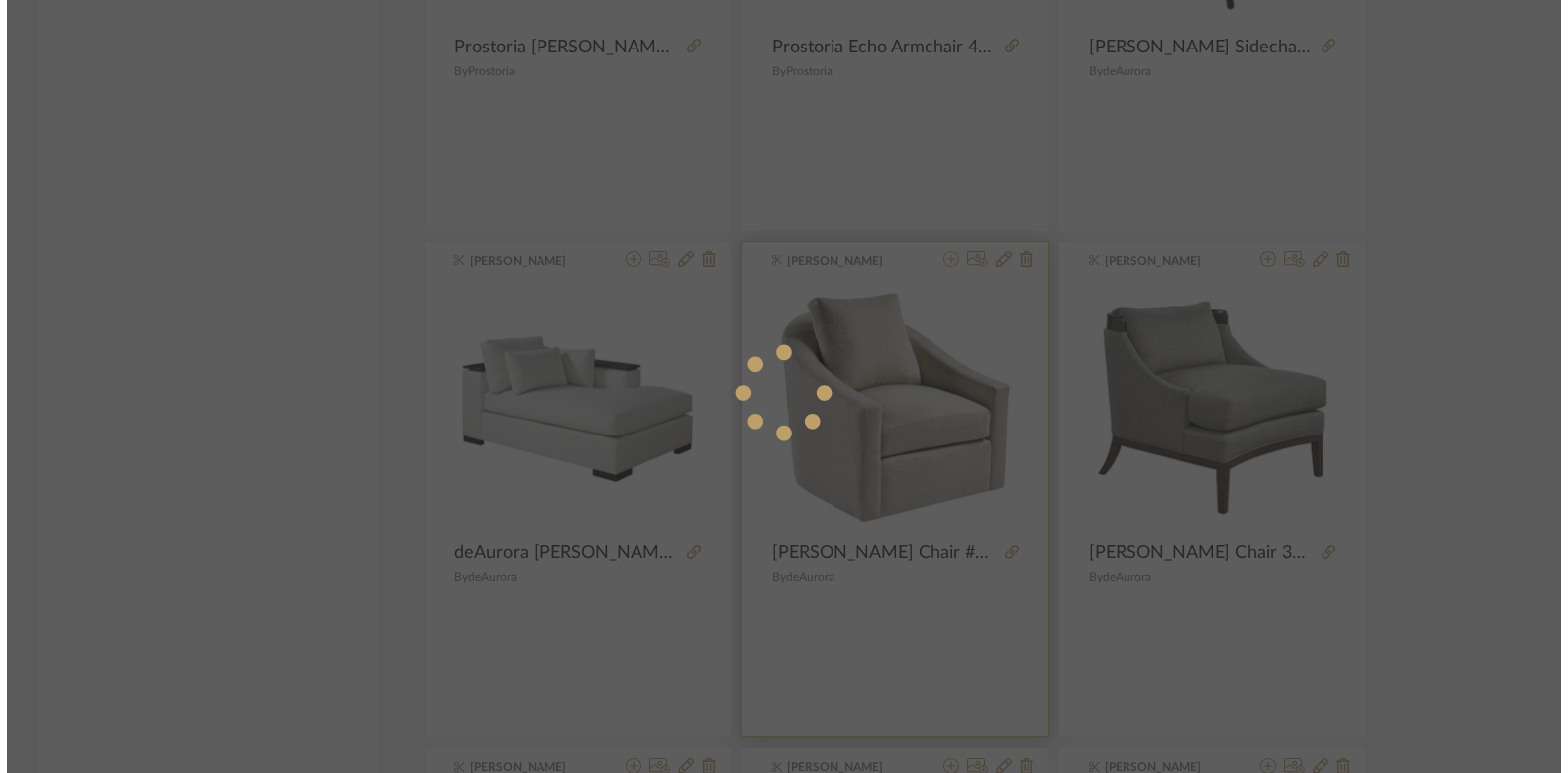 scroll, scrollTop: 0, scrollLeft: 0, axis: both 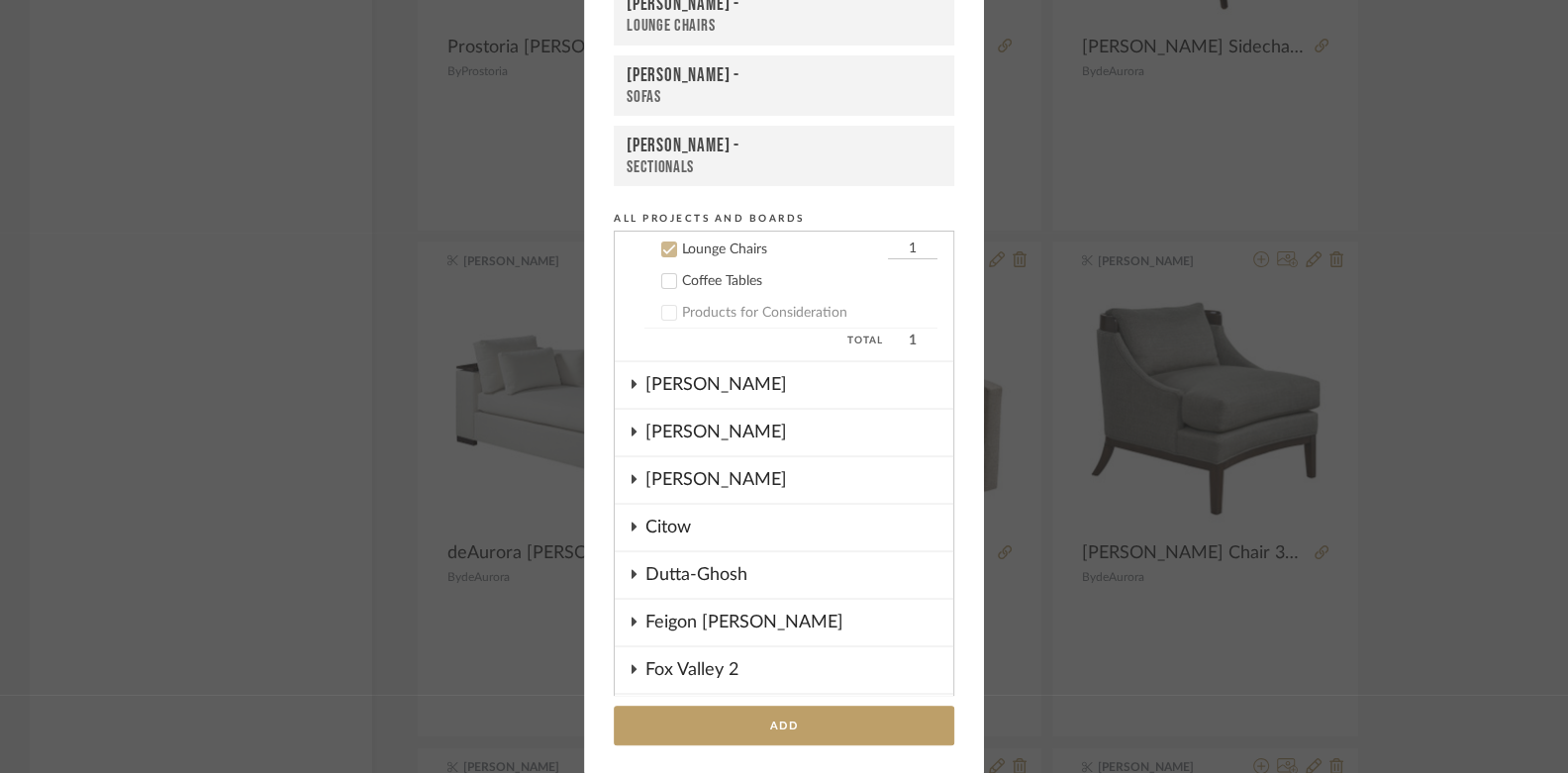 click on "Lounge Chairs" at bounding box center [784, 26] 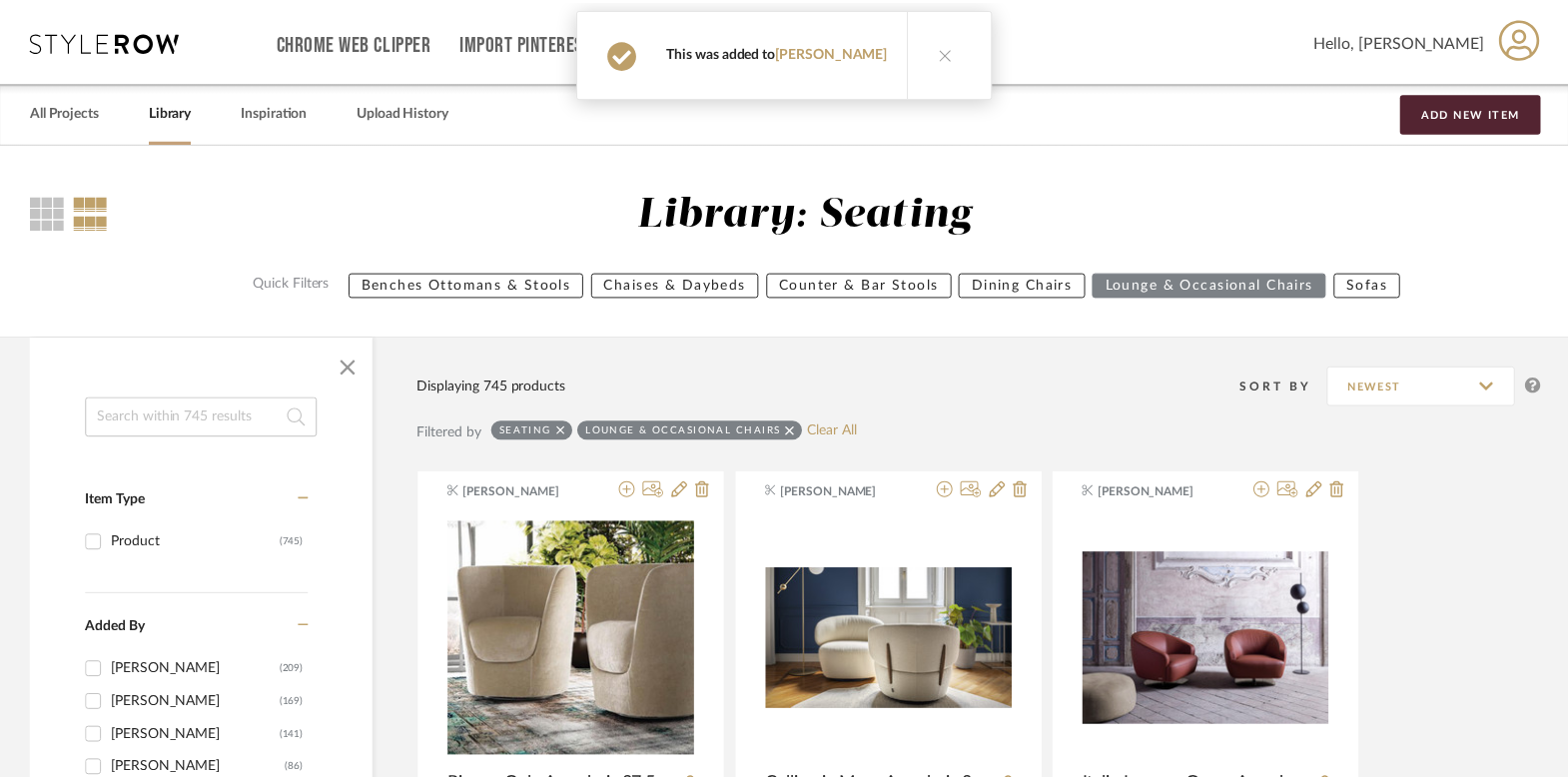 scroll, scrollTop: 33431, scrollLeft: 0, axis: vertical 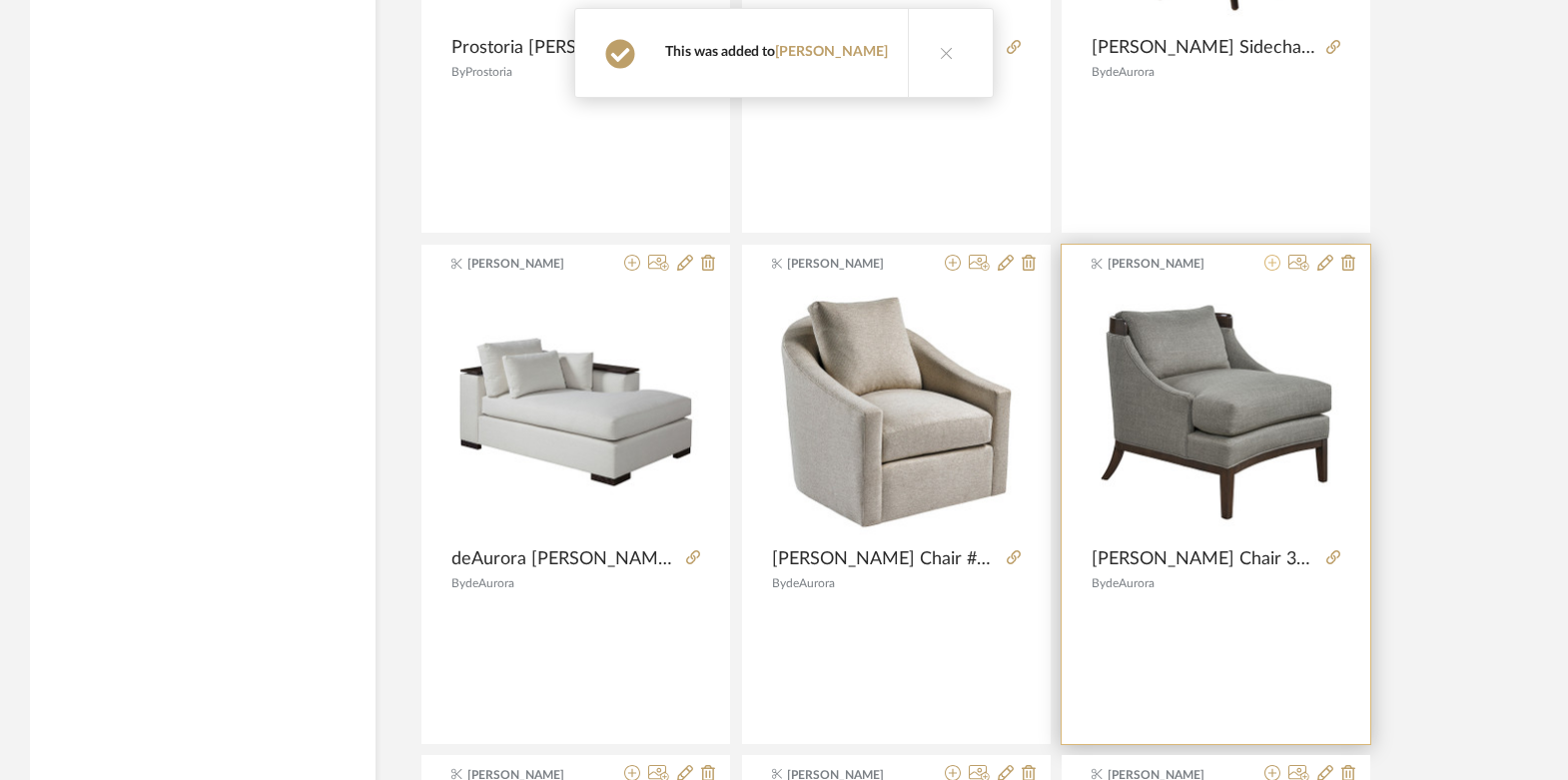 click 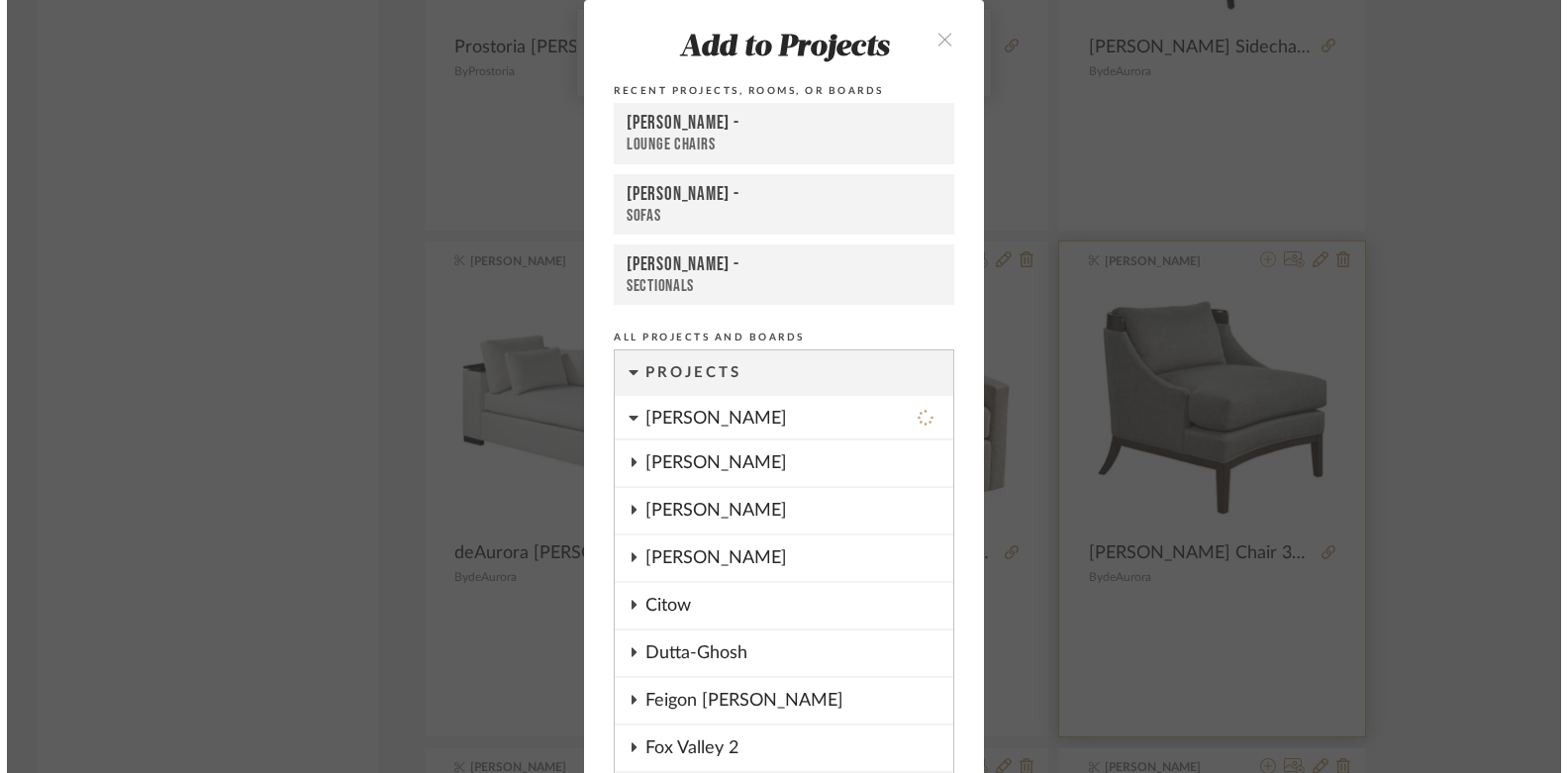 scroll, scrollTop: 0, scrollLeft: 0, axis: both 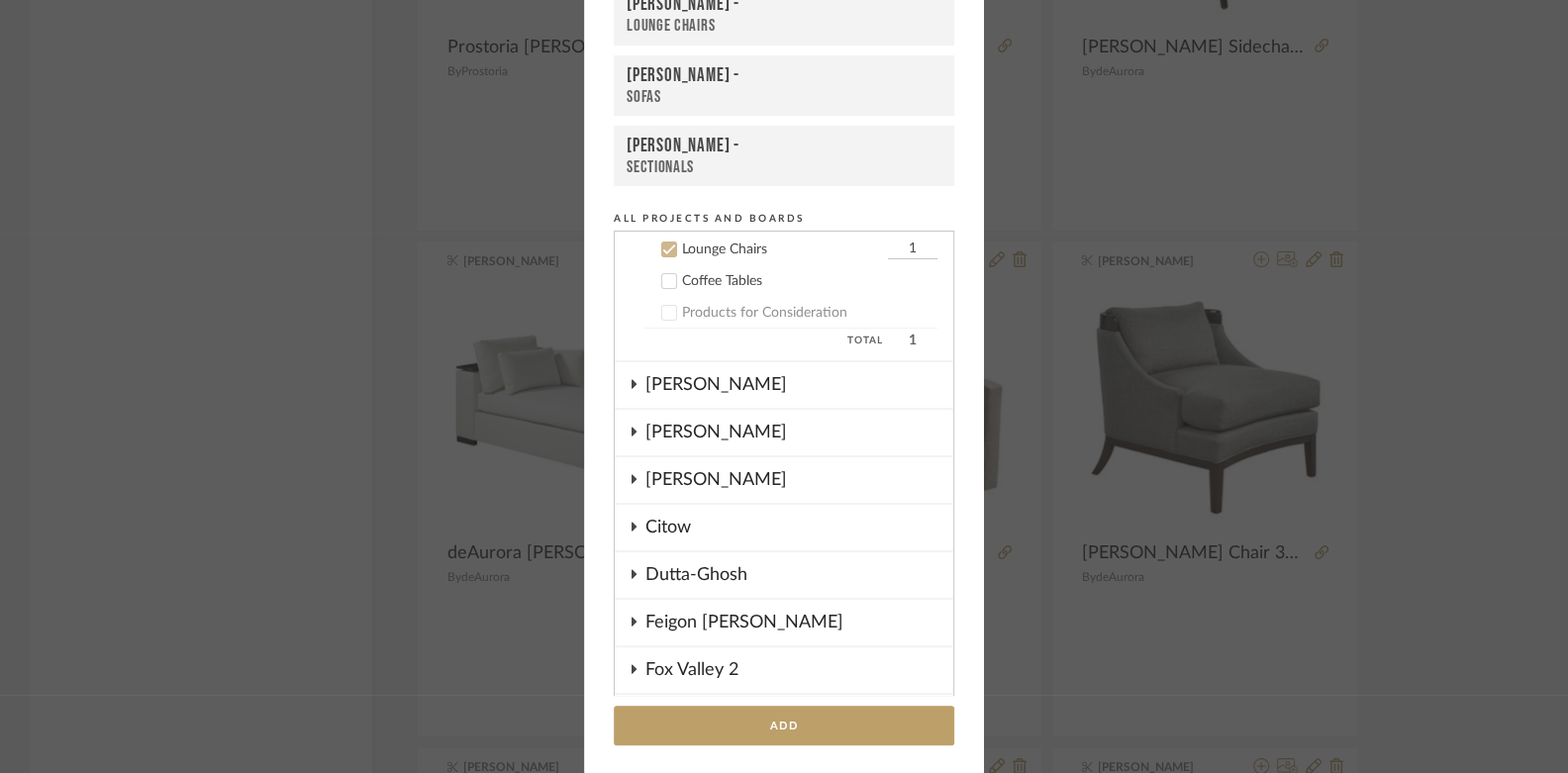 click on "Boutross -" at bounding box center [784, 5] 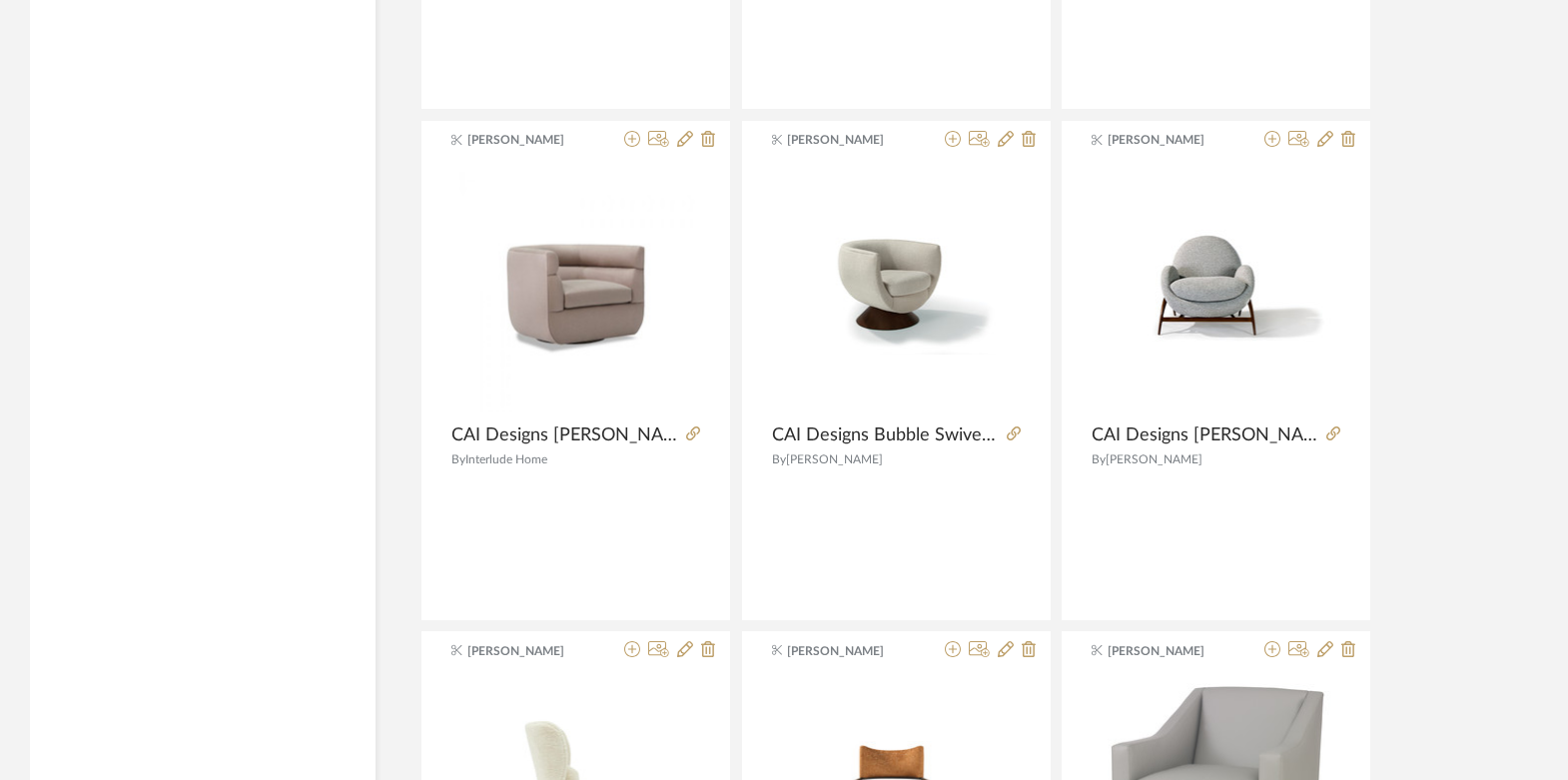 scroll, scrollTop: 34615, scrollLeft: 0, axis: vertical 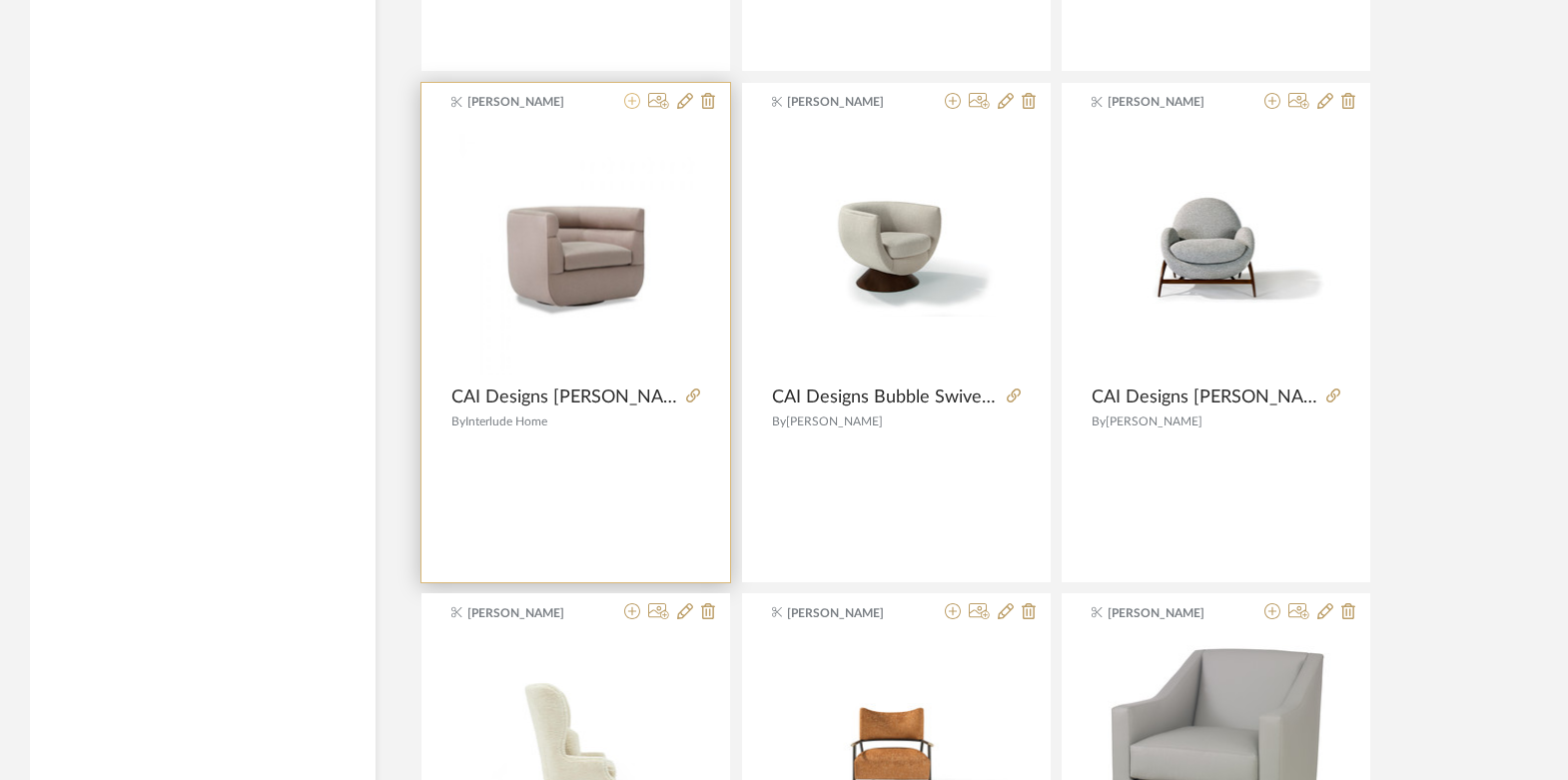 click 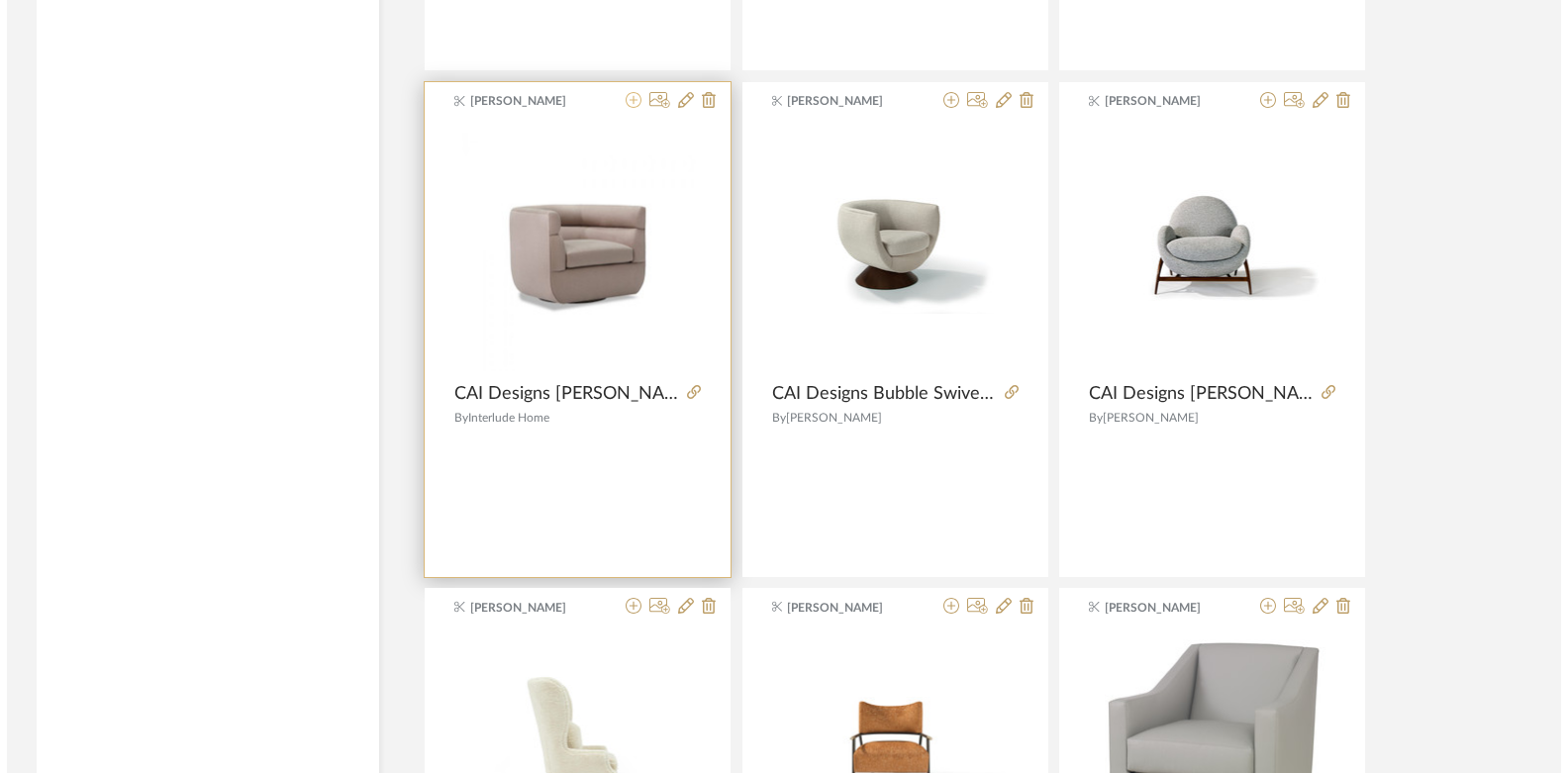 scroll, scrollTop: 0, scrollLeft: 0, axis: both 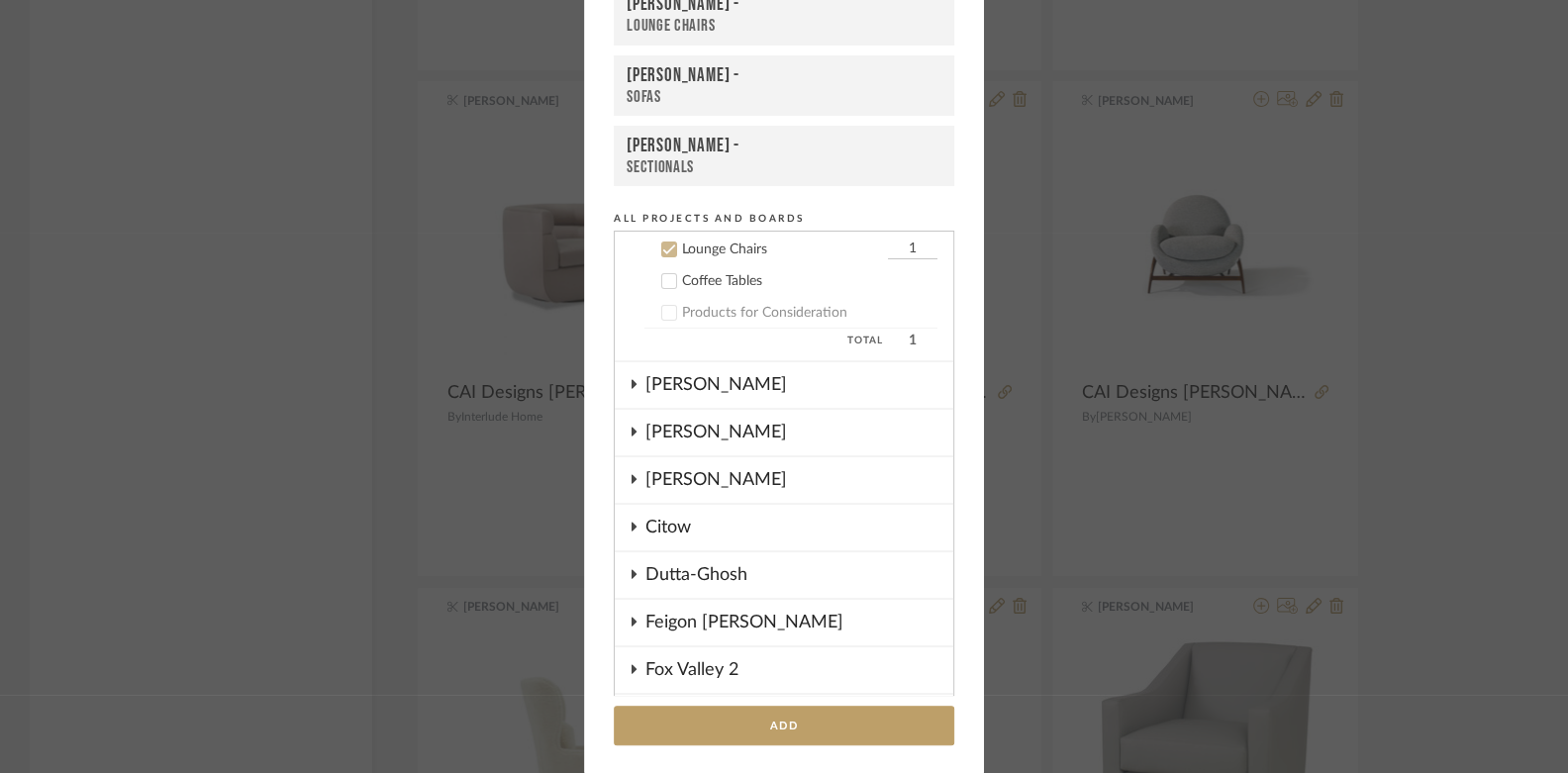 click on "Lounge Chairs" at bounding box center (784, 26) 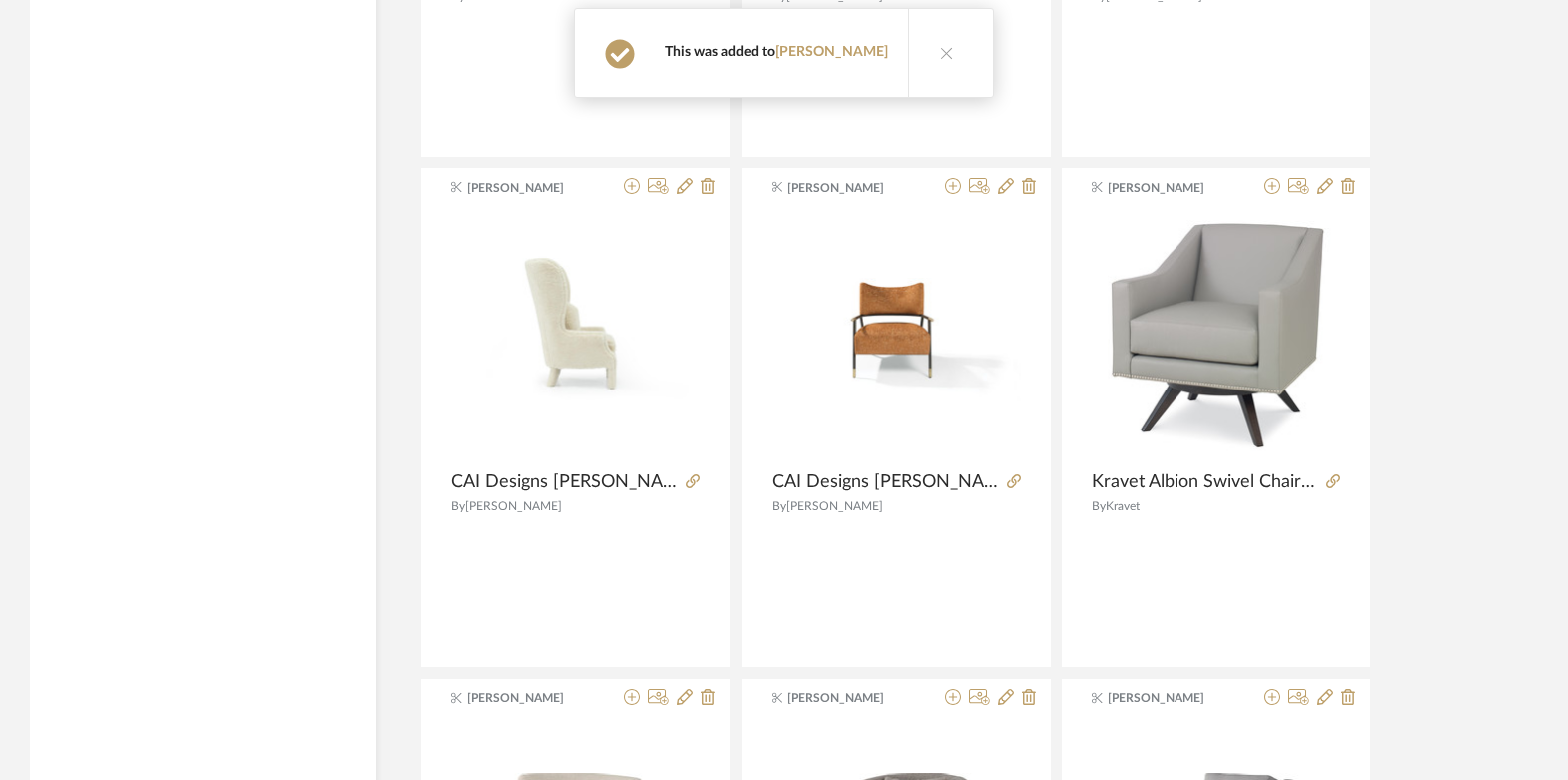 scroll, scrollTop: 35049, scrollLeft: 0, axis: vertical 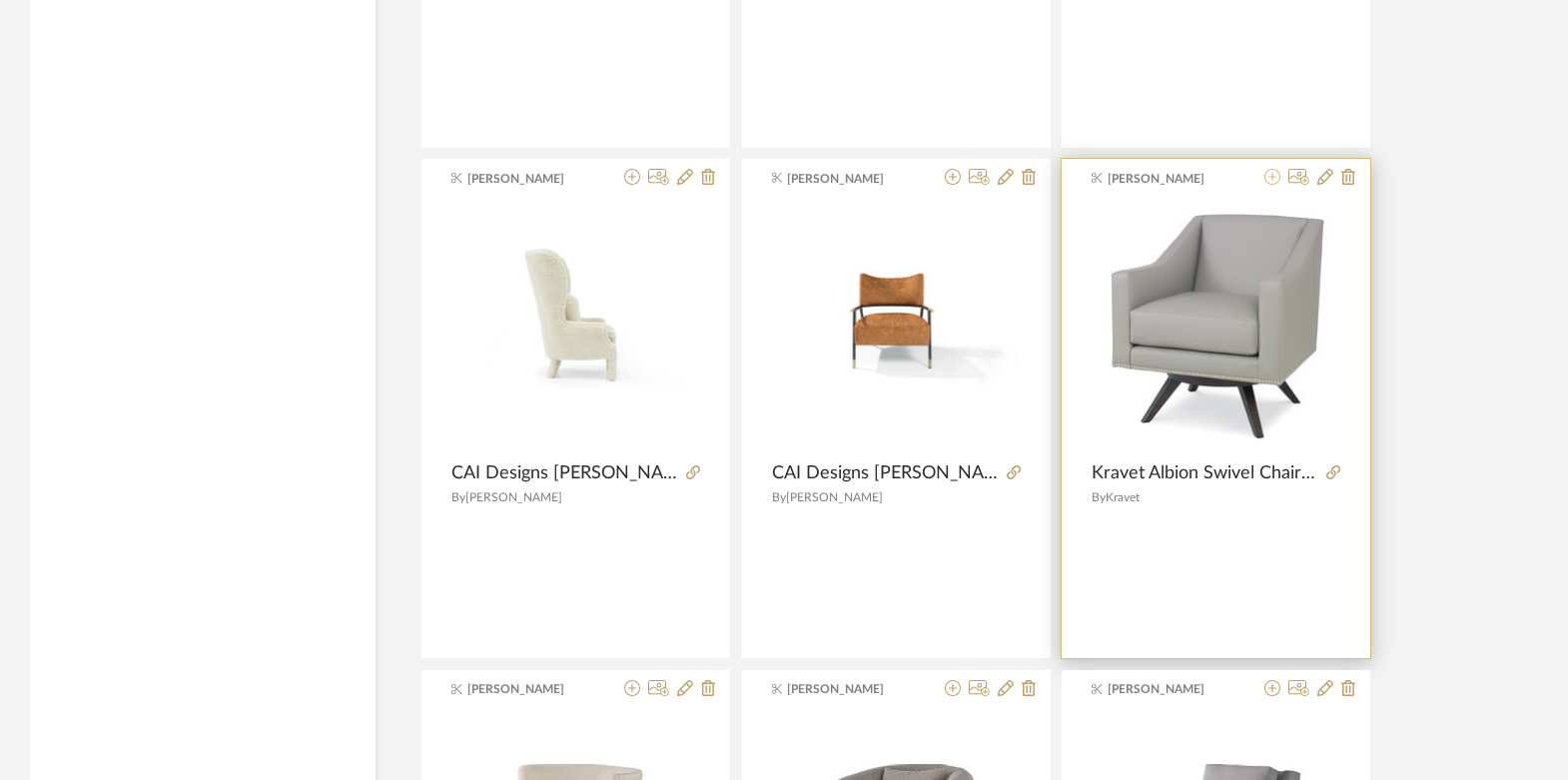 click 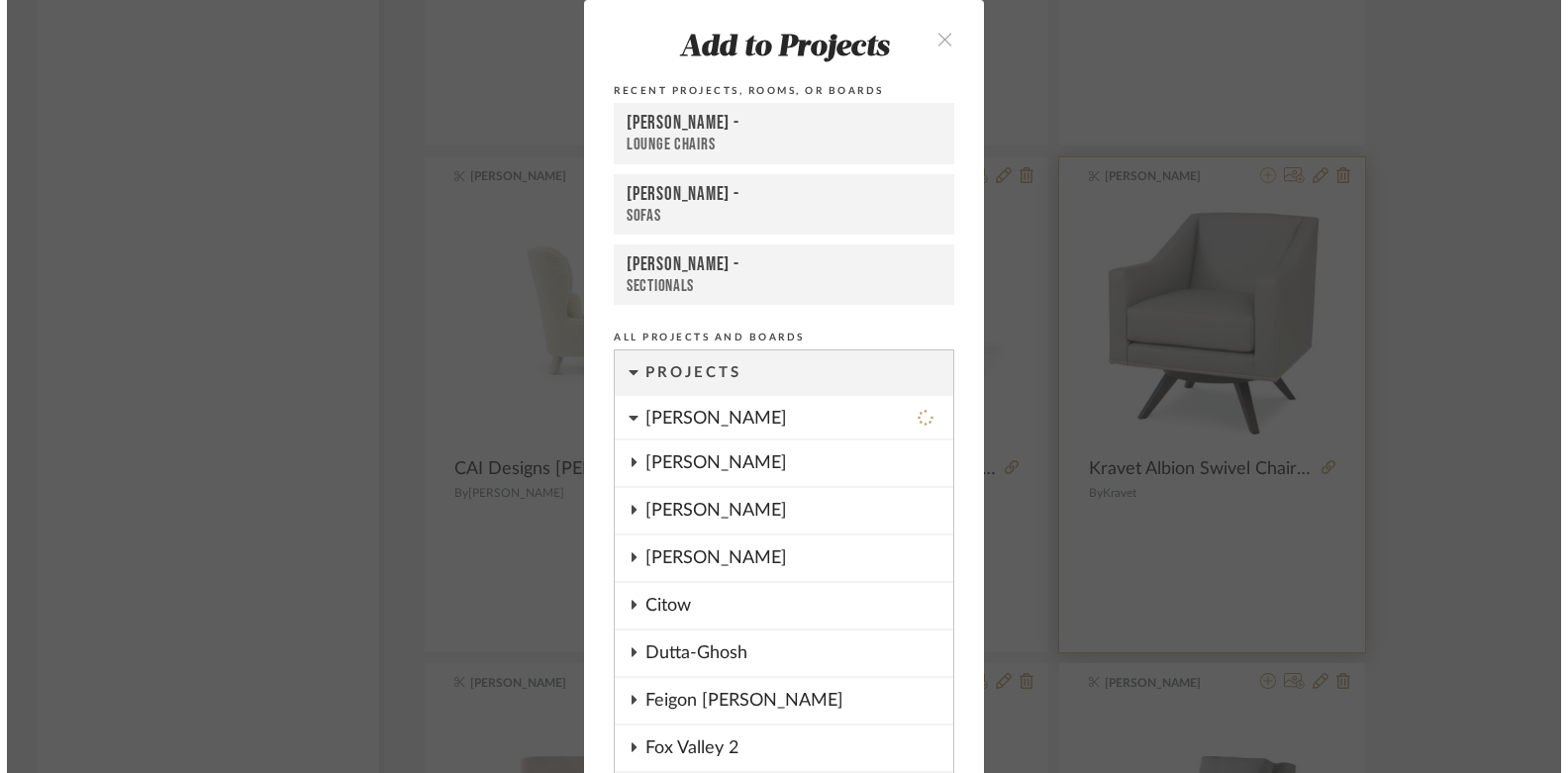 scroll, scrollTop: 0, scrollLeft: 0, axis: both 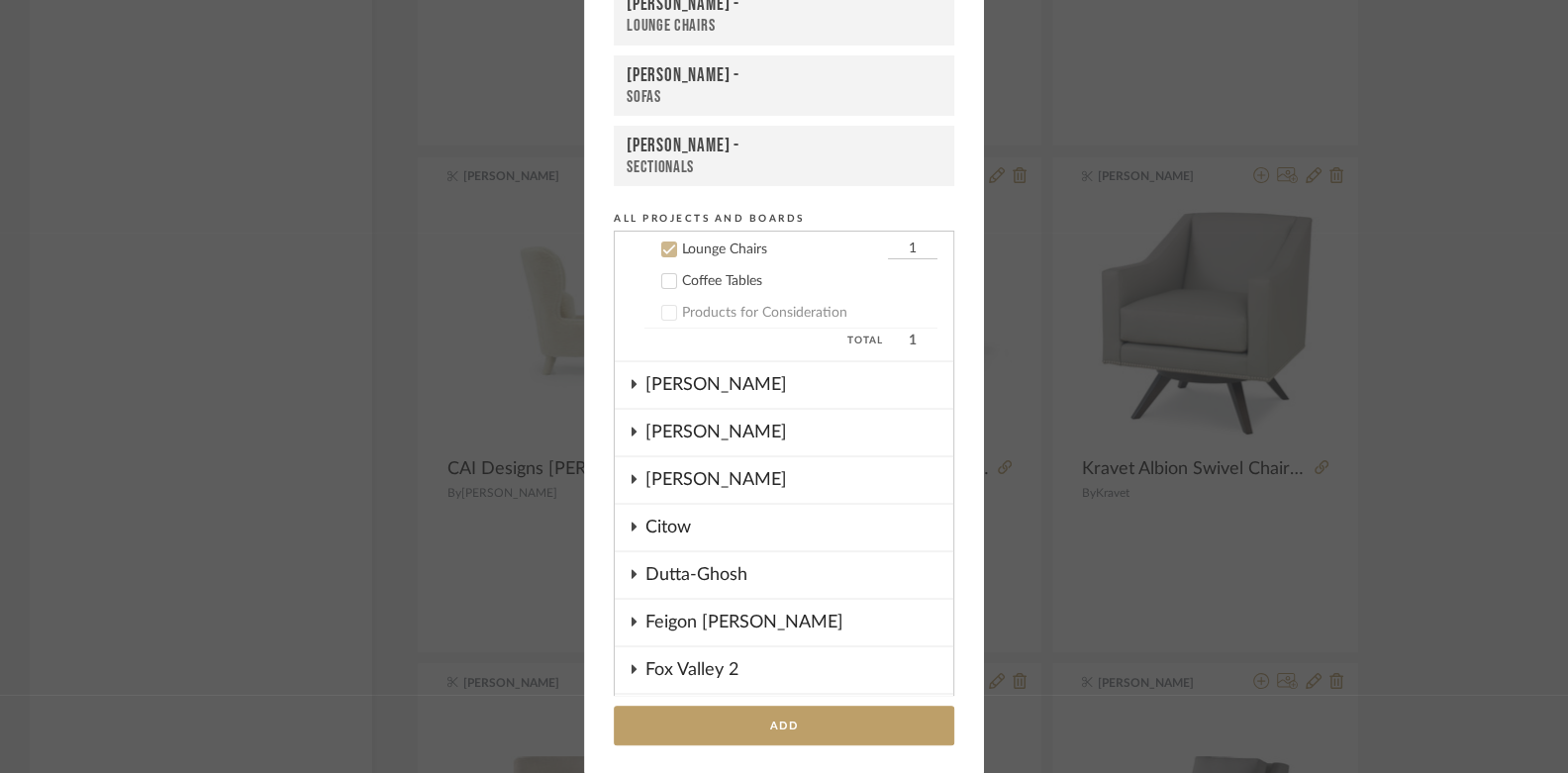 click on "Lounge Chairs" at bounding box center [784, 26] 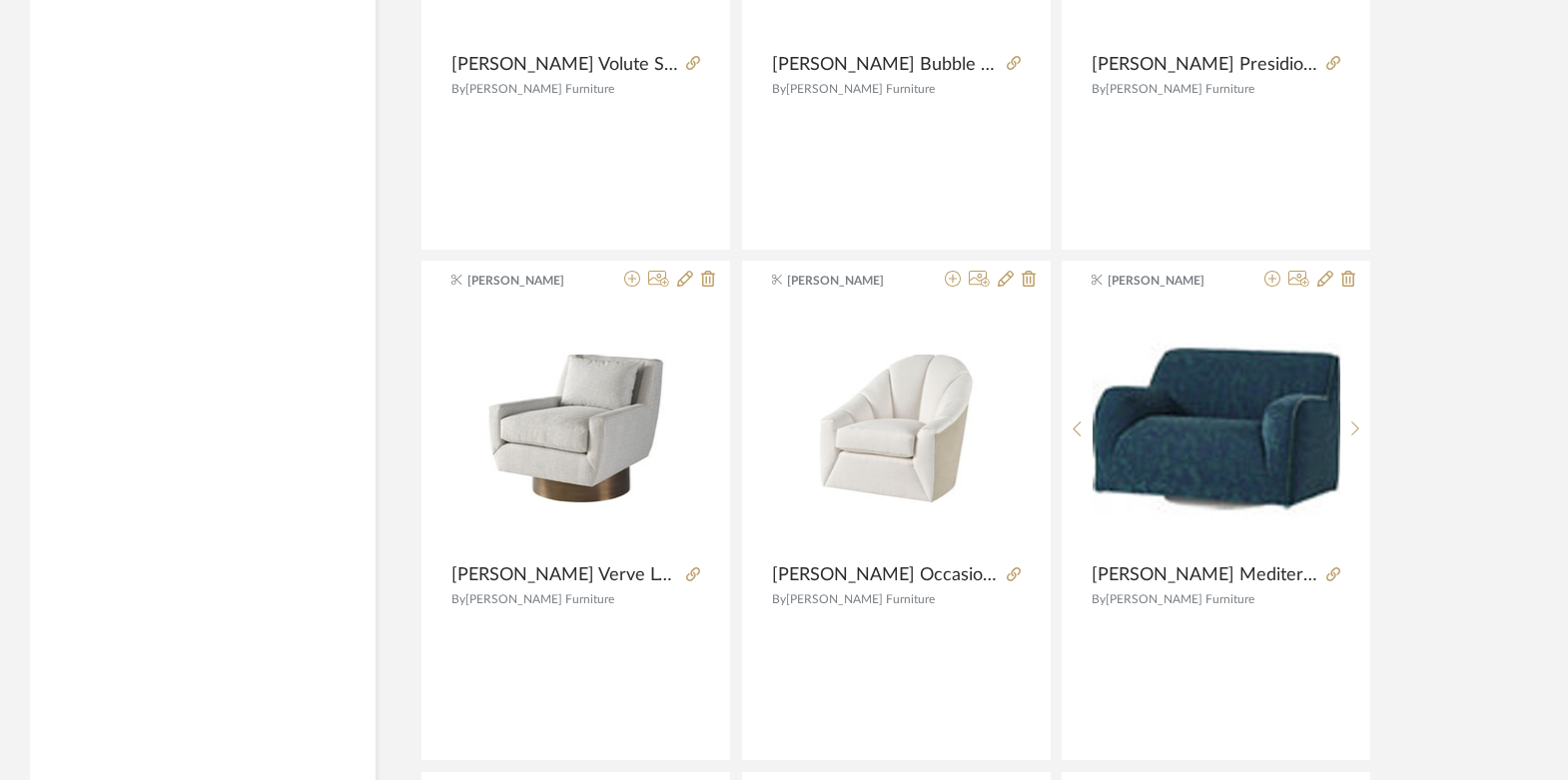 scroll, scrollTop: 36084, scrollLeft: 0, axis: vertical 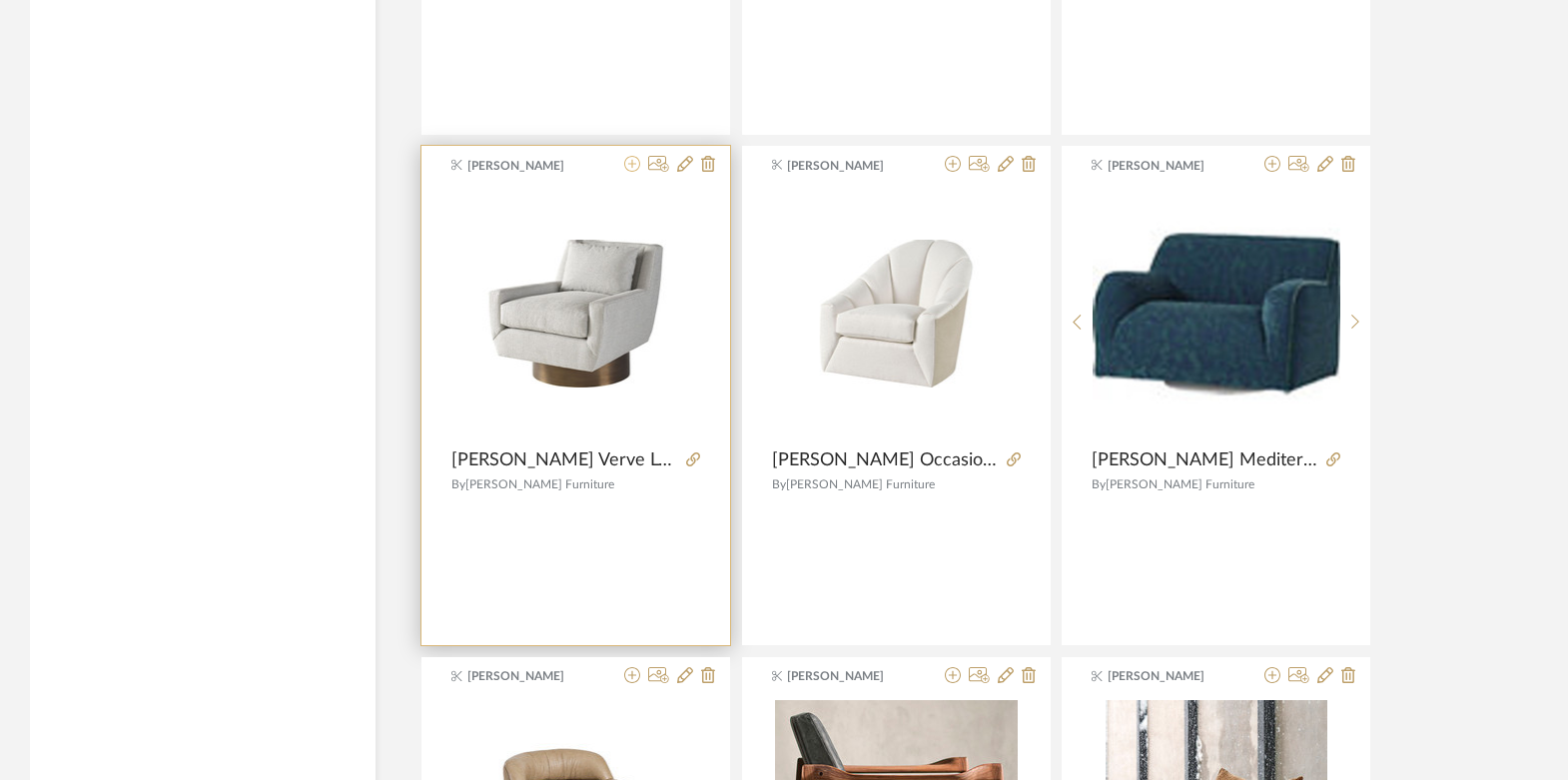 click 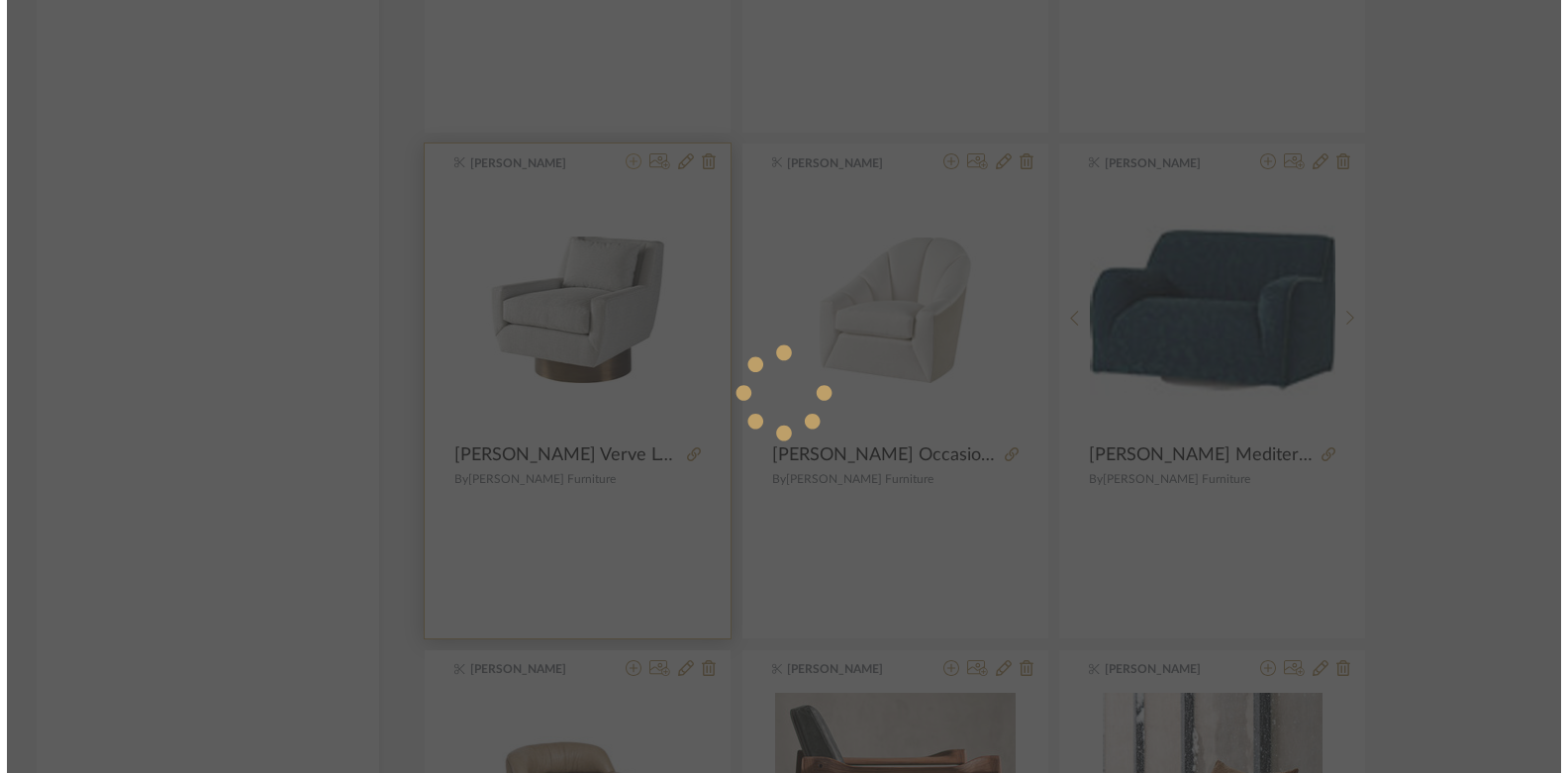 scroll, scrollTop: 0, scrollLeft: 0, axis: both 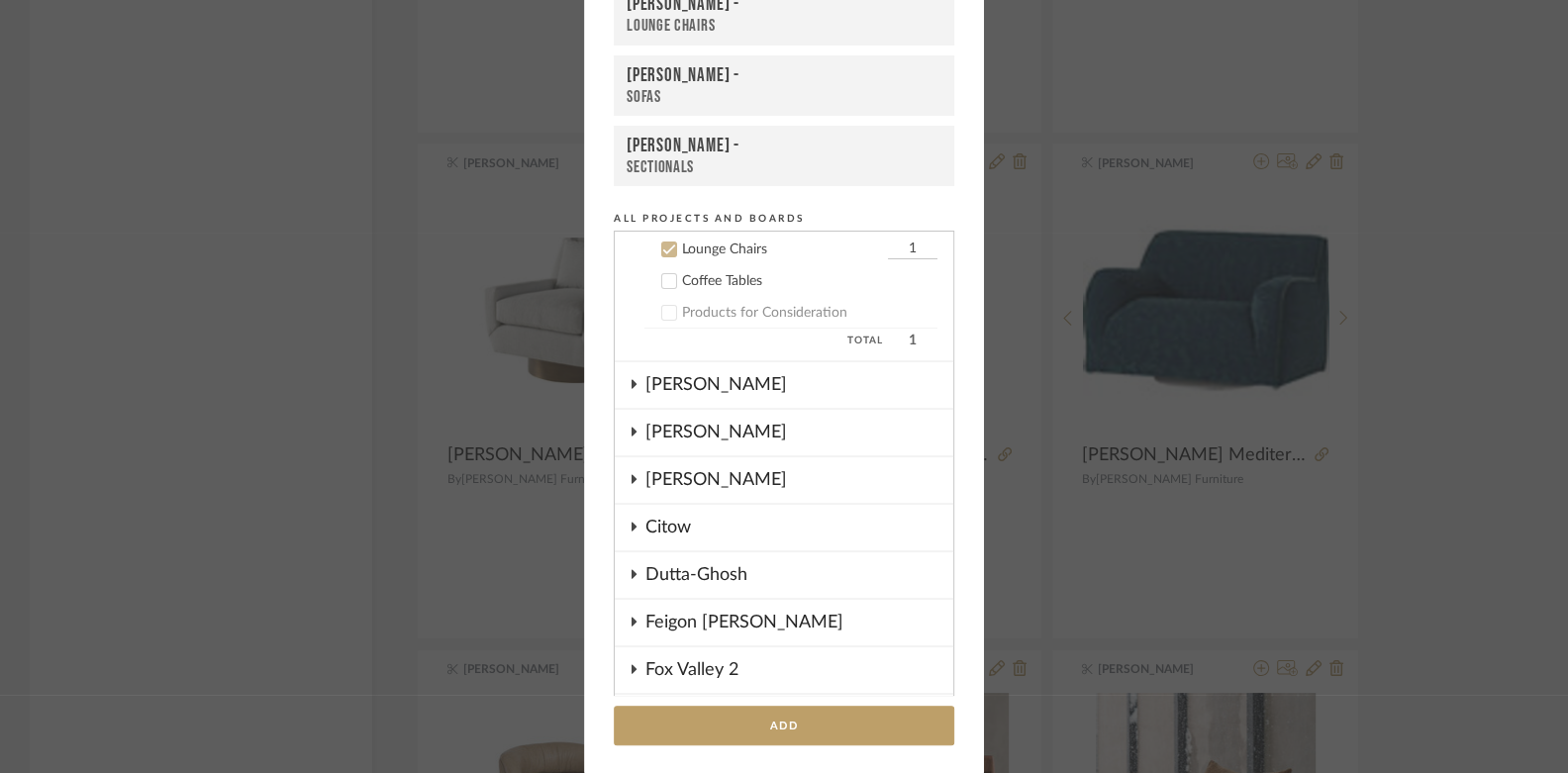 click on "Boutross -" at bounding box center (784, 5) 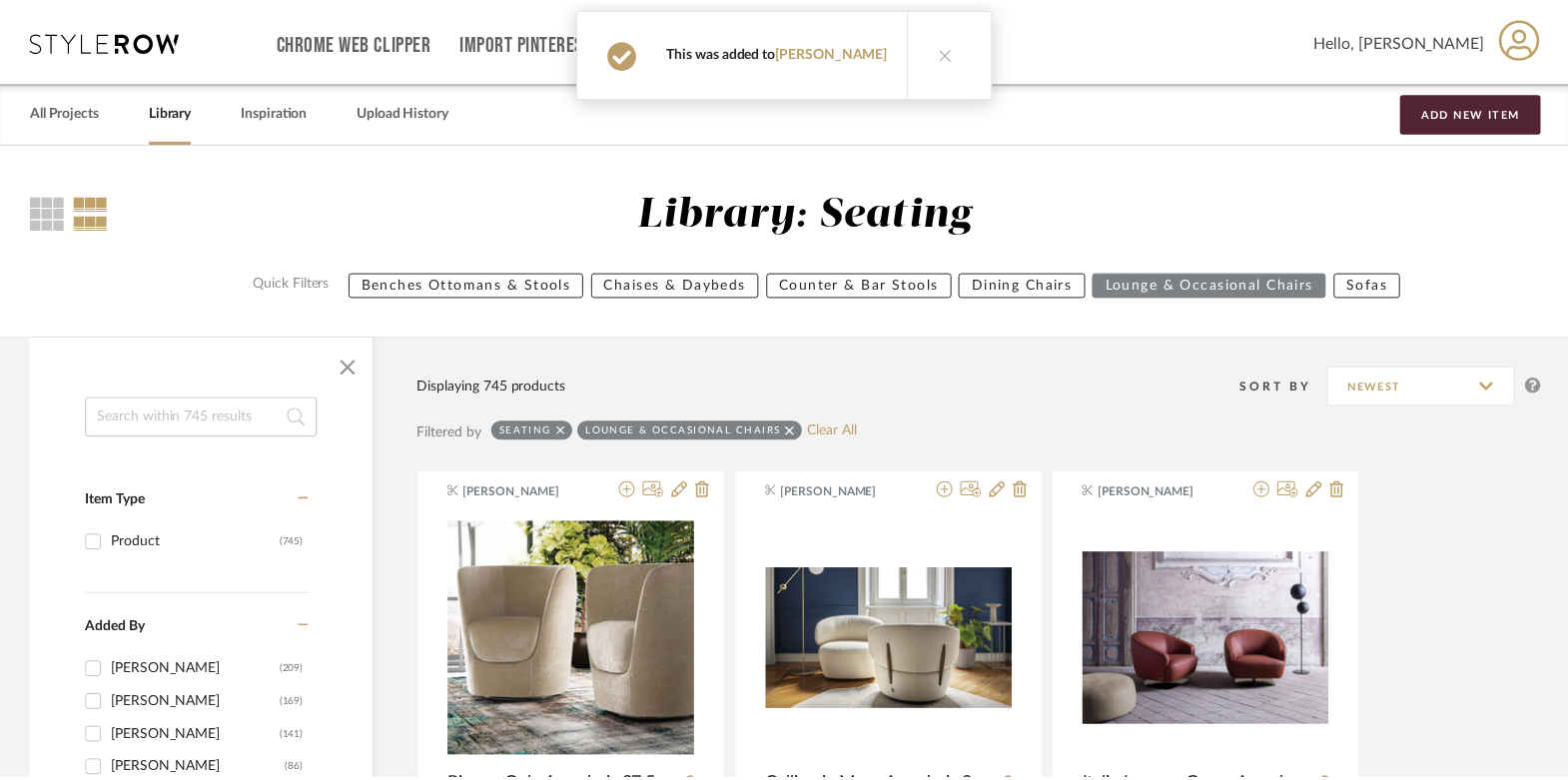 scroll, scrollTop: 36084, scrollLeft: 0, axis: vertical 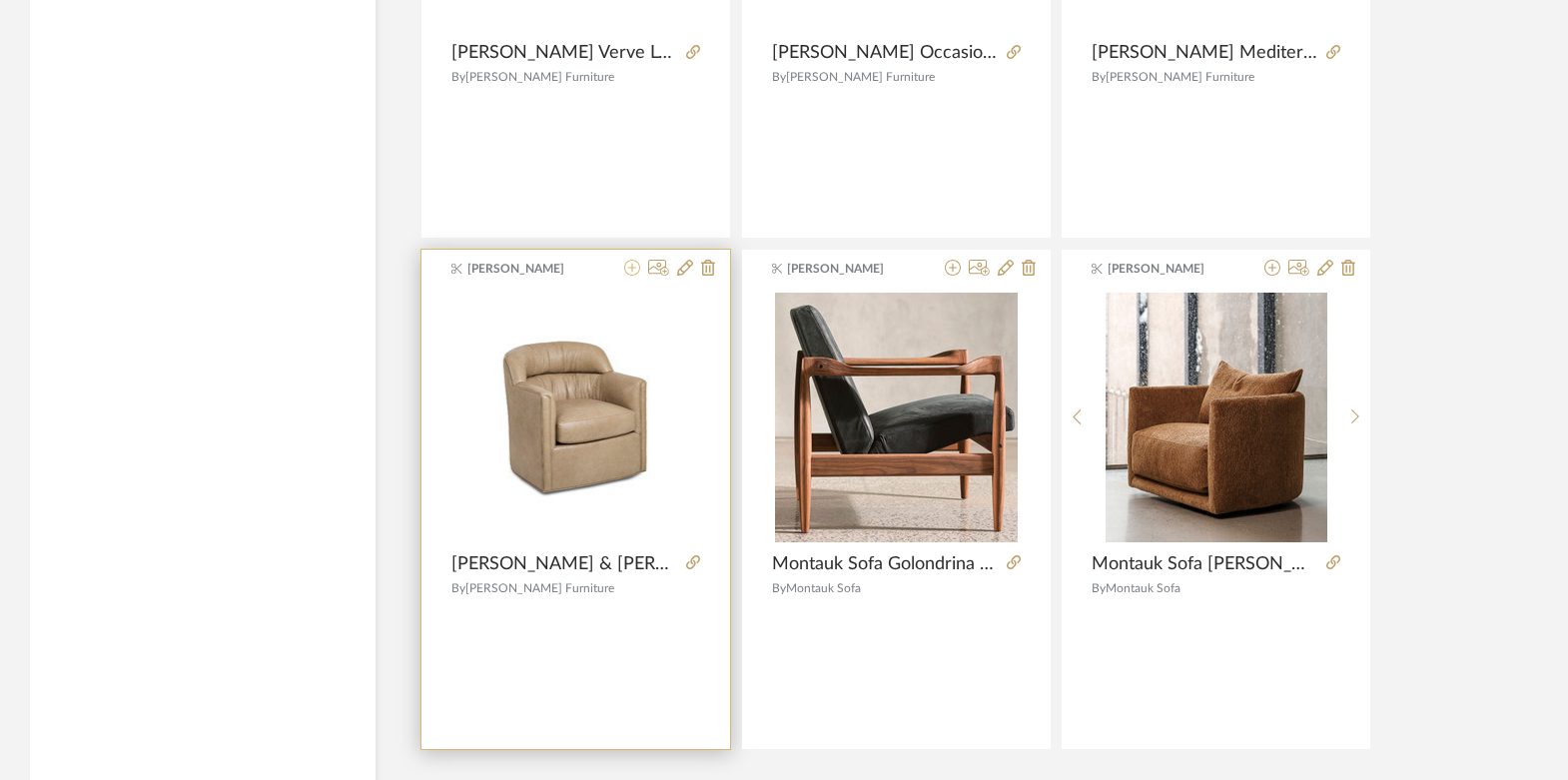click 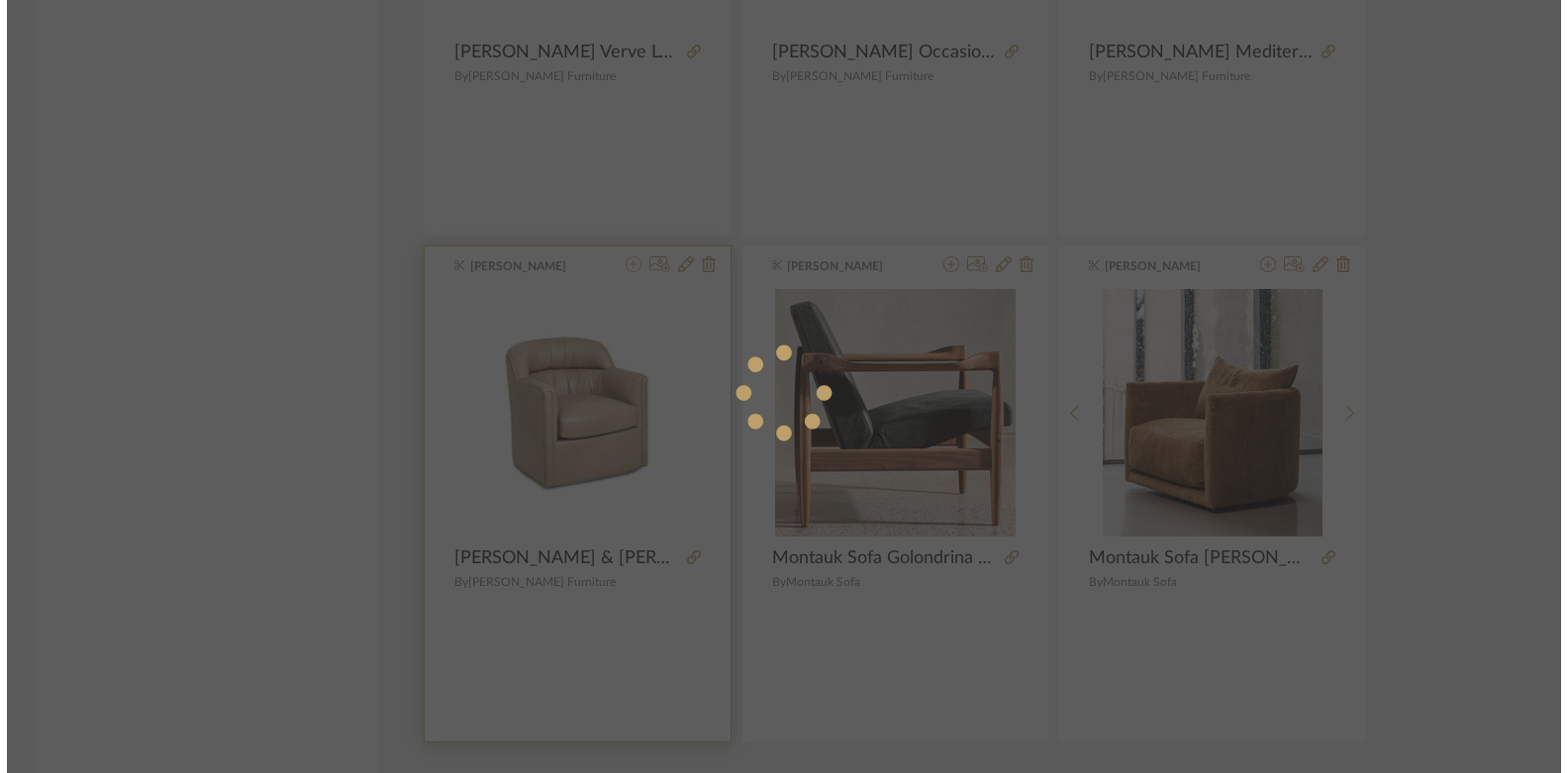 scroll, scrollTop: 0, scrollLeft: 0, axis: both 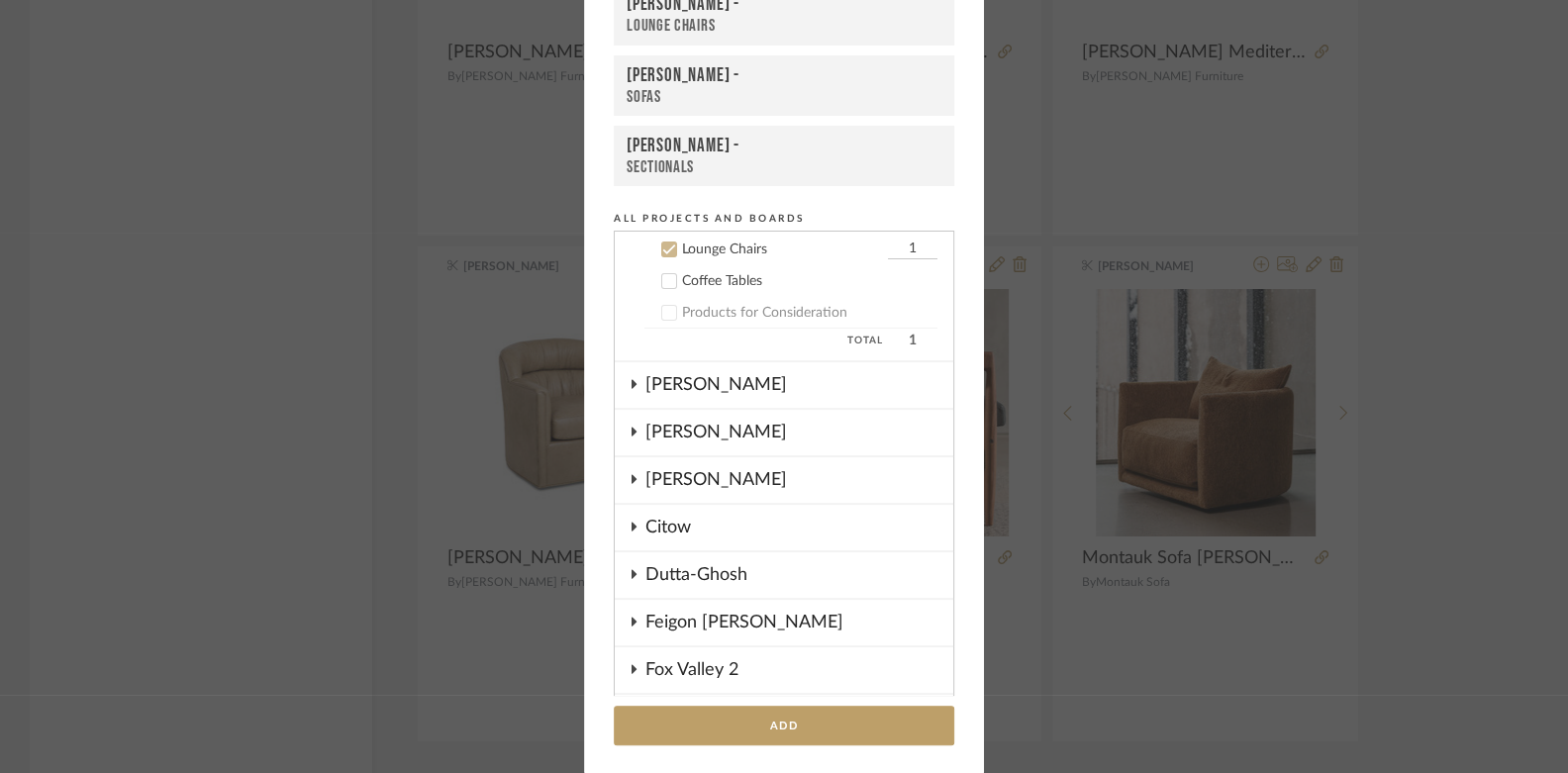 click on "Lounge Chairs" at bounding box center [784, 26] 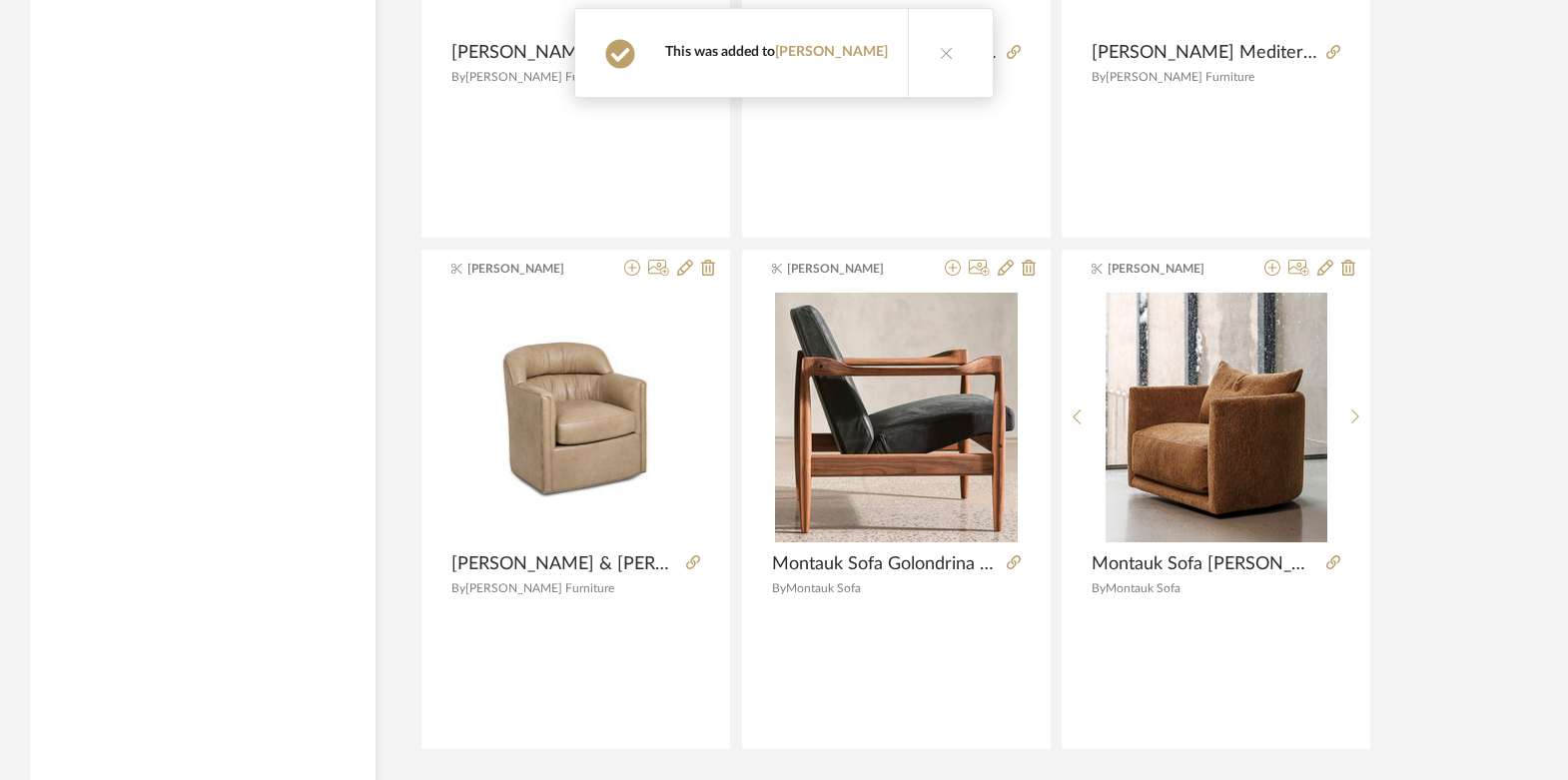 scroll, scrollTop: 36618, scrollLeft: 0, axis: vertical 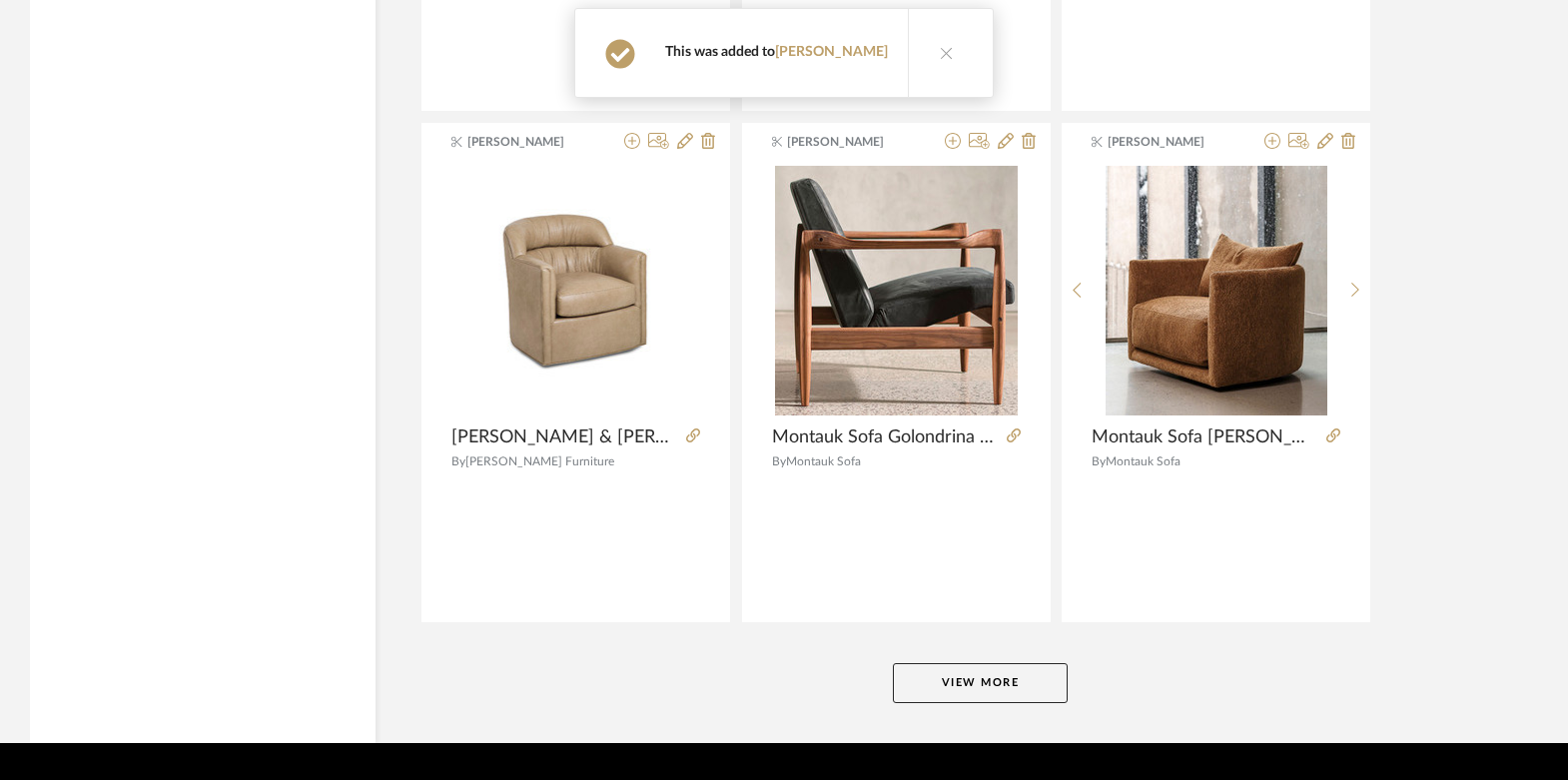 click on "View More" 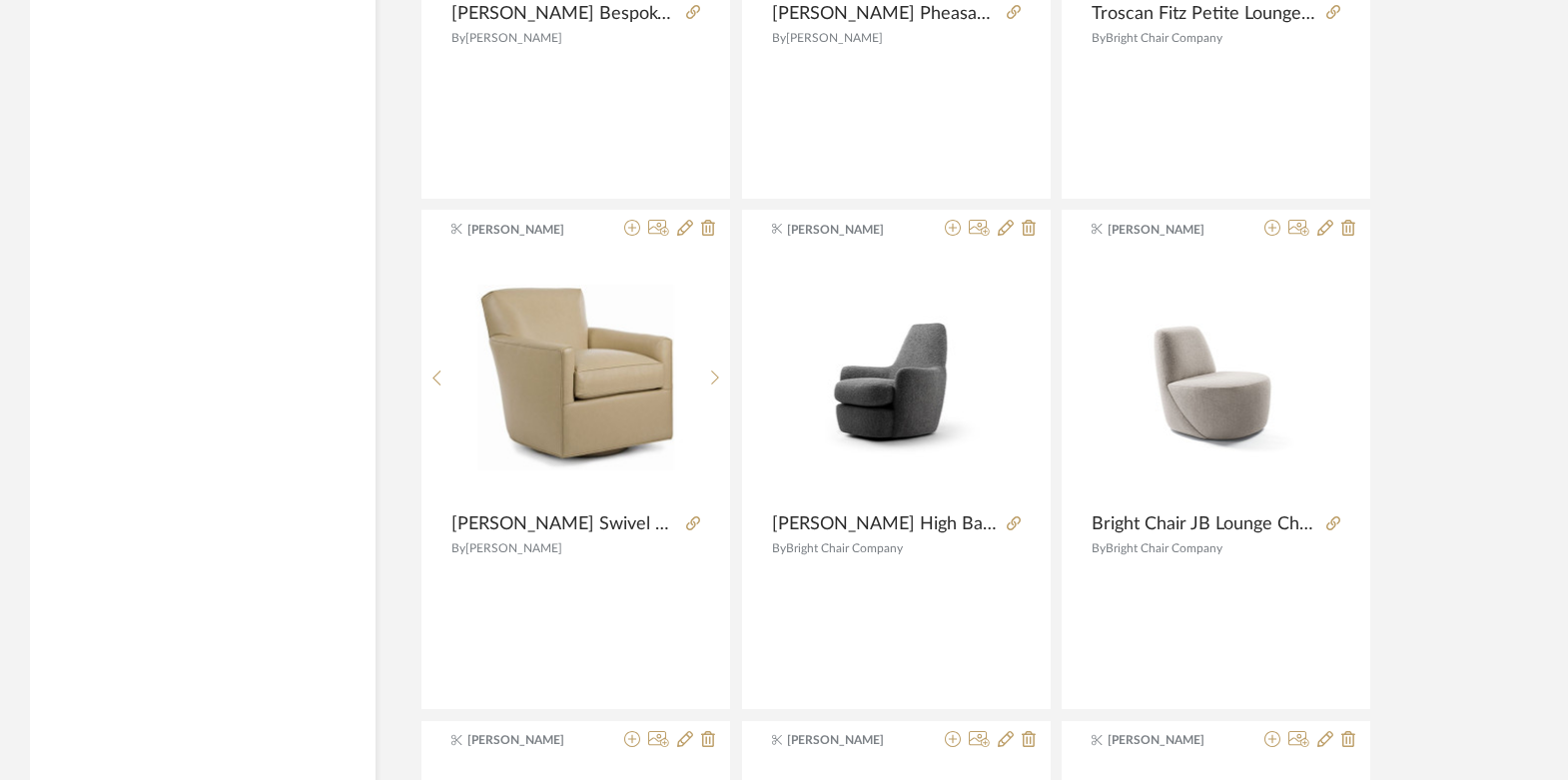 scroll, scrollTop: 39086, scrollLeft: 0, axis: vertical 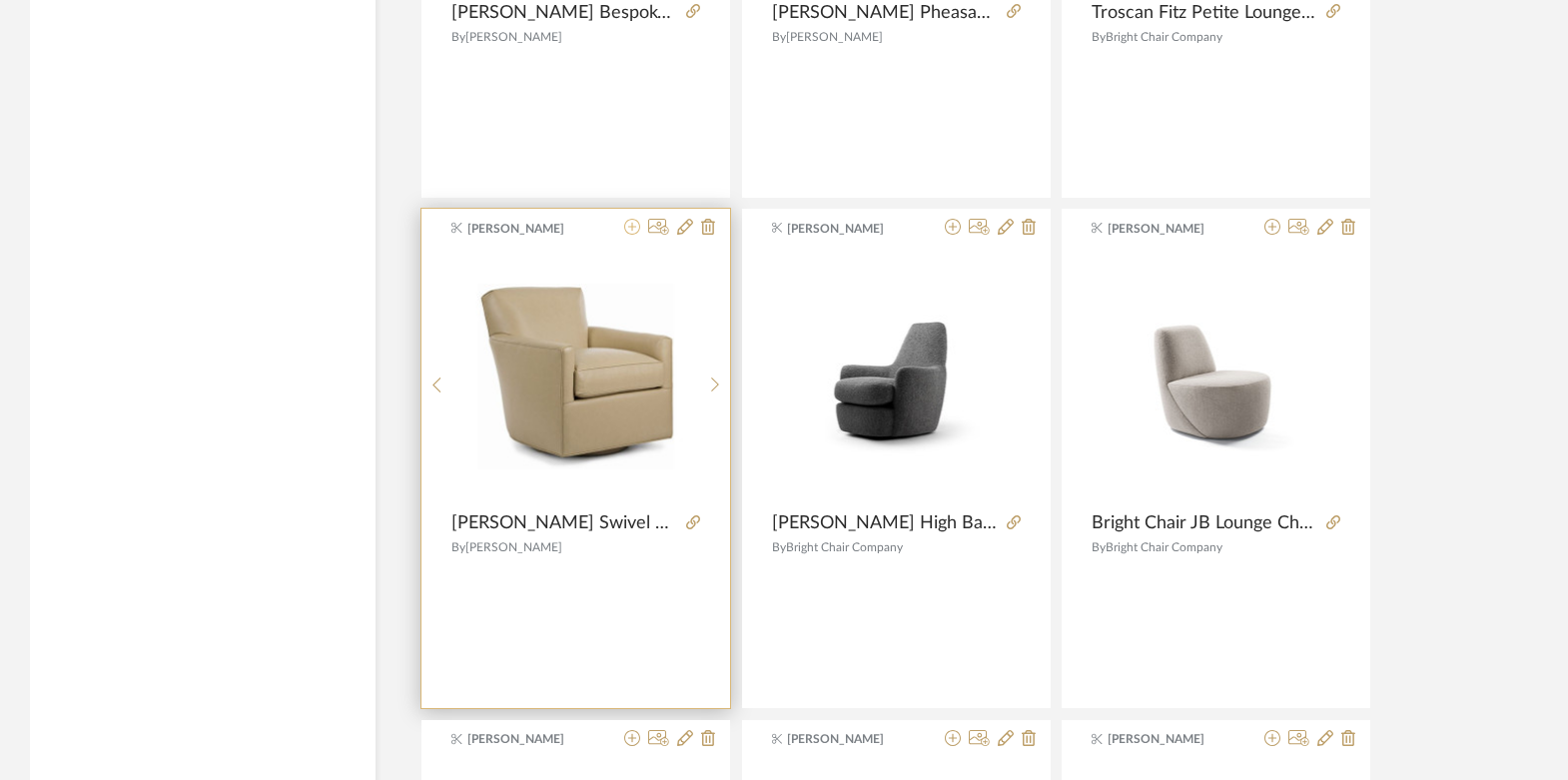 click 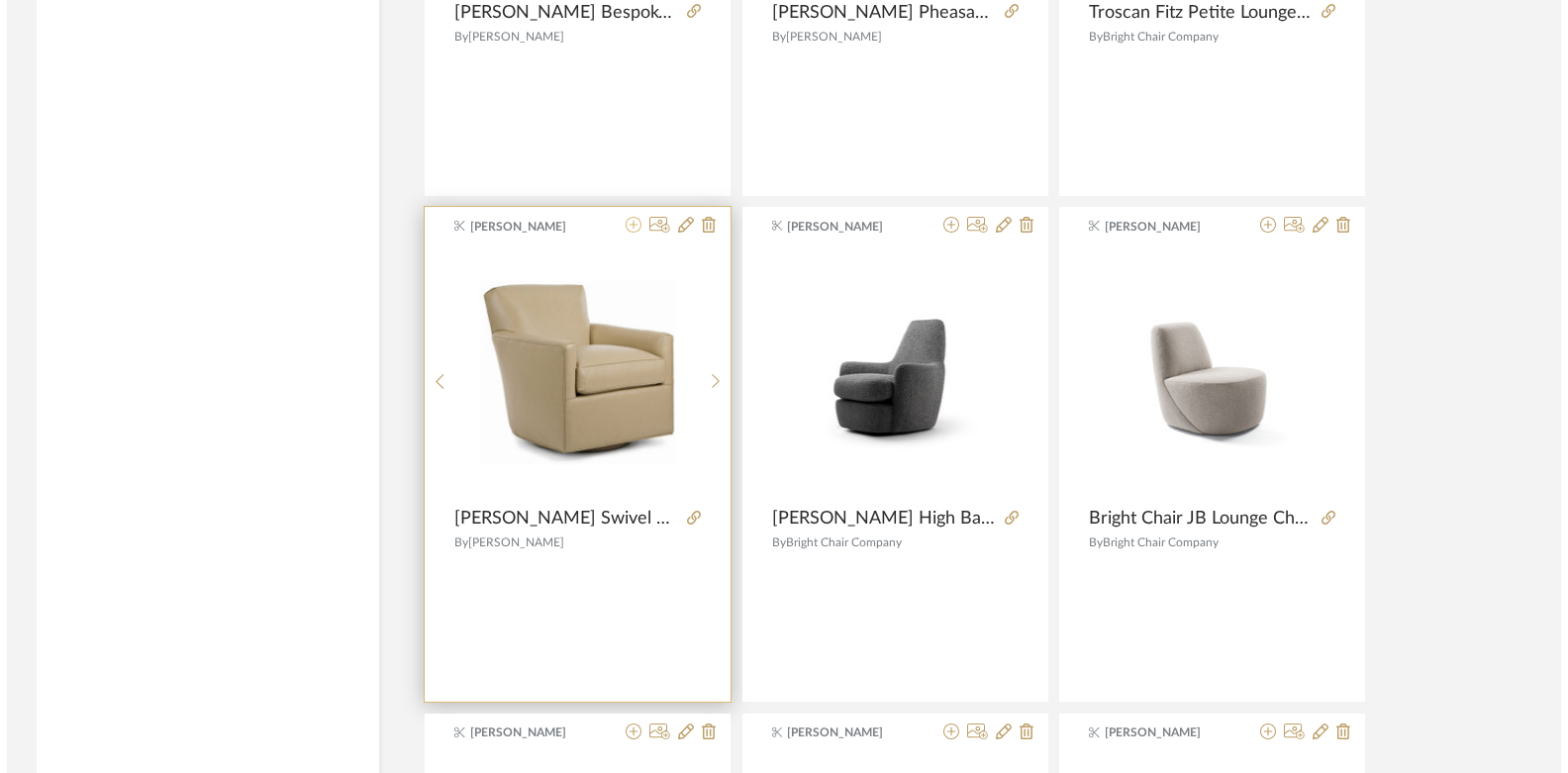 scroll, scrollTop: 0, scrollLeft: 0, axis: both 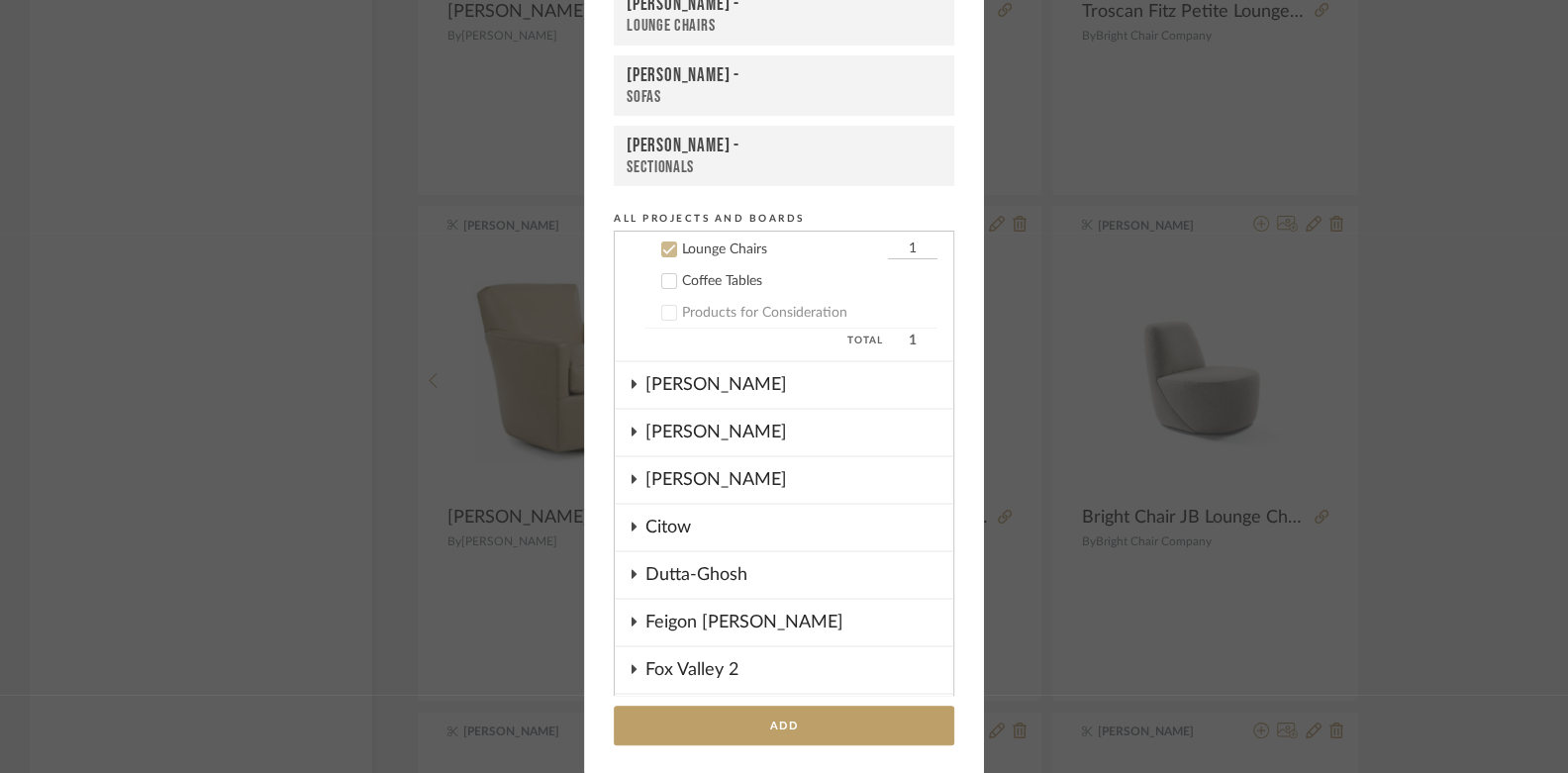click on "Lounge Chairs" at bounding box center (784, 26) 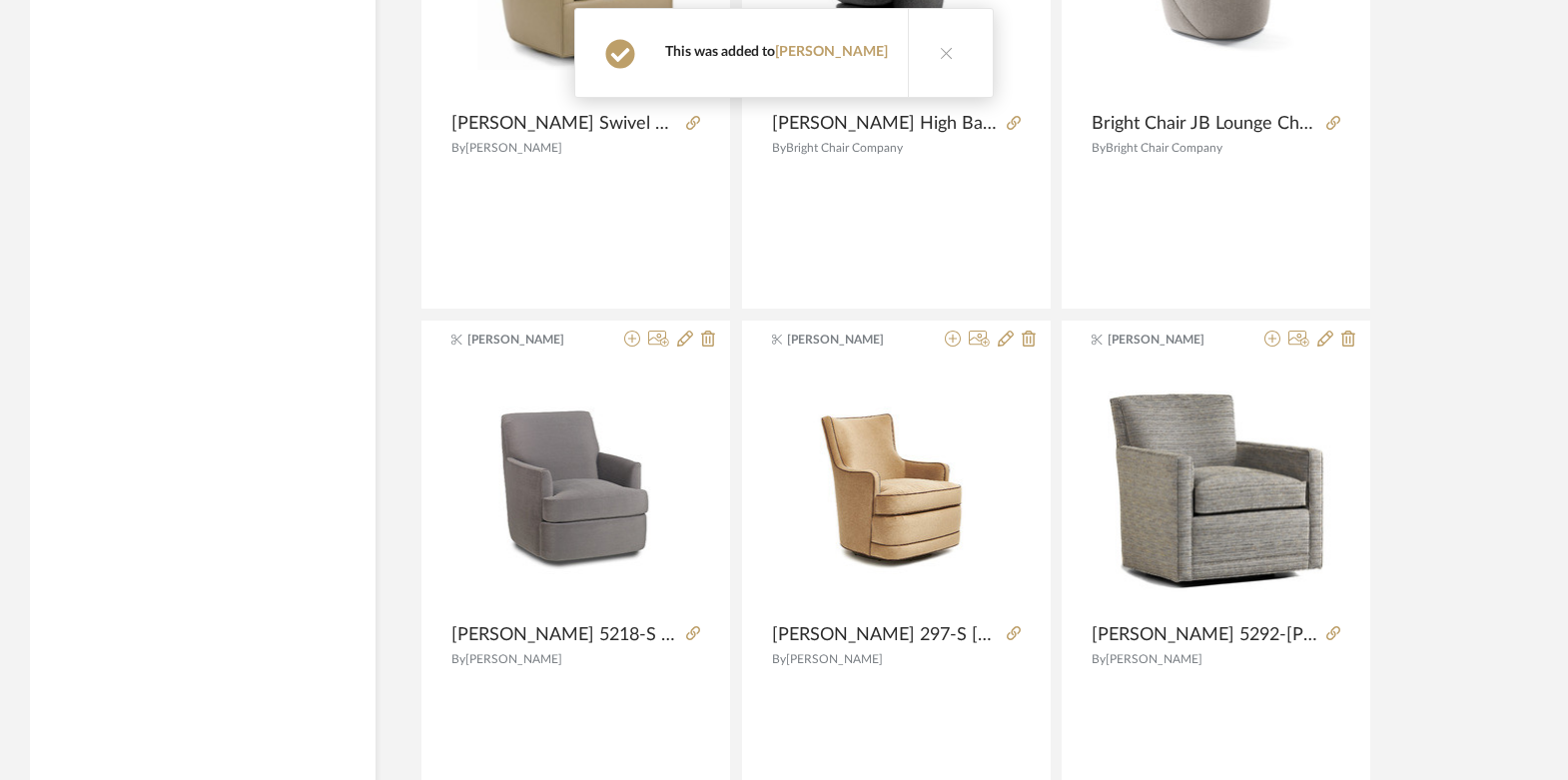 scroll, scrollTop: 39487, scrollLeft: 0, axis: vertical 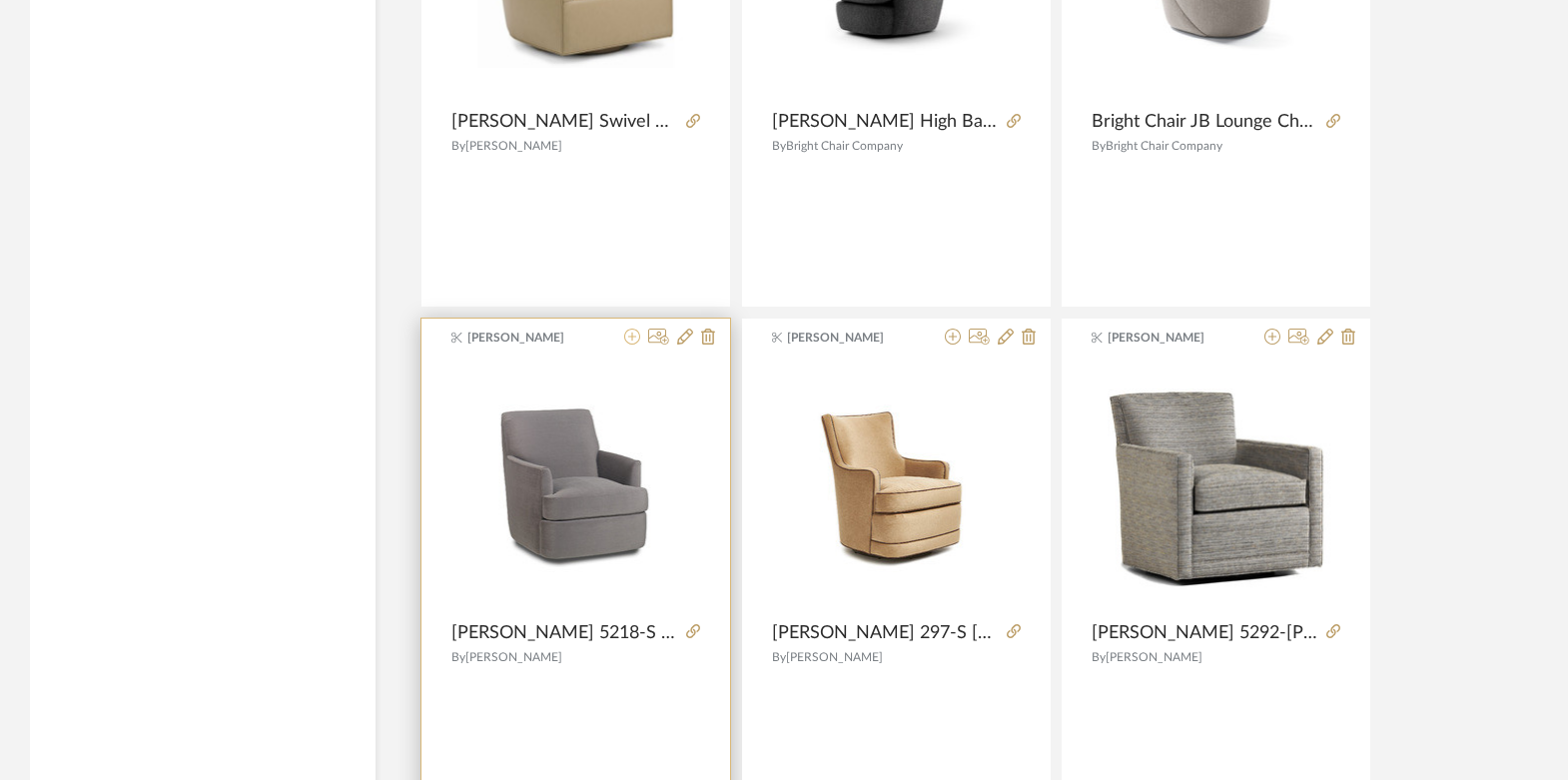 click 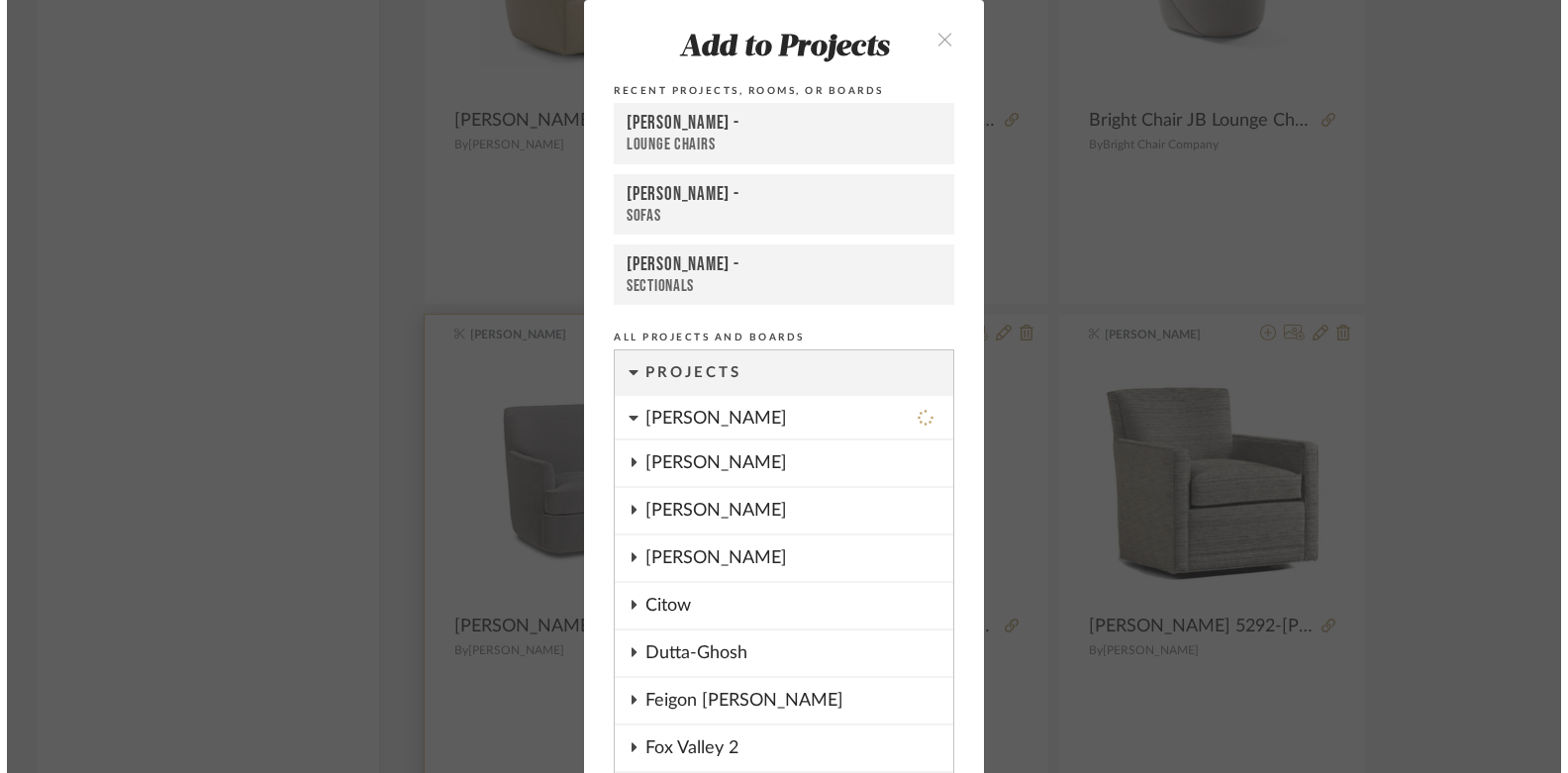 scroll, scrollTop: 0, scrollLeft: 0, axis: both 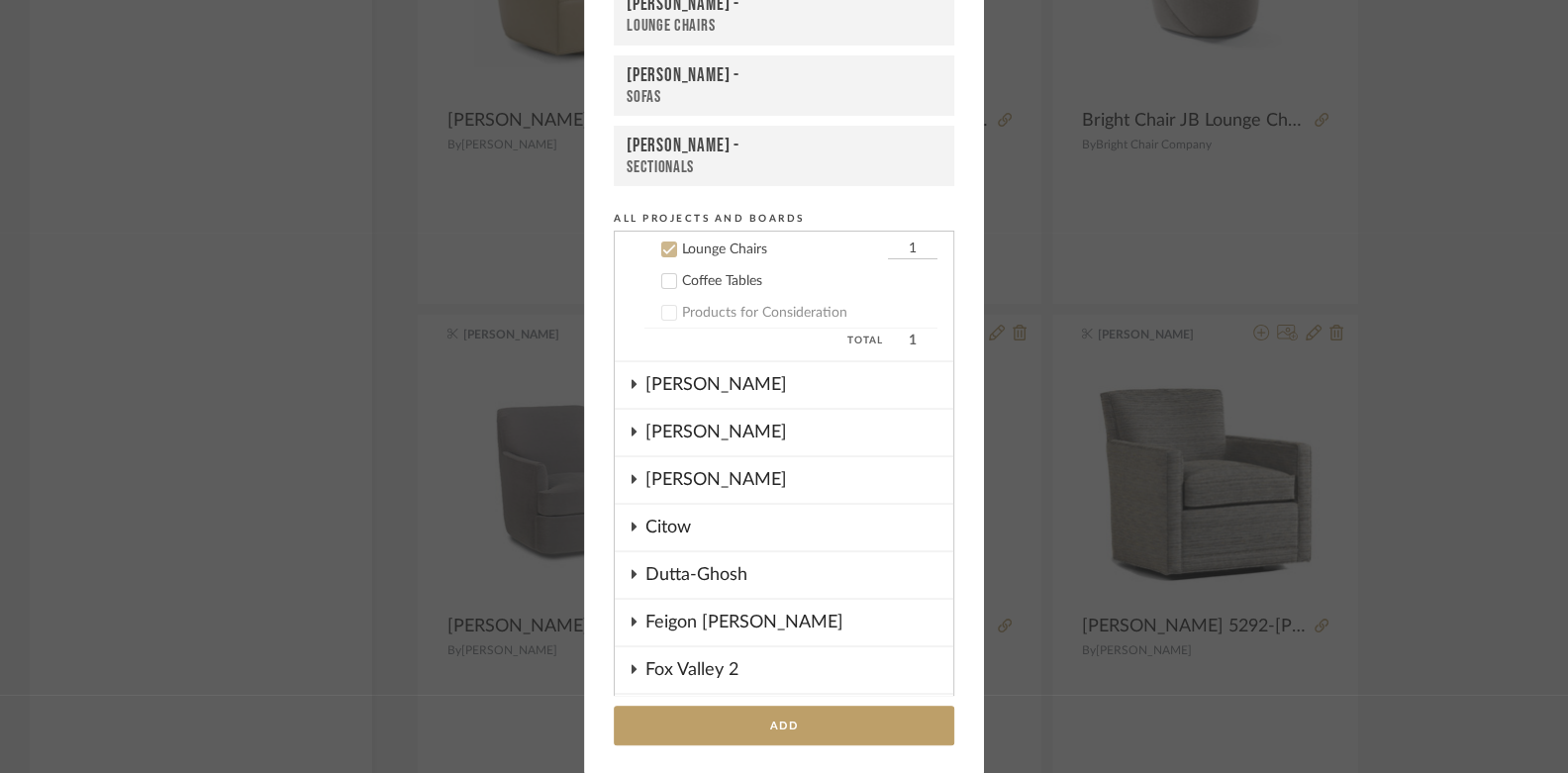 click on "Lounge Chairs" at bounding box center [784, 26] 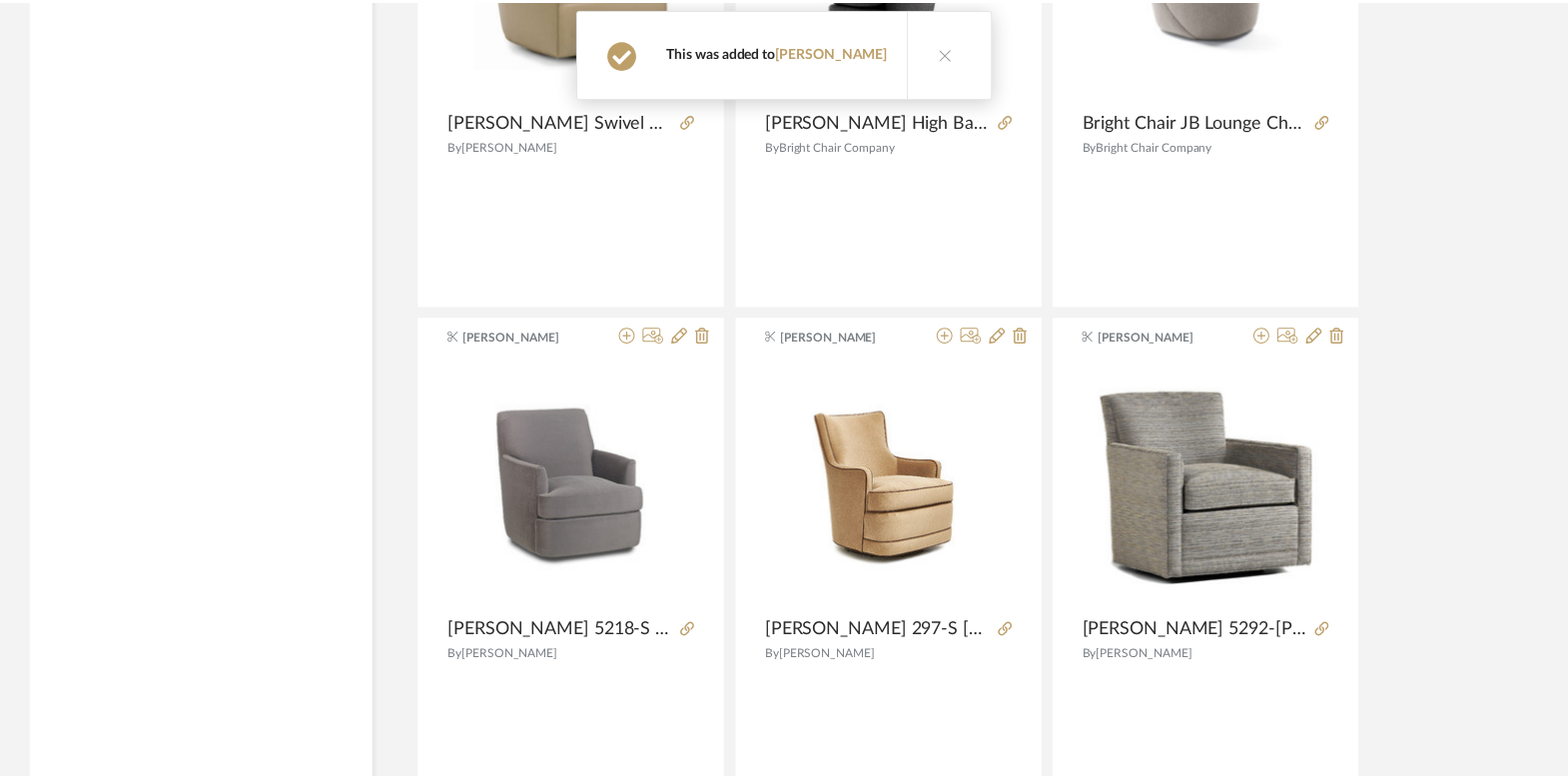 scroll, scrollTop: 39487, scrollLeft: 0, axis: vertical 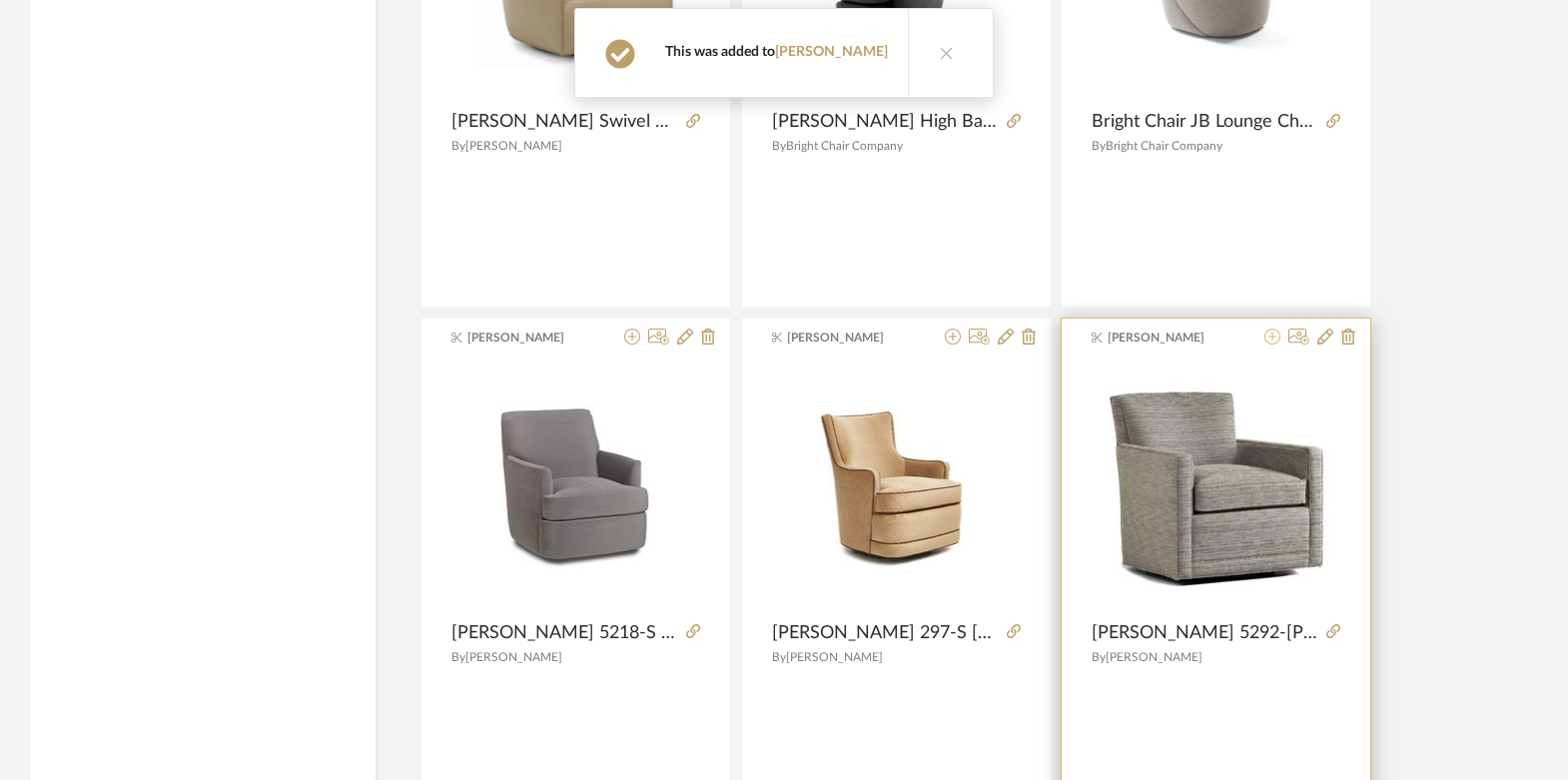 click 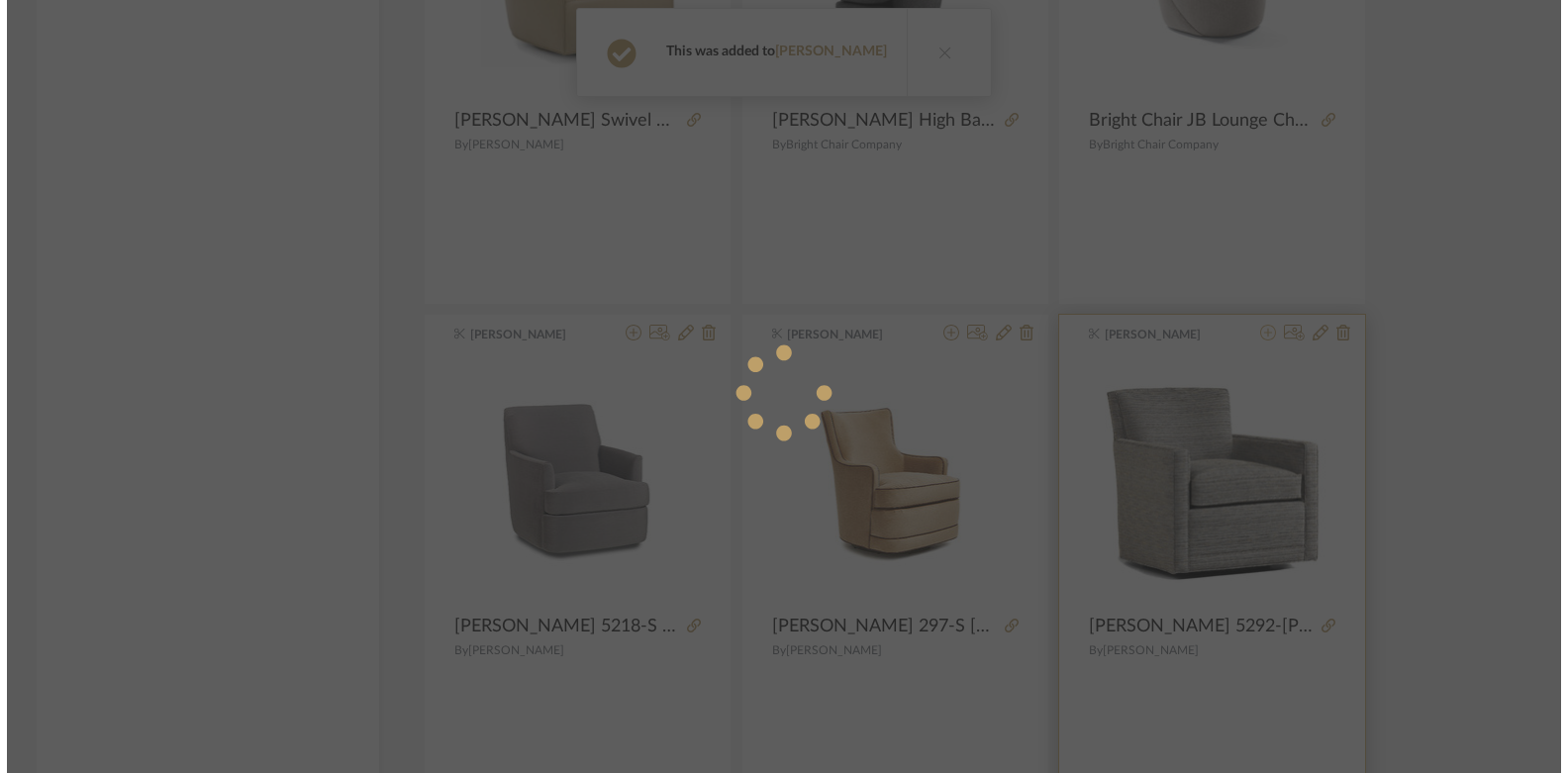 scroll, scrollTop: 0, scrollLeft: 0, axis: both 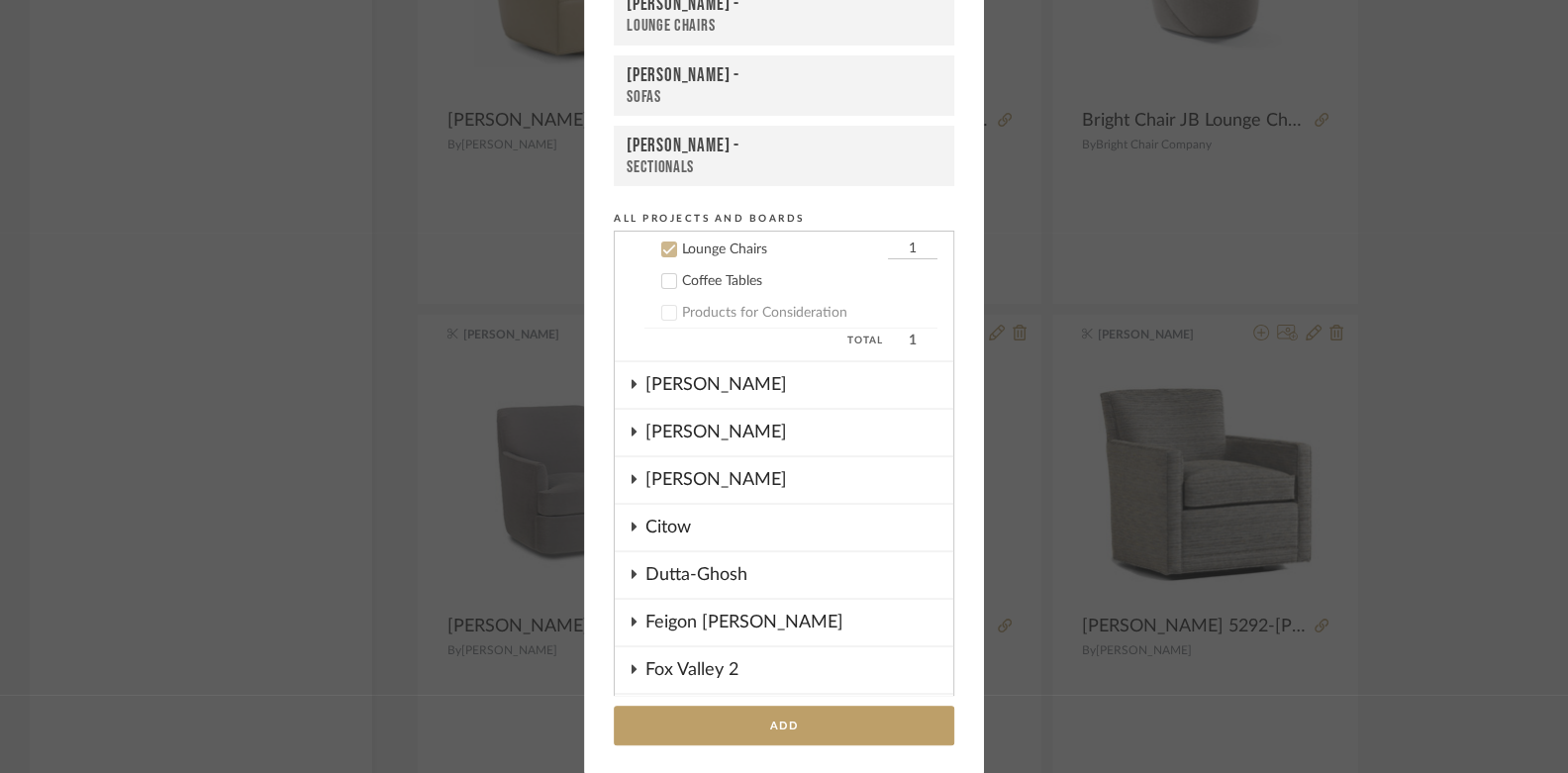 click on "Lounge Chairs" at bounding box center (784, 26) 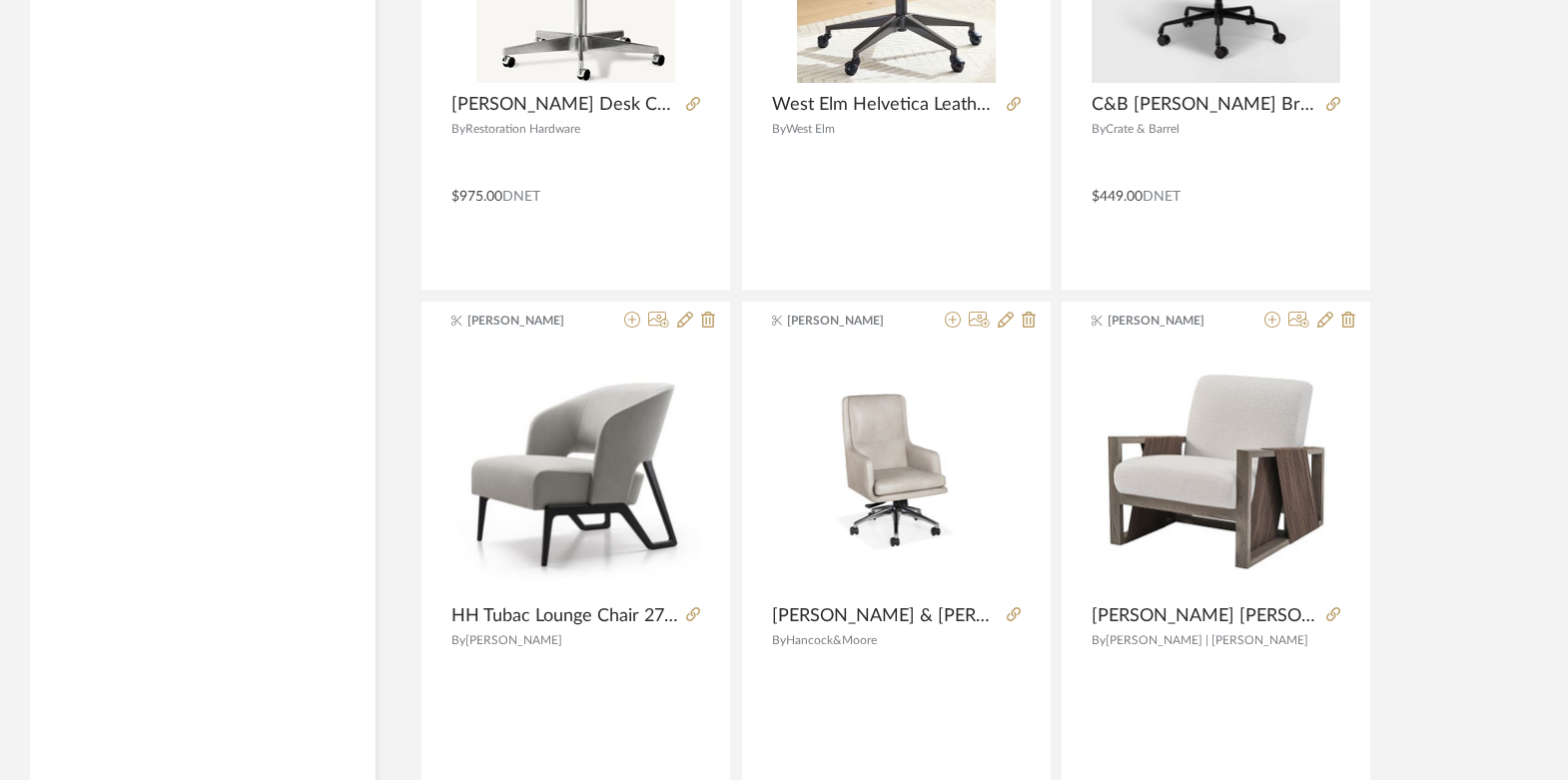 scroll, scrollTop: 42739, scrollLeft: 0, axis: vertical 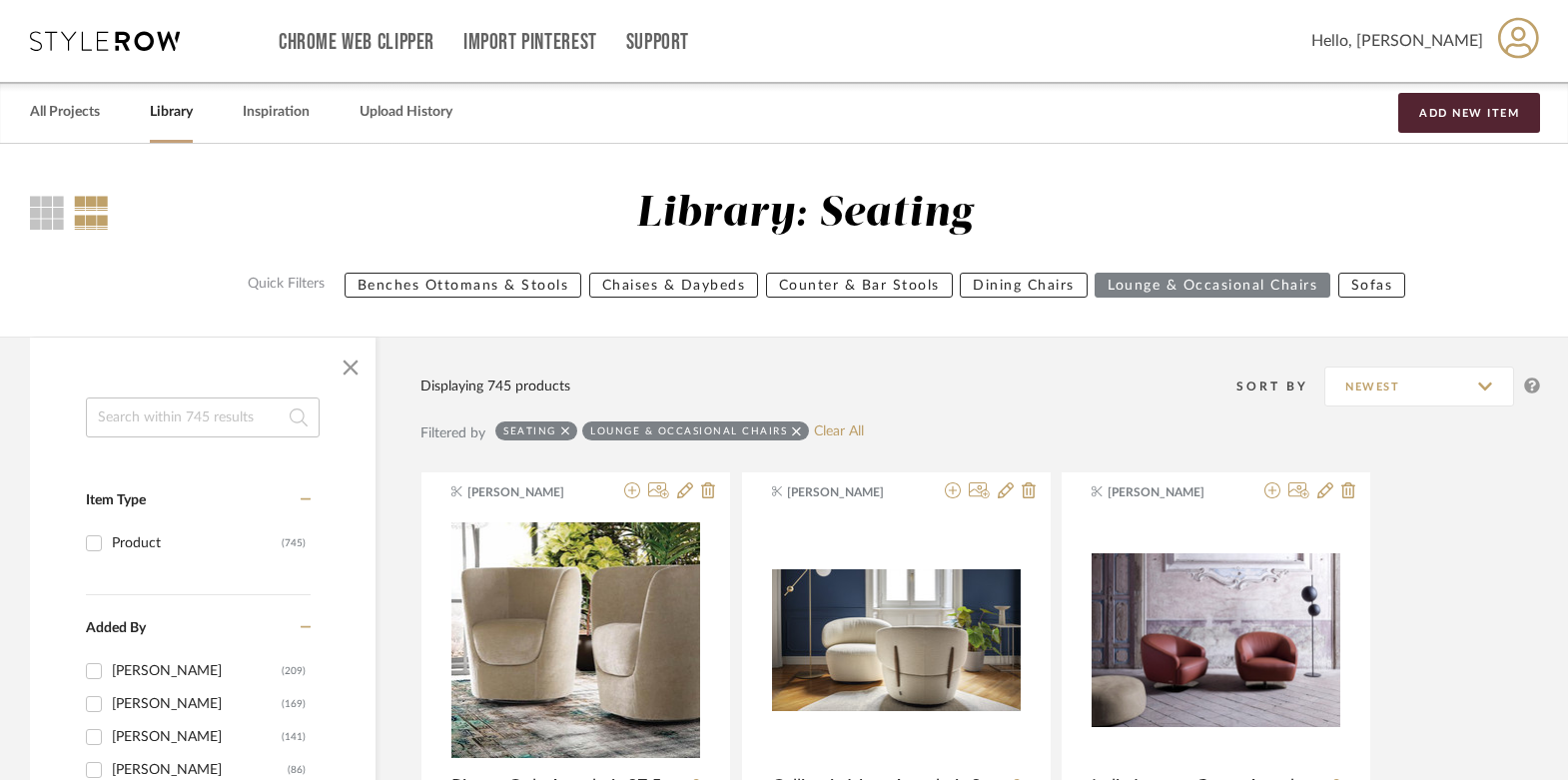 click on "Library" at bounding box center (171, 112) 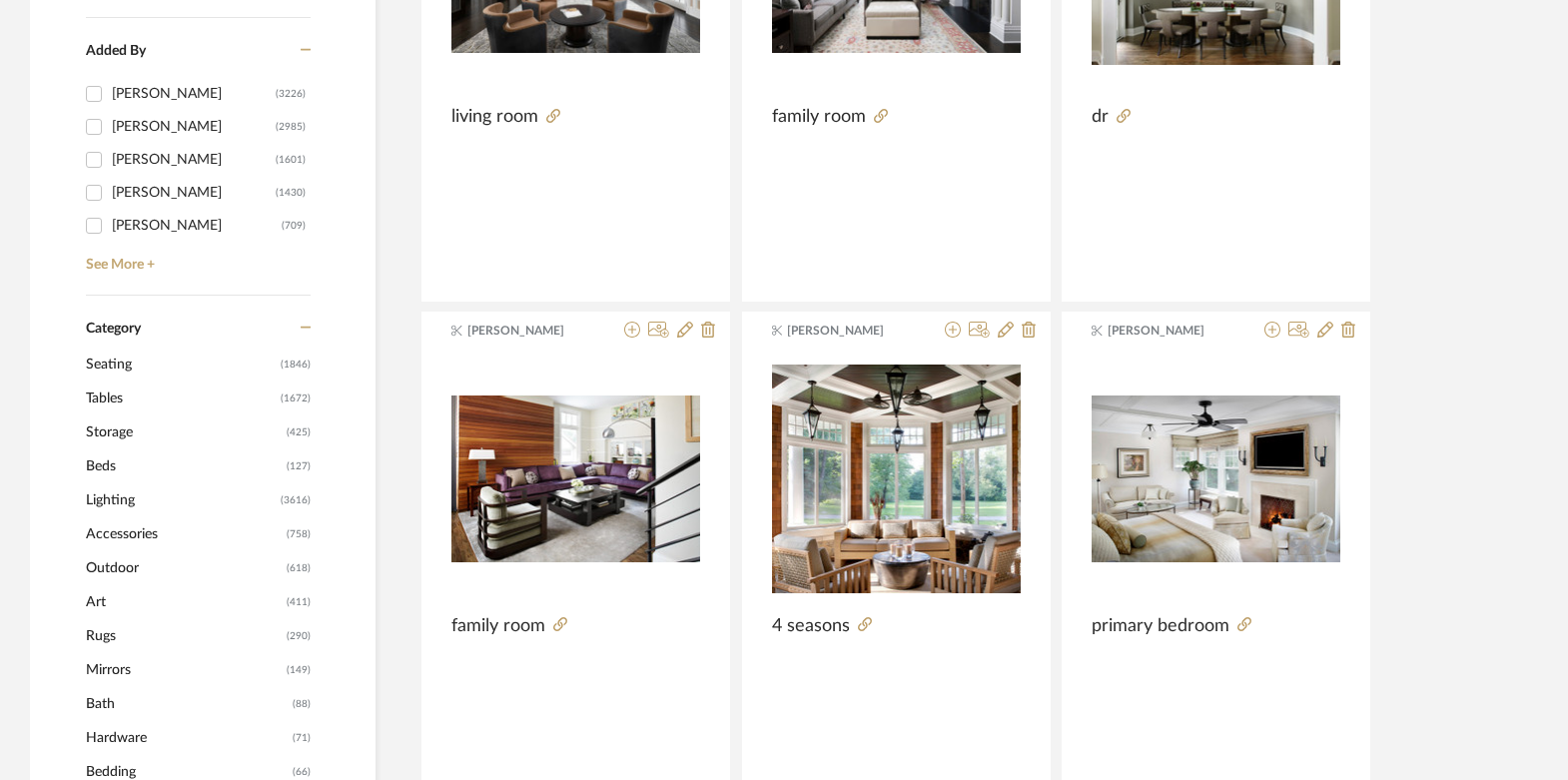 scroll, scrollTop: 582, scrollLeft: 0, axis: vertical 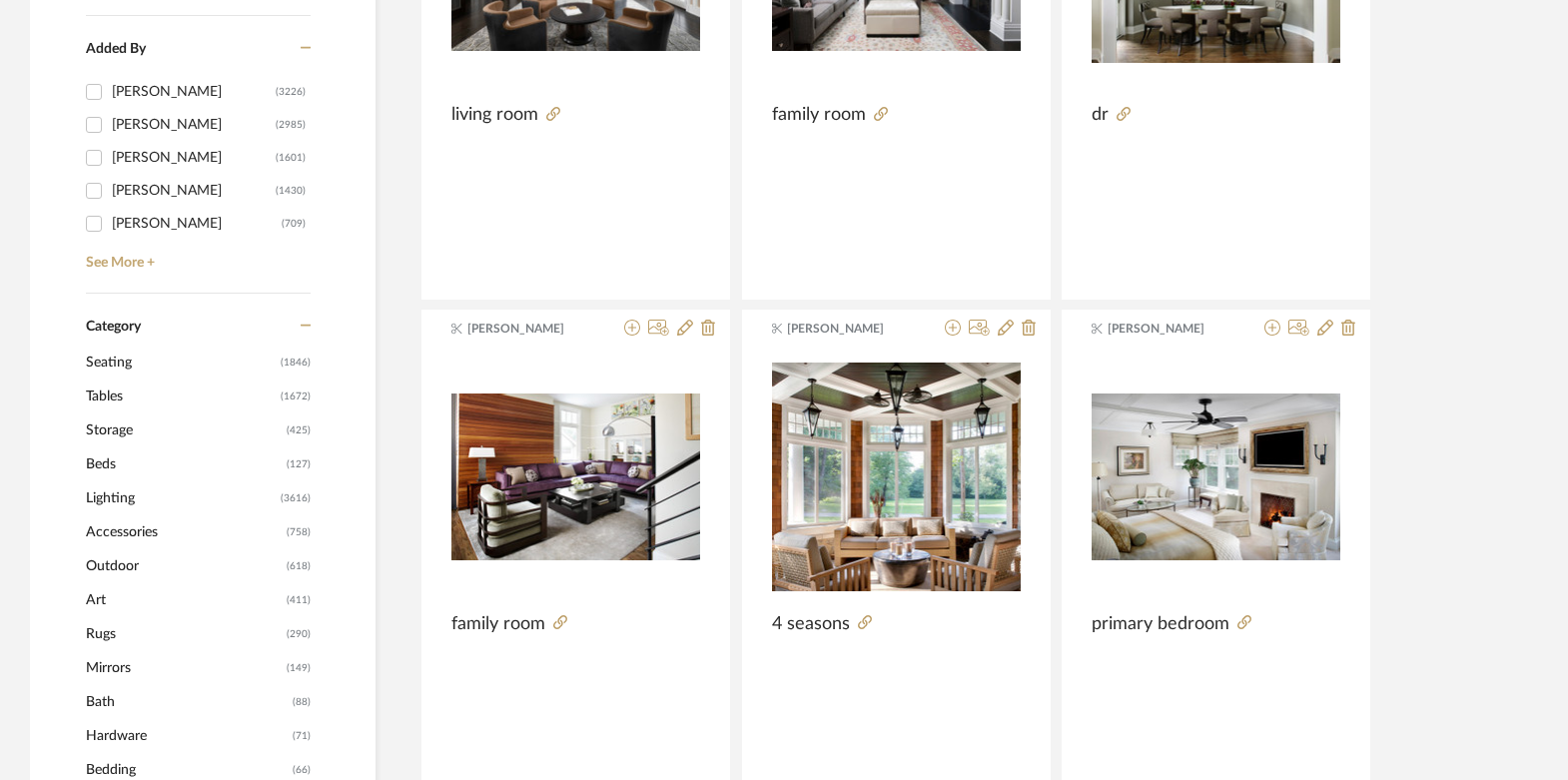 click on "Tables" 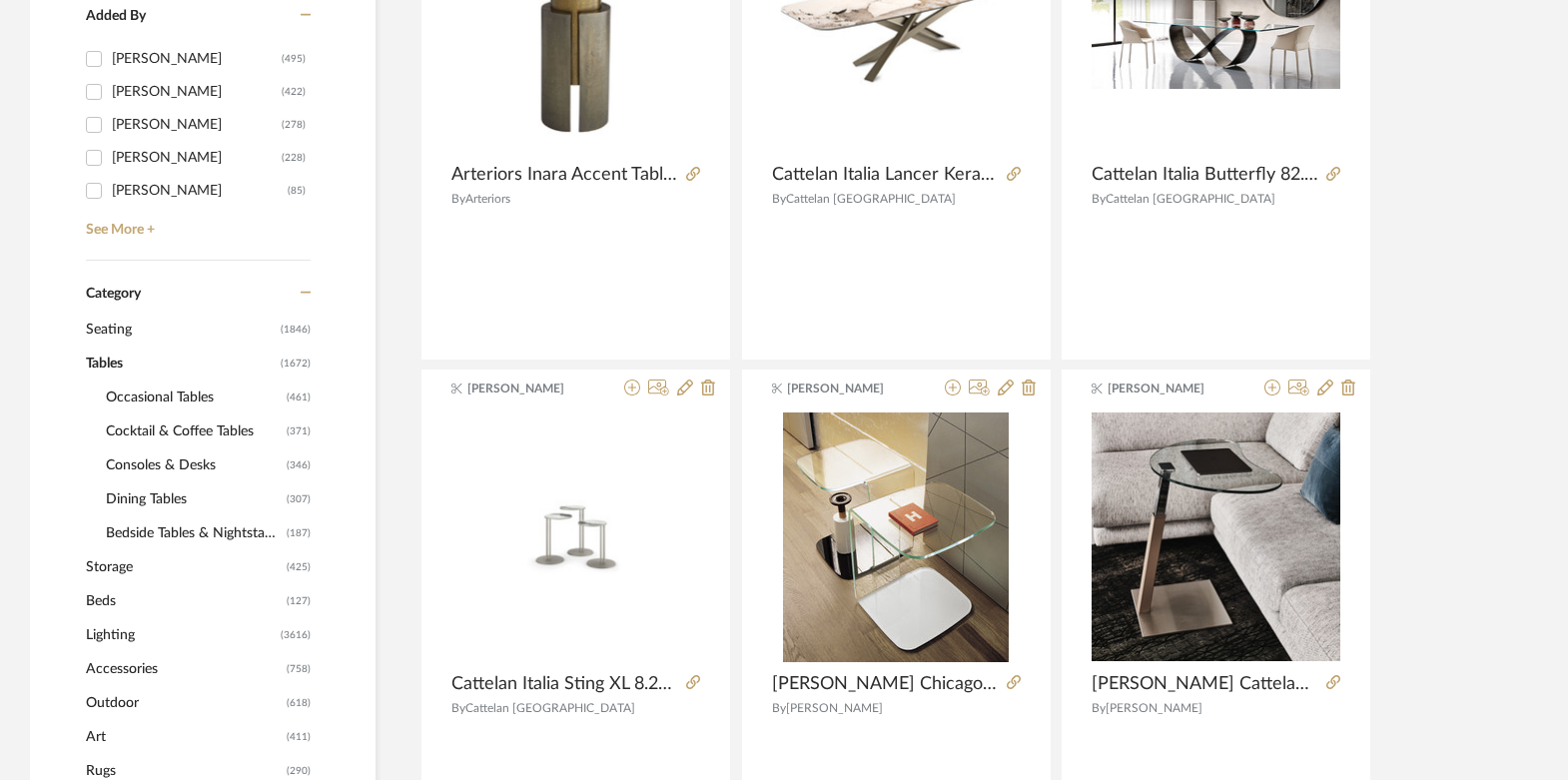 click on "Cocktail & Coffee Tables" 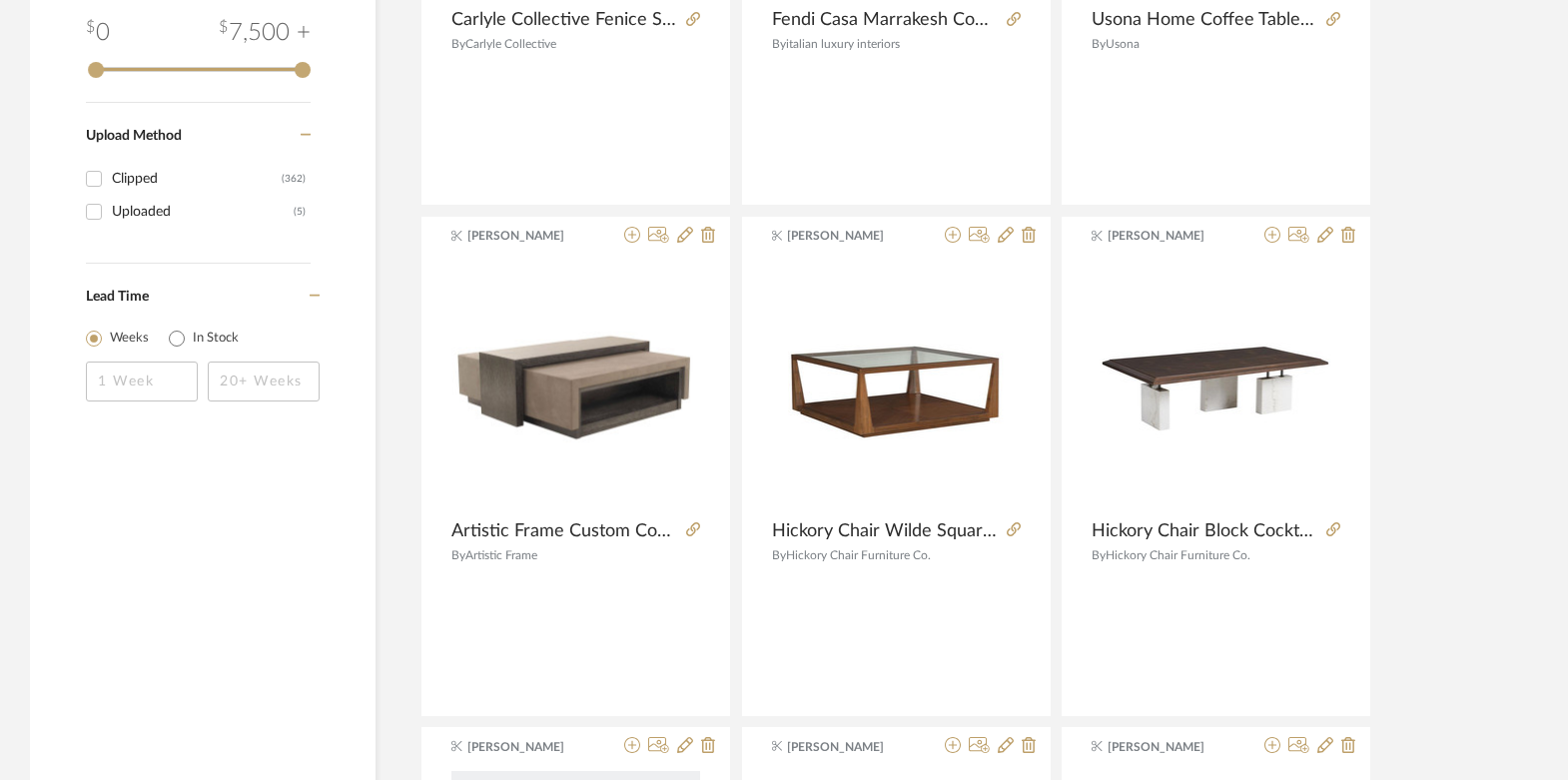 scroll, scrollTop: 2817, scrollLeft: 0, axis: vertical 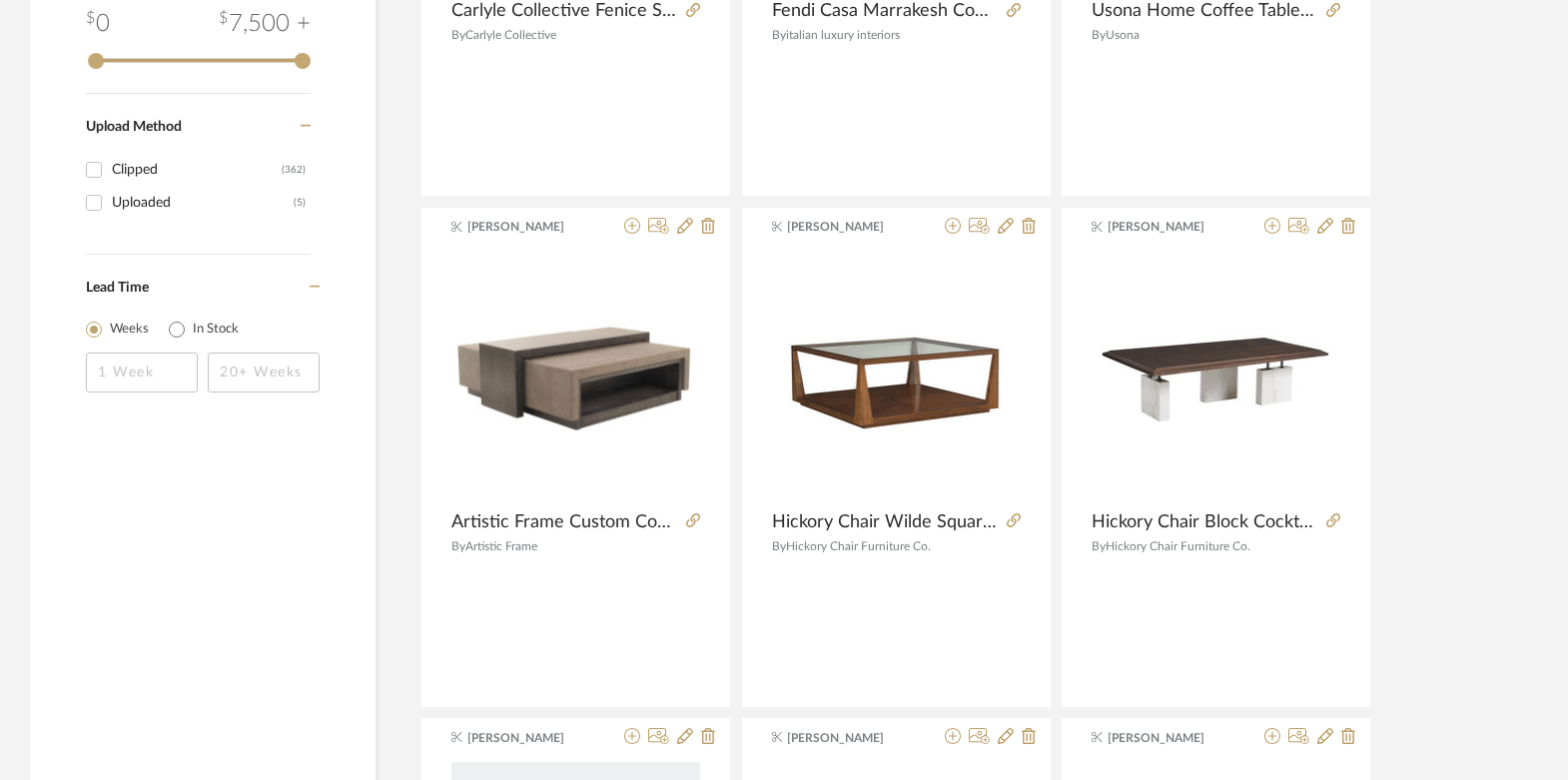 drag, startPoint x: 395, startPoint y: 391, endPoint x: 386, endPoint y: 369, distance: 23.769729 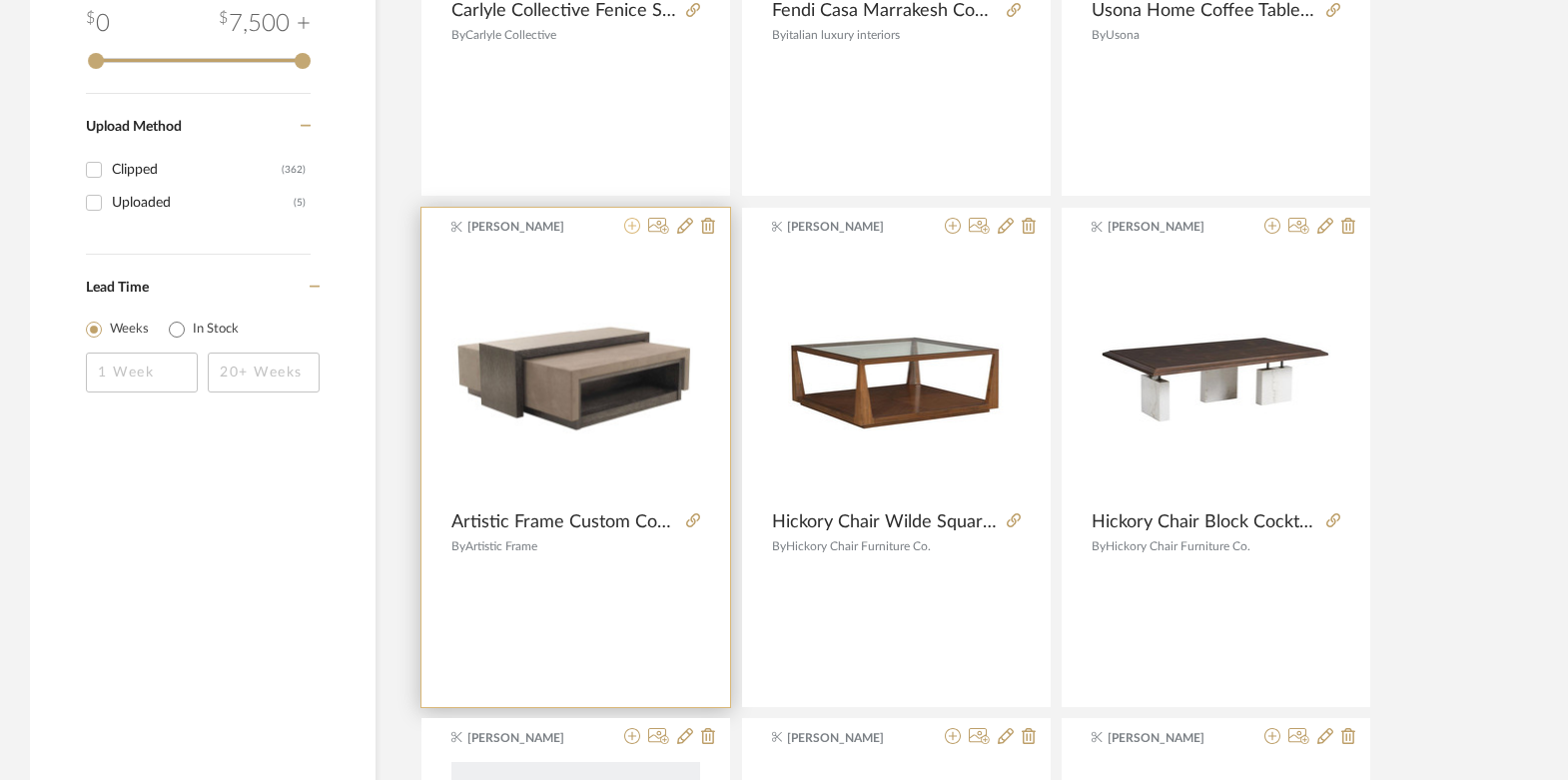 click 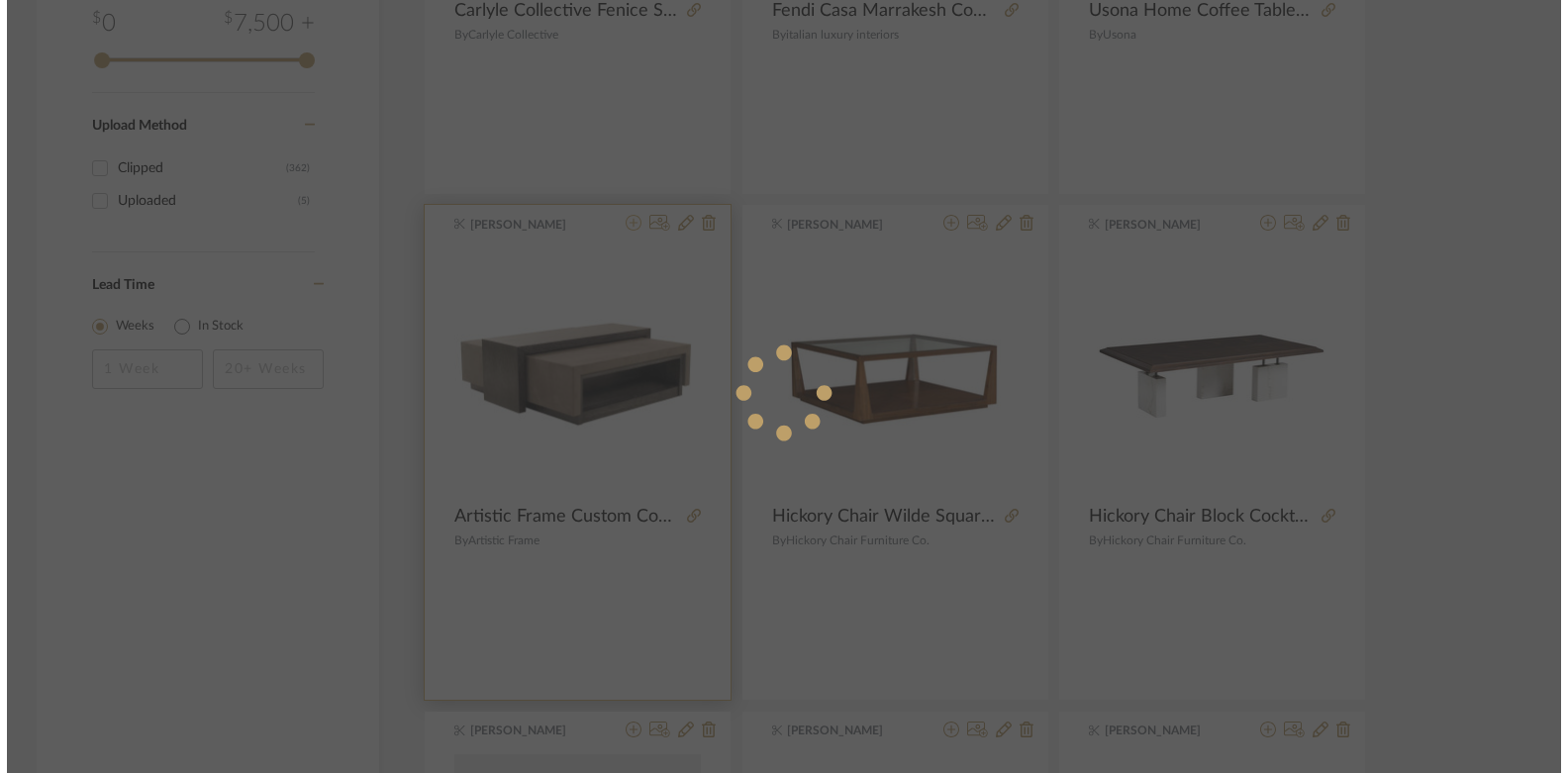 scroll, scrollTop: 0, scrollLeft: 0, axis: both 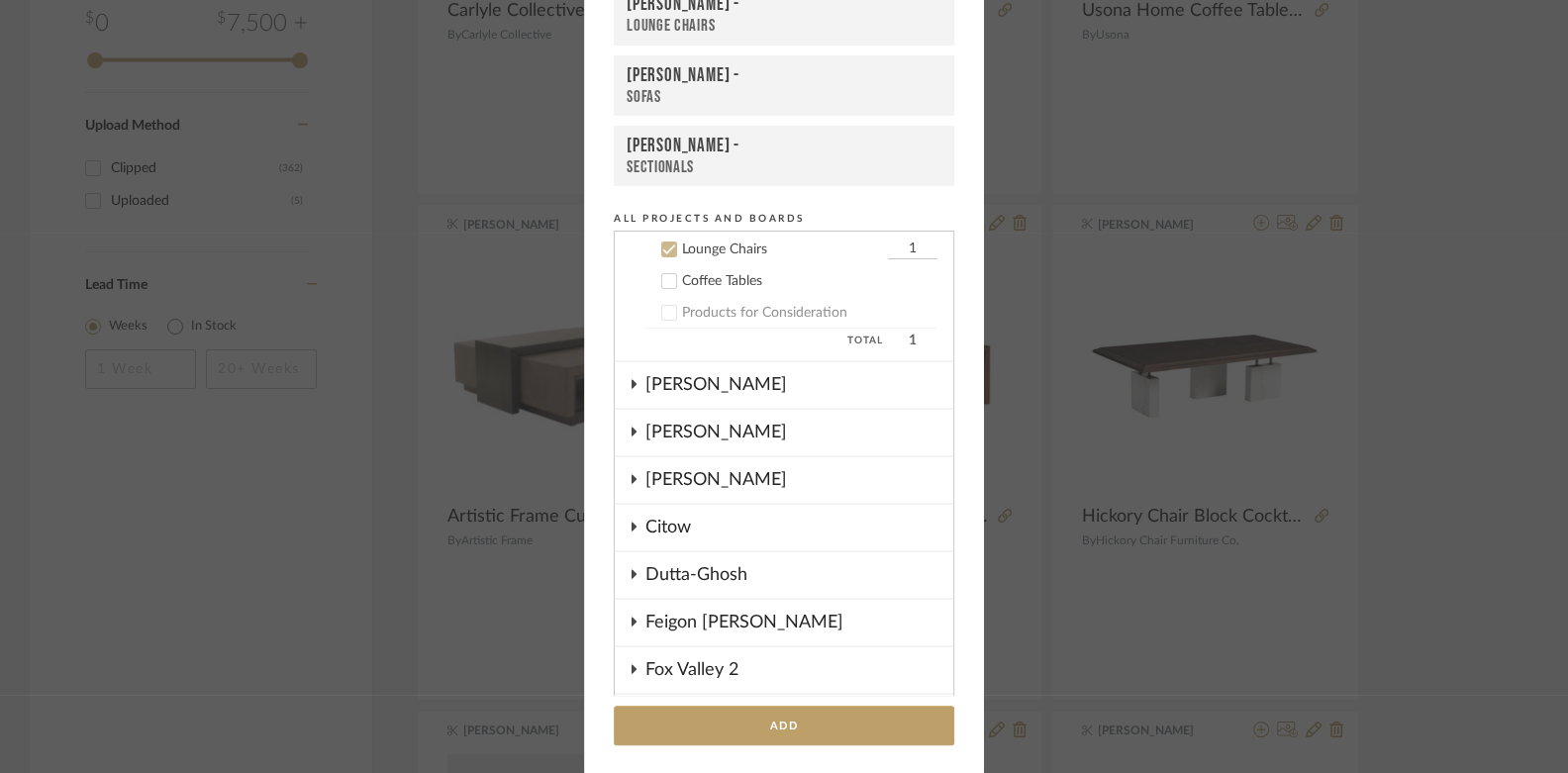 click on "Coffee Tables" at bounding box center [810, 281] 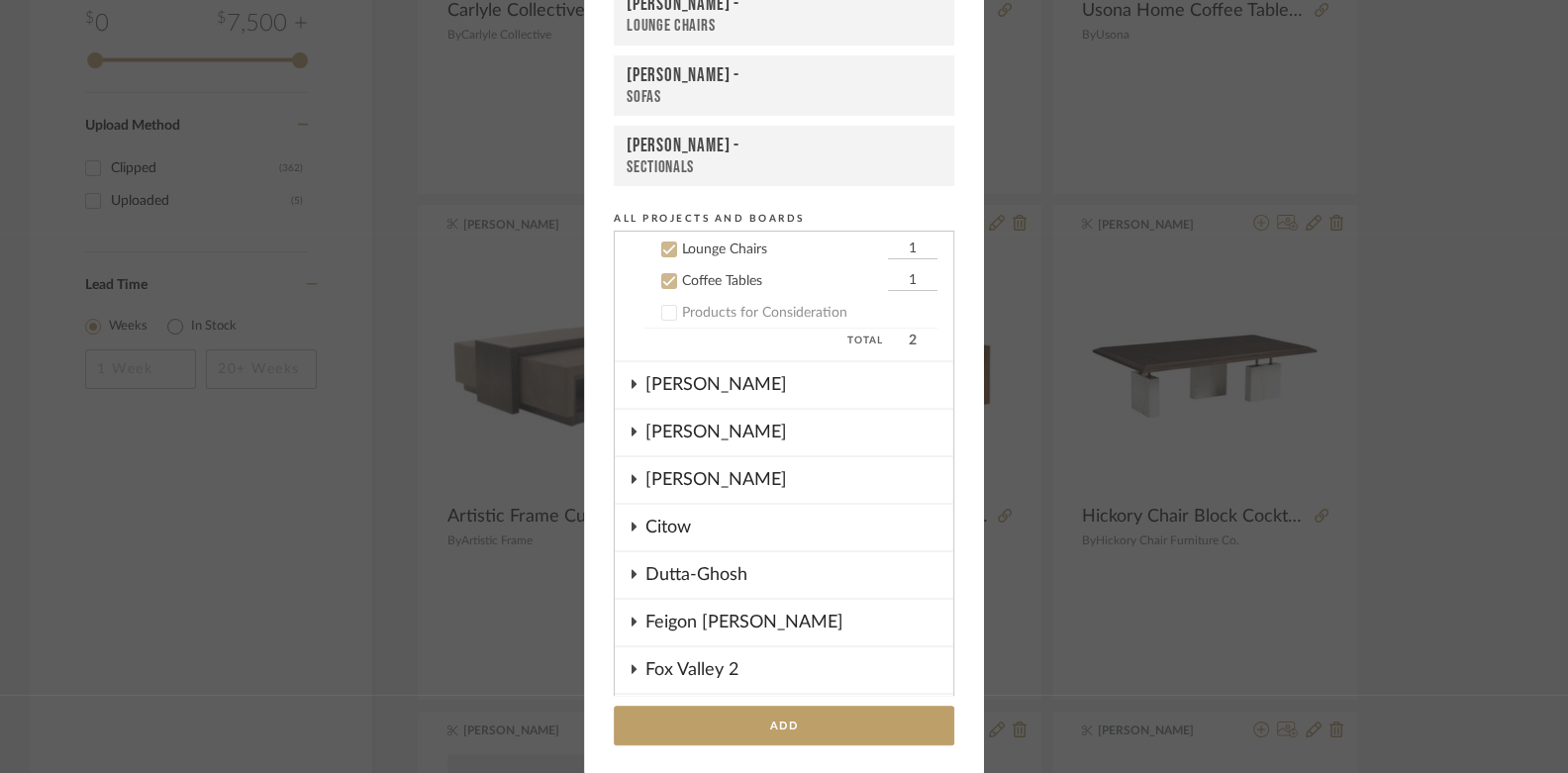 click on "Lounge Chairs" at bounding box center [782, 249] 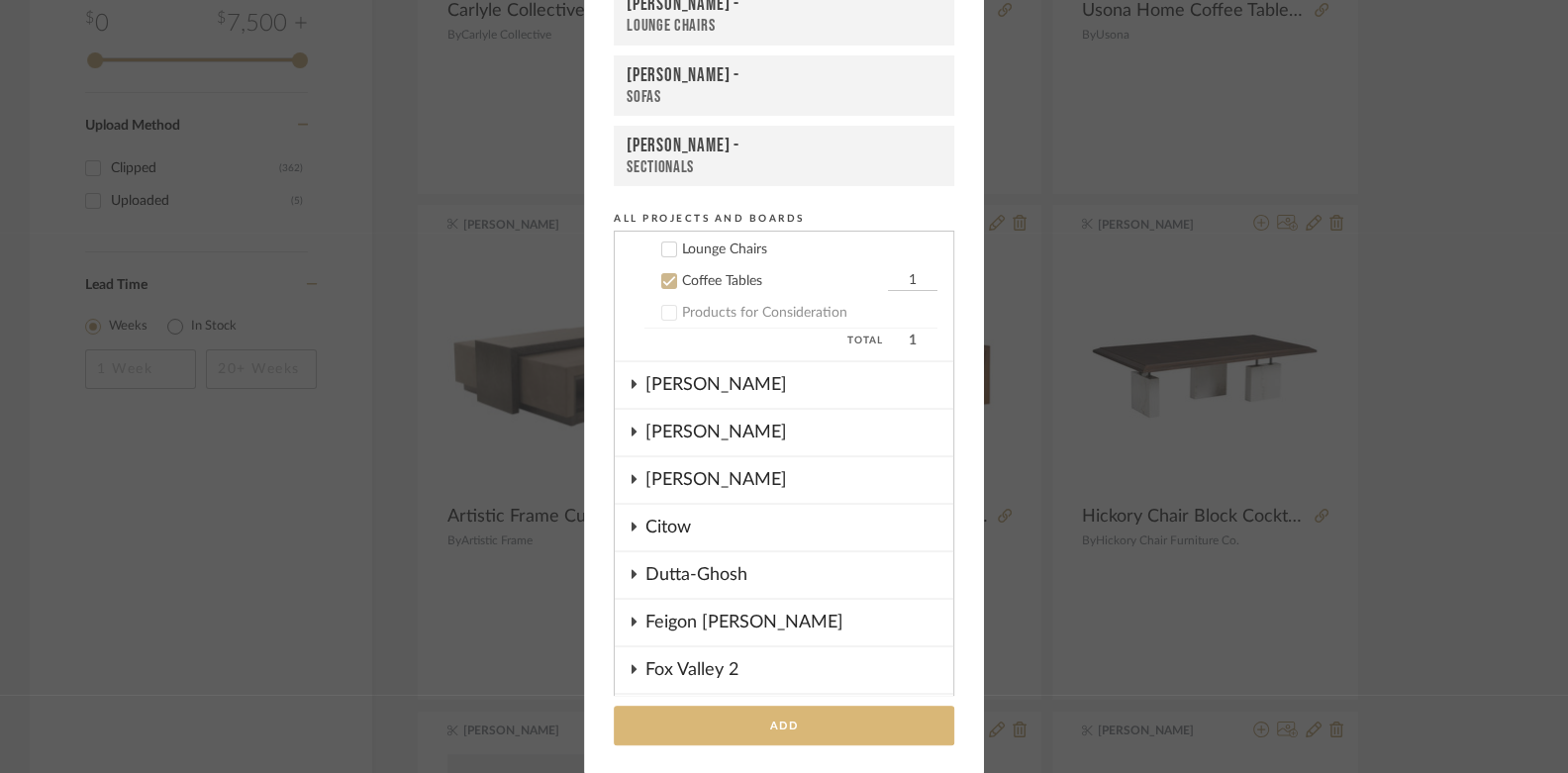 click on "Add" at bounding box center (784, 725) 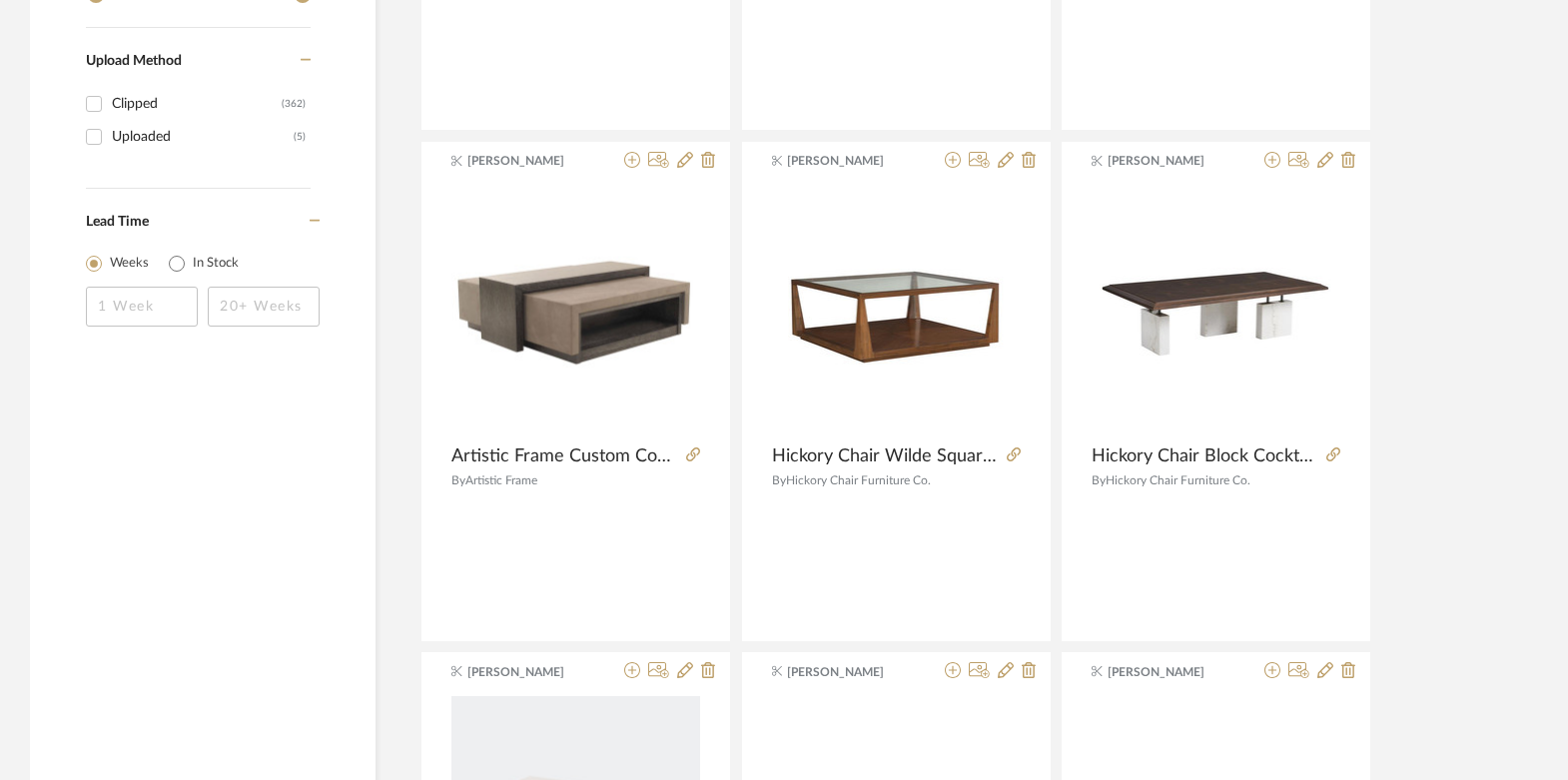 scroll, scrollTop: 2916, scrollLeft: 0, axis: vertical 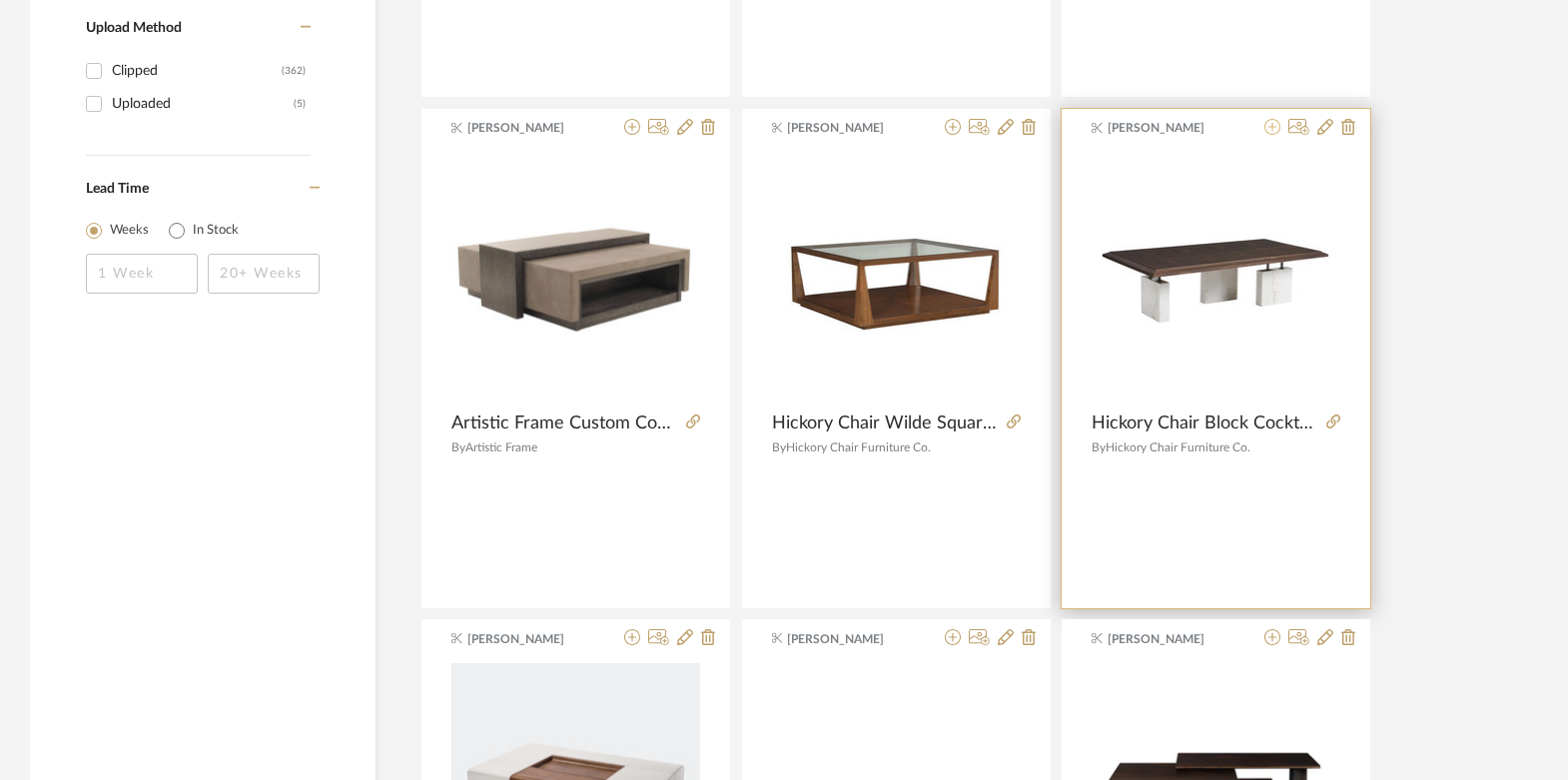 click at bounding box center (1272, 128) 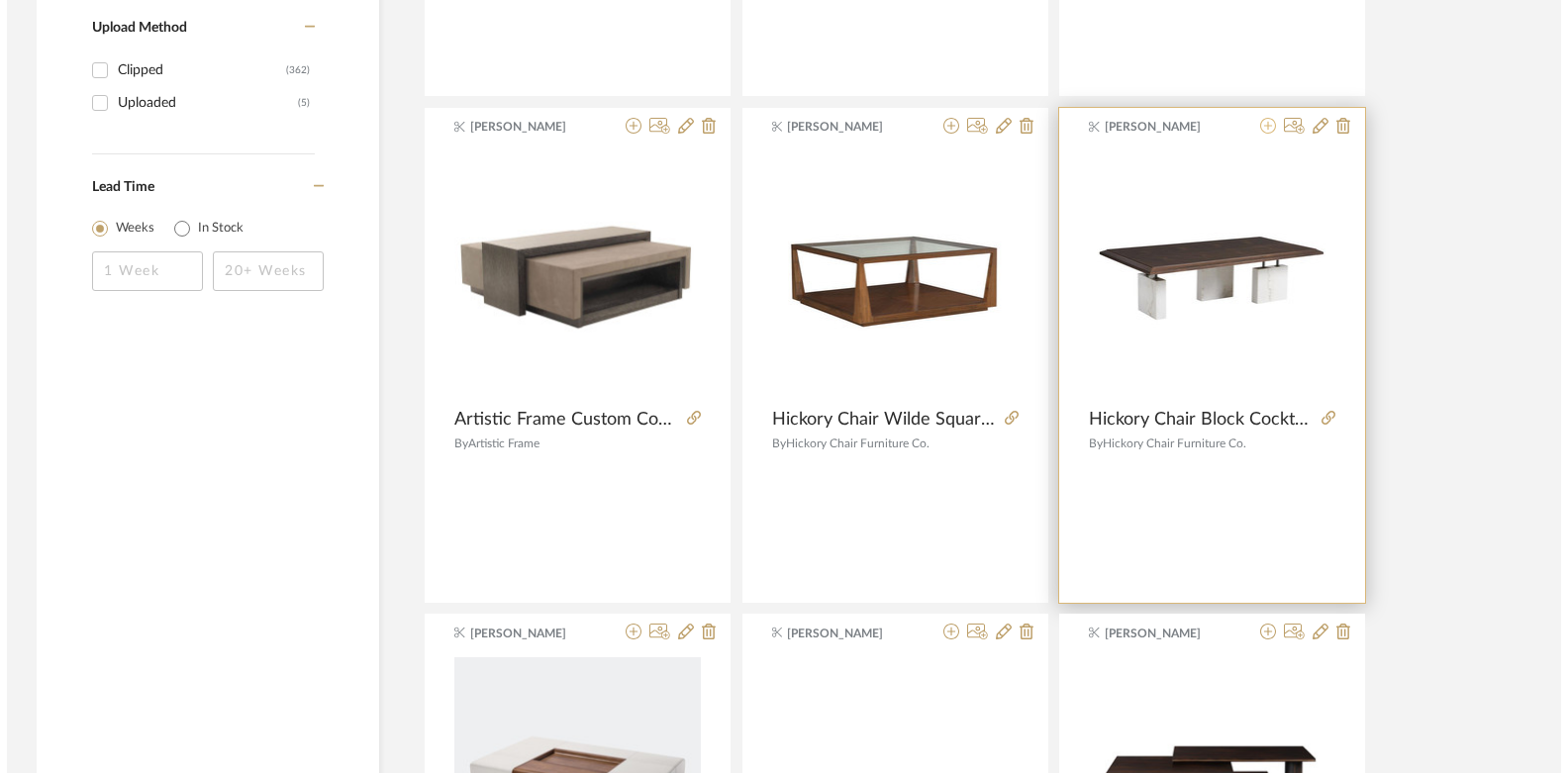 scroll, scrollTop: 0, scrollLeft: 0, axis: both 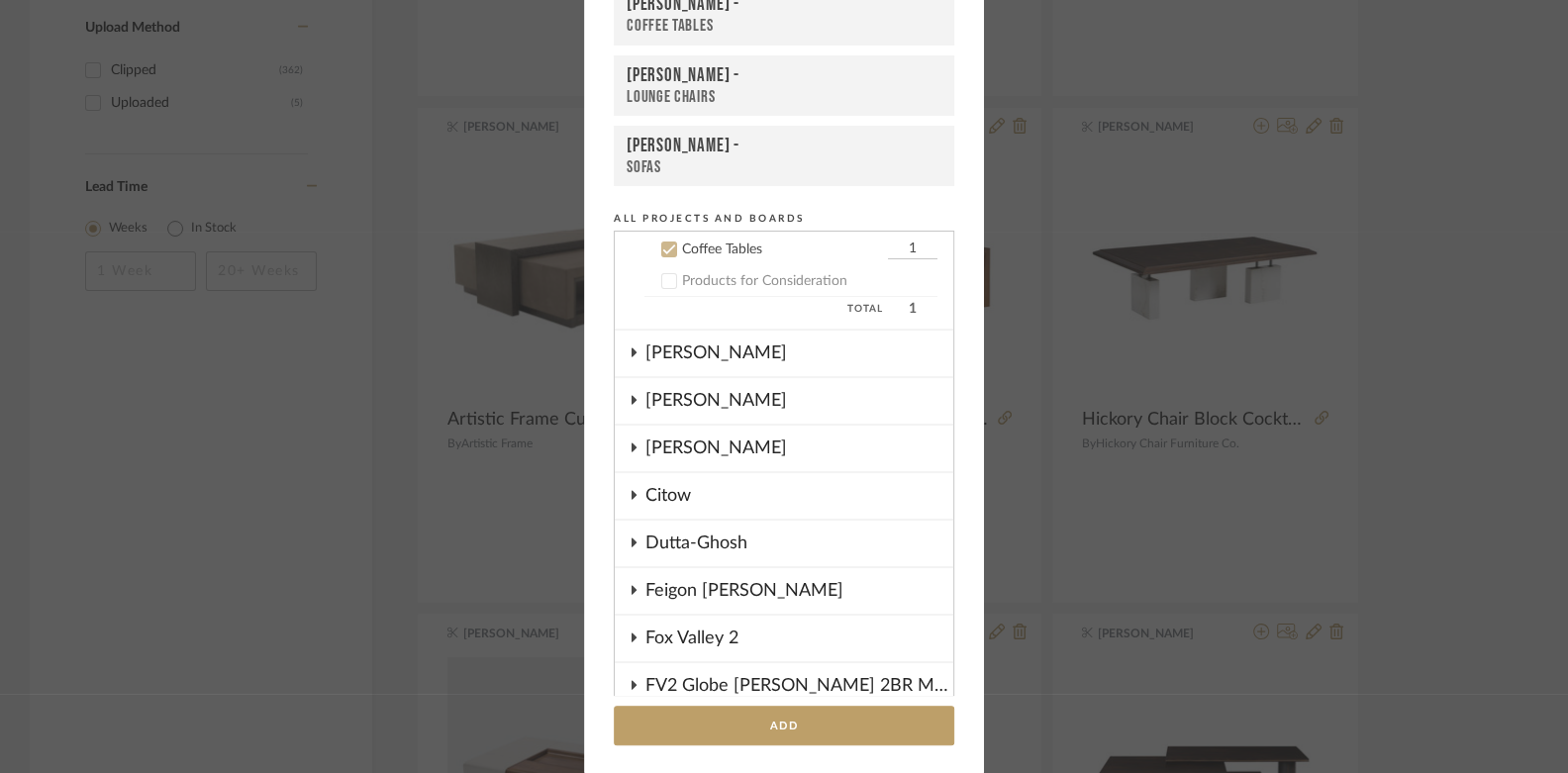 click on "Boutross -" at bounding box center [784, 5] 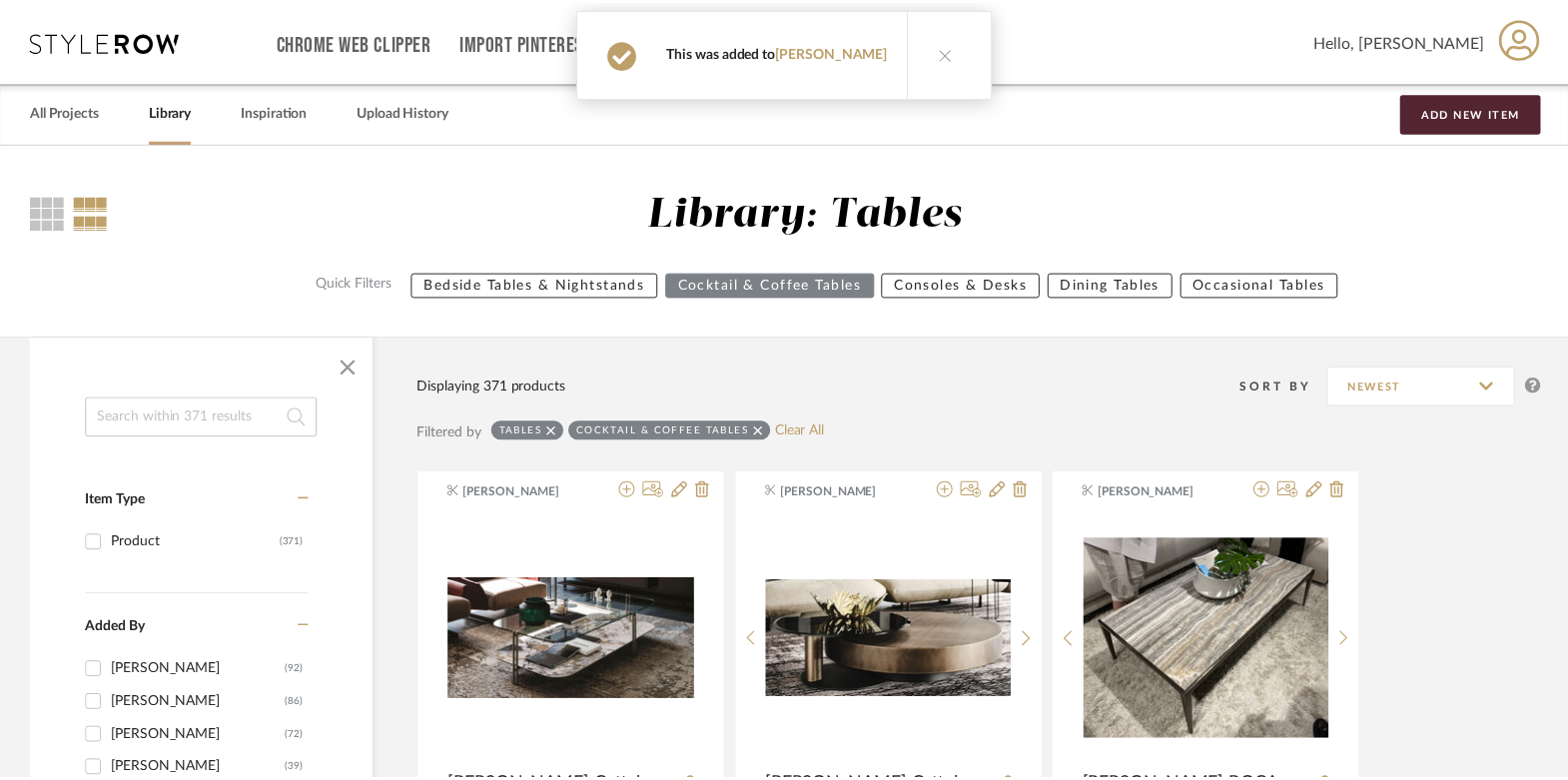 scroll, scrollTop: 2916, scrollLeft: 0, axis: vertical 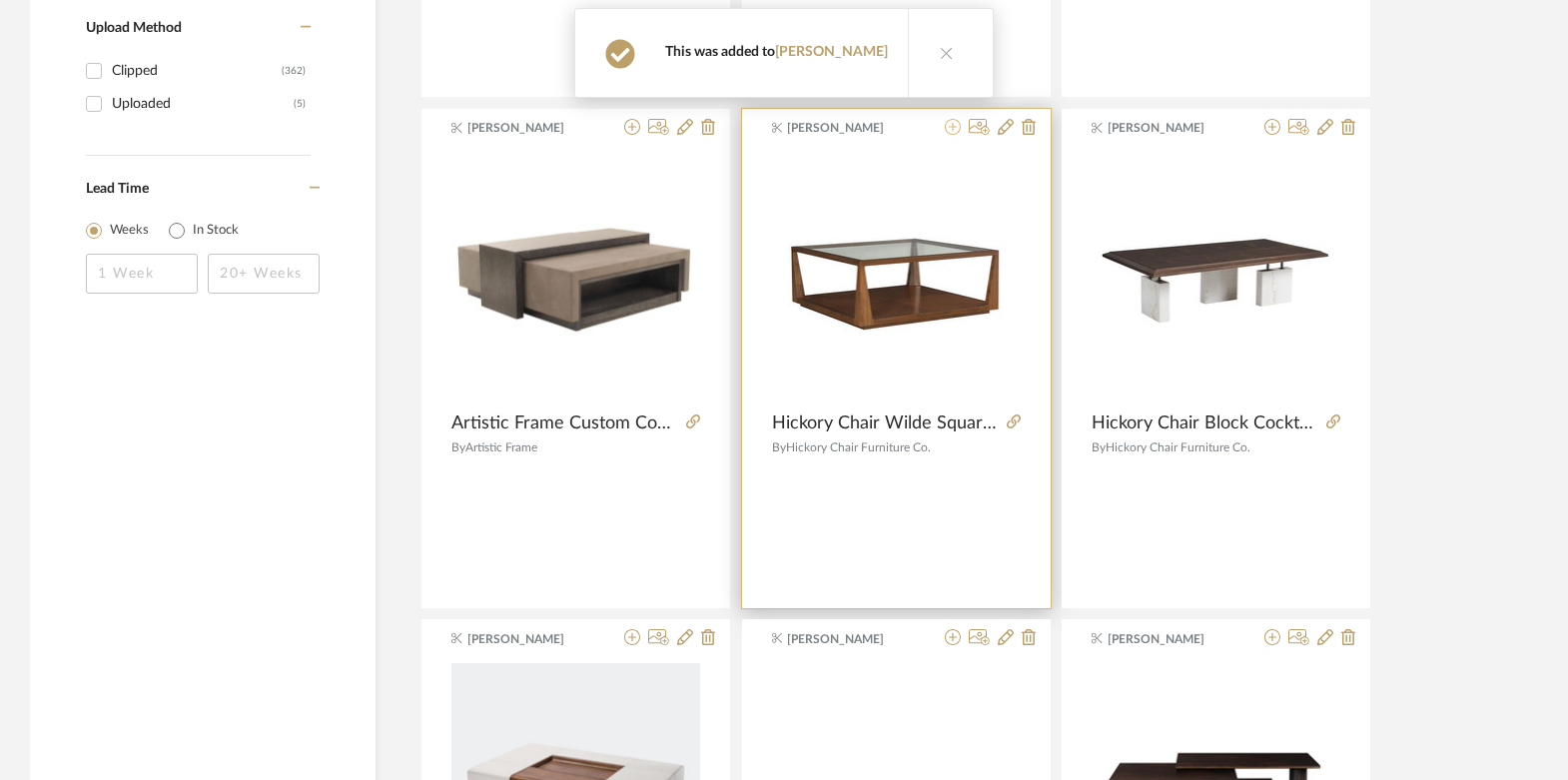 click 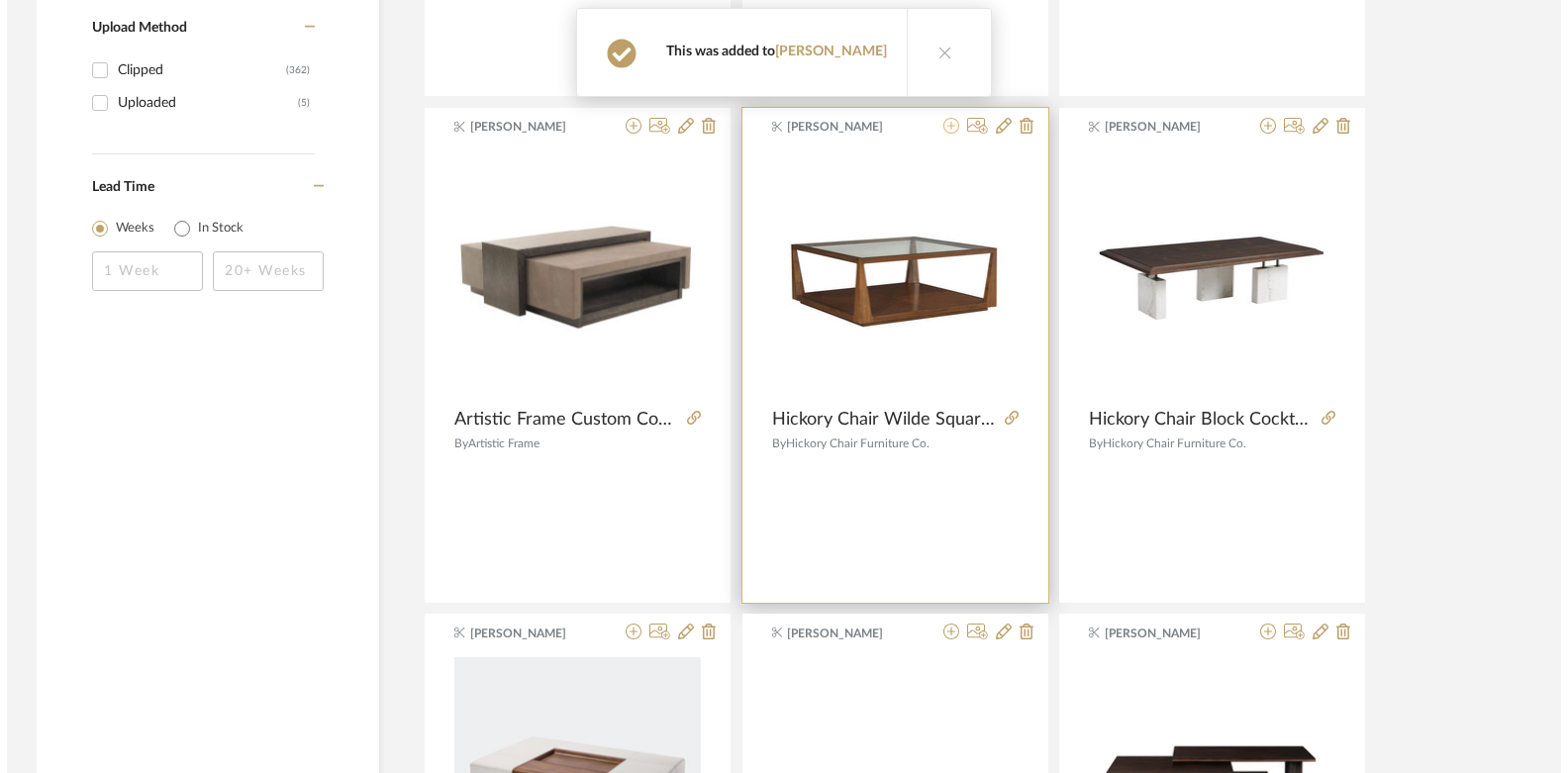 scroll, scrollTop: 0, scrollLeft: 0, axis: both 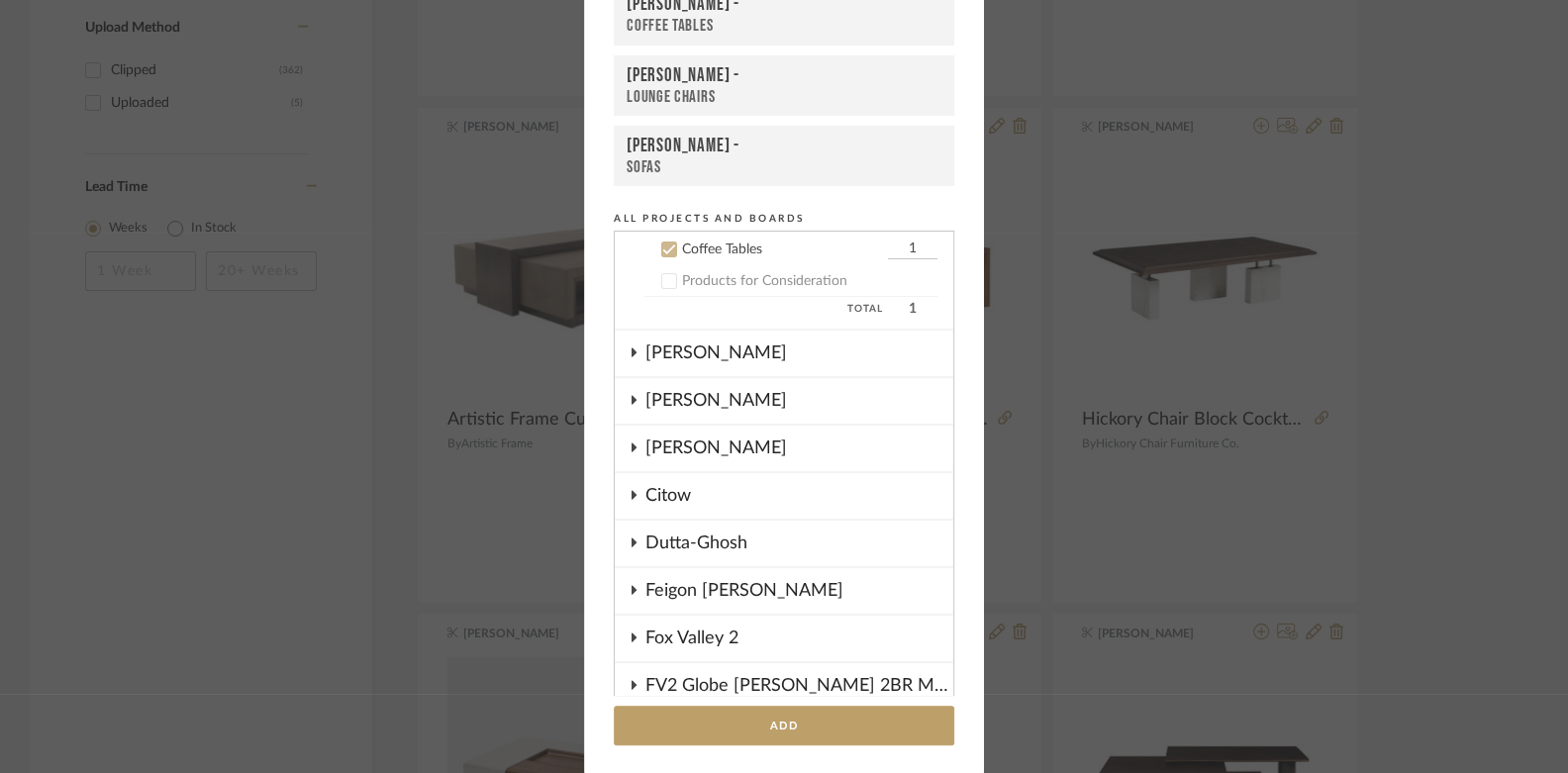 click on "Coffee Tables" at bounding box center [784, 26] 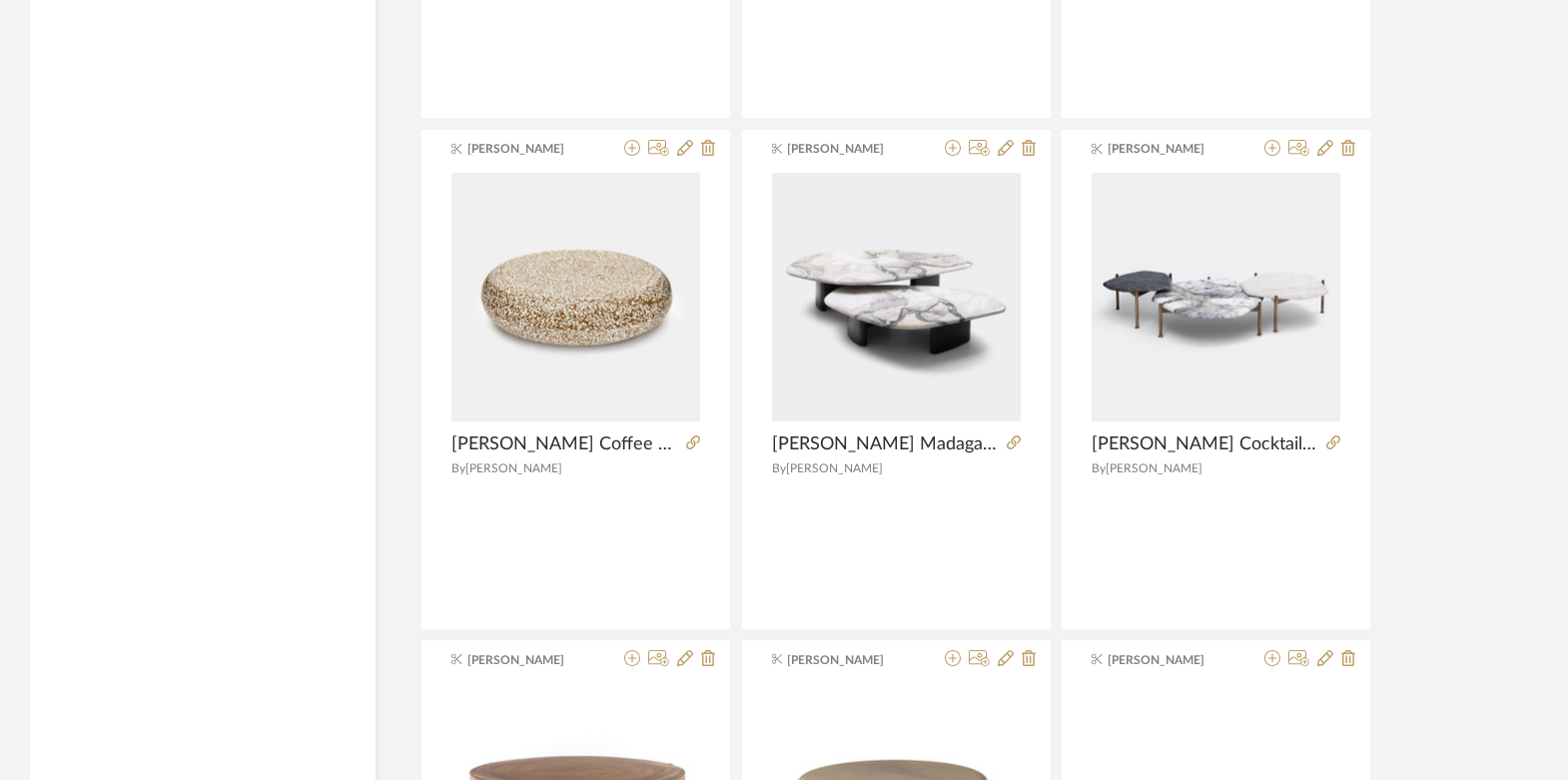 scroll, scrollTop: 4954, scrollLeft: 0, axis: vertical 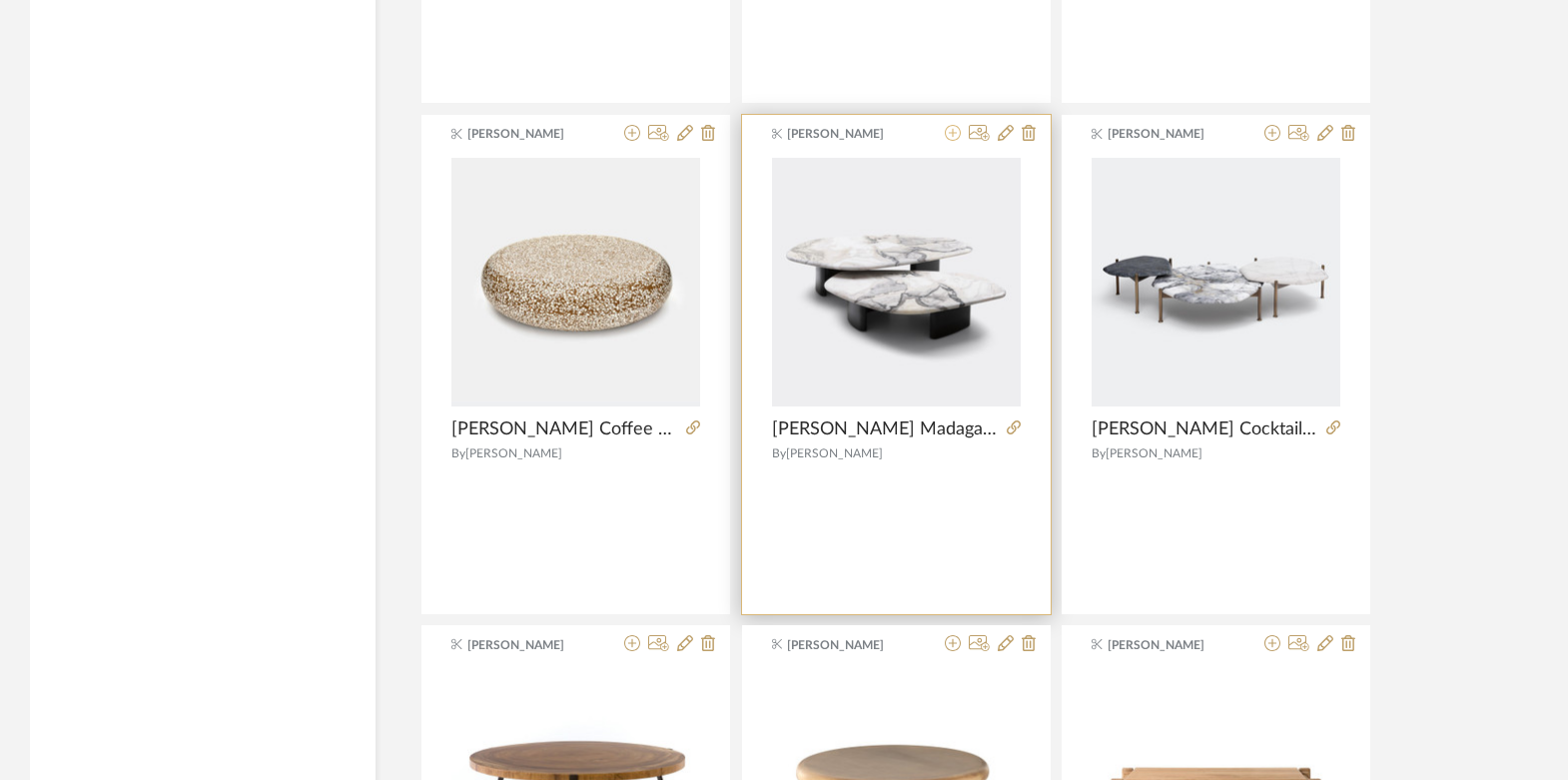 click 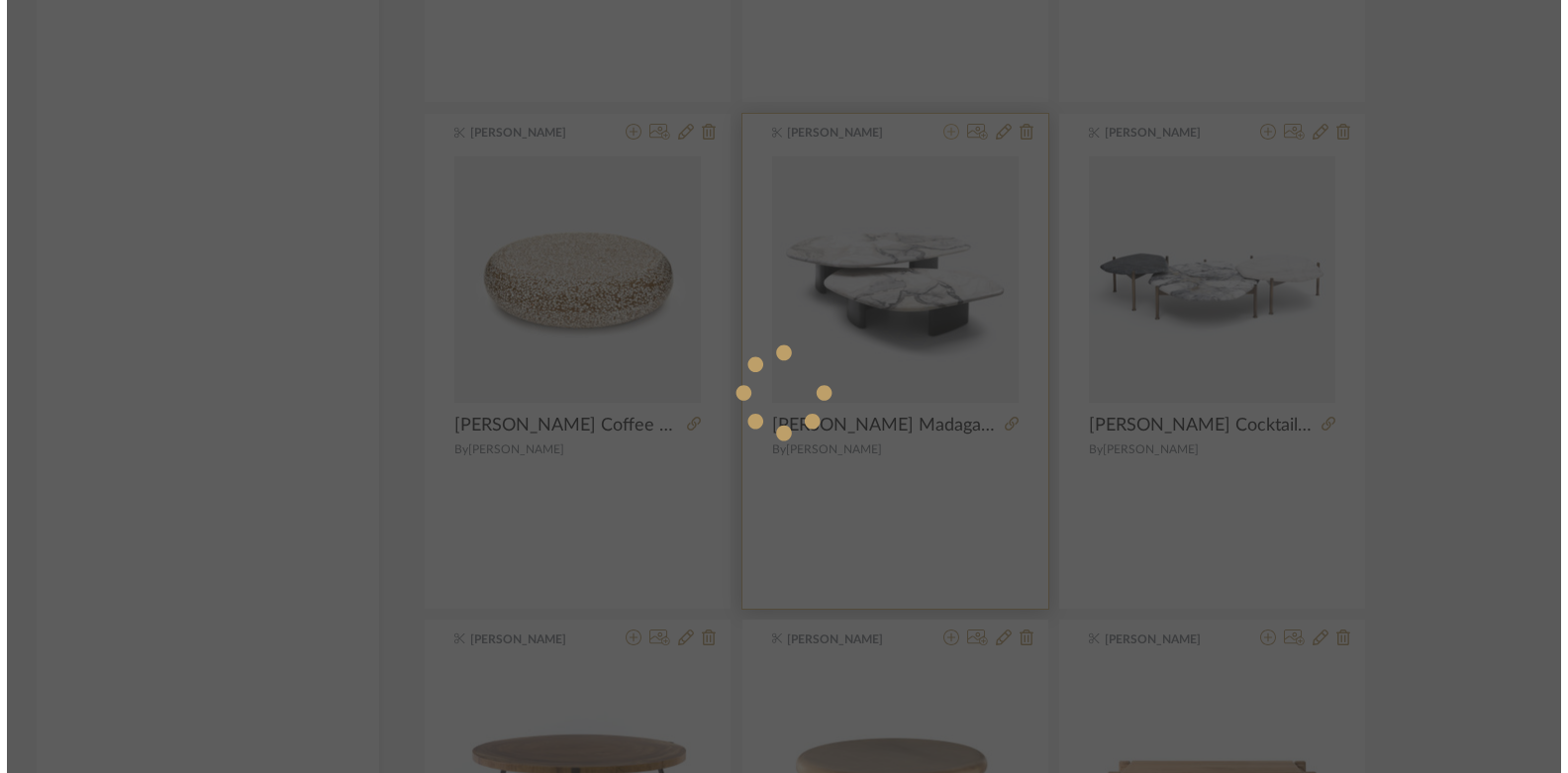 scroll, scrollTop: 0, scrollLeft: 0, axis: both 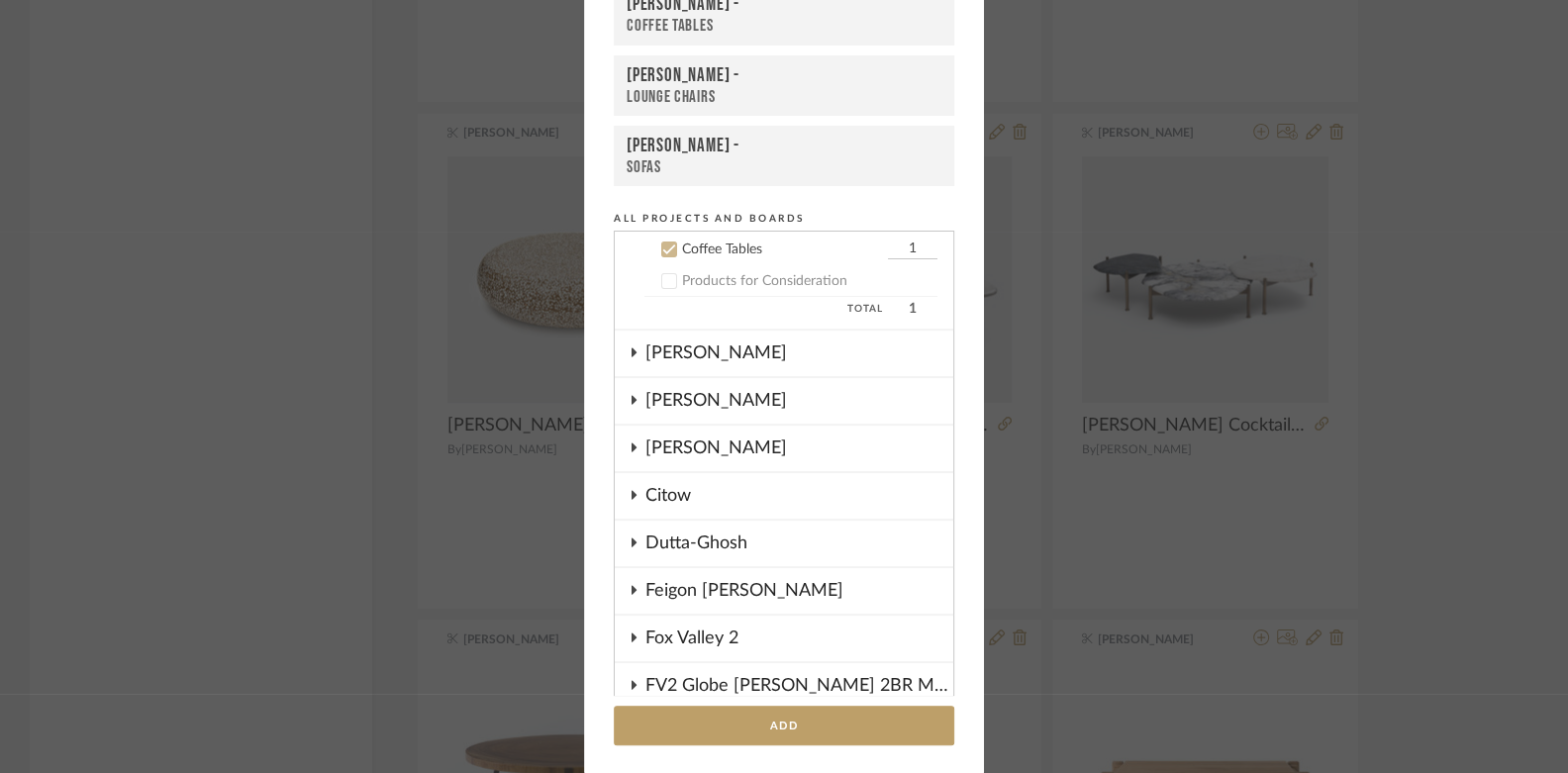 click on "Coffee Tables" at bounding box center (784, 26) 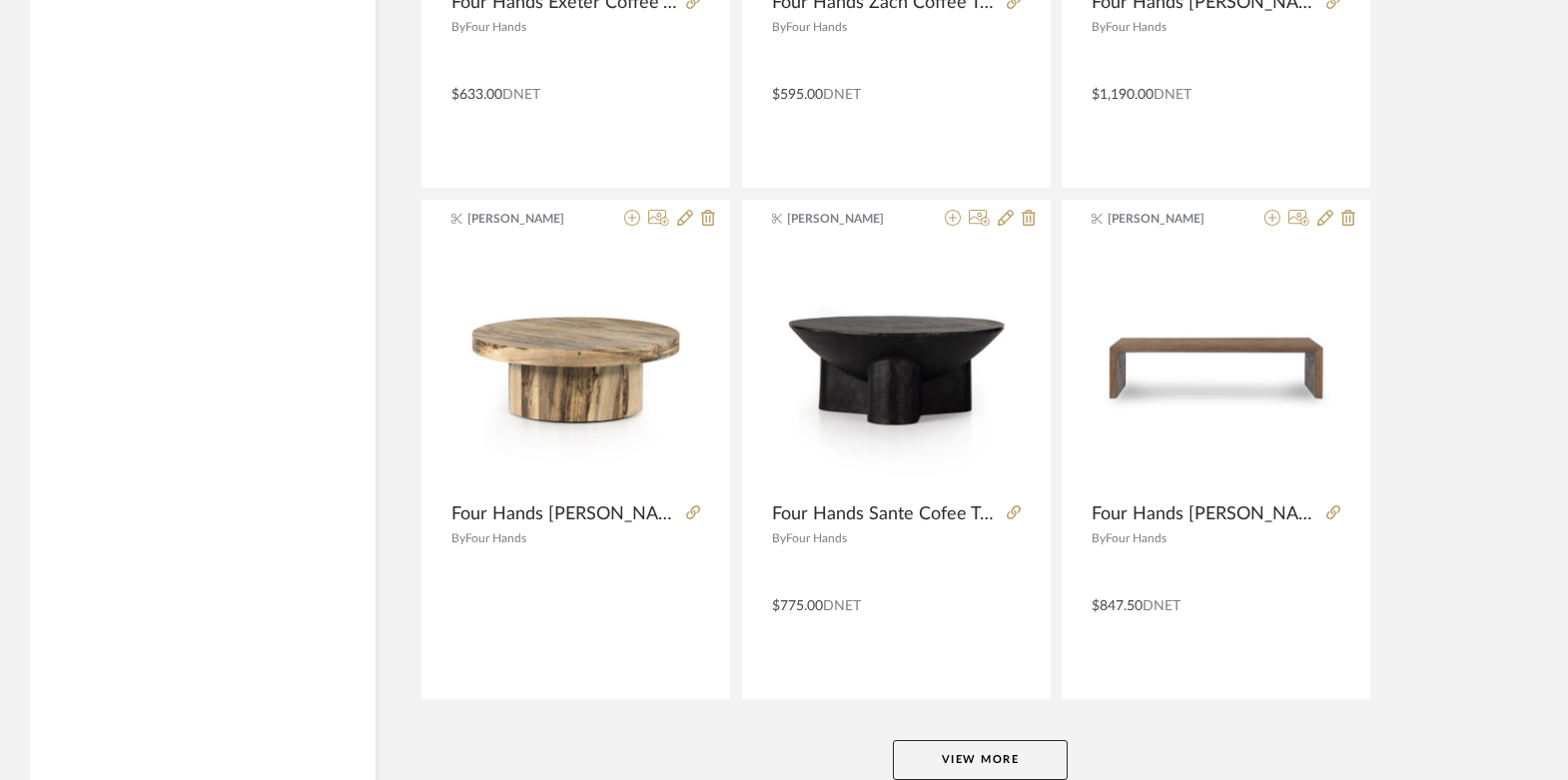 scroll, scrollTop: 6013, scrollLeft: 0, axis: vertical 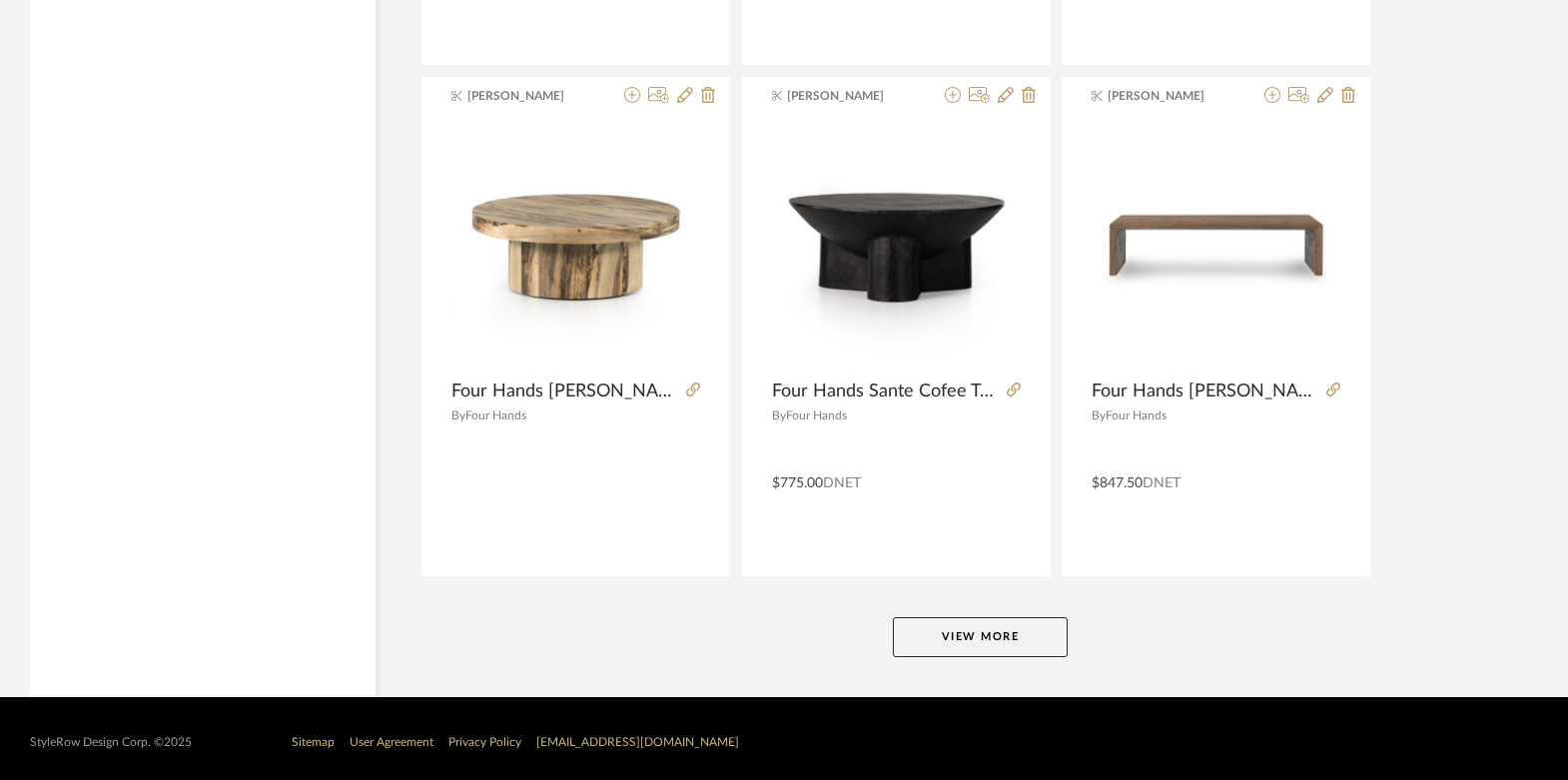 click on "View More" 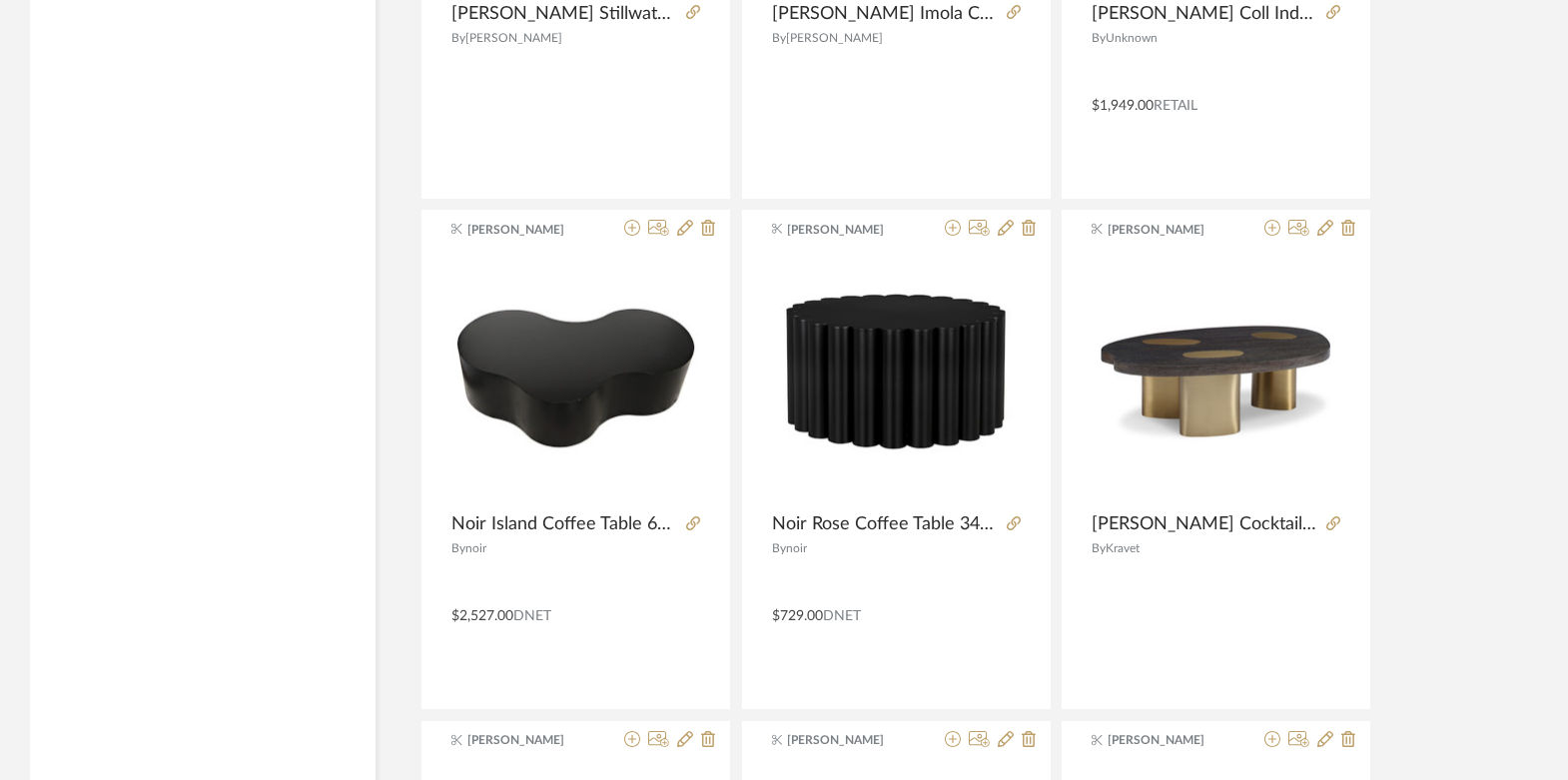 scroll, scrollTop: 8534, scrollLeft: 0, axis: vertical 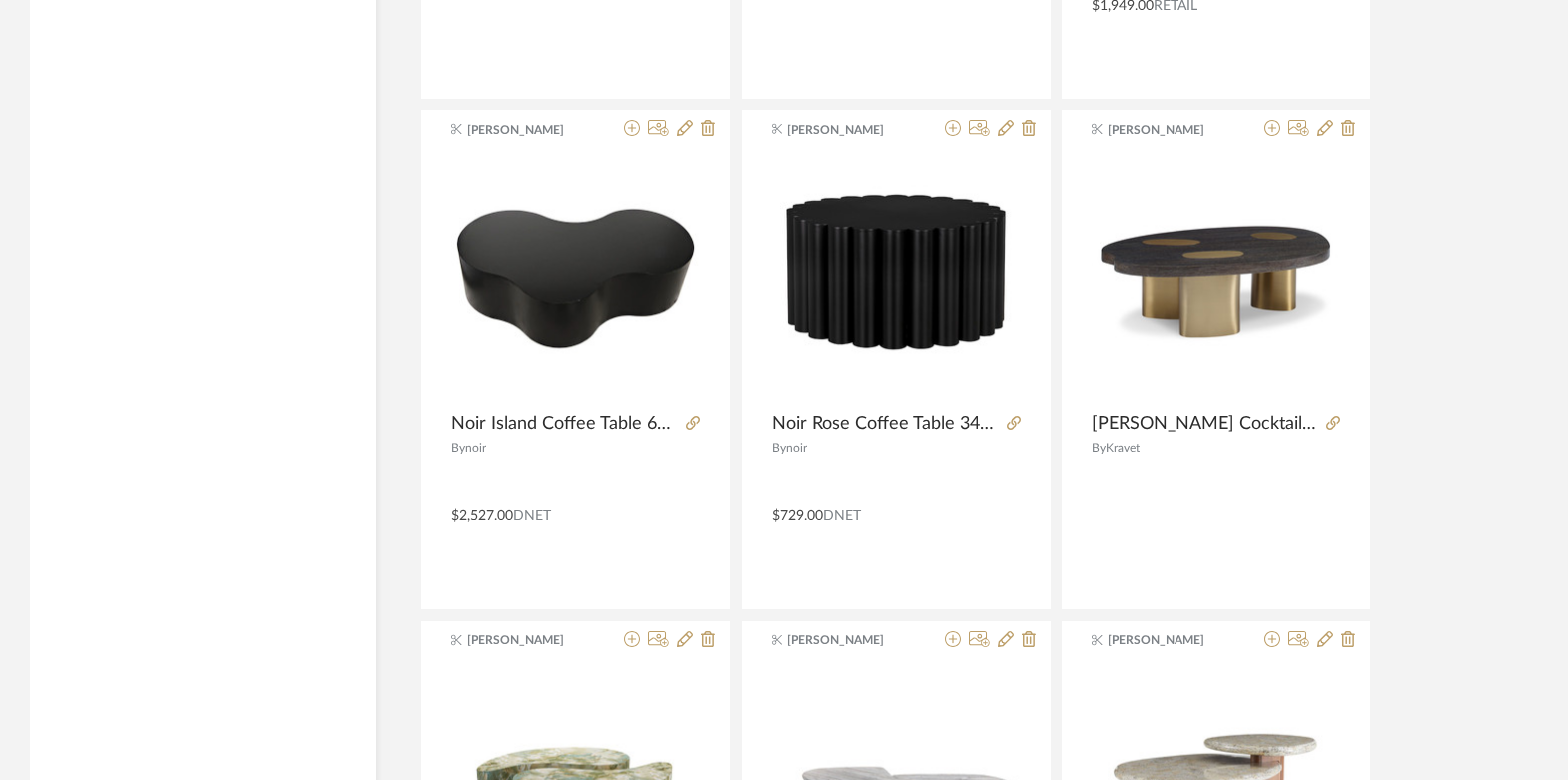 click on "Displaying 371 products  Sort By  Newest Filtered by Tables Cocktail & Coffee Tables  Clear All  Kathryn Sears Jesse Chicago Cattelan Italia Biplane 63 3/4"W x 32 1/4"D x 15 3/4"H By   Jesse Chicago  Kathryn Sears Jesse Chicago Cattelan Italia Coffee Table 62.2"W x 47.2"D x 14.6"H By   Jesse Chicago  James Matthews BAKER BOCA COCKTAIL TABLE 58"W X 30"D X 14.5"H By   Baker | McGuire  James Matthews BAKER COVE COCKTAIL TABLE- LARGE 60"DIA X 16.5"H By   Baker | McGuire  K Tyler CB@ Scatola 48" Square Brown Burl Coffee Table 47.5Wx14,25H  By   CB2  $1,499.00  Retail Kathryn Sears Moes Home Collection Segment Coffee Table Ashen Grey #JD-1048-15-0 35.5"W x 35.5"D x 13"H By   Moes  Kathryn Sears Moes Home Collection Ritual Coffee Table Black #GZ-1150-02-0 40"Dia x 12"H By   Moes  Kathryn Sears Moes Home Collection Insitu Coffee Table Black #BQ-1060-02 47"Dia x 15.75"H By   Moes  Kathryn Sears Moes Home Collection Nicko Coffee Table Black #ZY-1029-02-0 62.5"W x 30"D x 16.25"H By   Moes  James Matthews By  K Tyler" 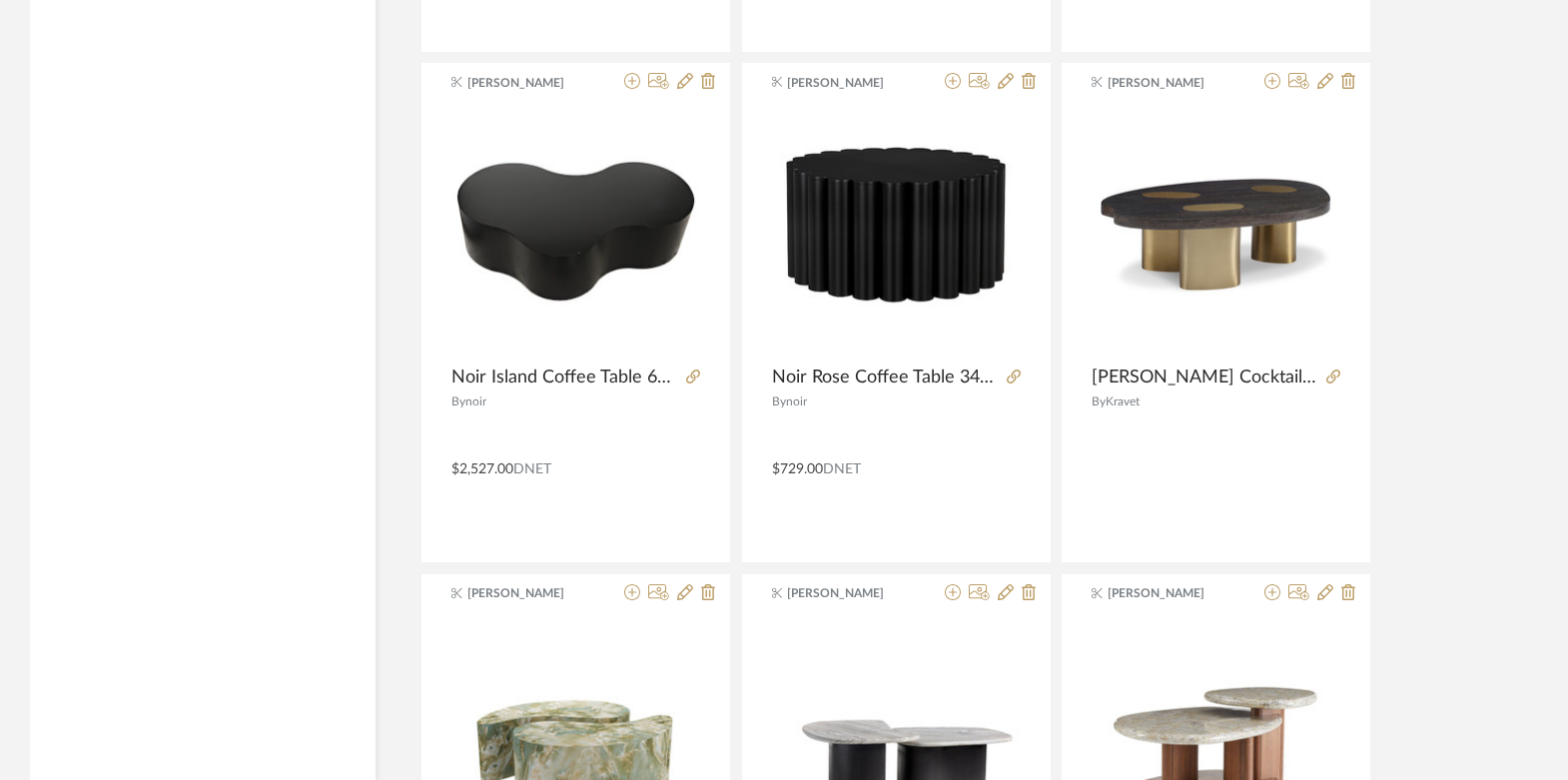 scroll, scrollTop: 8582, scrollLeft: 0, axis: vertical 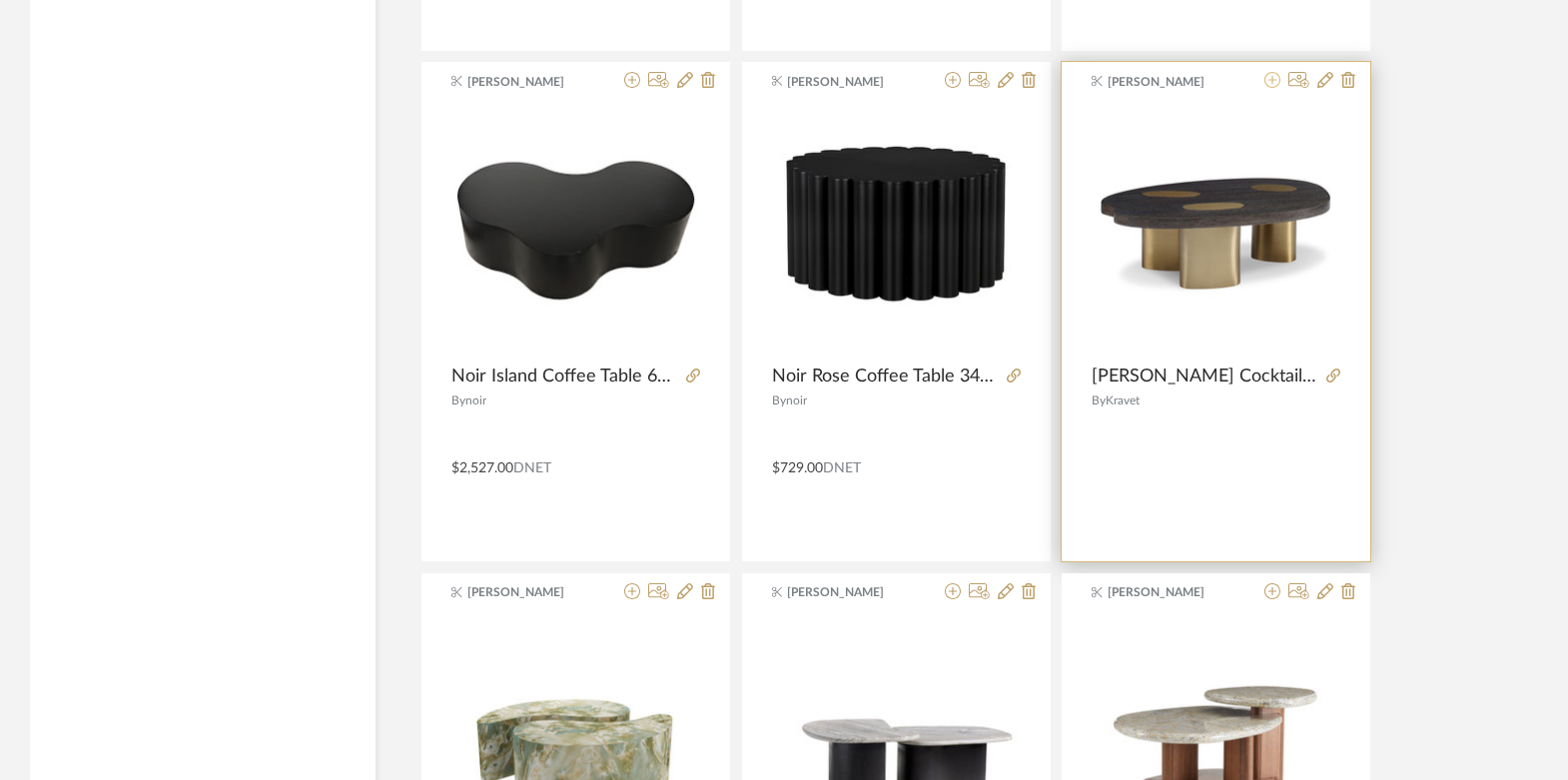 click 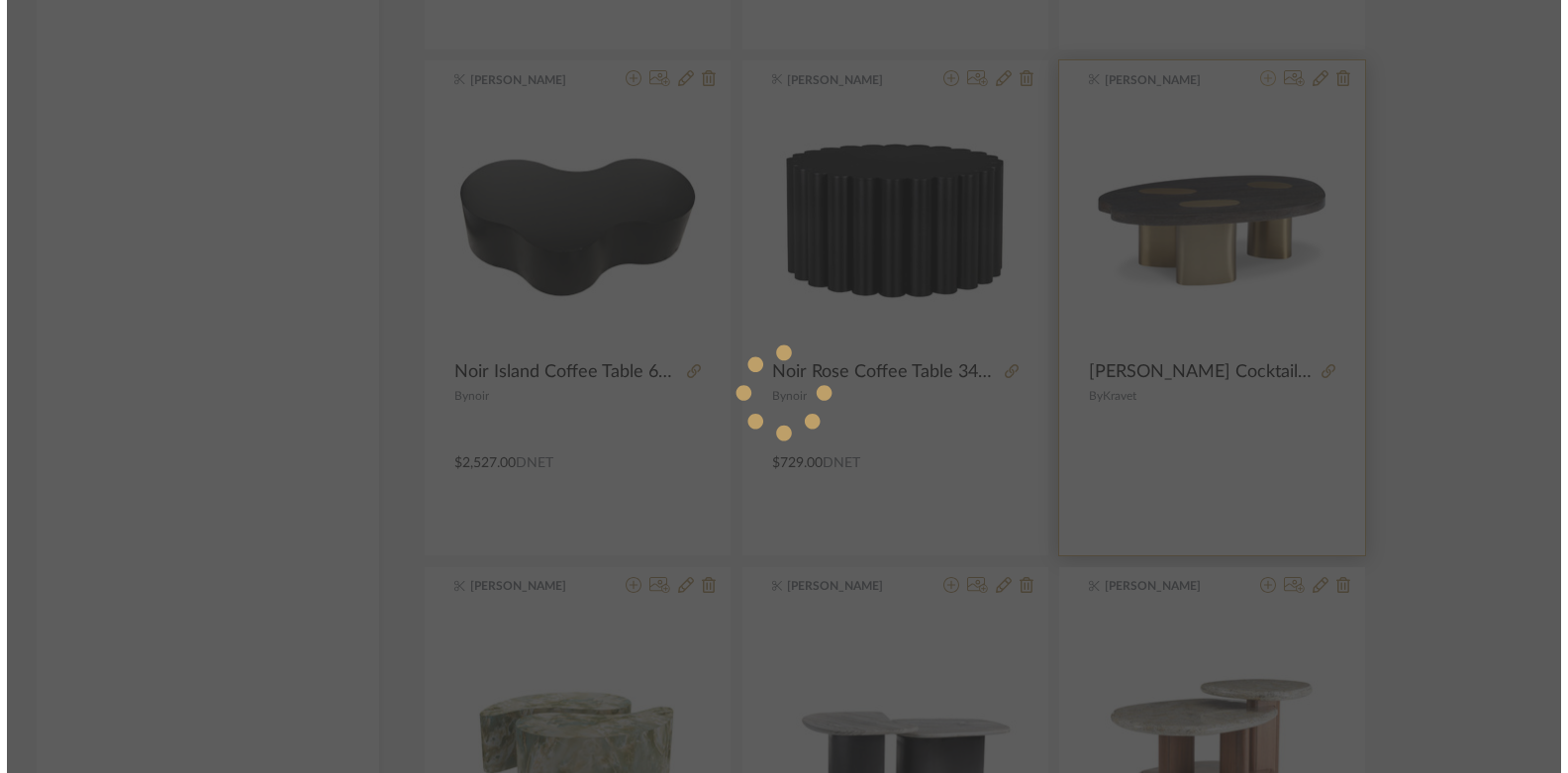scroll, scrollTop: 0, scrollLeft: 0, axis: both 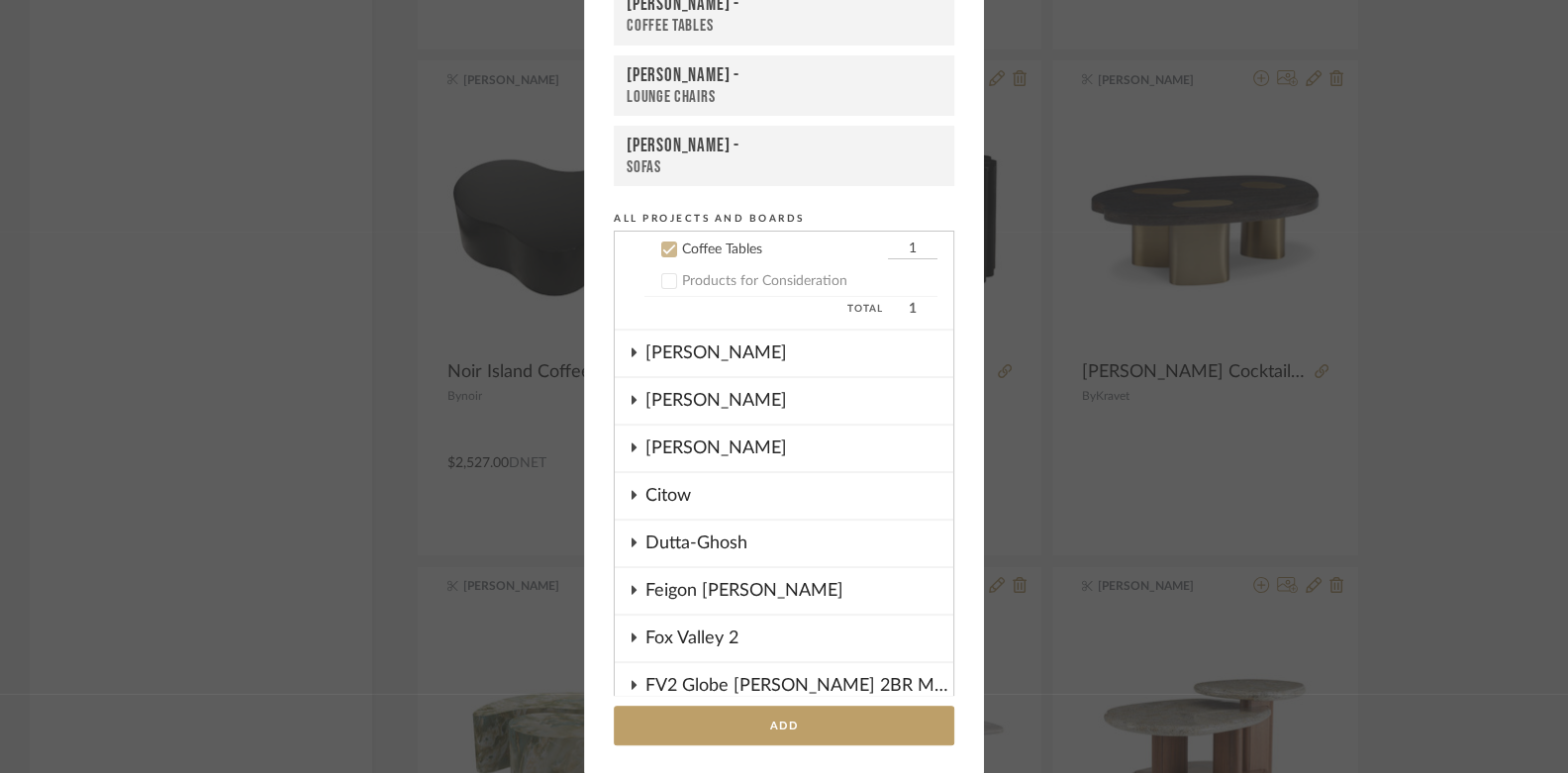 click on "Coffee Tables" at bounding box center (784, 26) 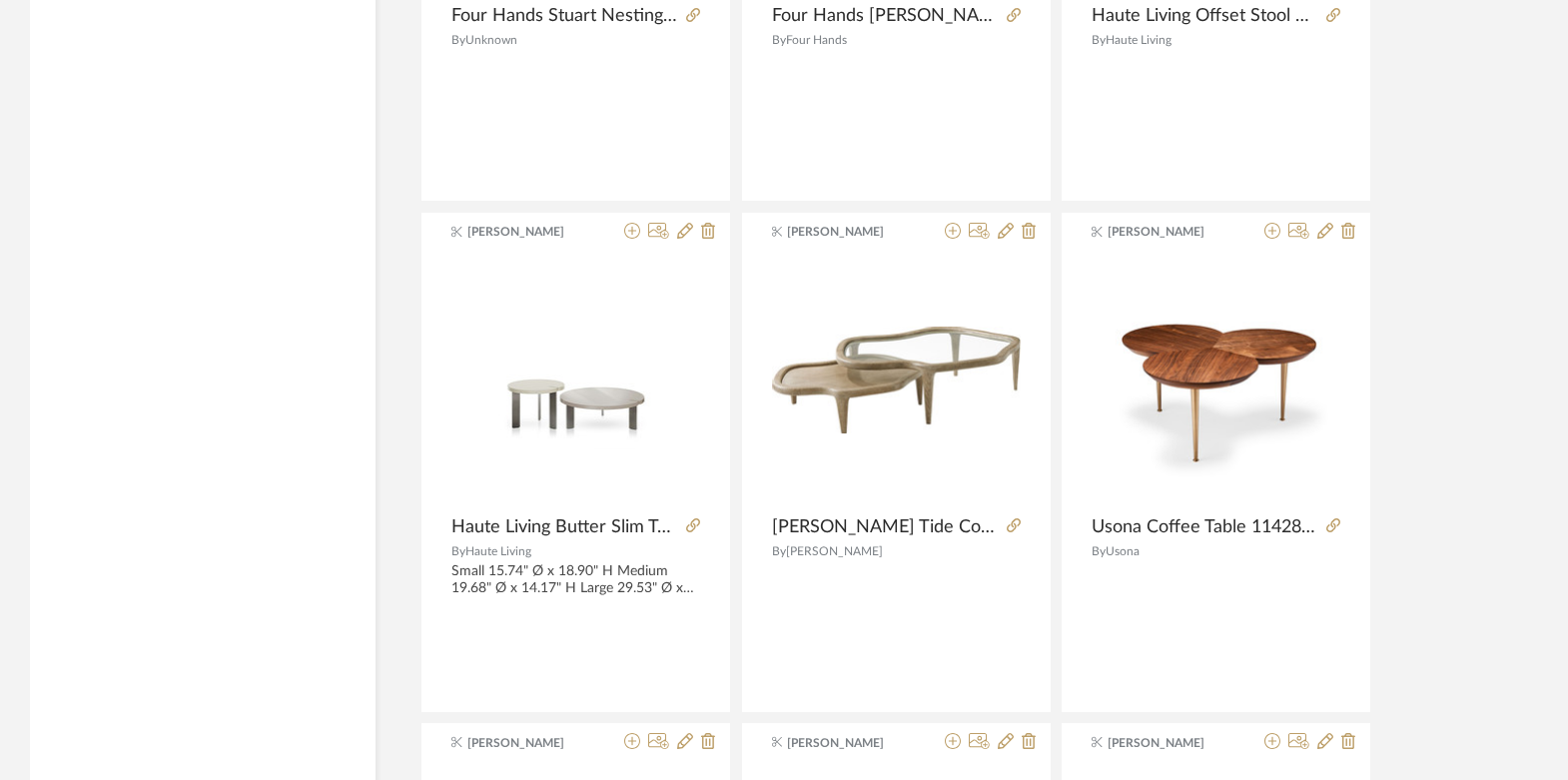 scroll, scrollTop: 11011, scrollLeft: 0, axis: vertical 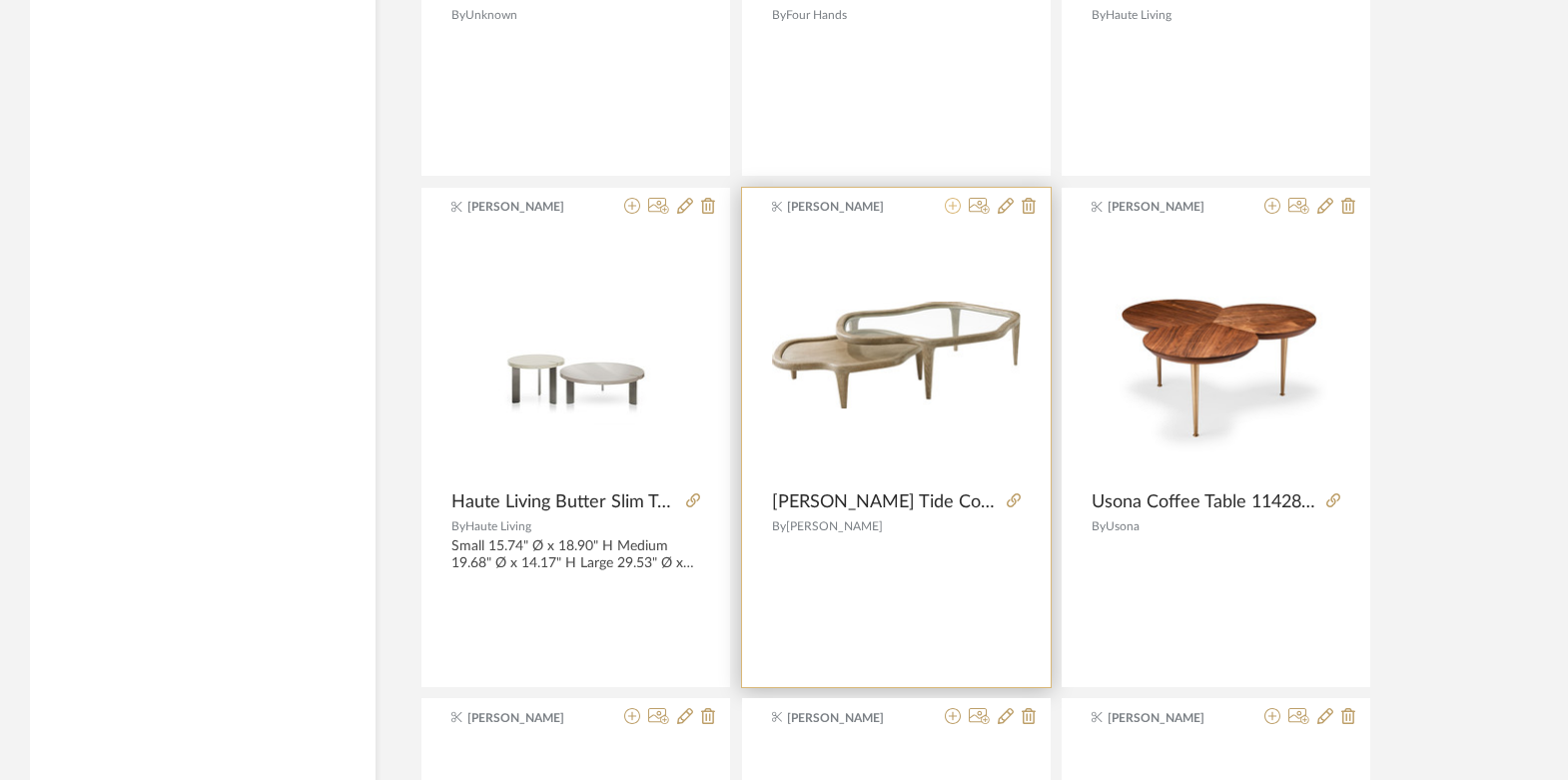 click 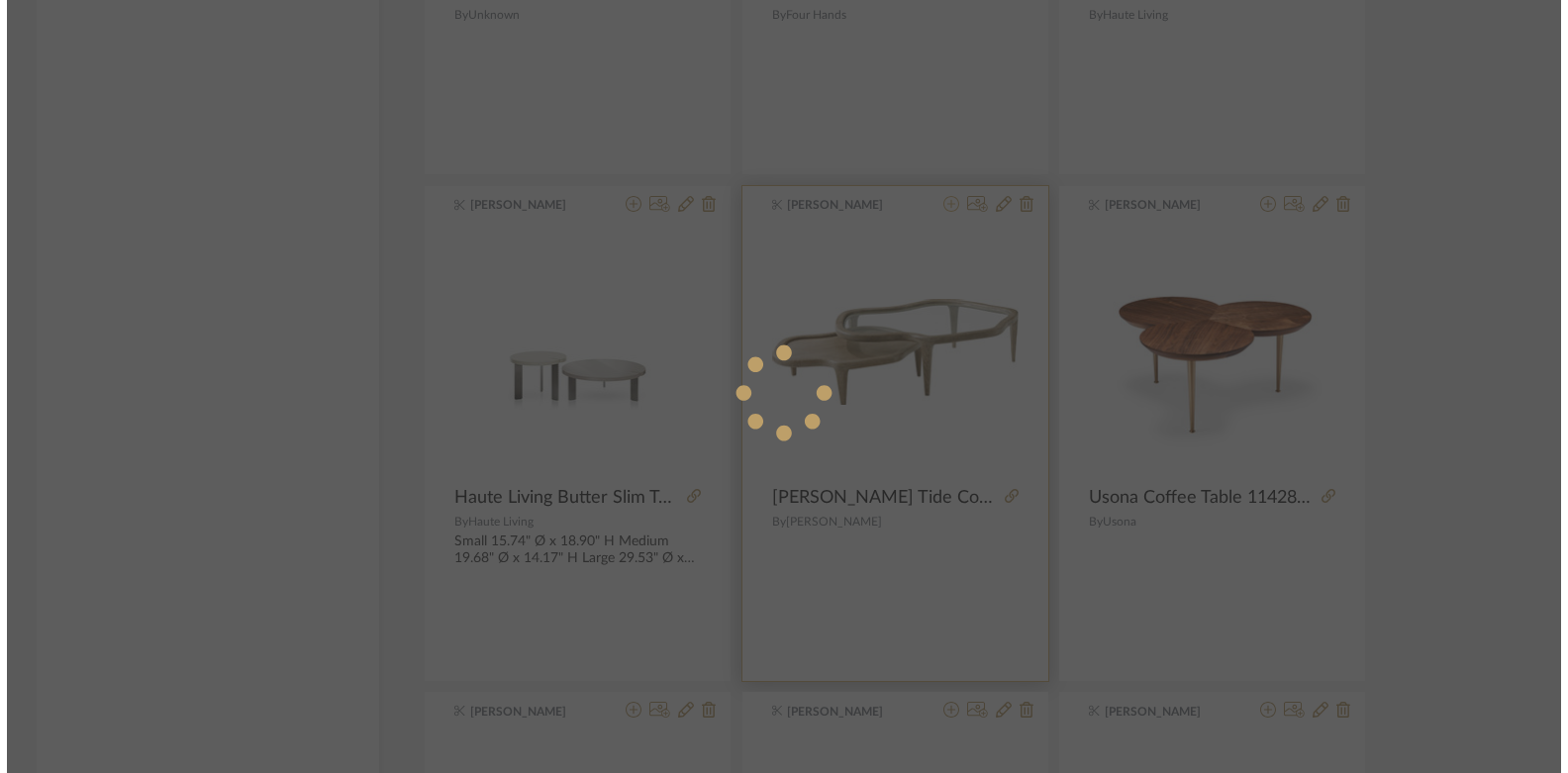 scroll, scrollTop: 0, scrollLeft: 0, axis: both 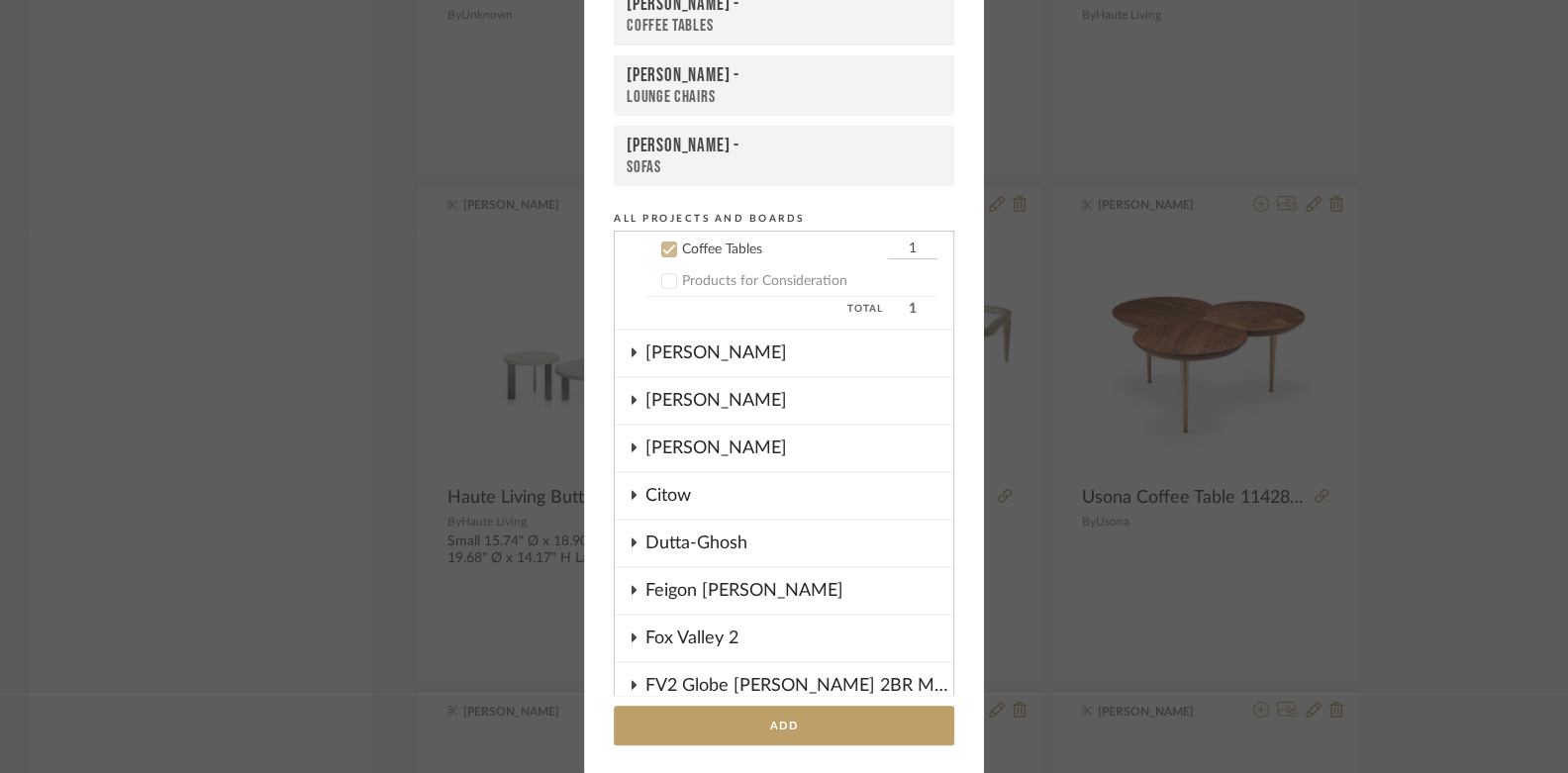 click on "Coffee Tables" at bounding box center [784, 26] 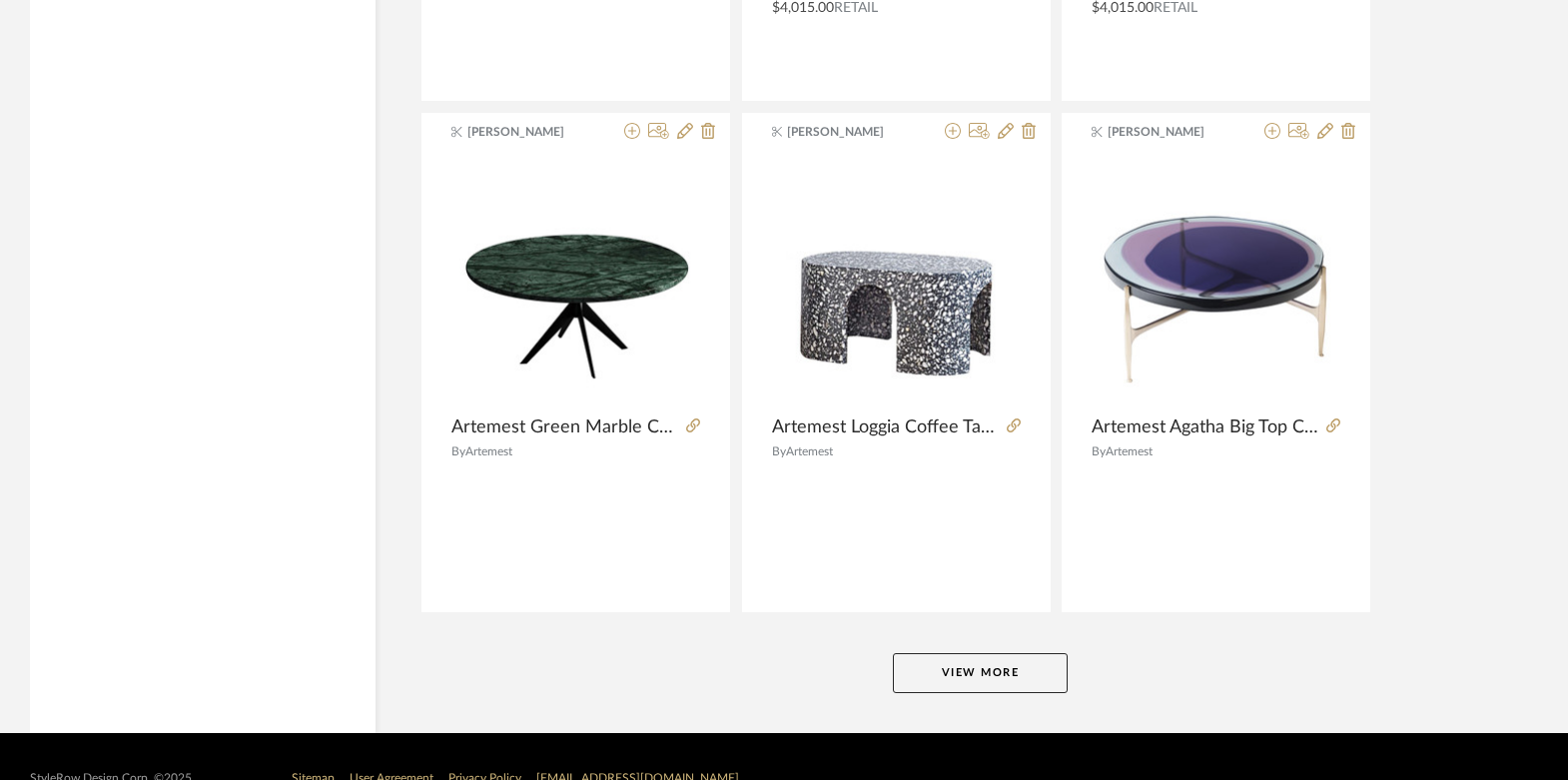 scroll, scrollTop: 12134, scrollLeft: 0, axis: vertical 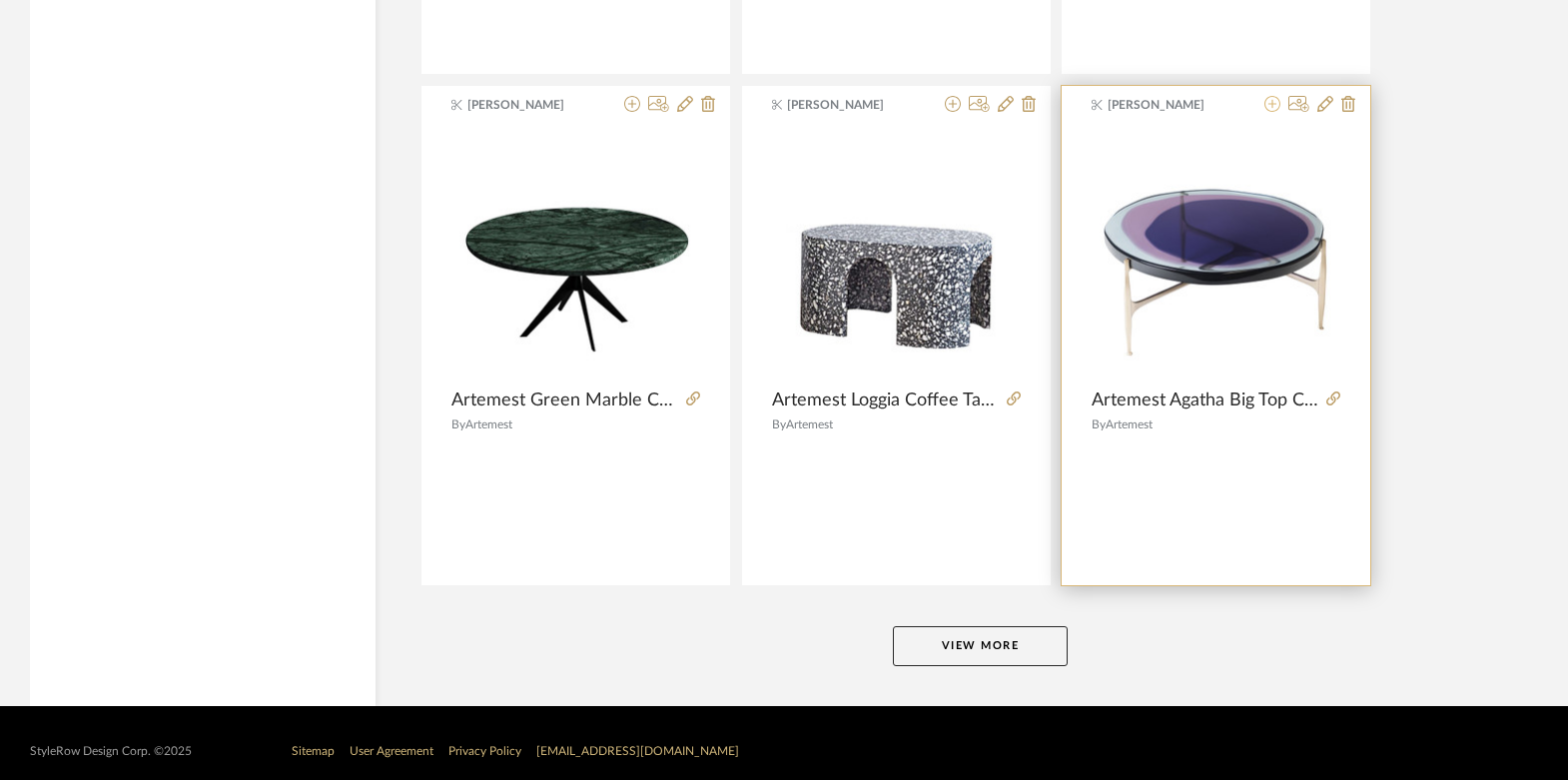 click 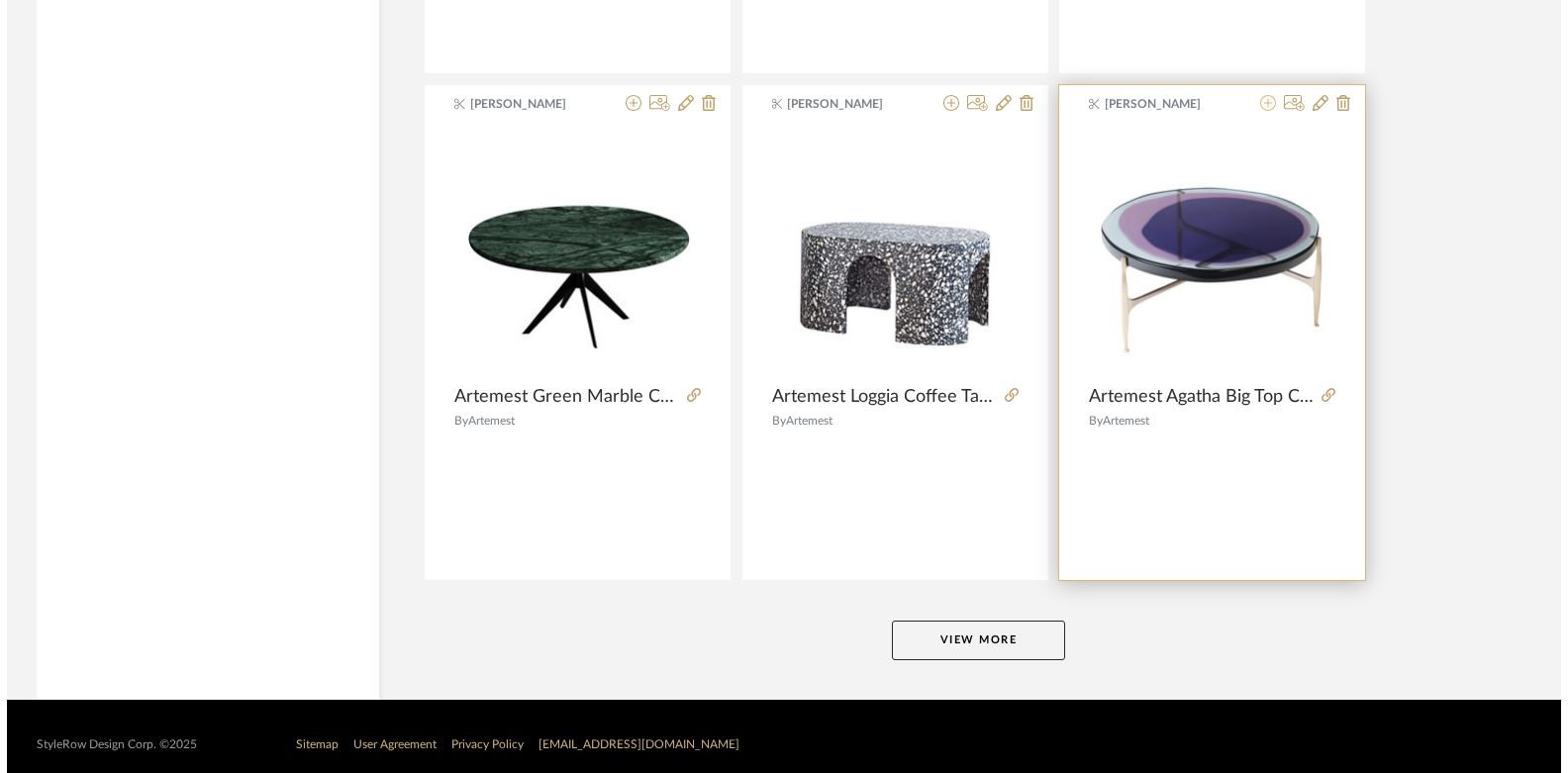 scroll, scrollTop: 0, scrollLeft: 0, axis: both 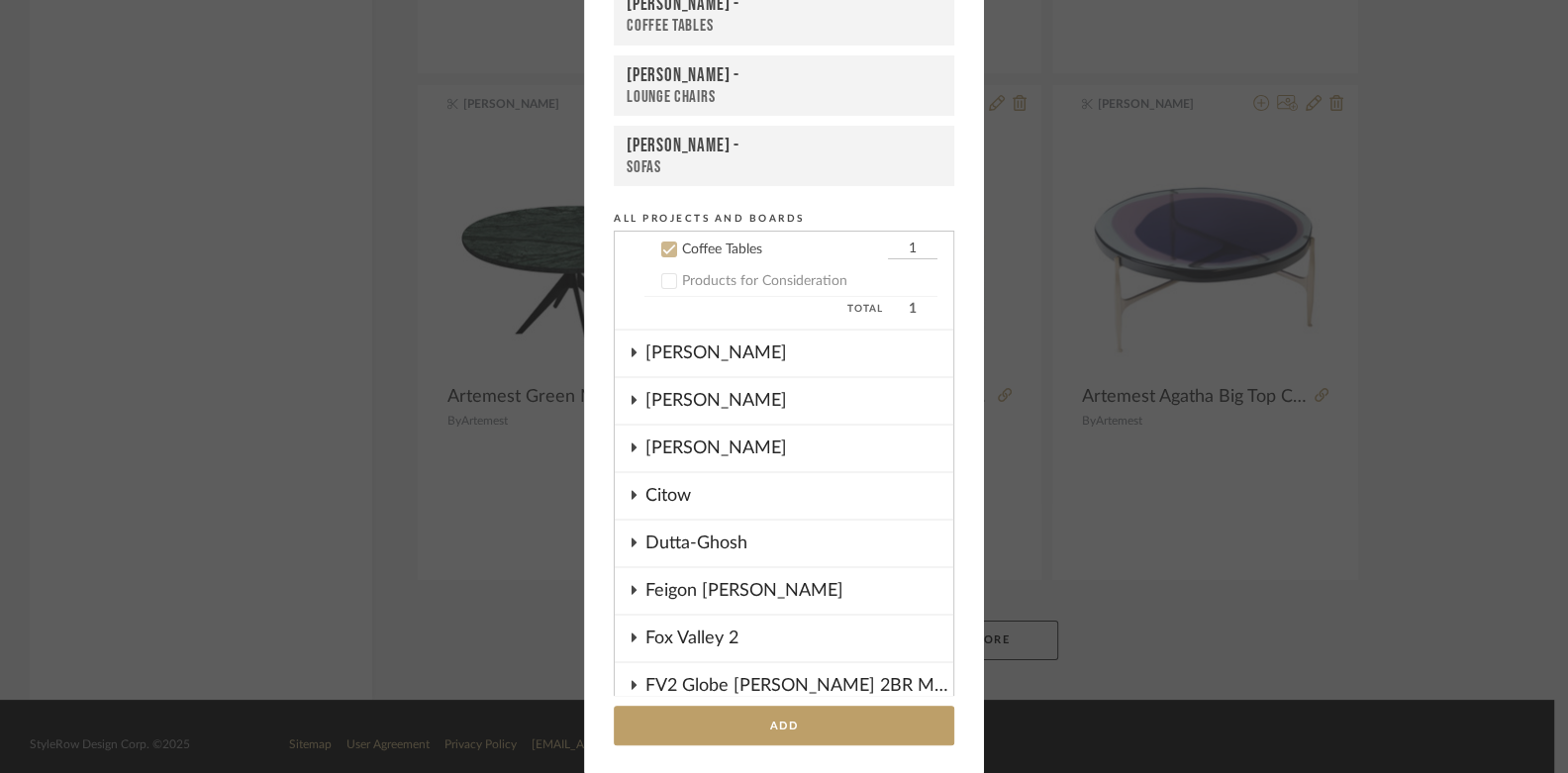 click on "Coffee Tables" at bounding box center (784, 26) 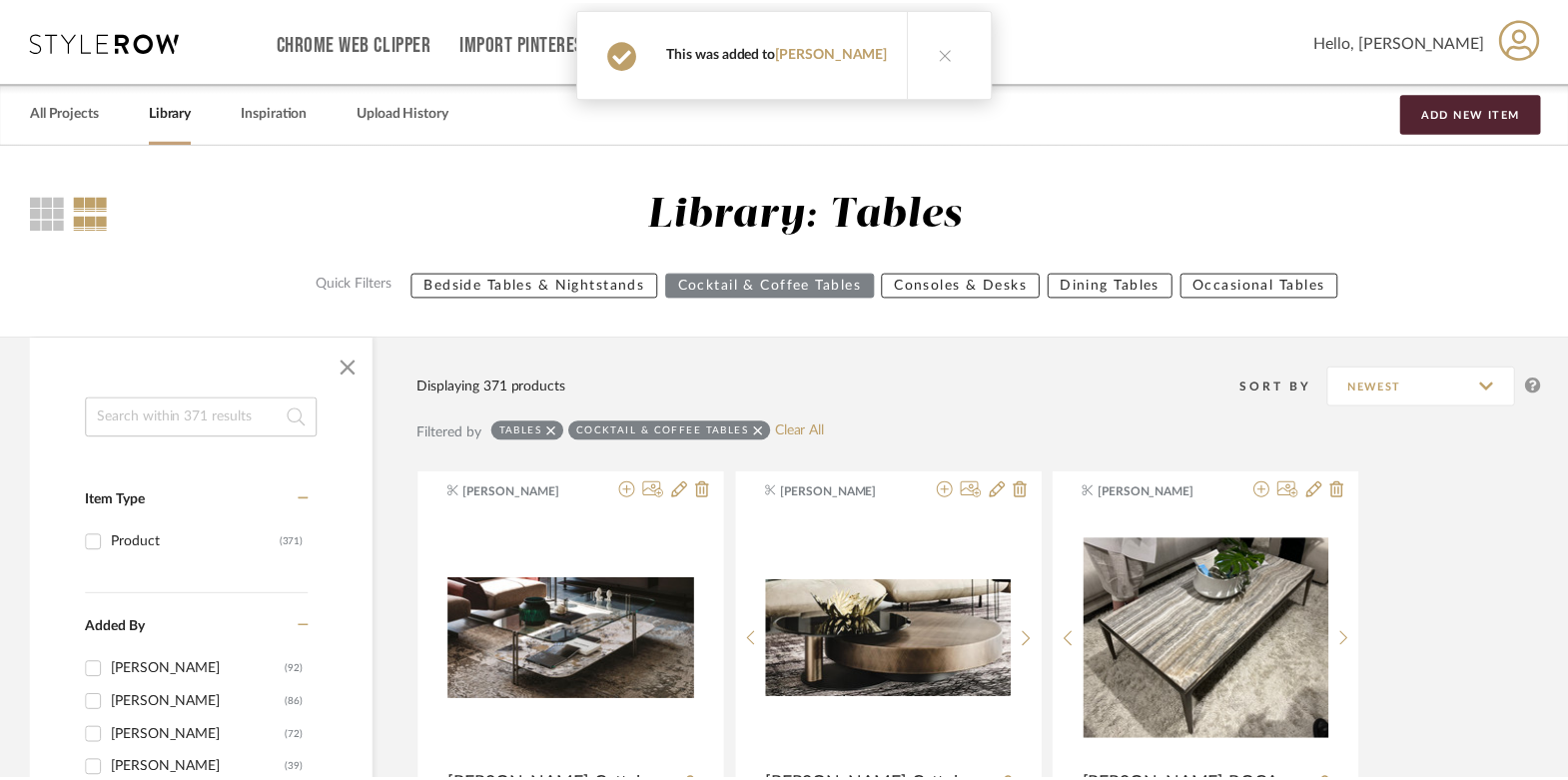 scroll, scrollTop: 12134, scrollLeft: 0, axis: vertical 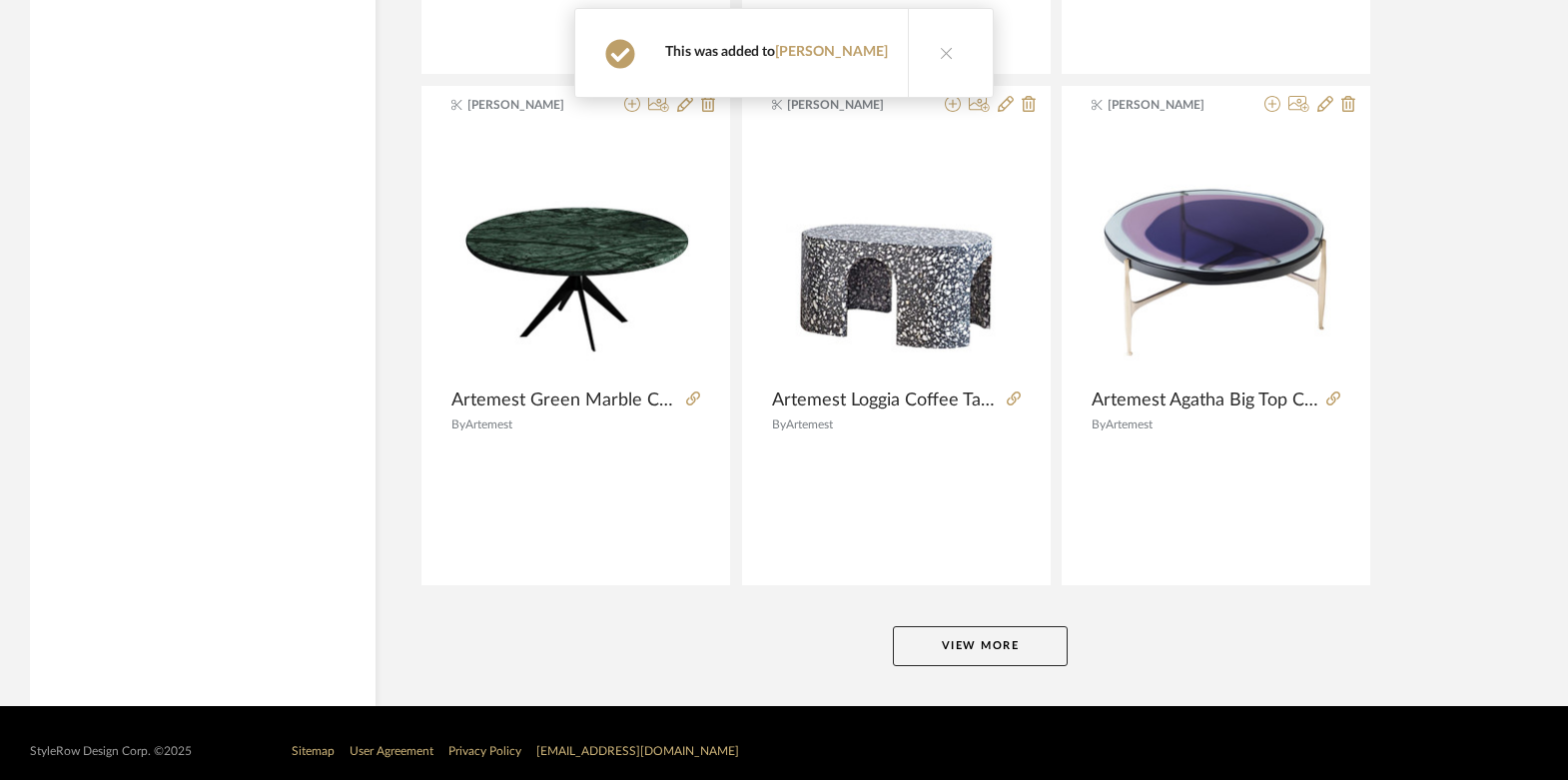 click on "View More" 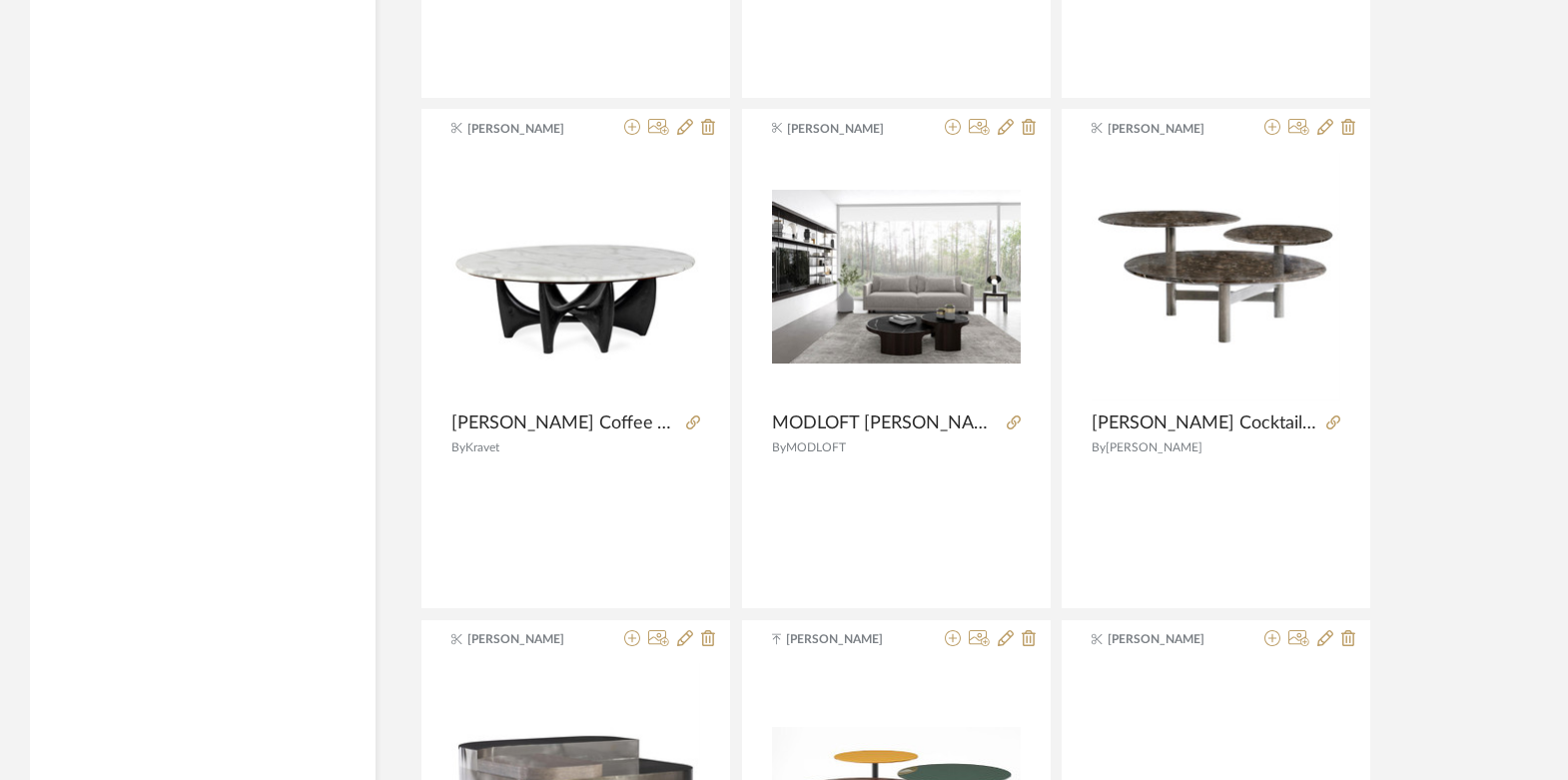scroll, scrollTop: 13646, scrollLeft: 0, axis: vertical 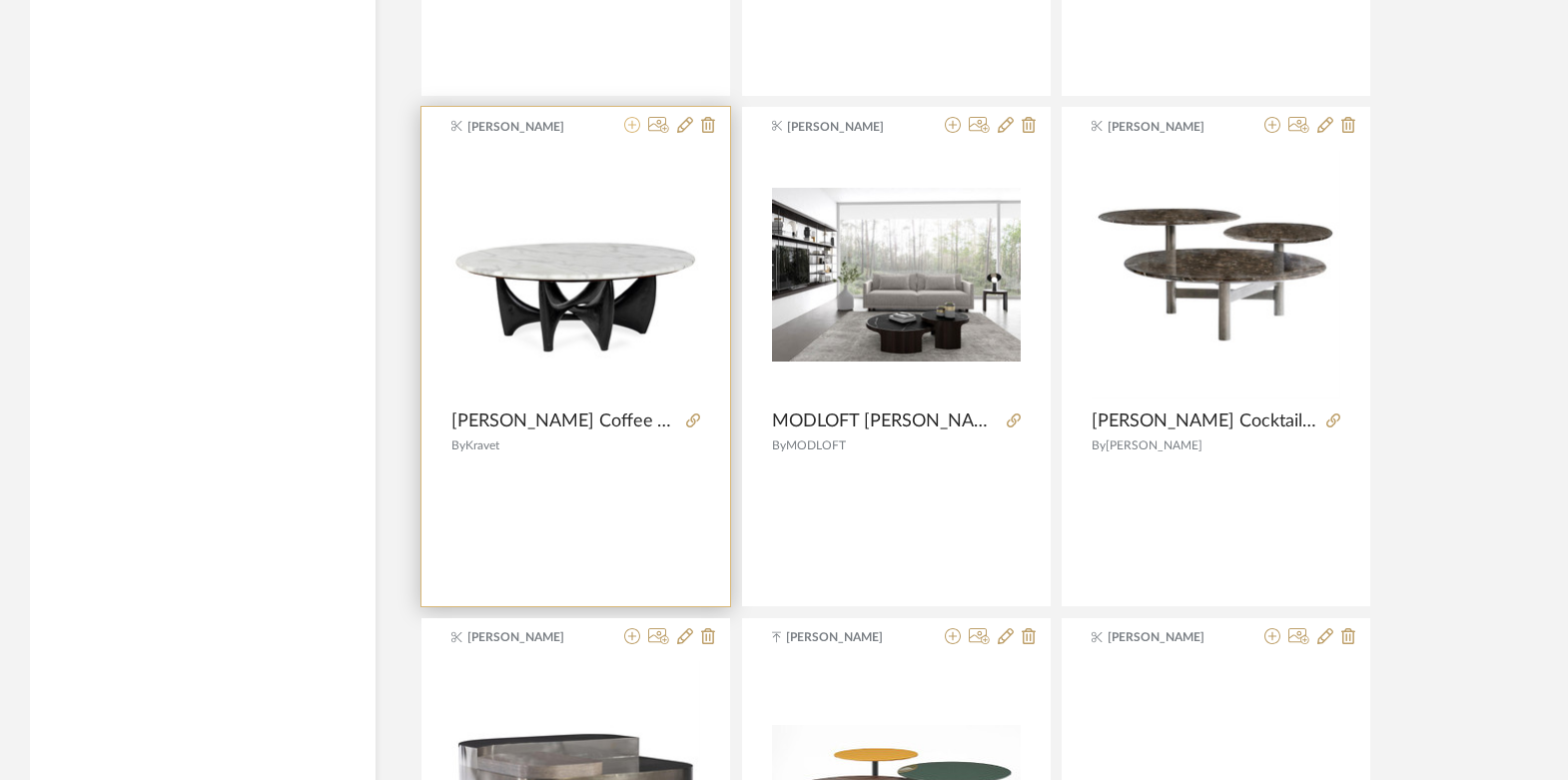 click 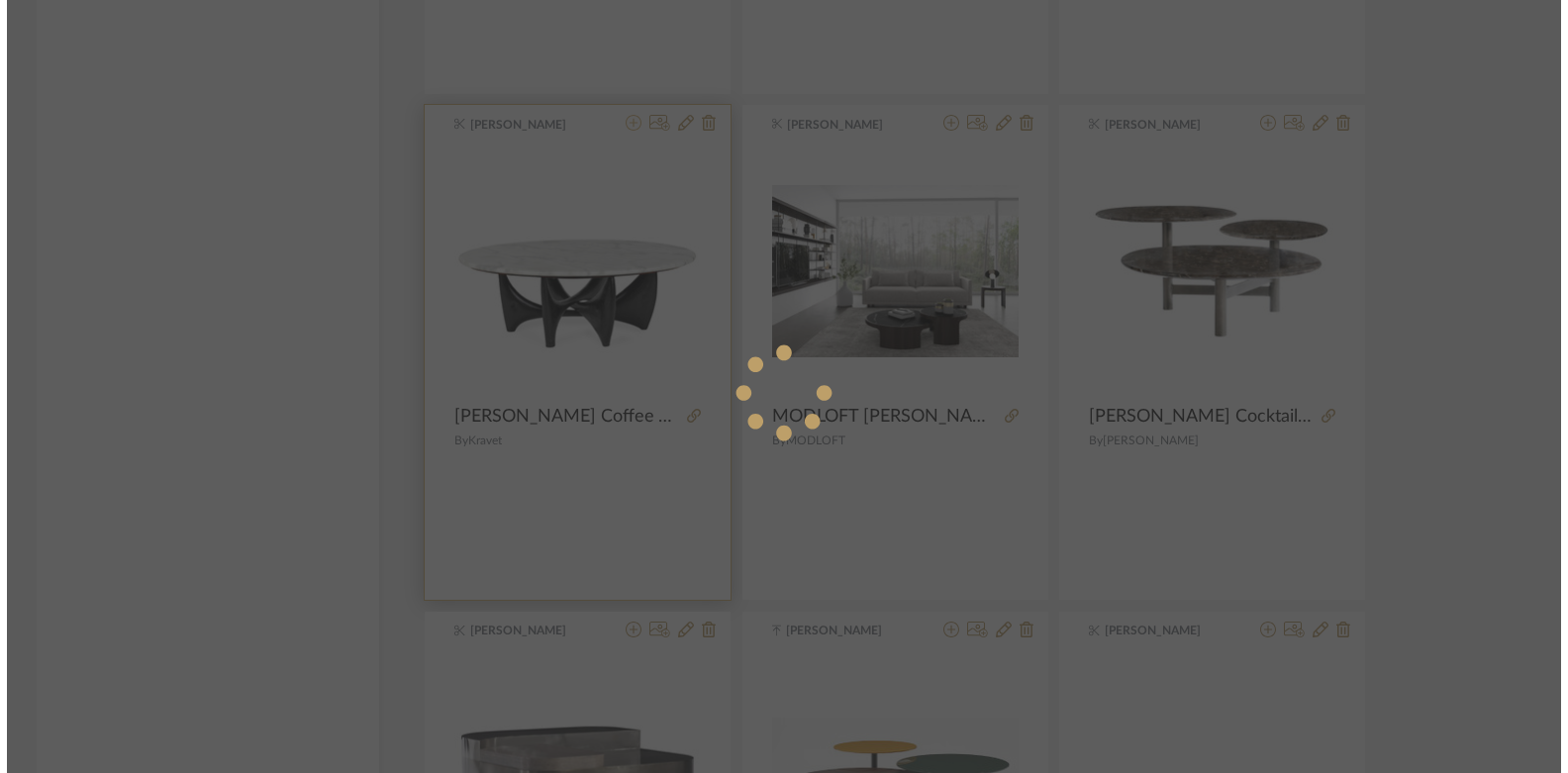 scroll, scrollTop: 0, scrollLeft: 0, axis: both 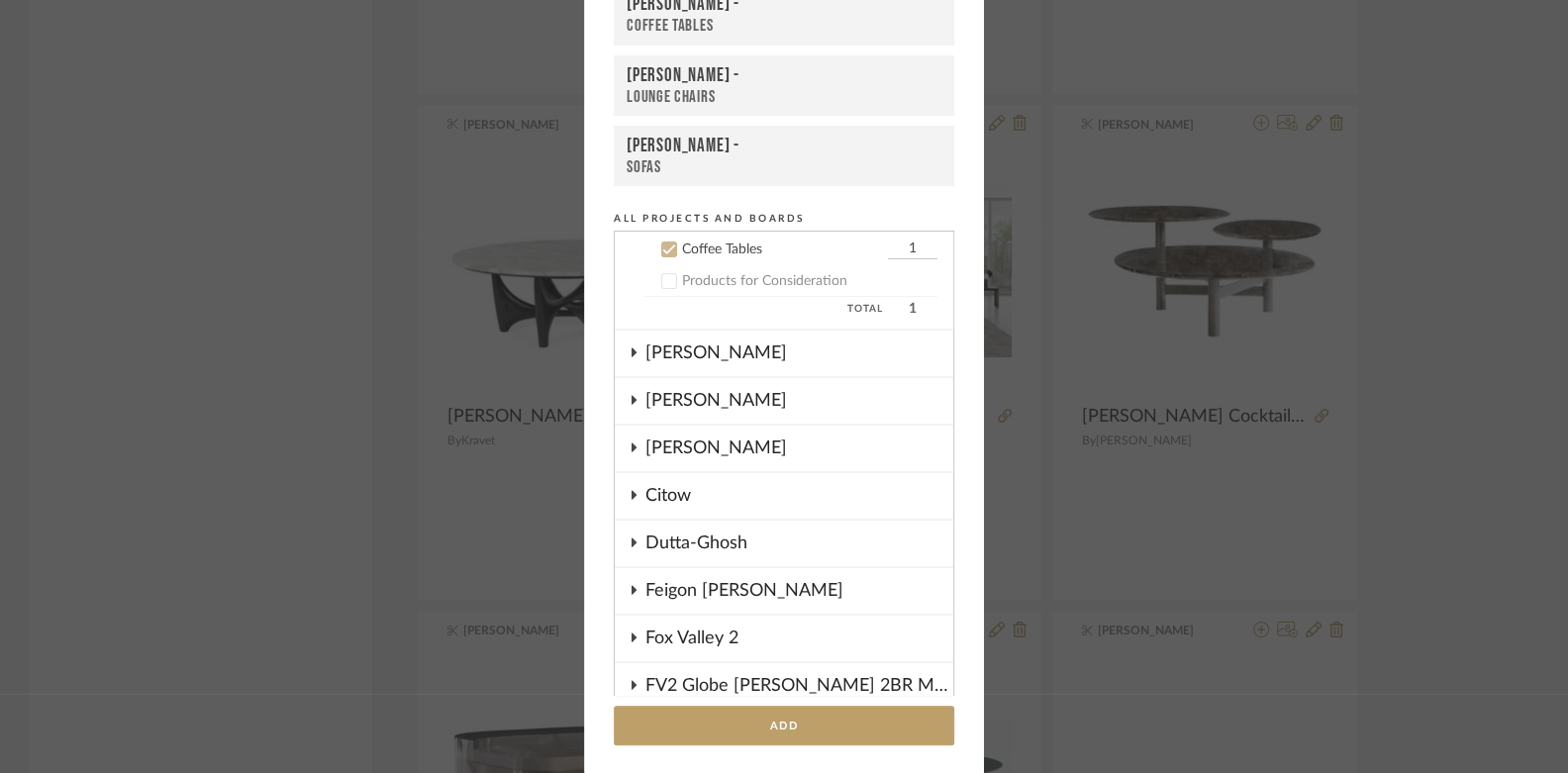 click on "Coffee Tables" at bounding box center (784, 26) 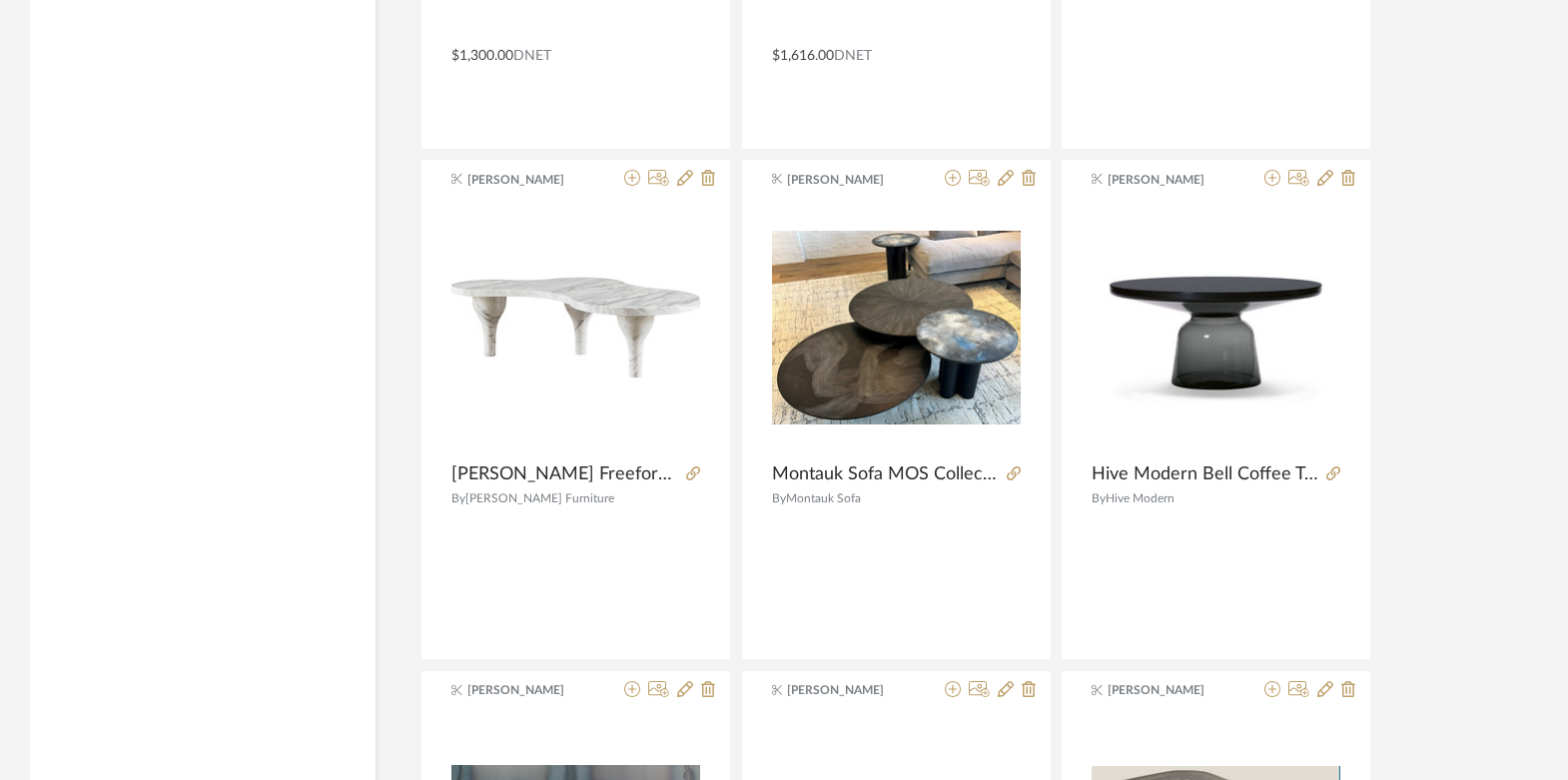 scroll, scrollTop: 15652, scrollLeft: 0, axis: vertical 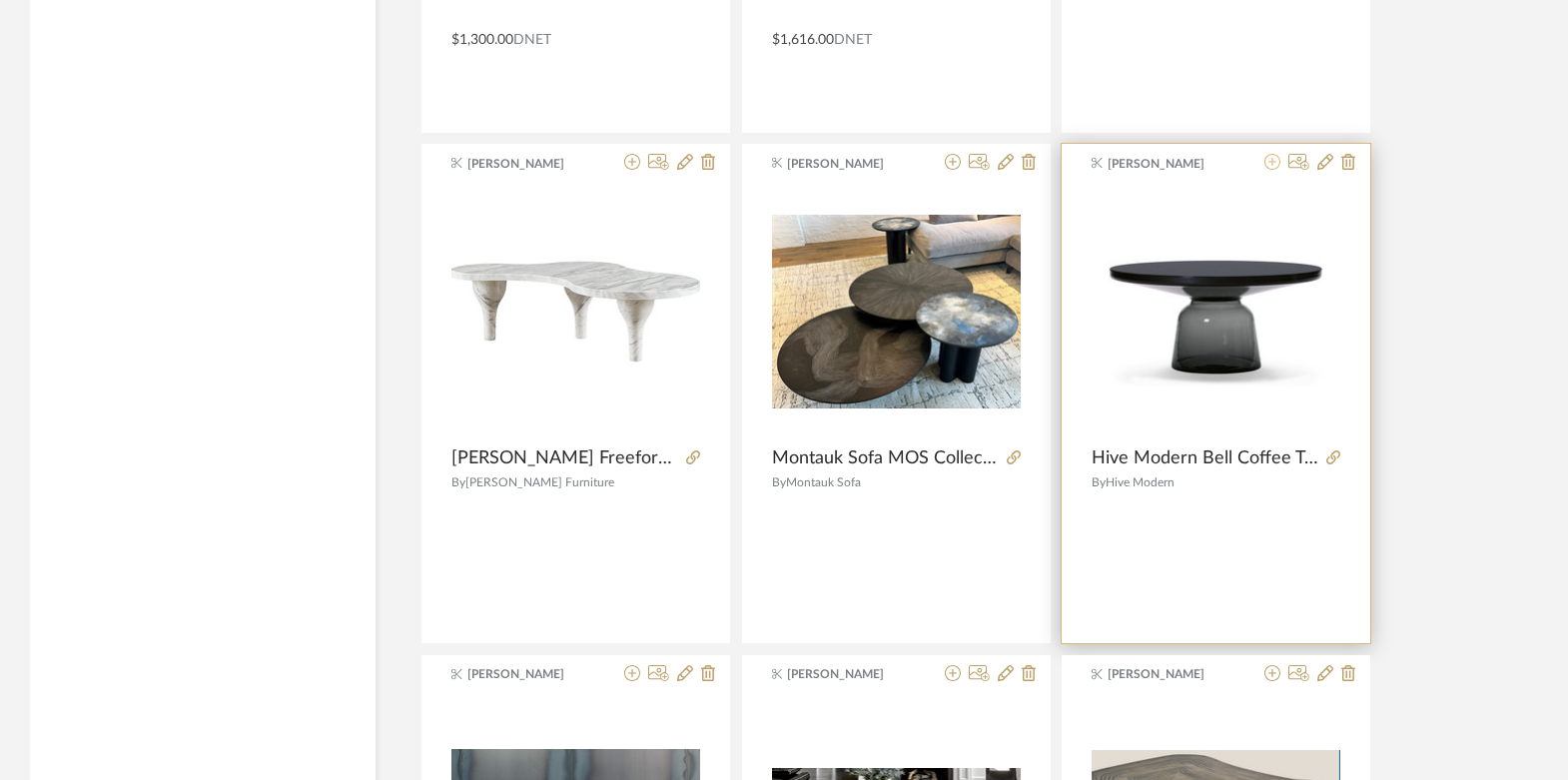 click 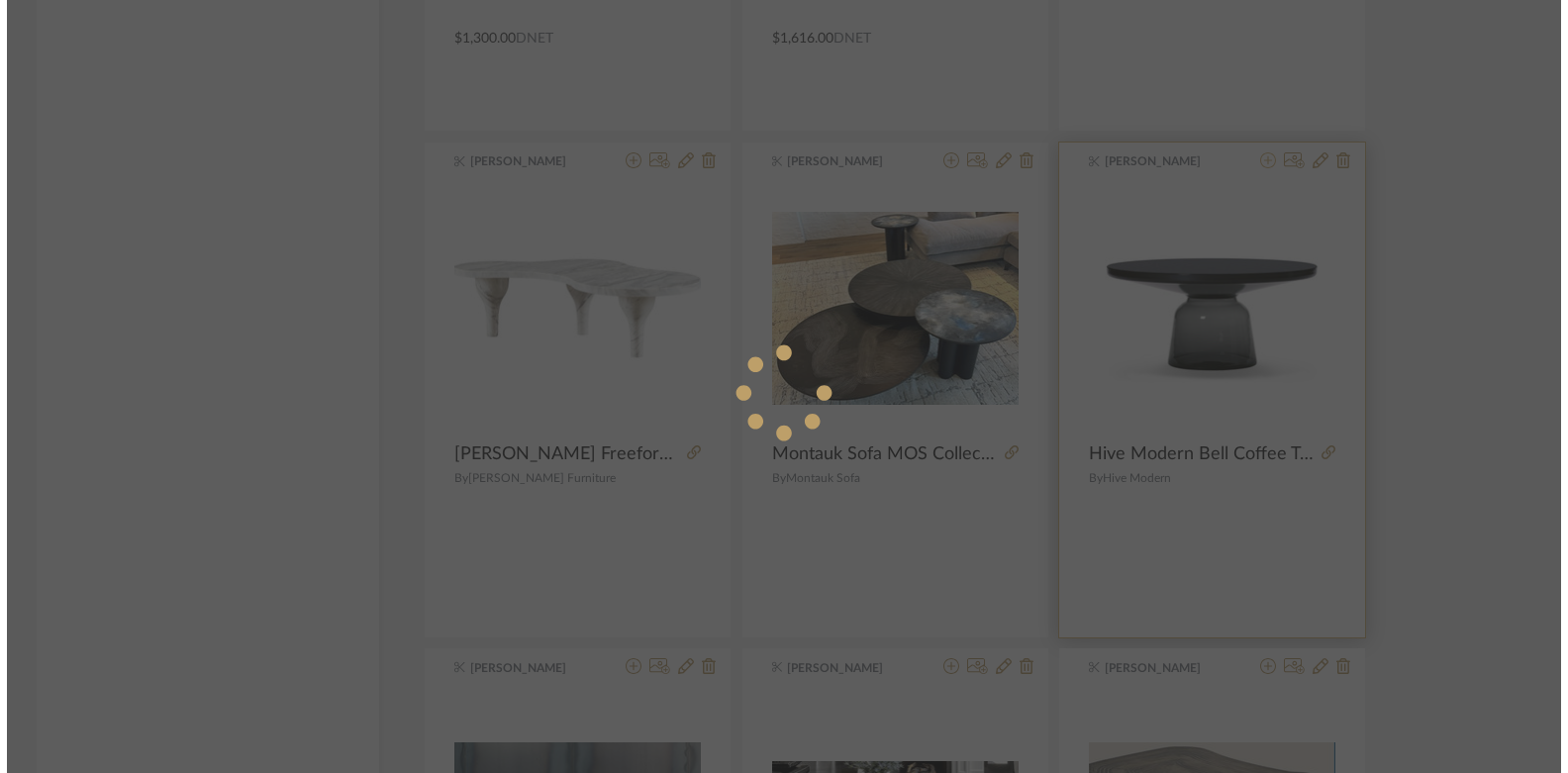 scroll, scrollTop: 0, scrollLeft: 0, axis: both 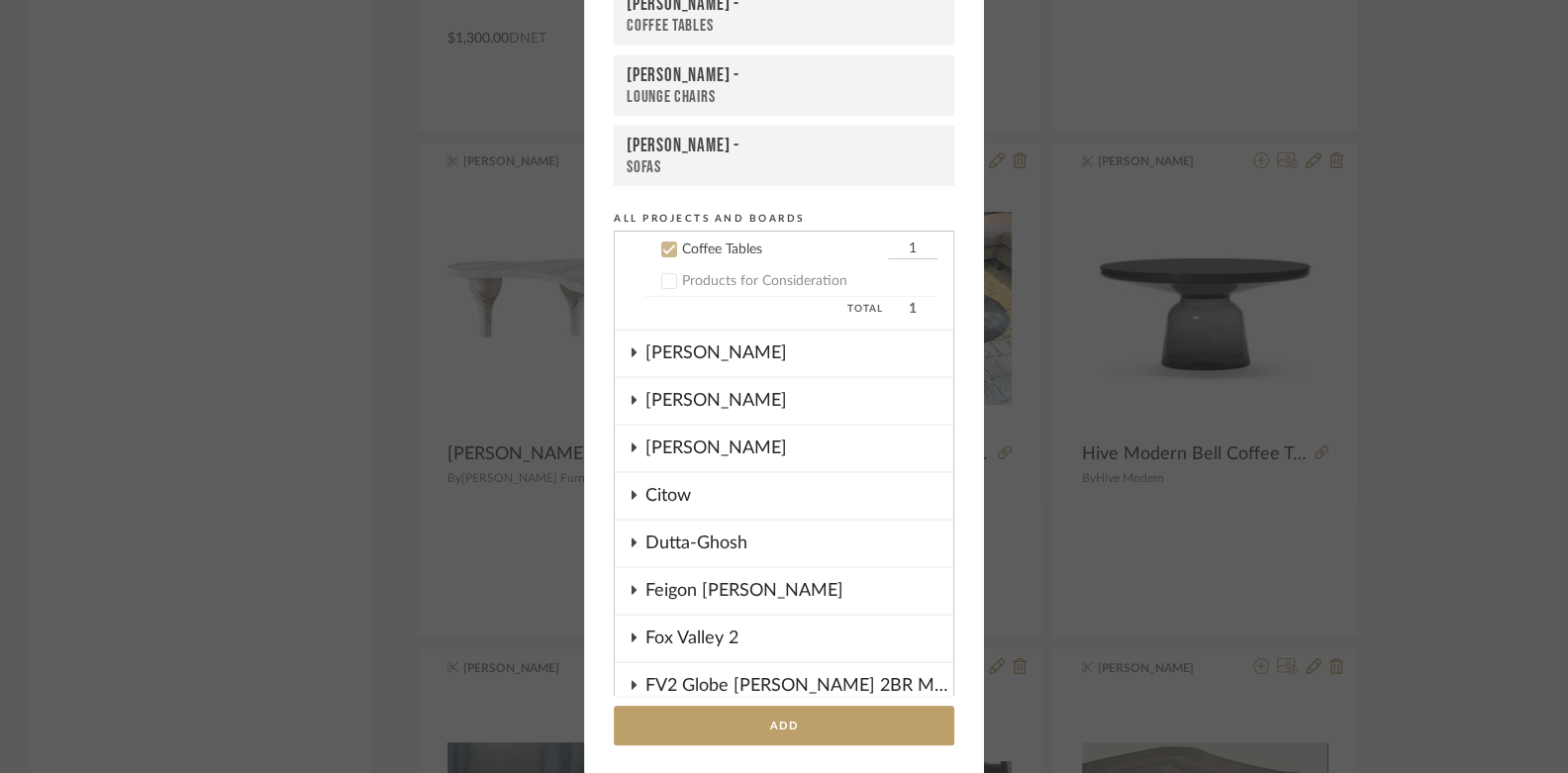 click on "Coffee Tables" at bounding box center (784, 26) 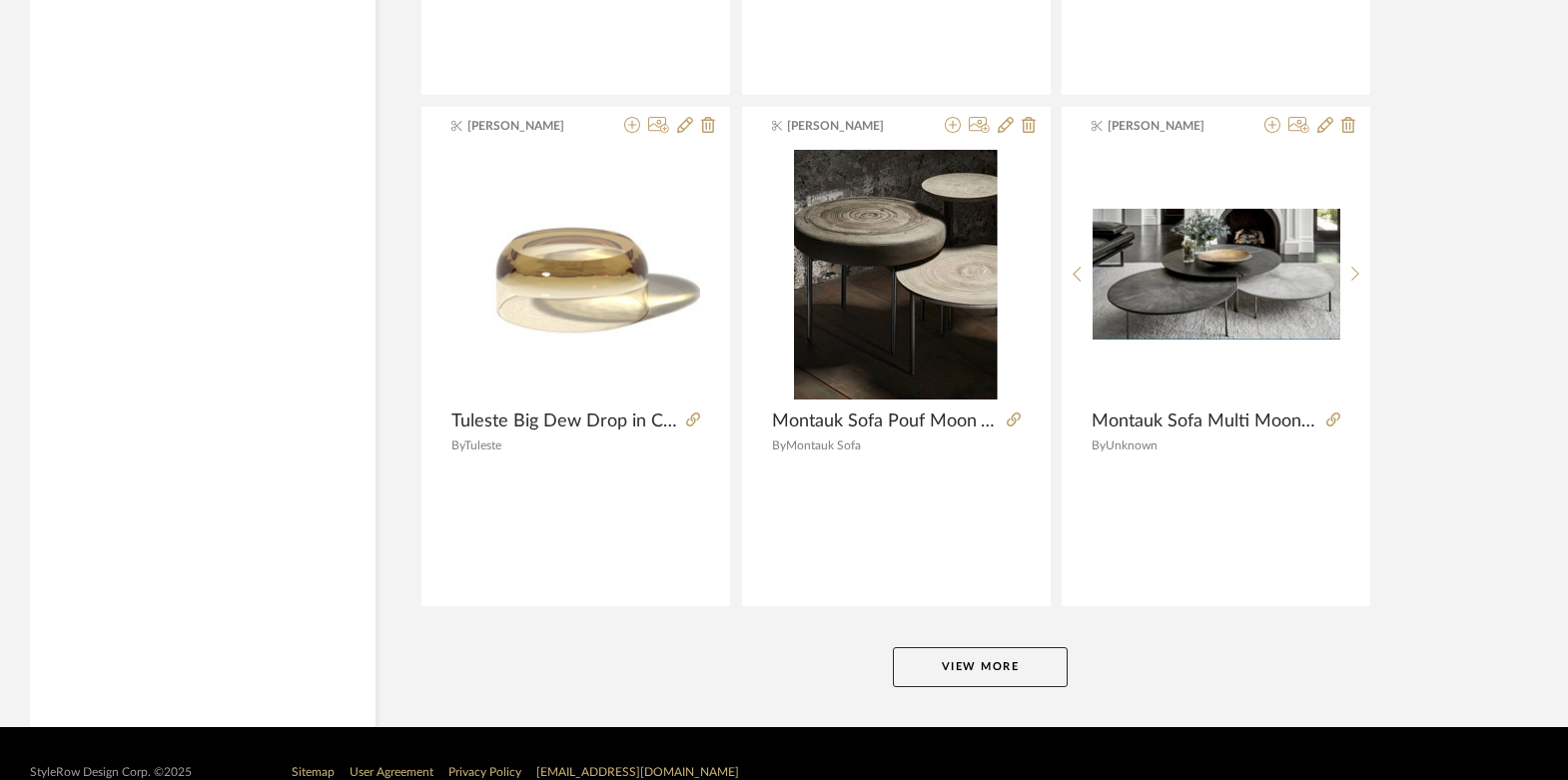 scroll, scrollTop: 18255, scrollLeft: 0, axis: vertical 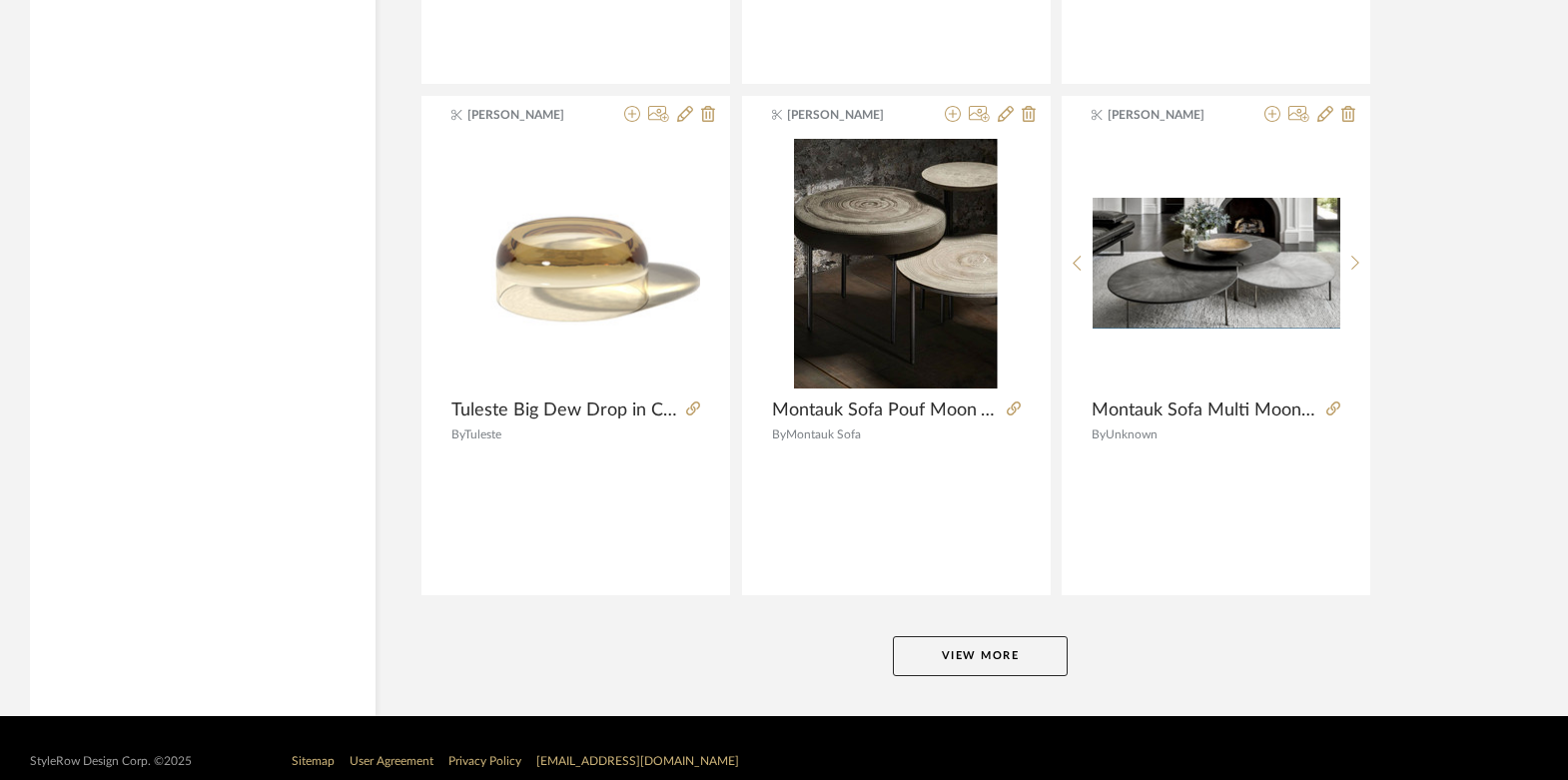 click on "View More" 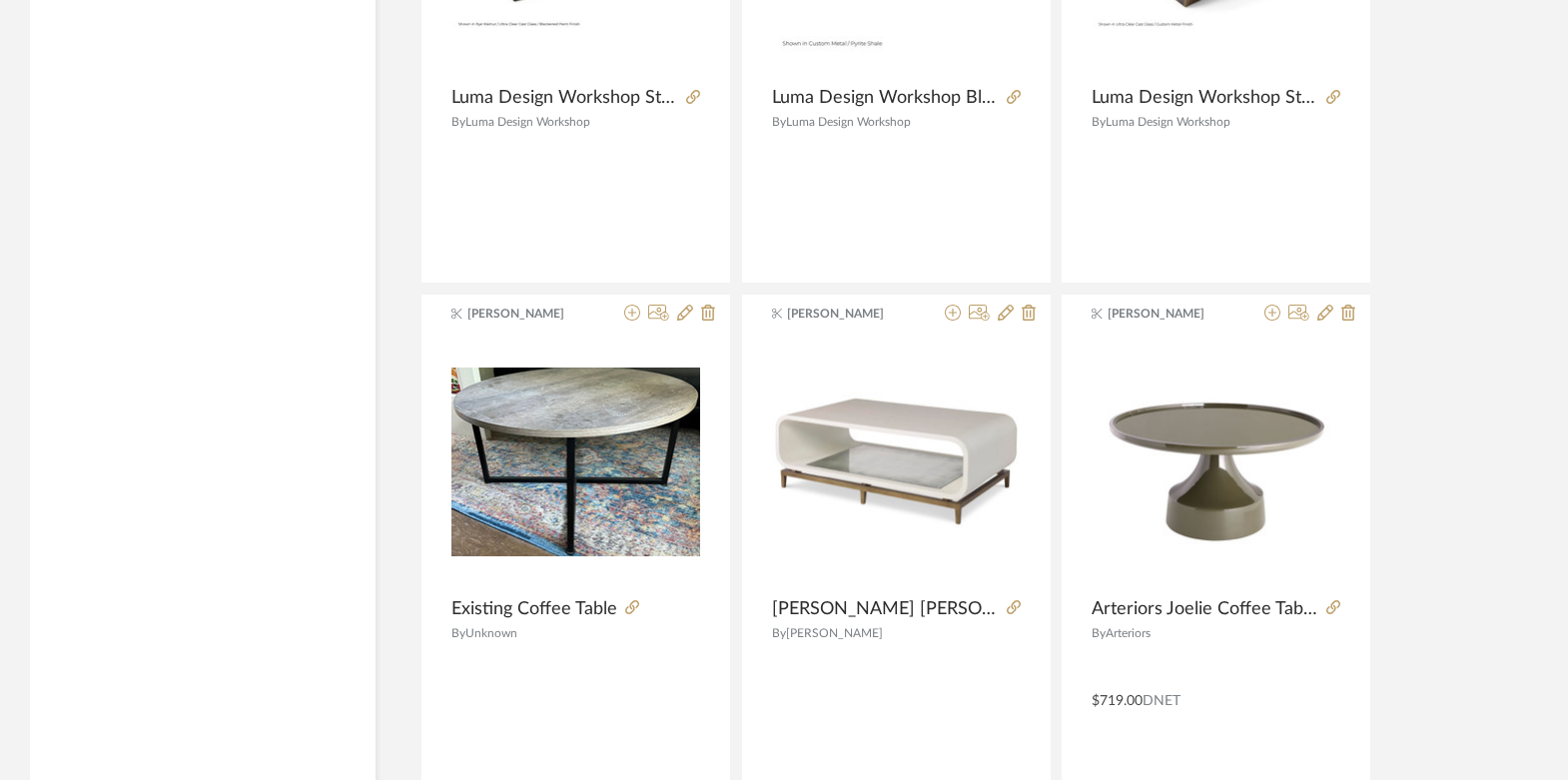 scroll, scrollTop: 19270, scrollLeft: 0, axis: vertical 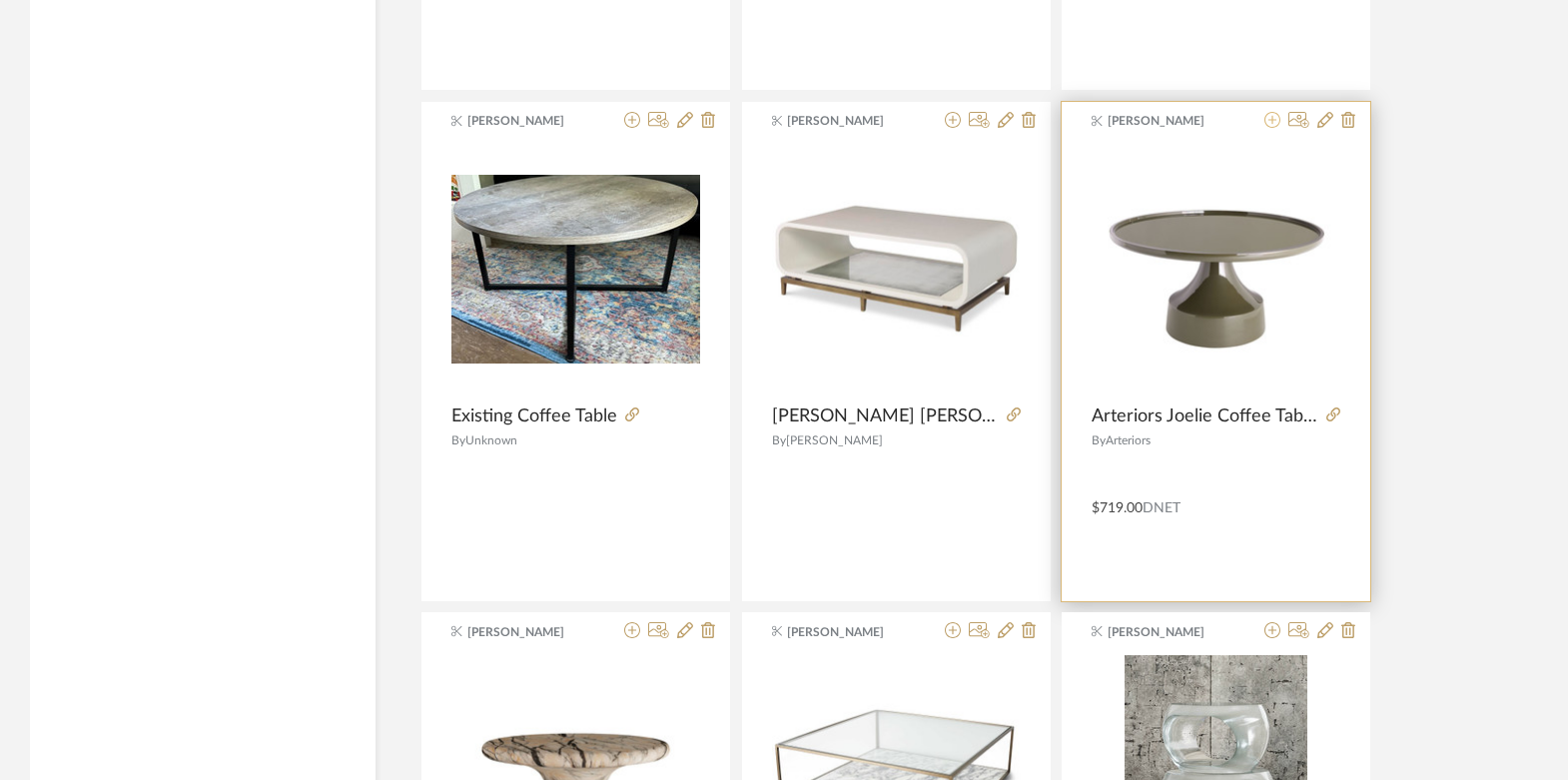 click 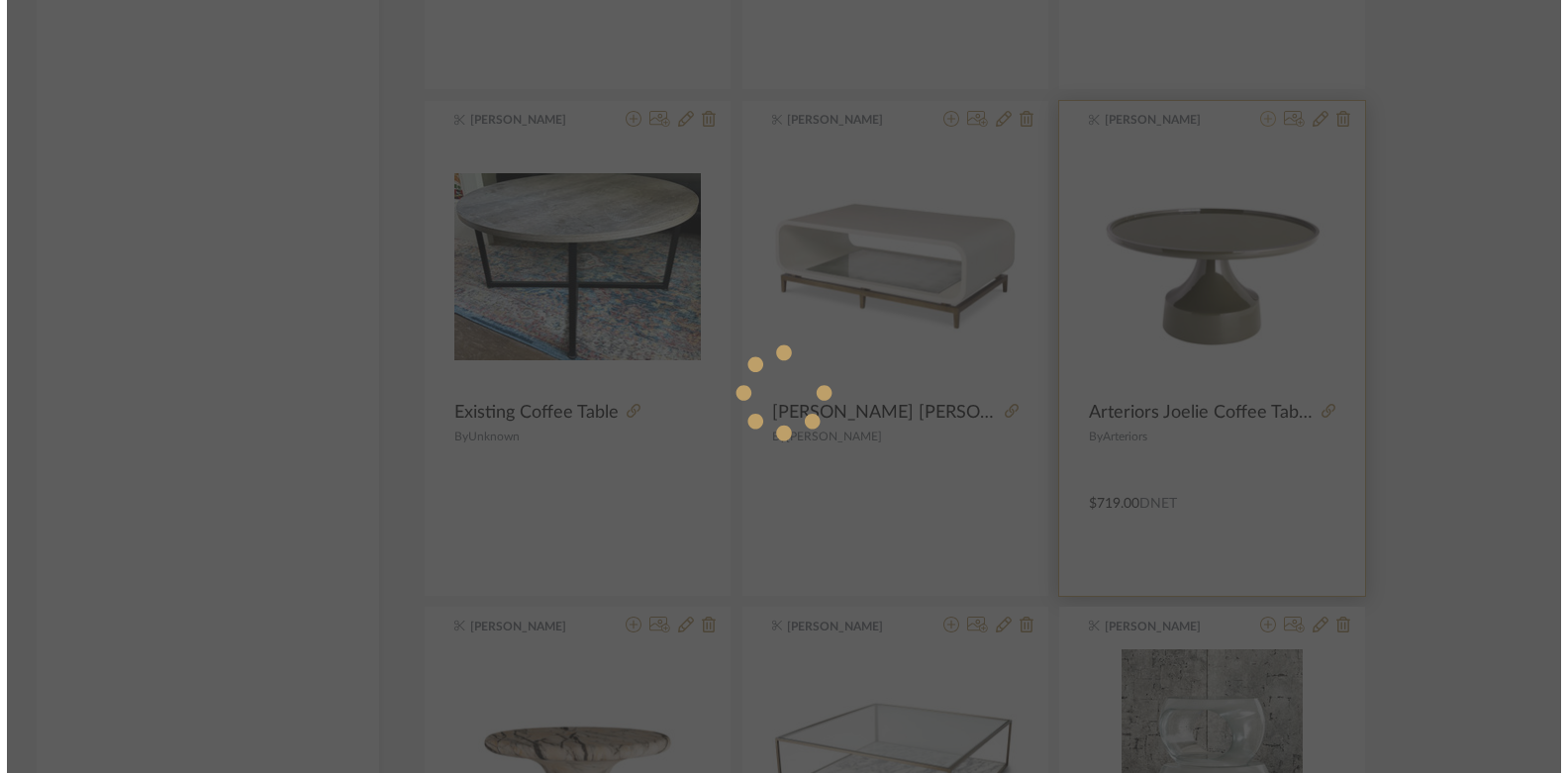 scroll, scrollTop: 0, scrollLeft: 0, axis: both 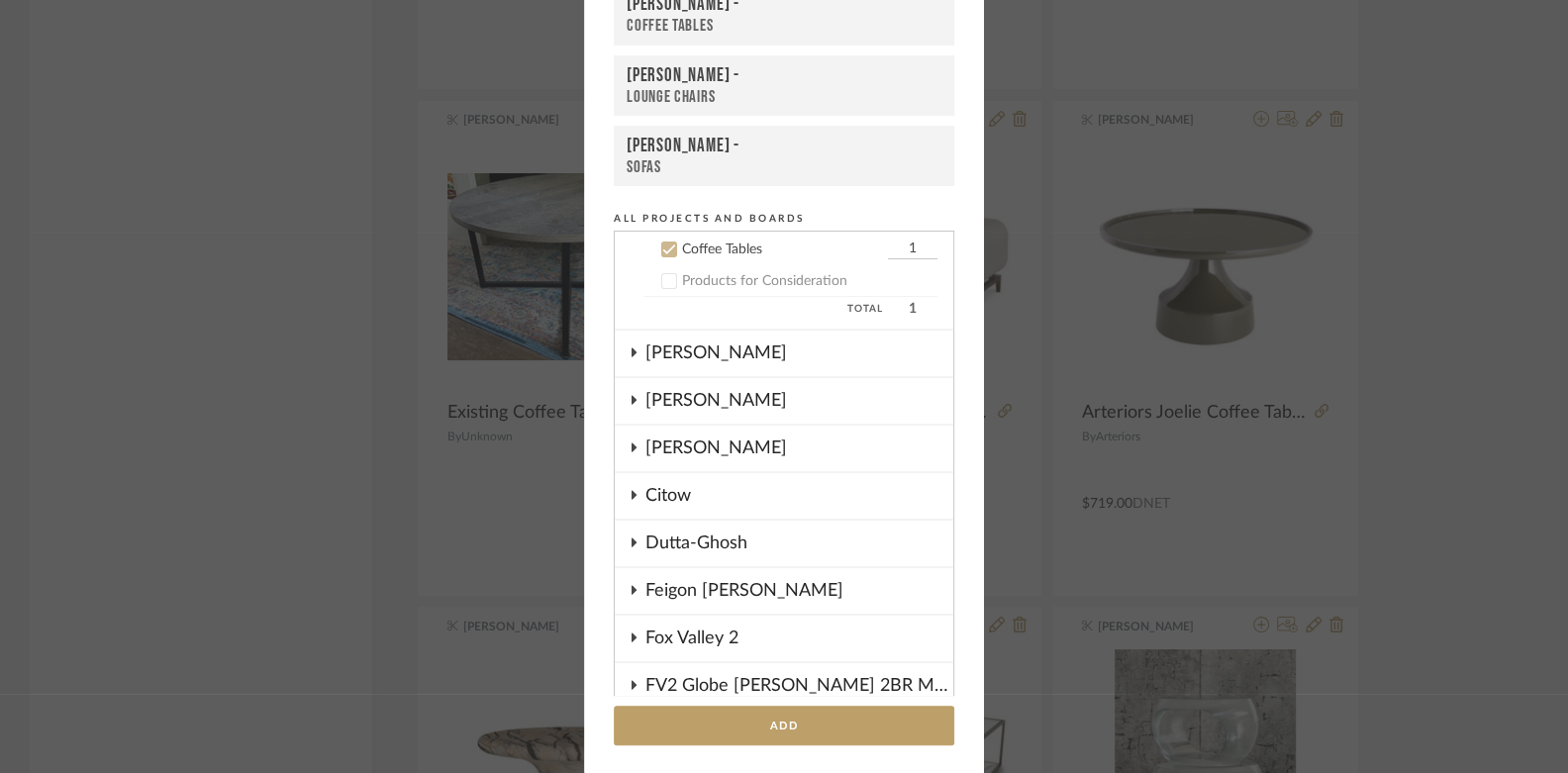 click on "Coffee Tables" at bounding box center [784, 26] 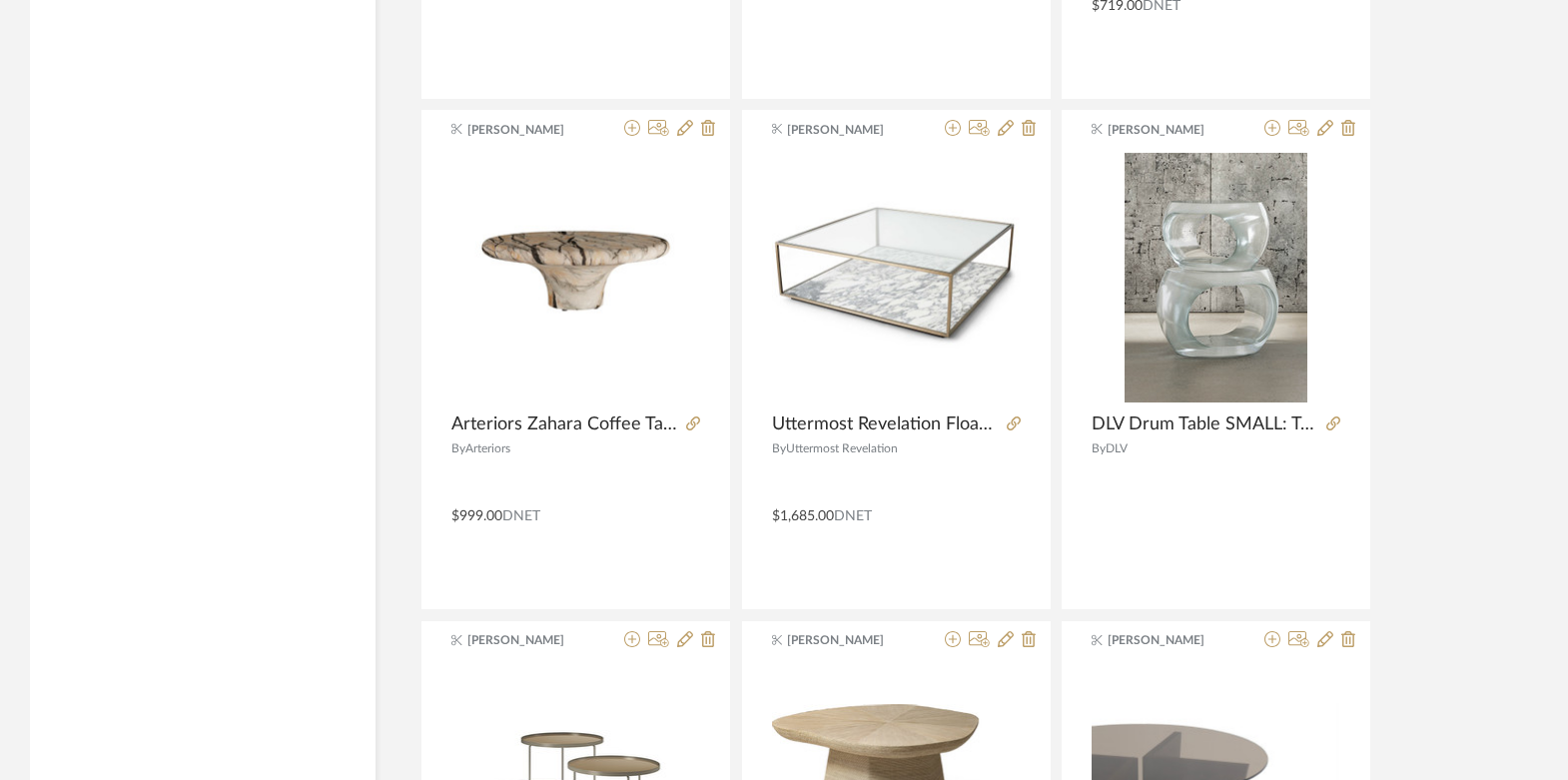 scroll, scrollTop: 19775, scrollLeft: 0, axis: vertical 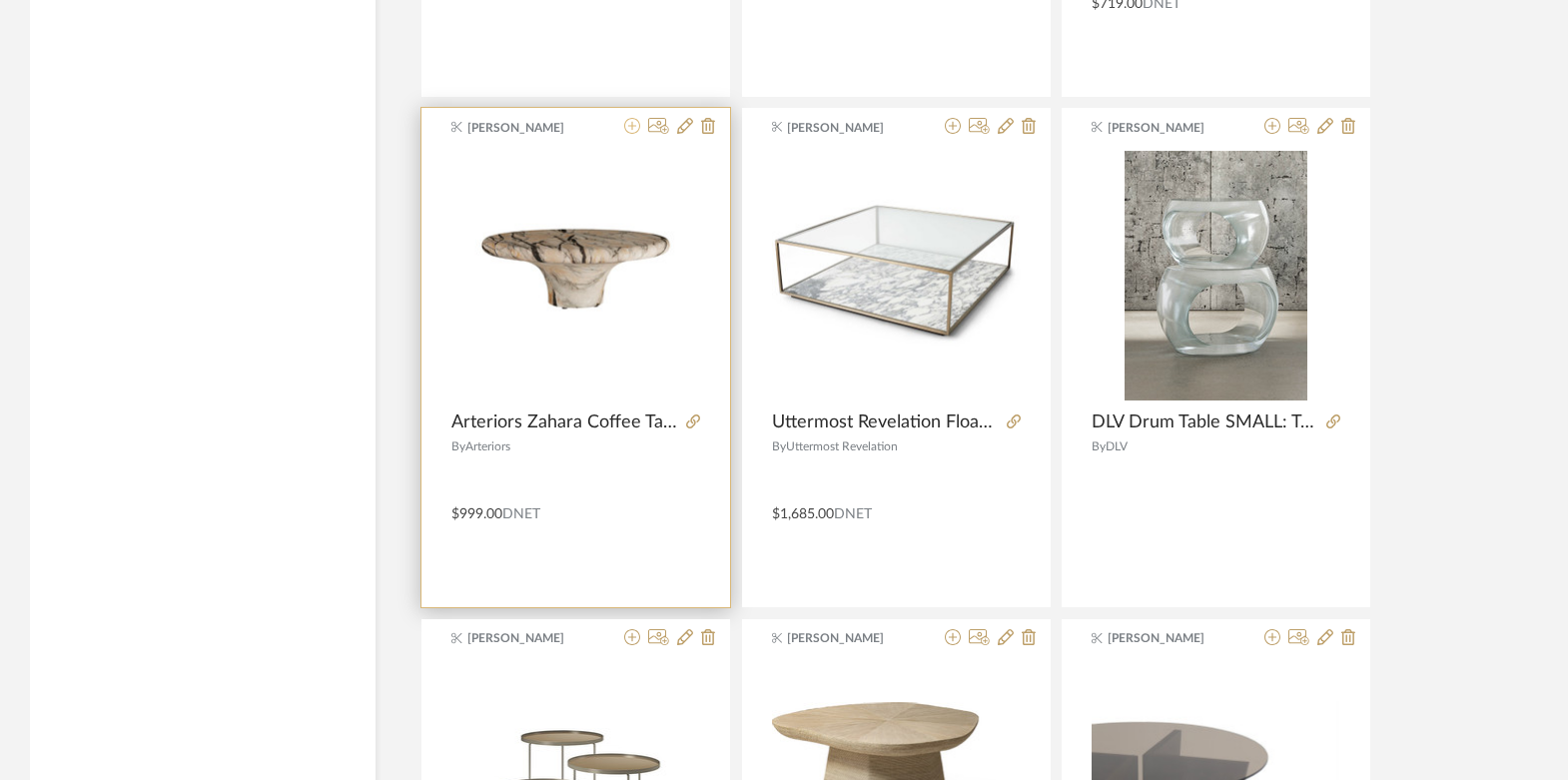 click 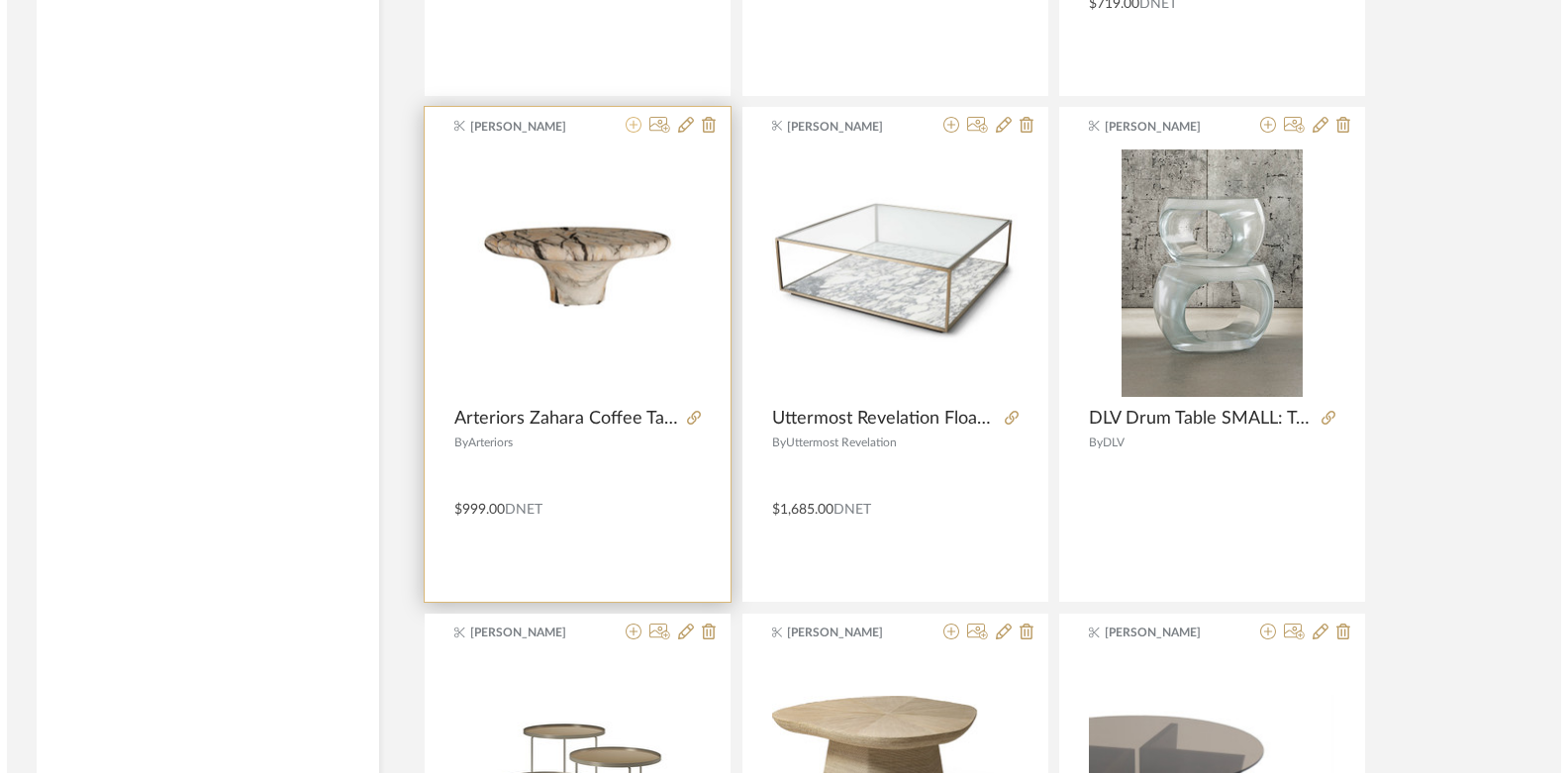 scroll, scrollTop: 0, scrollLeft: 0, axis: both 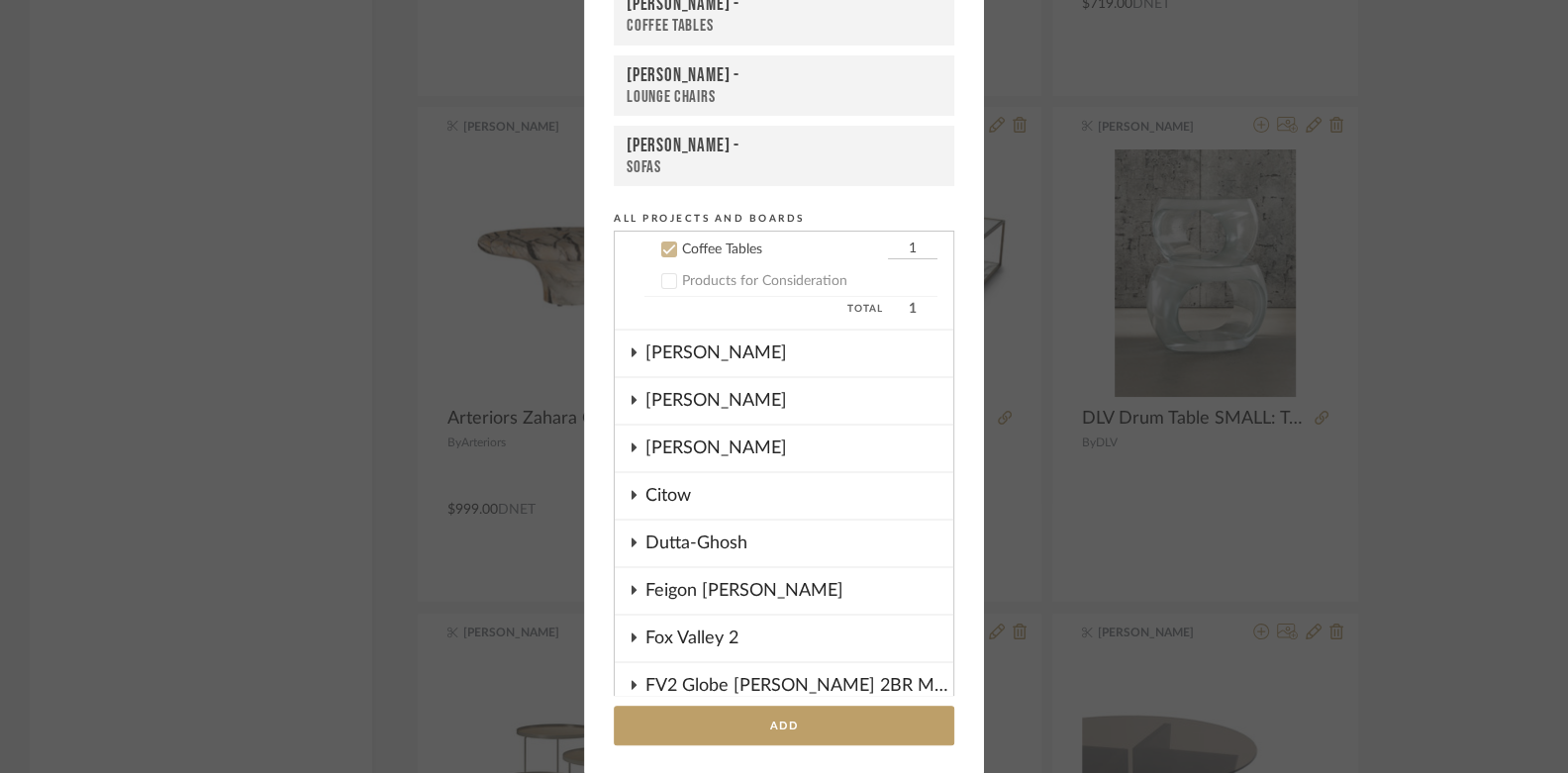 click on "Coffee Tables" at bounding box center [784, 26] 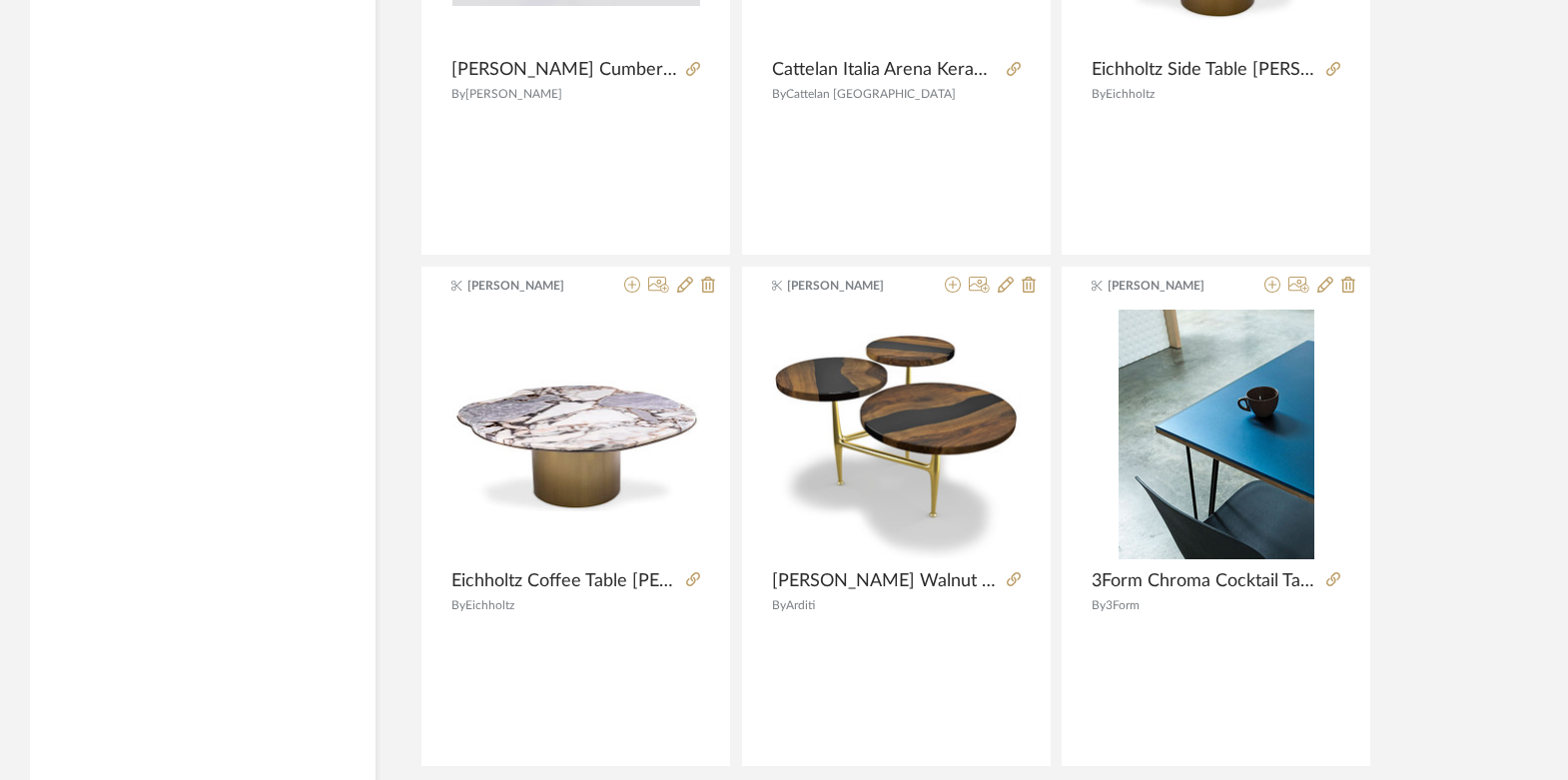 scroll, scrollTop: 24377, scrollLeft: 0, axis: vertical 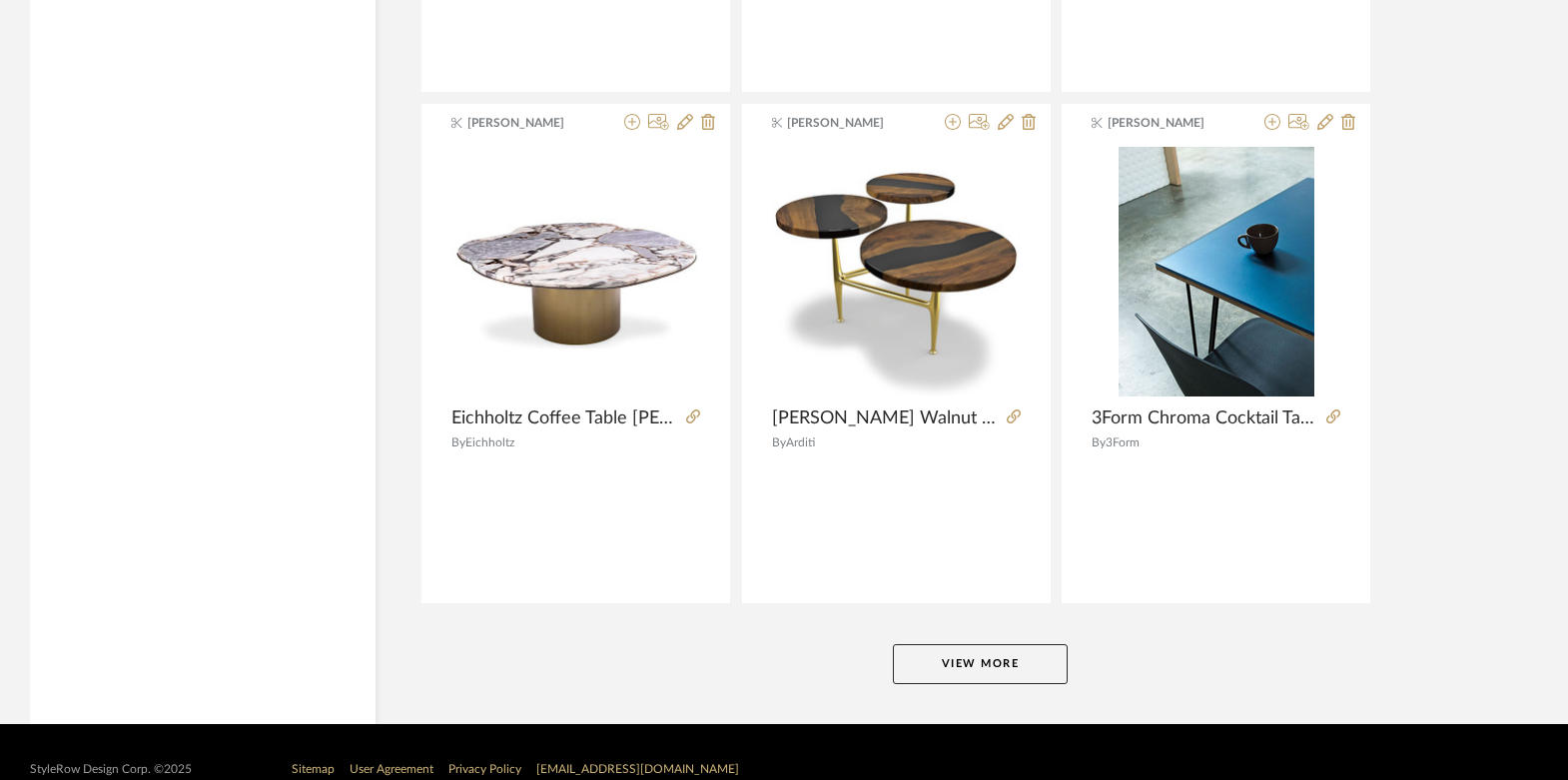 click on "View More" 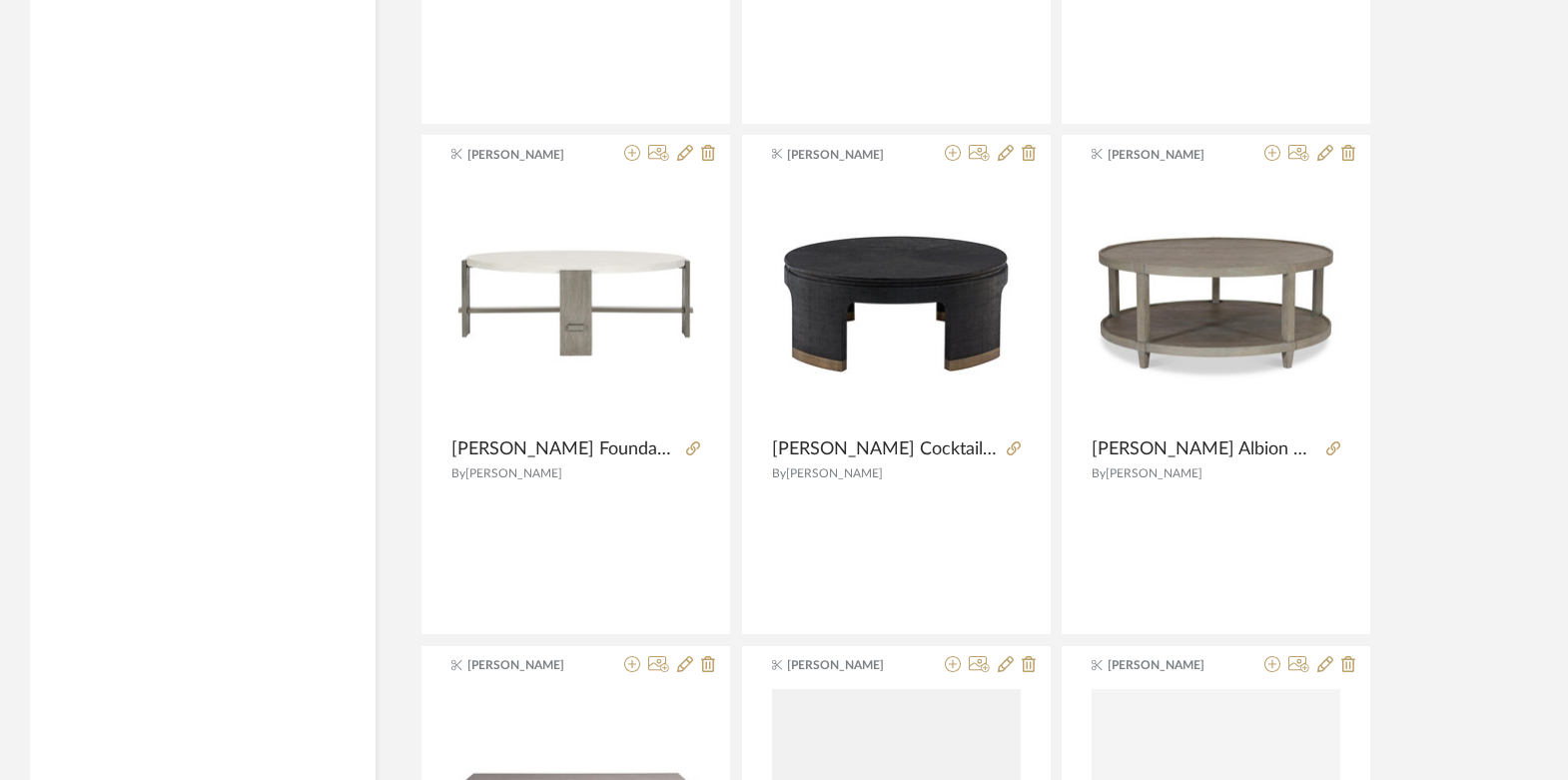 scroll, scrollTop: 25877, scrollLeft: 0, axis: vertical 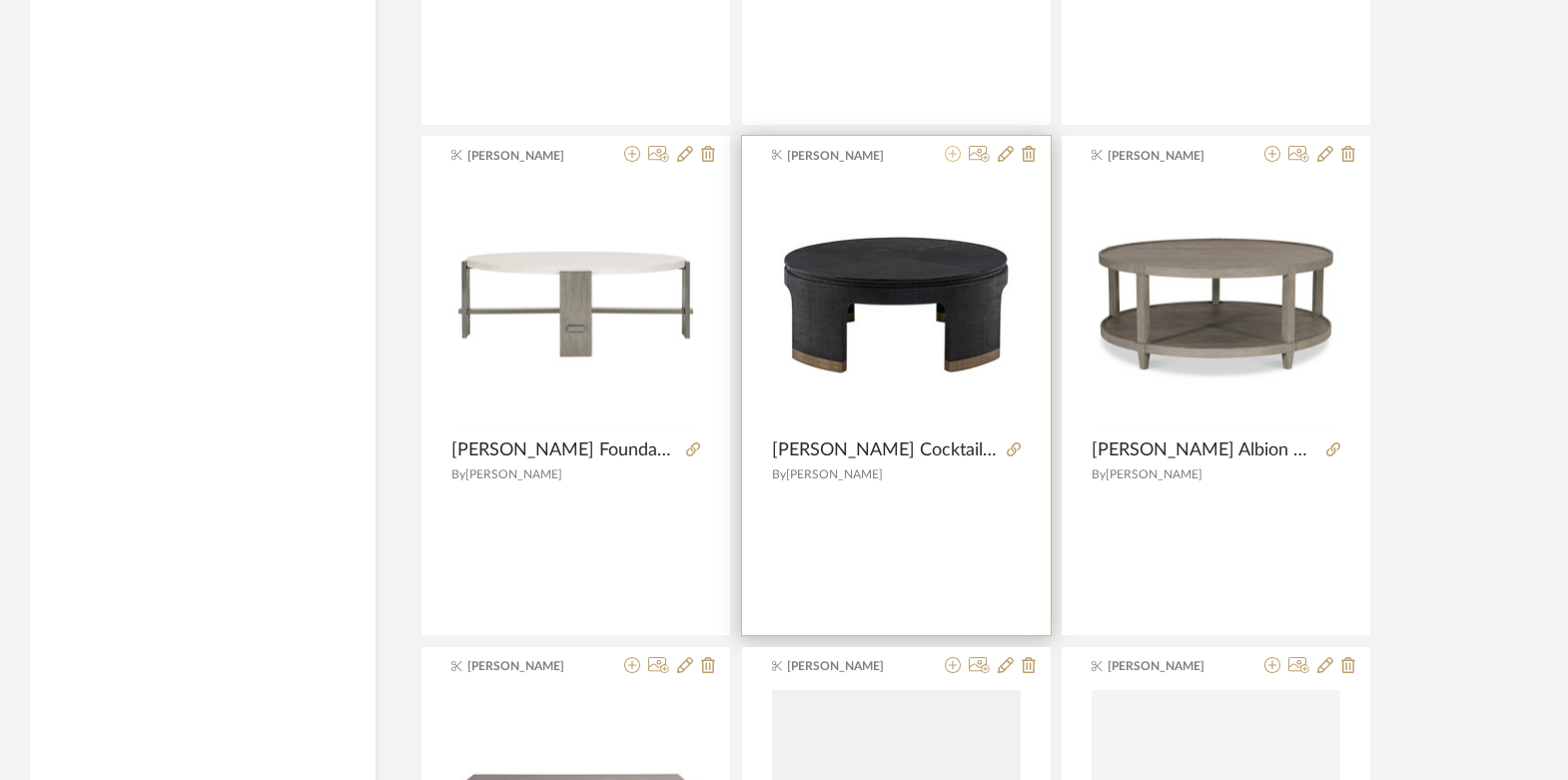 click 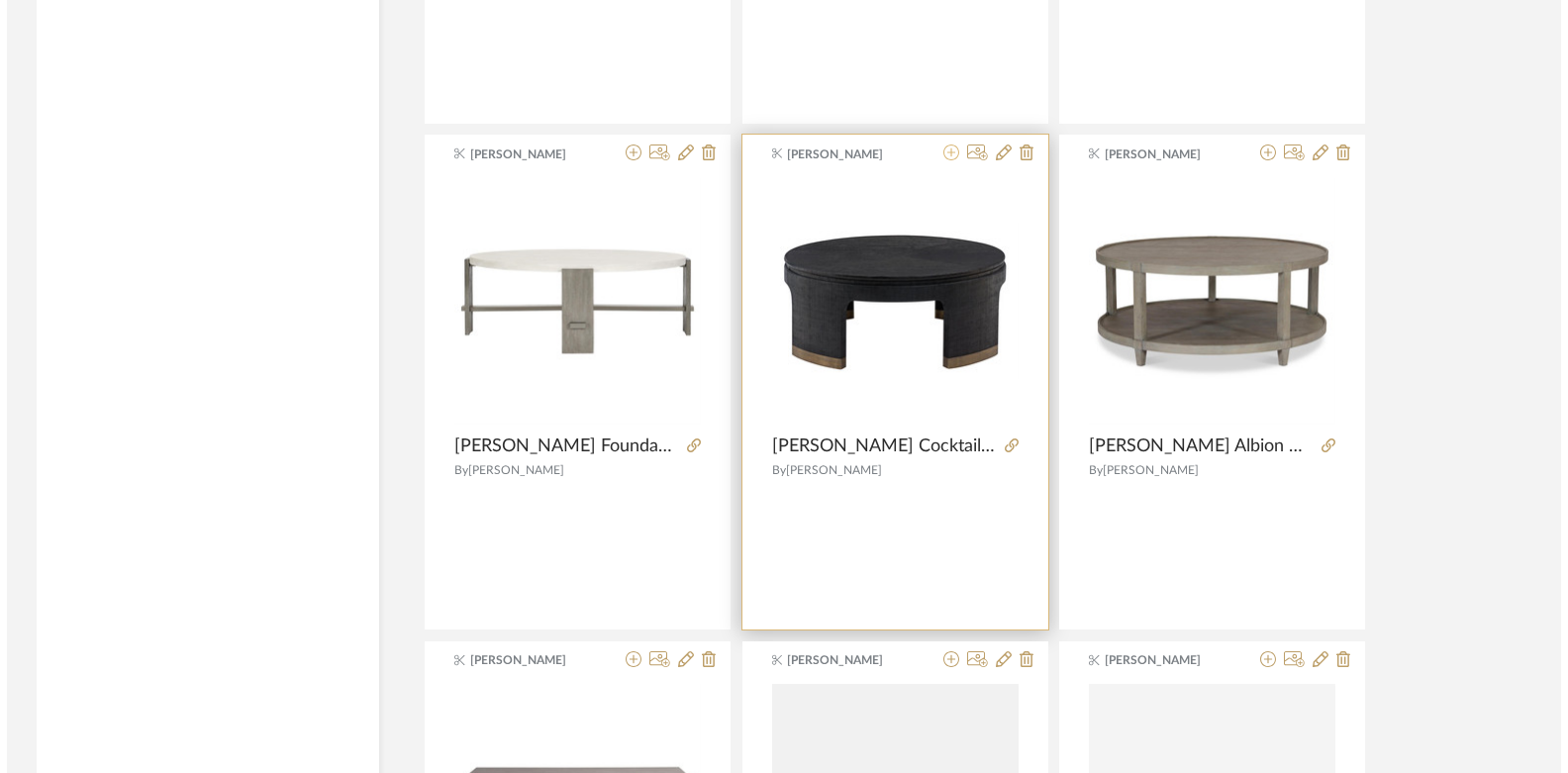 scroll, scrollTop: 0, scrollLeft: 0, axis: both 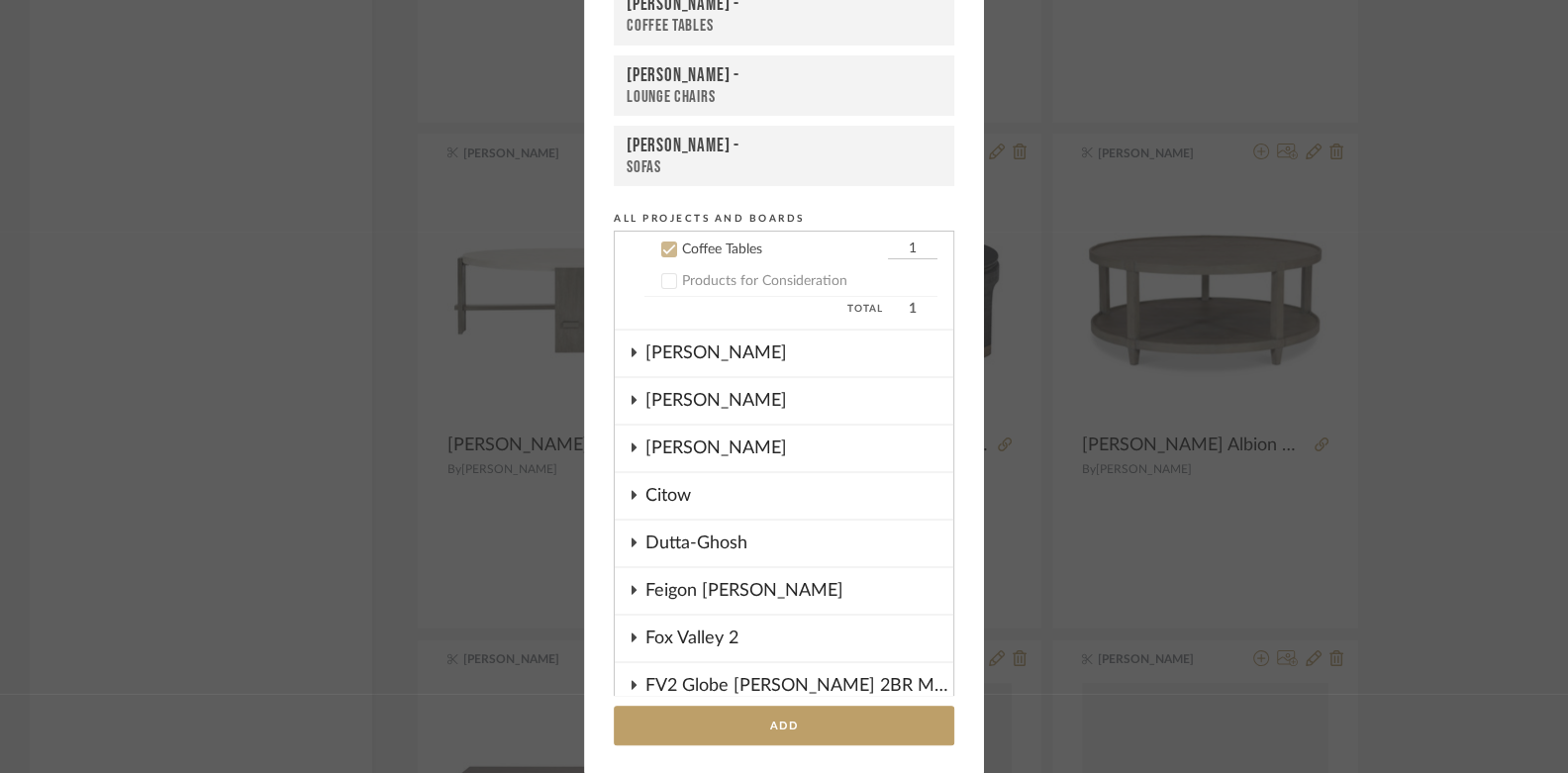 click on "Coffee Tables" at bounding box center (784, 26) 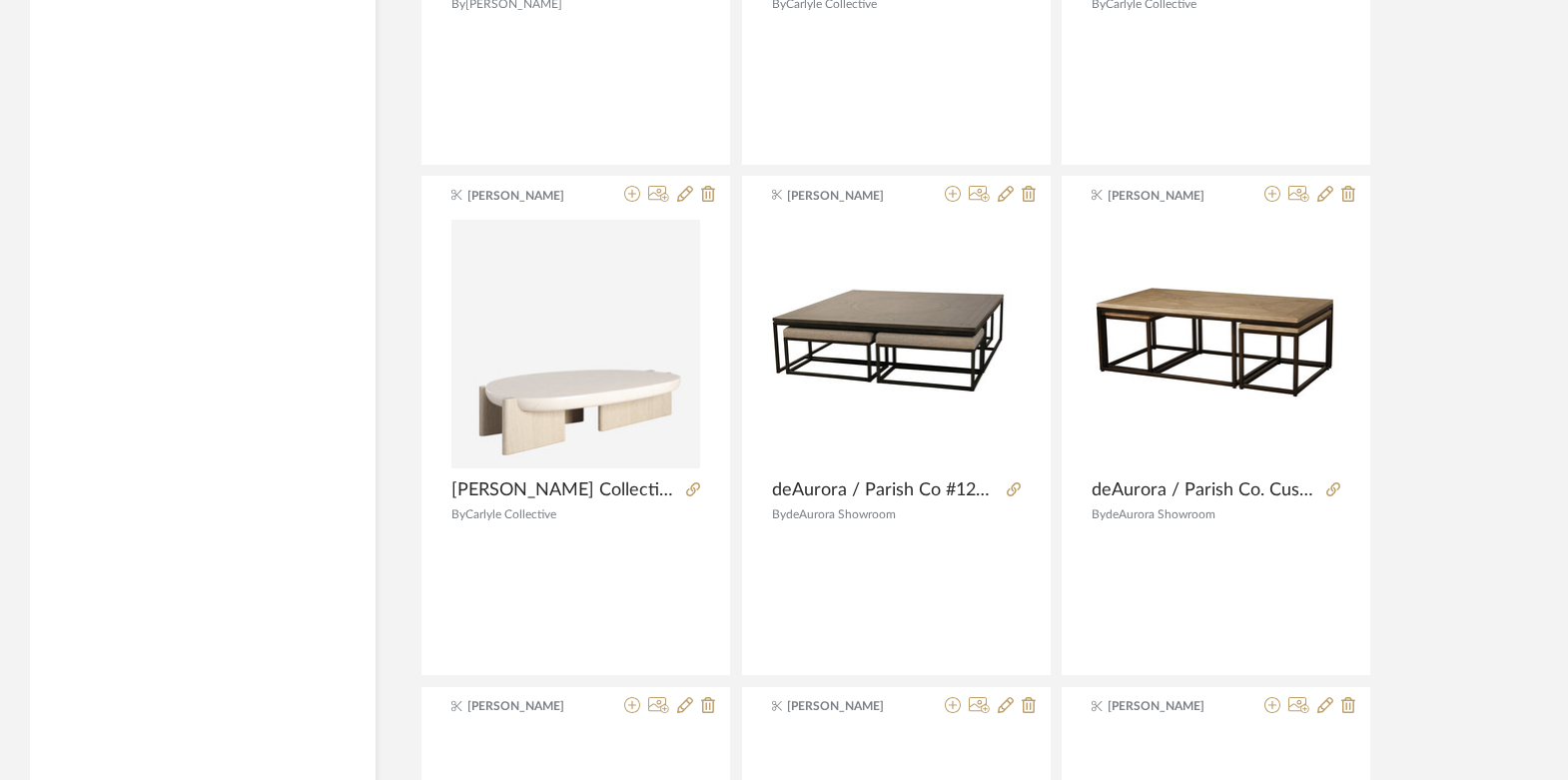 scroll, scrollTop: 26860, scrollLeft: 0, axis: vertical 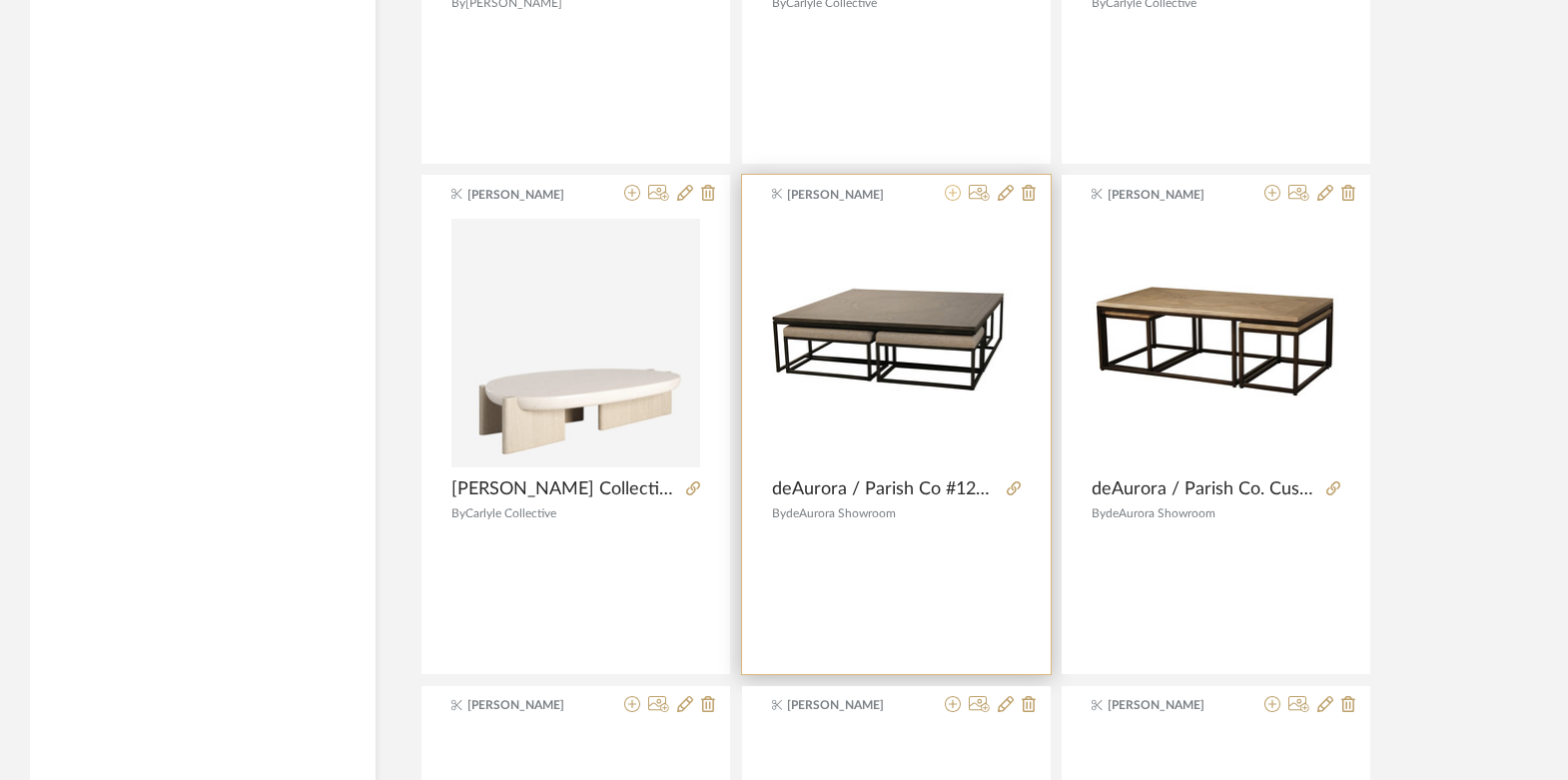 click 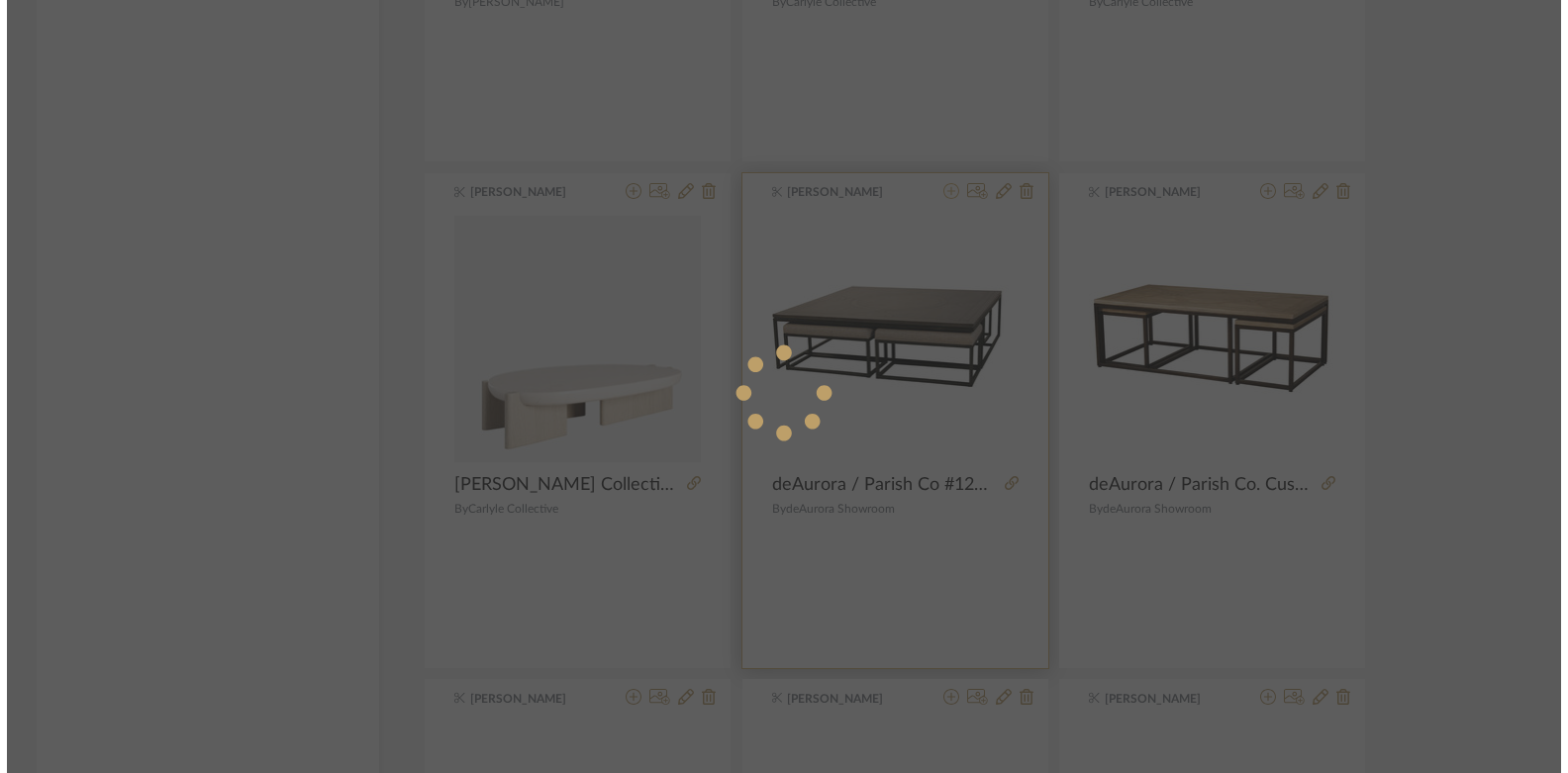 scroll, scrollTop: 0, scrollLeft: 0, axis: both 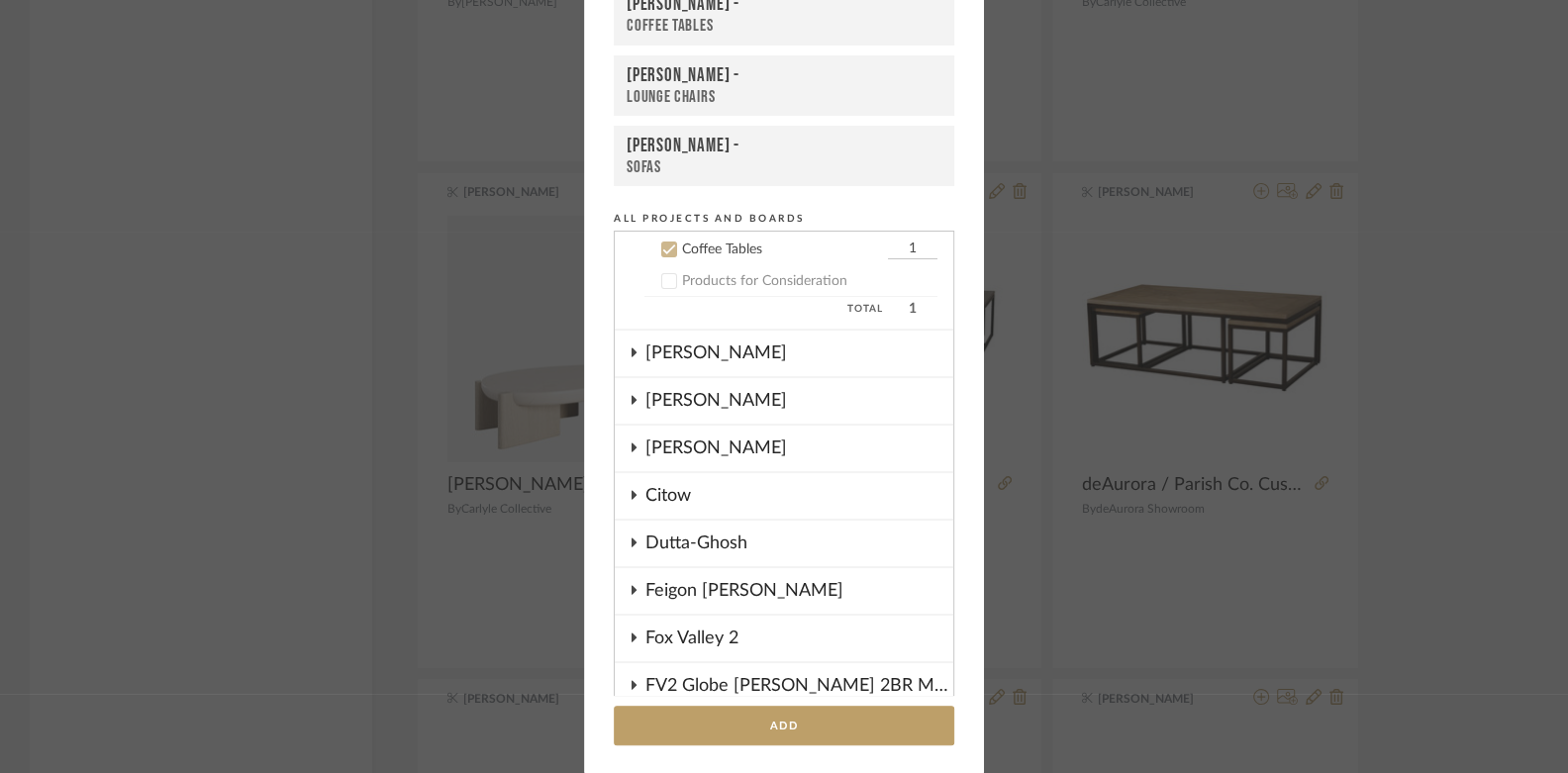 click on "Boutross -" at bounding box center [784, 5] 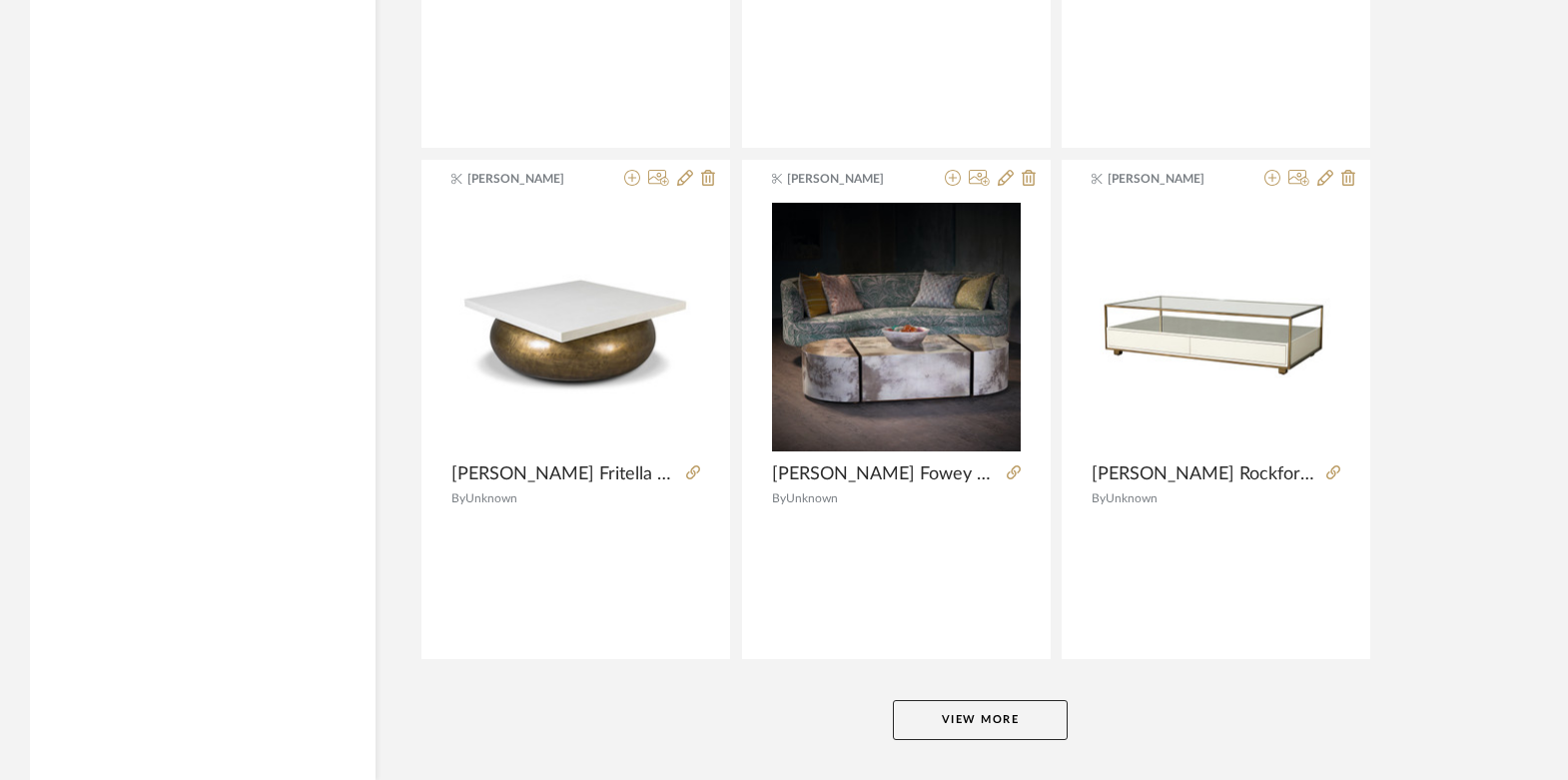 scroll, scrollTop: 30455, scrollLeft: 0, axis: vertical 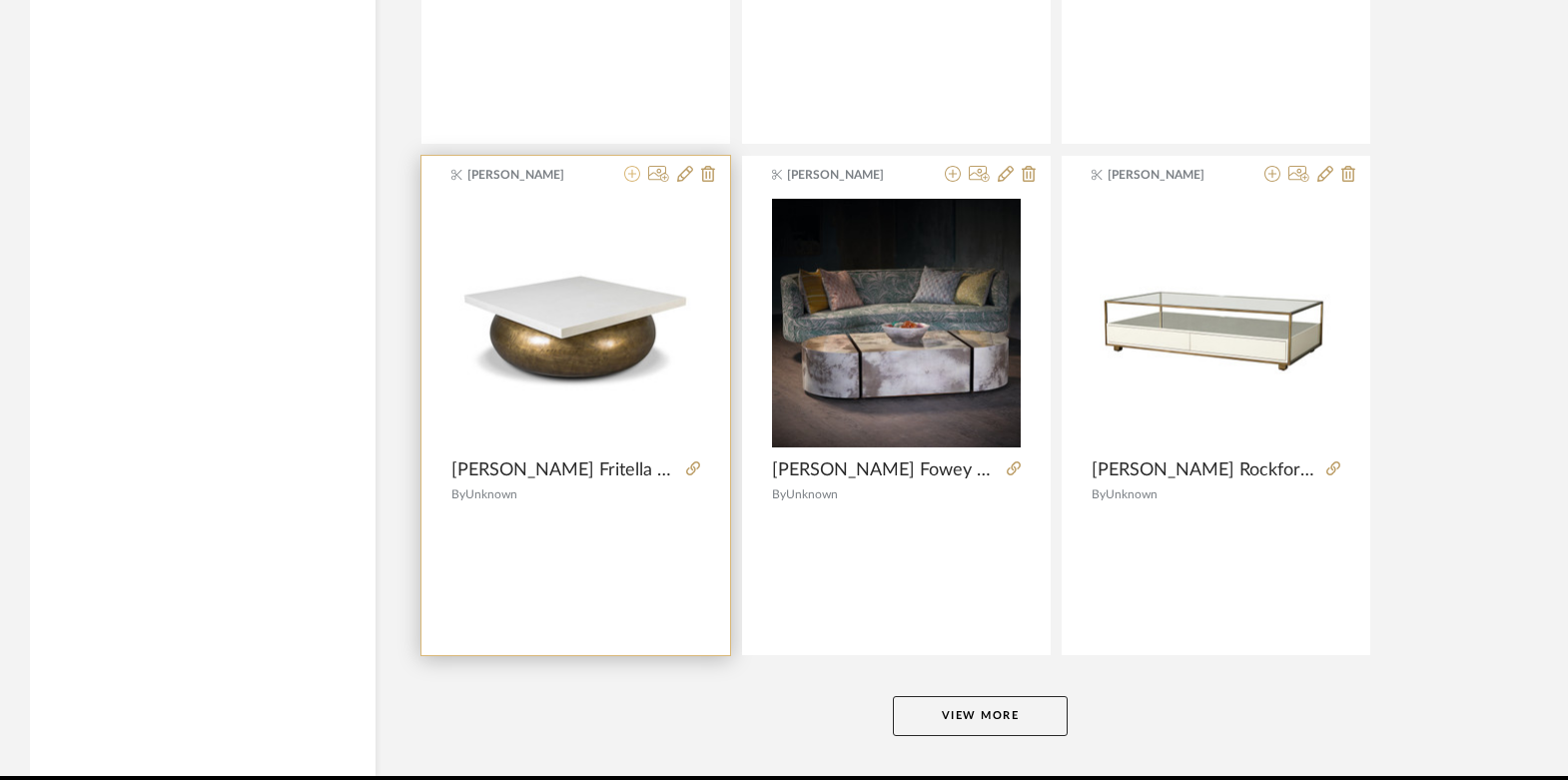 click 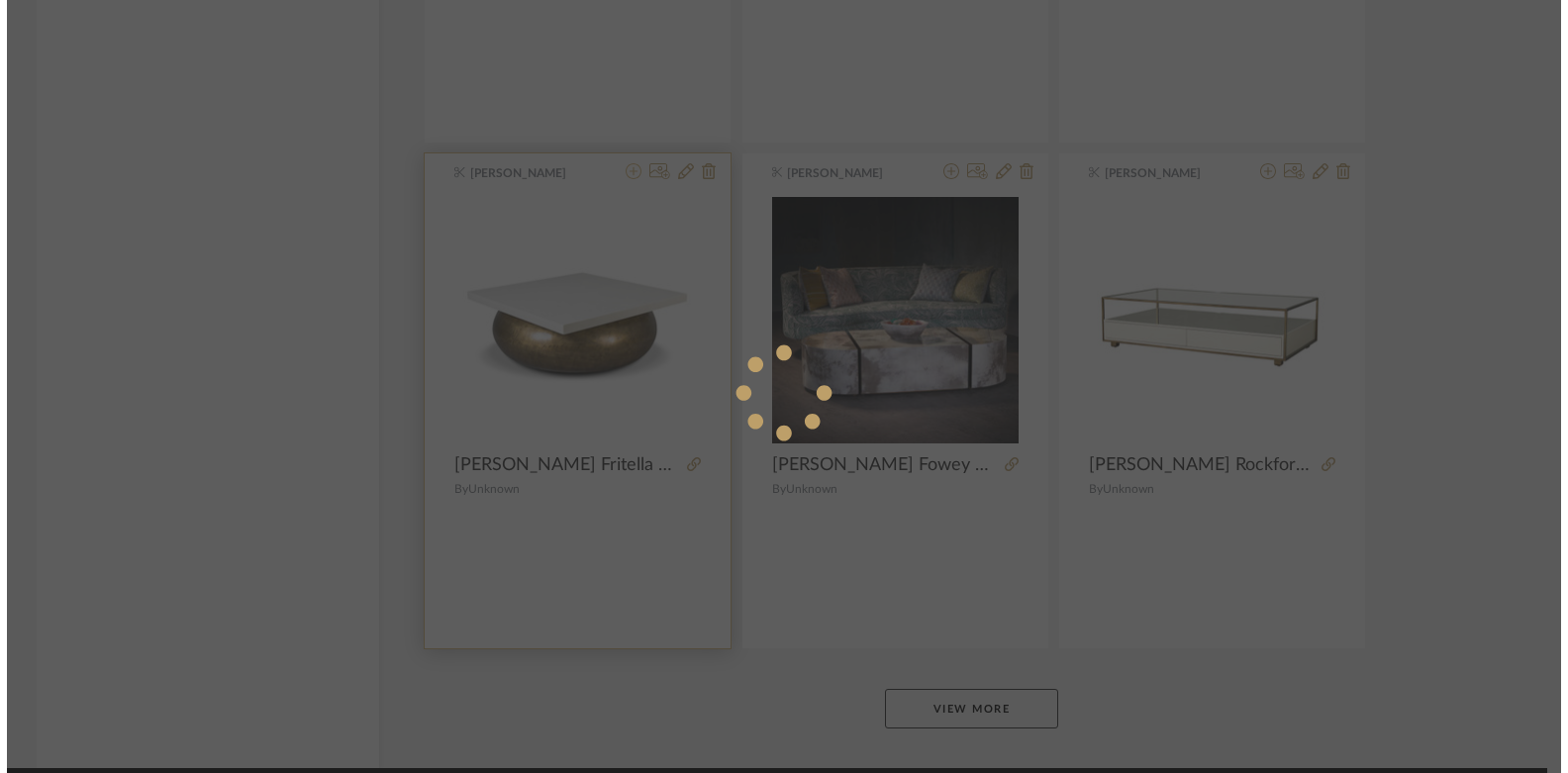 scroll, scrollTop: 0, scrollLeft: 0, axis: both 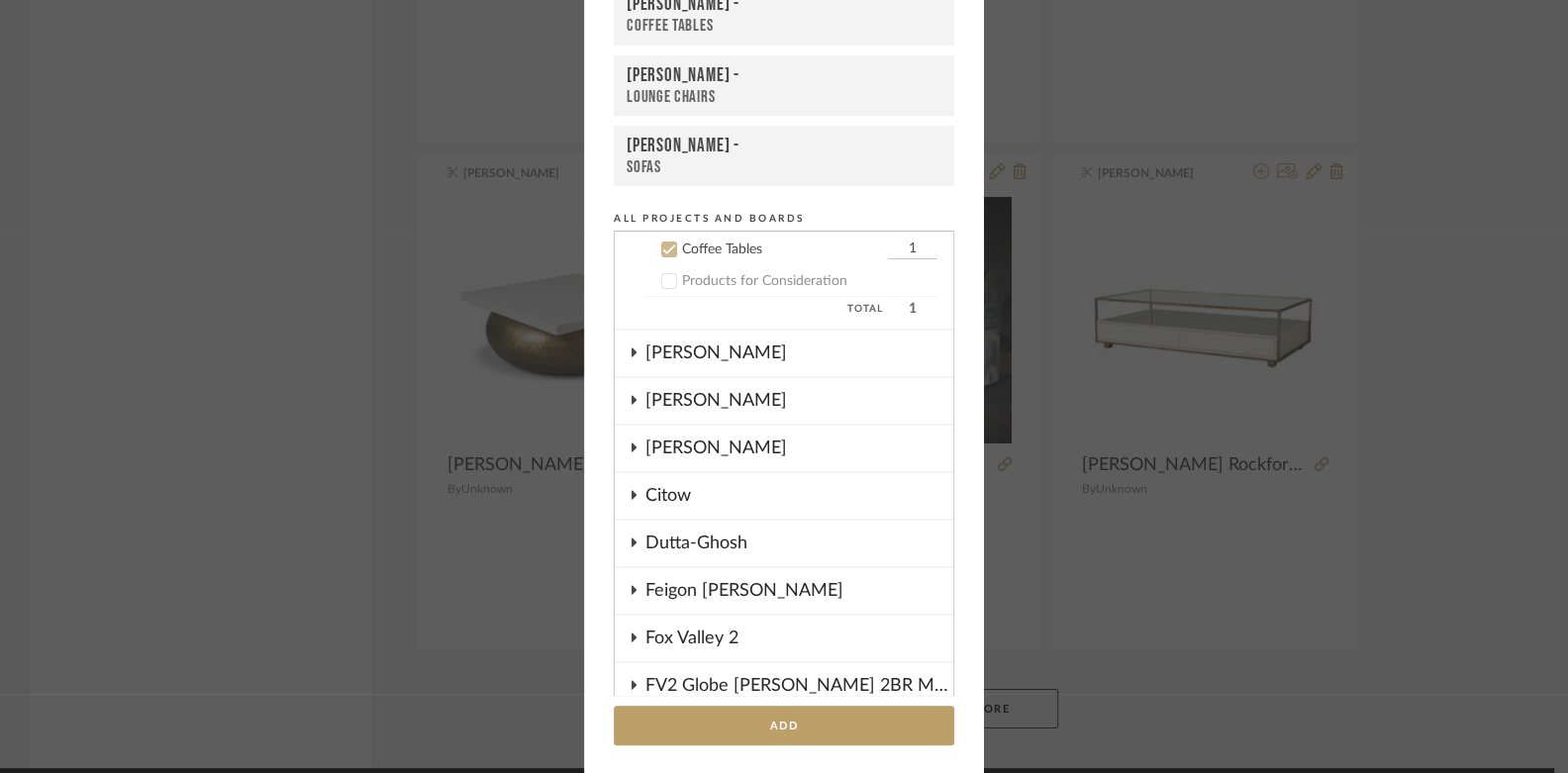 click on "Coffee Tables" at bounding box center (784, 26) 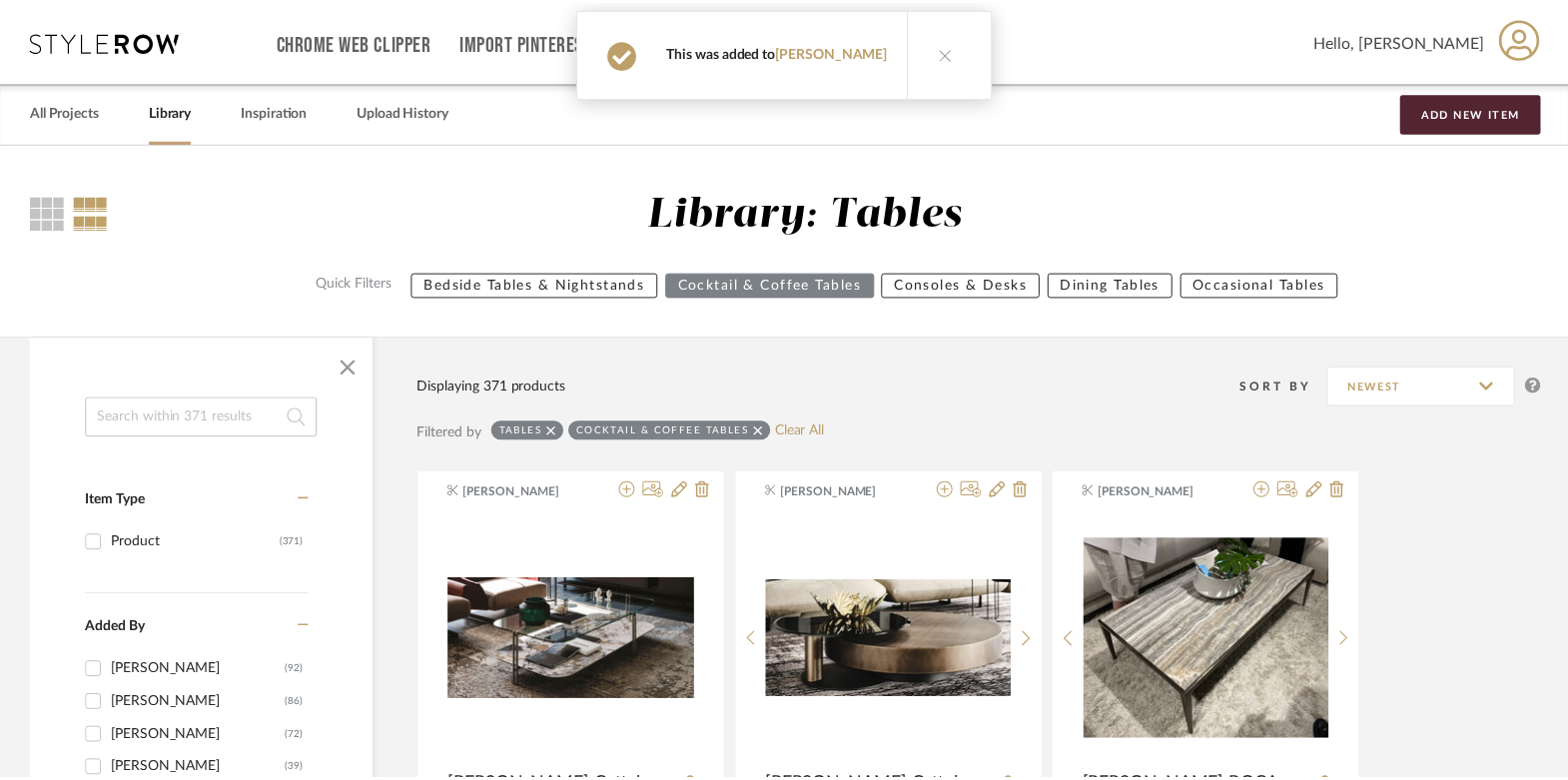 scroll, scrollTop: 30455, scrollLeft: 0, axis: vertical 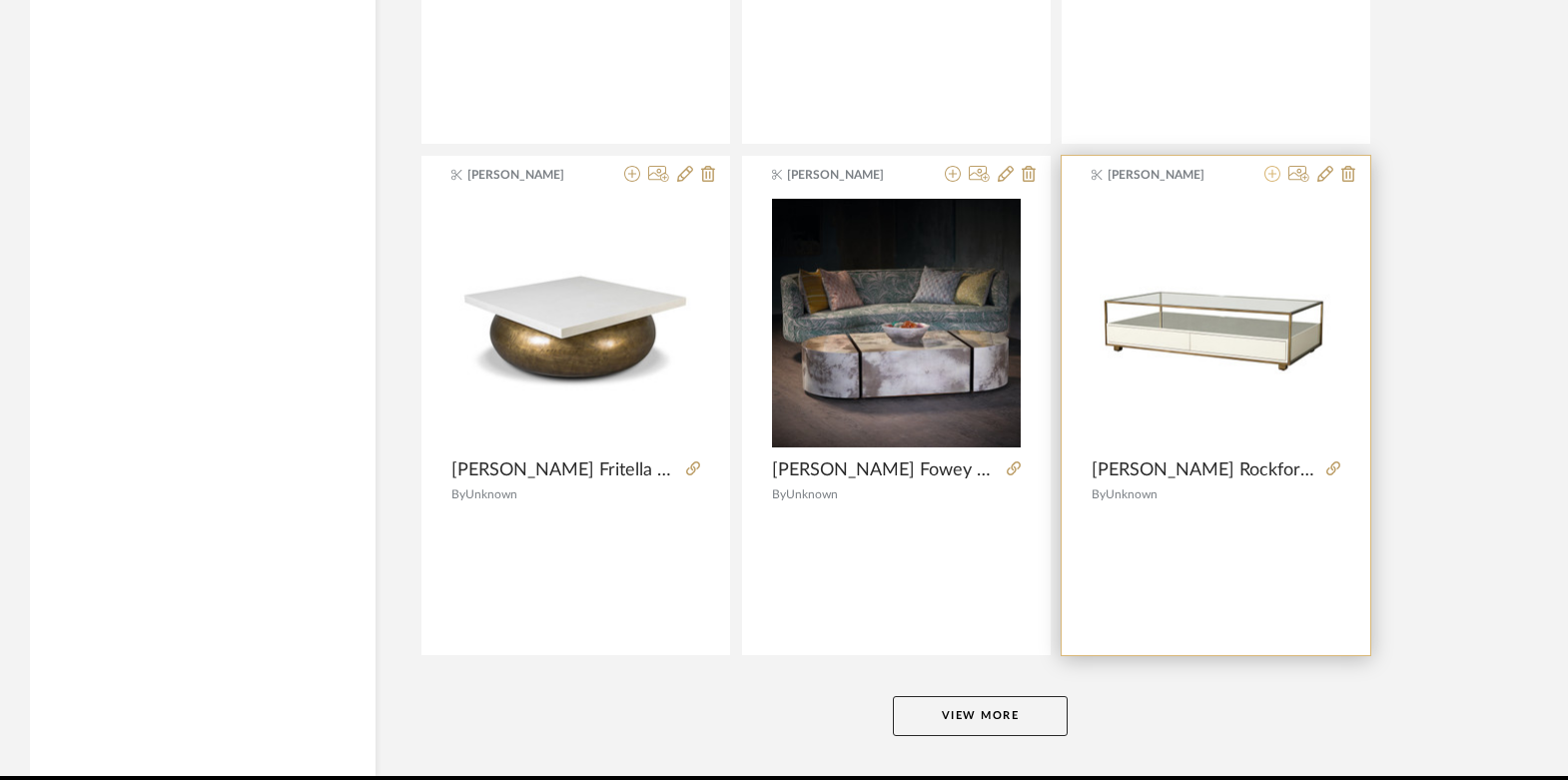 click 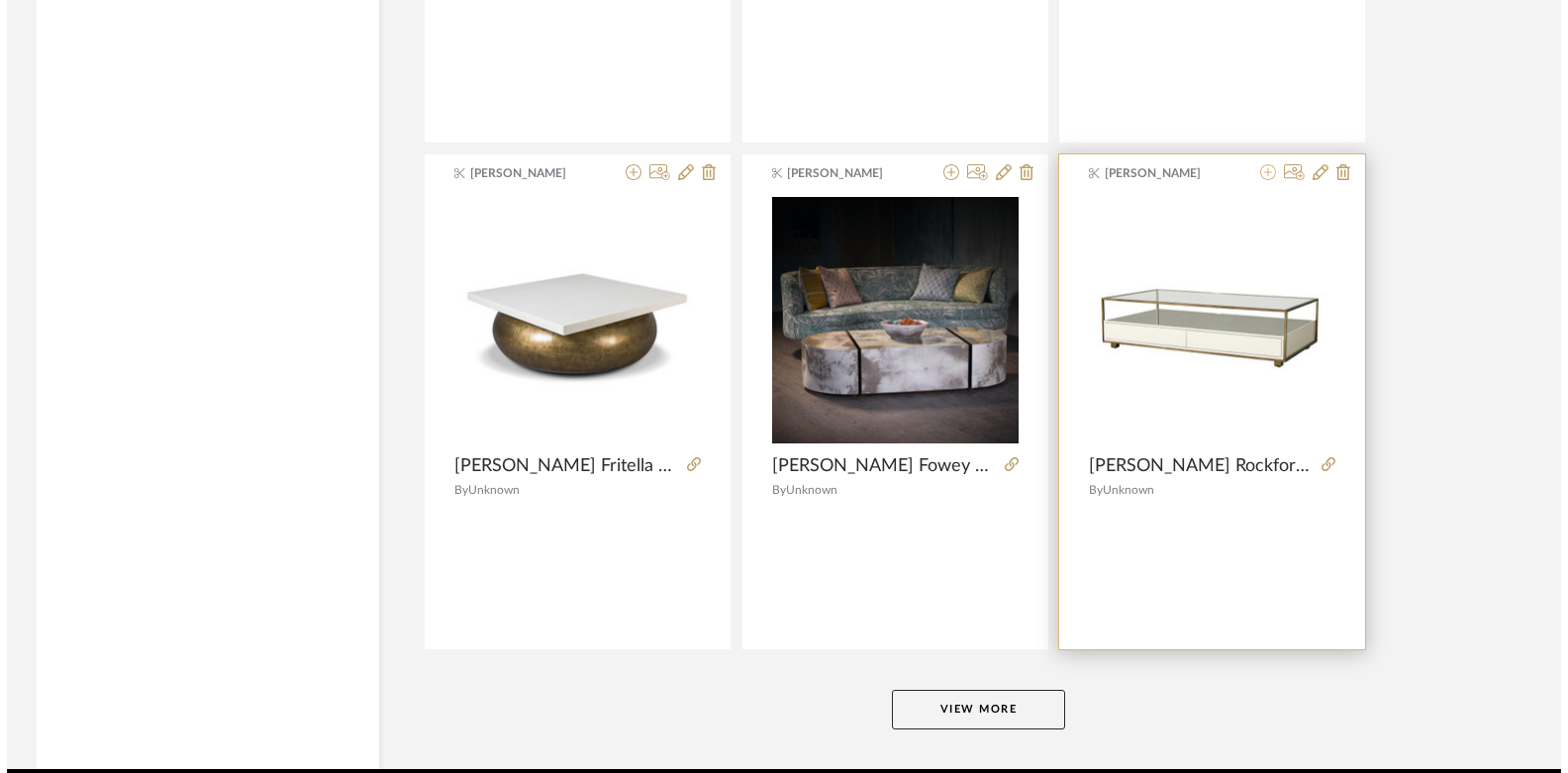 scroll, scrollTop: 0, scrollLeft: 0, axis: both 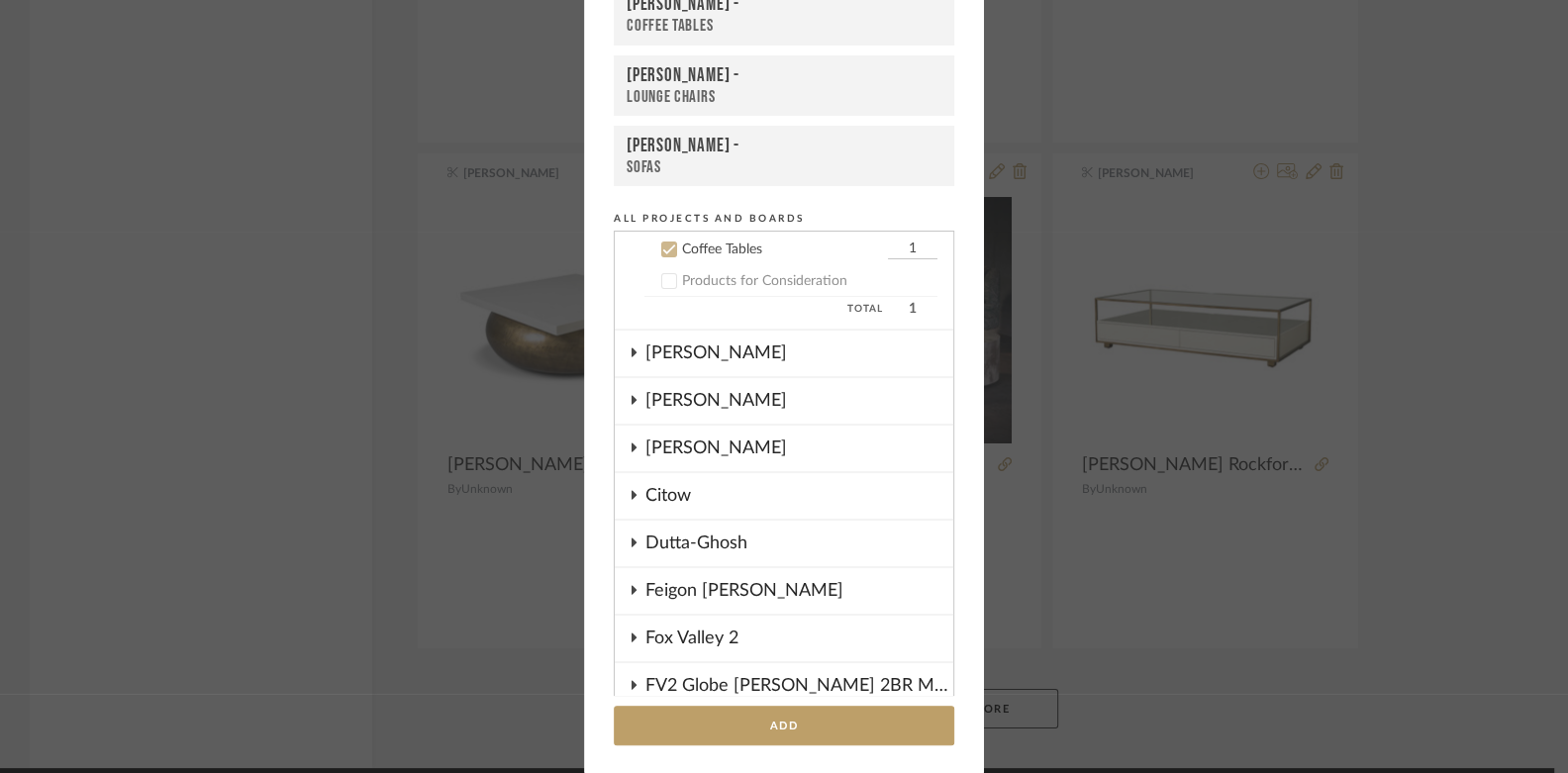 click on "Coffee Tables" at bounding box center [784, 26] 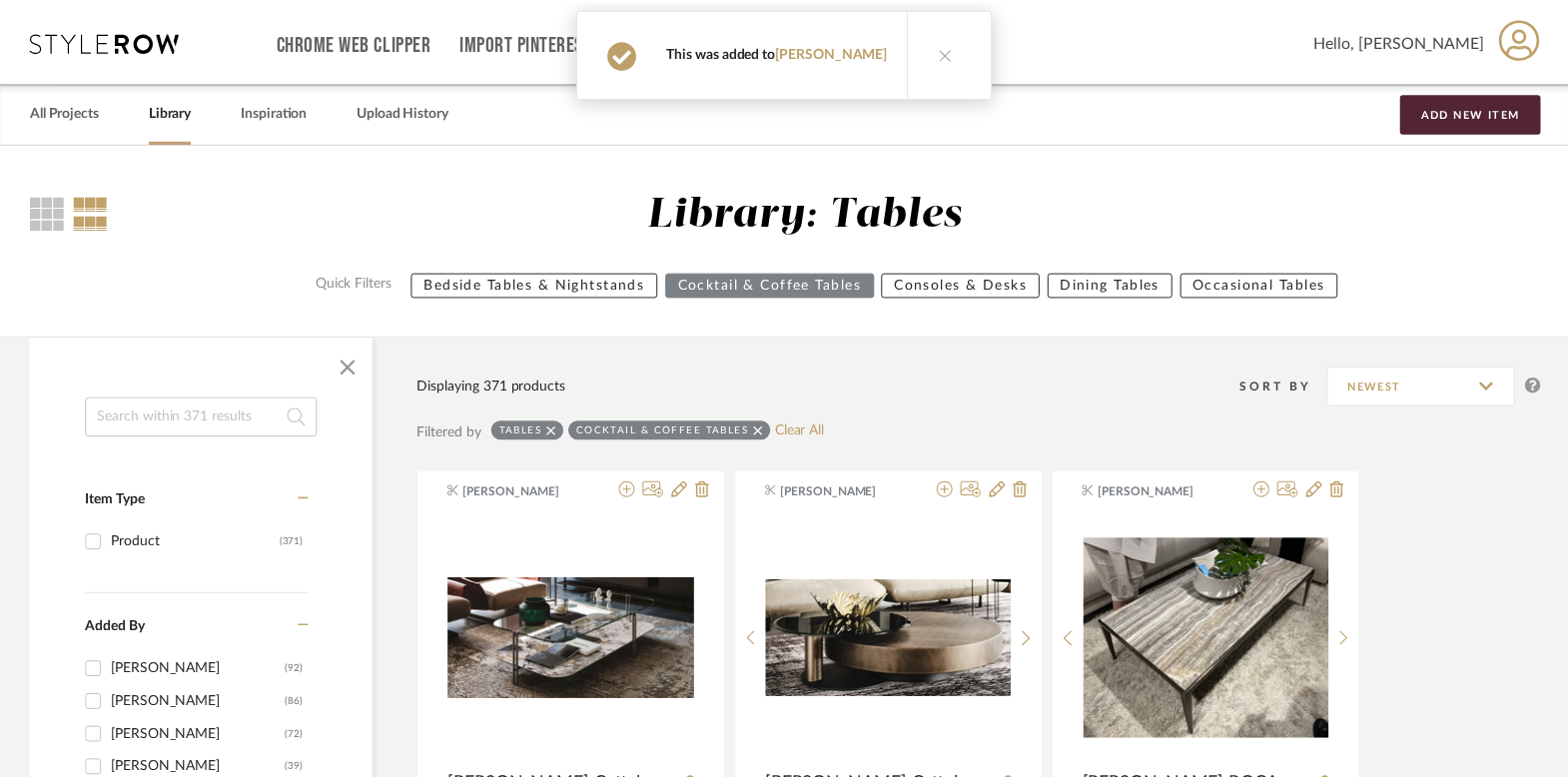 scroll, scrollTop: 30455, scrollLeft: 0, axis: vertical 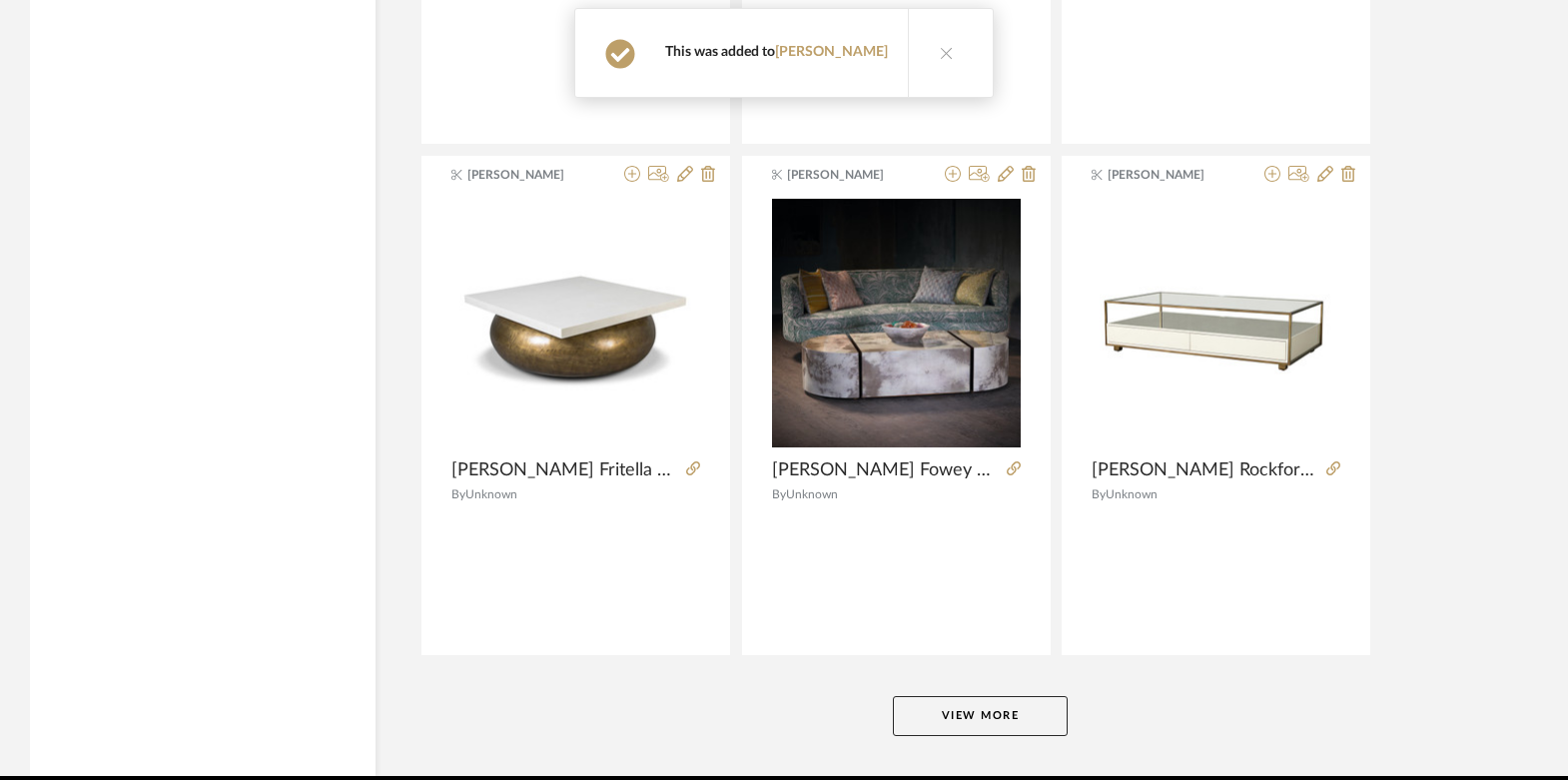 click on "View More" 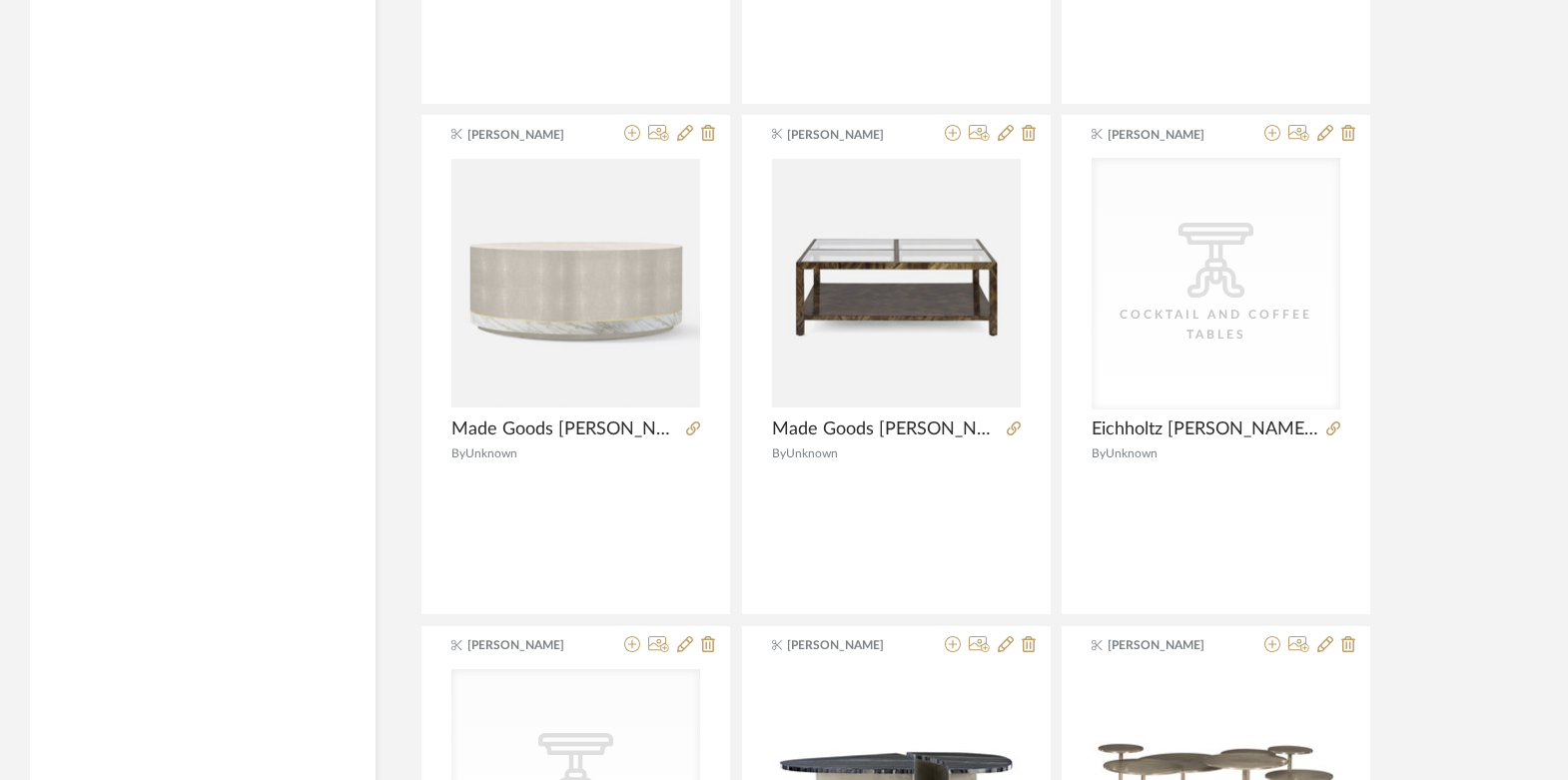 scroll, scrollTop: 31008, scrollLeft: 0, axis: vertical 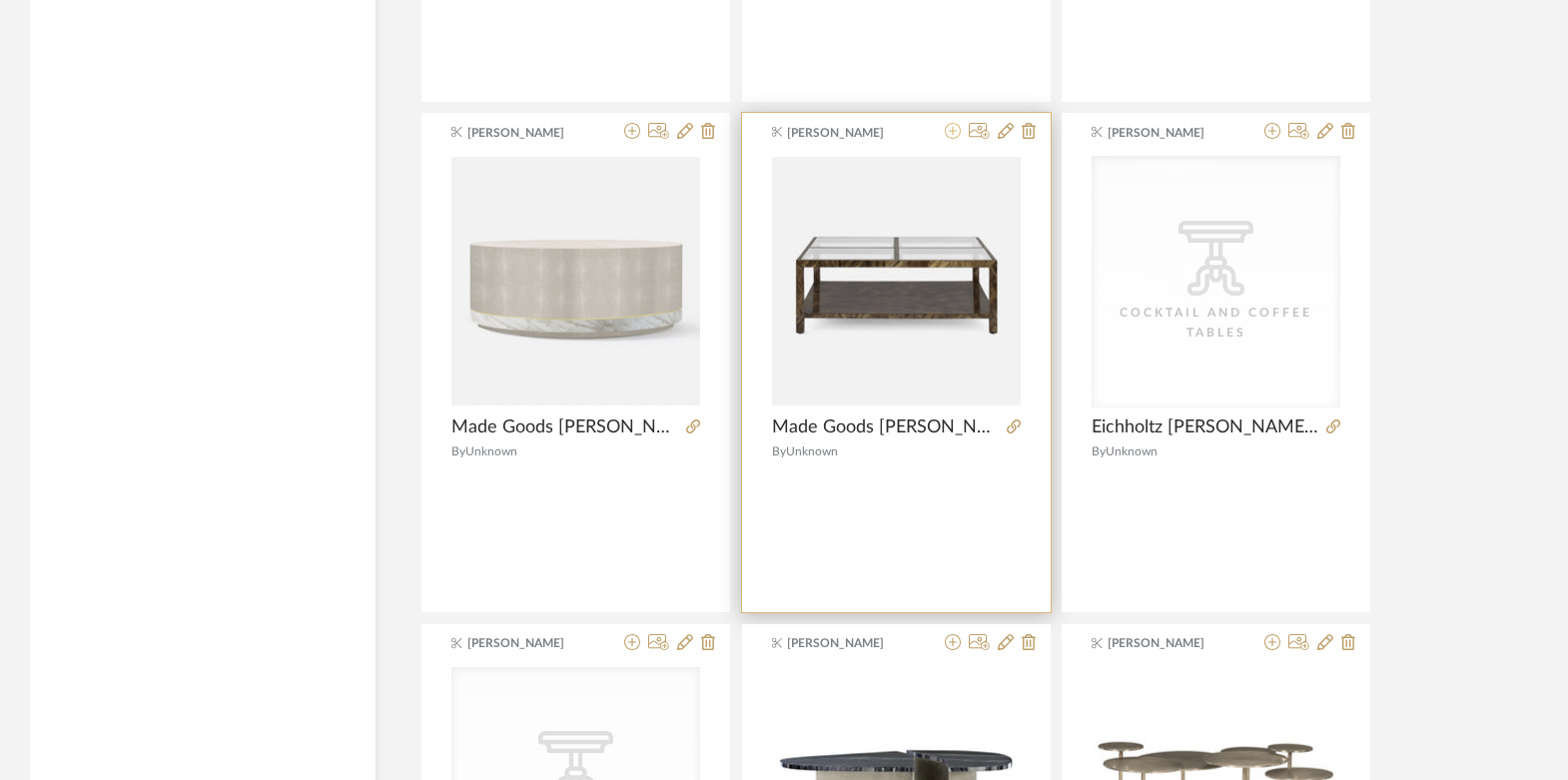 click 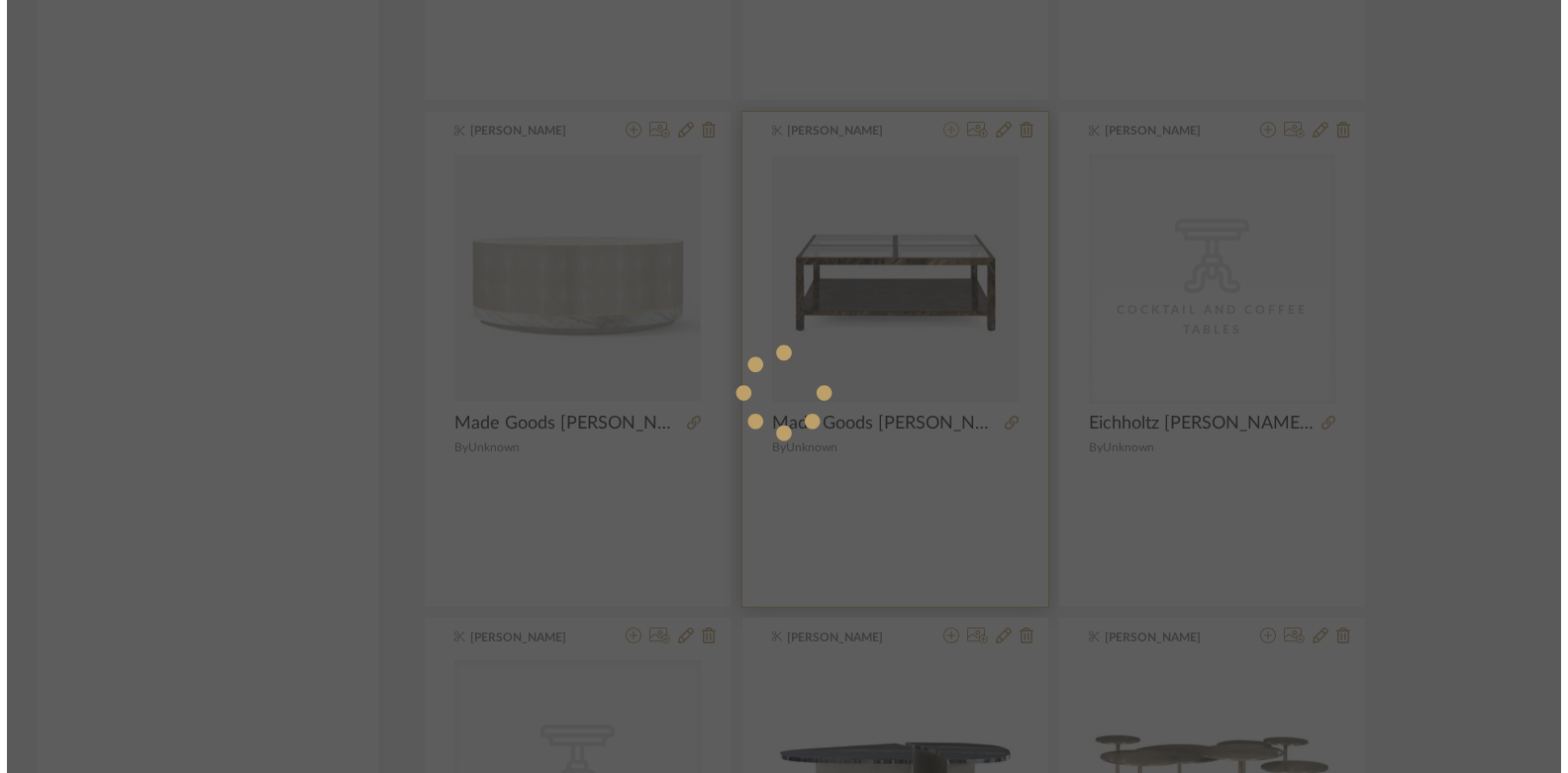 scroll, scrollTop: 0, scrollLeft: 0, axis: both 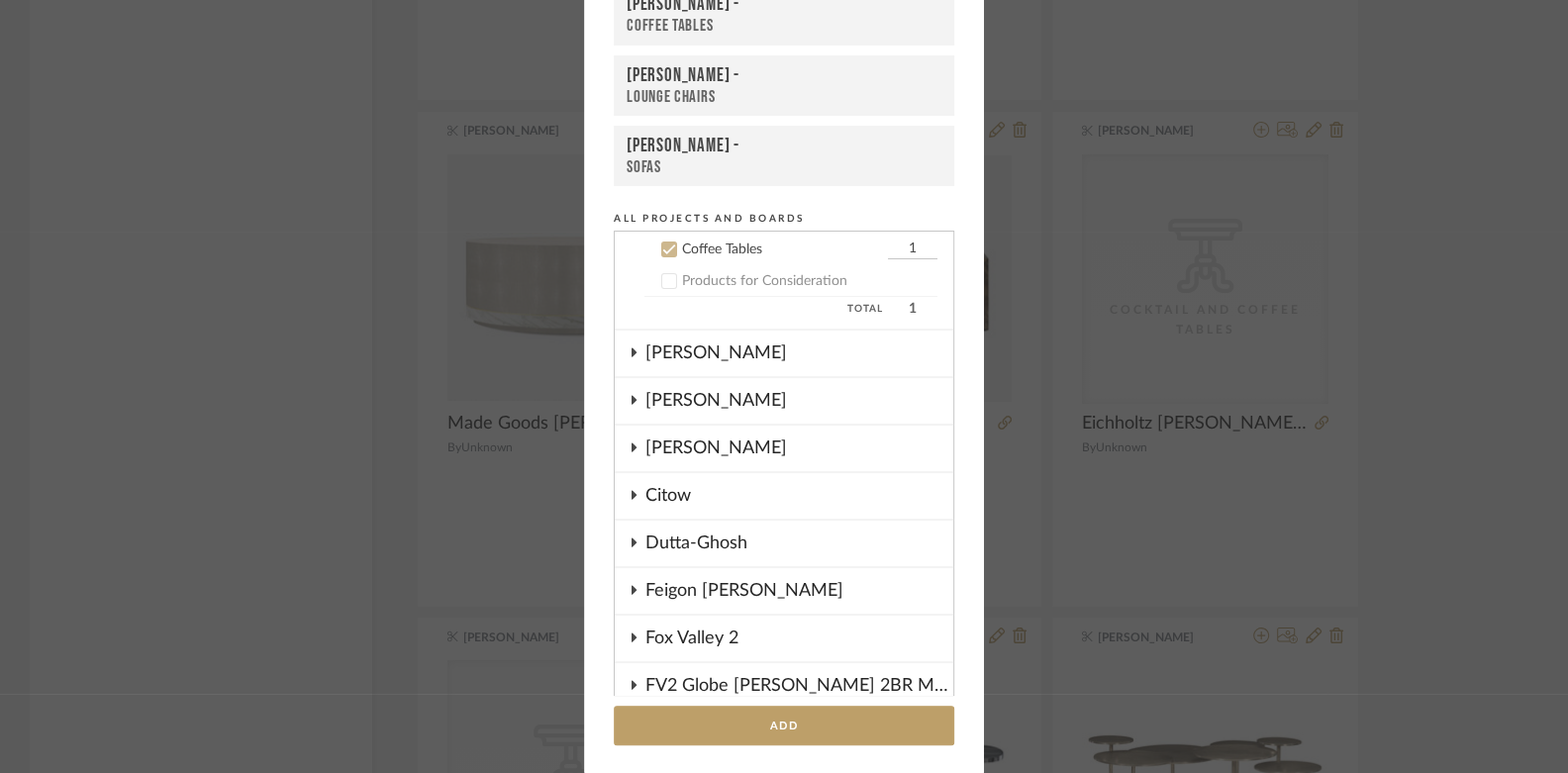 click on "Coffee Tables" at bounding box center [784, 26] 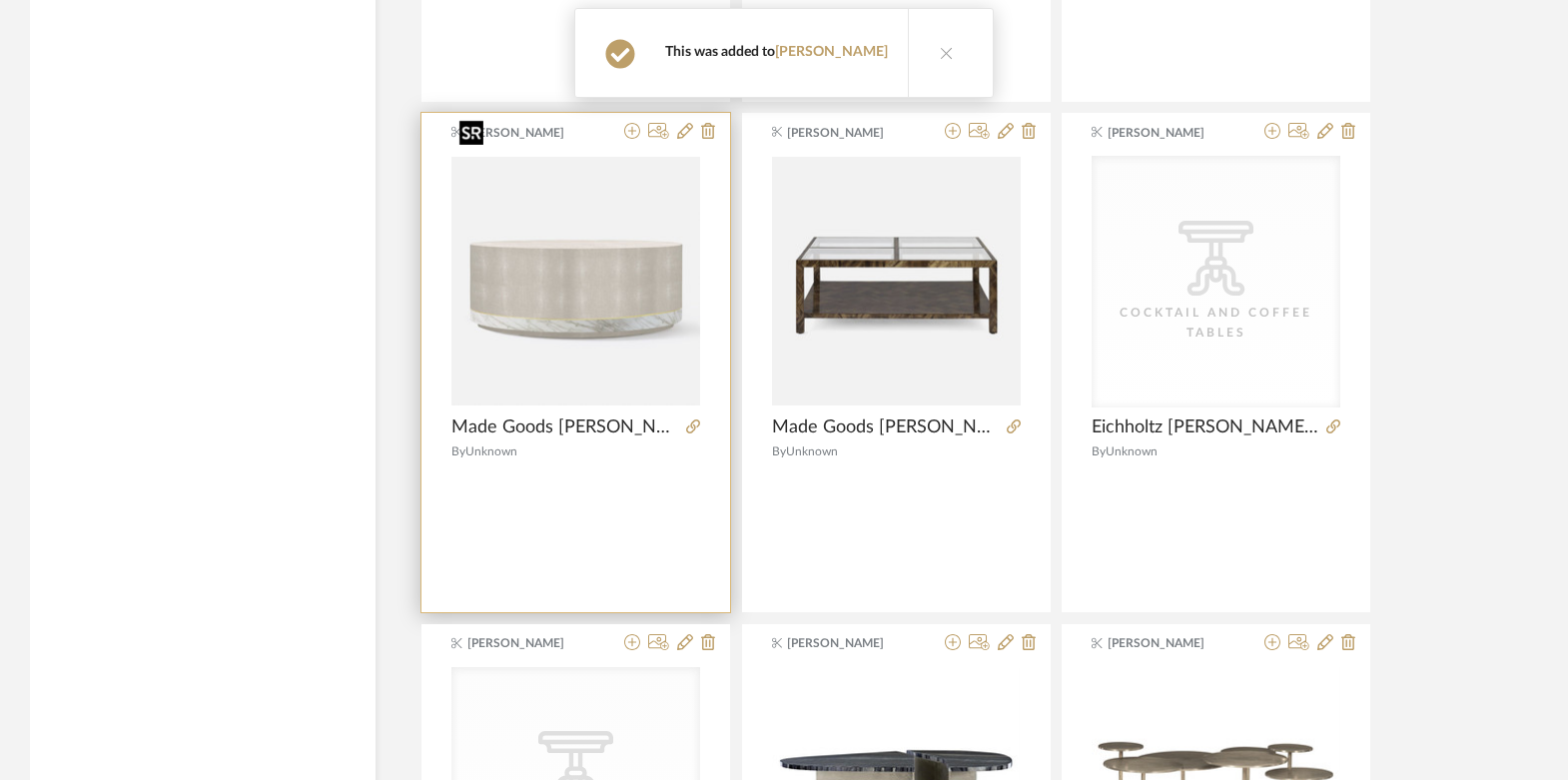 scroll, scrollTop: 30923, scrollLeft: 0, axis: vertical 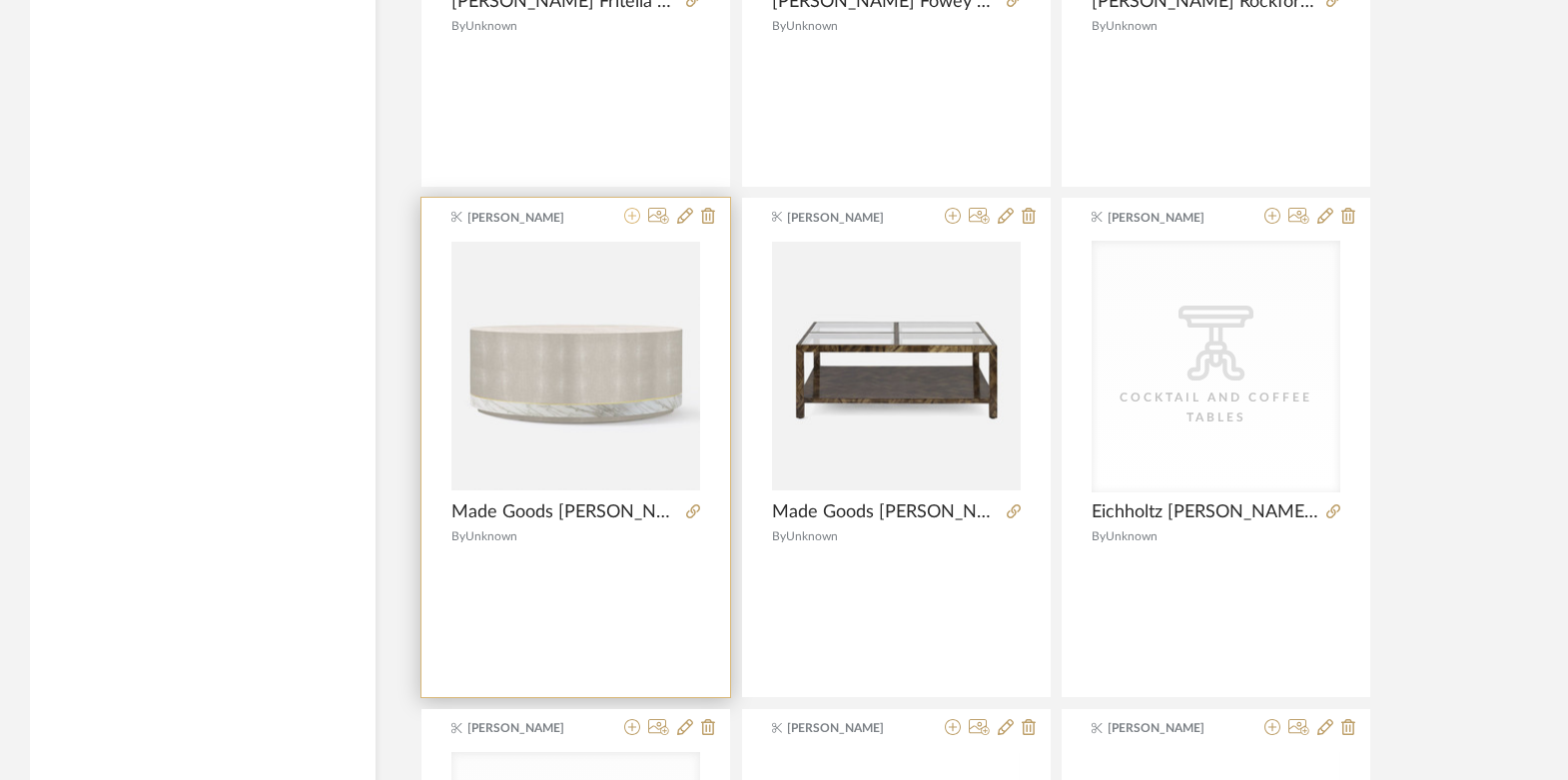 click 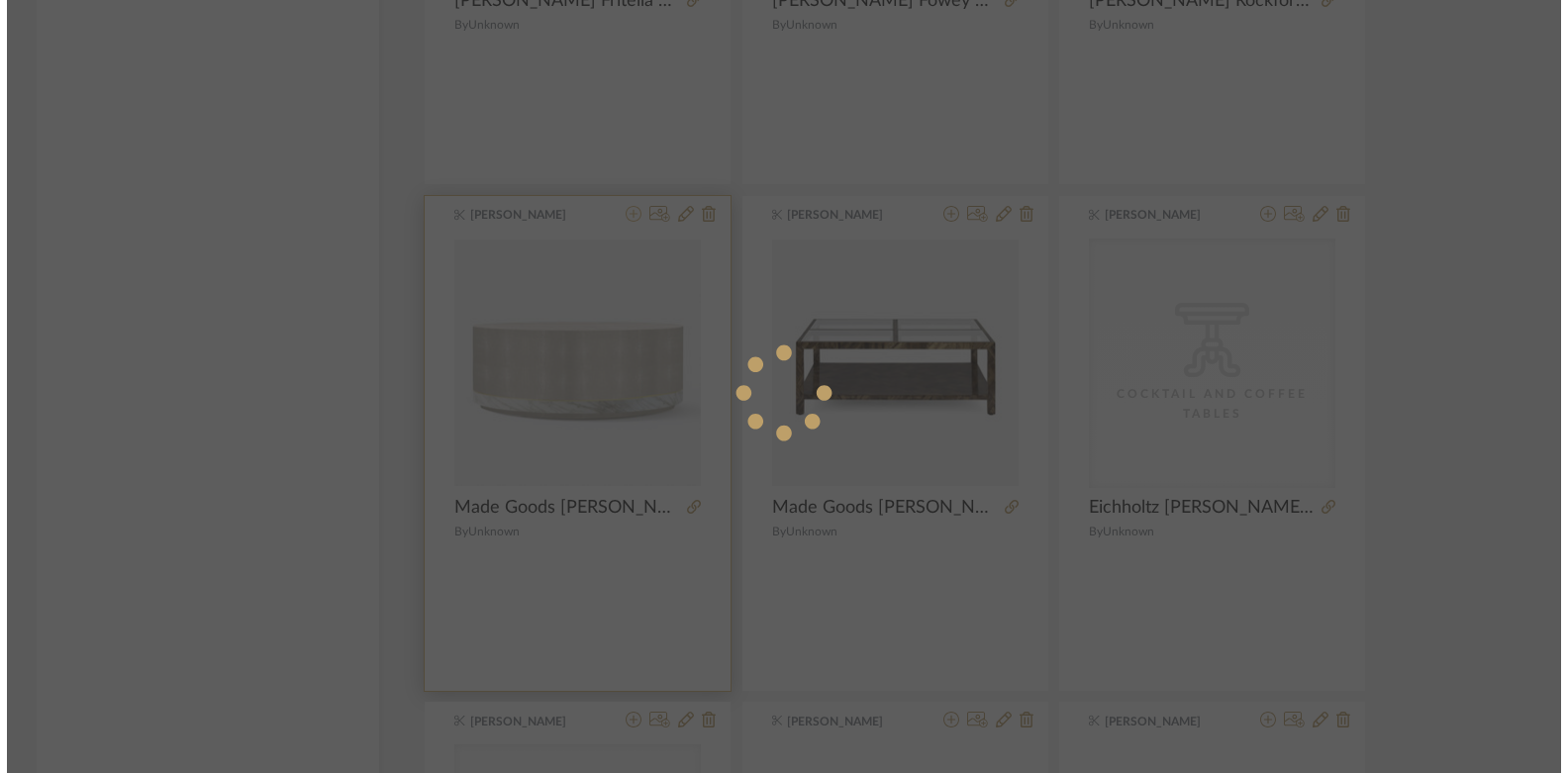scroll, scrollTop: 0, scrollLeft: 0, axis: both 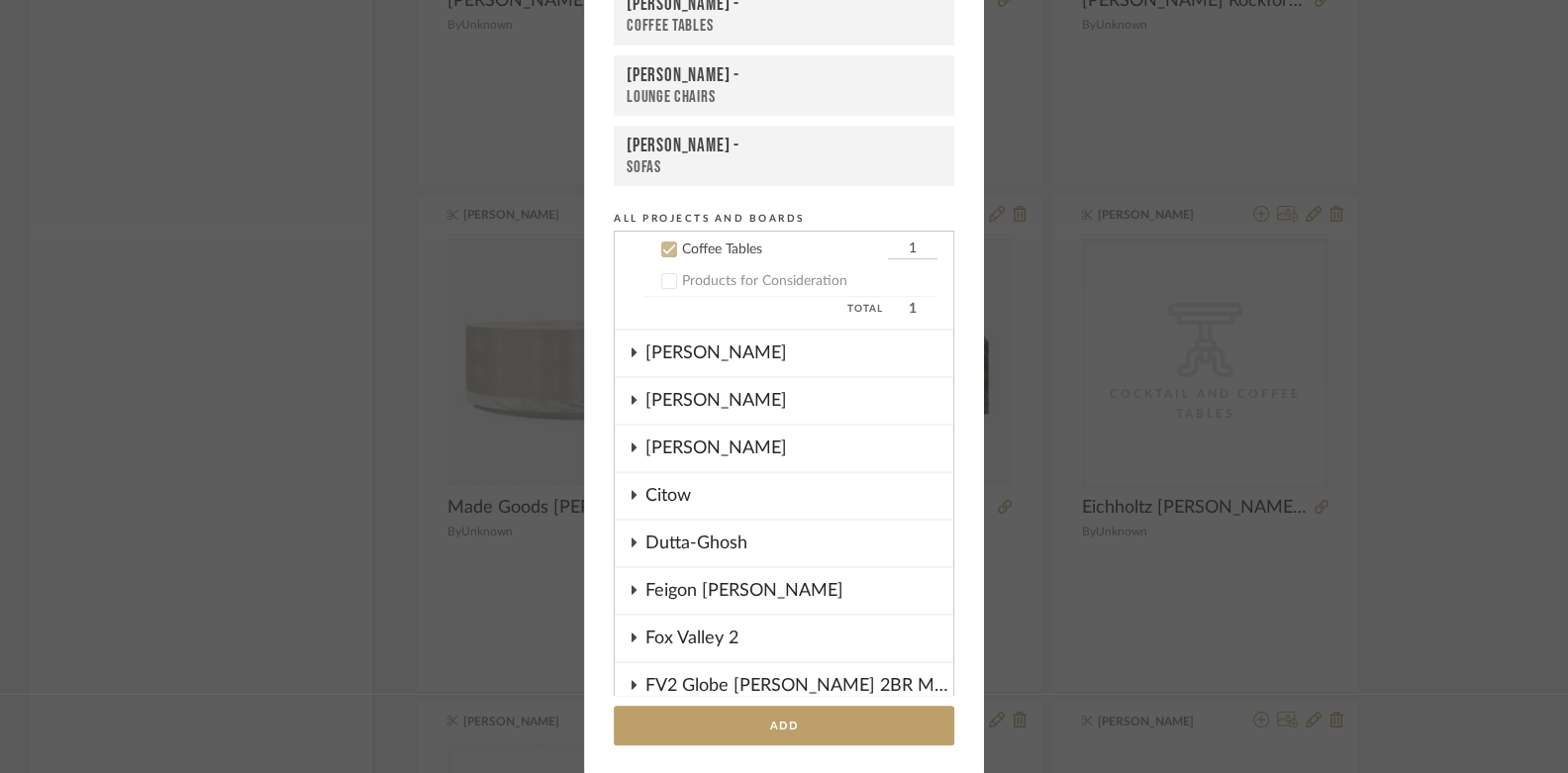 click on "Boutross -" at bounding box center (784, 5) 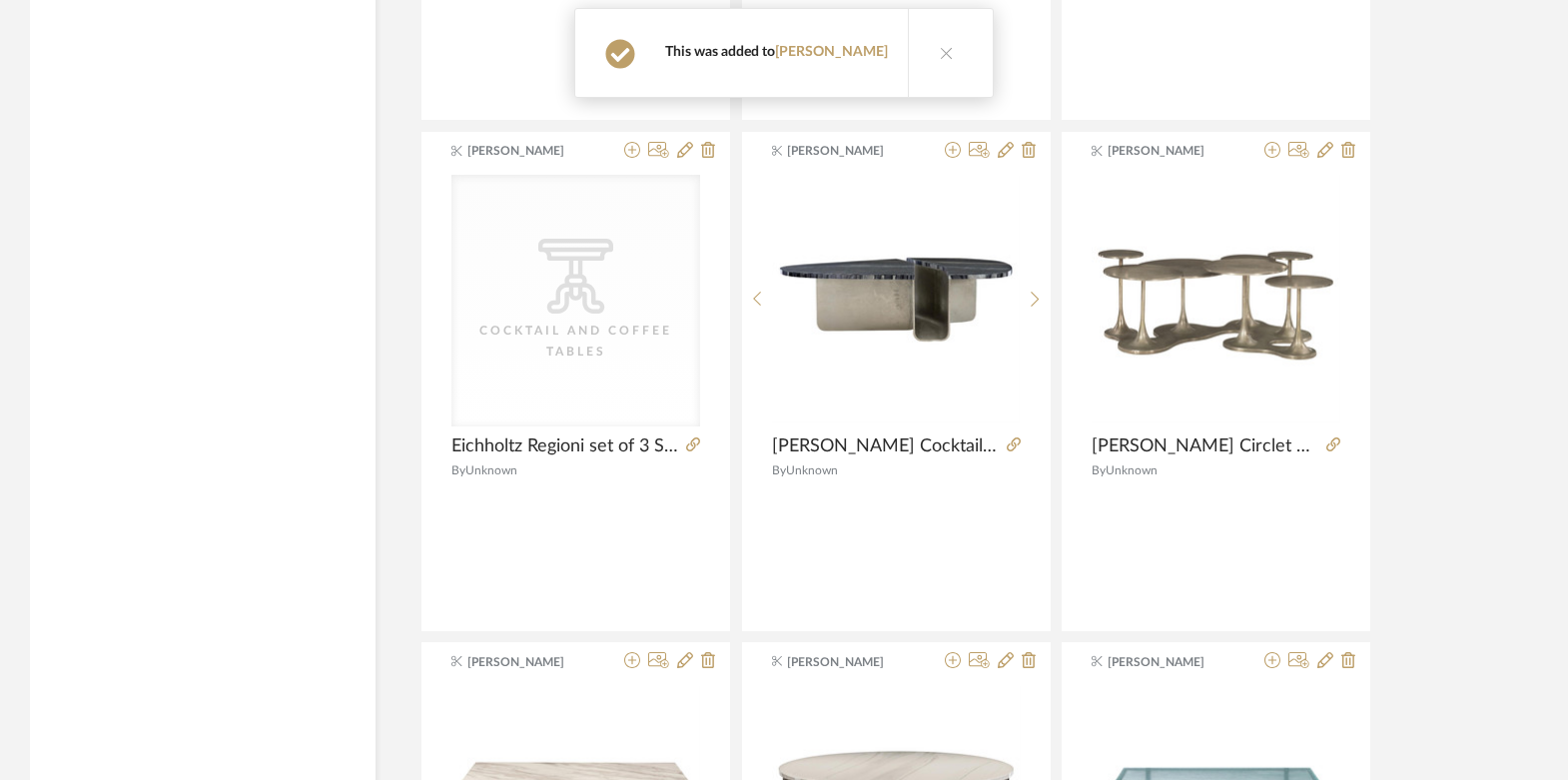scroll, scrollTop: 31504, scrollLeft: 0, axis: vertical 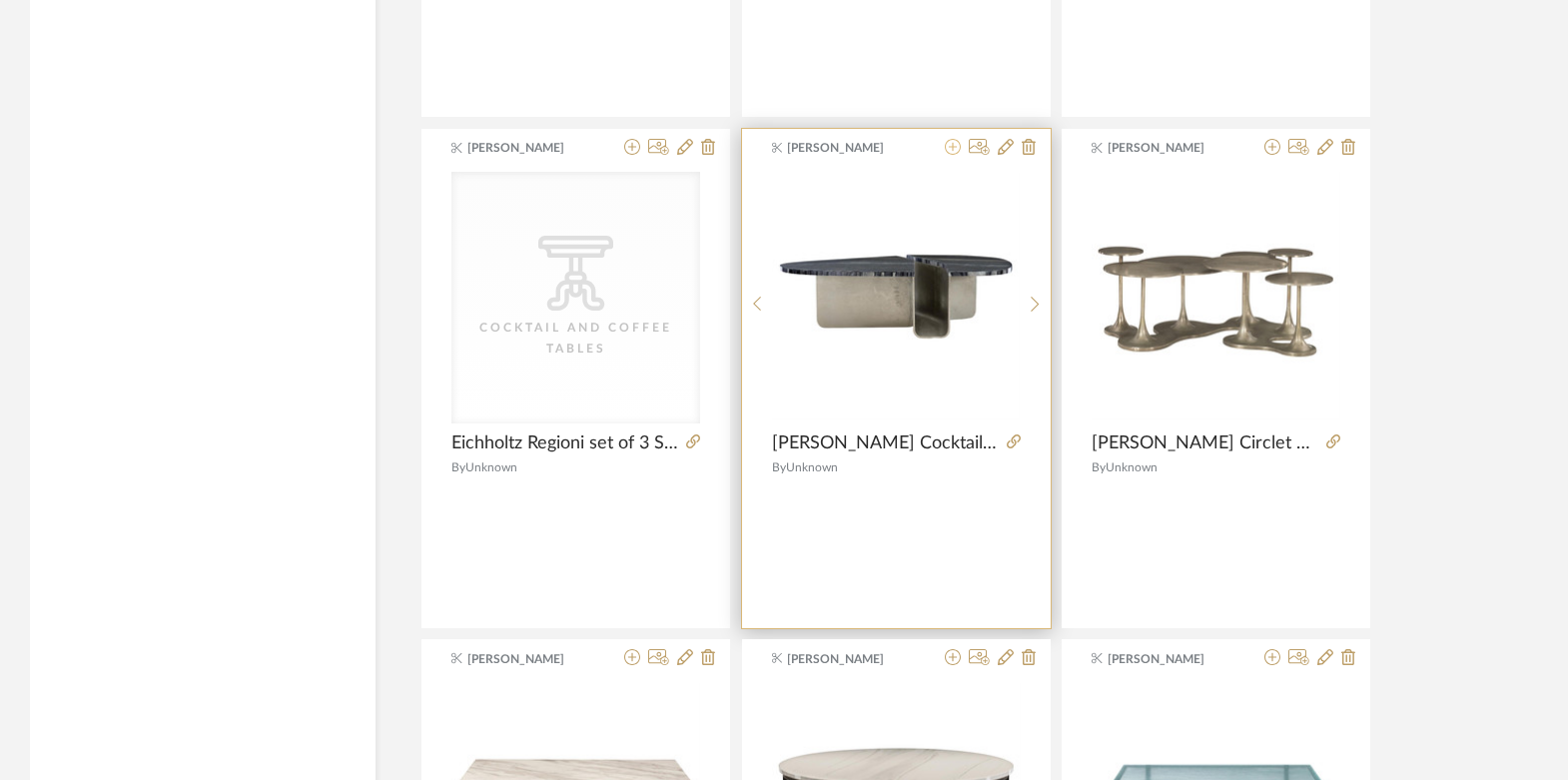 click 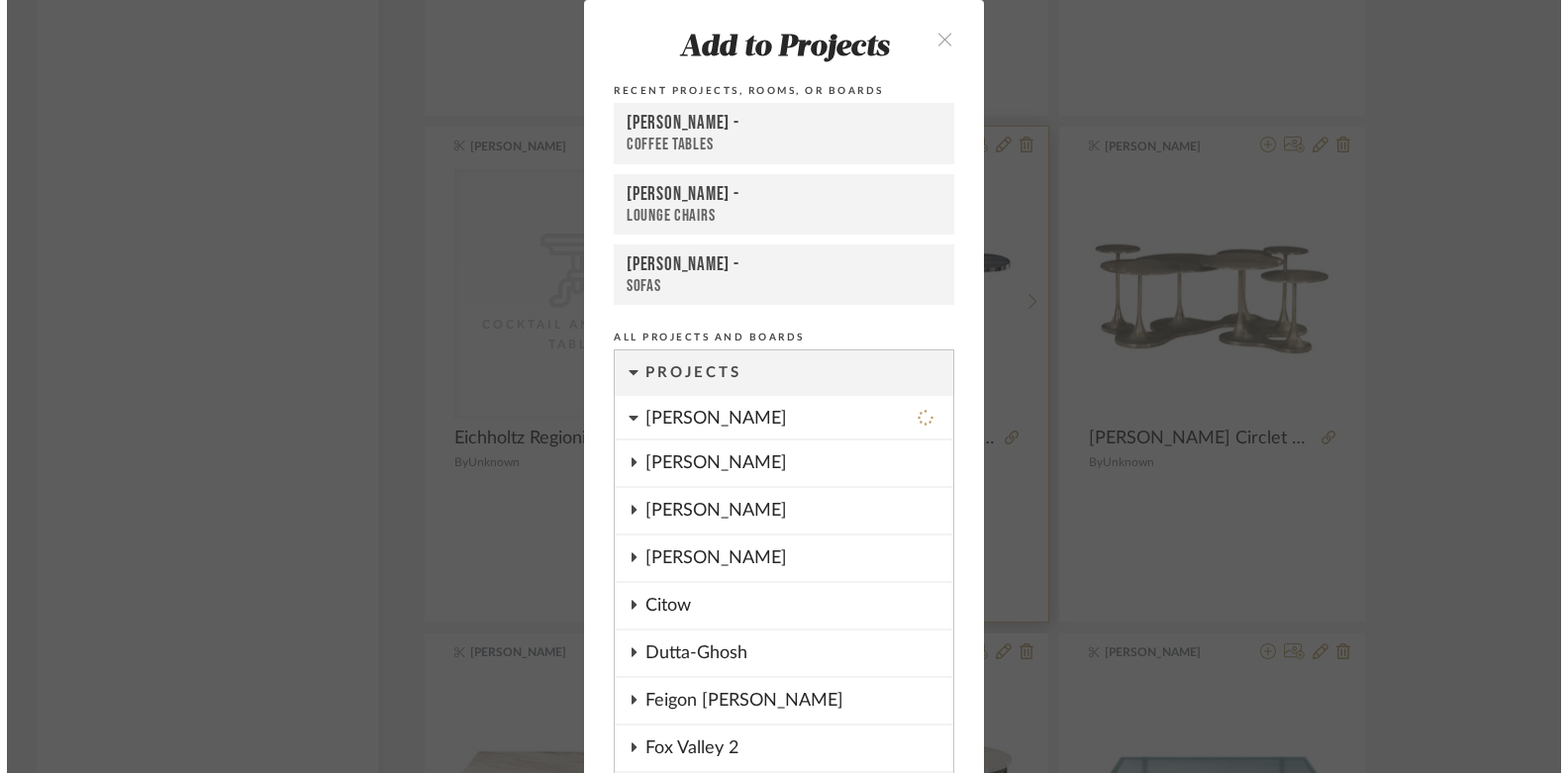 scroll, scrollTop: 0, scrollLeft: 0, axis: both 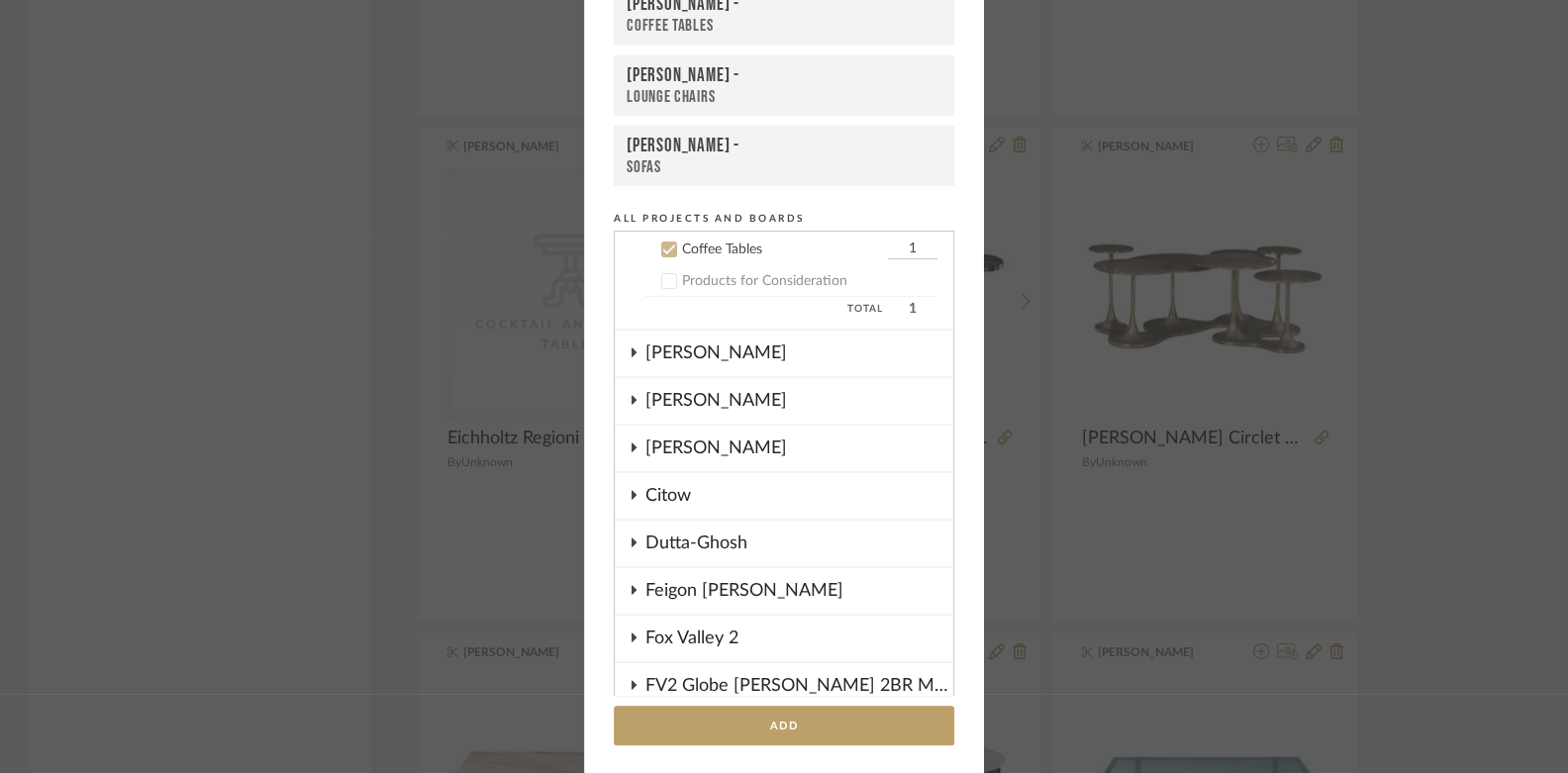 click on "Coffee Tables" at bounding box center [784, 26] 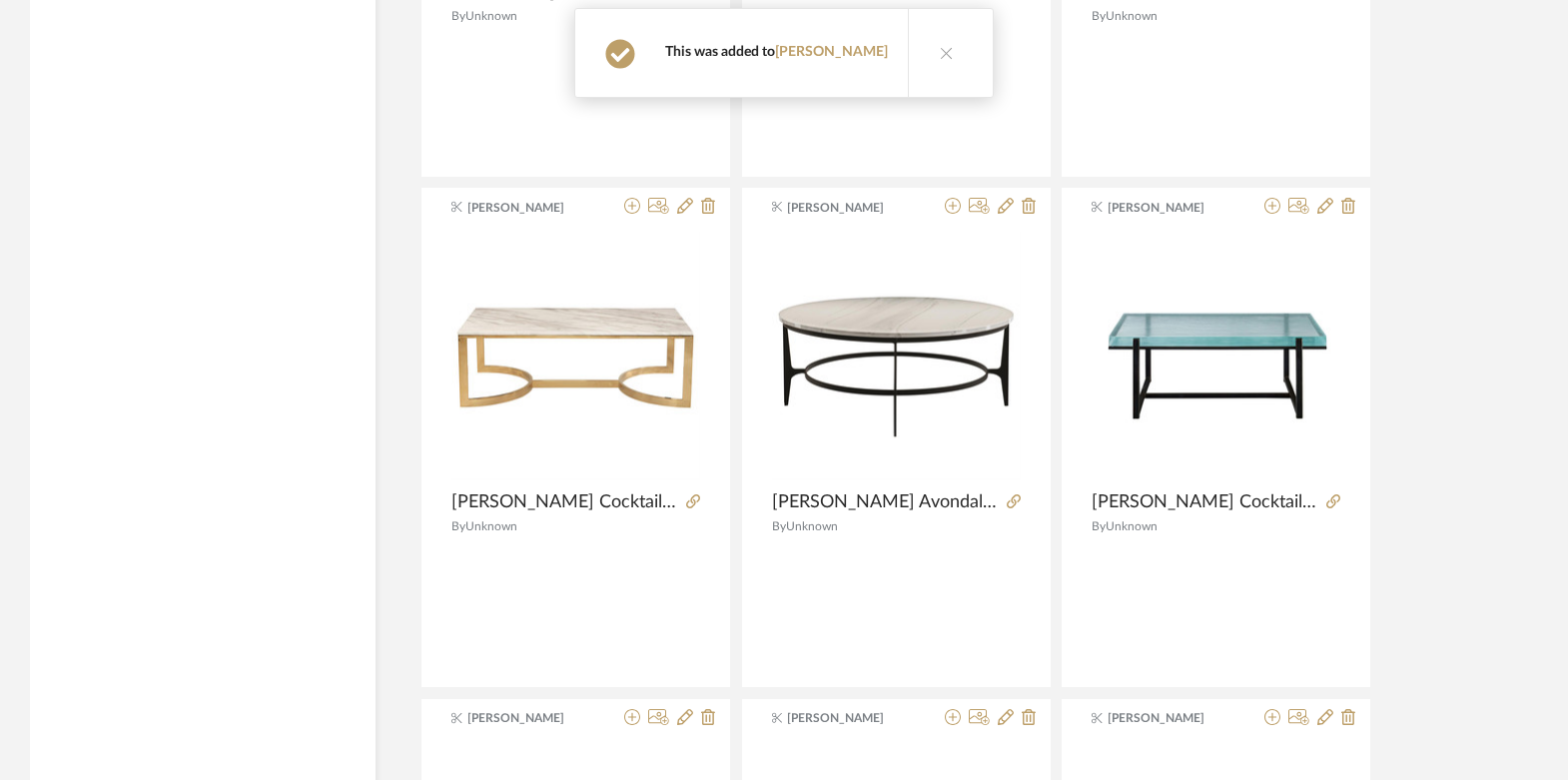 scroll, scrollTop: 31957, scrollLeft: 0, axis: vertical 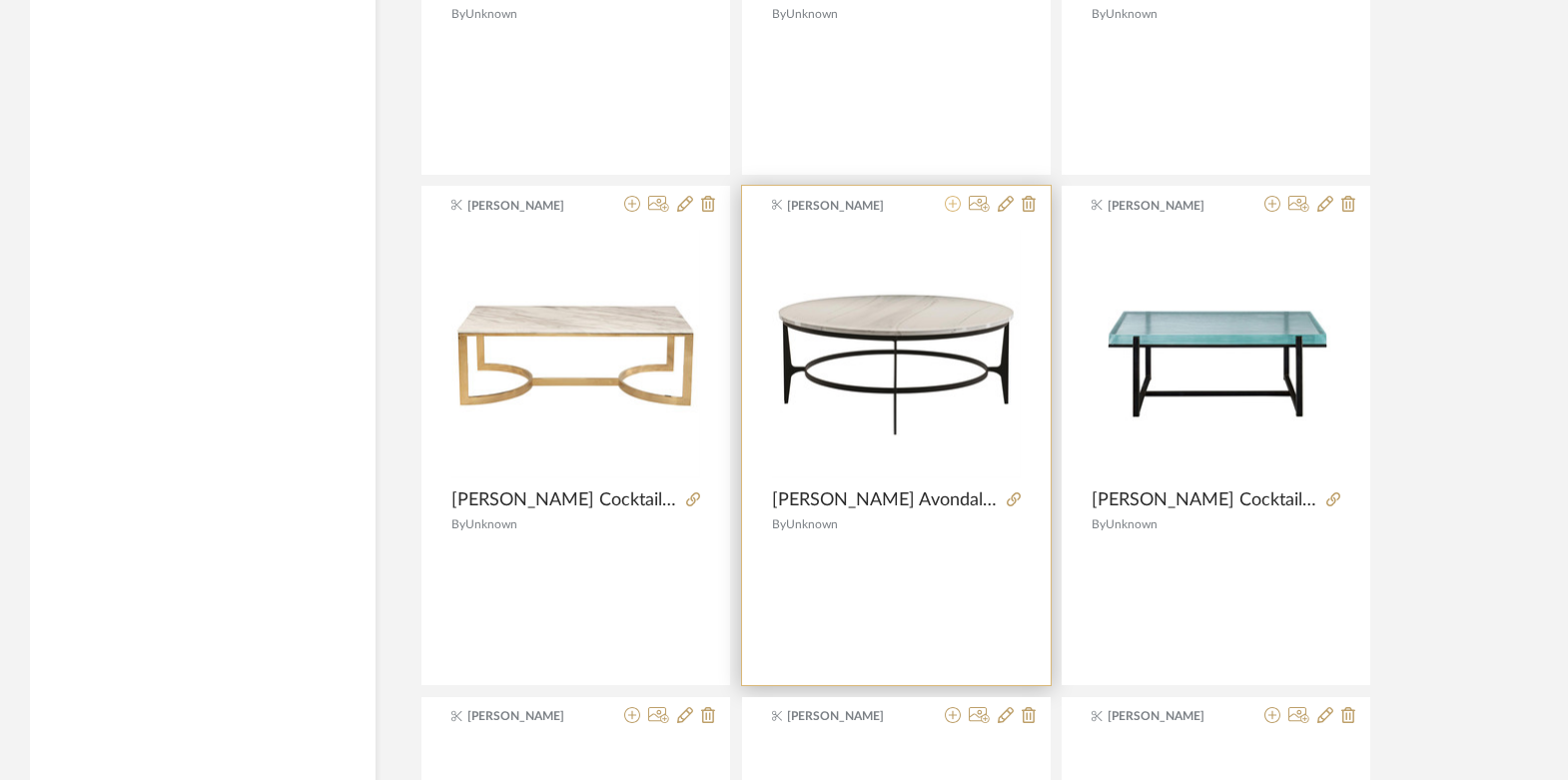 click 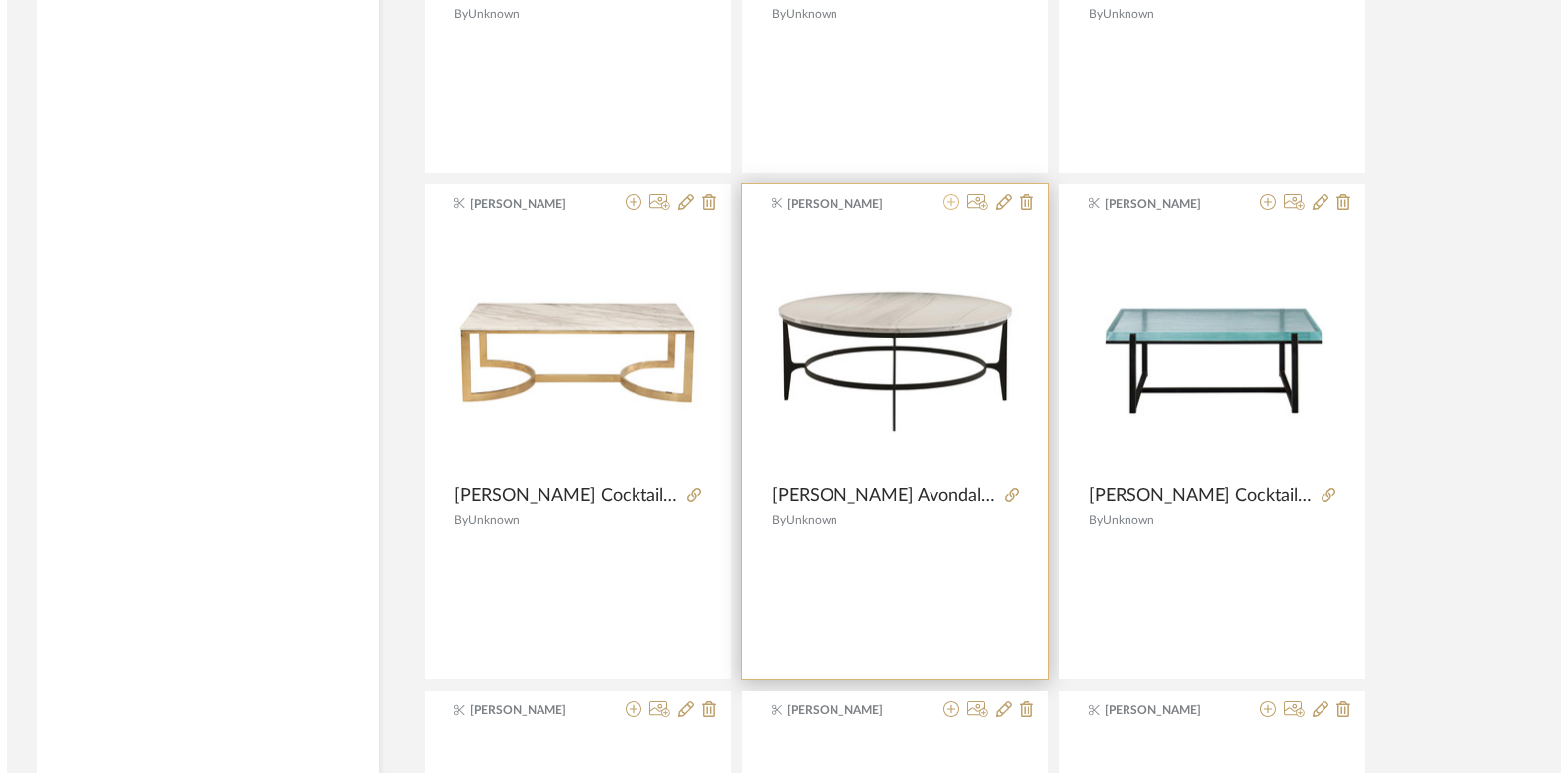 scroll, scrollTop: 0, scrollLeft: 0, axis: both 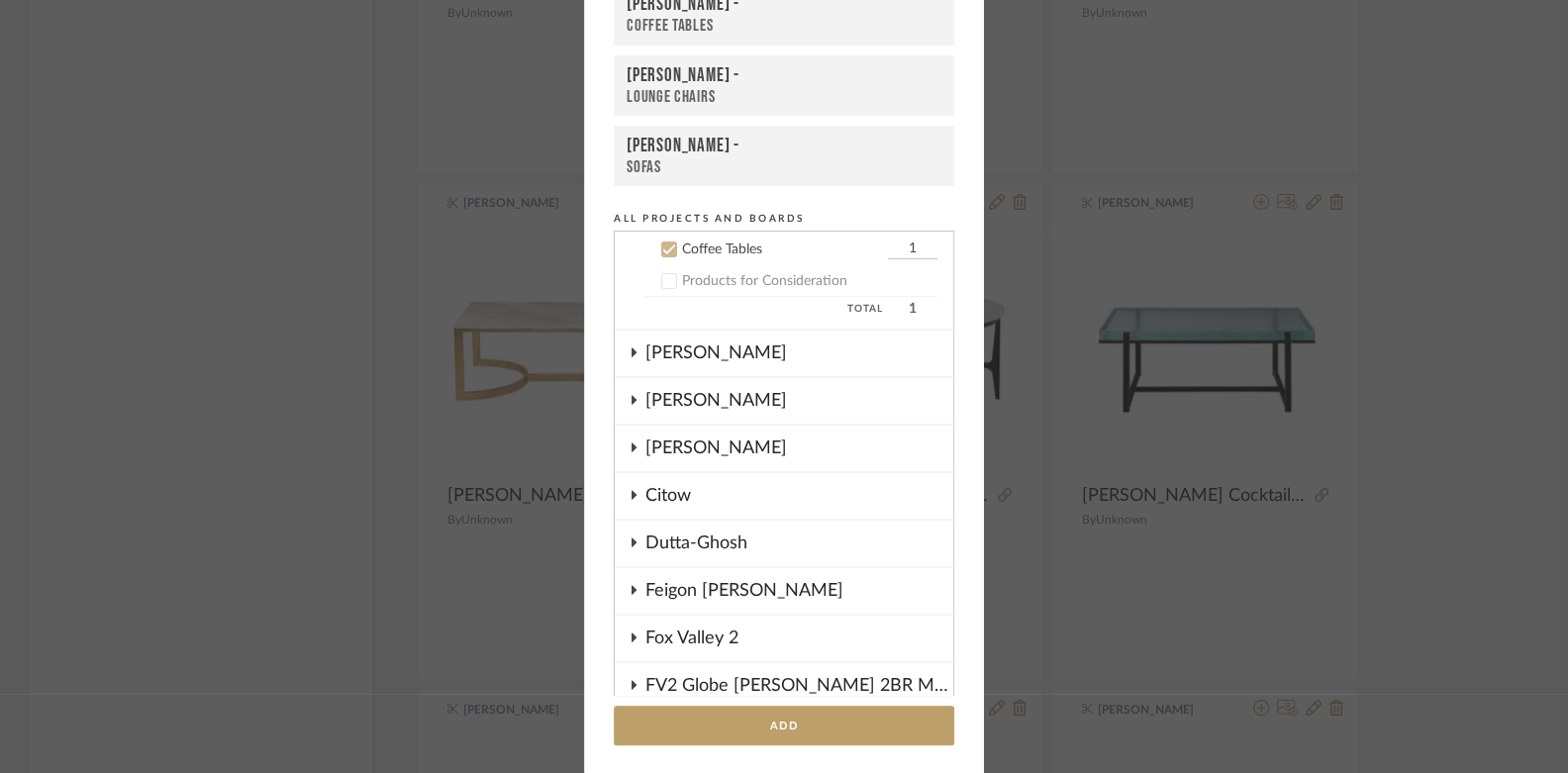 click on "Coffee Tables" at bounding box center (784, 26) 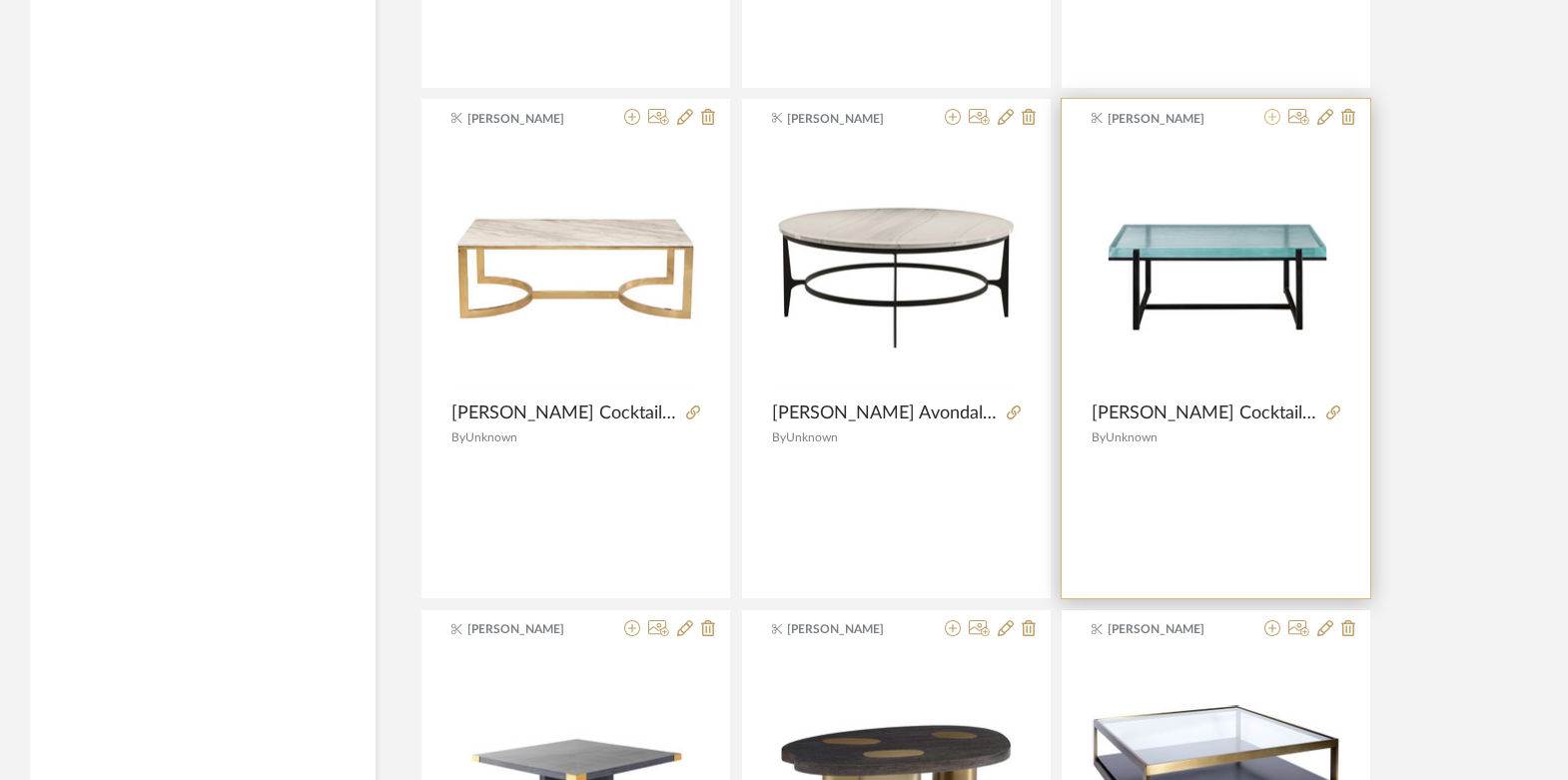 click 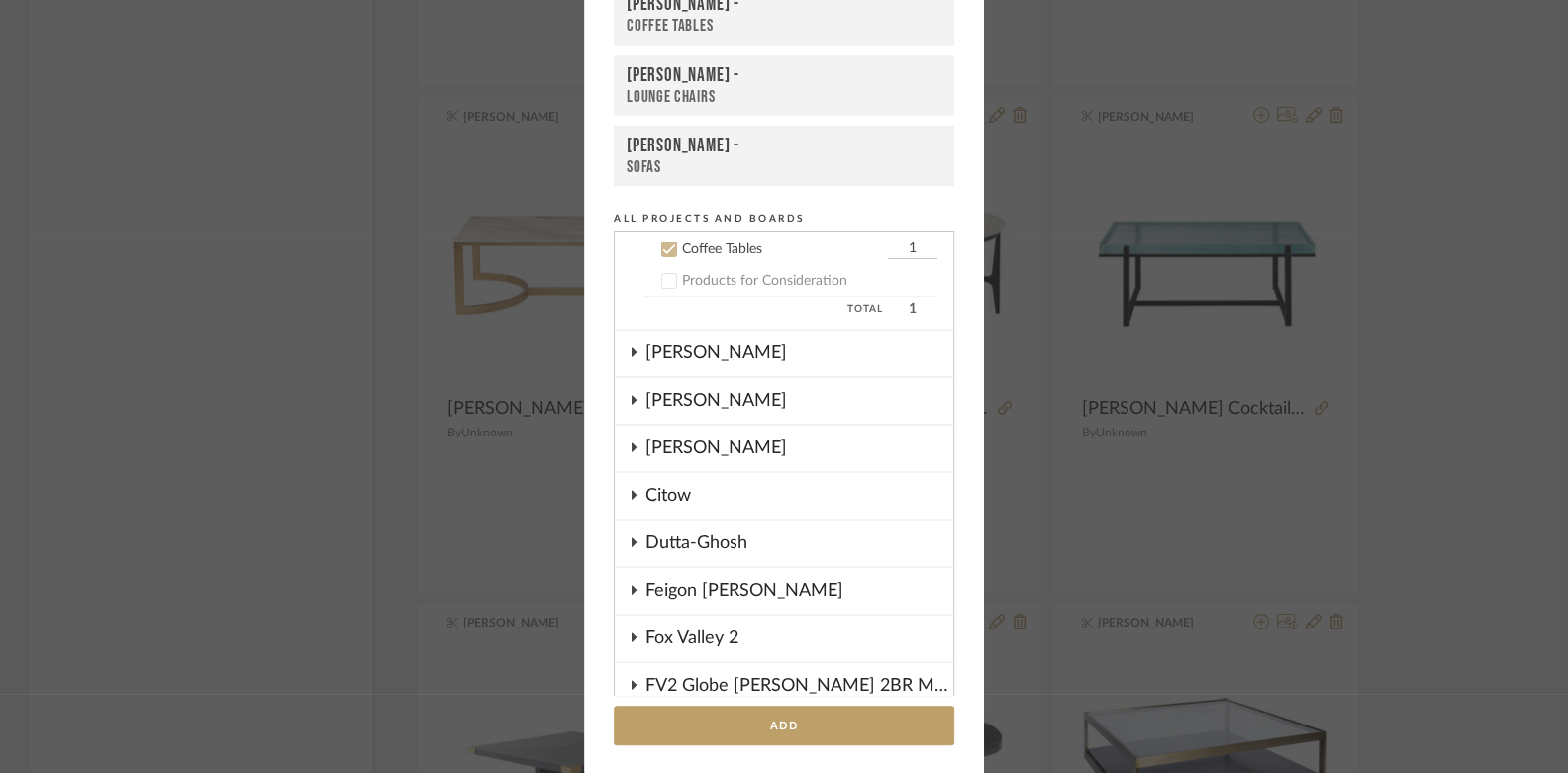 click on "Boutross -" at bounding box center [784, 5] 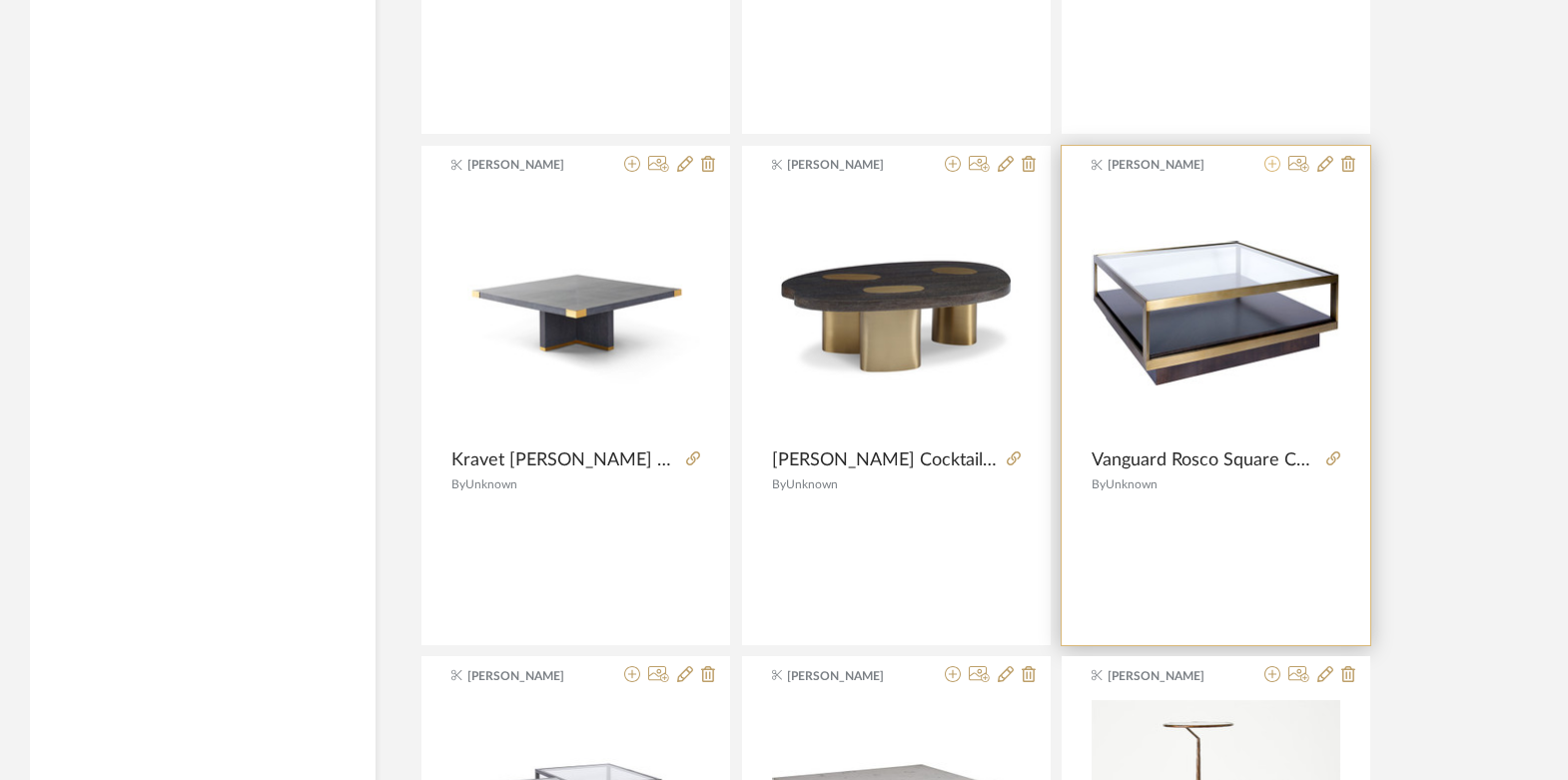 click 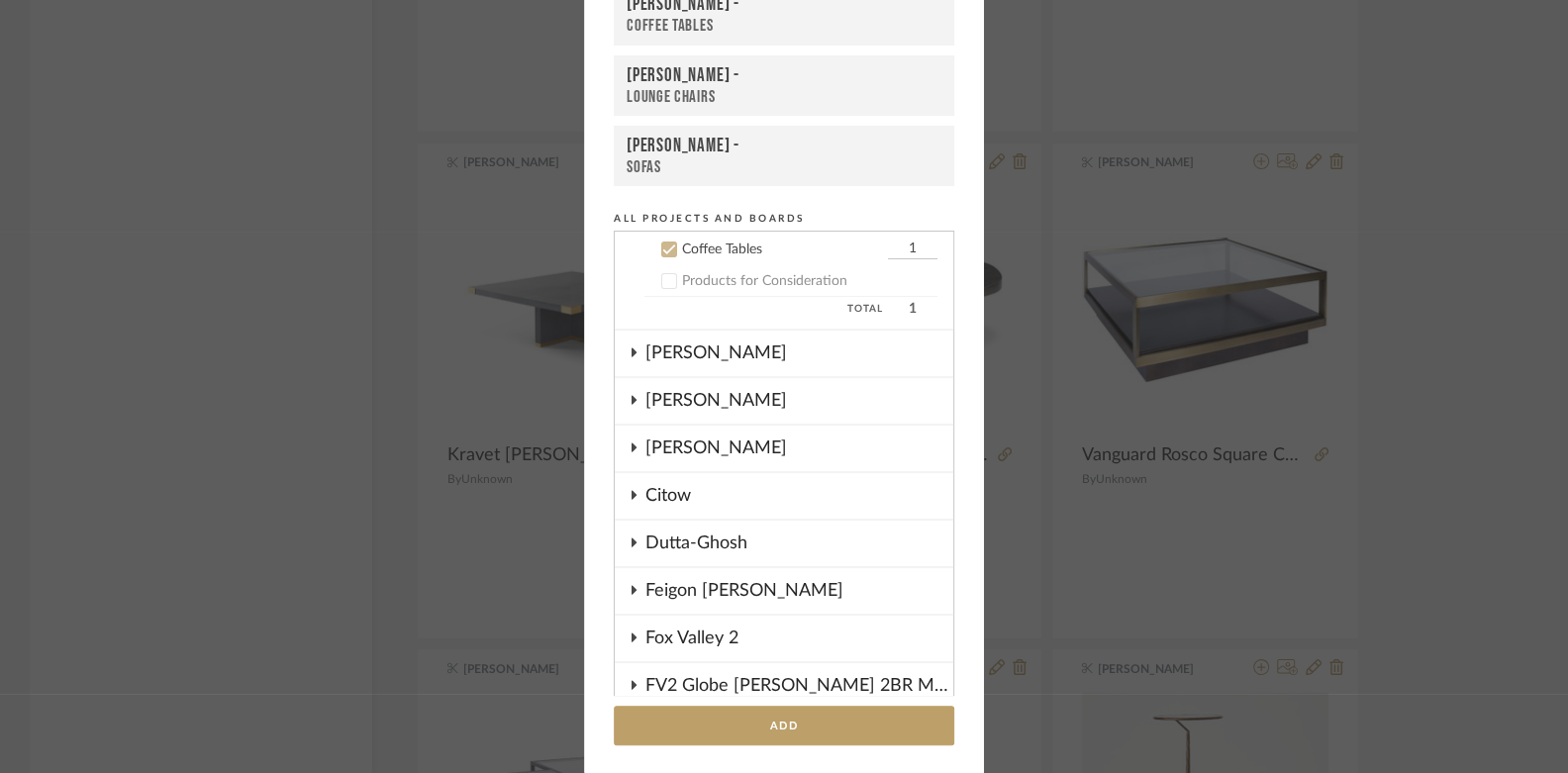 click on "Coffee Tables" at bounding box center (784, 26) 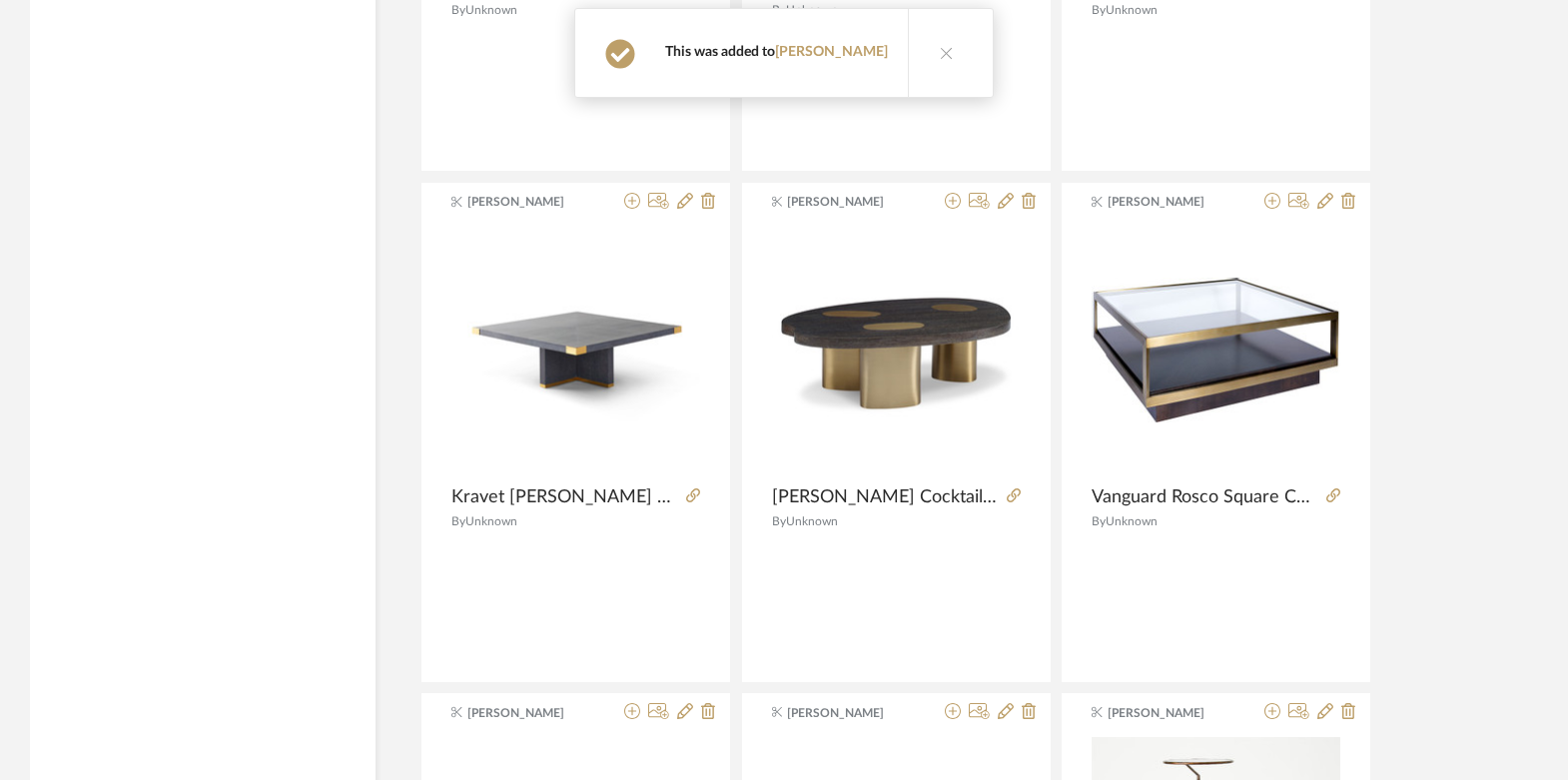 scroll, scrollTop: 32439, scrollLeft: 0, axis: vertical 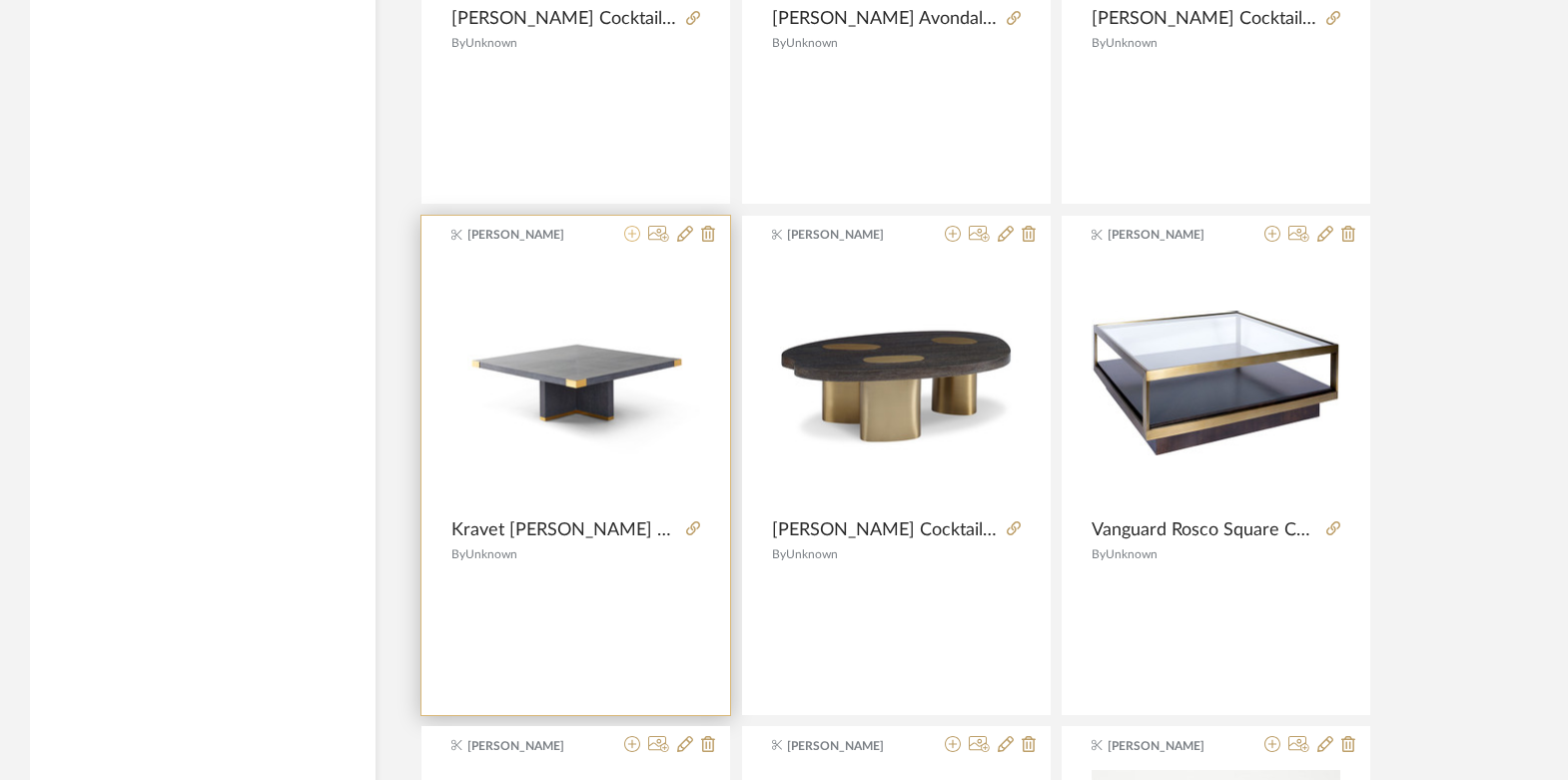 click 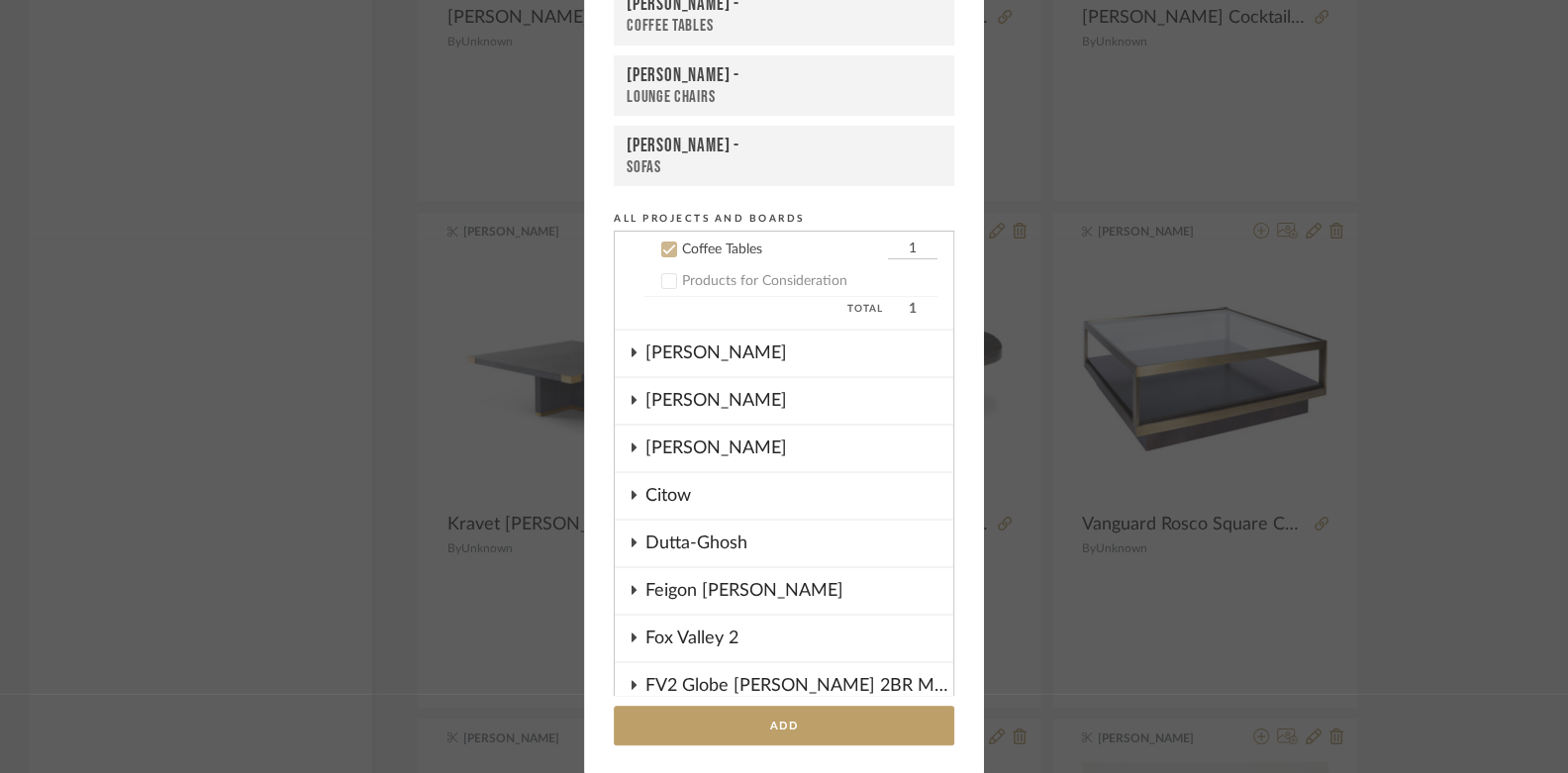 click on "Boutross -" at bounding box center (784, 5) 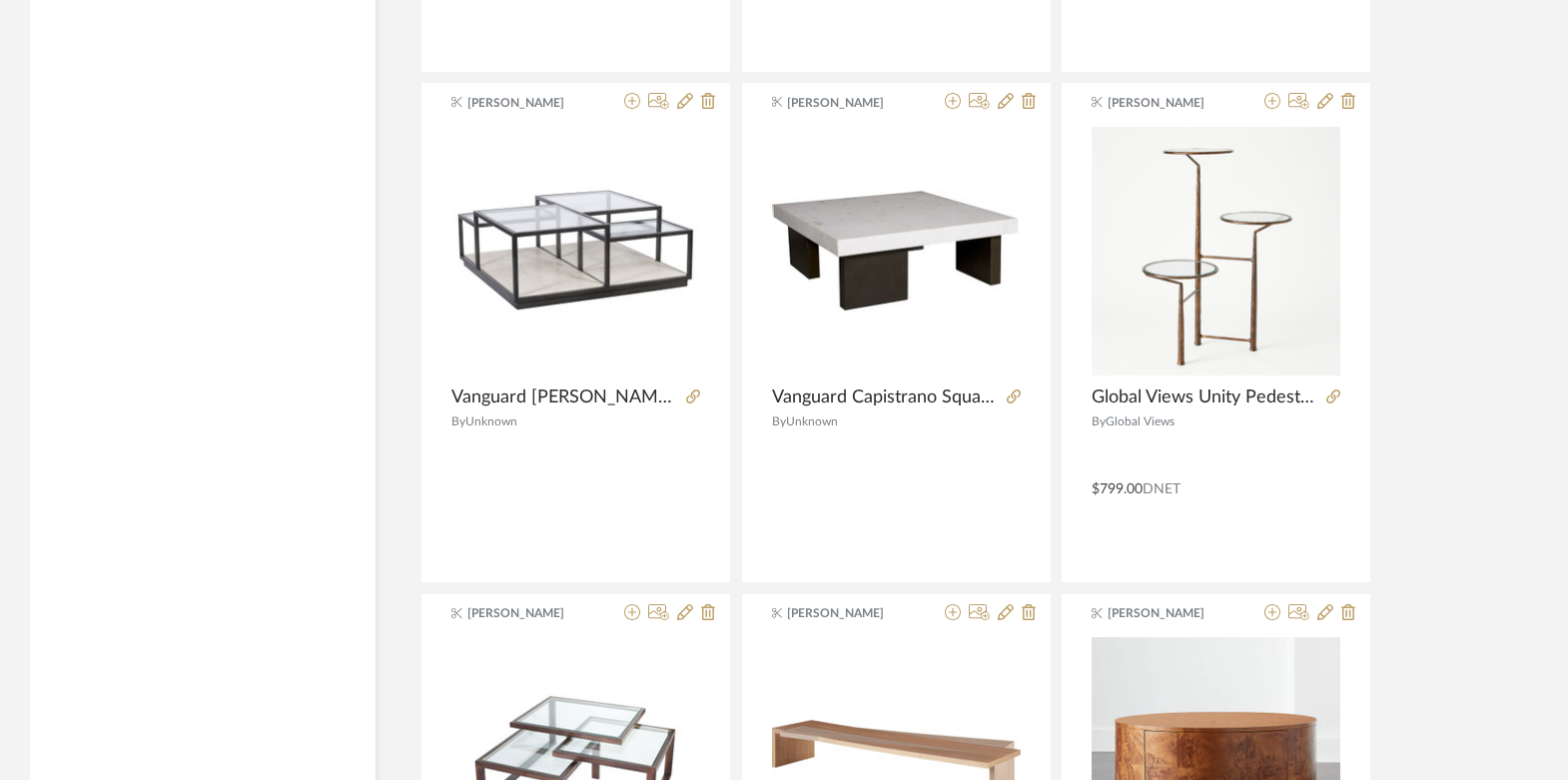 scroll, scrollTop: 32956, scrollLeft: 0, axis: vertical 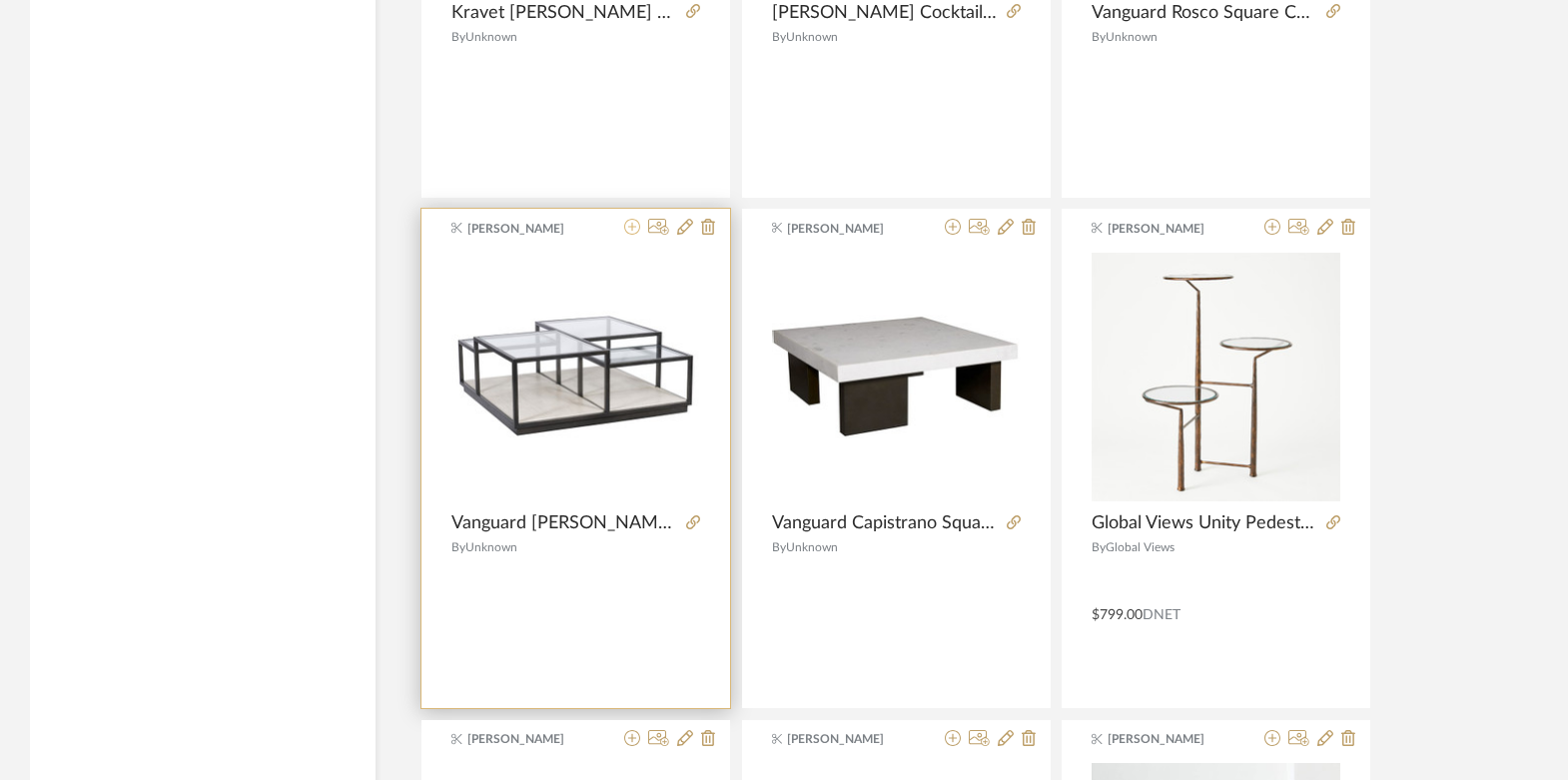 click 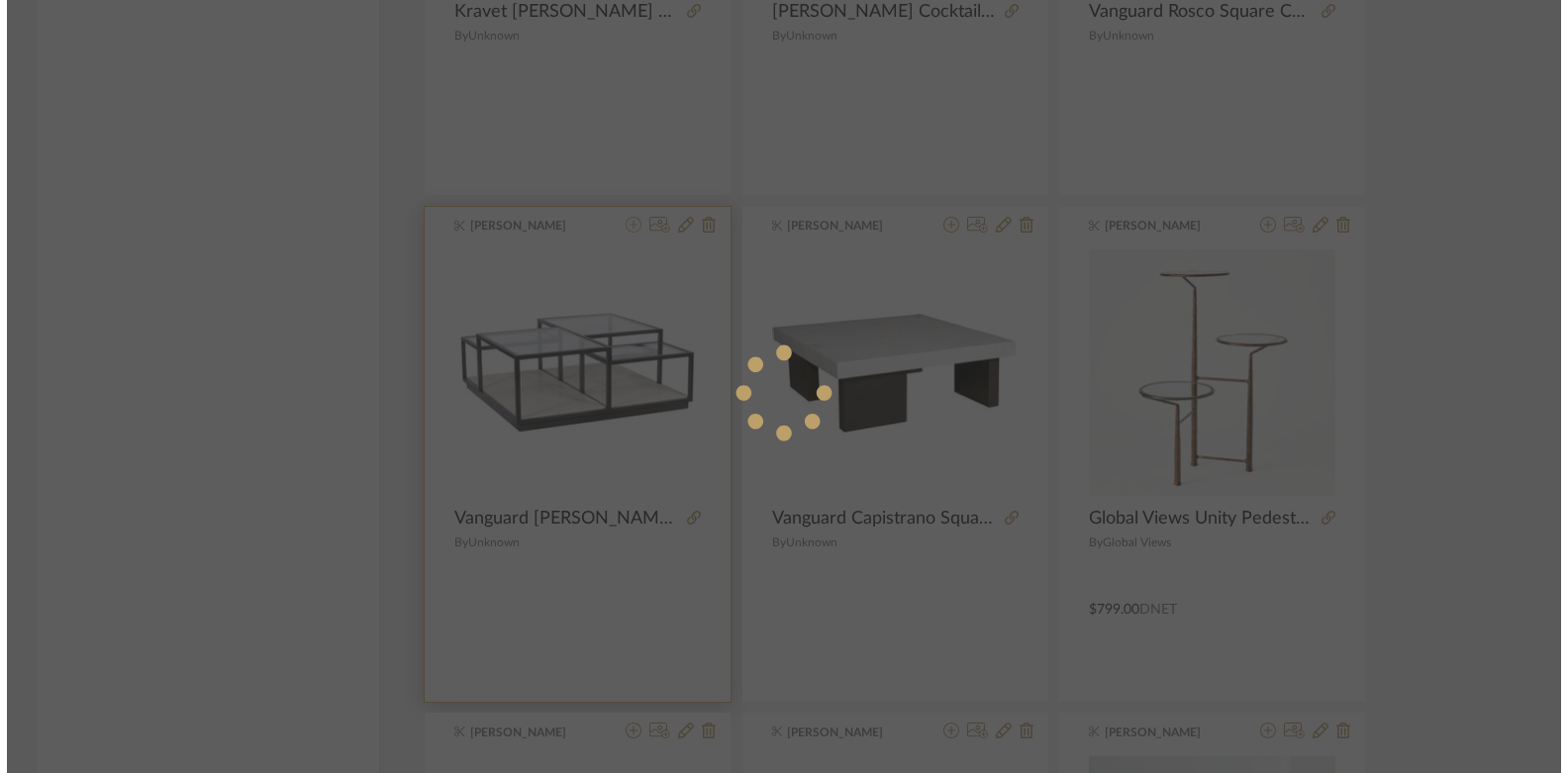 scroll, scrollTop: 0, scrollLeft: 0, axis: both 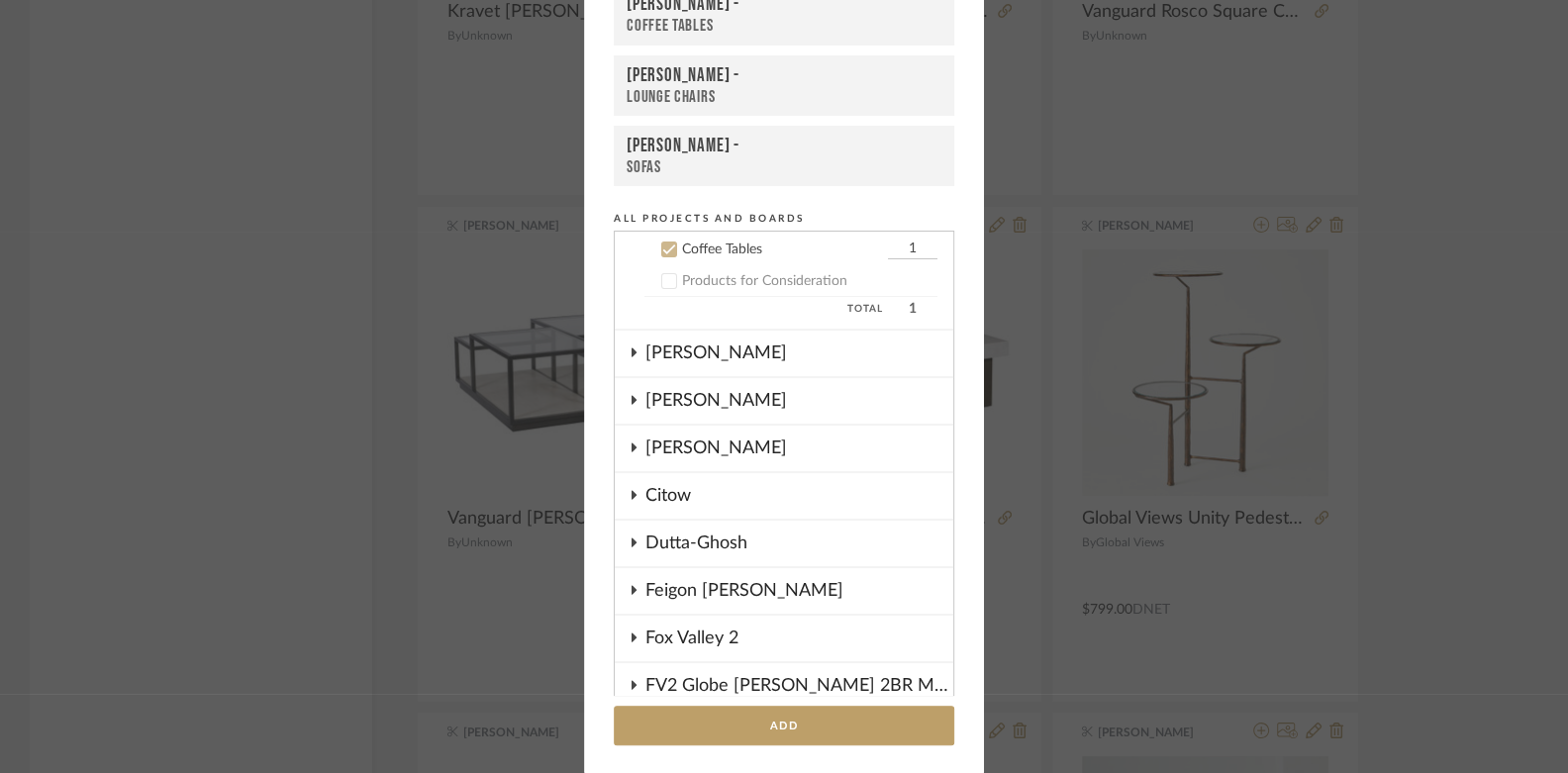 click on "Coffee Tables" at bounding box center [784, 26] 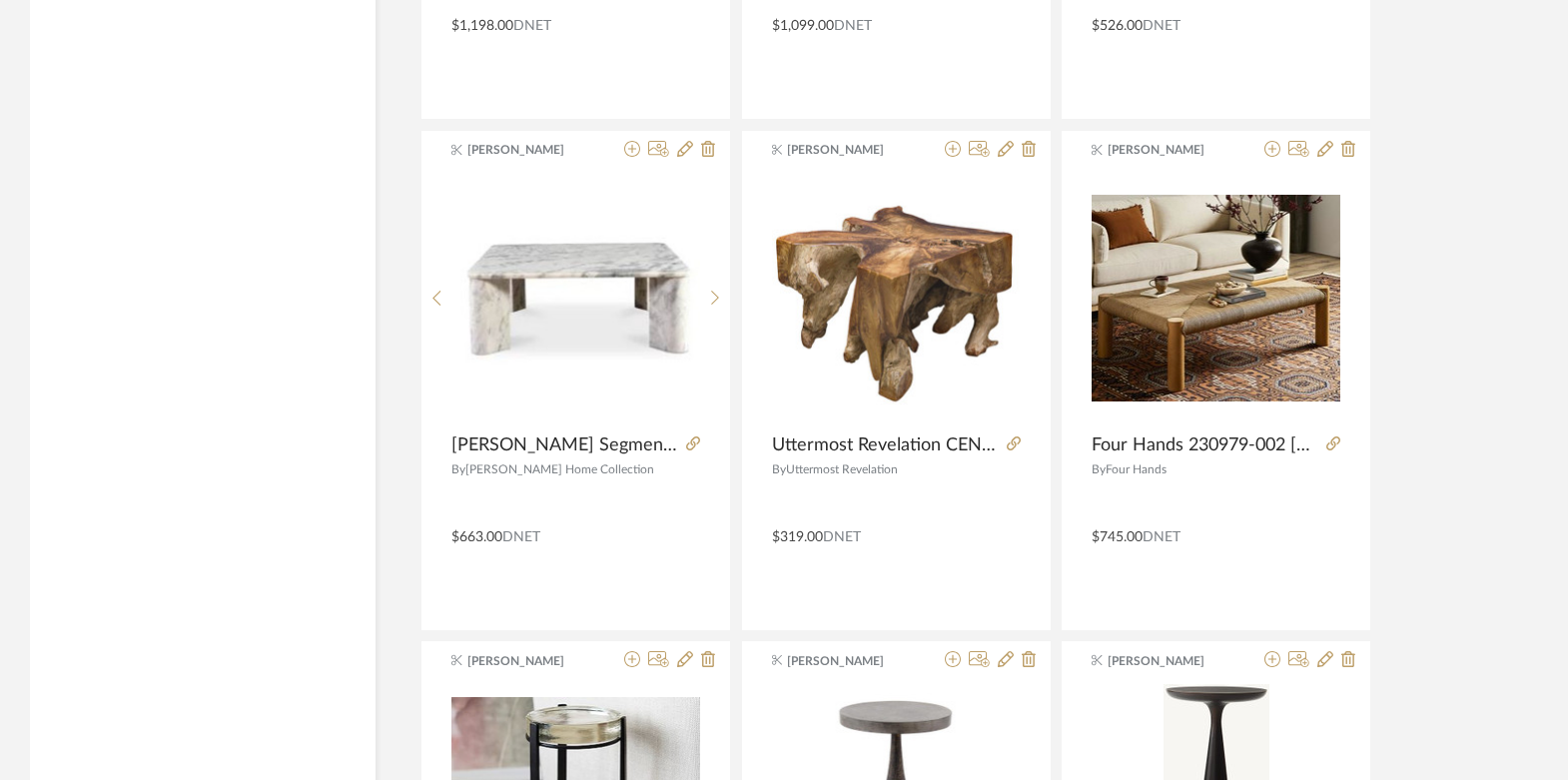 scroll, scrollTop: 34569, scrollLeft: 0, axis: vertical 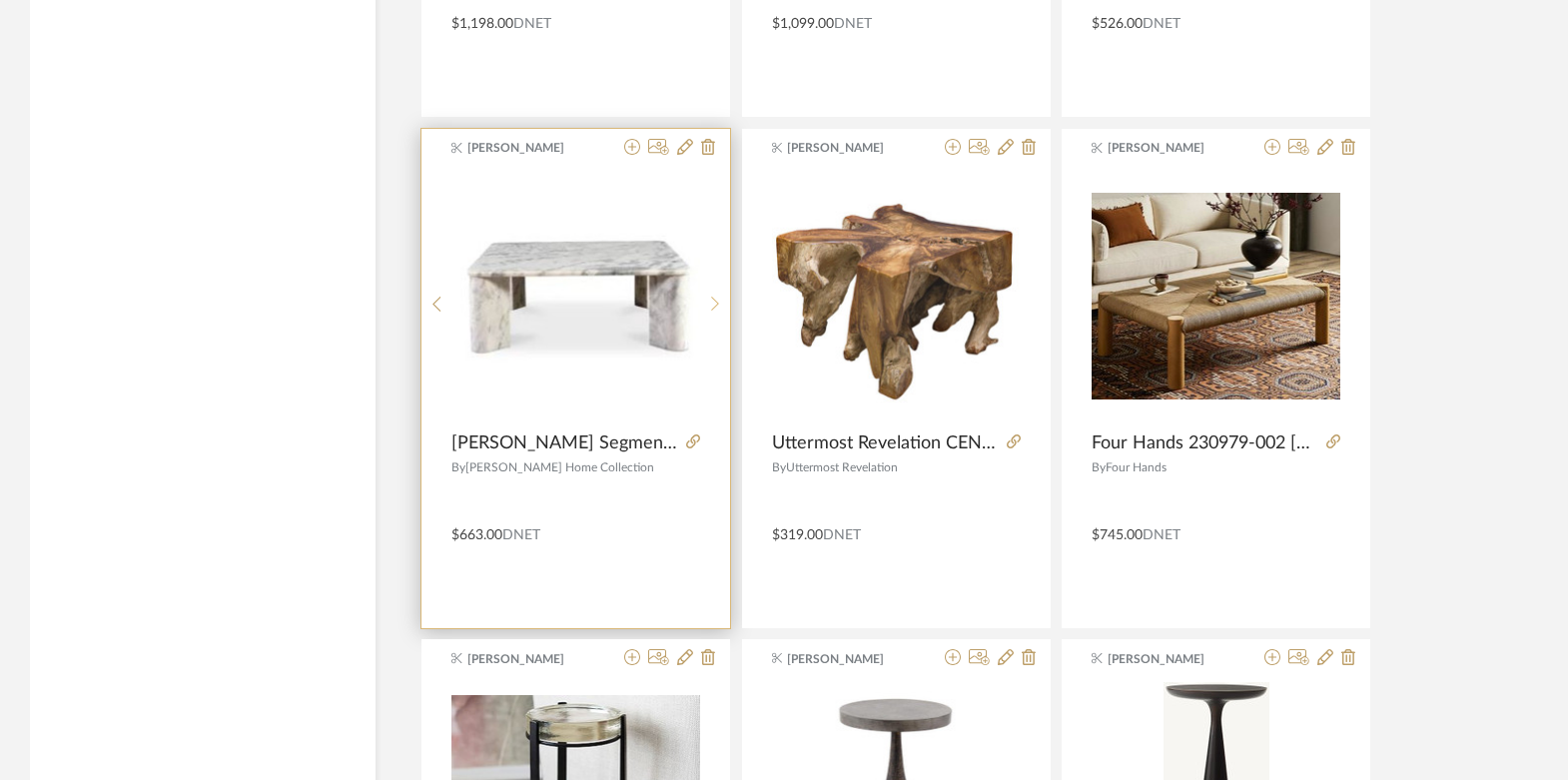 click at bounding box center [715, 304] 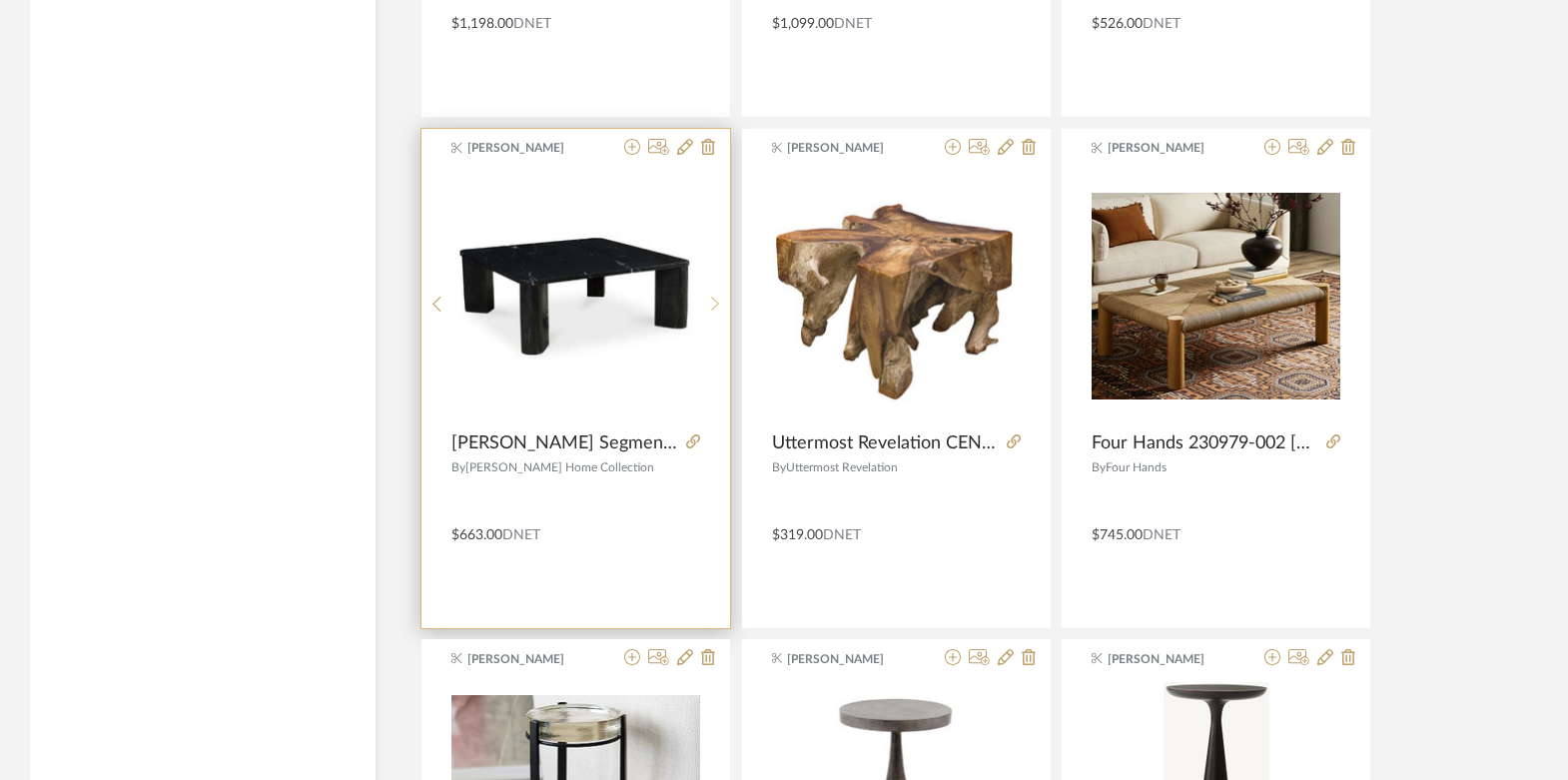 click at bounding box center (715, 304) 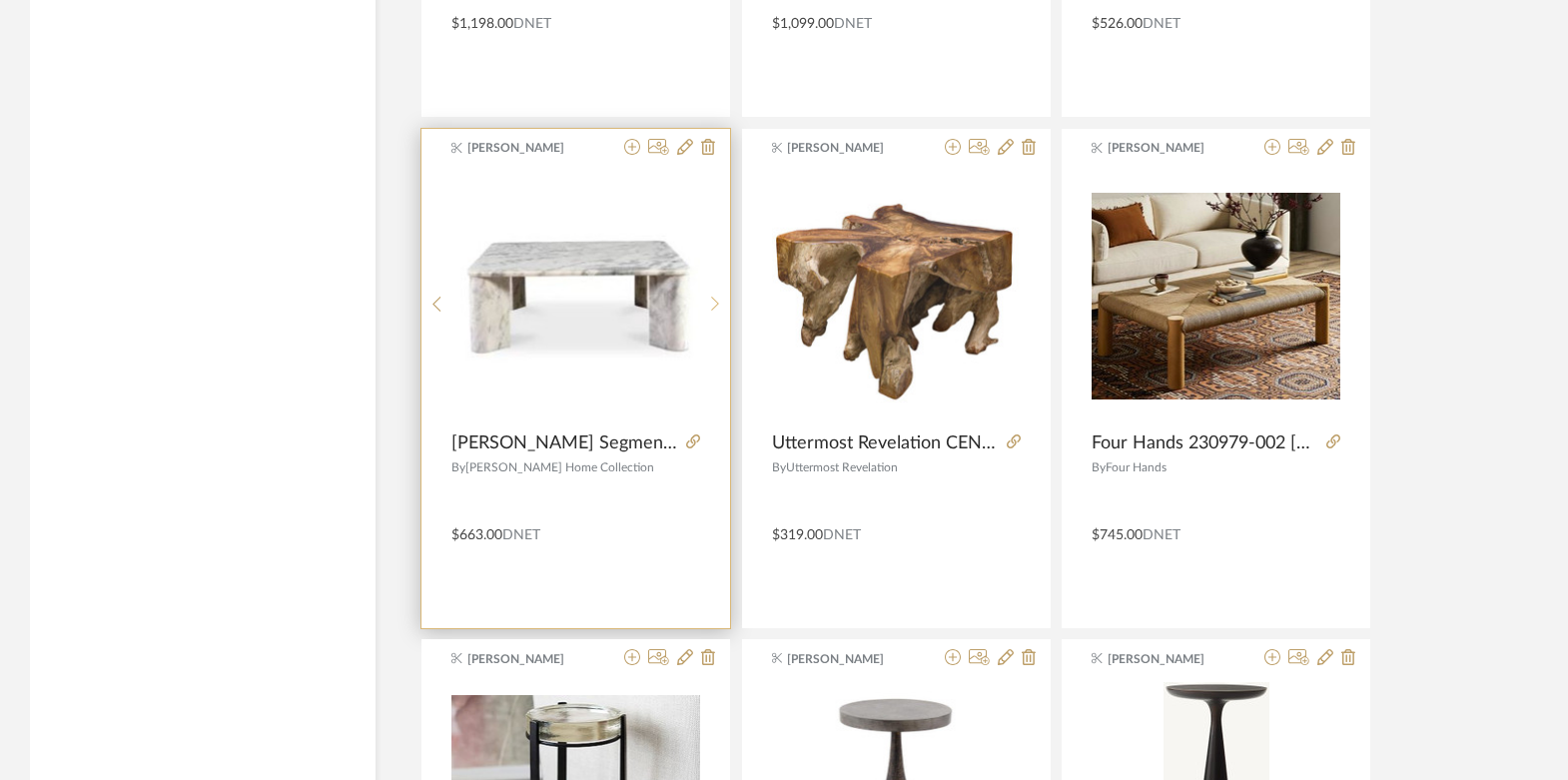 click at bounding box center (715, 304) 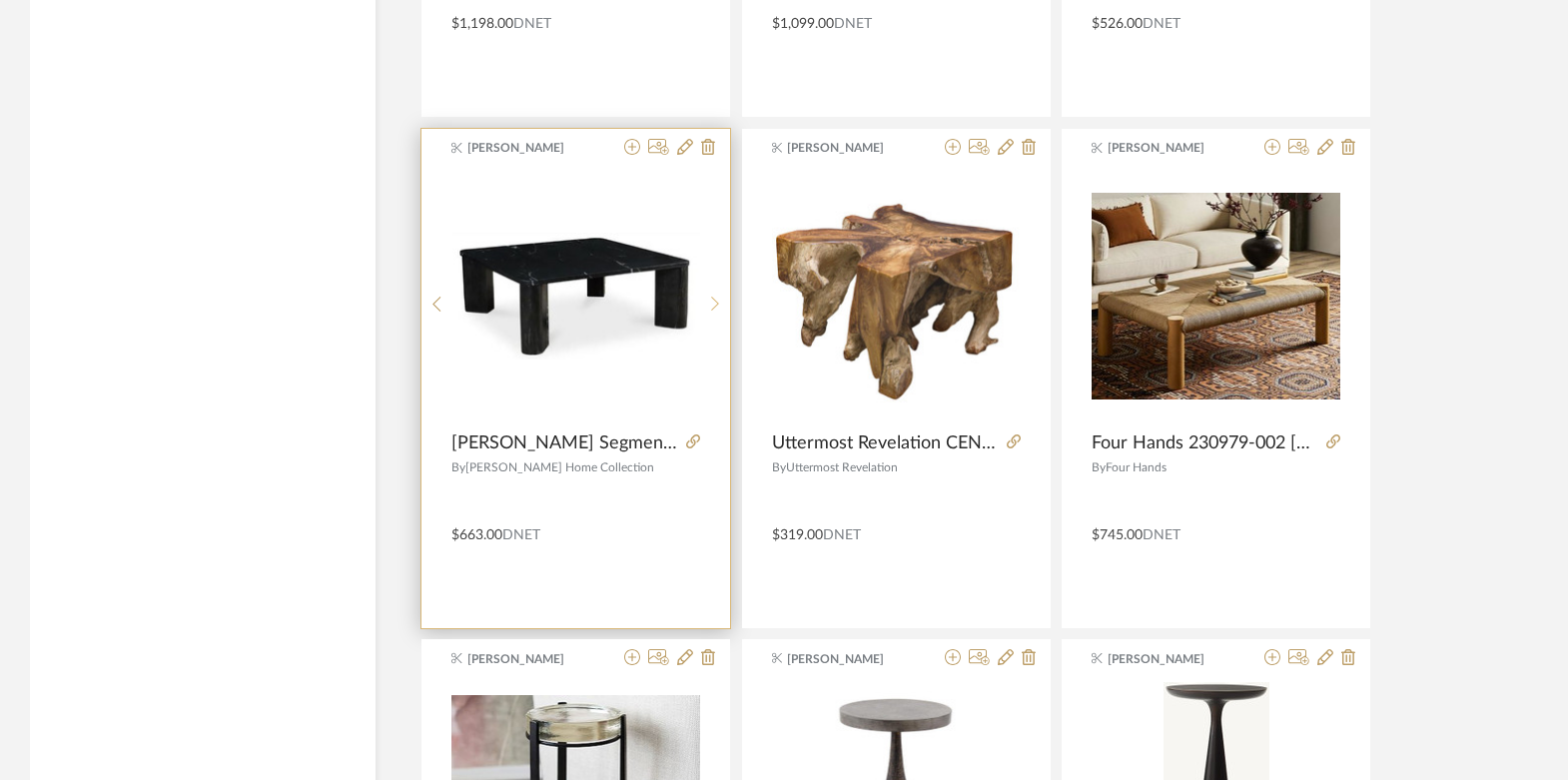 click at bounding box center (715, 304) 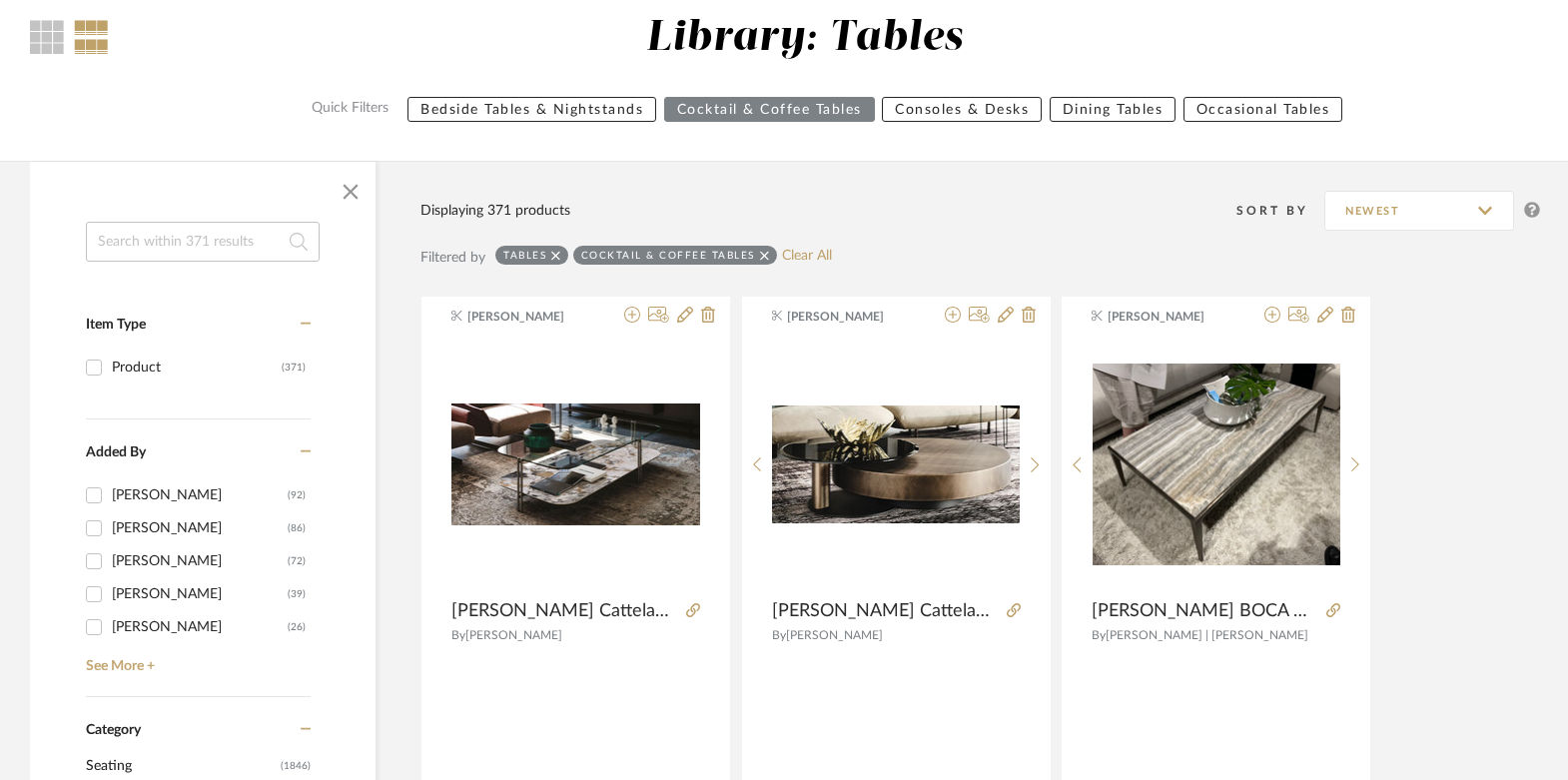 scroll, scrollTop: 0, scrollLeft: 0, axis: both 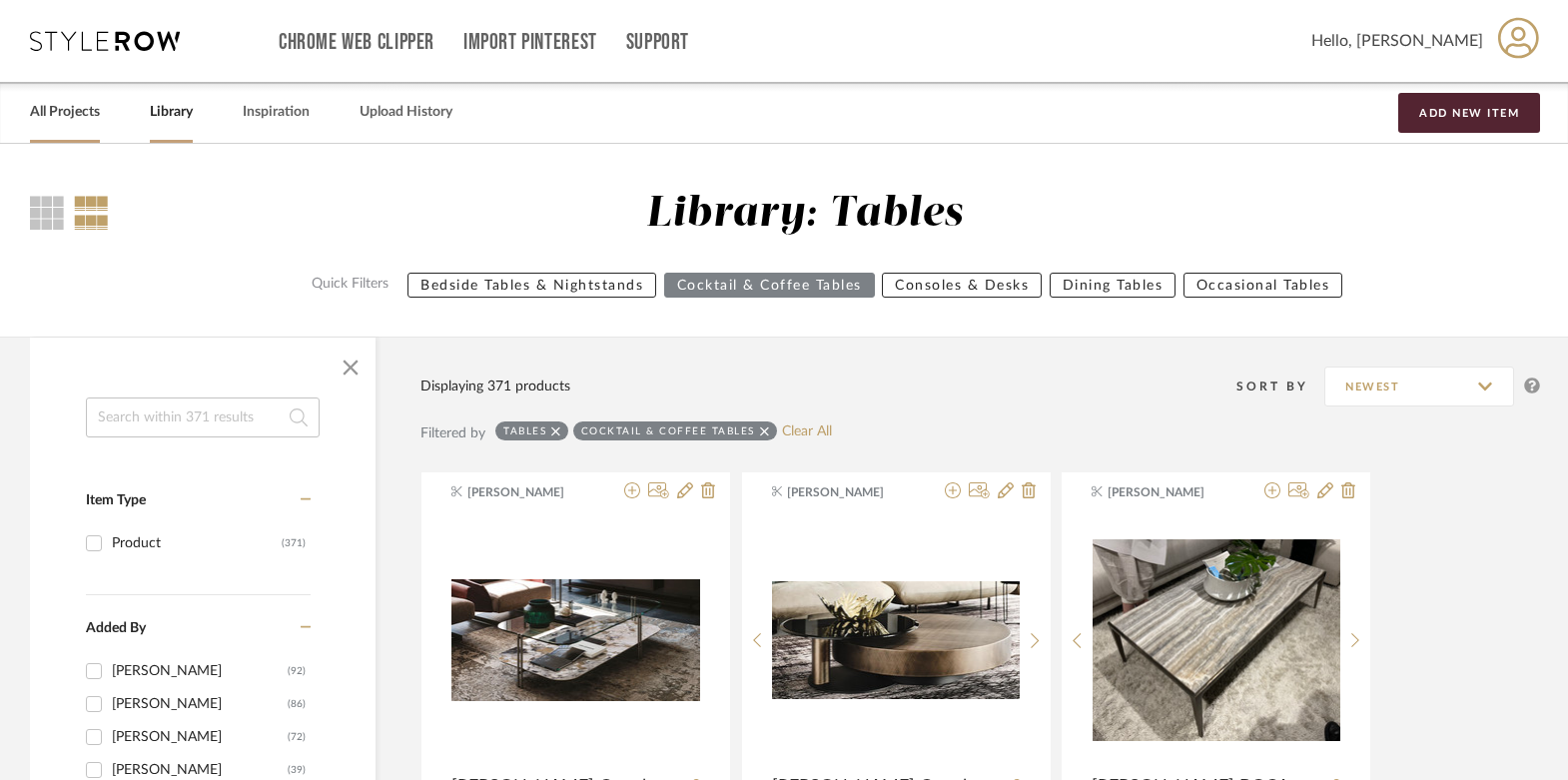 click on "All Projects" at bounding box center (65, 112) 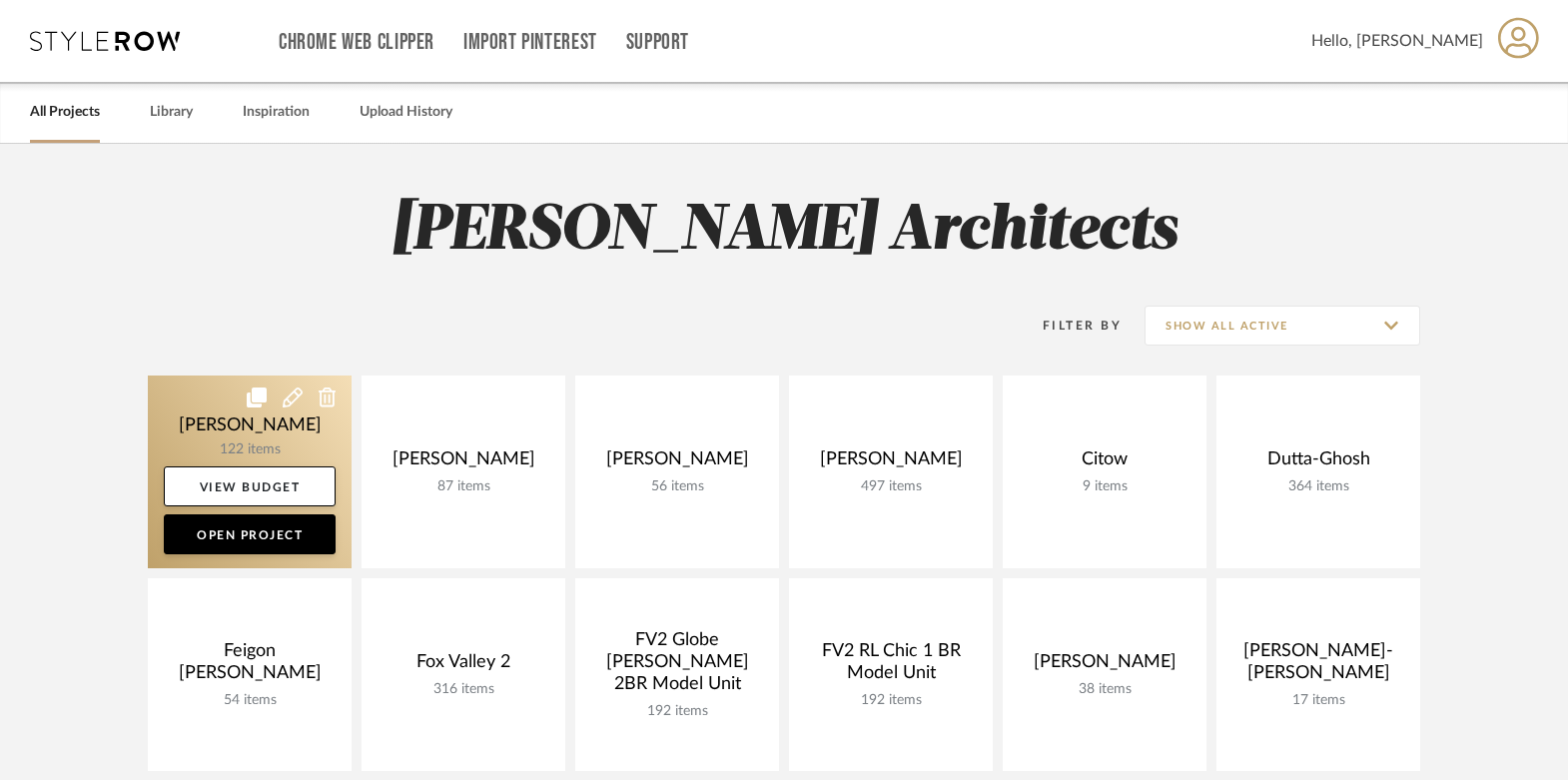 click 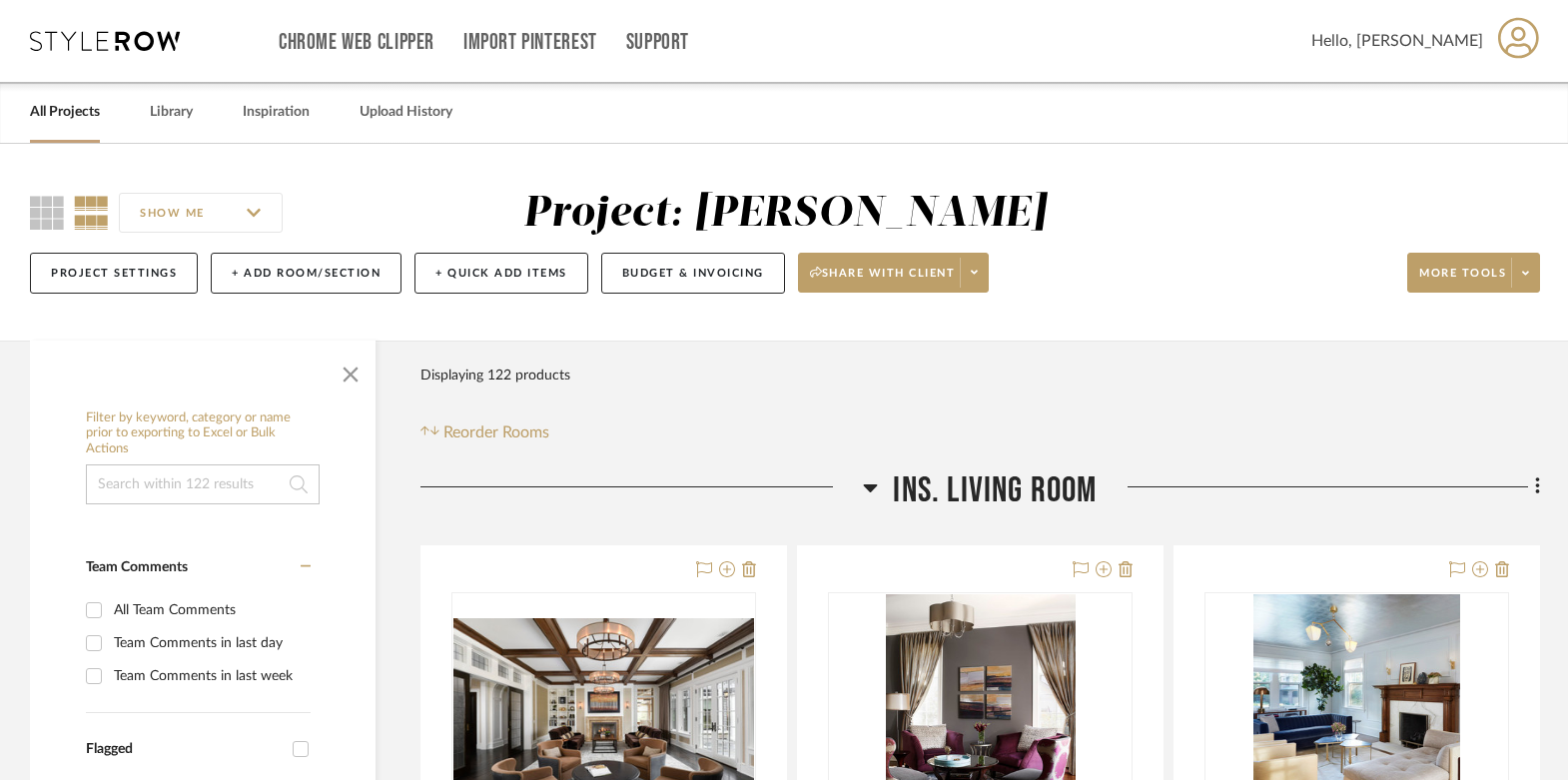 click on "Ins. Living Room" 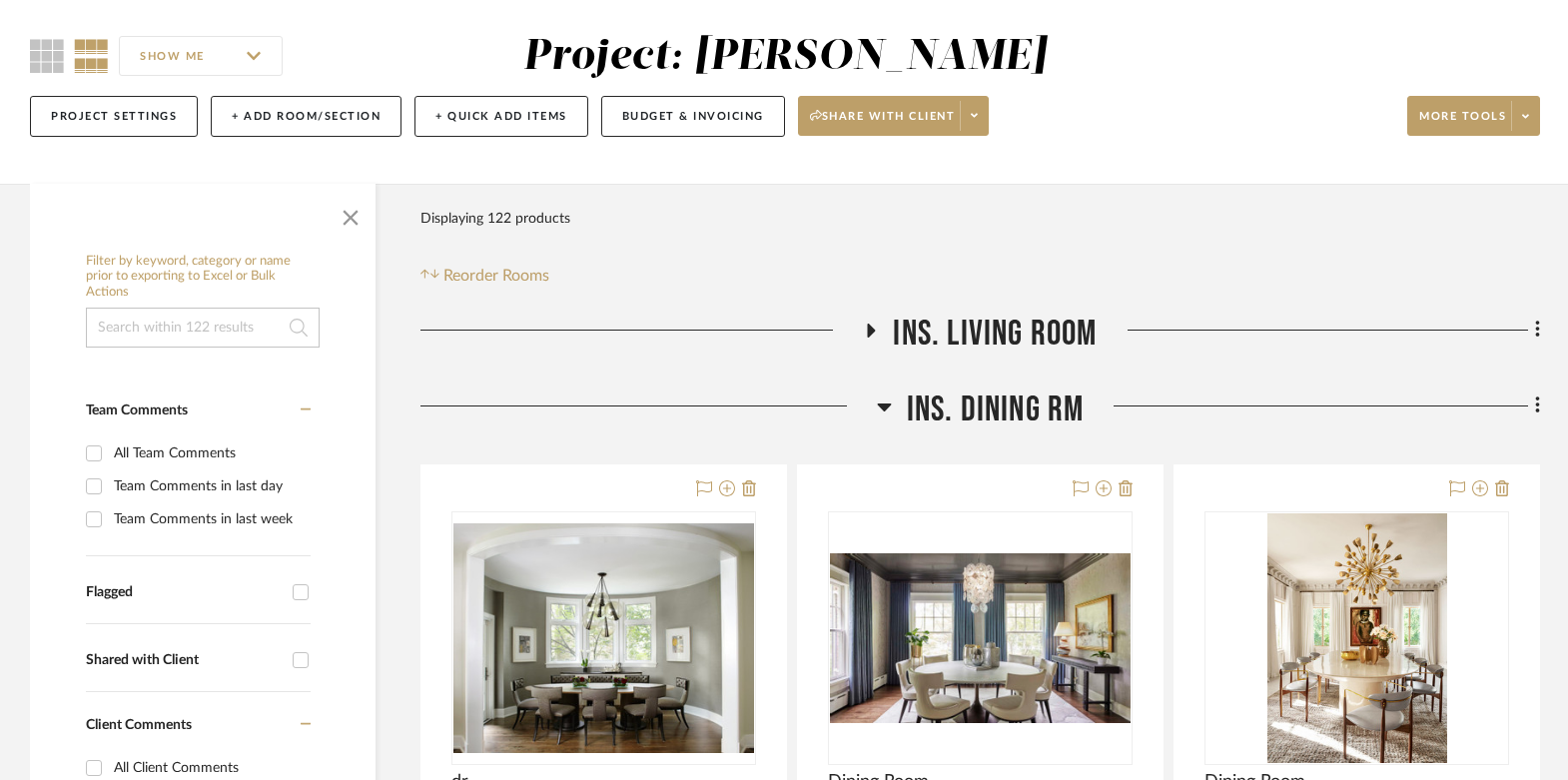 scroll, scrollTop: 156, scrollLeft: 0, axis: vertical 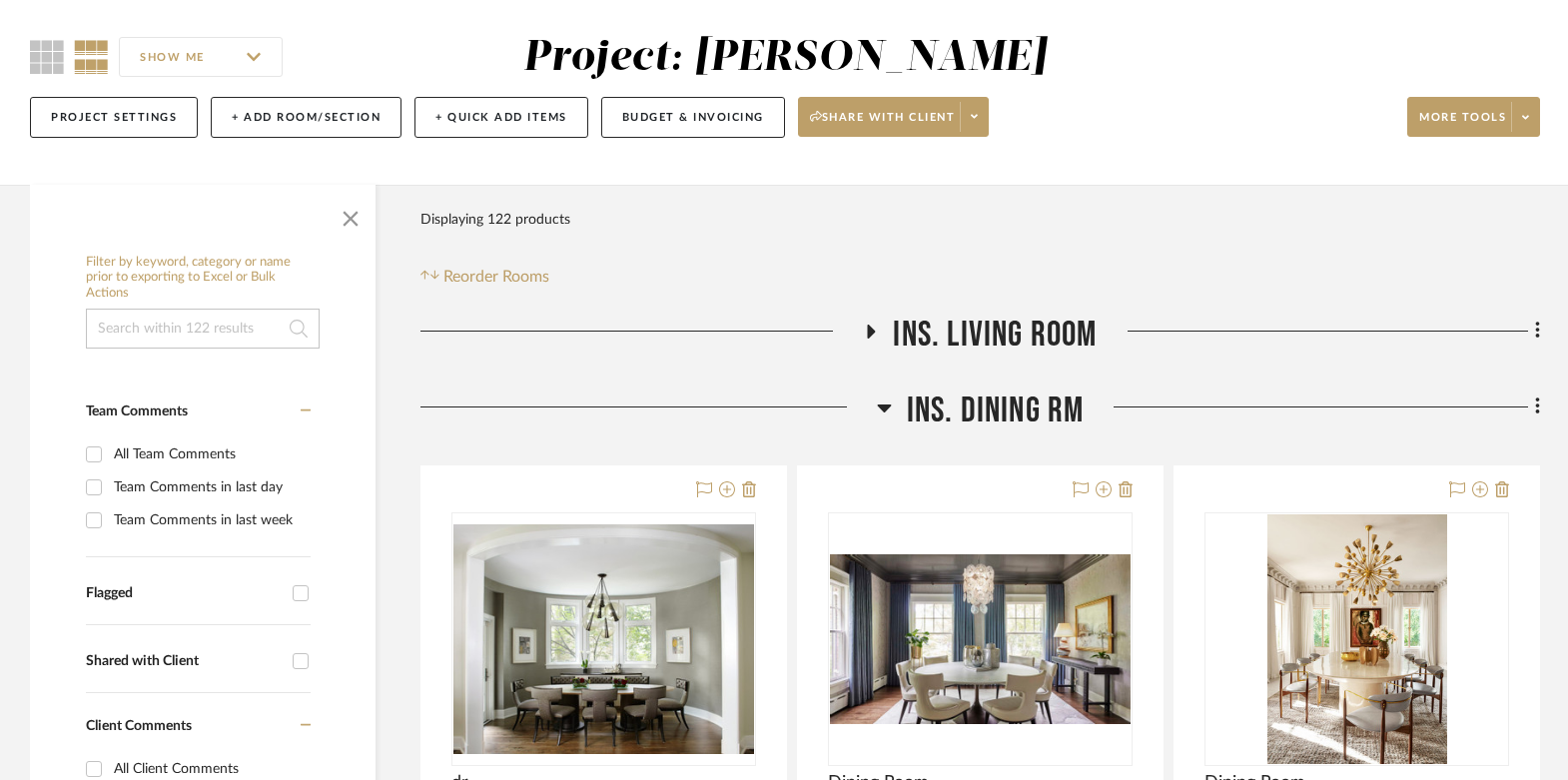 click on "Ins. Dining Rm" 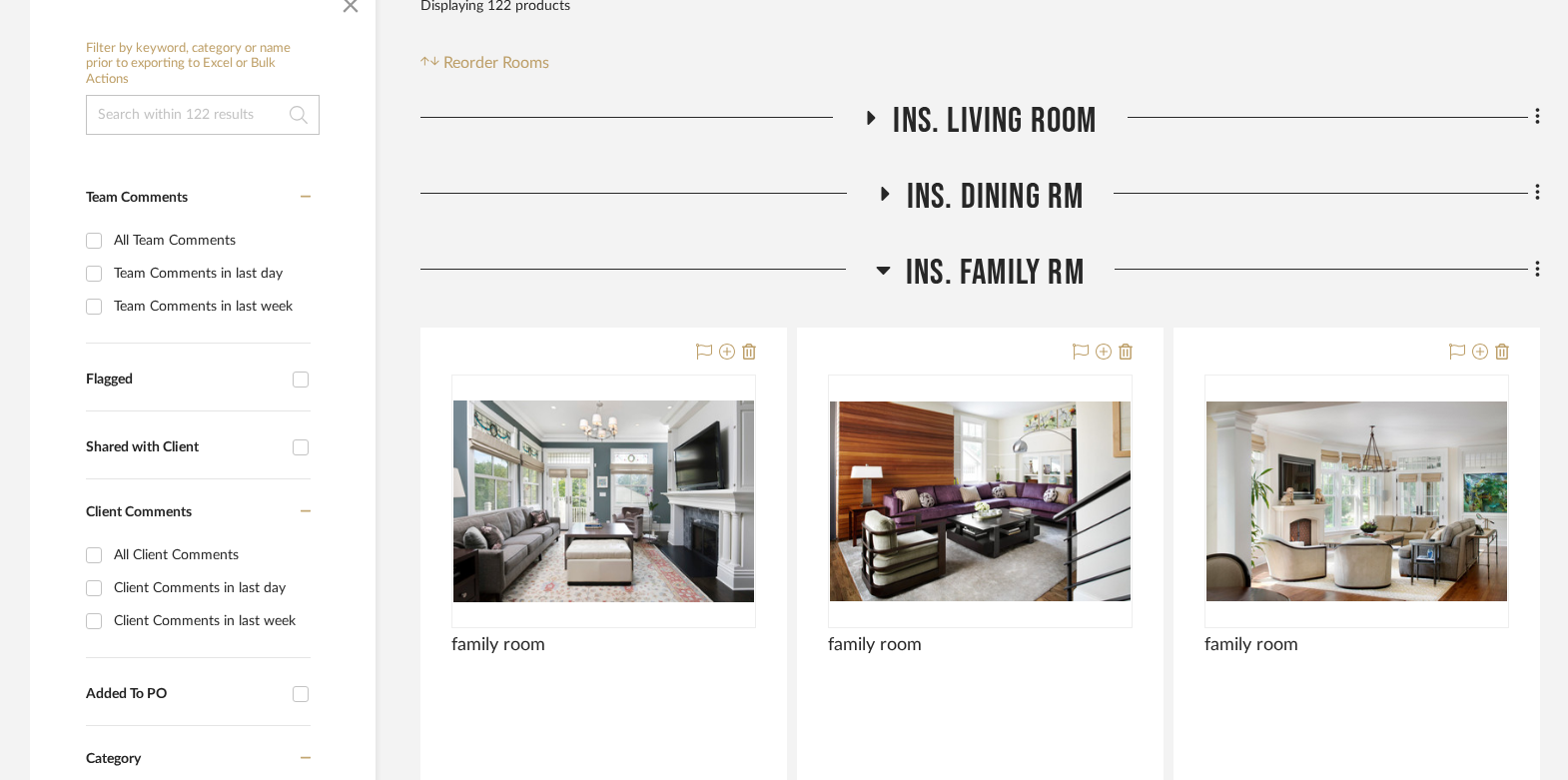scroll, scrollTop: 368, scrollLeft: 0, axis: vertical 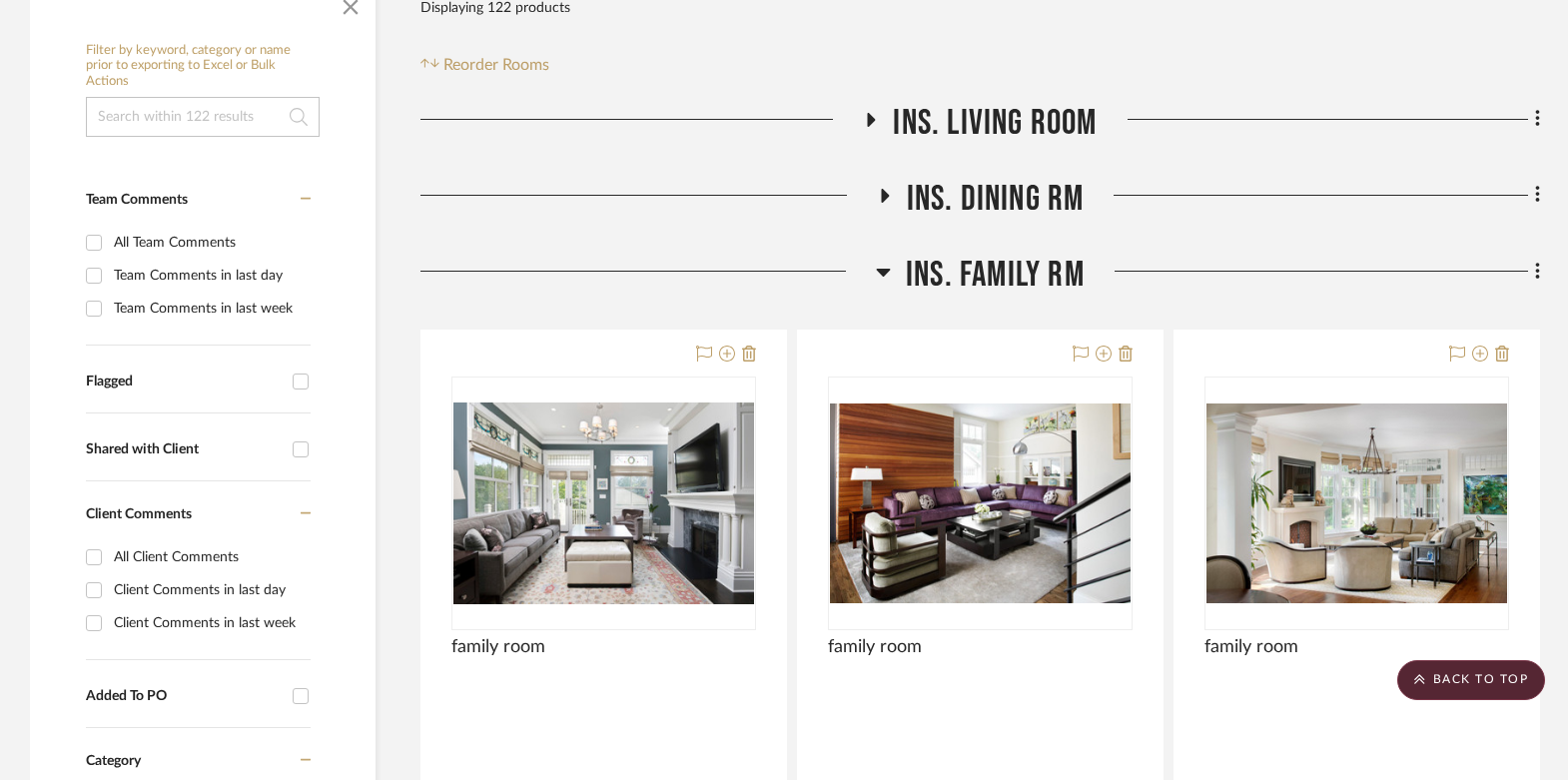 click on "Ins. Family Rm" 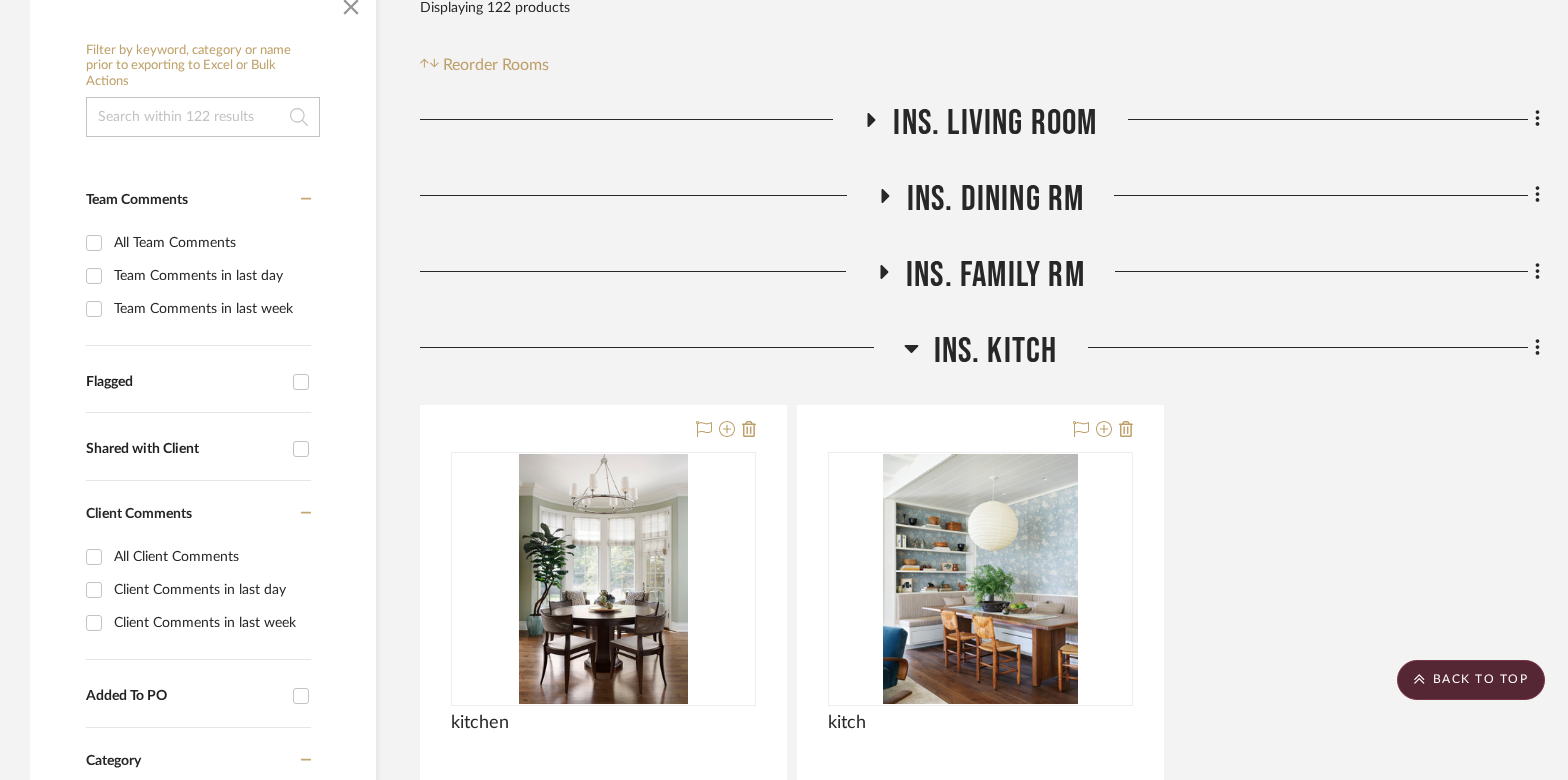 click on "Ins. Kitch" 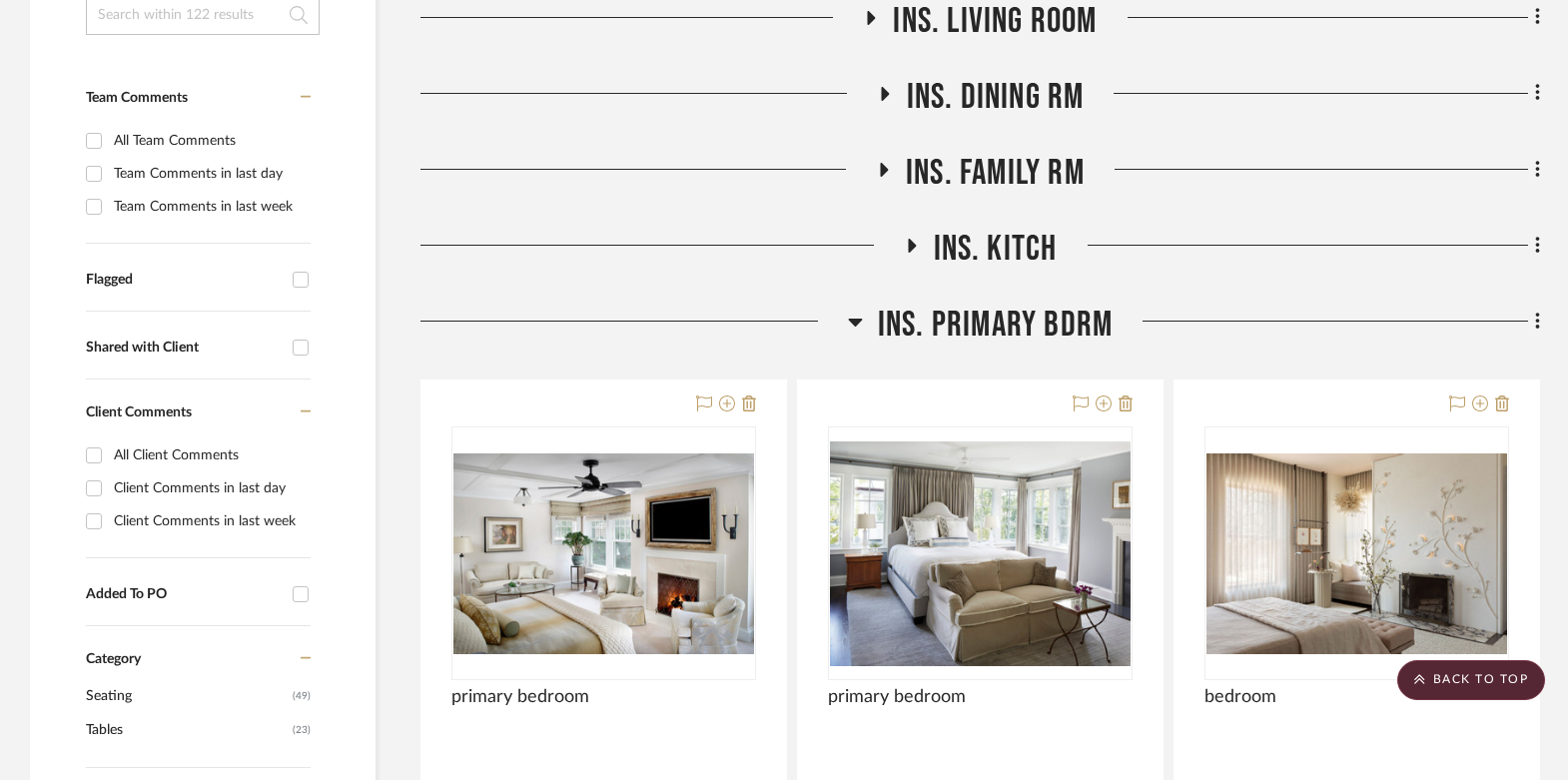 scroll, scrollTop: 467, scrollLeft: 0, axis: vertical 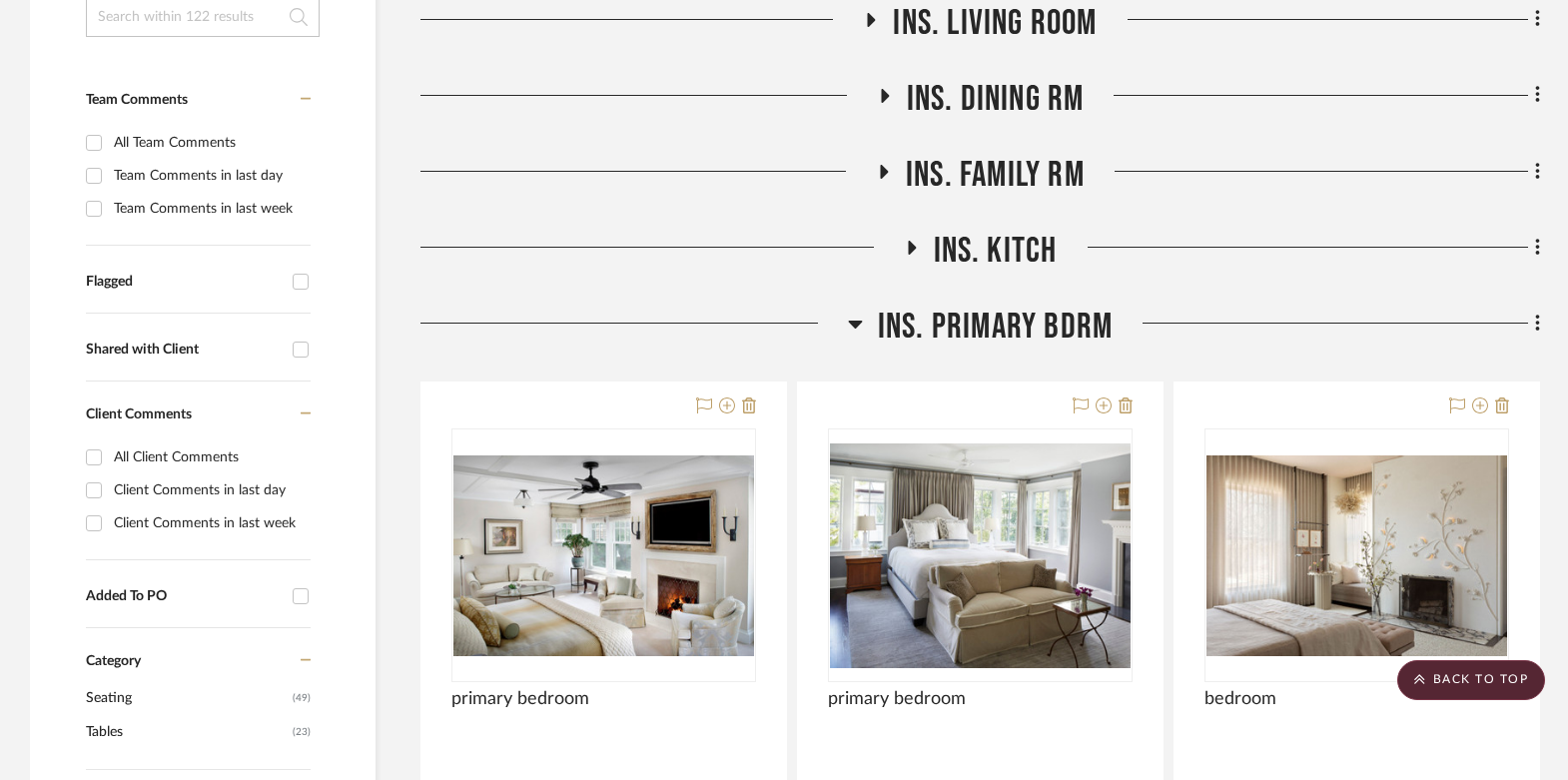 click on "Ins. Primary Bdrm" 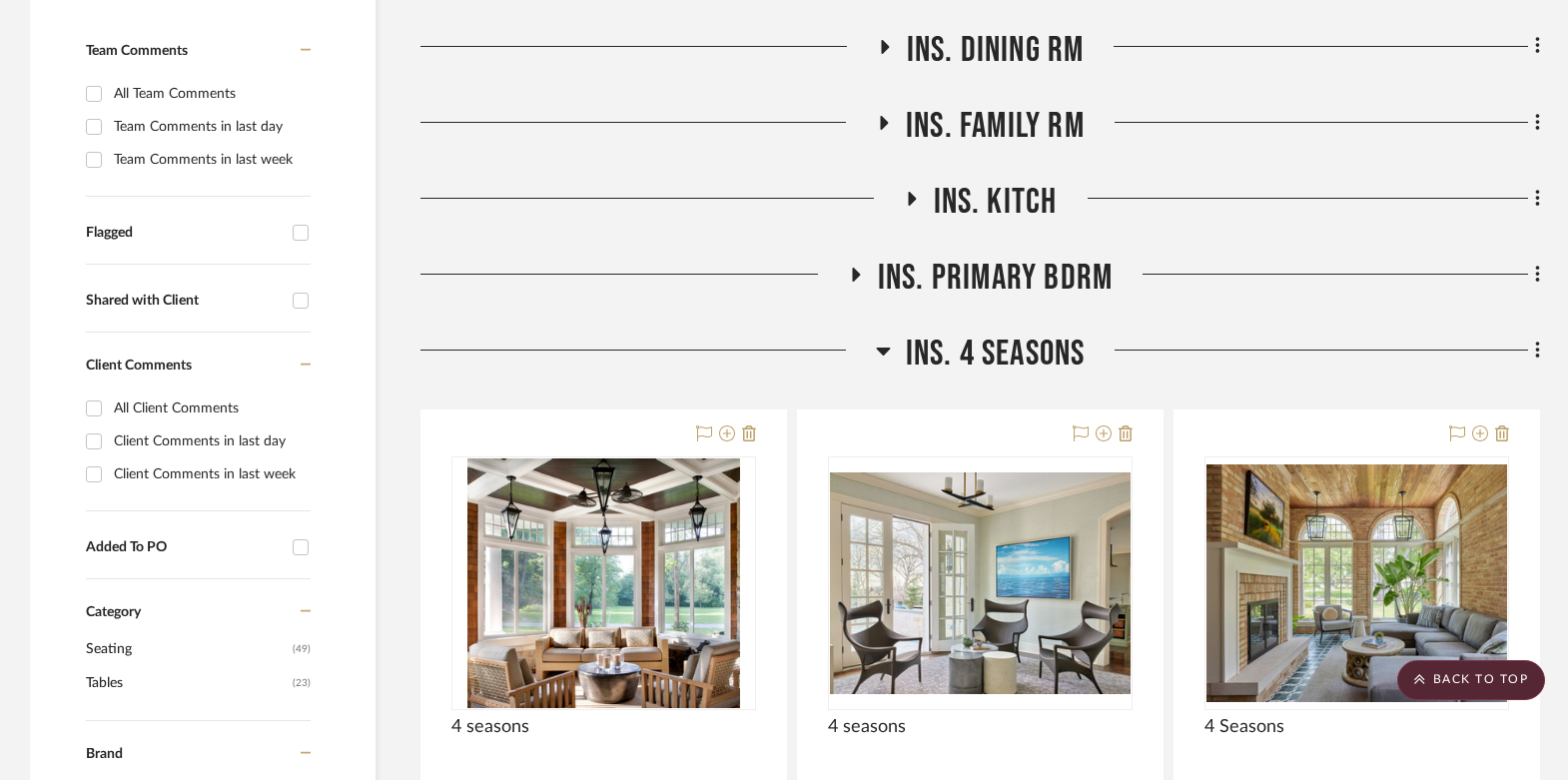 scroll, scrollTop: 517, scrollLeft: 0, axis: vertical 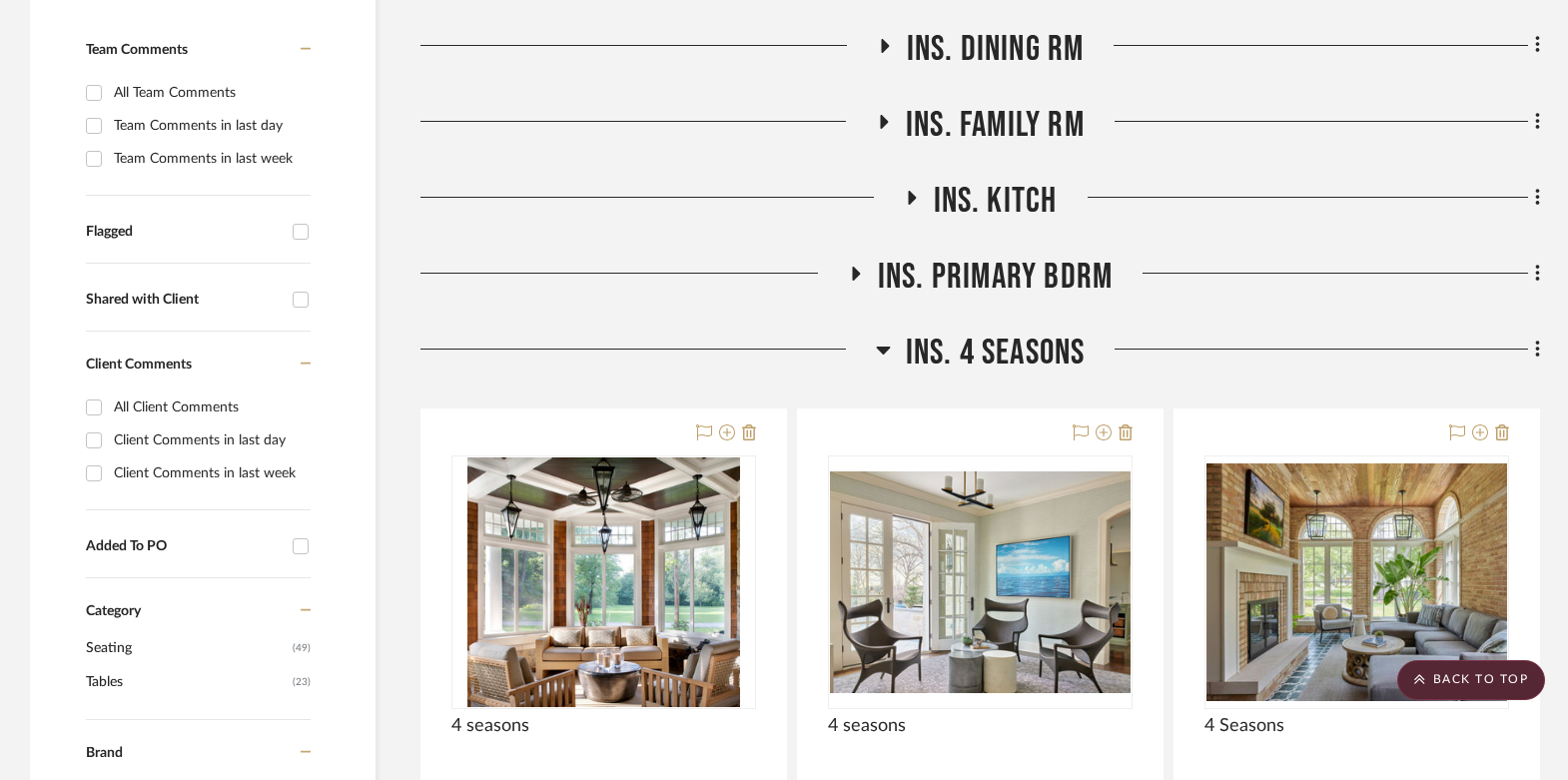click on "Ins. 4 Seasons" 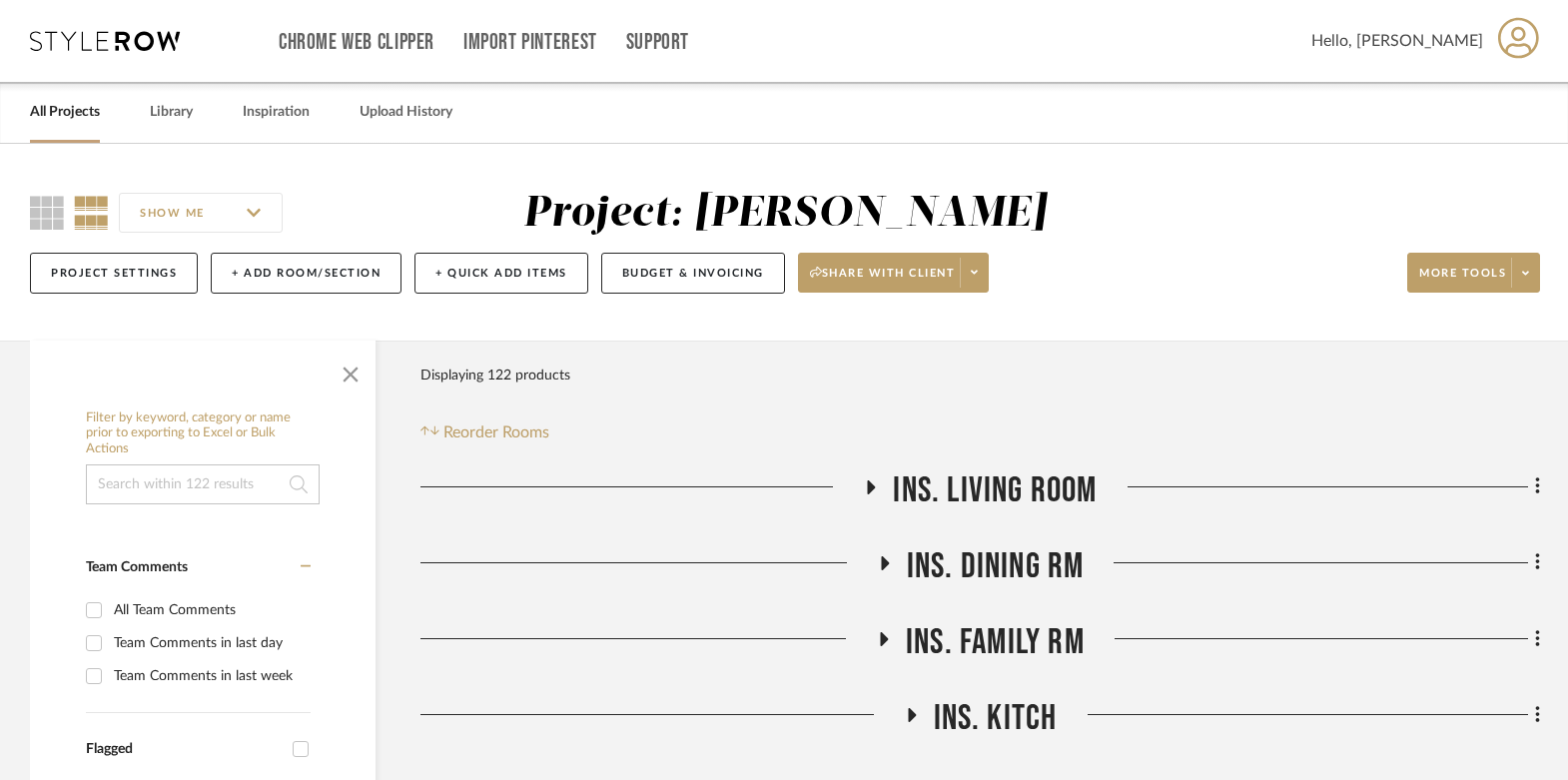 scroll, scrollTop: 1, scrollLeft: 0, axis: vertical 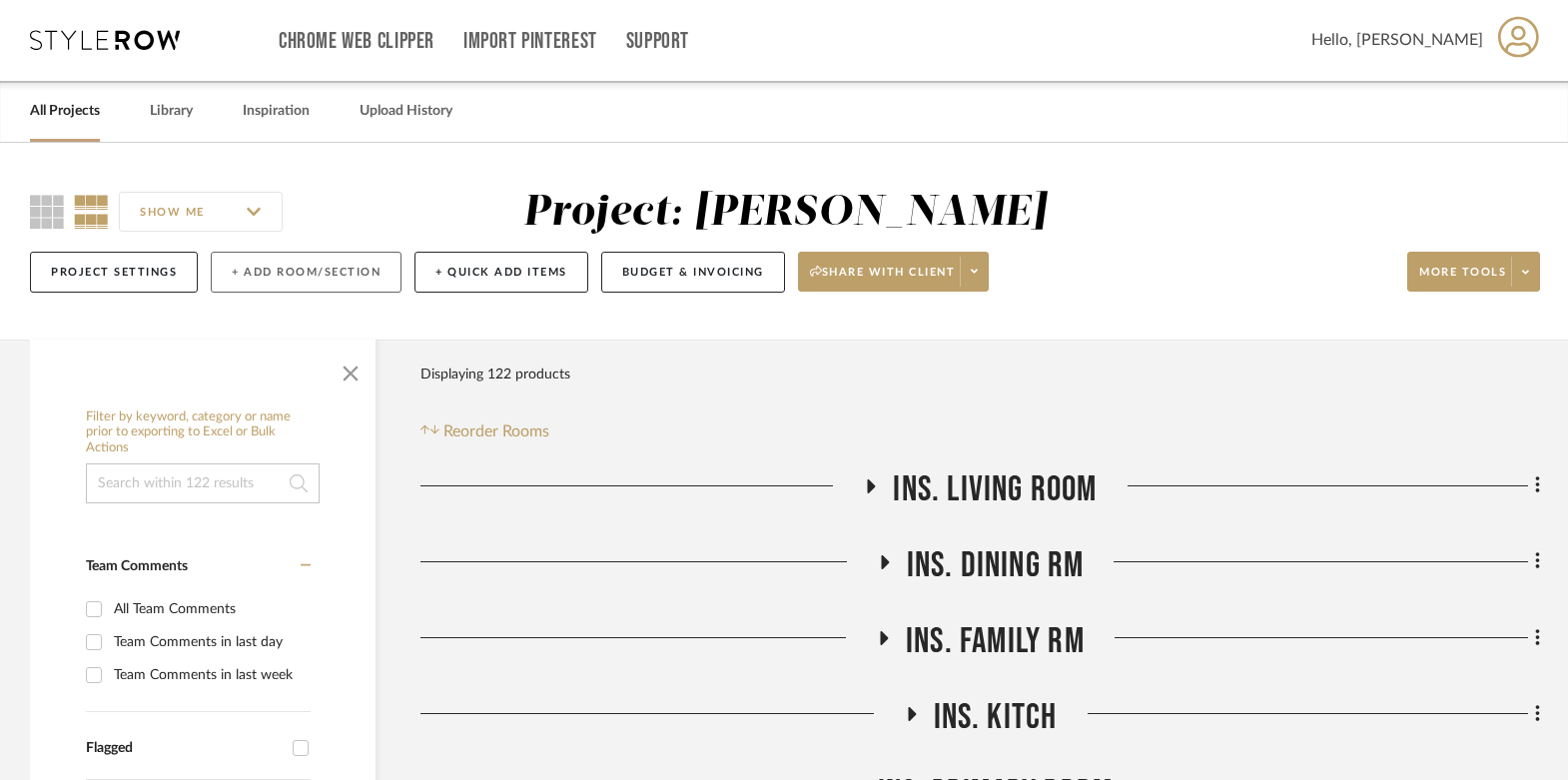 click on "+ Add Room/Section" 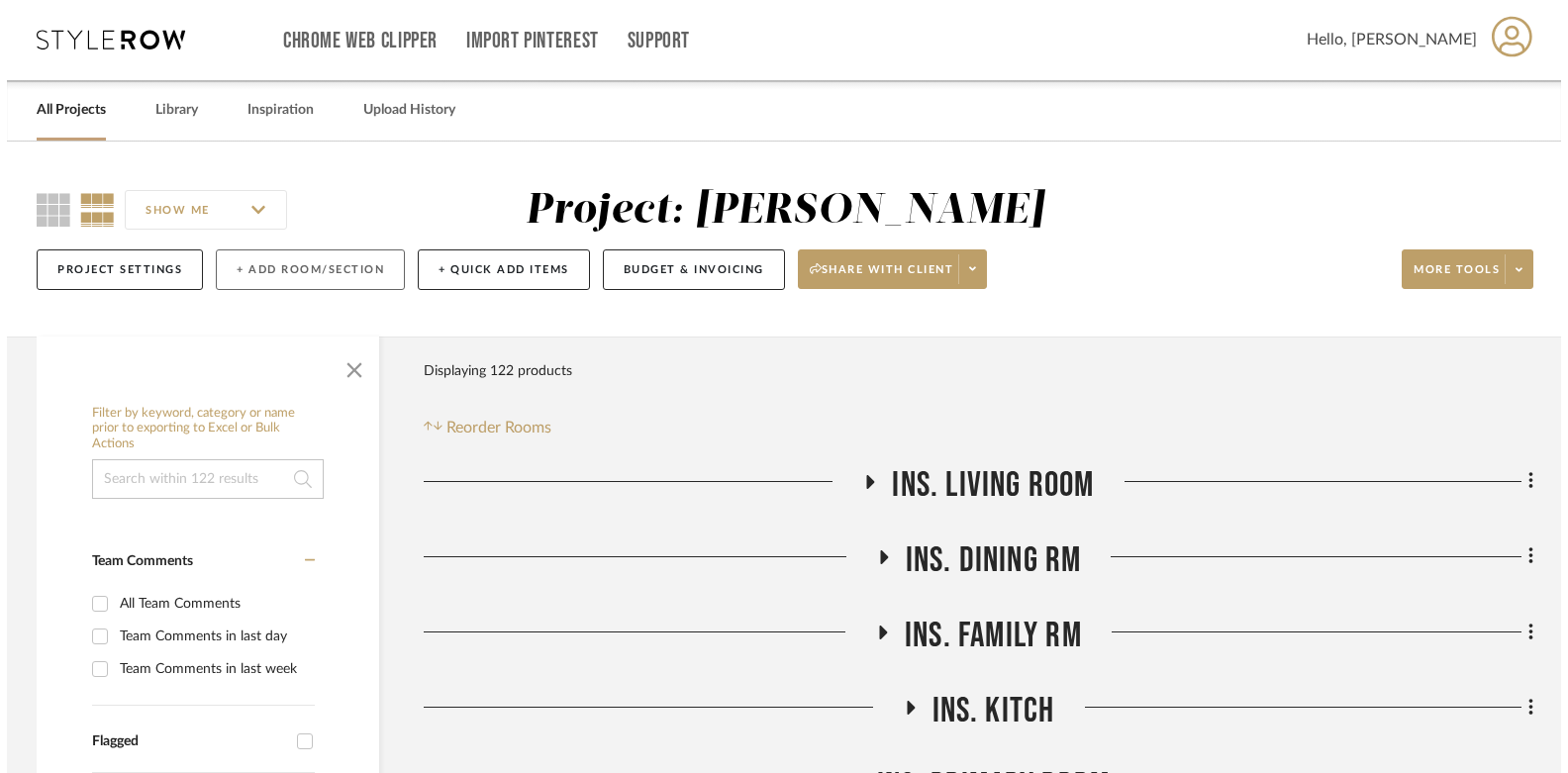 scroll, scrollTop: 0, scrollLeft: 0, axis: both 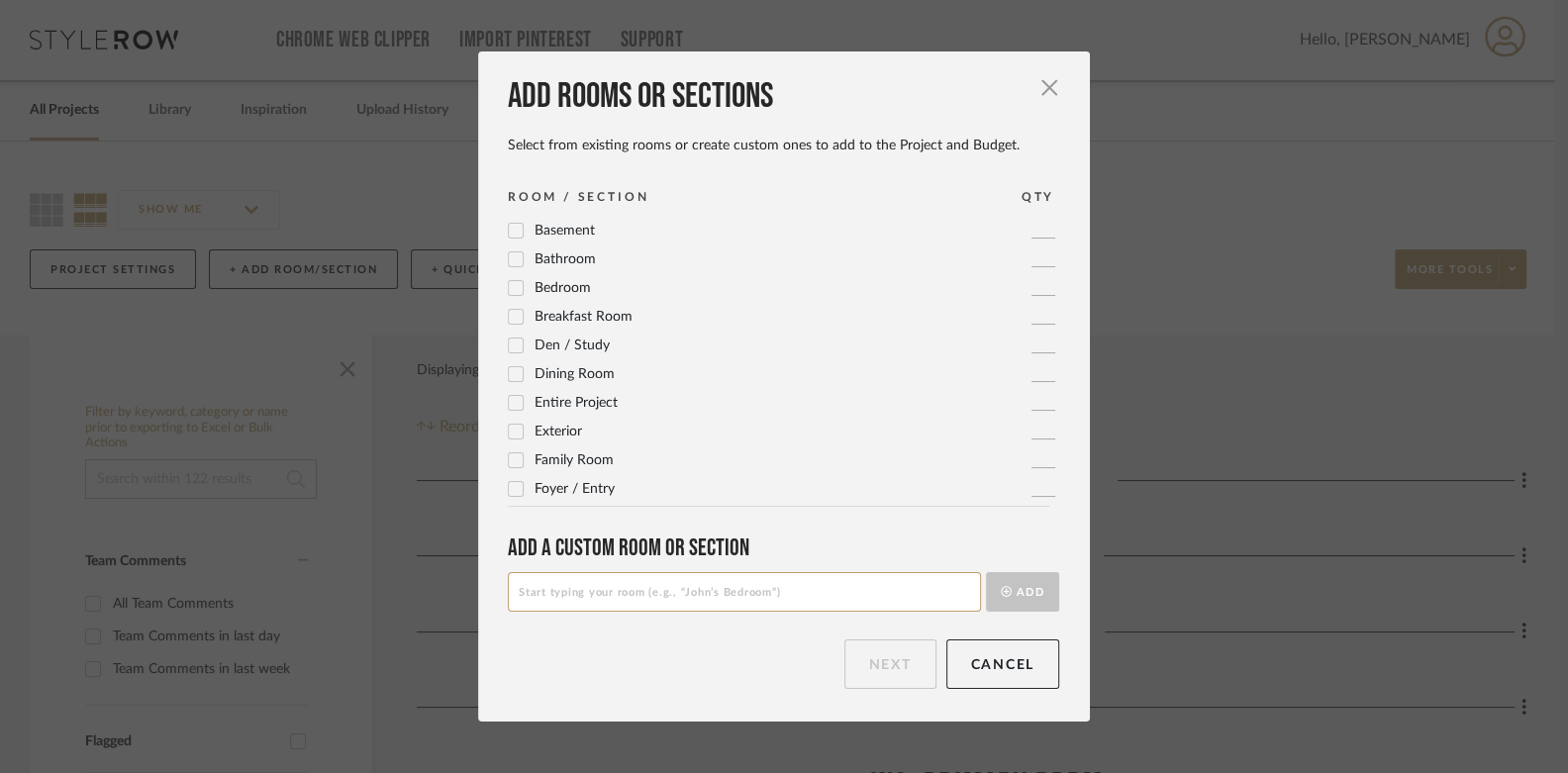 click at bounding box center (744, 592) 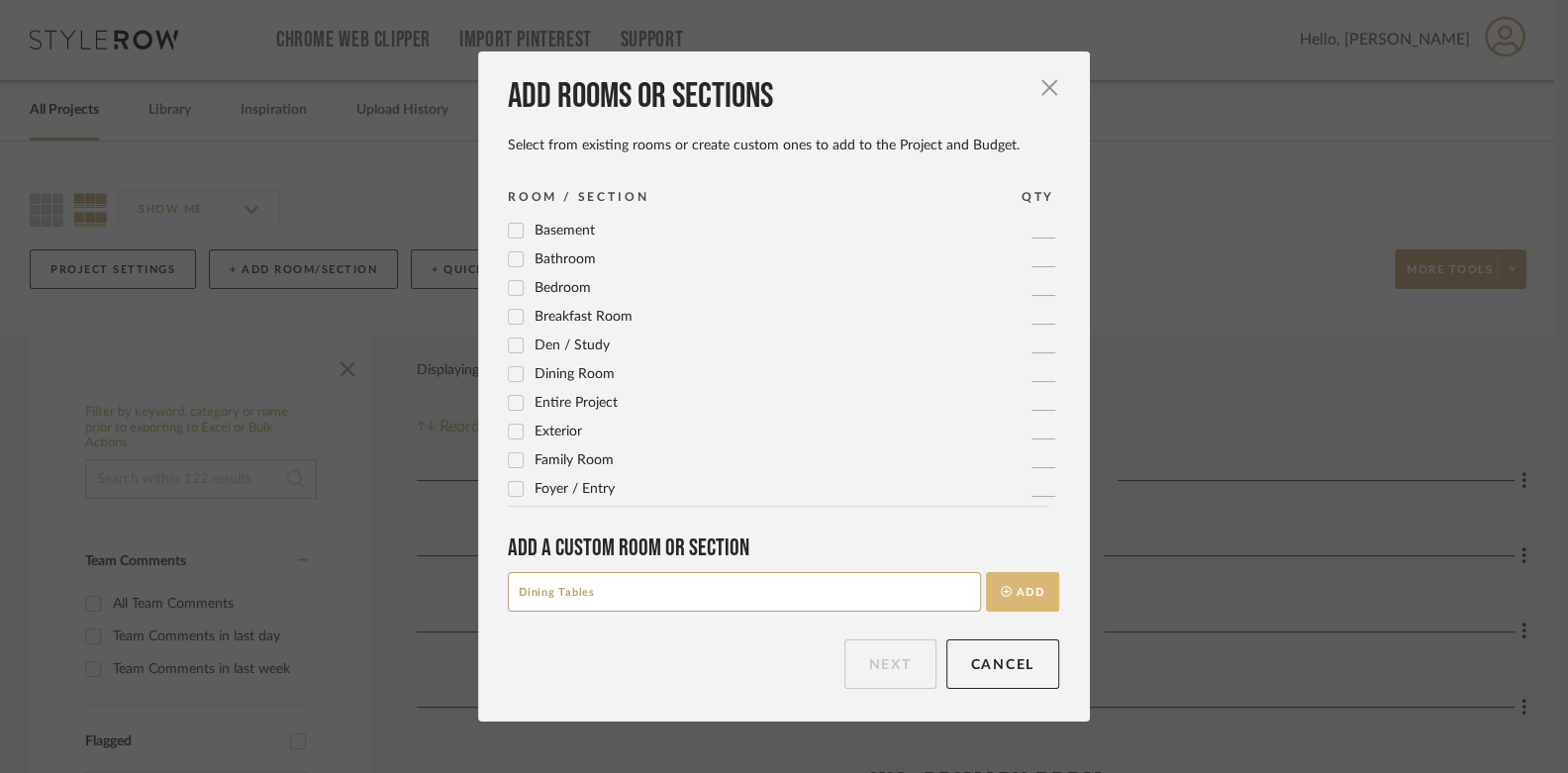 type on "Dining Tables" 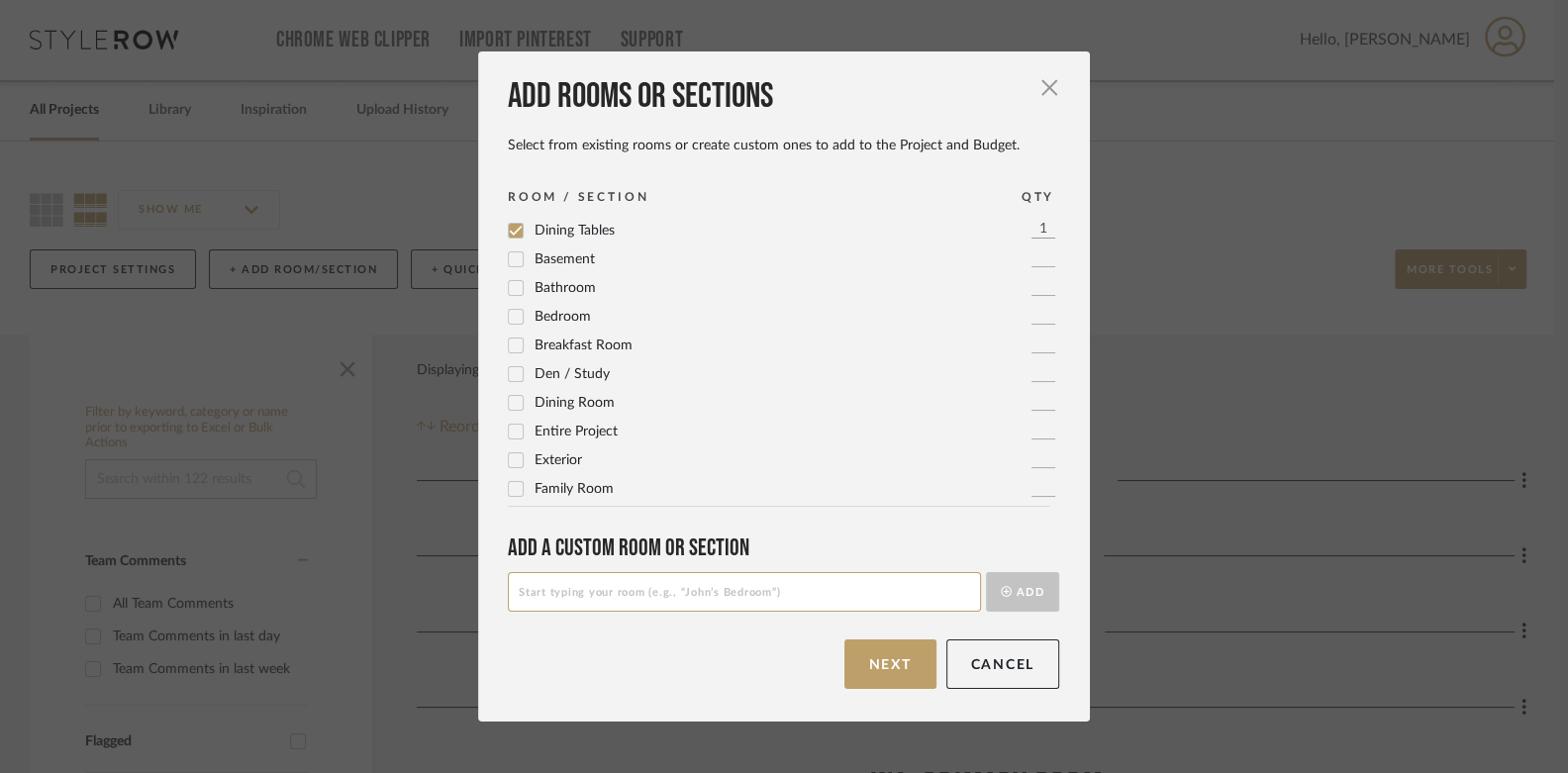 click at bounding box center (744, 592) 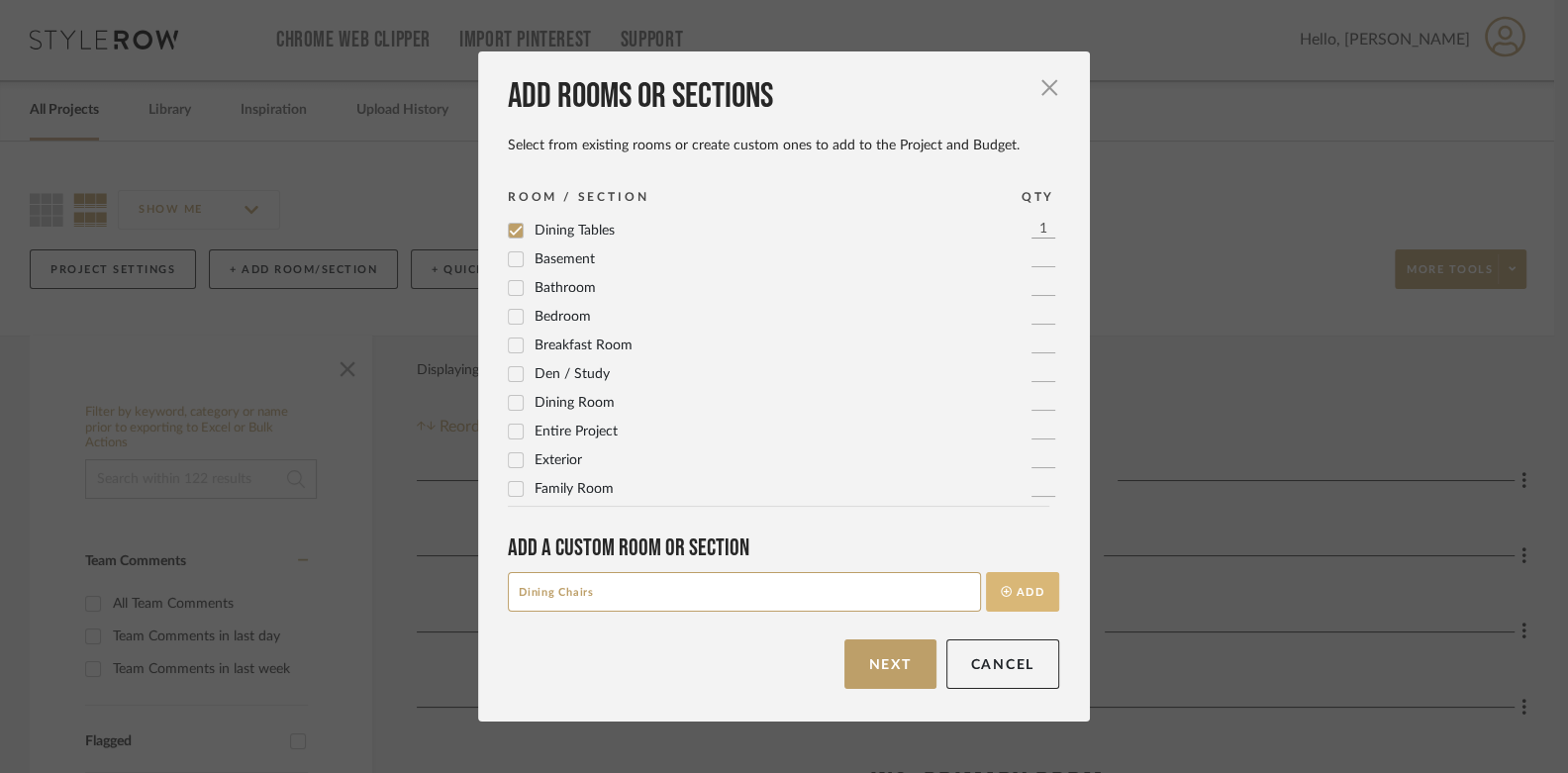 type on "Dining Chairs" 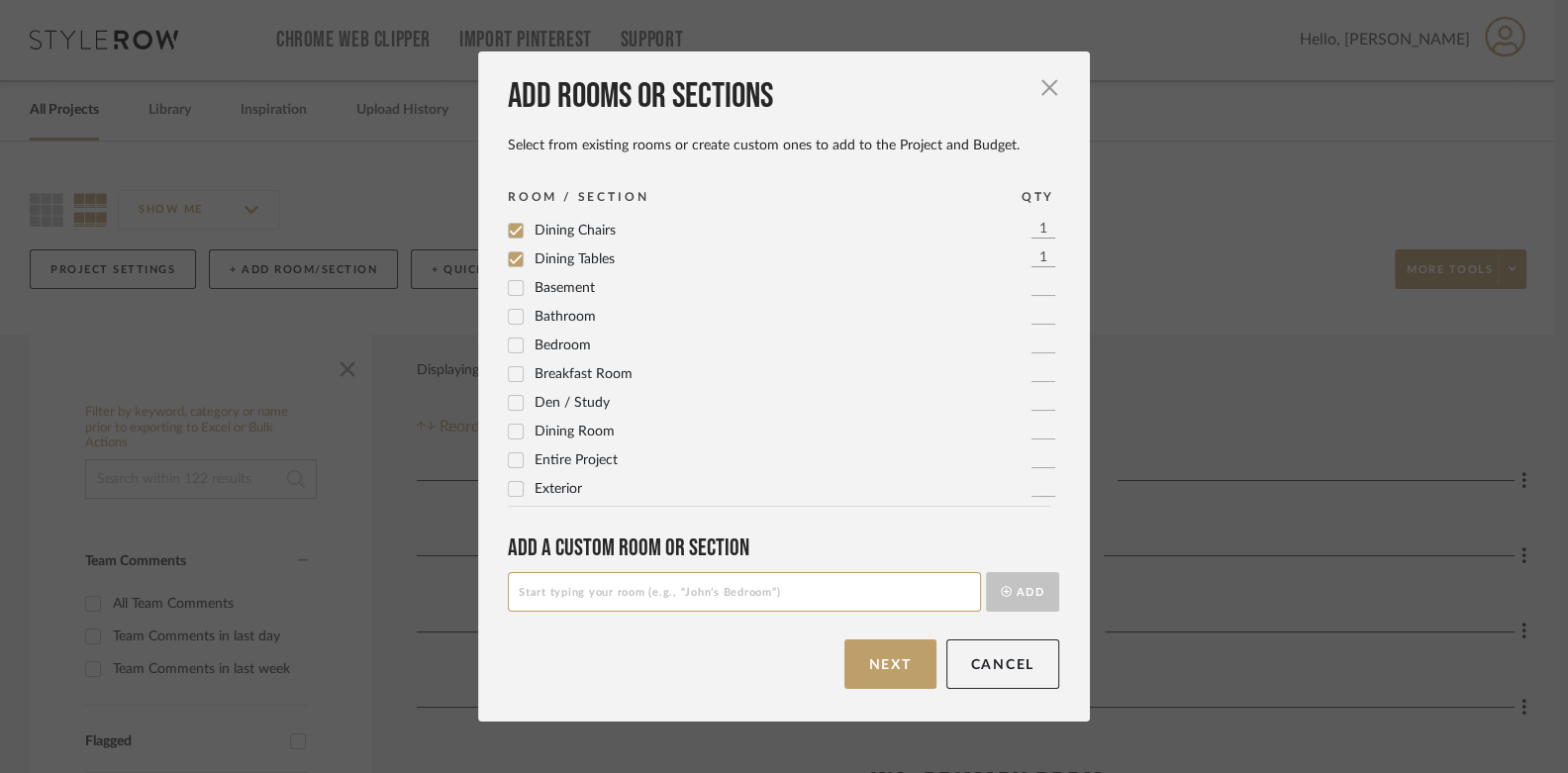click at bounding box center [744, 592] 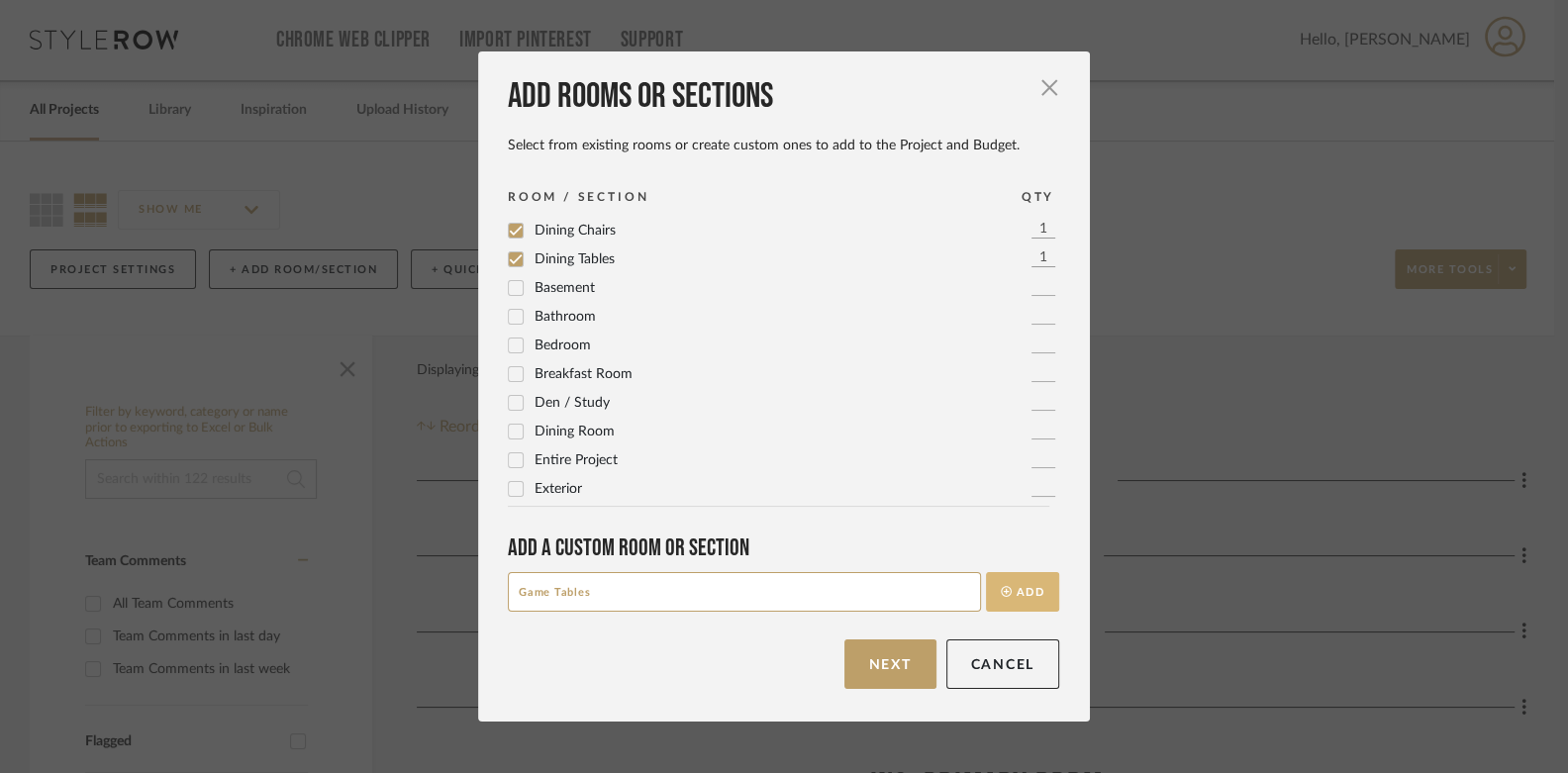 type on "Game Tables" 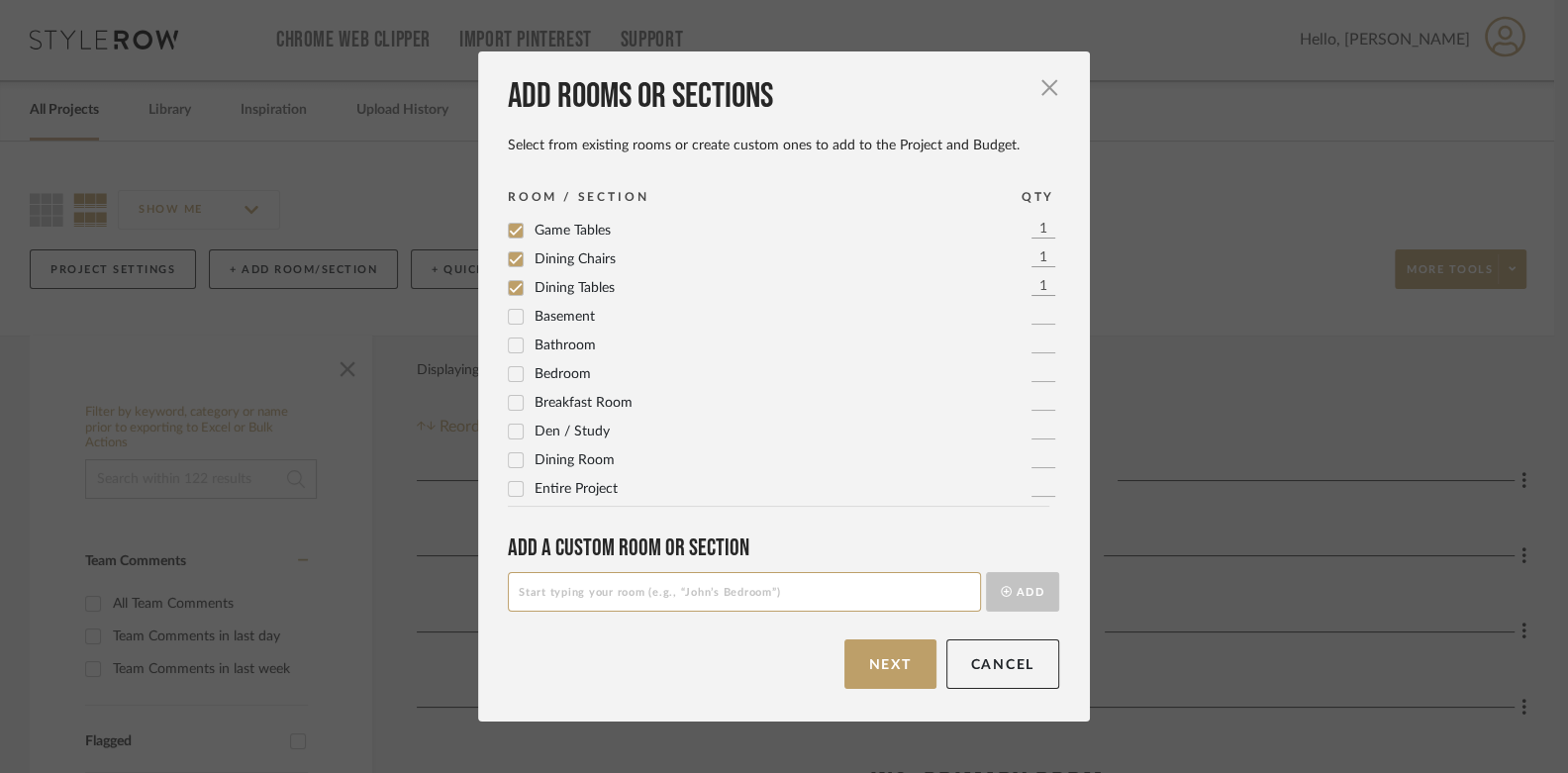 click at bounding box center [744, 592] 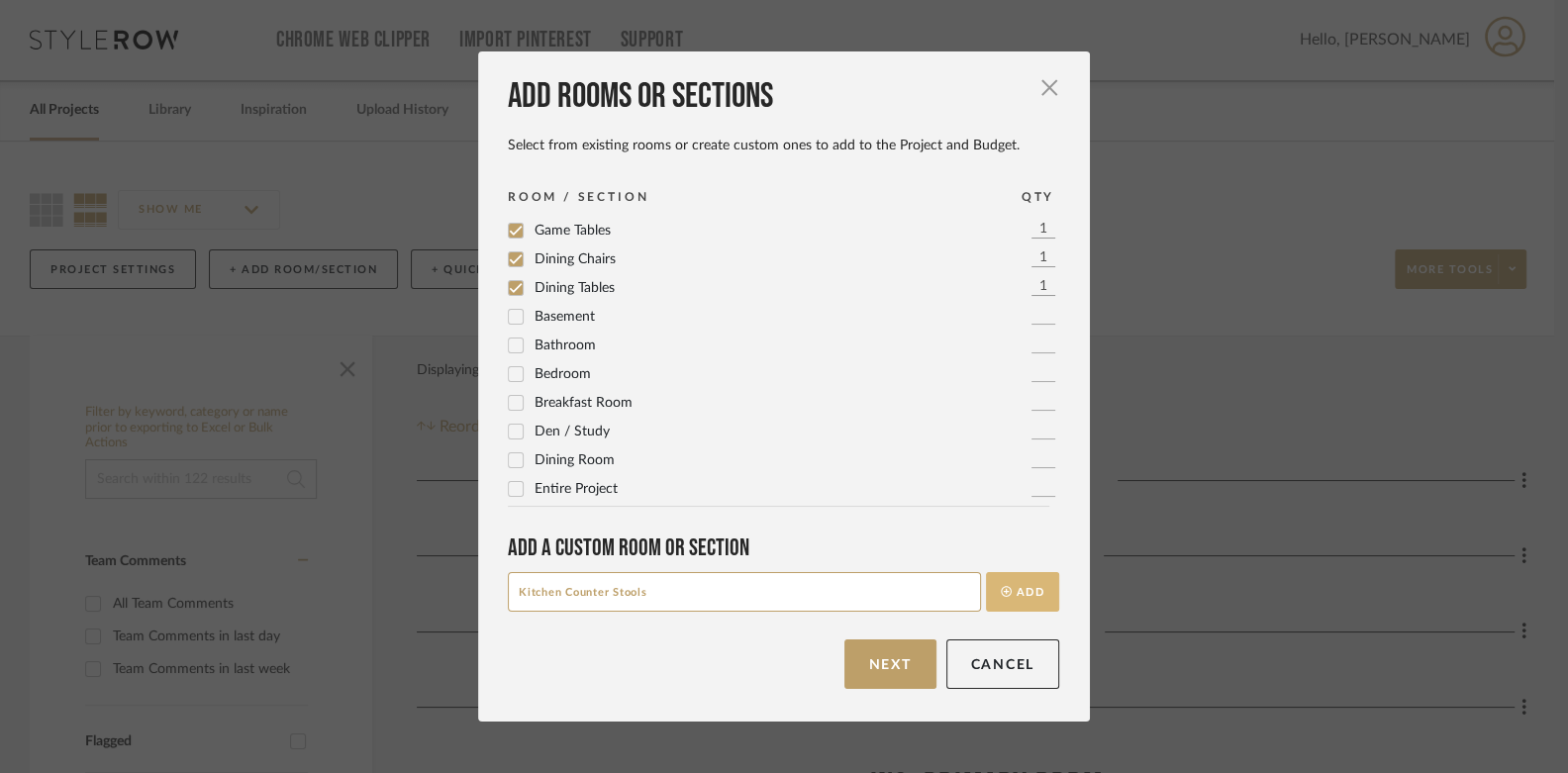type on "Kitchen Counter Stools" 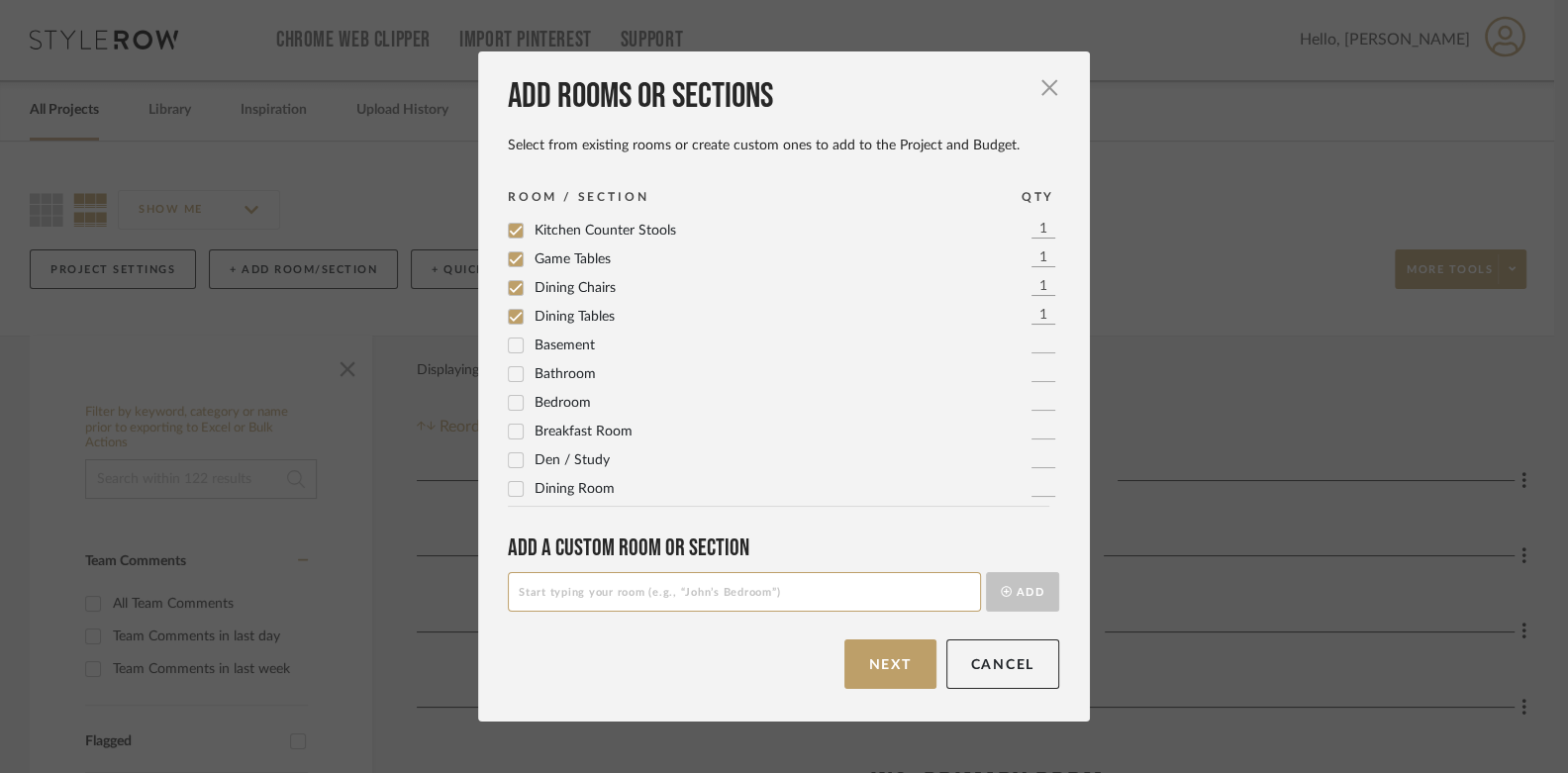 click at bounding box center [744, 592] 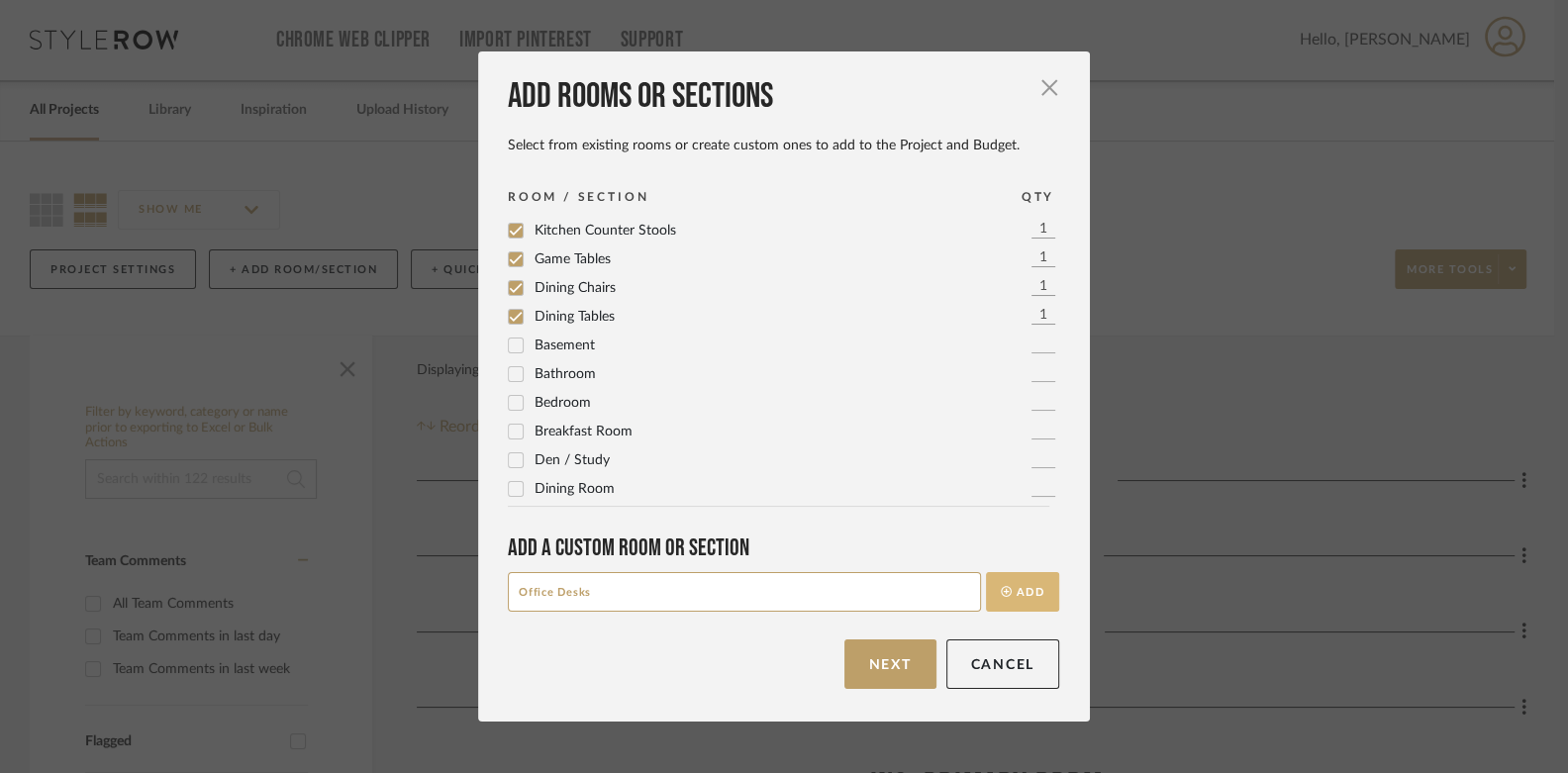 type on "Office Desks" 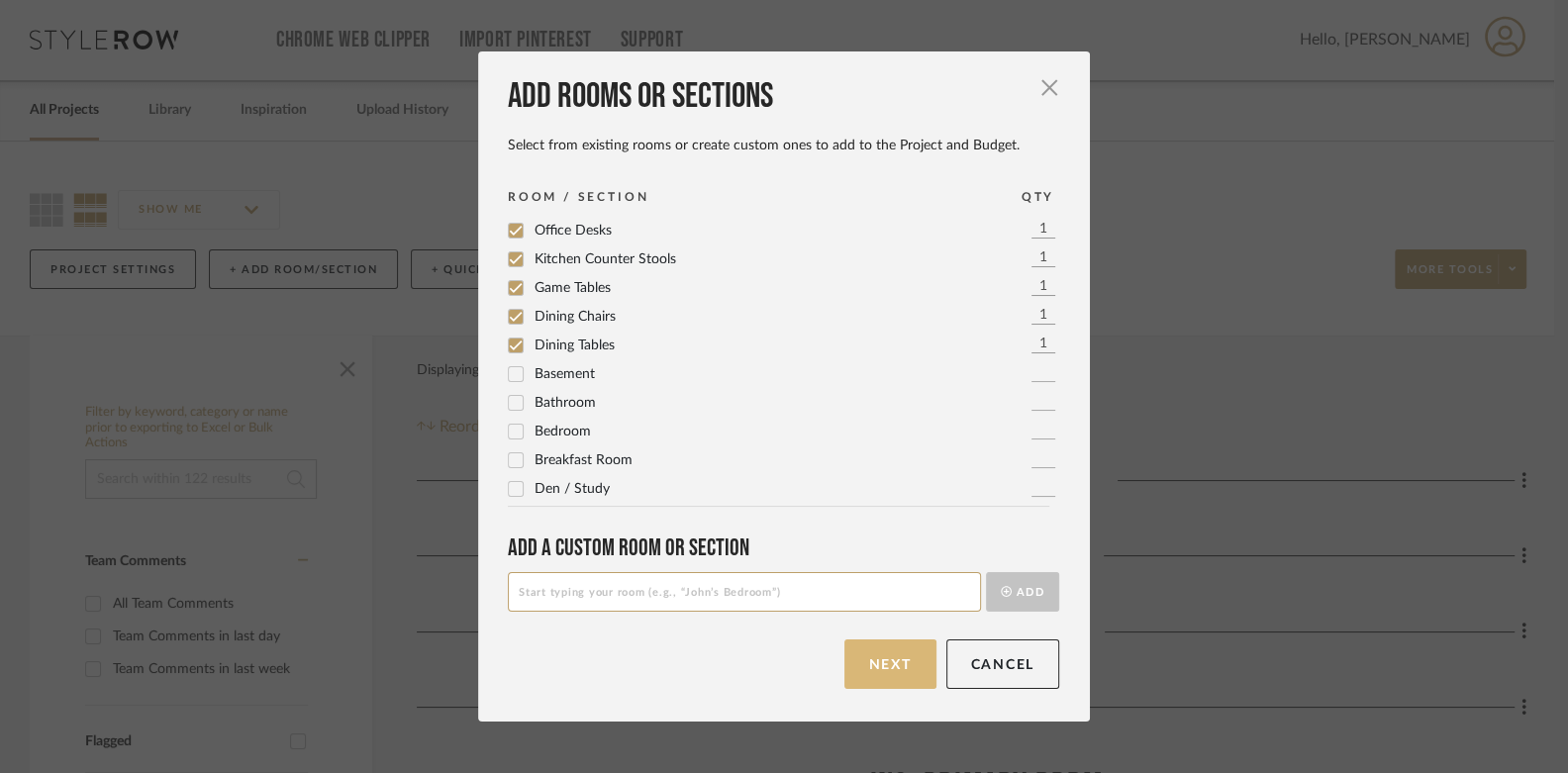 click on "Next" at bounding box center (890, 664) 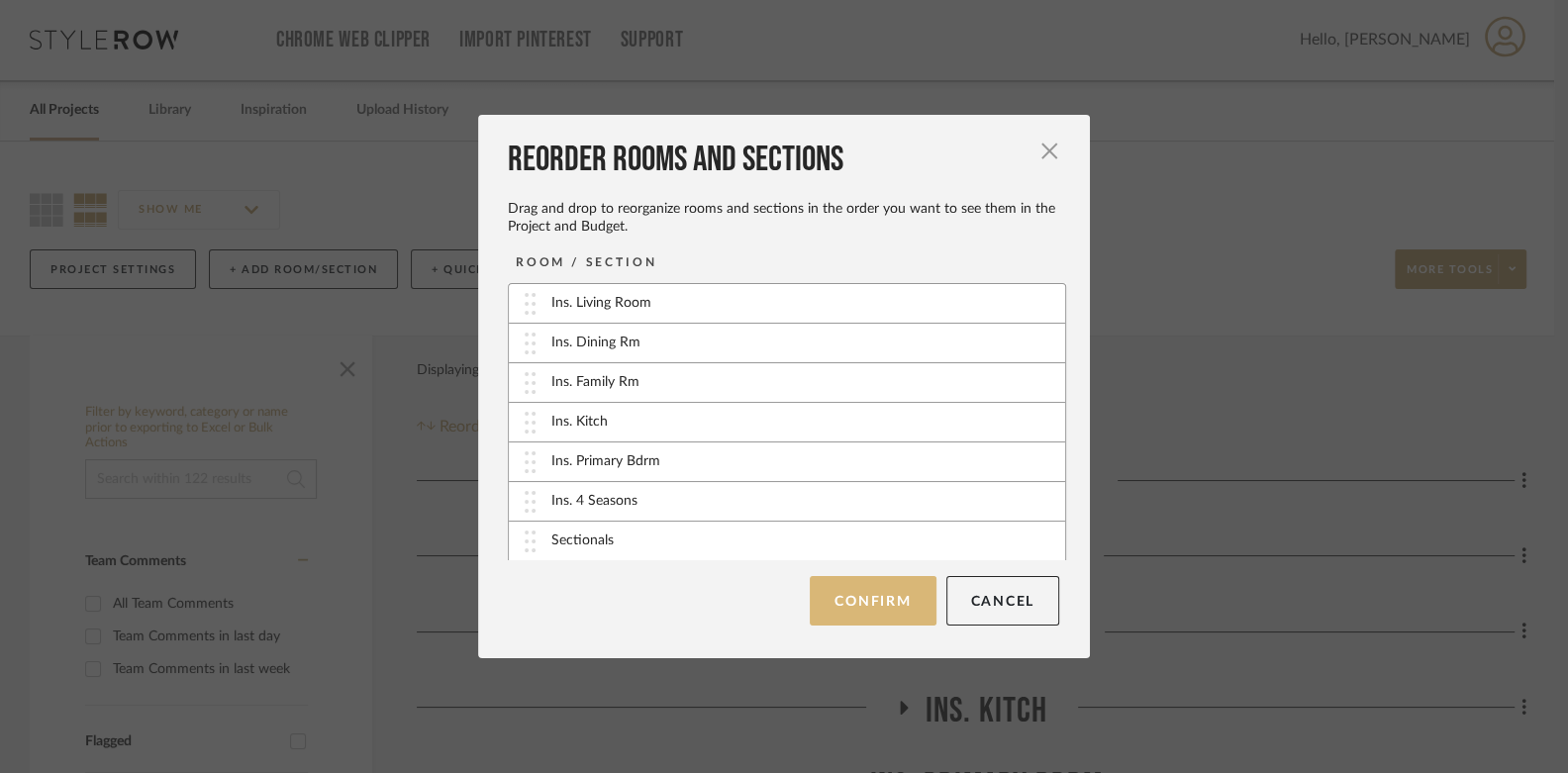 click on "Confirm" at bounding box center [872, 601] 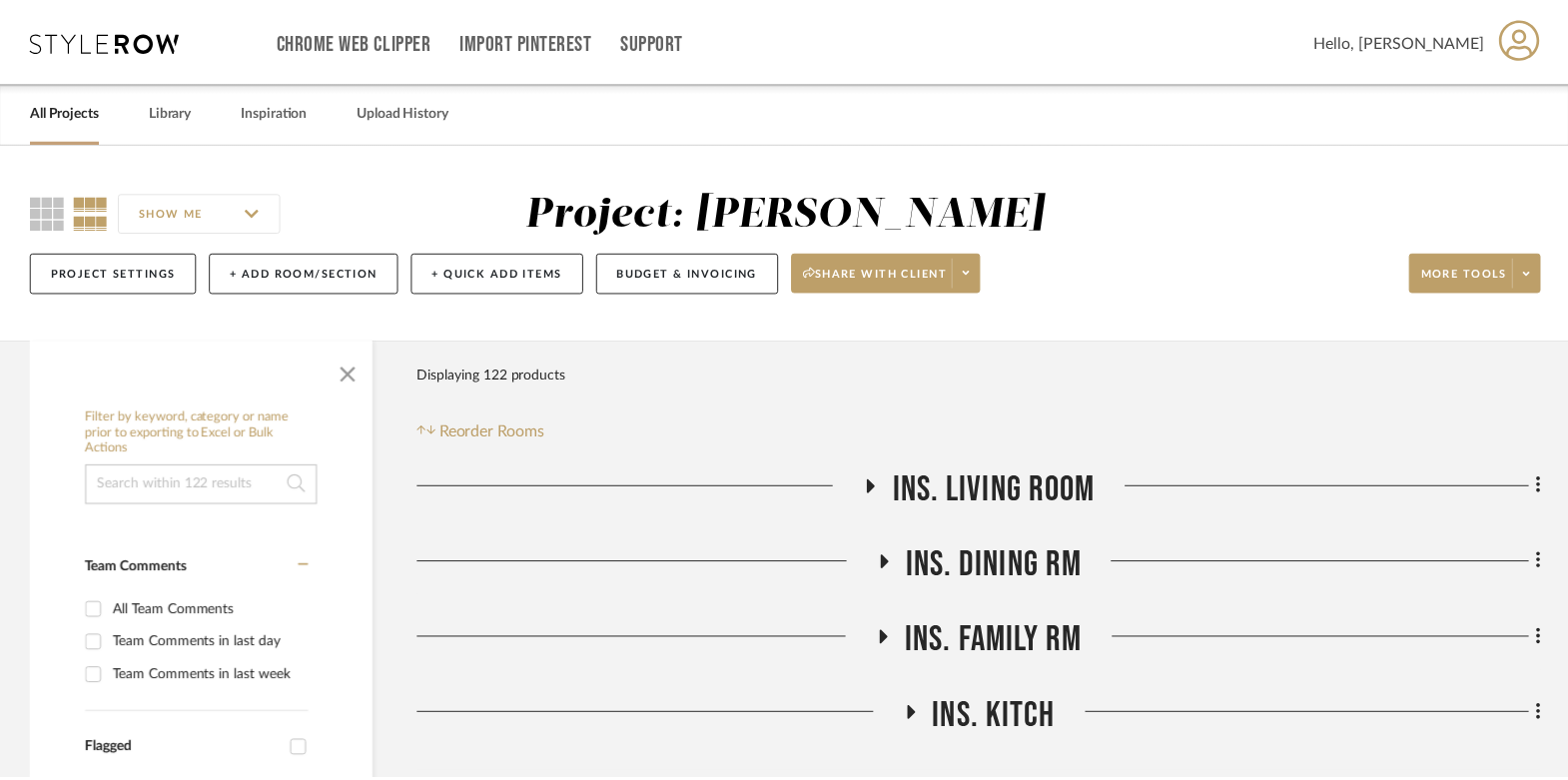 scroll, scrollTop: 1, scrollLeft: 0, axis: vertical 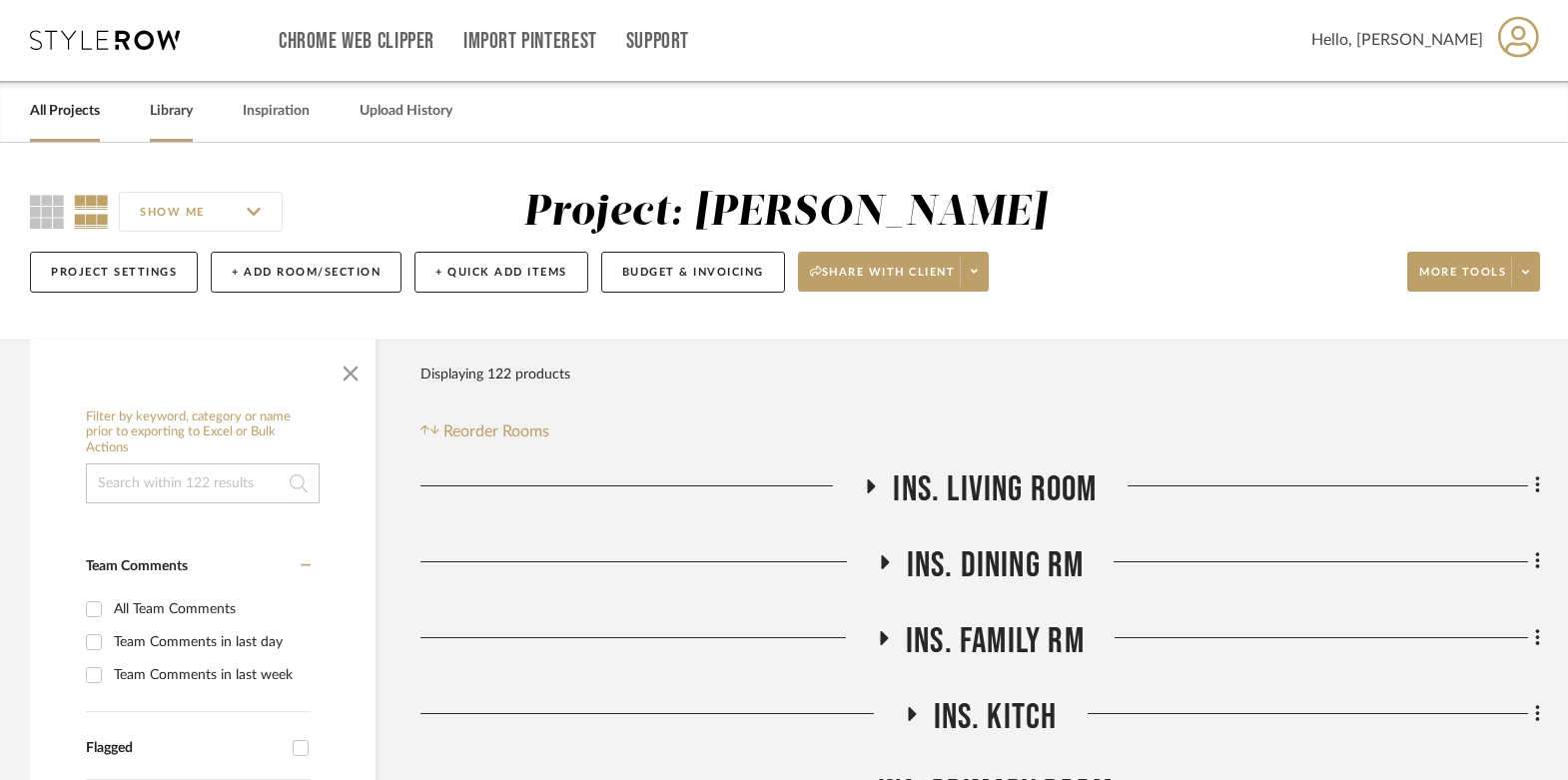 click on "Library" at bounding box center (171, 111) 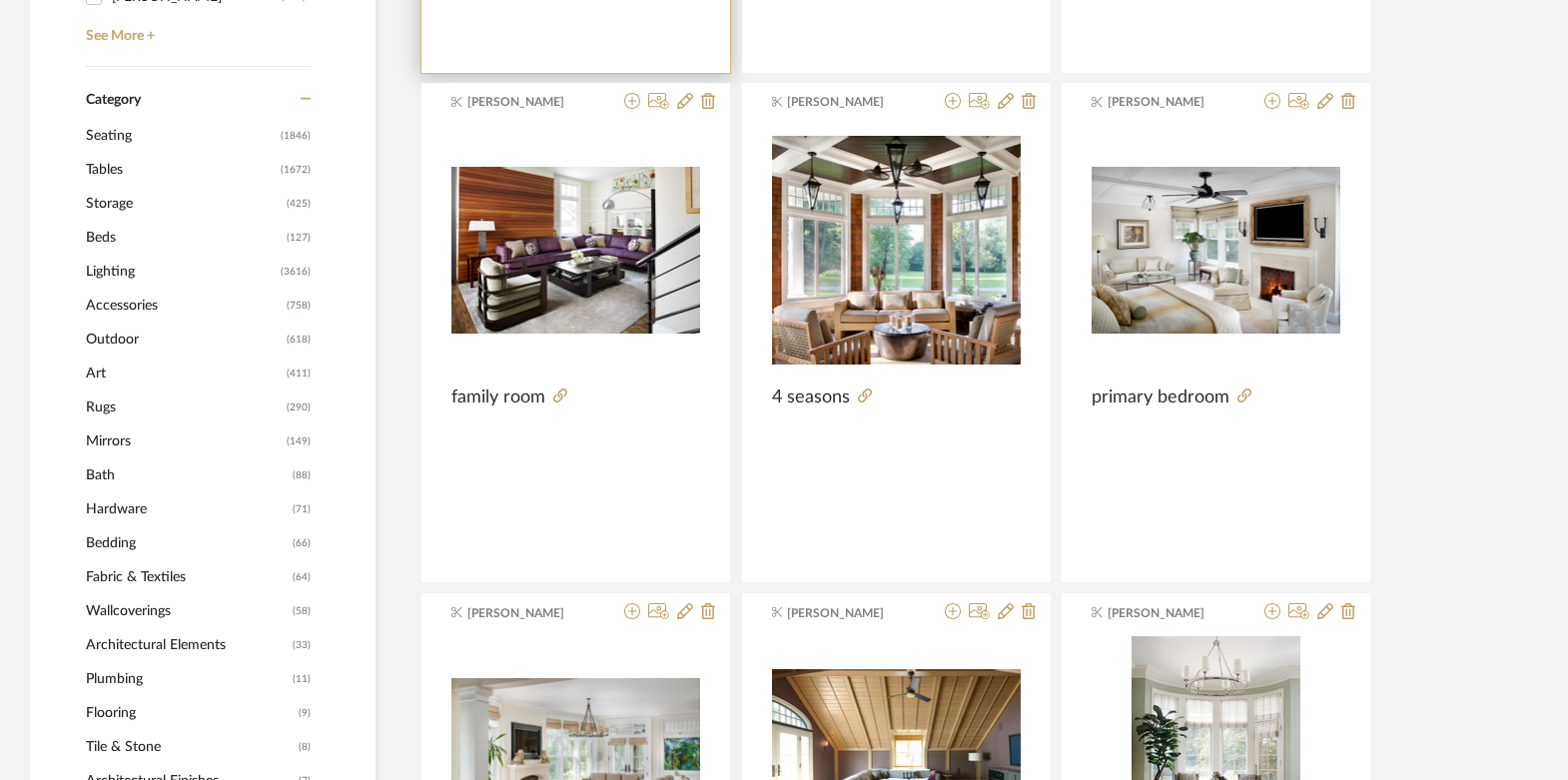 scroll, scrollTop: 810, scrollLeft: 0, axis: vertical 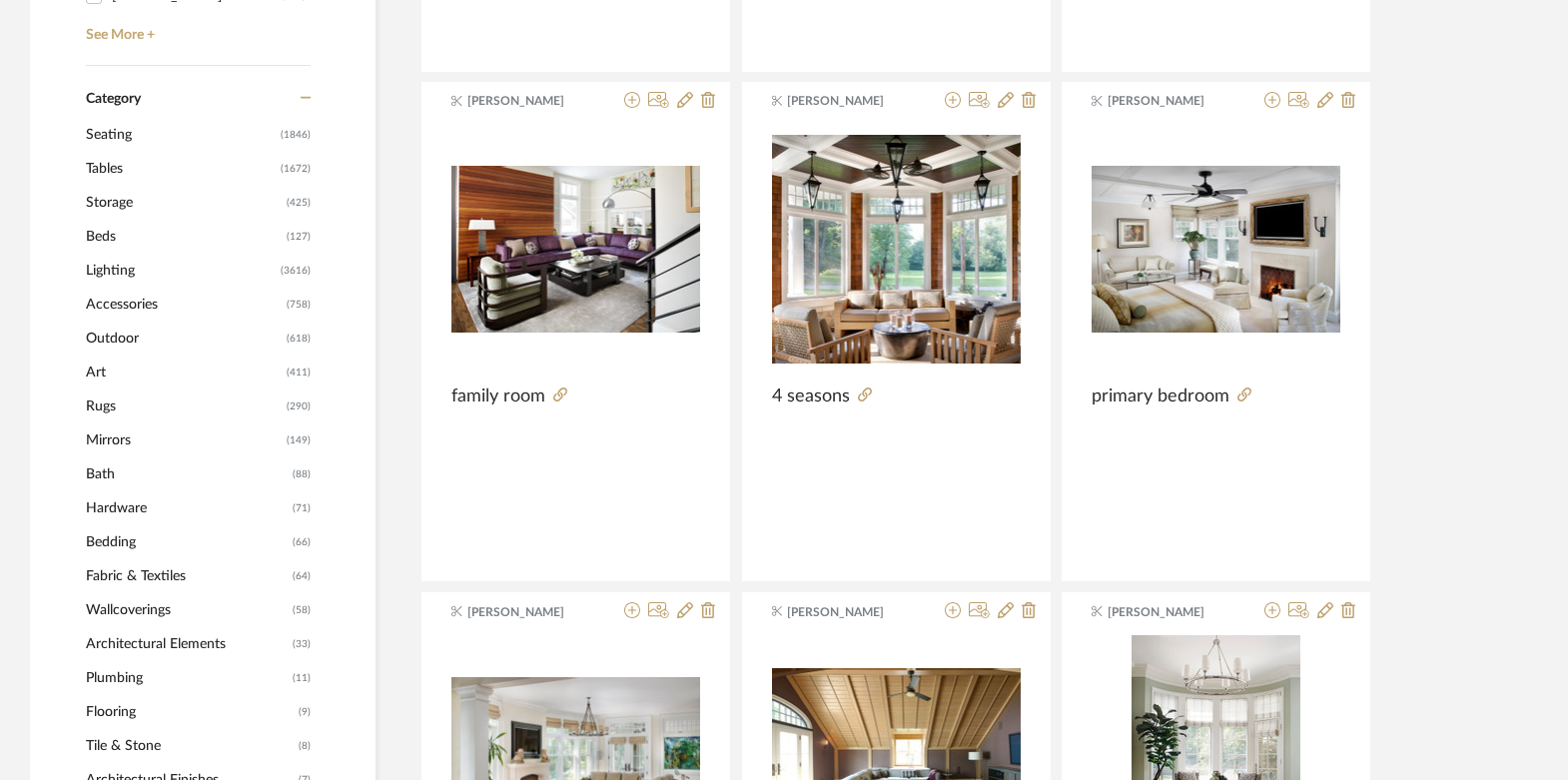 click on "Tables" 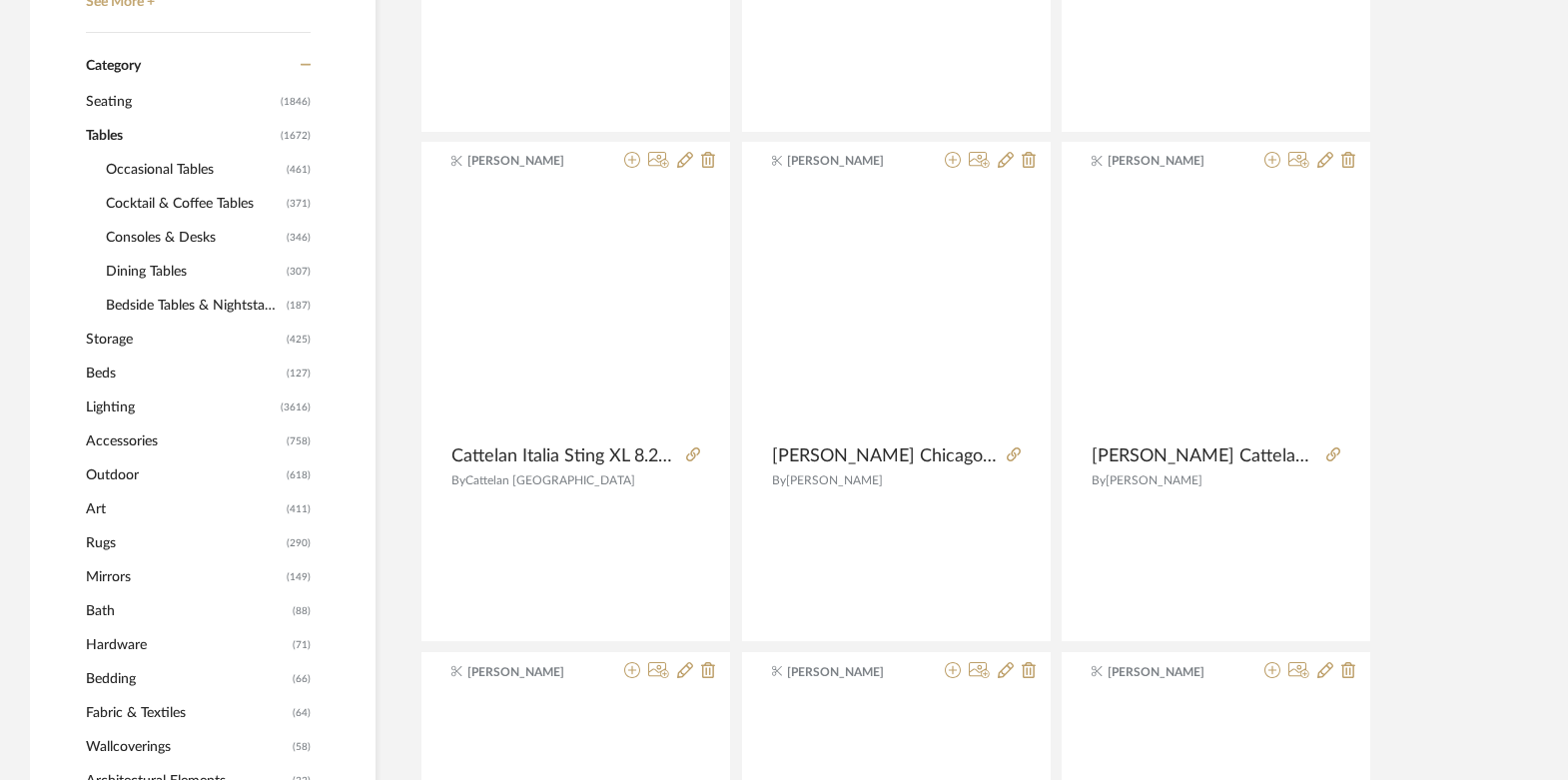 scroll, scrollTop: 807, scrollLeft: 0, axis: vertical 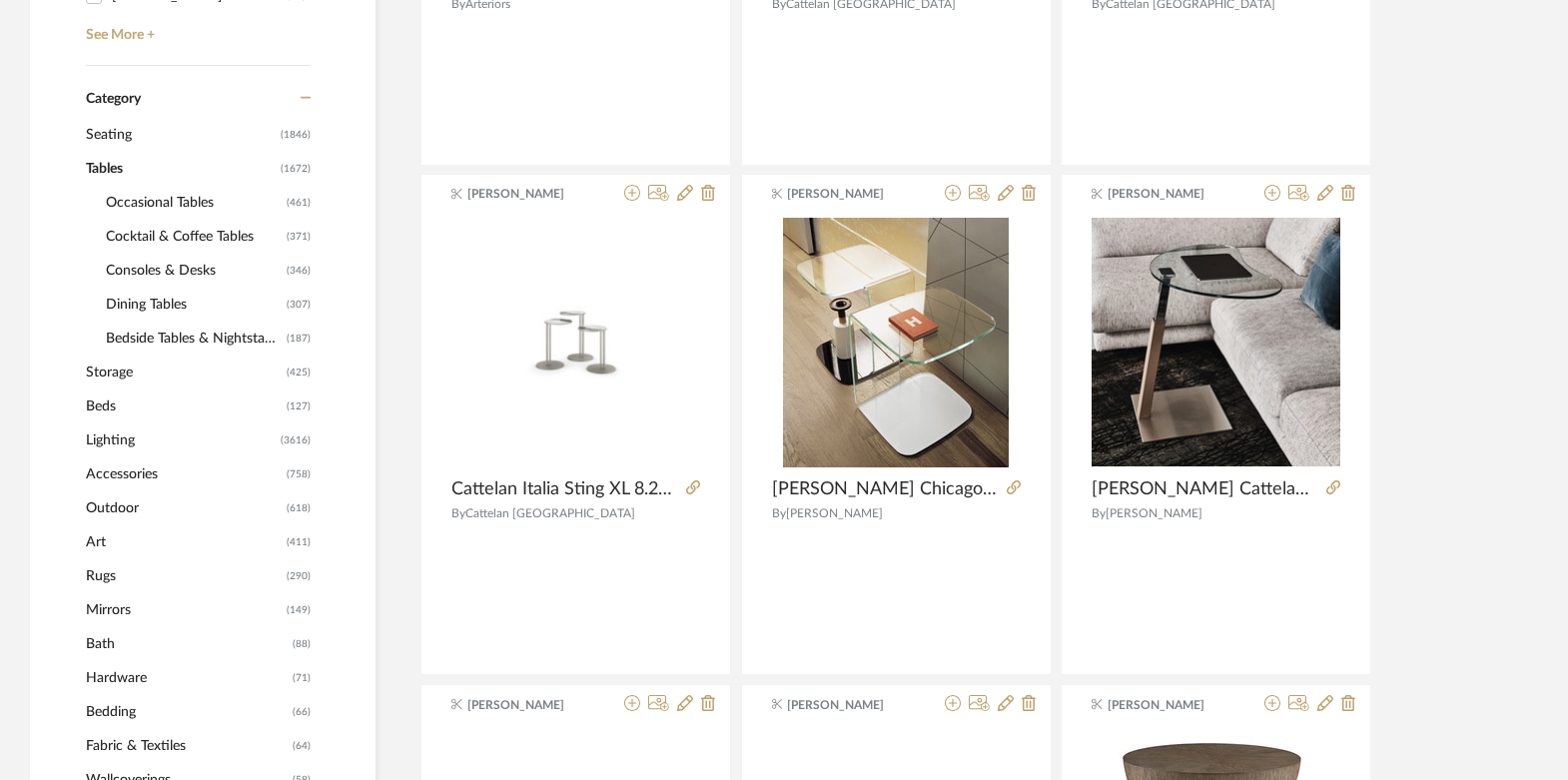 click on "Consoles & Desks" 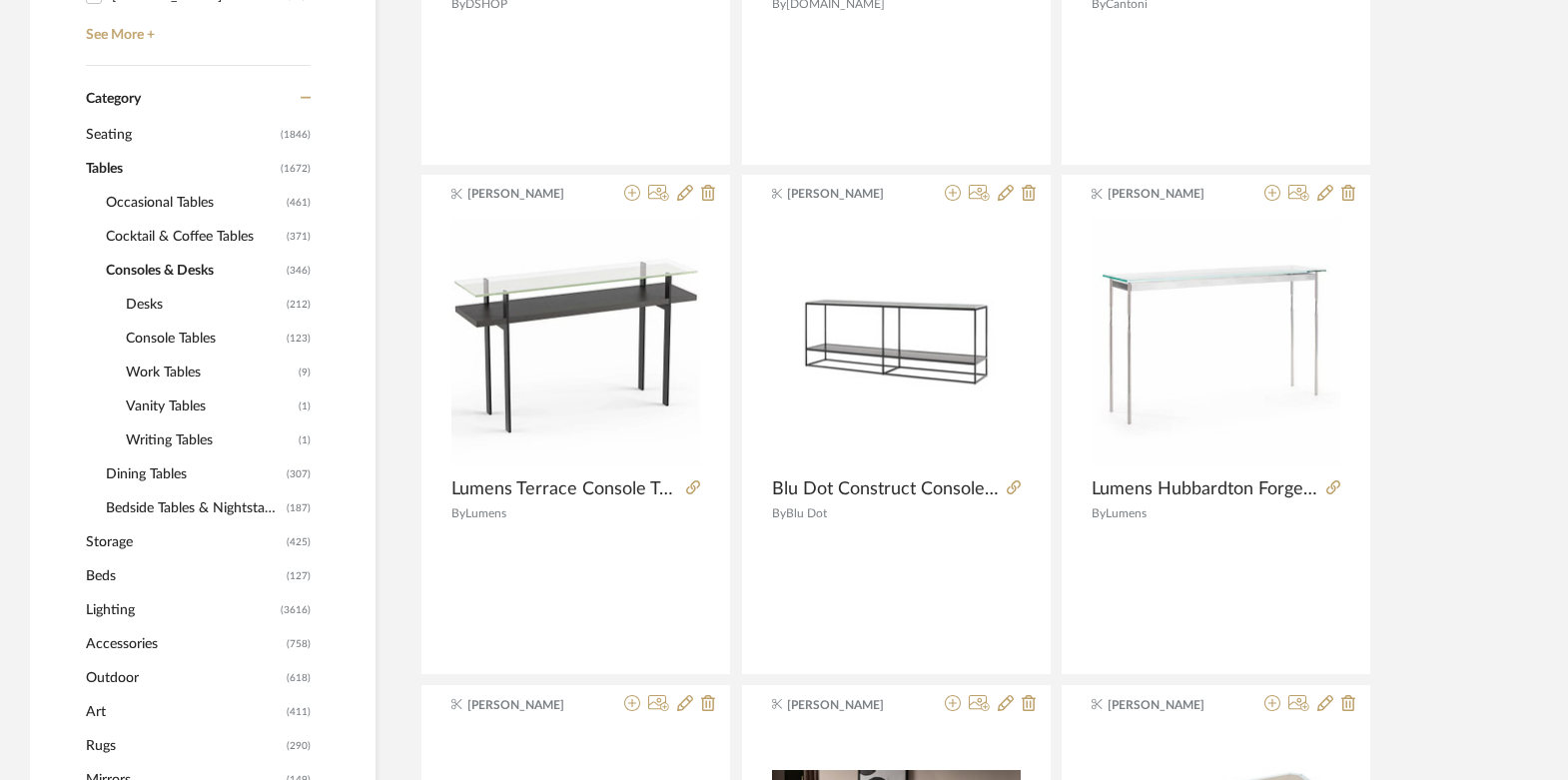 click on "Desks" 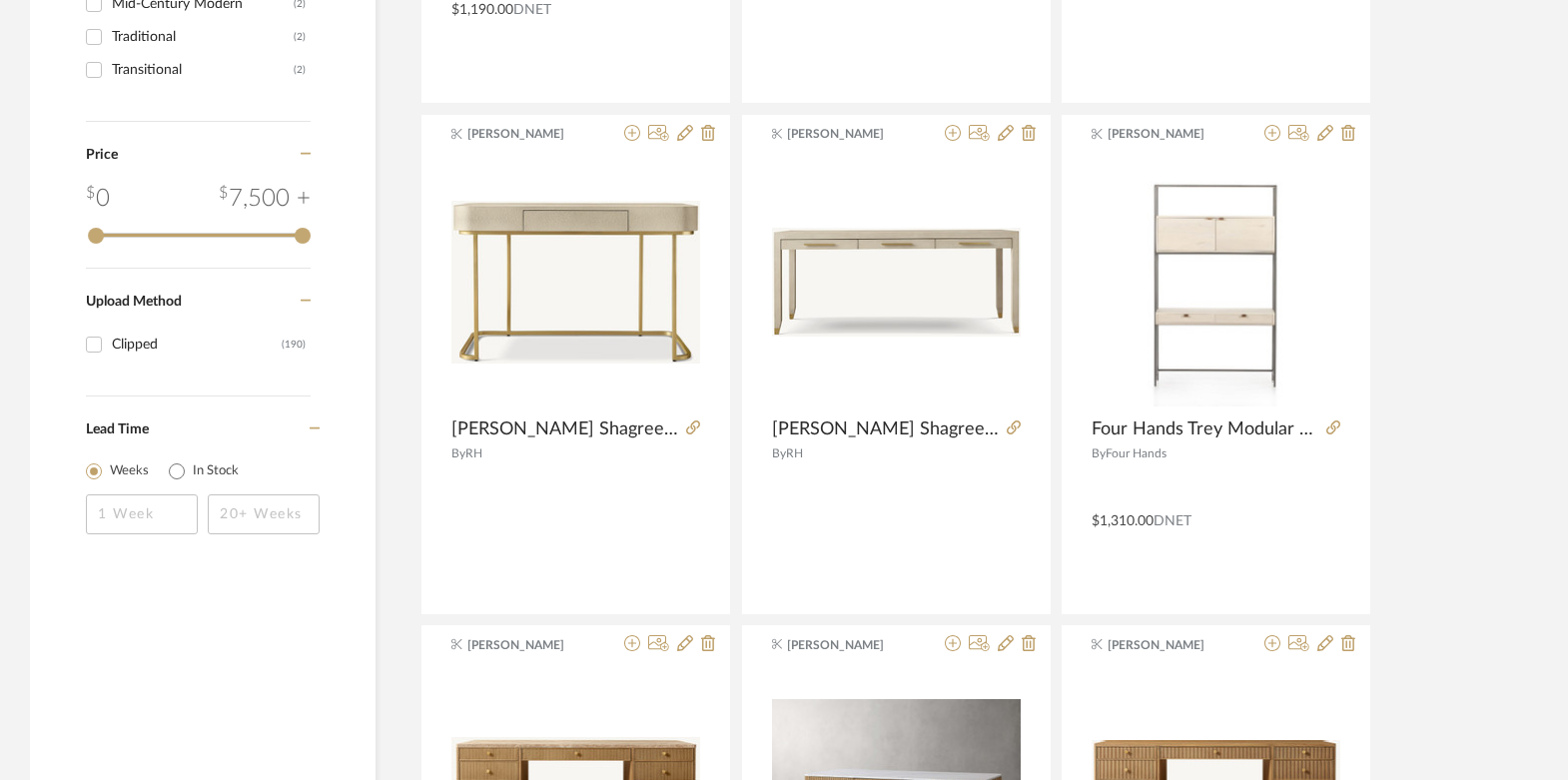 scroll, scrollTop: 2911, scrollLeft: 0, axis: vertical 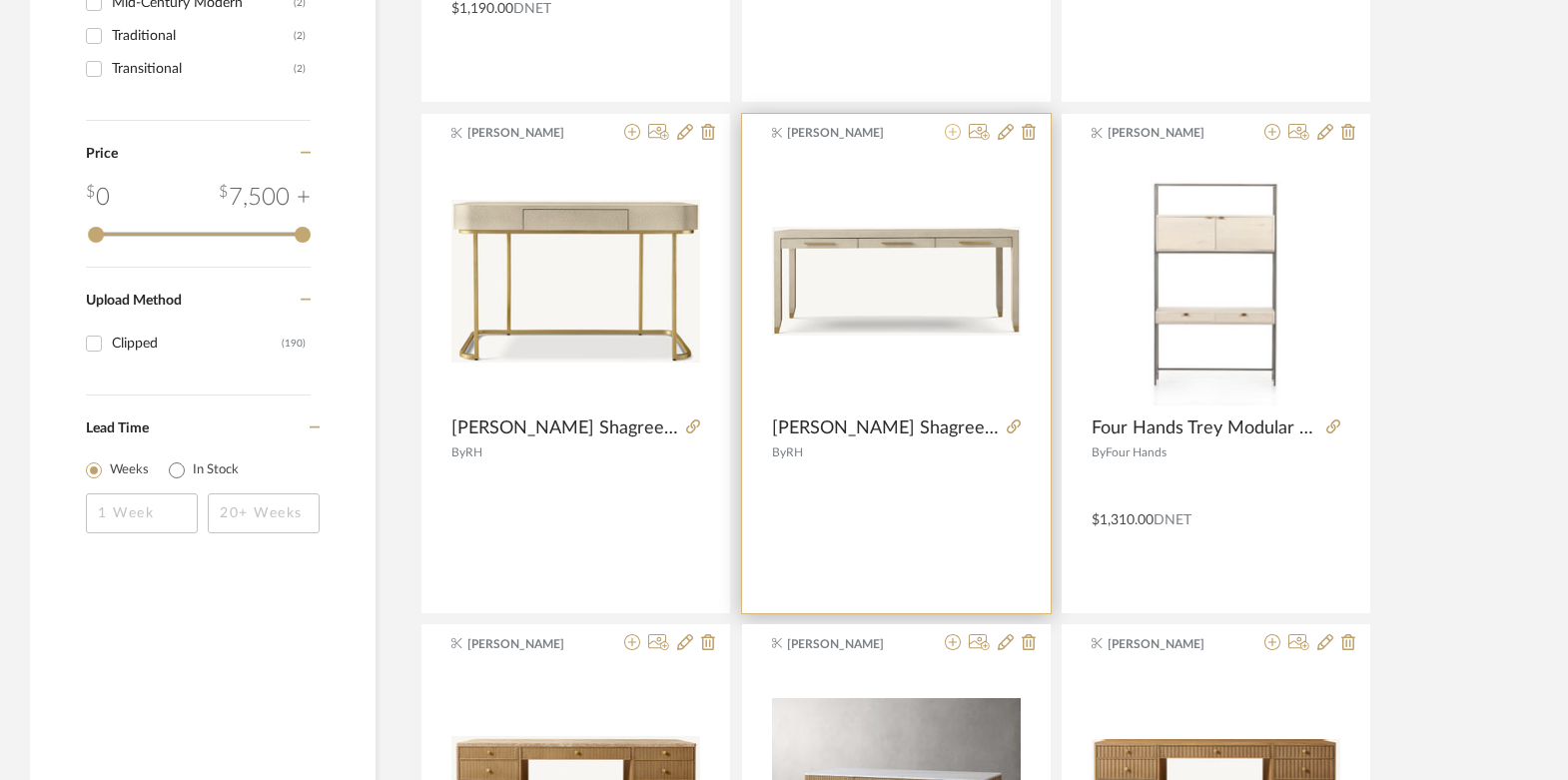 click 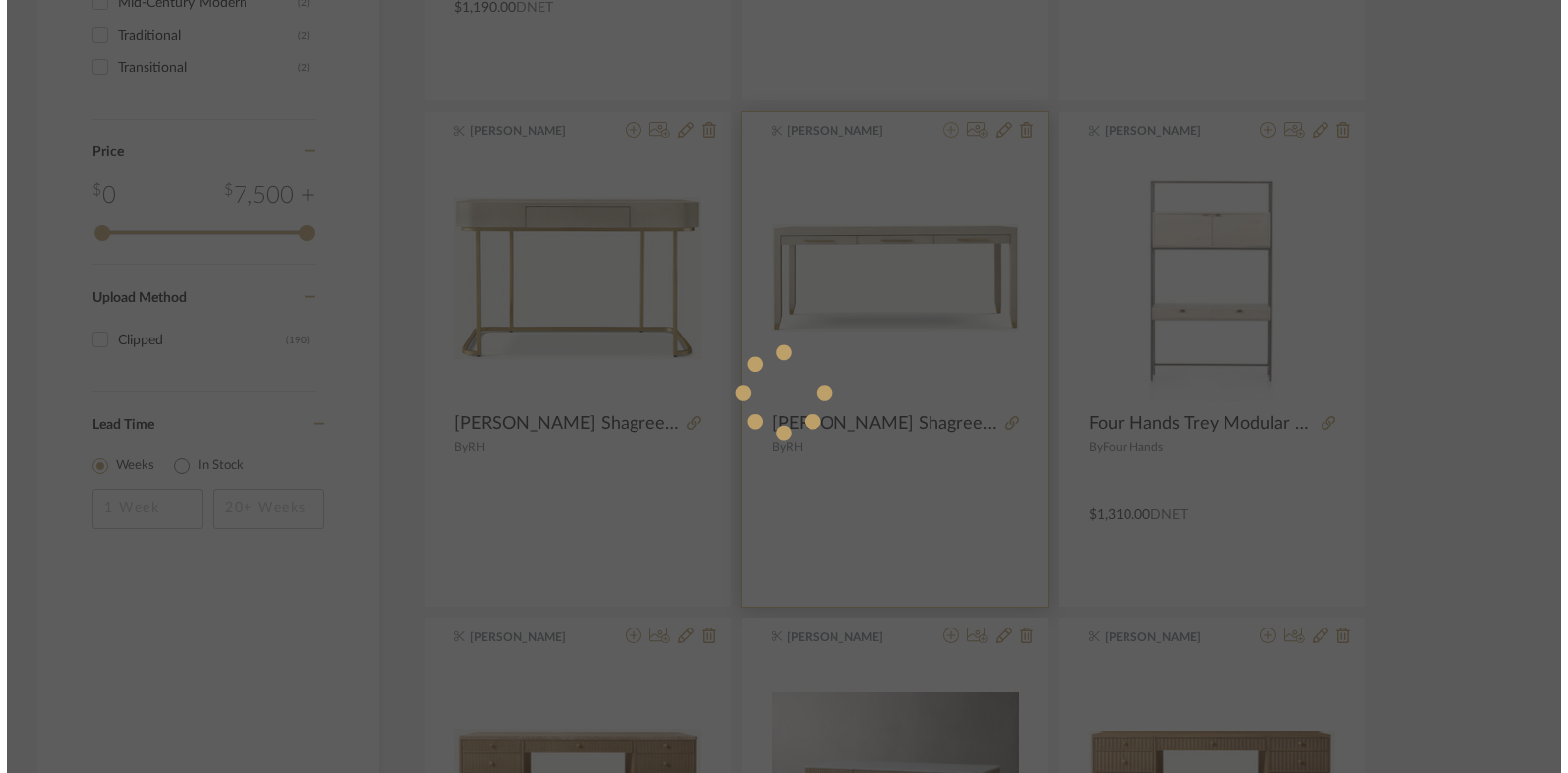 scroll, scrollTop: 0, scrollLeft: 0, axis: both 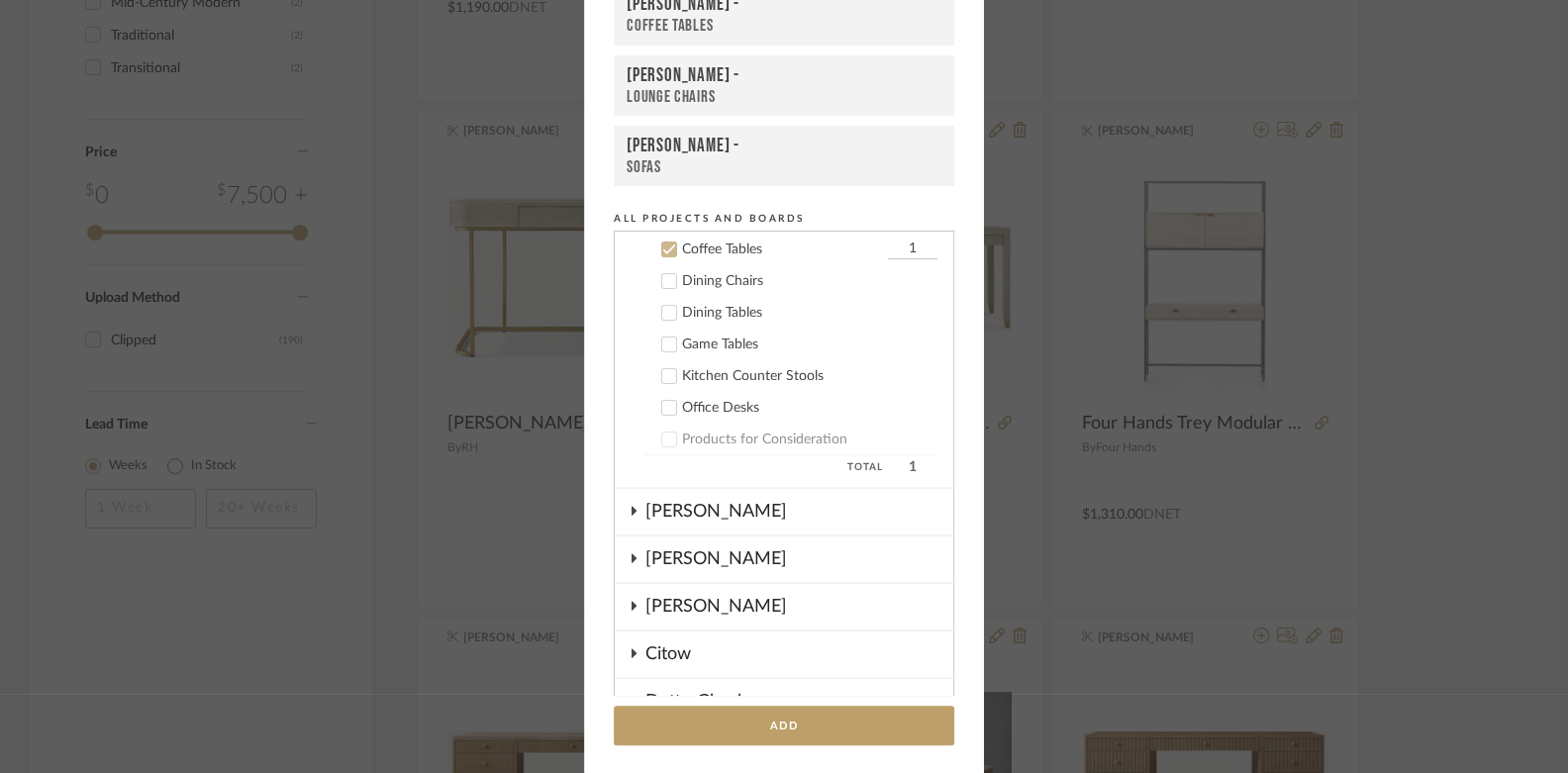 click on "Office Desks" at bounding box center (810, 408) 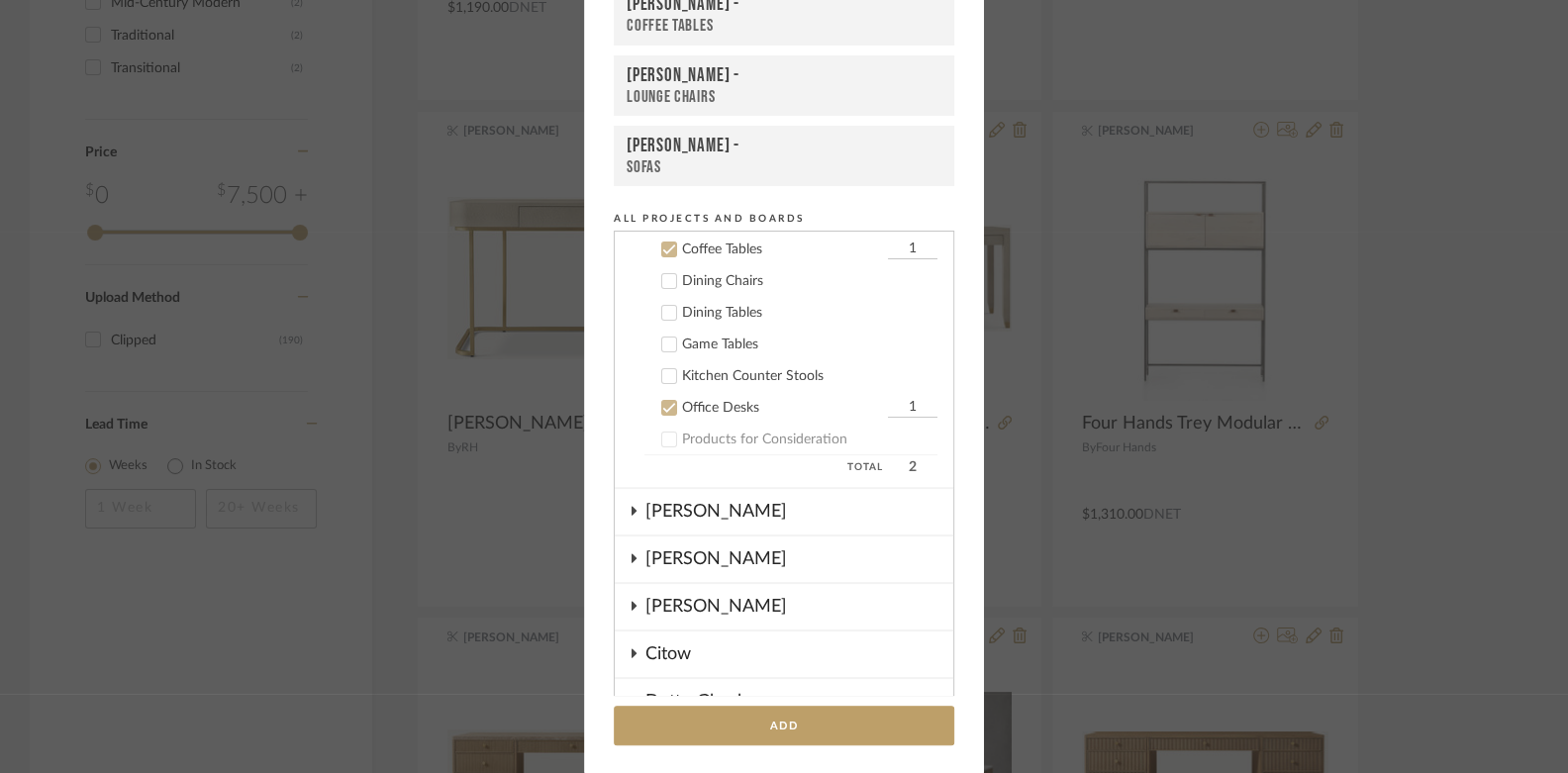 click on "Coffee Tables" at bounding box center [782, 249] 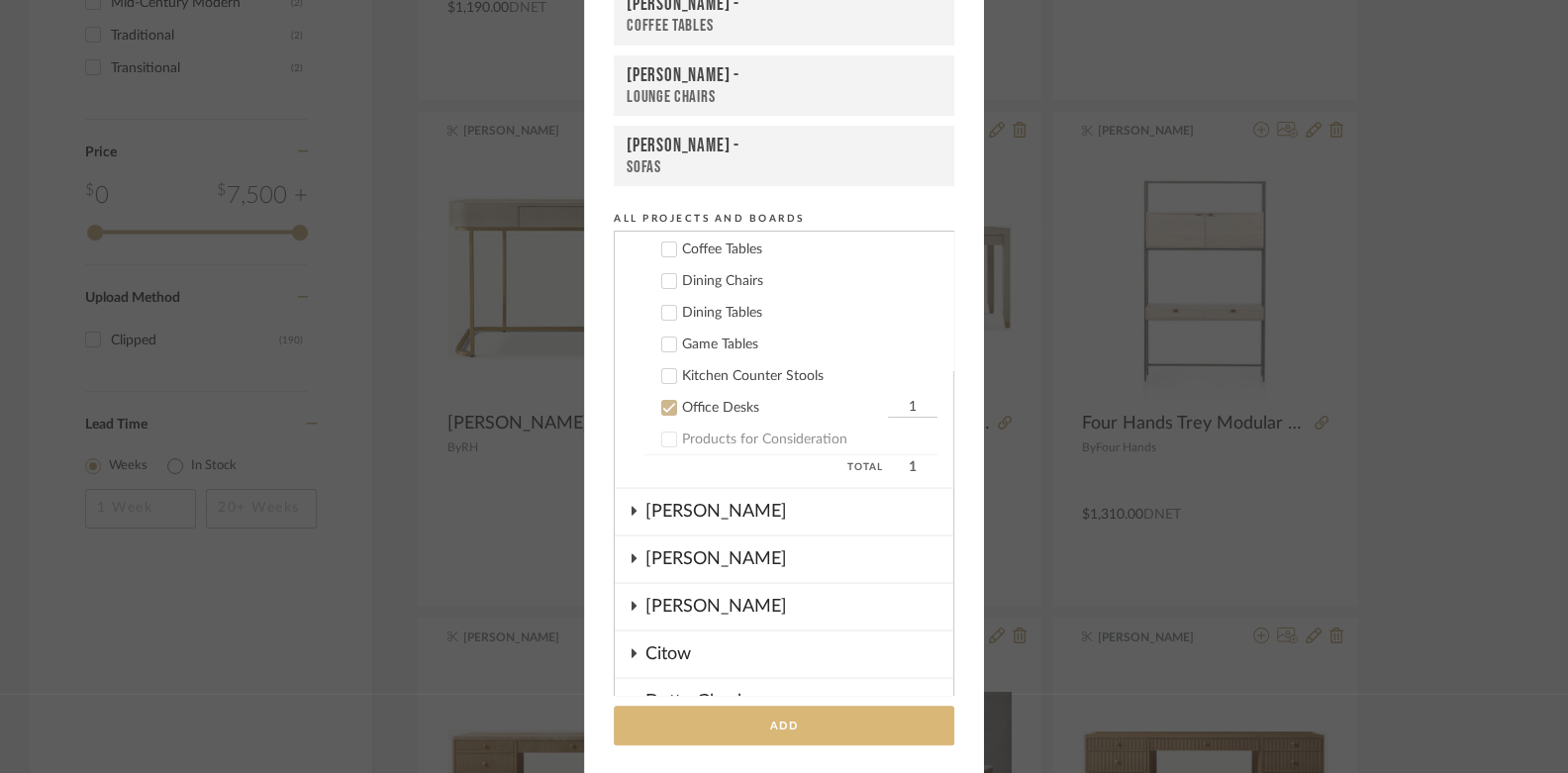 click on "Add" at bounding box center [784, 725] 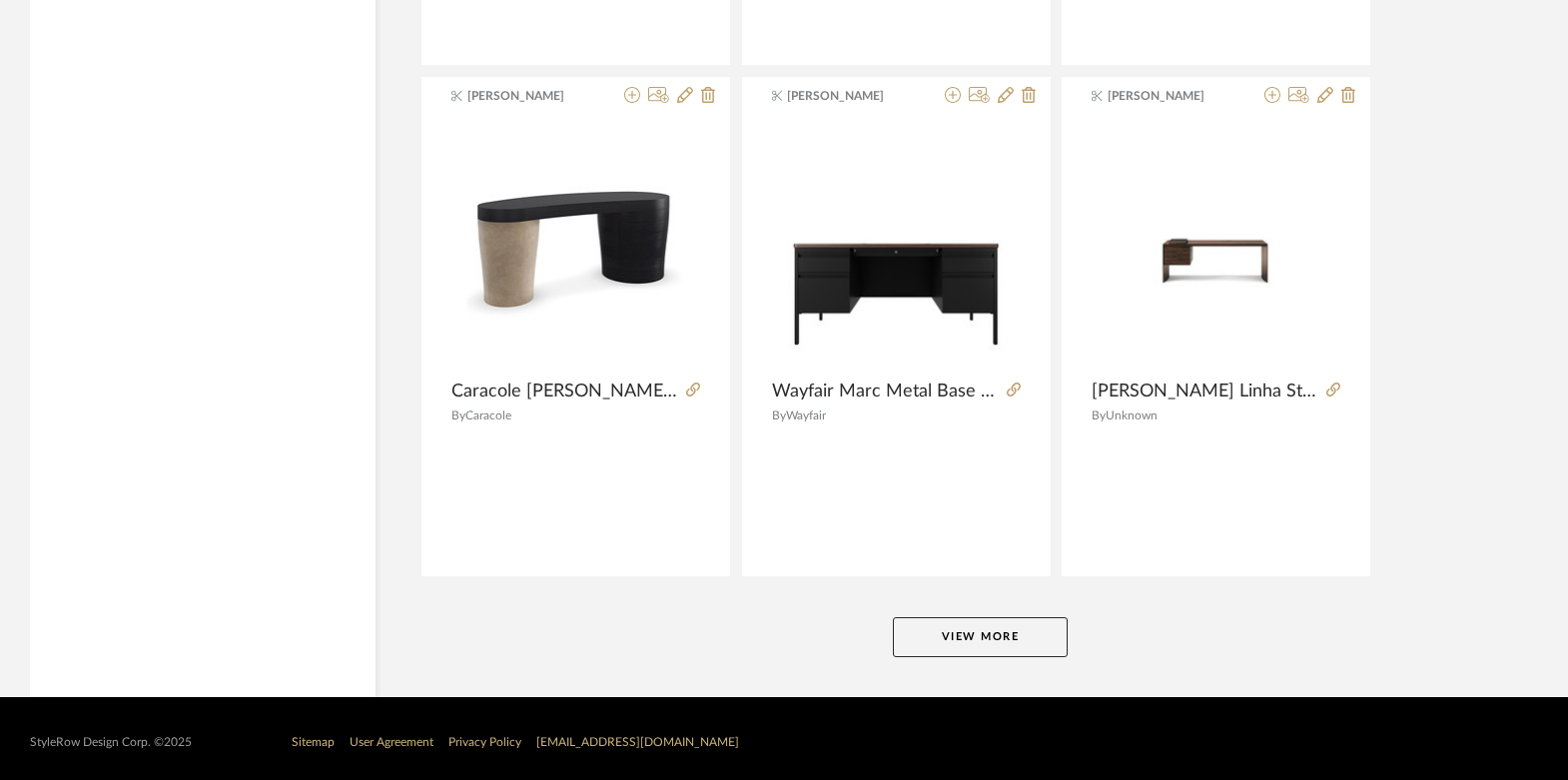 scroll, scrollTop: 6012, scrollLeft: 0, axis: vertical 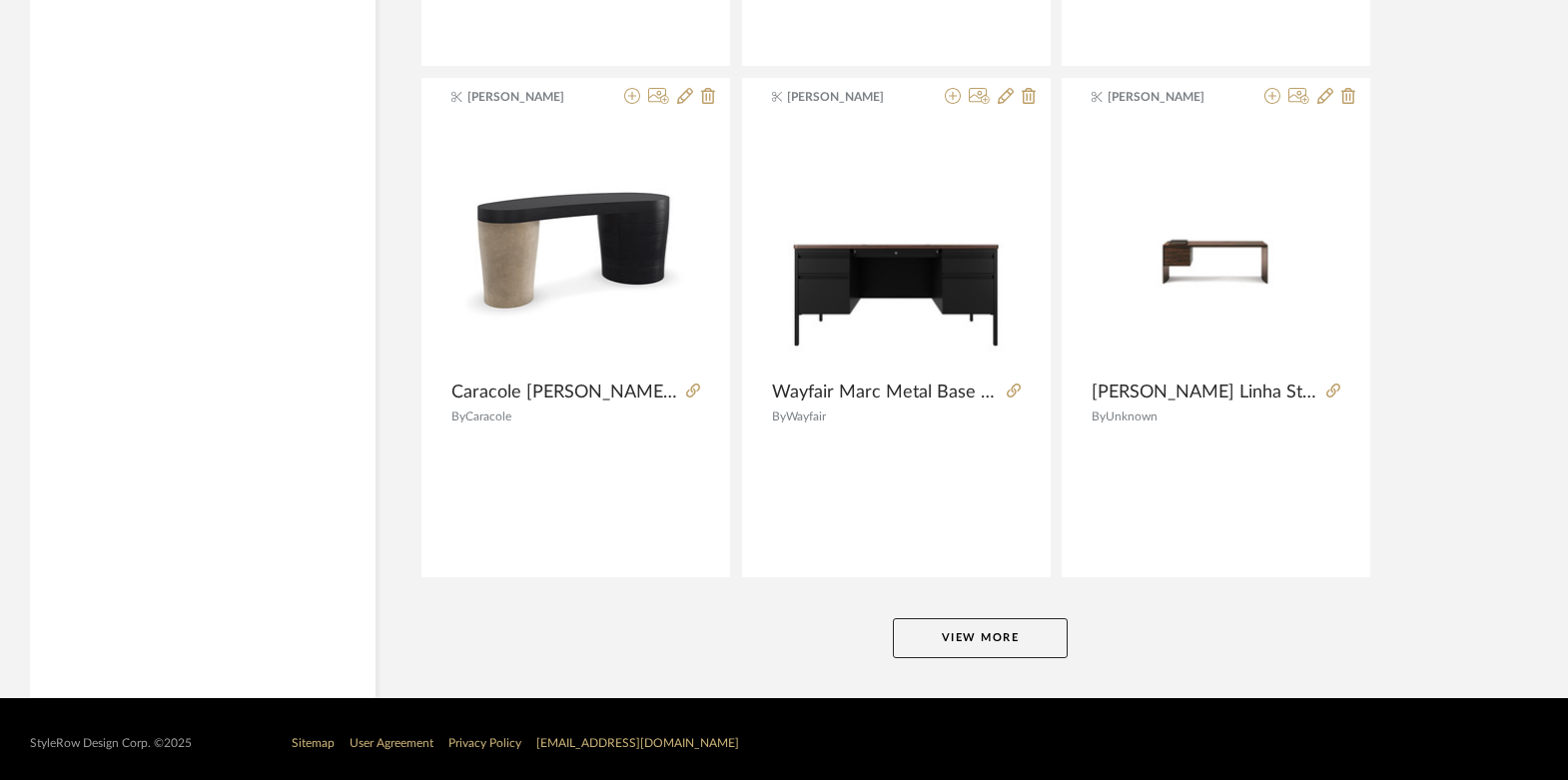 click on "View More" 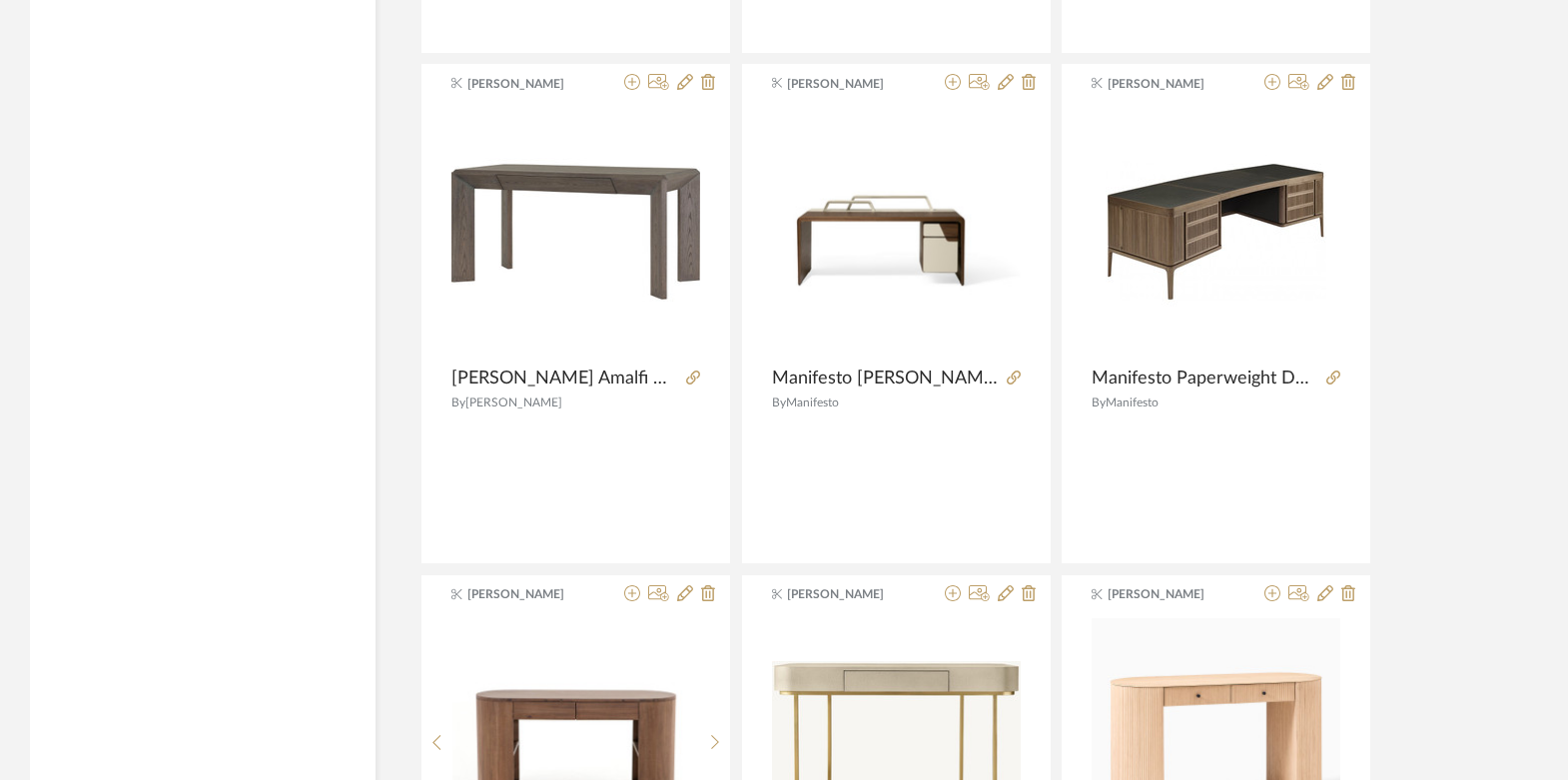 scroll, scrollTop: 8572, scrollLeft: 0, axis: vertical 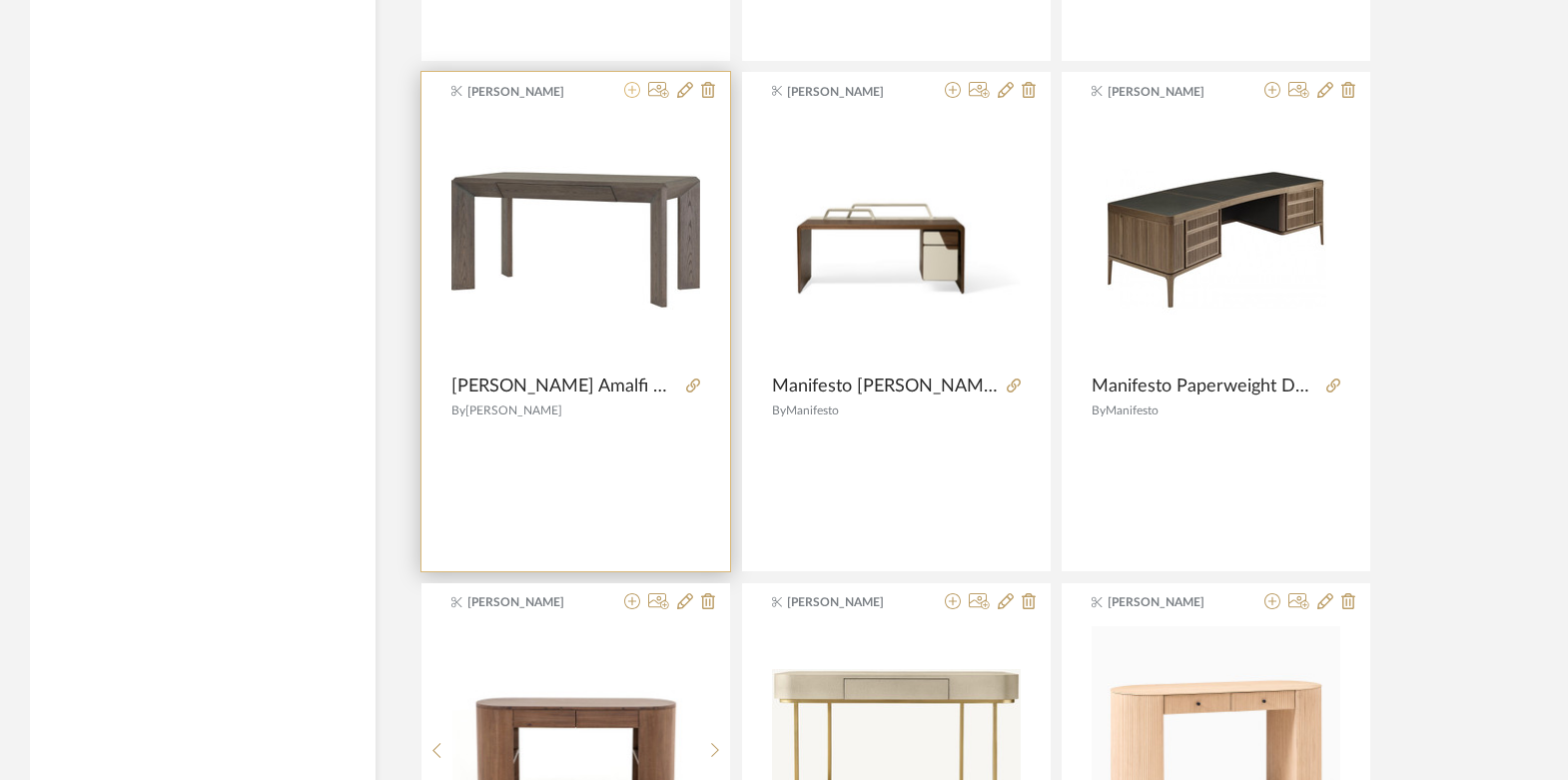 click 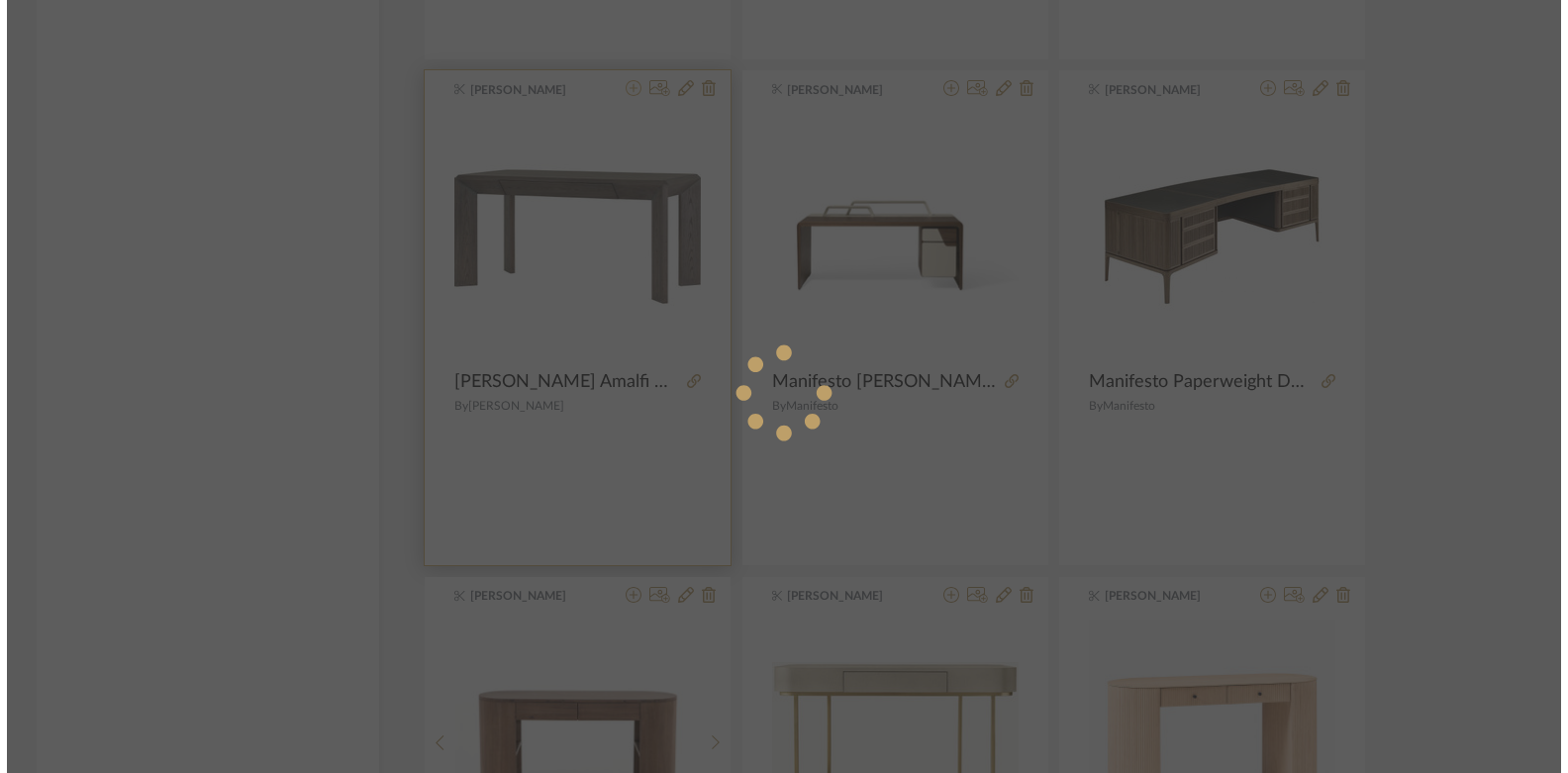 scroll, scrollTop: 0, scrollLeft: 0, axis: both 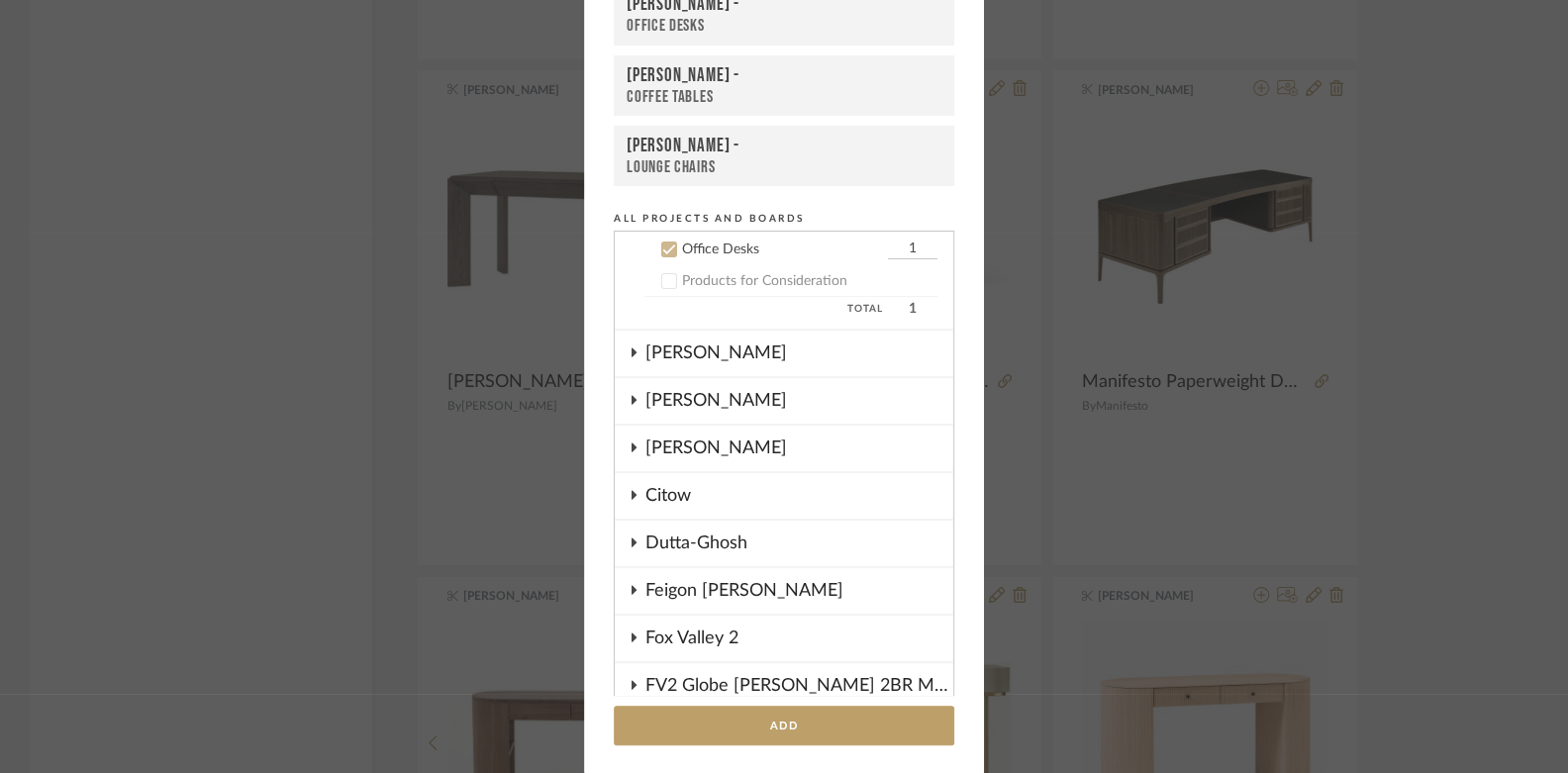 click on "Office Desks" at bounding box center (784, 26) 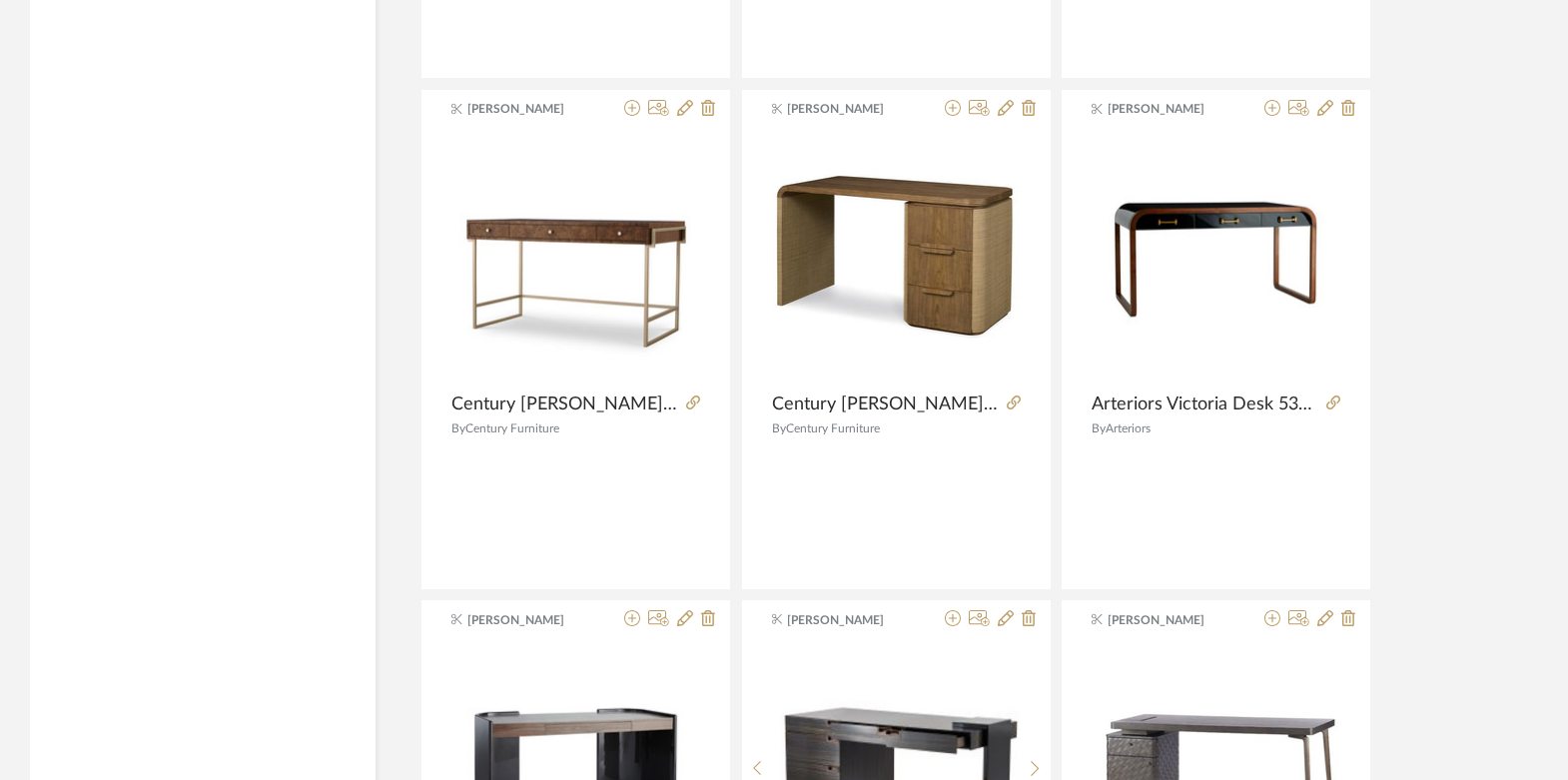 scroll, scrollTop: 11118, scrollLeft: 0, axis: vertical 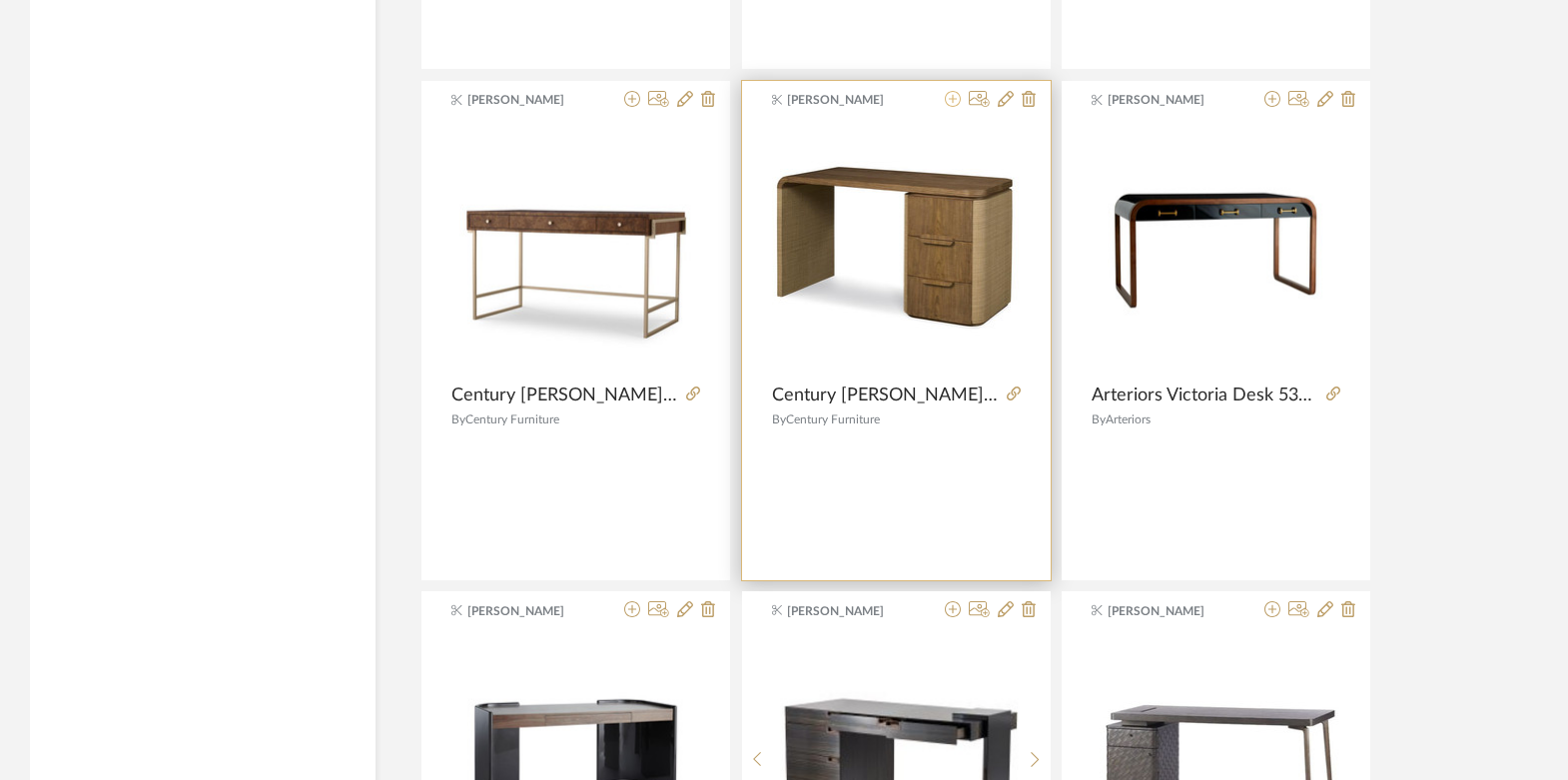 click 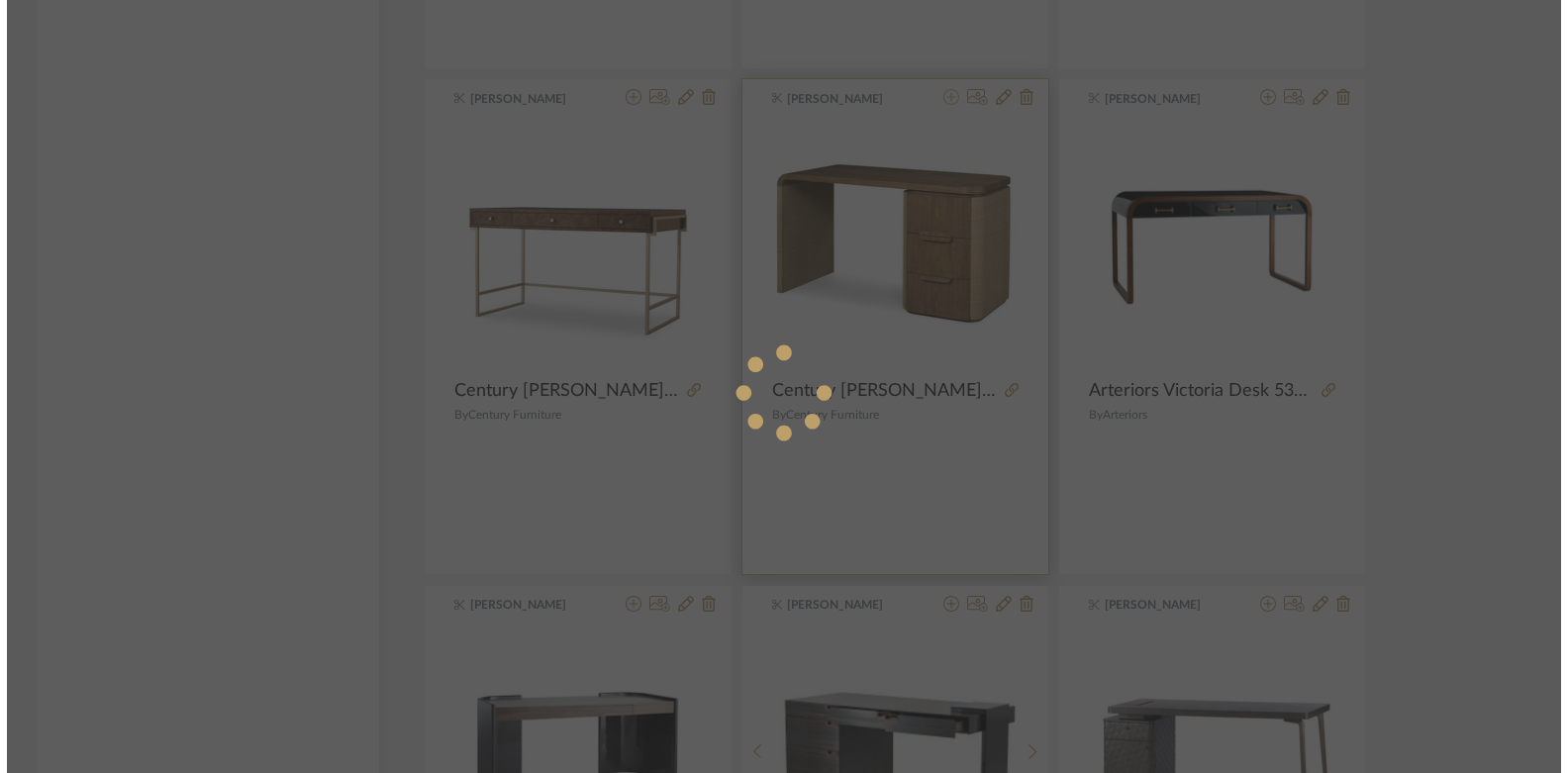 scroll, scrollTop: 0, scrollLeft: 0, axis: both 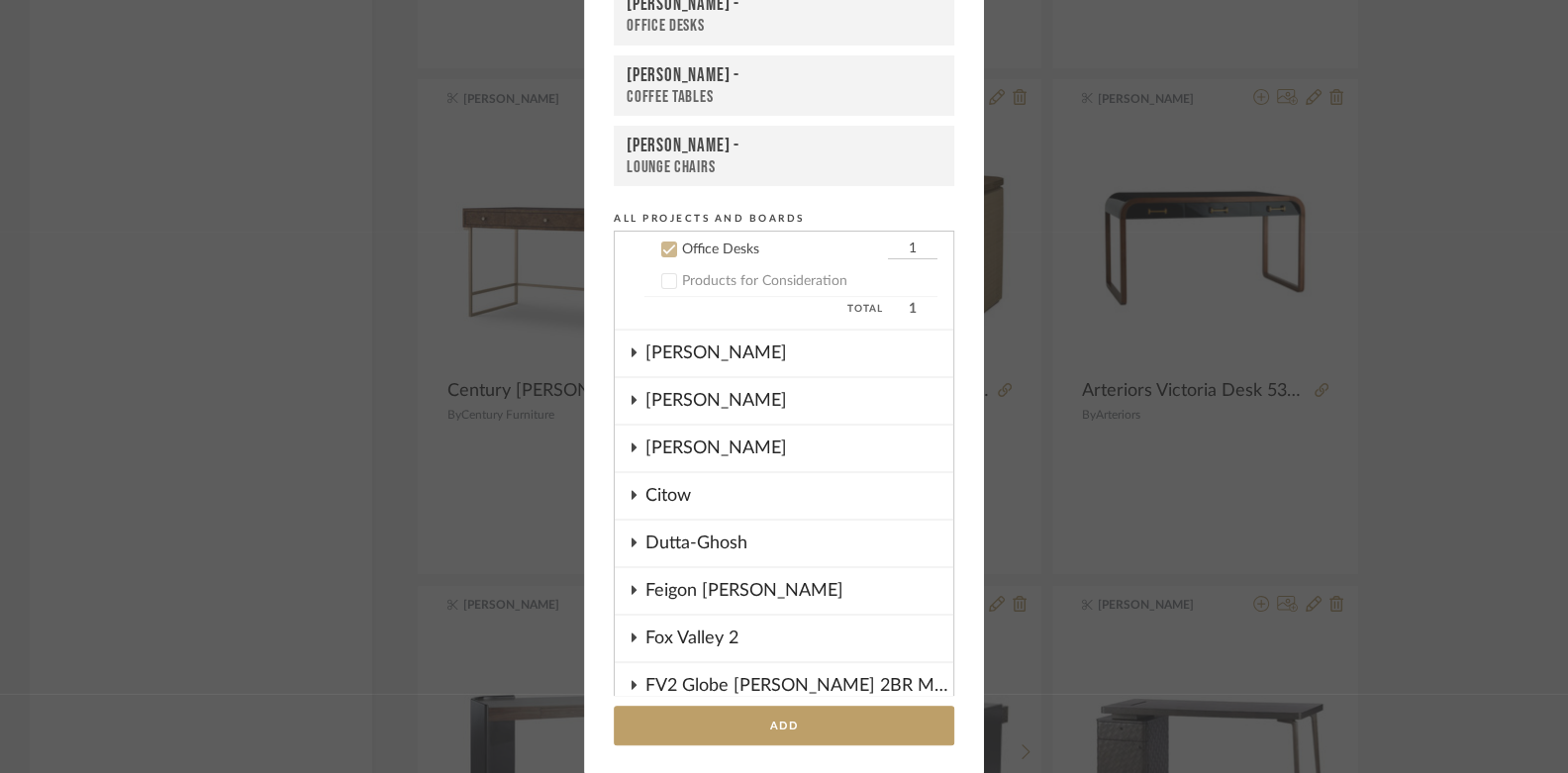 click on "Boutross -" at bounding box center [784, 5] 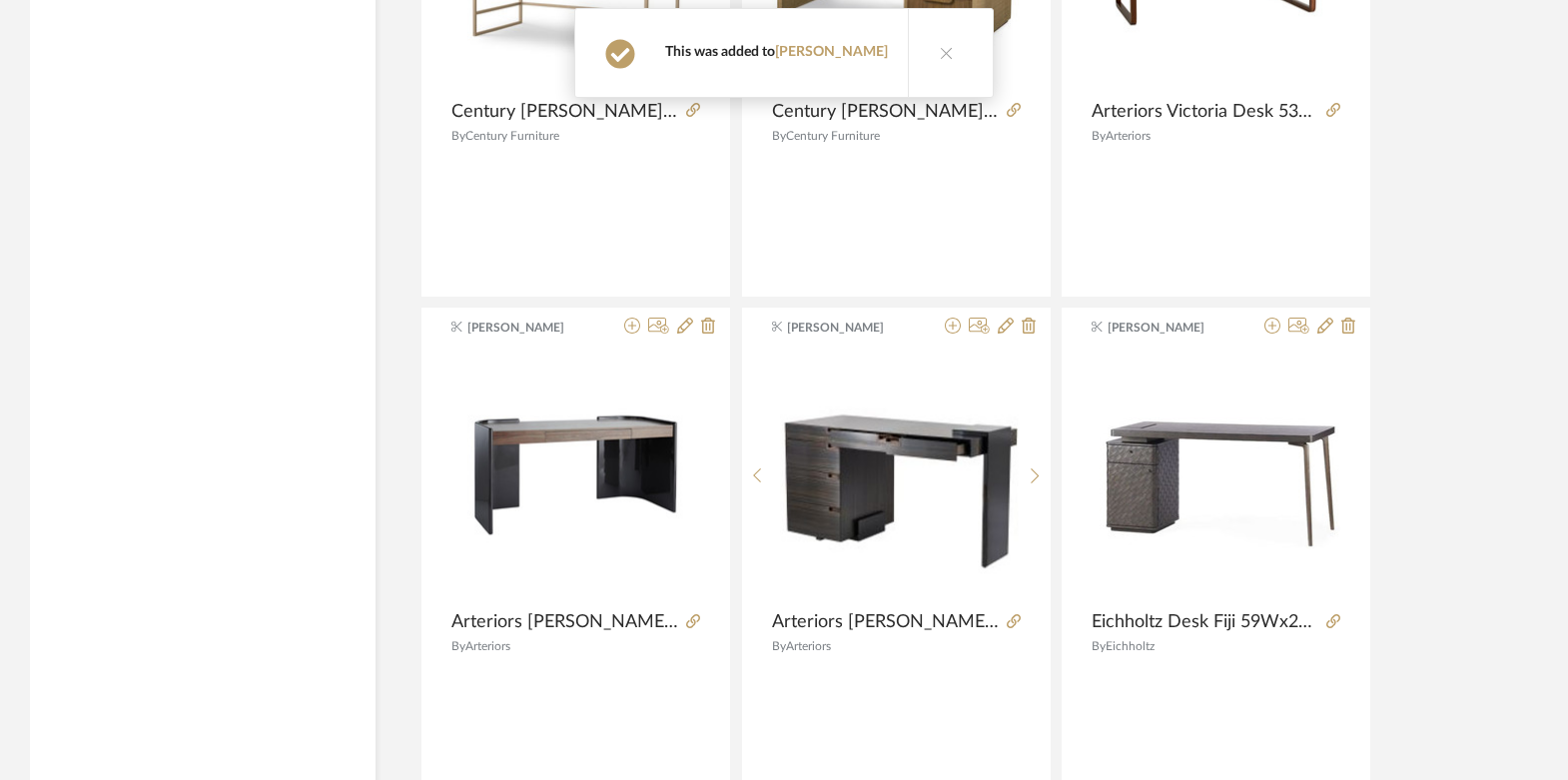 scroll, scrollTop: 11545, scrollLeft: 0, axis: vertical 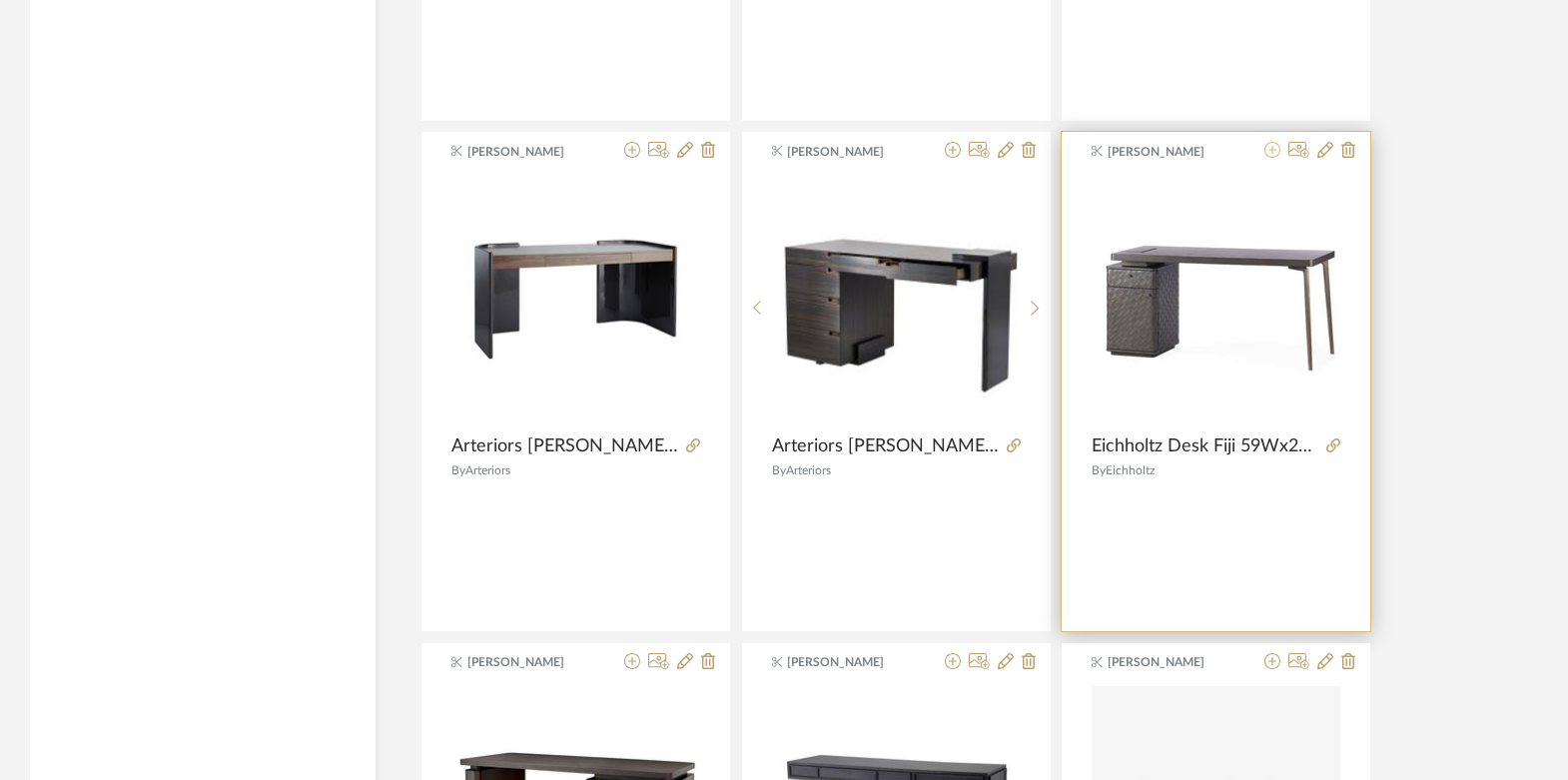 click at bounding box center [1272, 151] 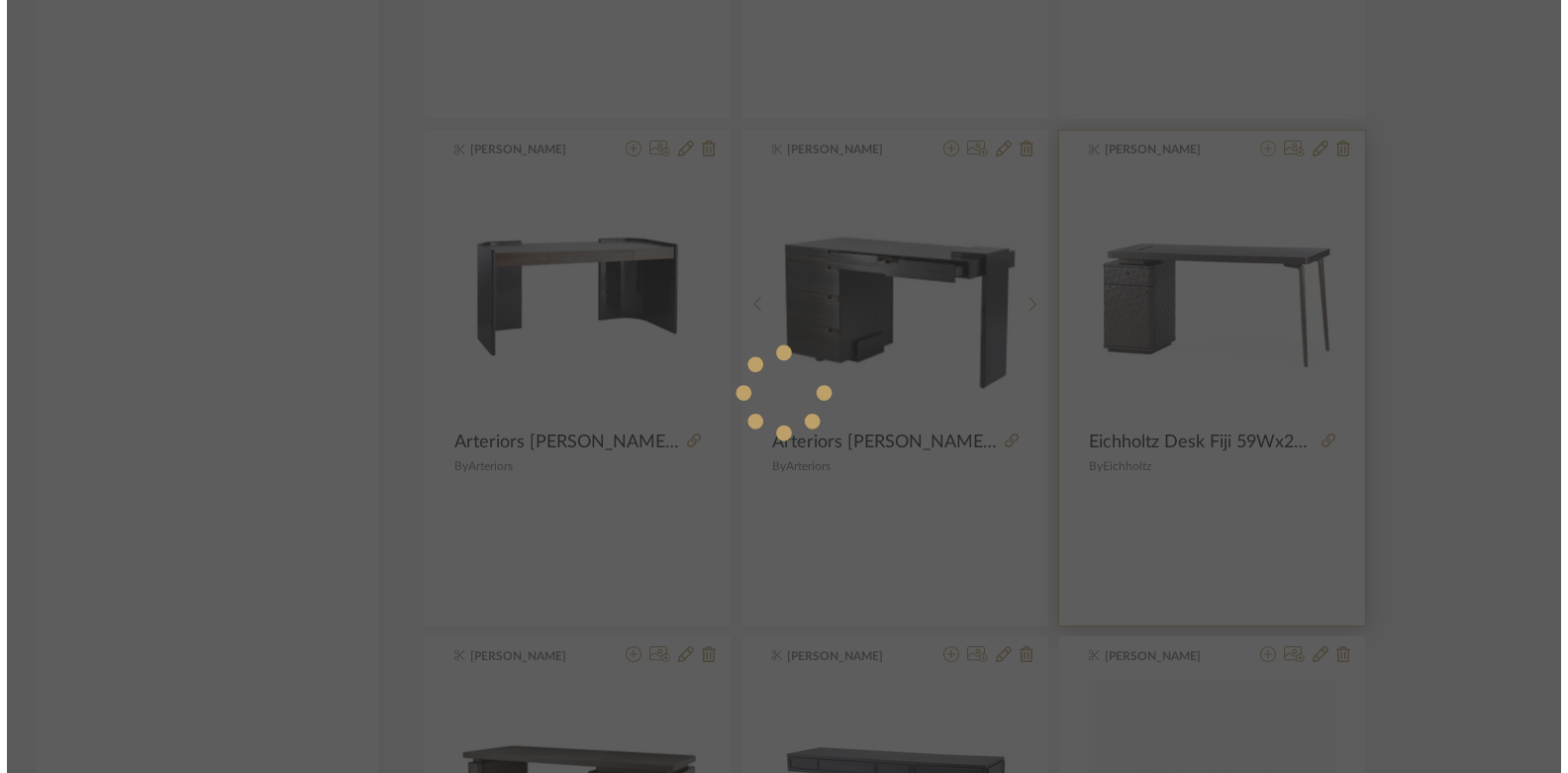 scroll, scrollTop: 0, scrollLeft: 0, axis: both 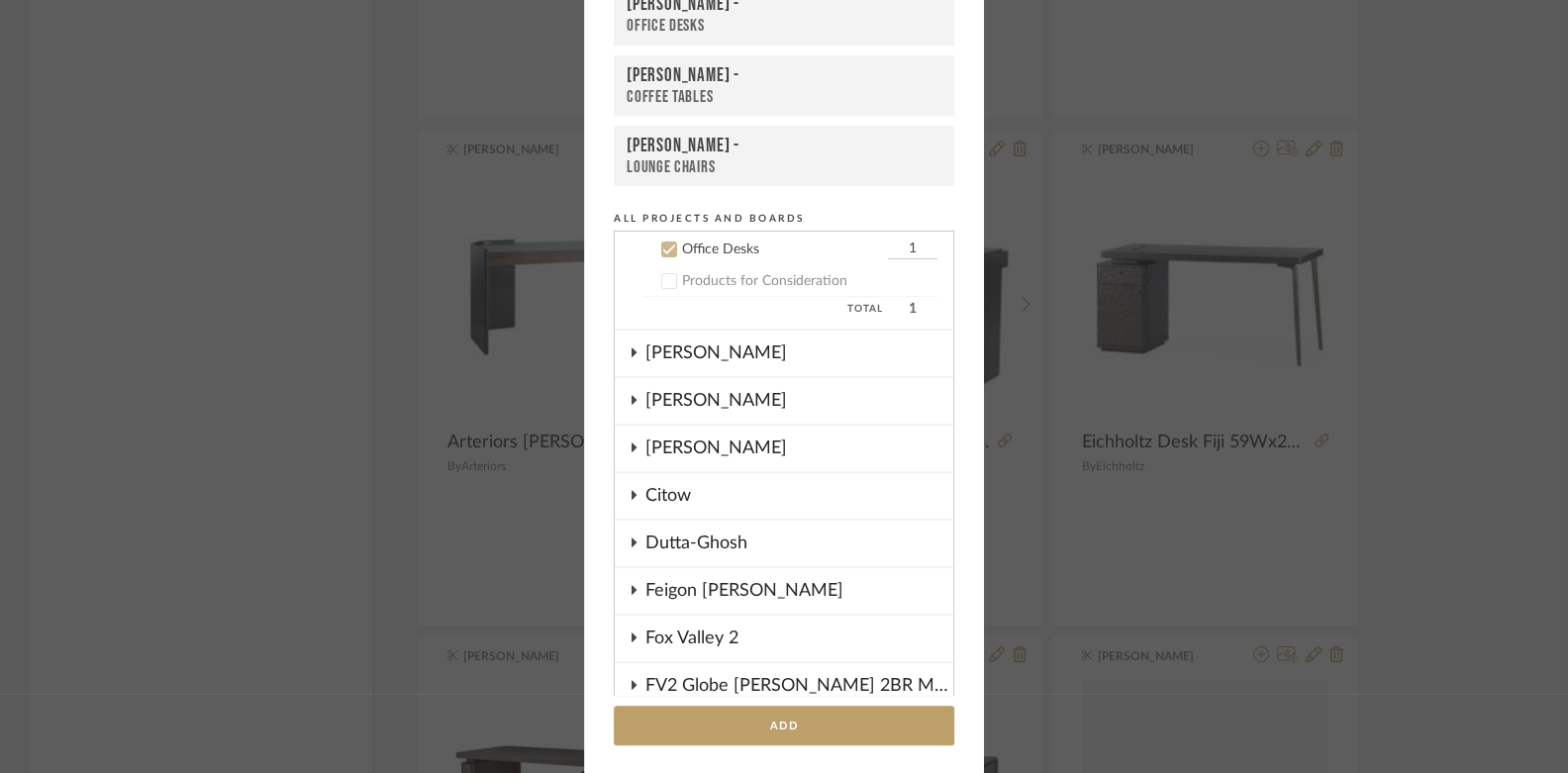 click on "Boutross -" at bounding box center [784, 5] 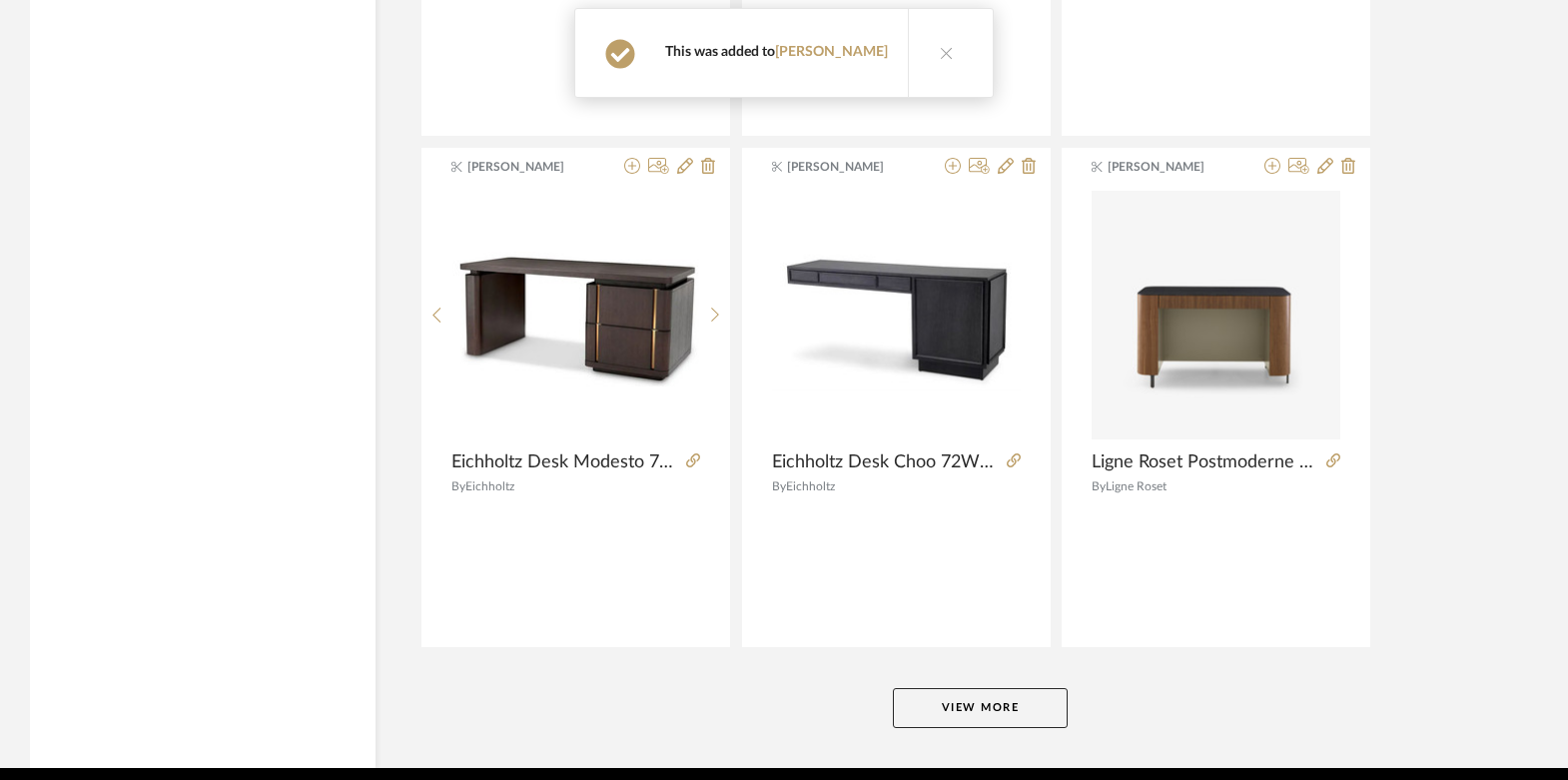 scroll, scrollTop: 12094, scrollLeft: 0, axis: vertical 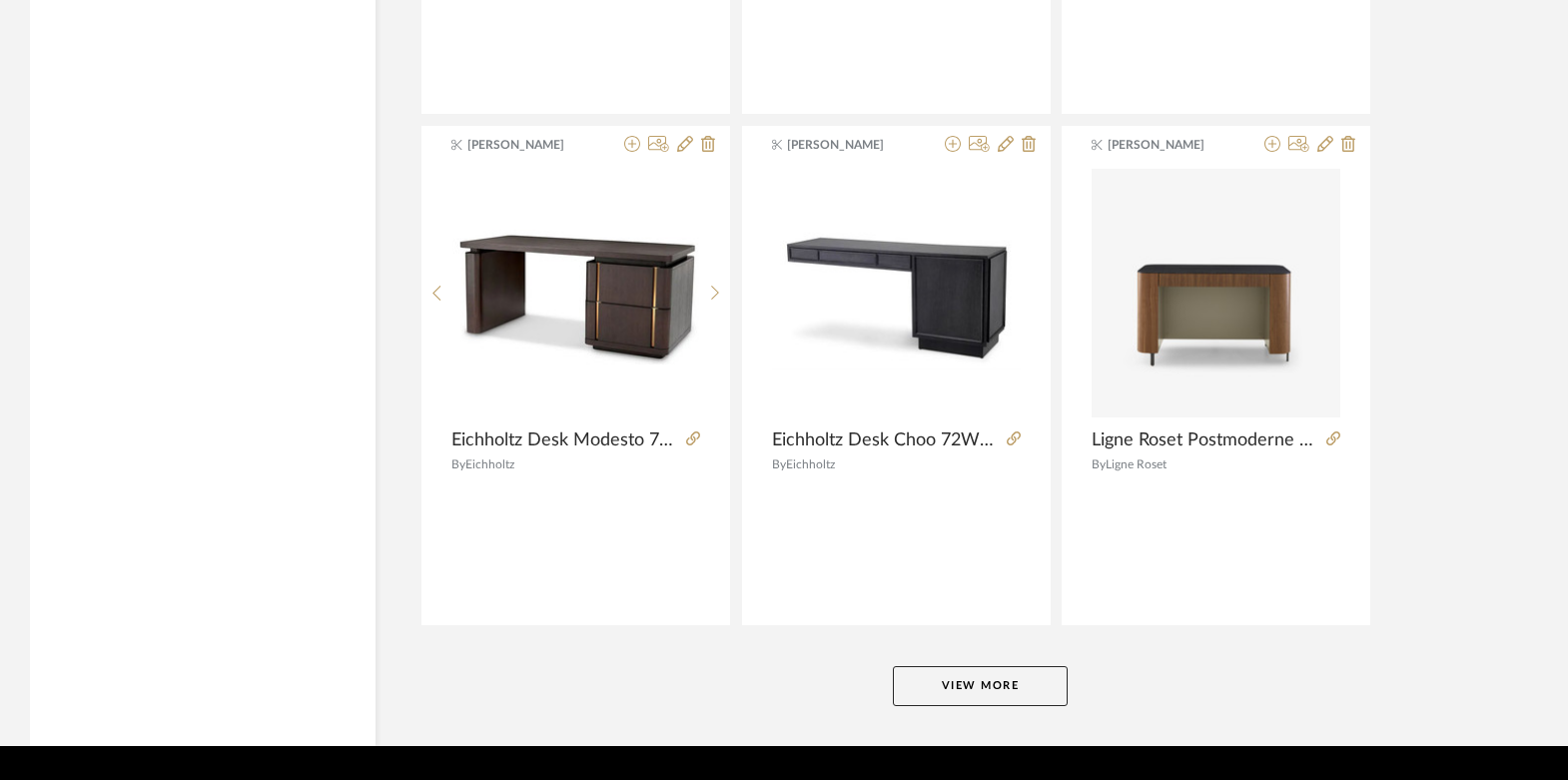 click on "View More" 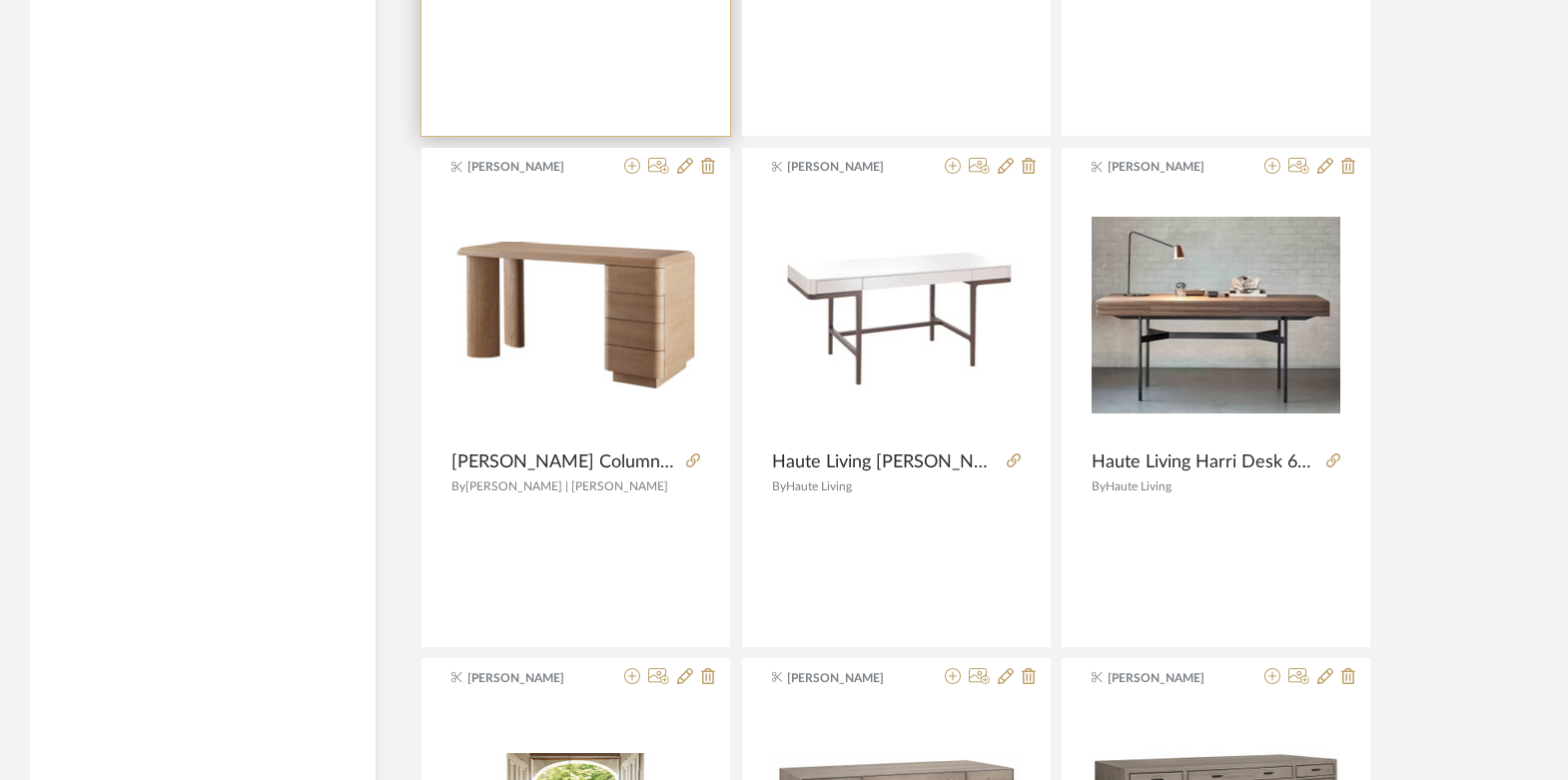 scroll, scrollTop: 13095, scrollLeft: 0, axis: vertical 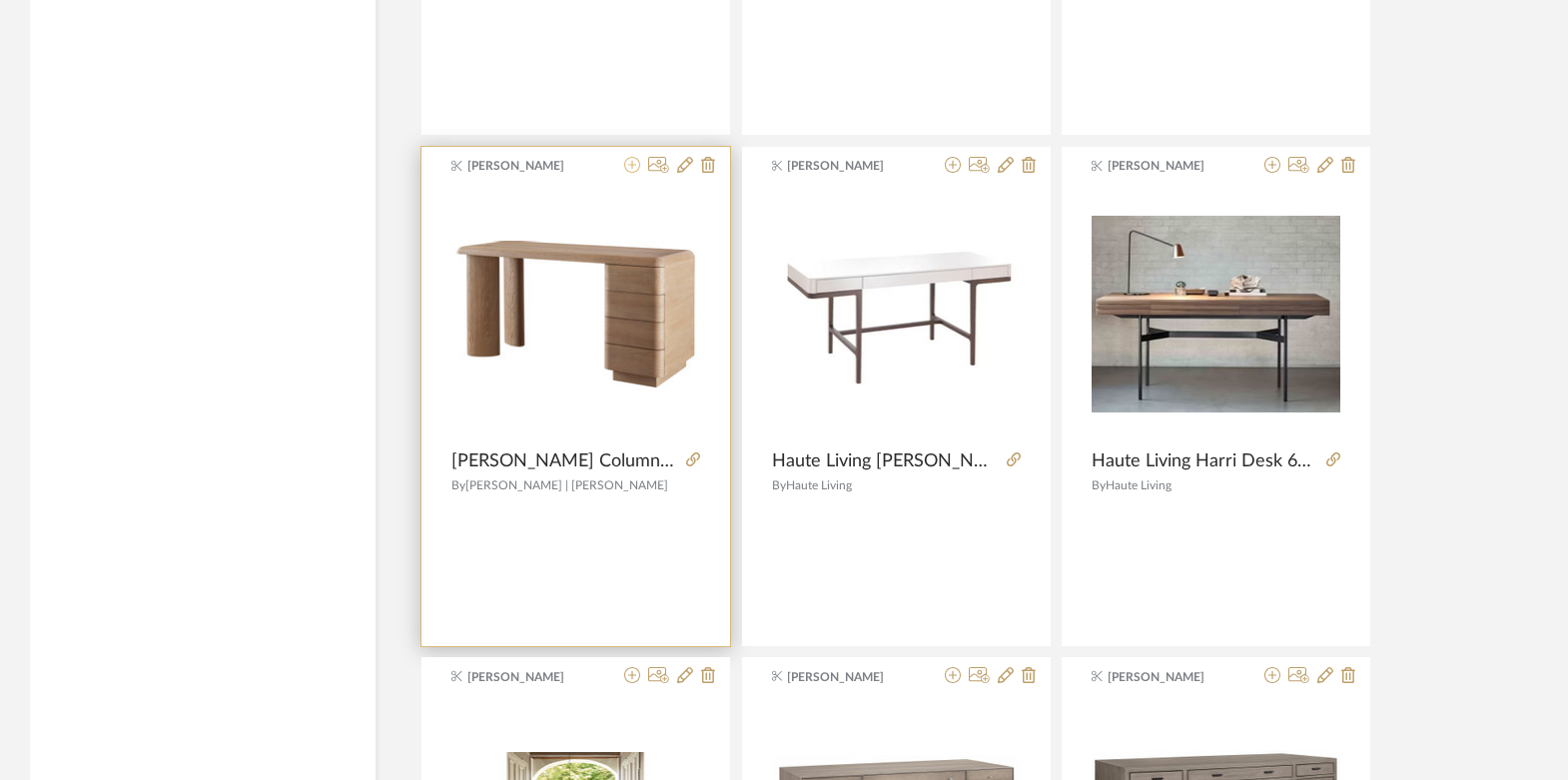click 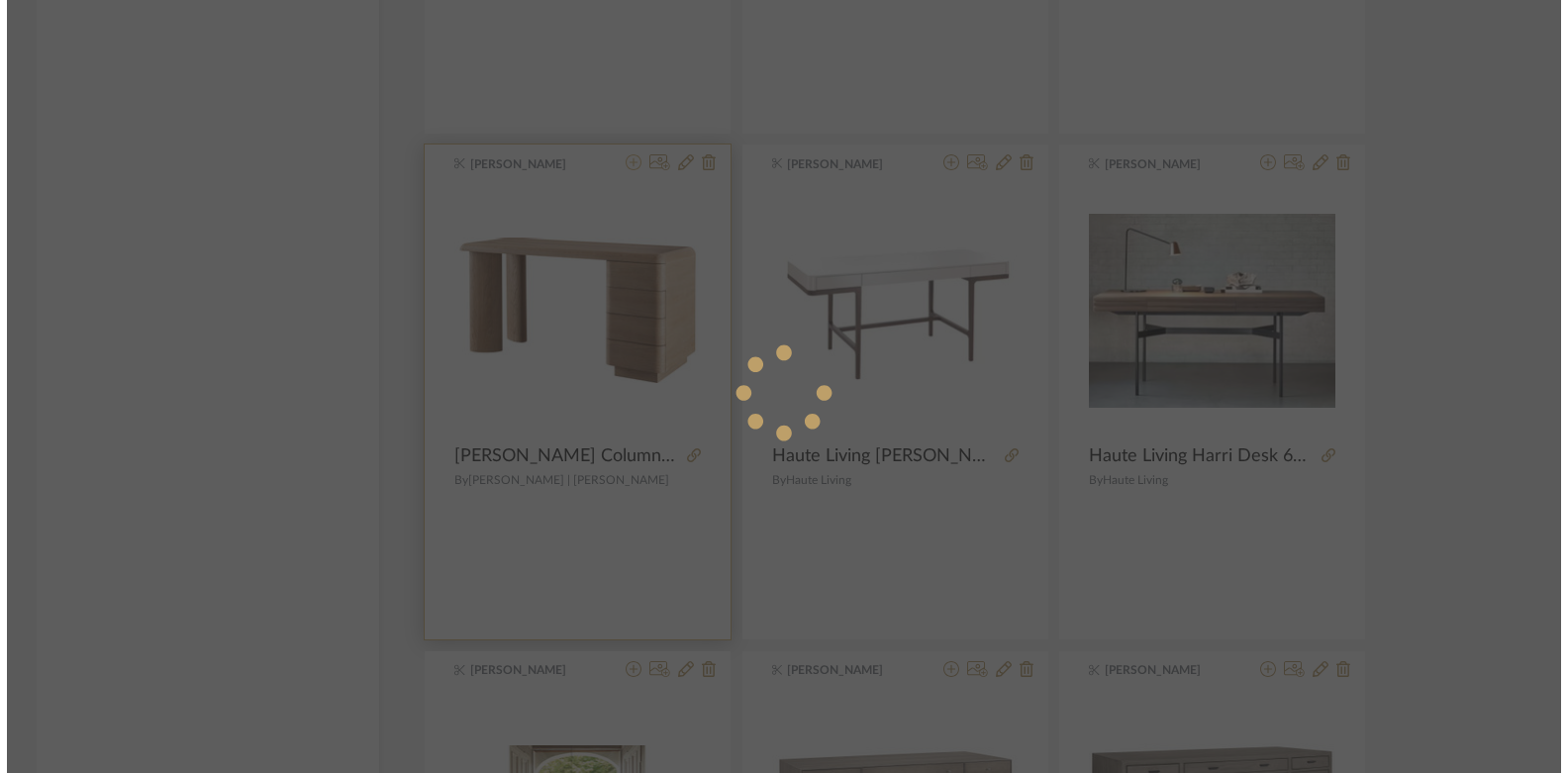 scroll, scrollTop: 0, scrollLeft: 0, axis: both 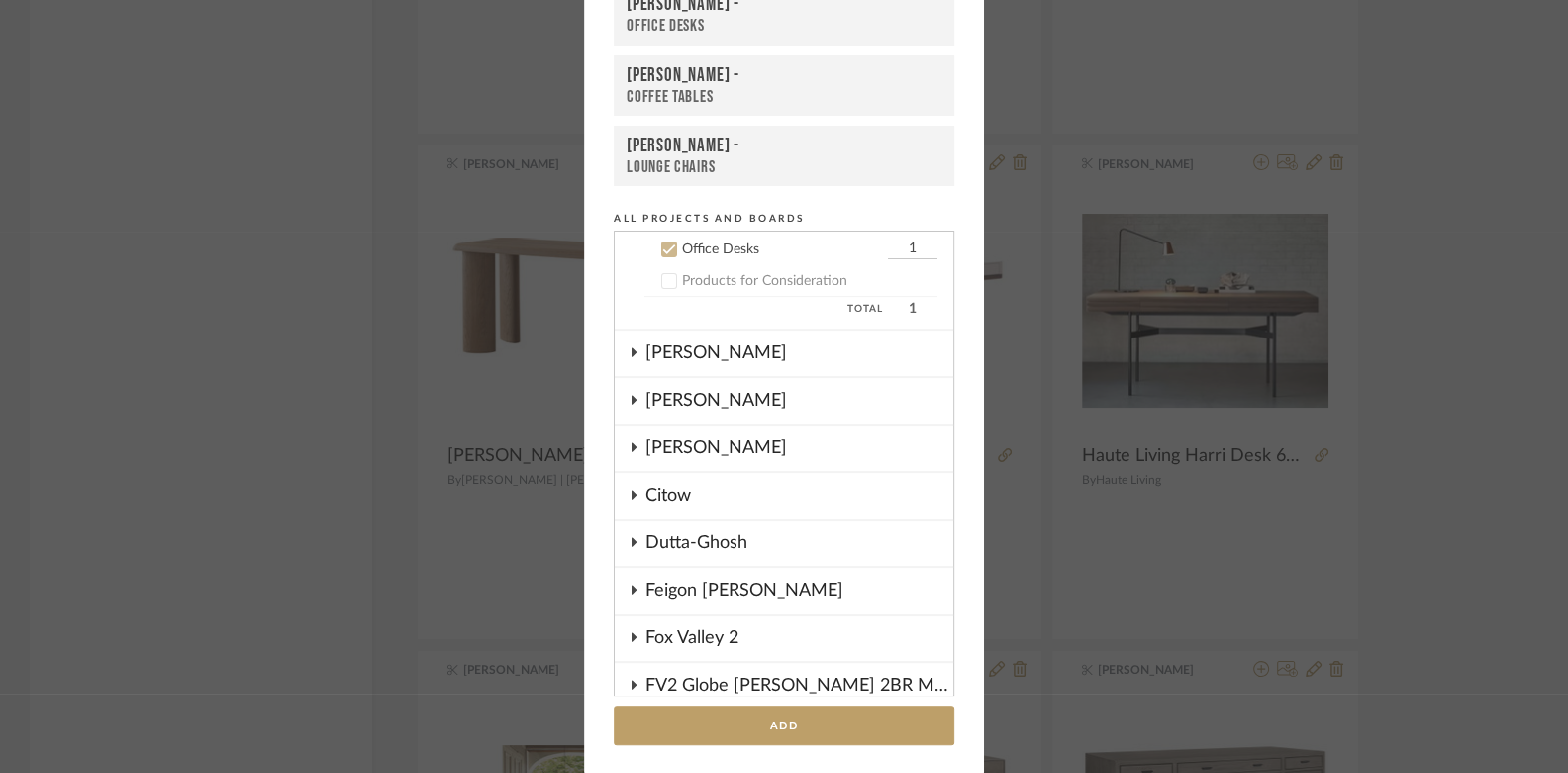 click on "Office Desks" at bounding box center [784, 26] 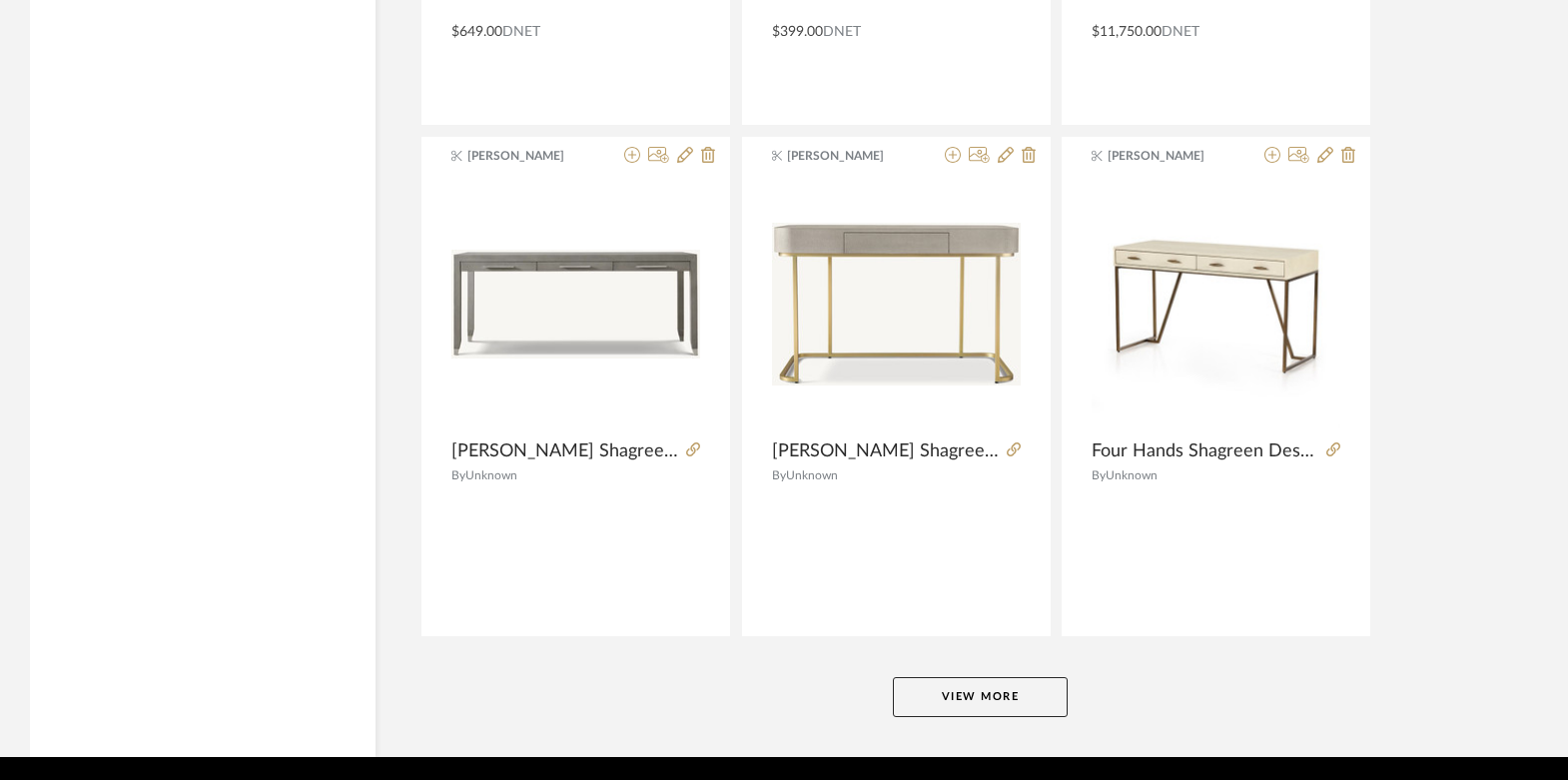 scroll, scrollTop: 18255, scrollLeft: 0, axis: vertical 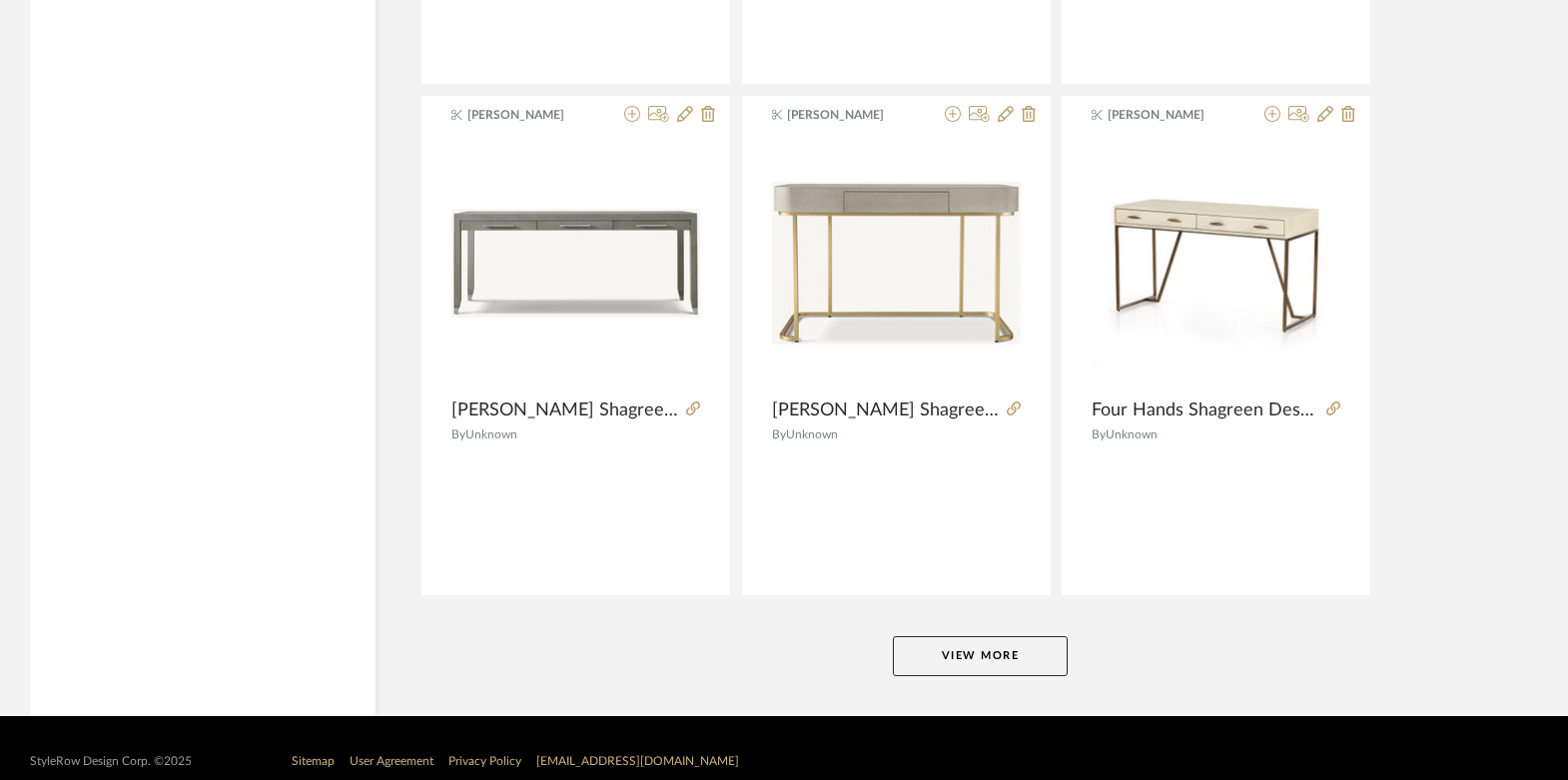click on "View More" 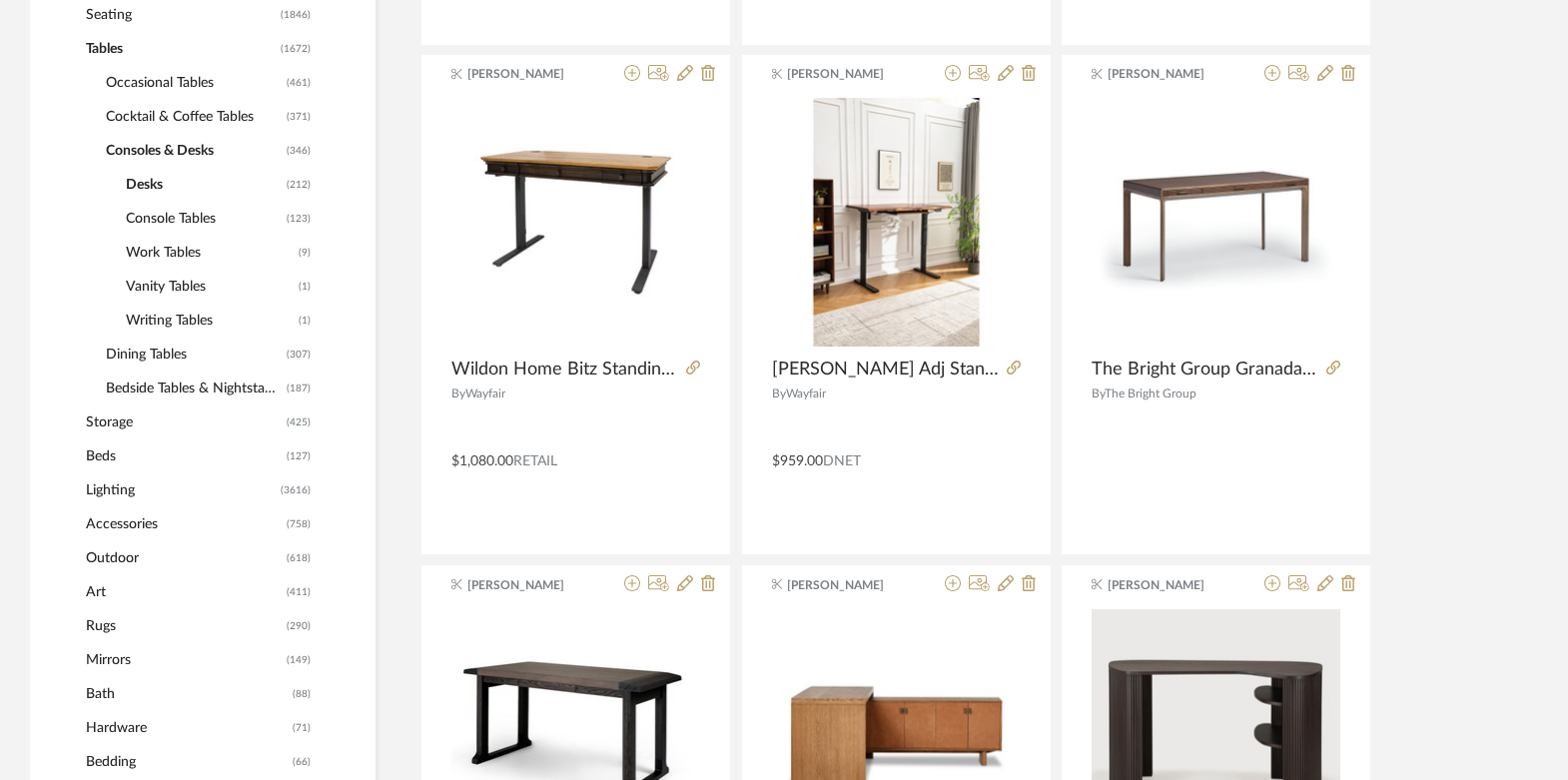 scroll, scrollTop: 794, scrollLeft: 0, axis: vertical 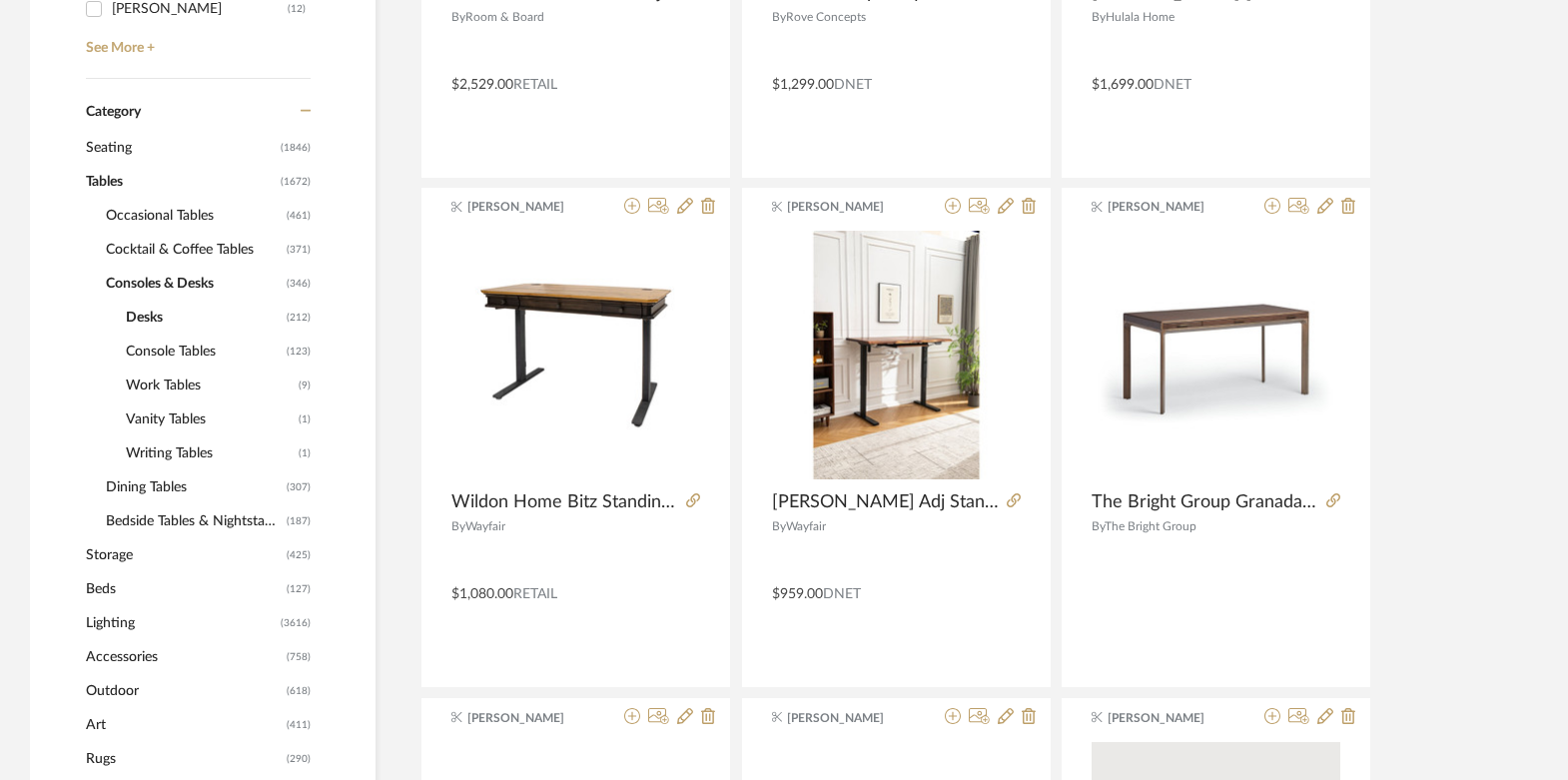 click on "Seating" 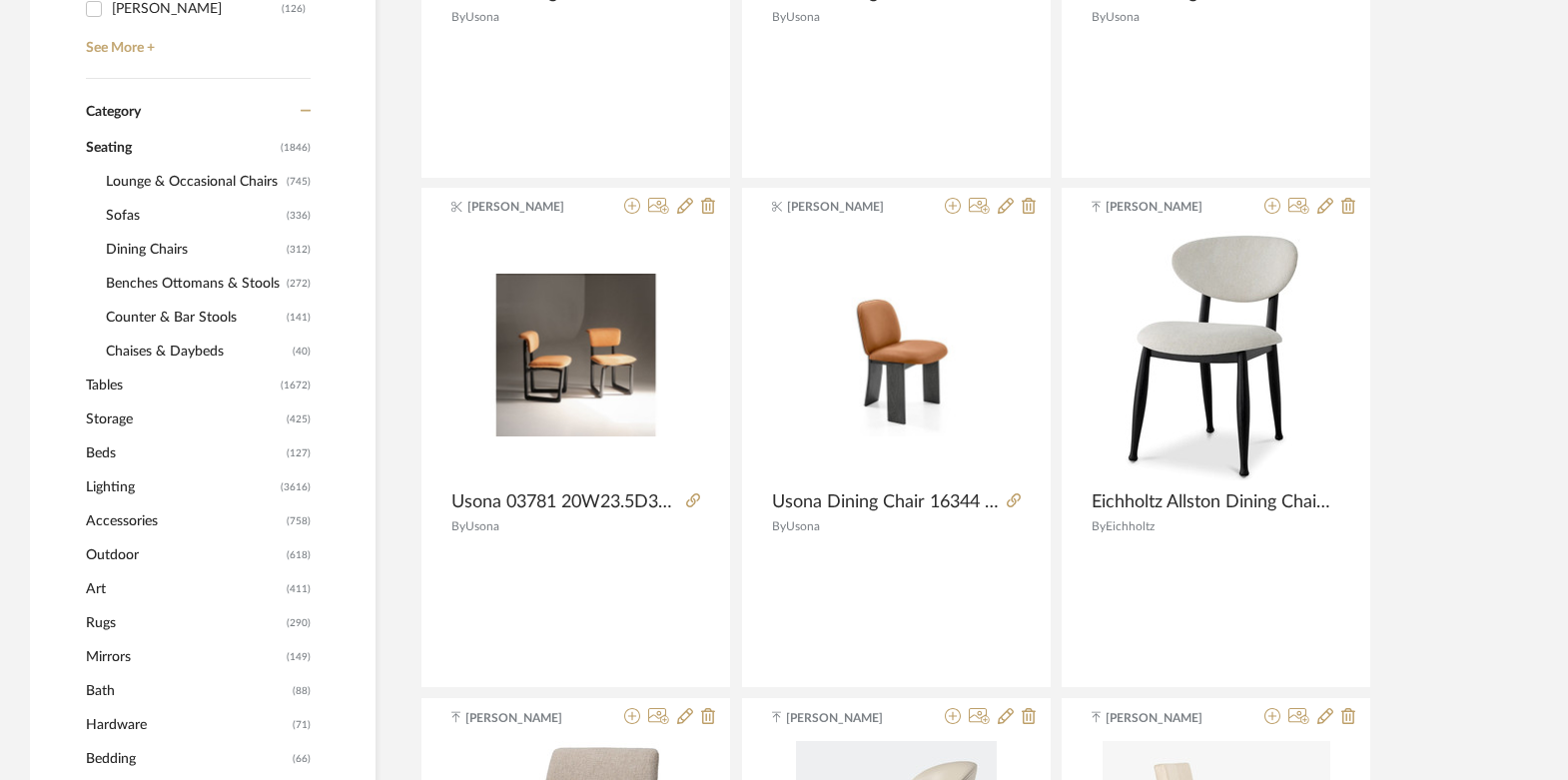 click on "Counter & Bar Stools" 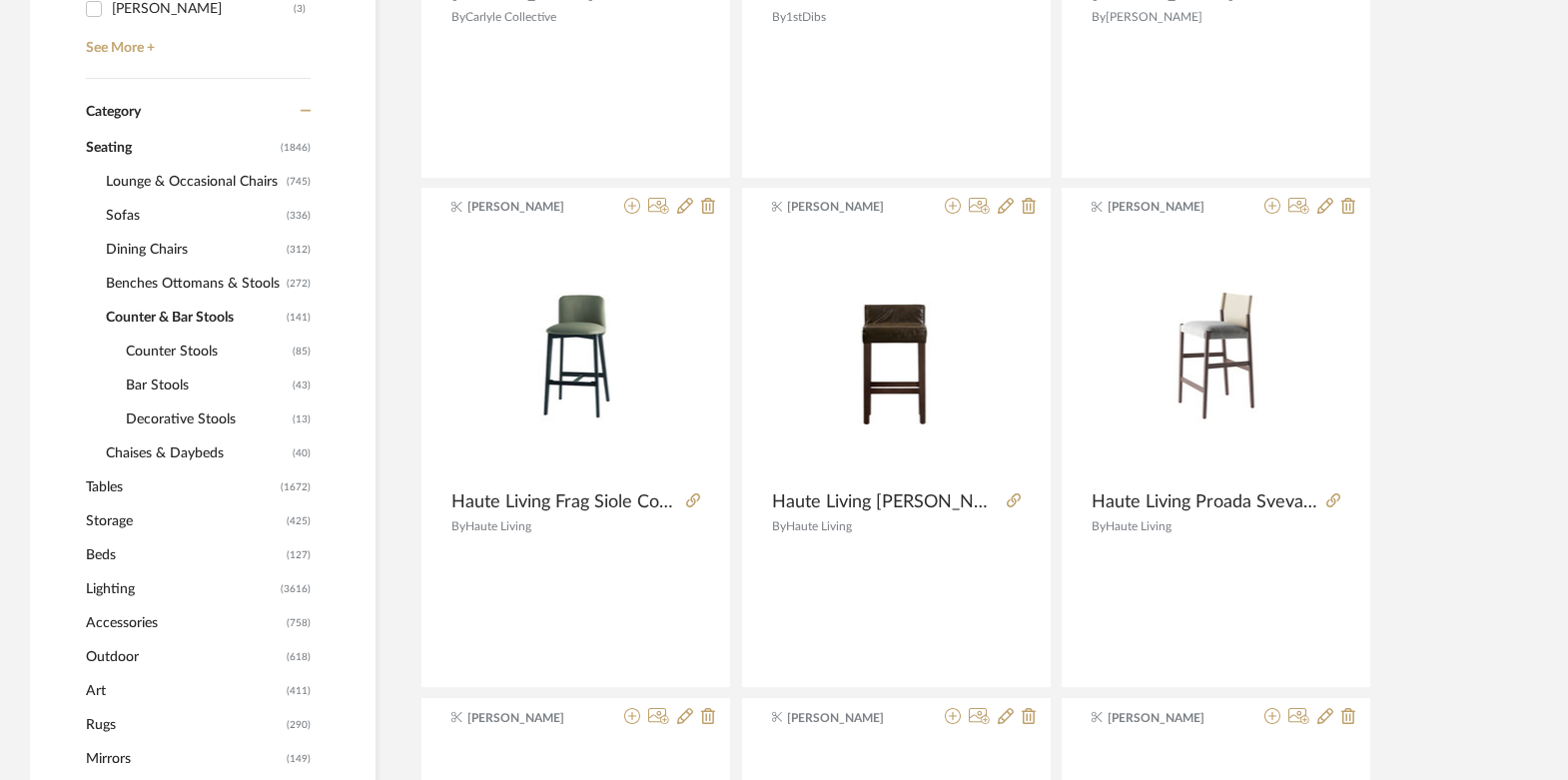 click on "Counter Stools" 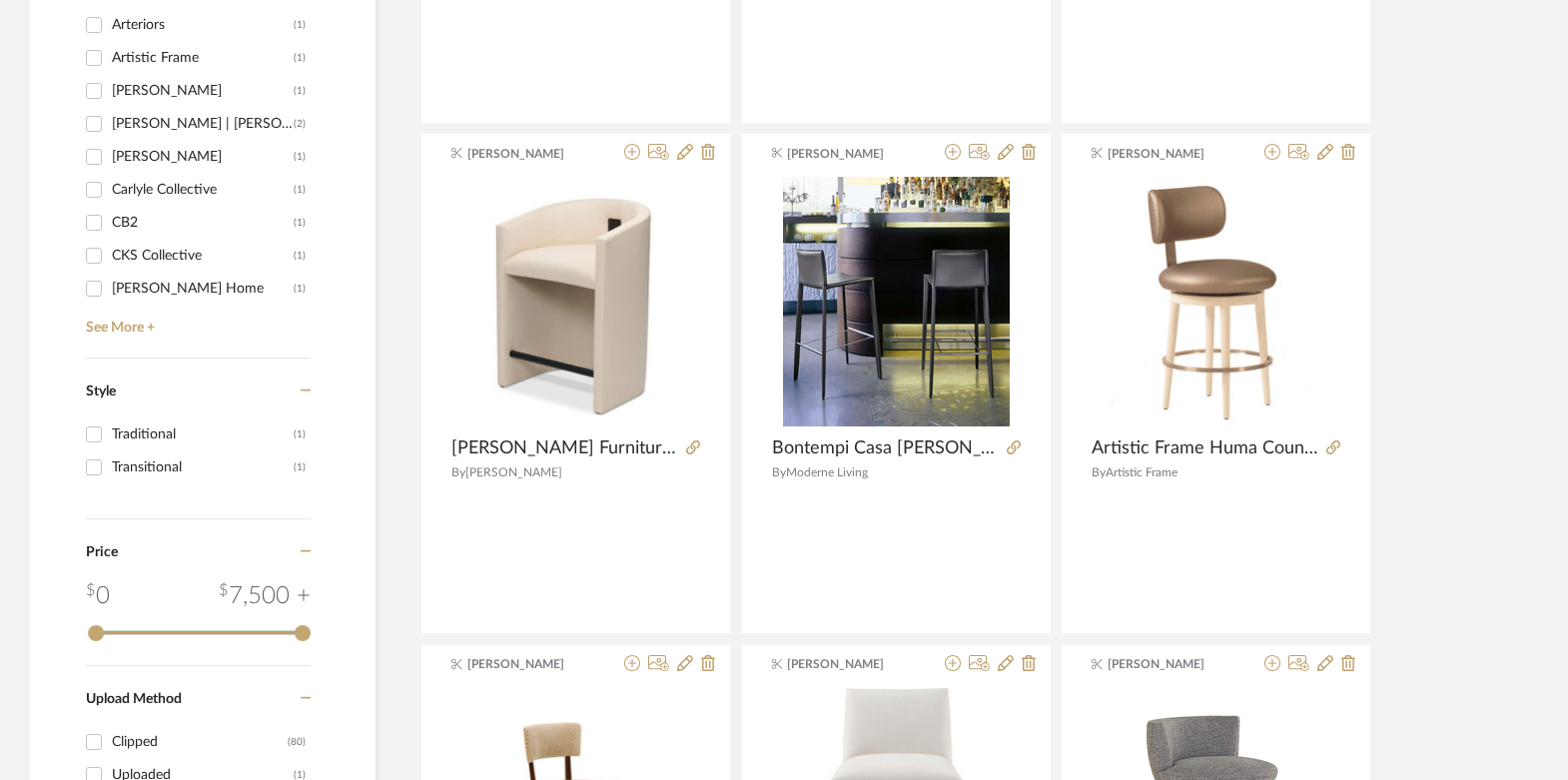 scroll, scrollTop: 2382, scrollLeft: 0, axis: vertical 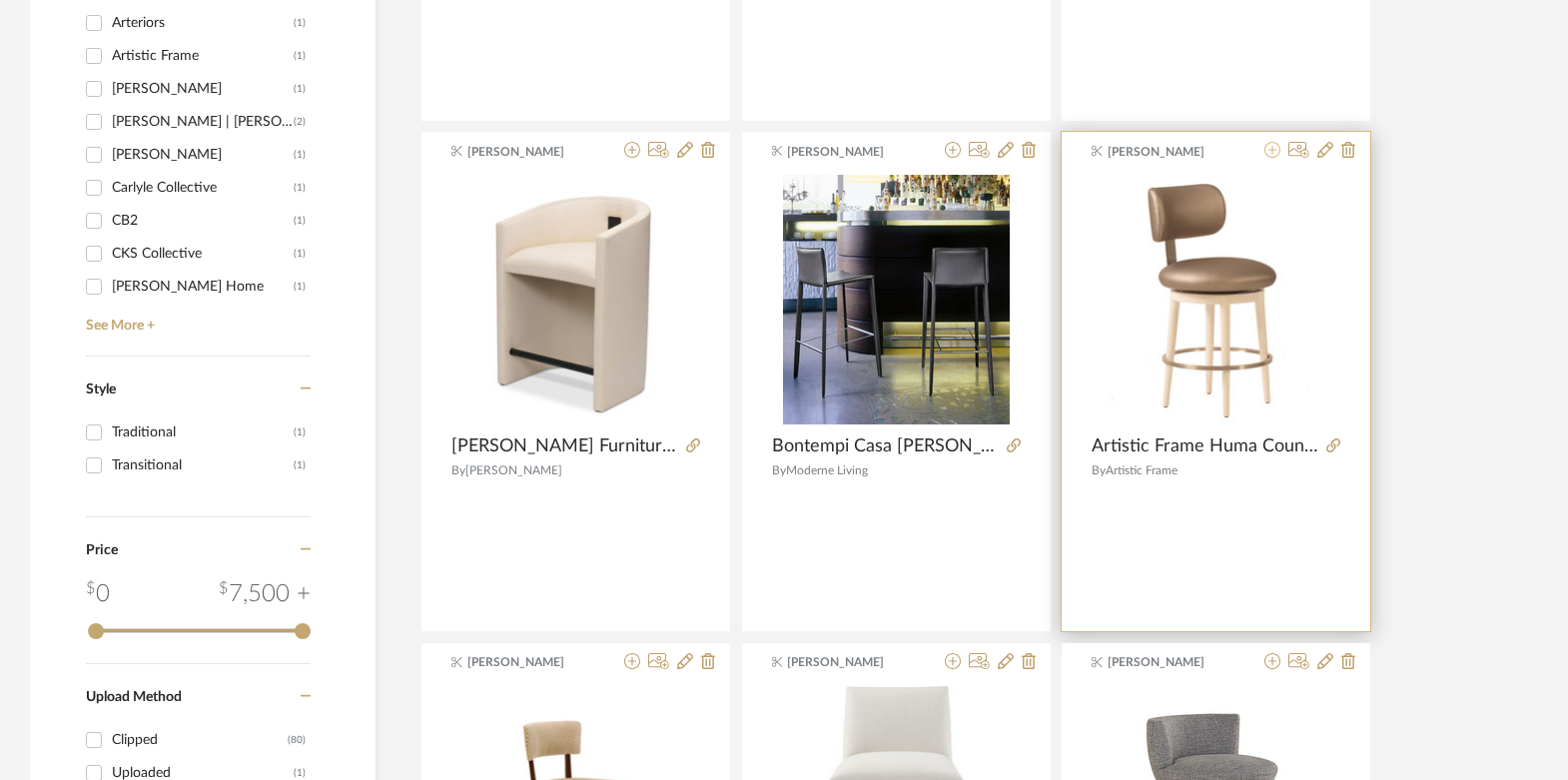 click 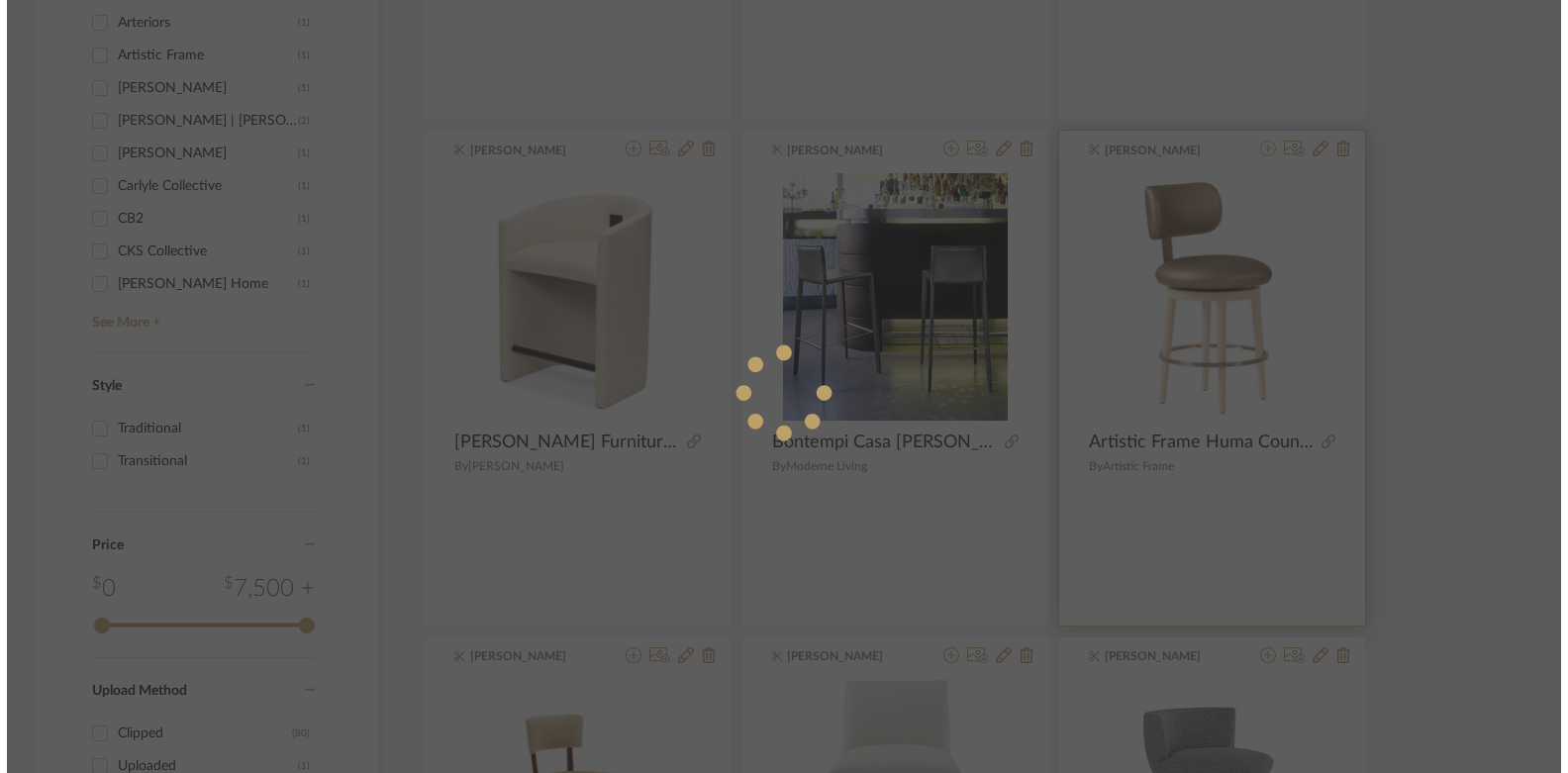 scroll, scrollTop: 0, scrollLeft: 0, axis: both 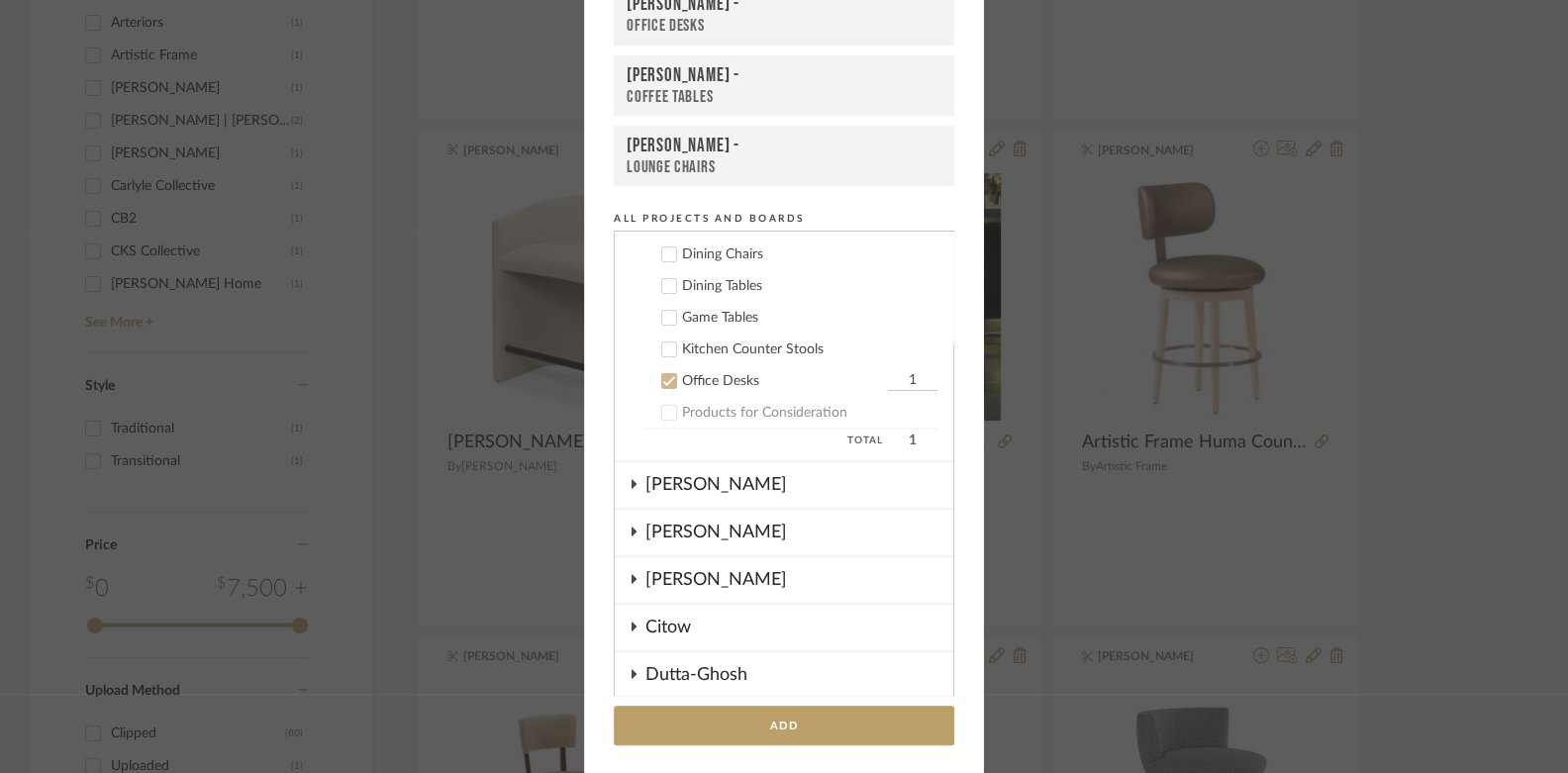 click on "Kitchen Counter Stools" at bounding box center [810, 349] 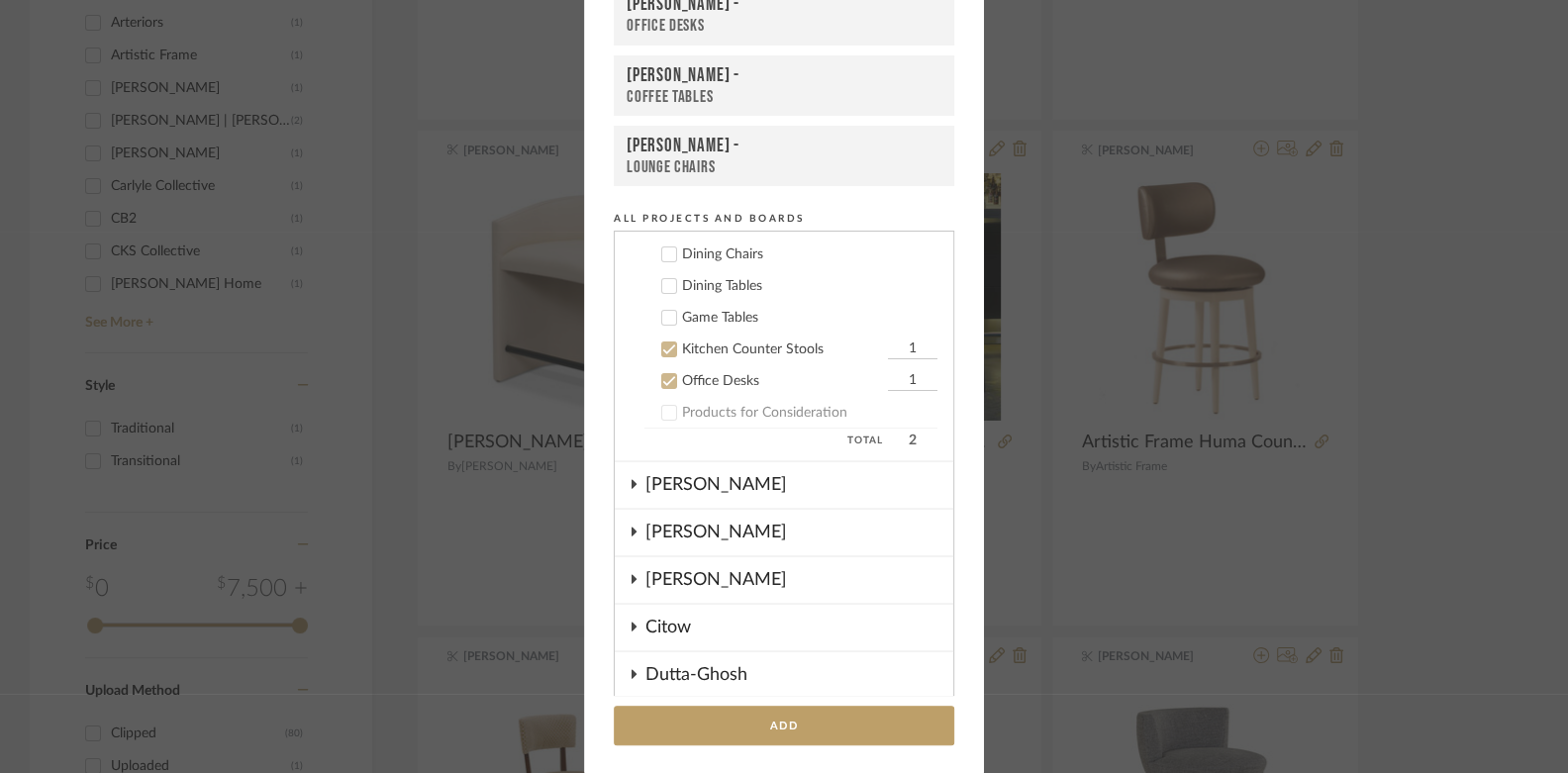 click 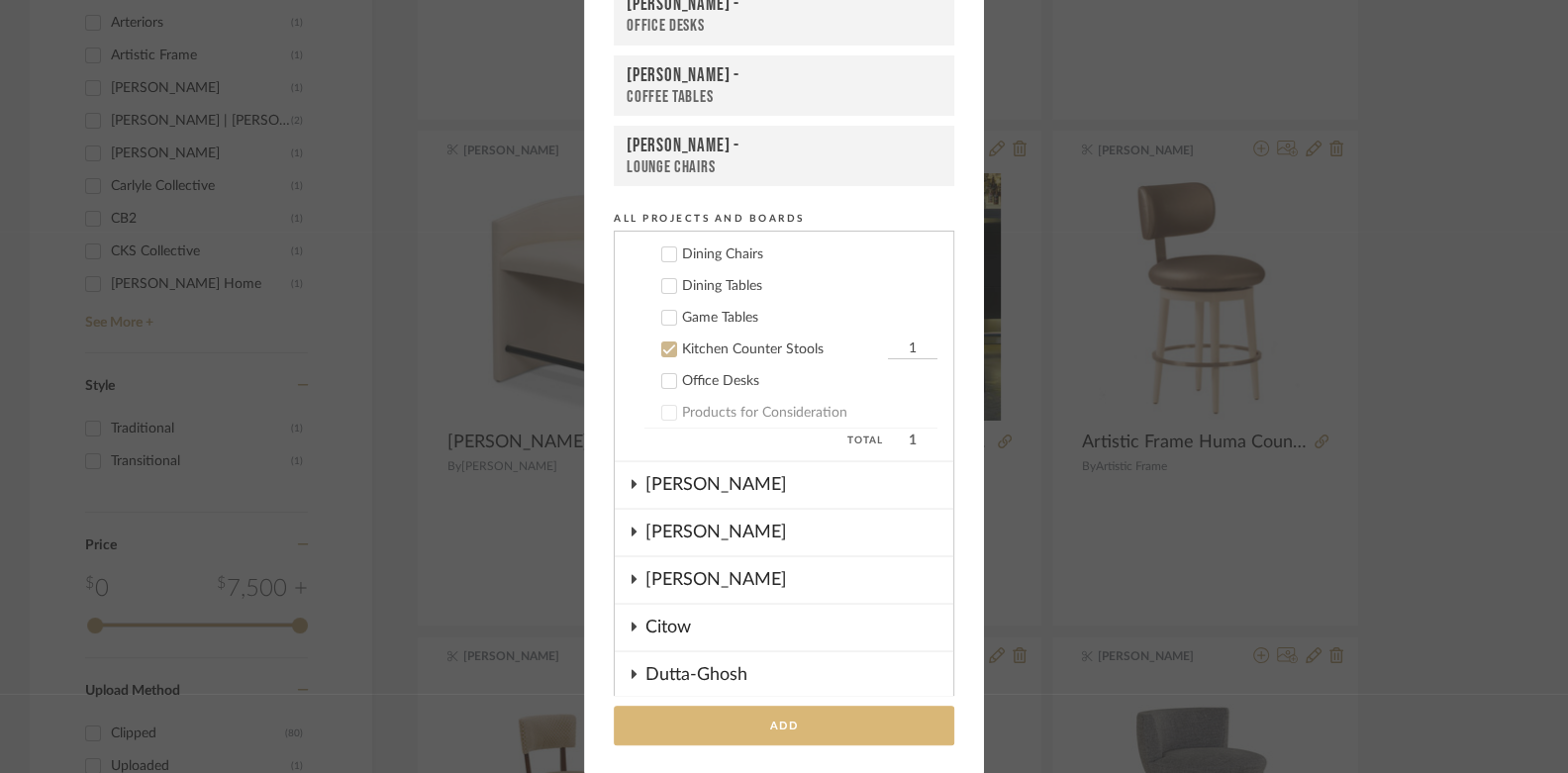 click on "Add" at bounding box center [784, 725] 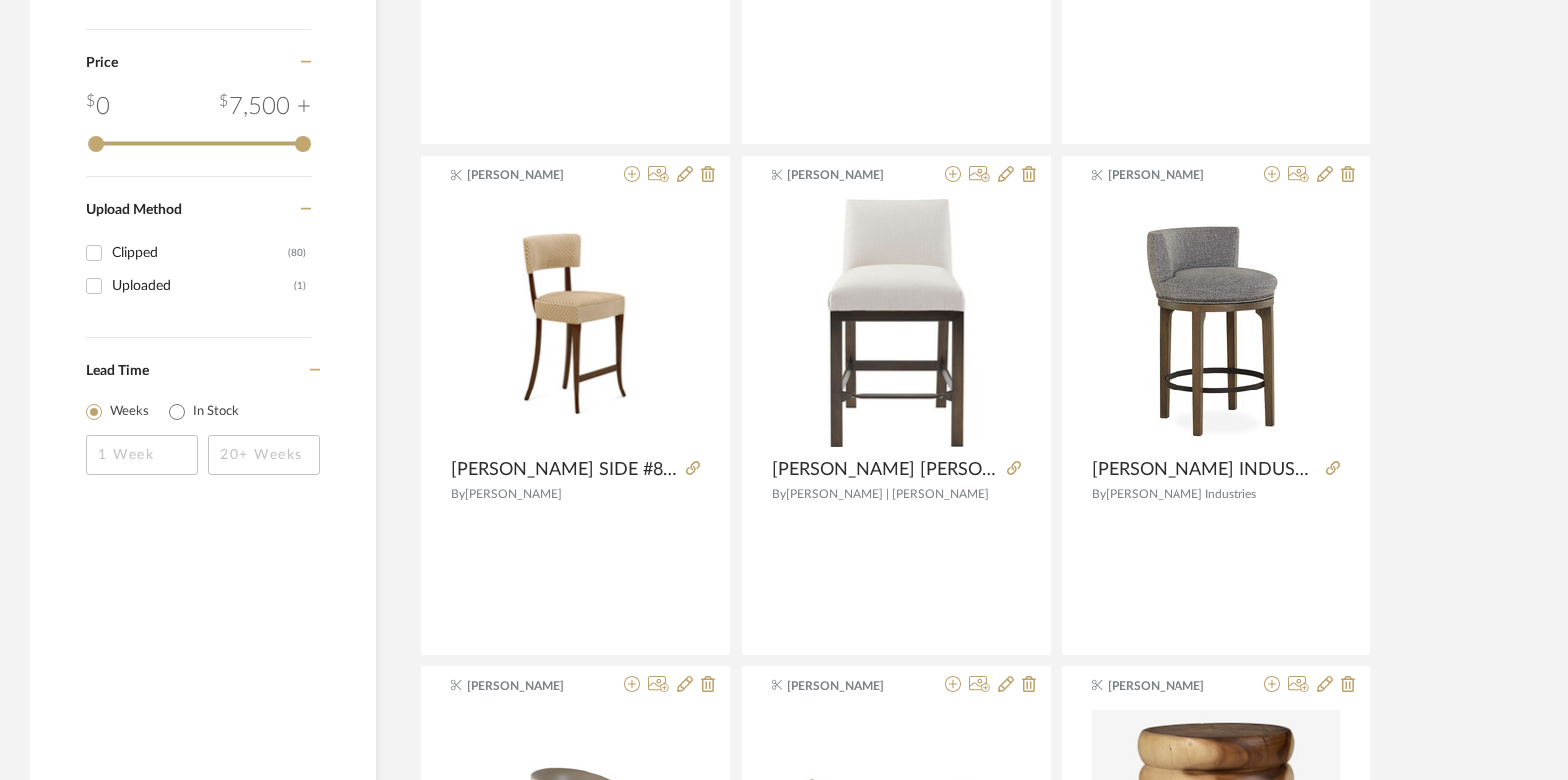 scroll, scrollTop: 2878, scrollLeft: 0, axis: vertical 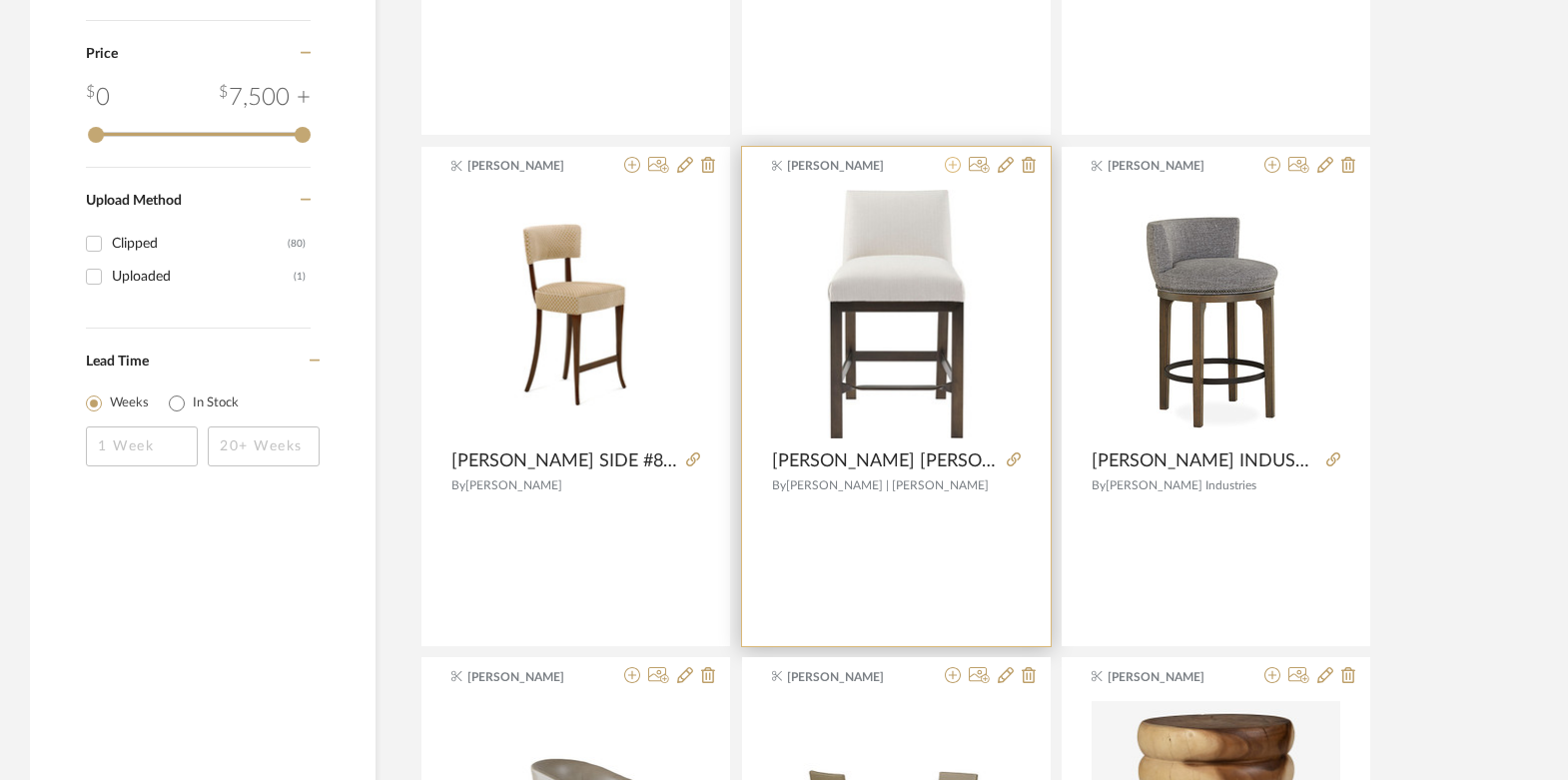 click 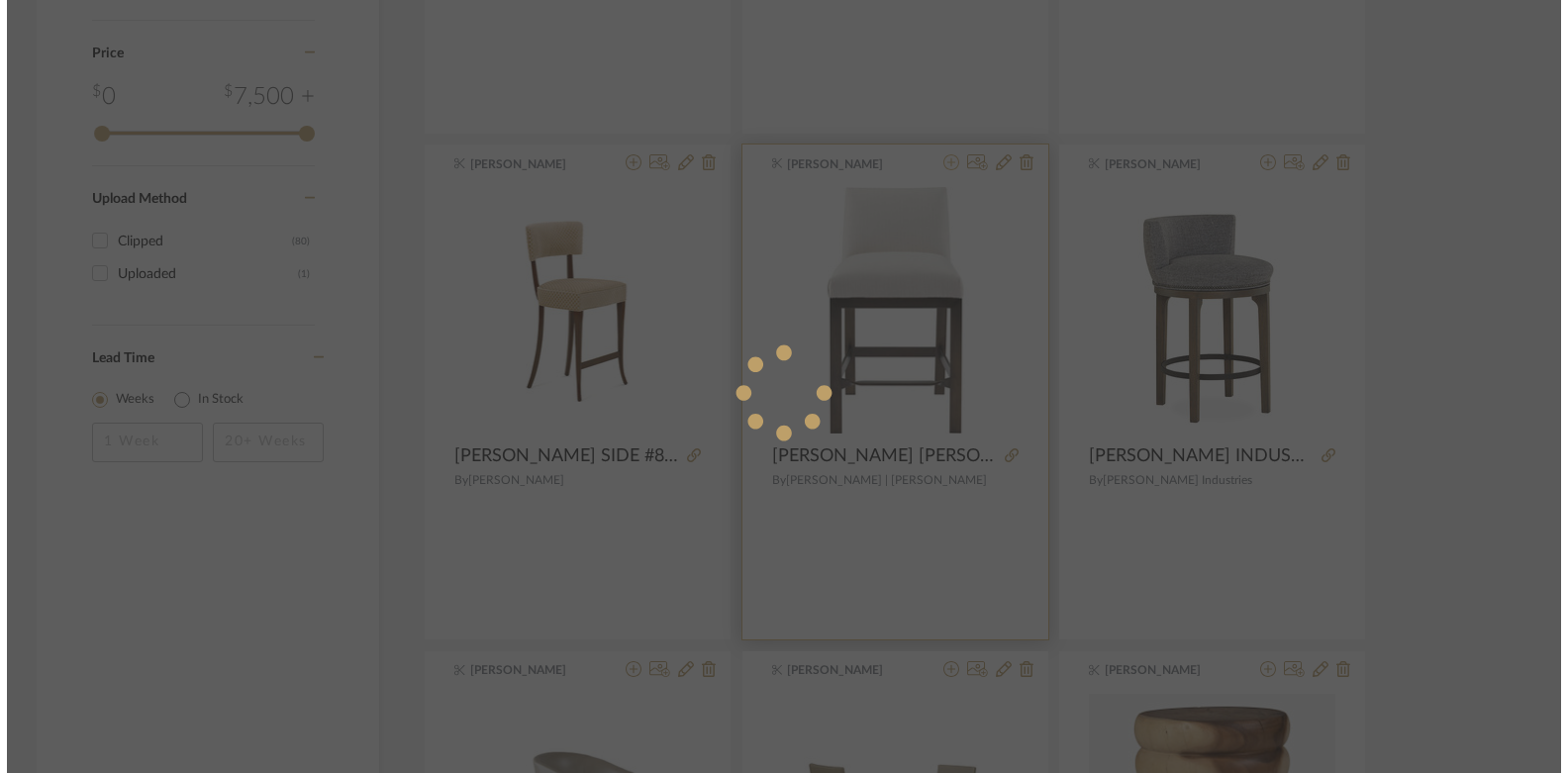 scroll, scrollTop: 0, scrollLeft: 0, axis: both 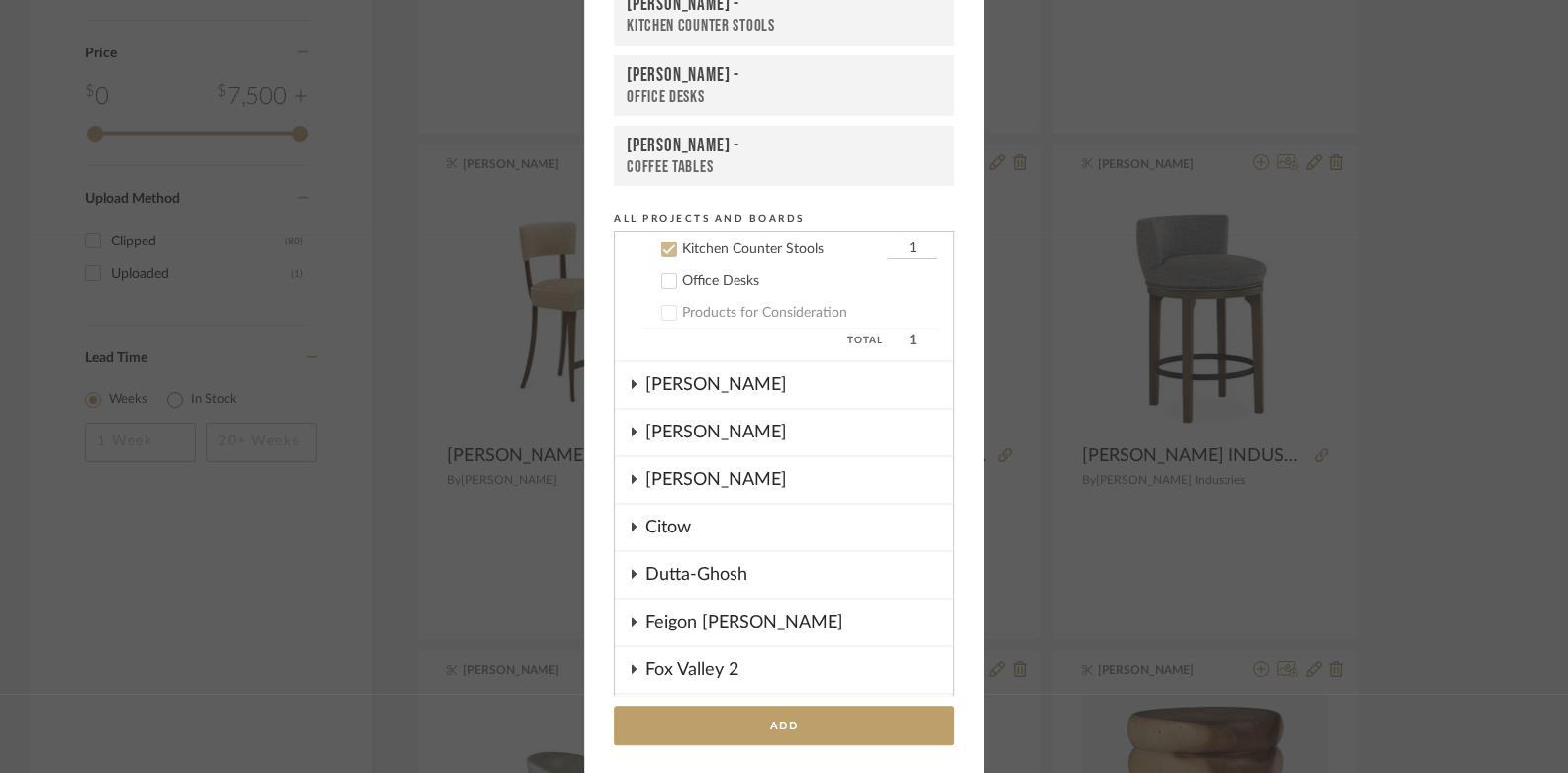 click on "Boutross -" at bounding box center [784, 5] 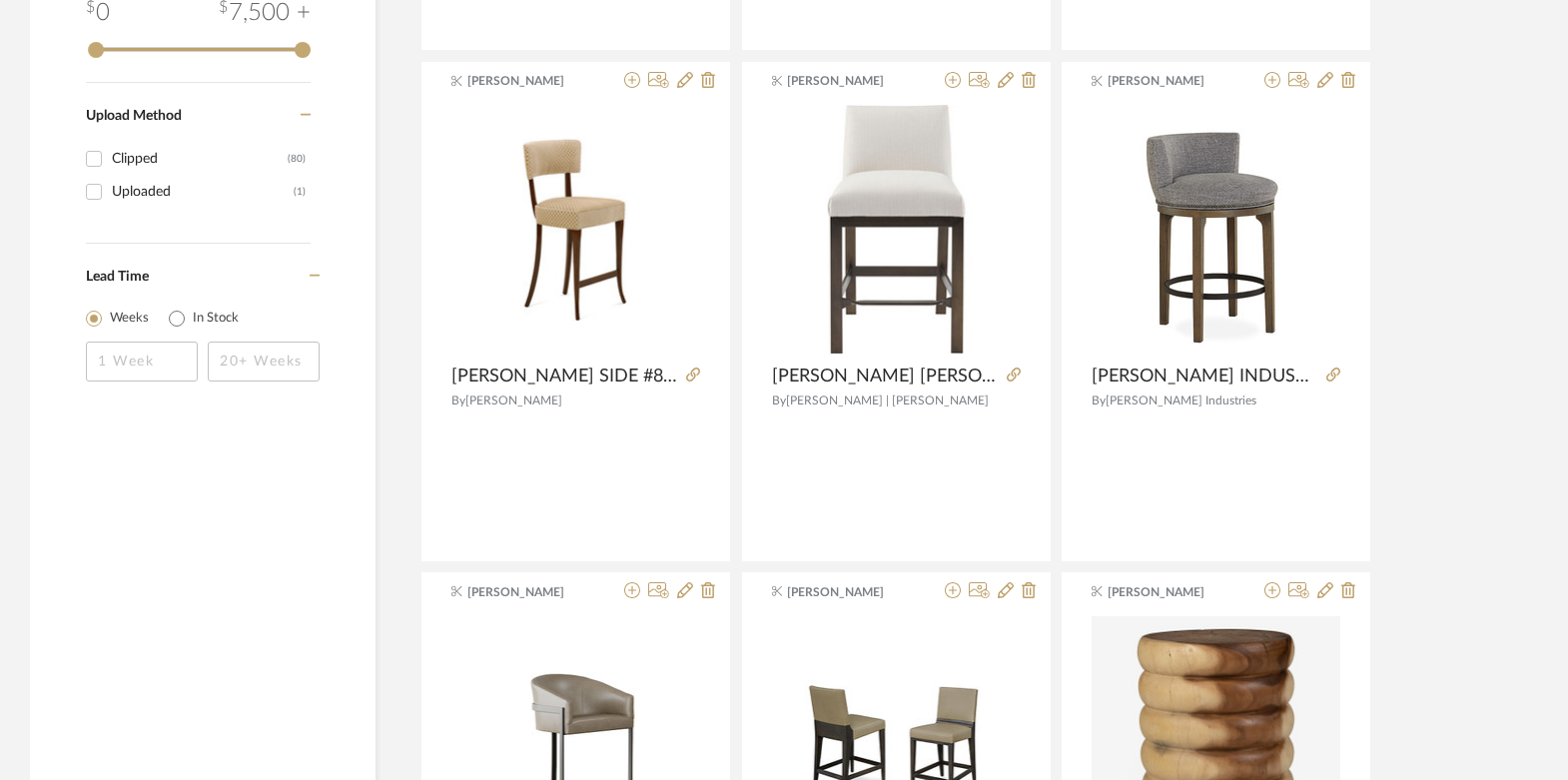 scroll, scrollTop: 2933, scrollLeft: 0, axis: vertical 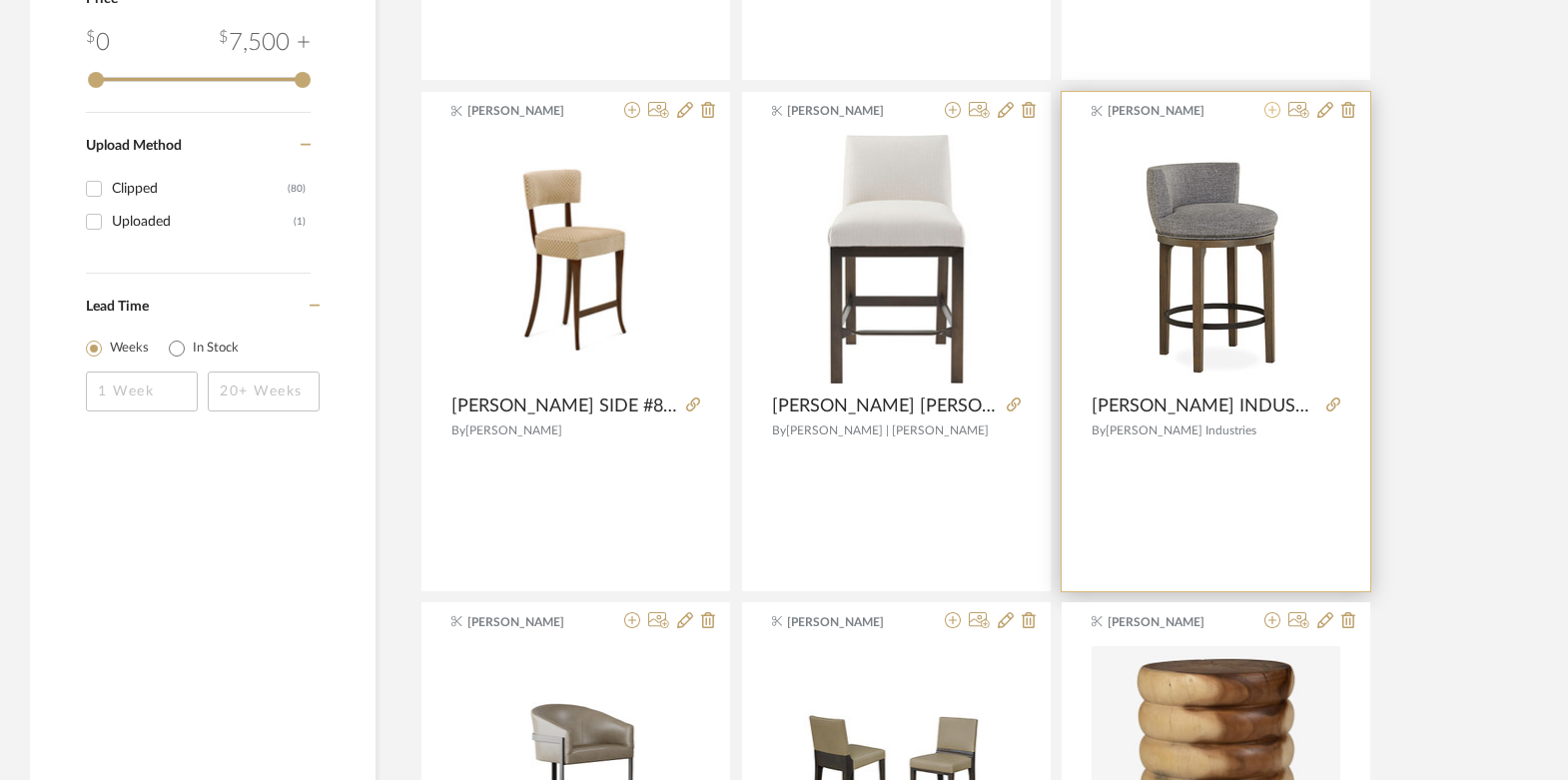 click 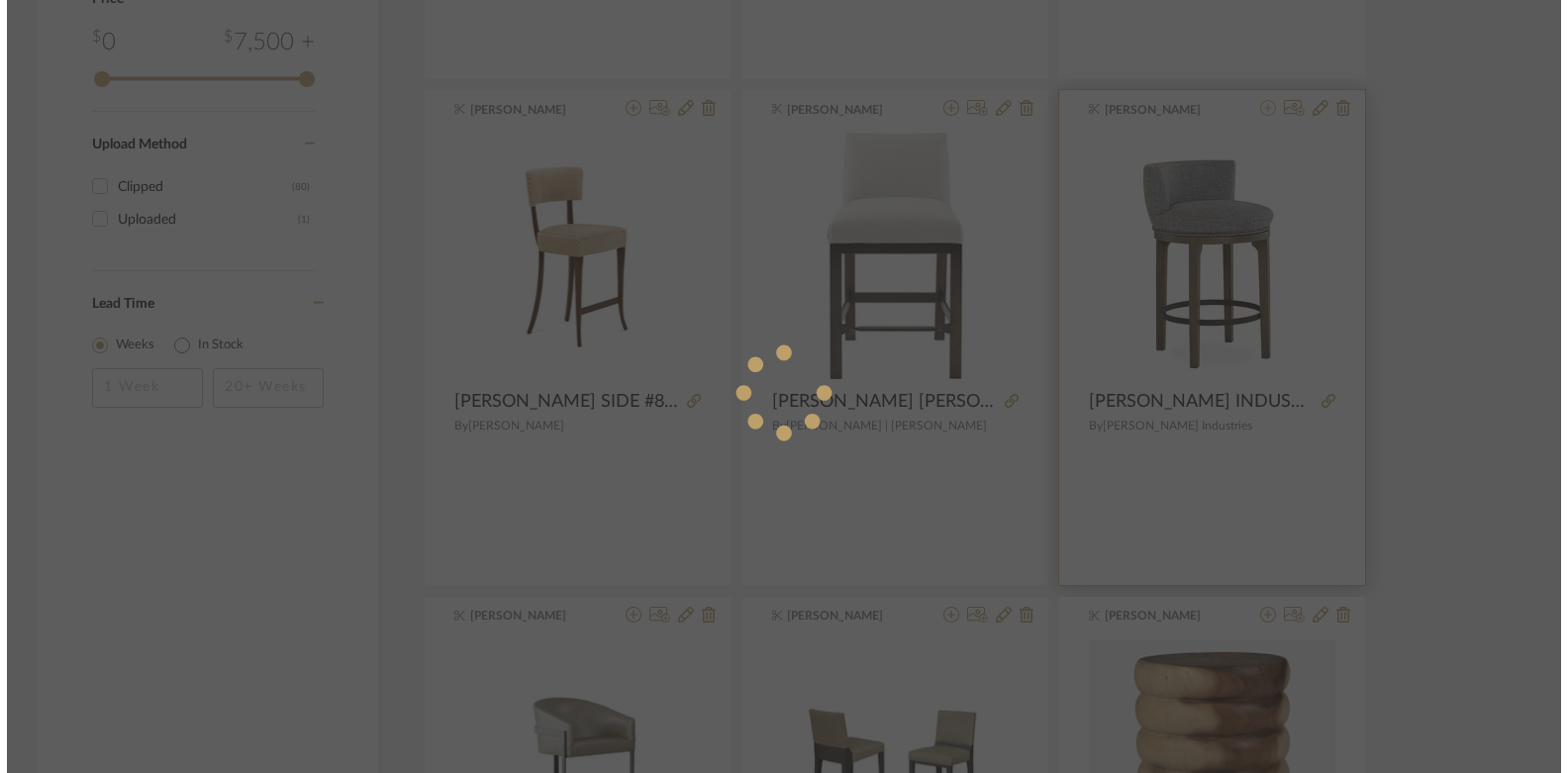 scroll, scrollTop: 0, scrollLeft: 0, axis: both 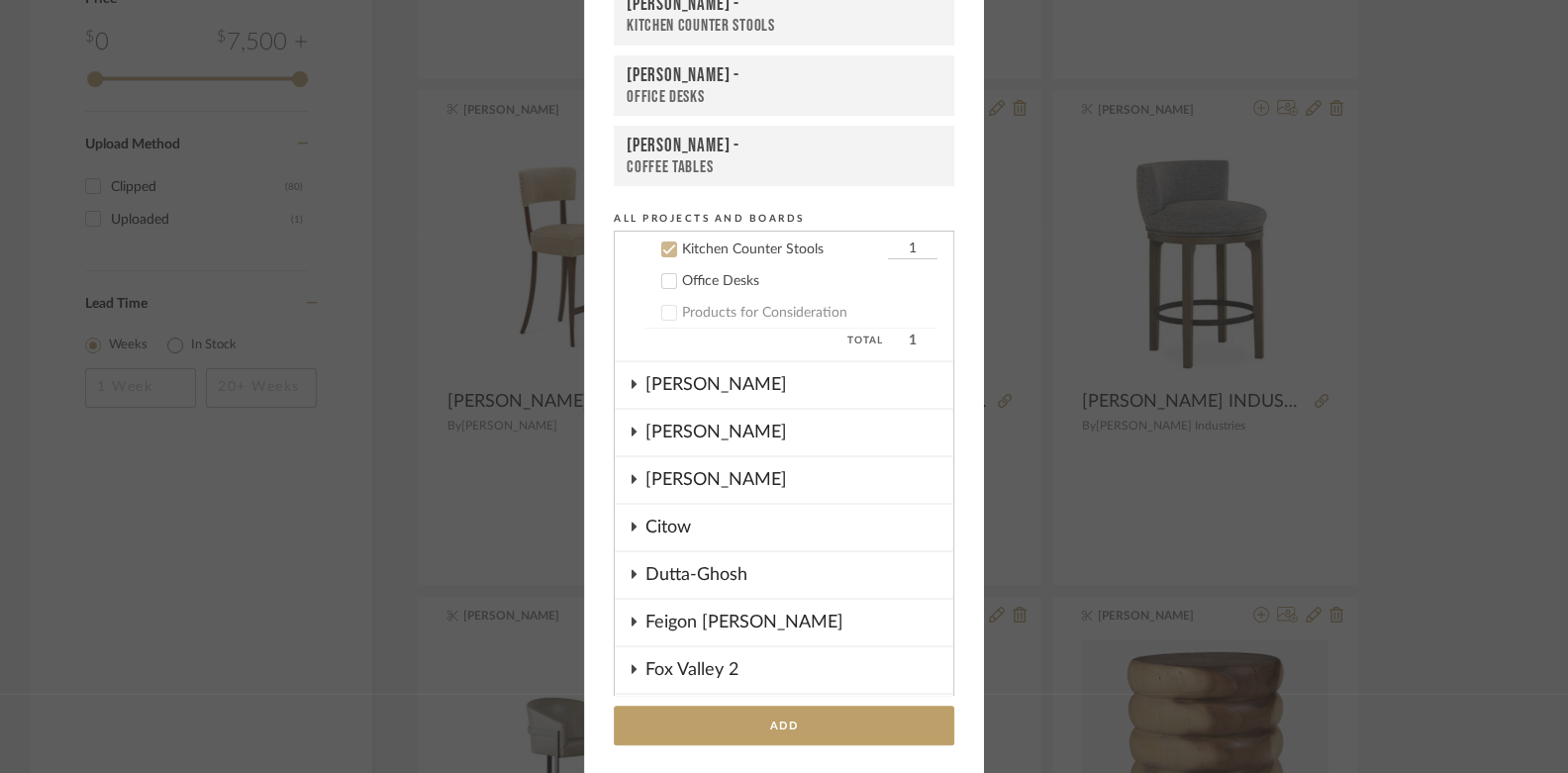 click on "Kitchen Counter Stools" at bounding box center [784, 26] 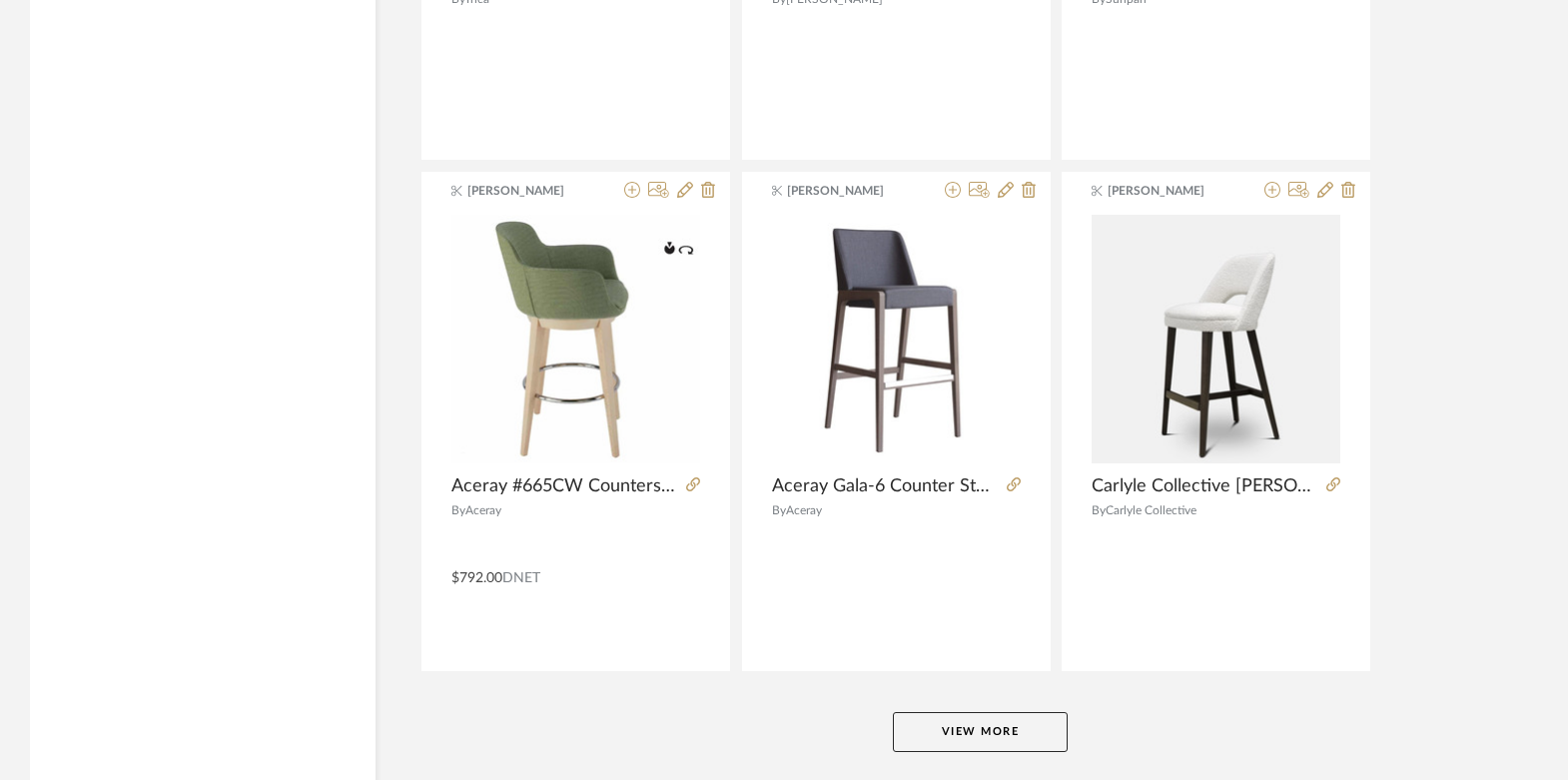 scroll, scrollTop: 6013, scrollLeft: 0, axis: vertical 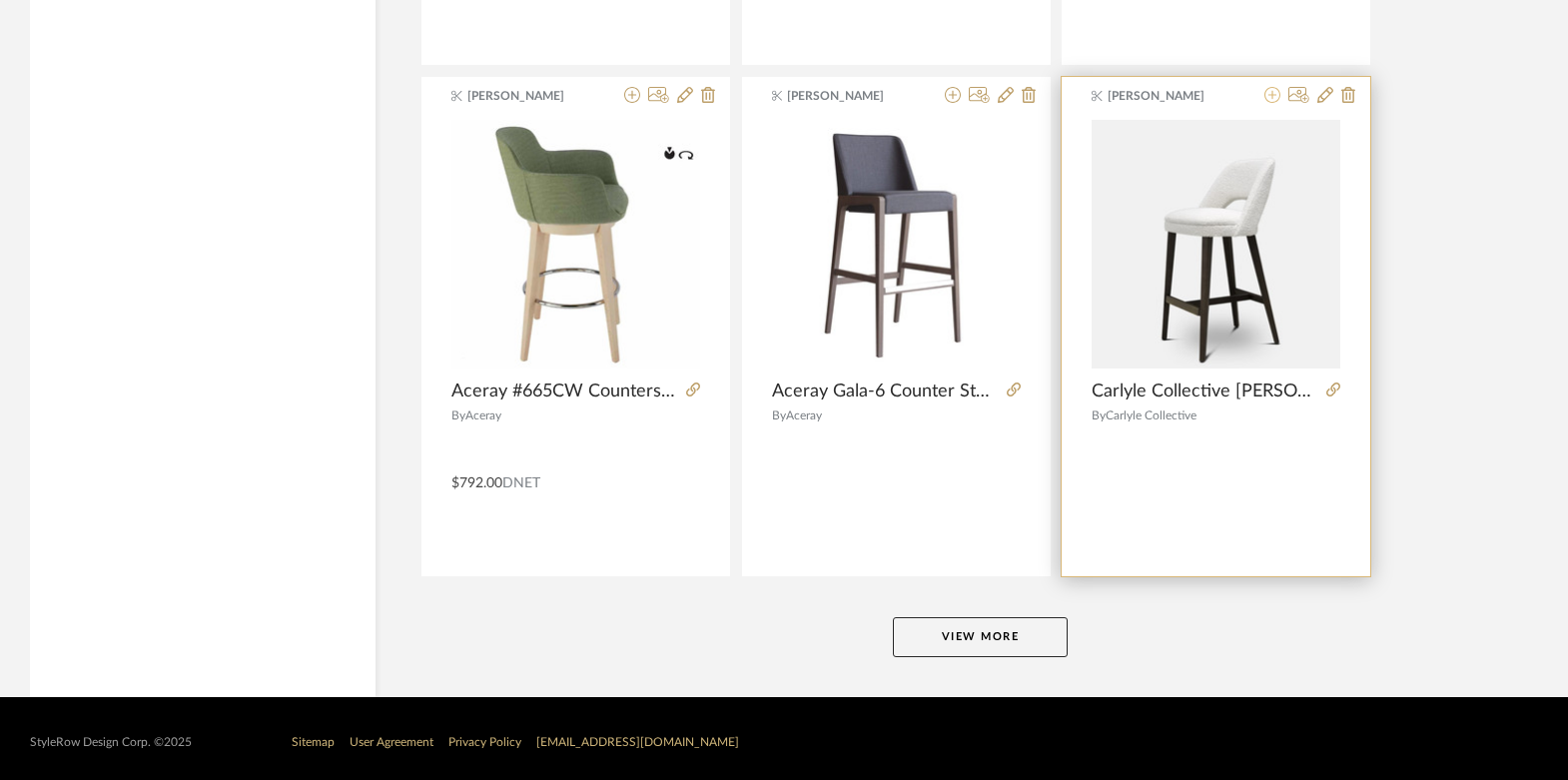 click 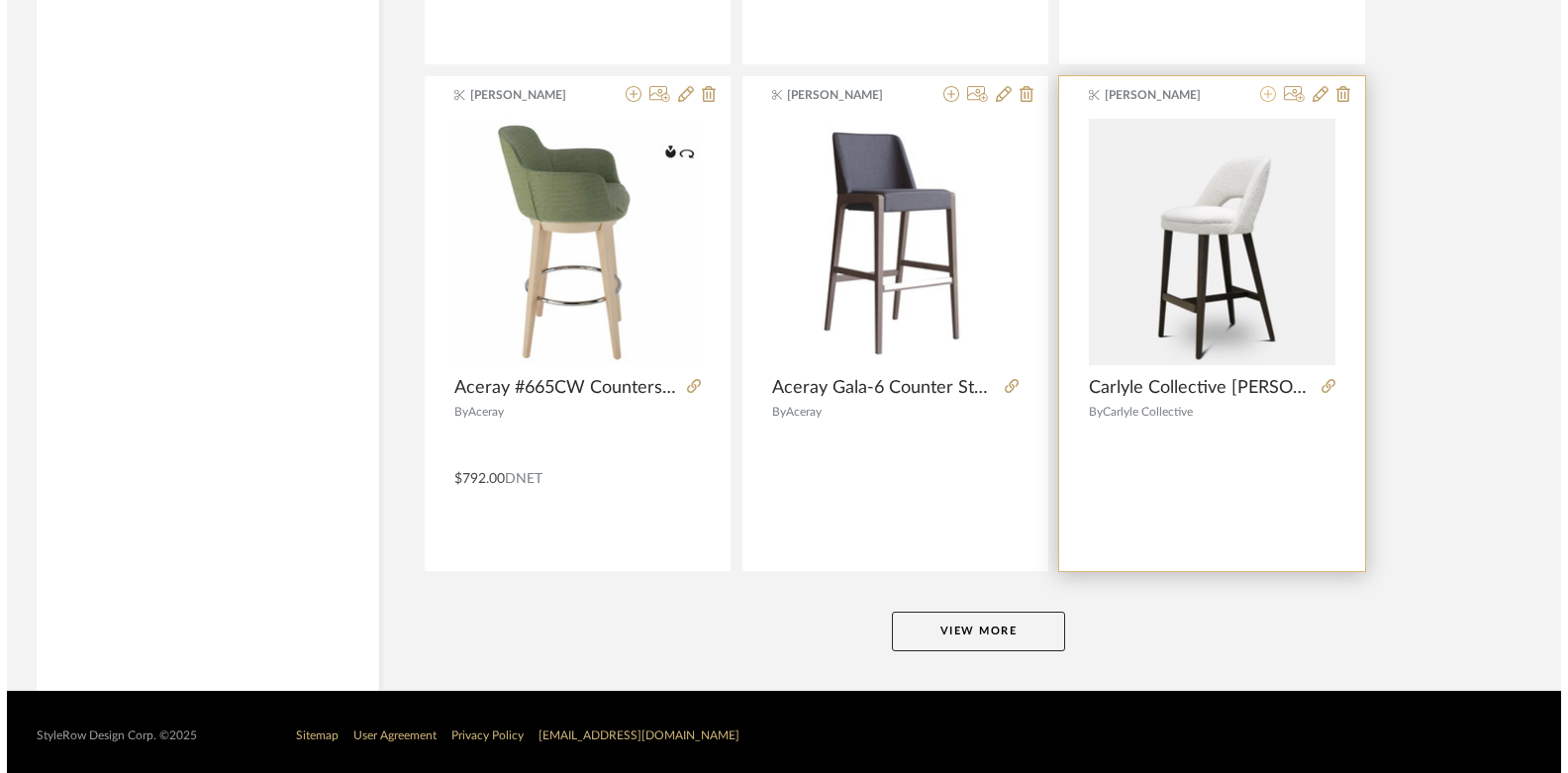 scroll, scrollTop: 0, scrollLeft: 0, axis: both 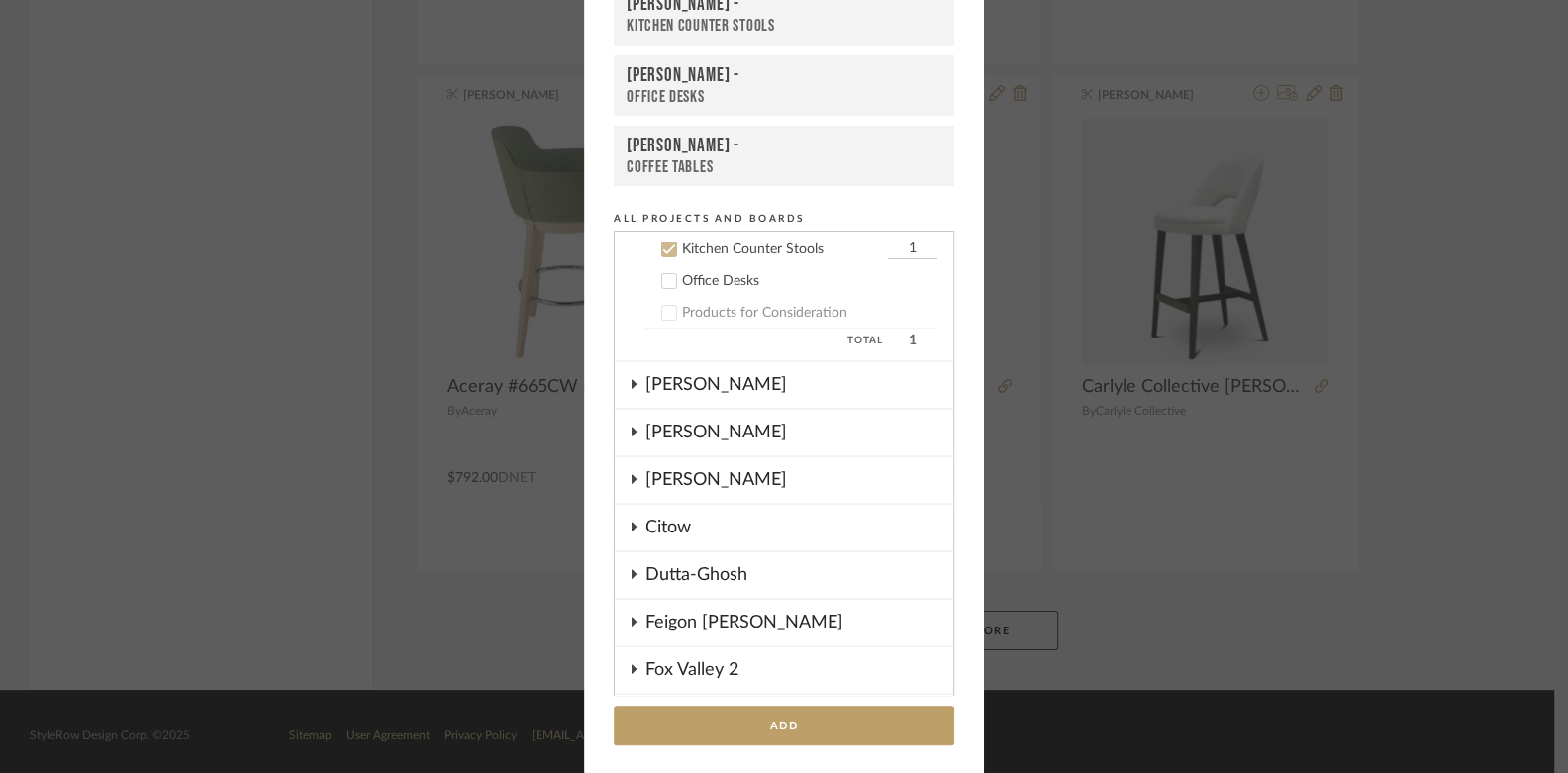 click on "Kitchen Counter Stools" at bounding box center (784, 26) 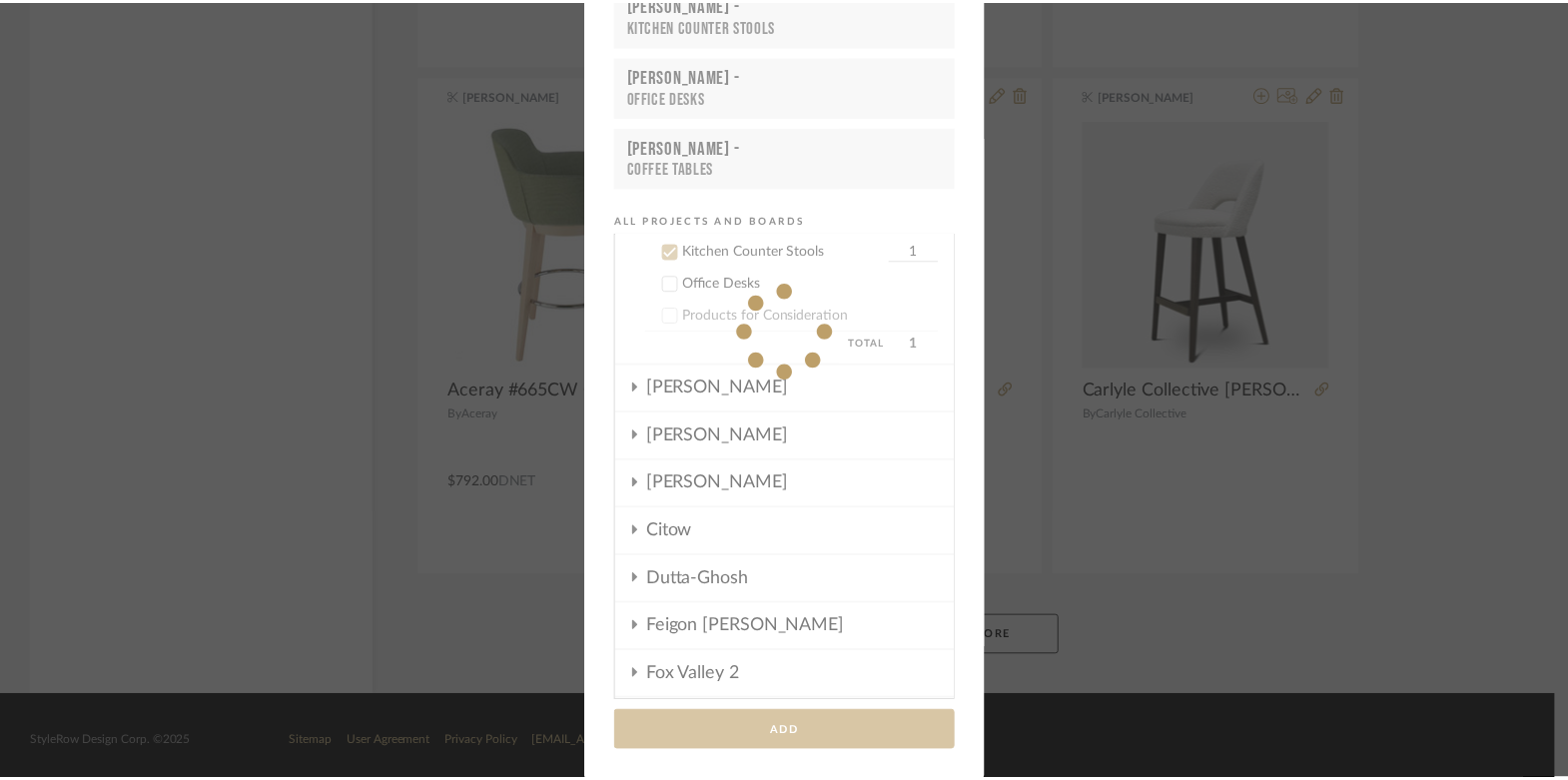 scroll, scrollTop: 6013, scrollLeft: 0, axis: vertical 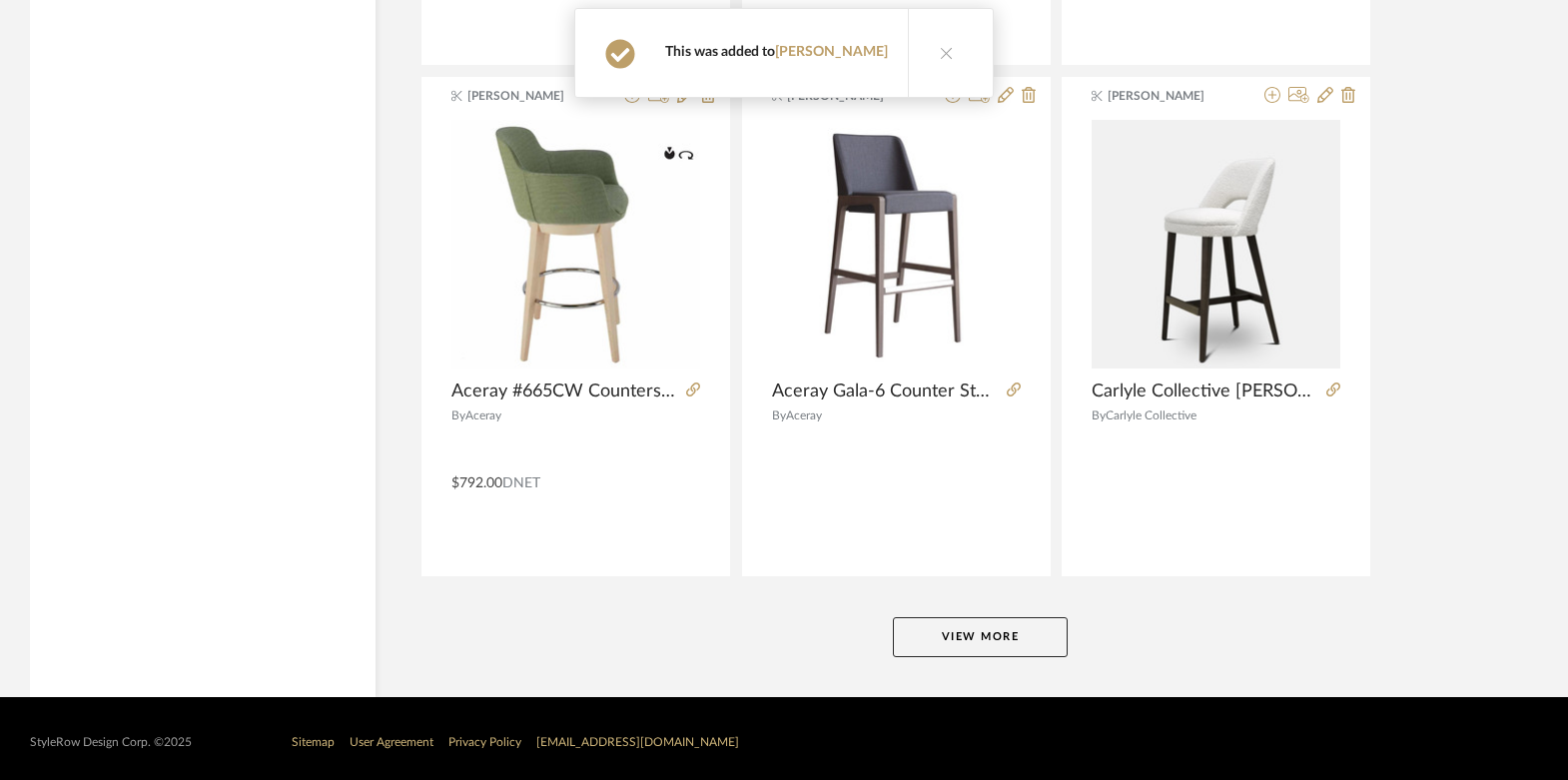 click on "View More" 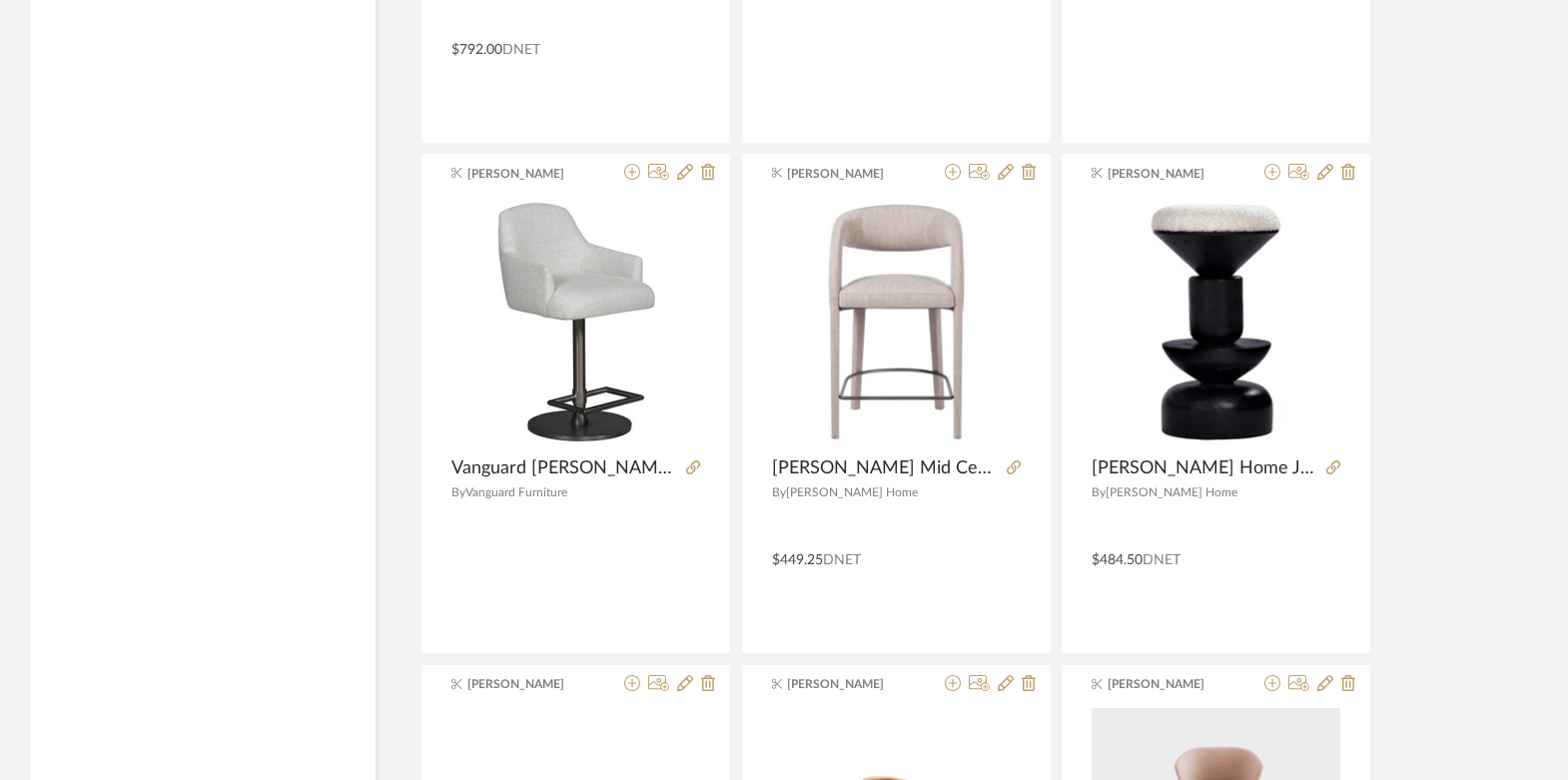 scroll, scrollTop: 6445, scrollLeft: 0, axis: vertical 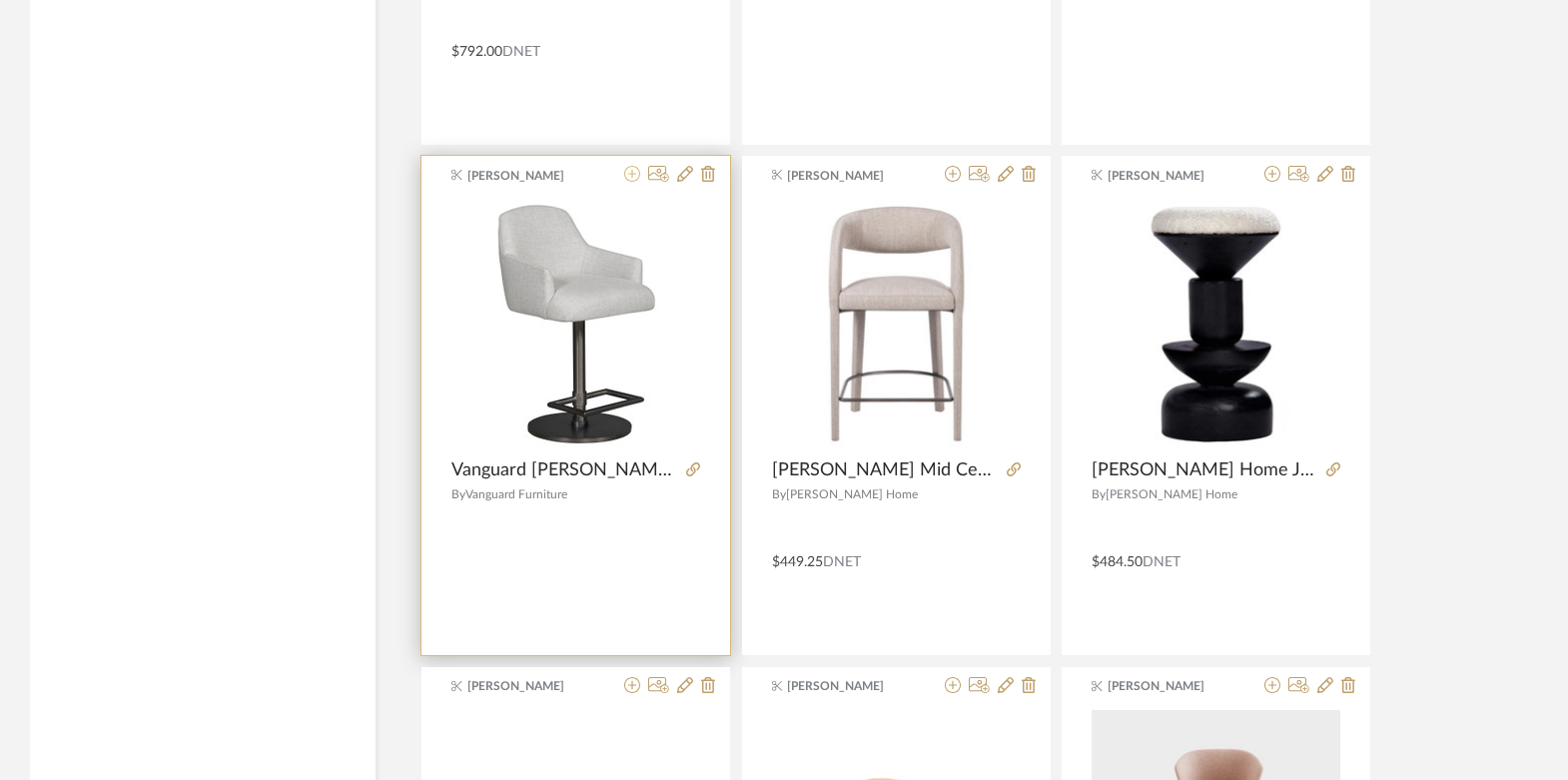 click 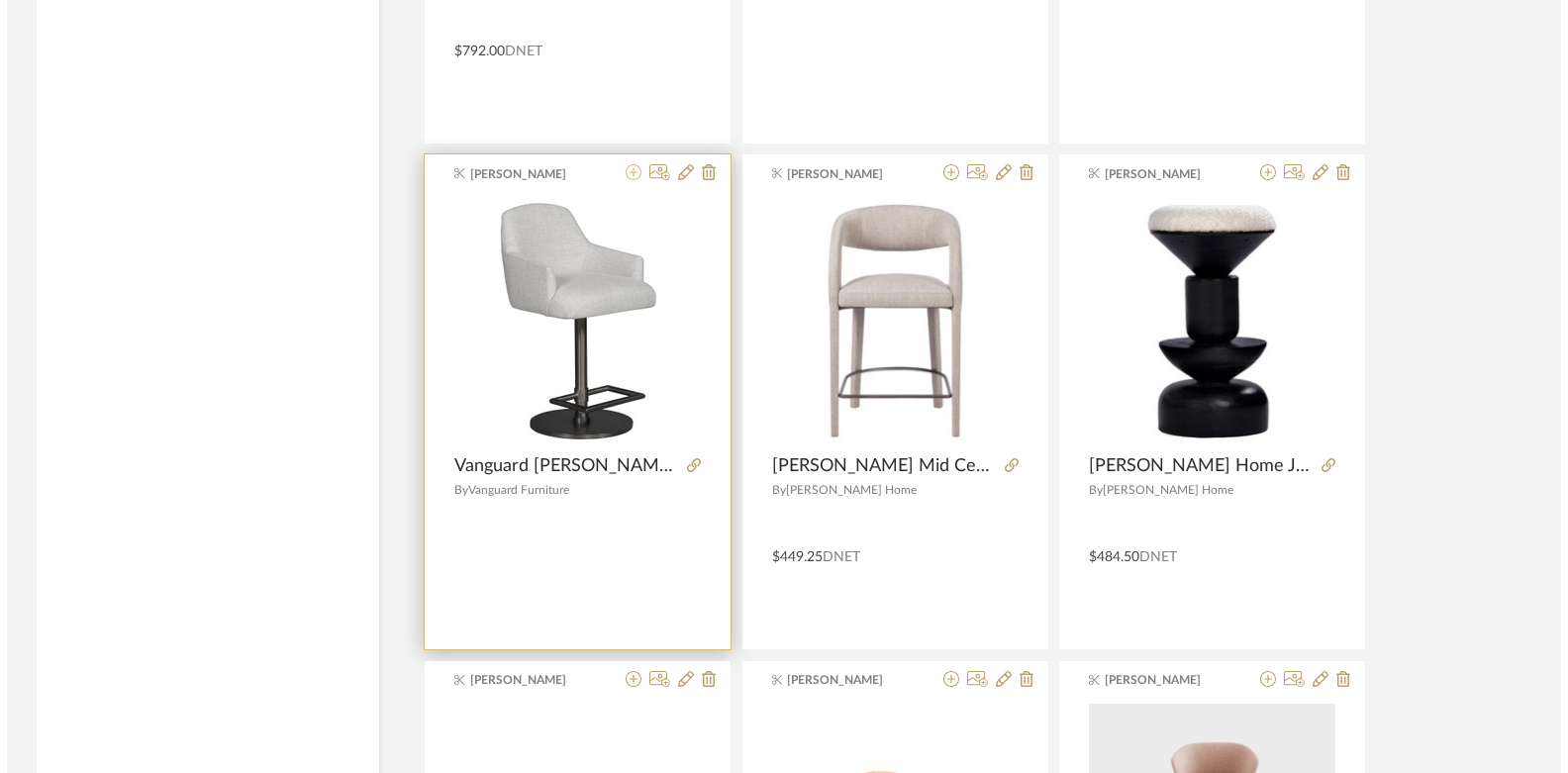 scroll, scrollTop: 0, scrollLeft: 0, axis: both 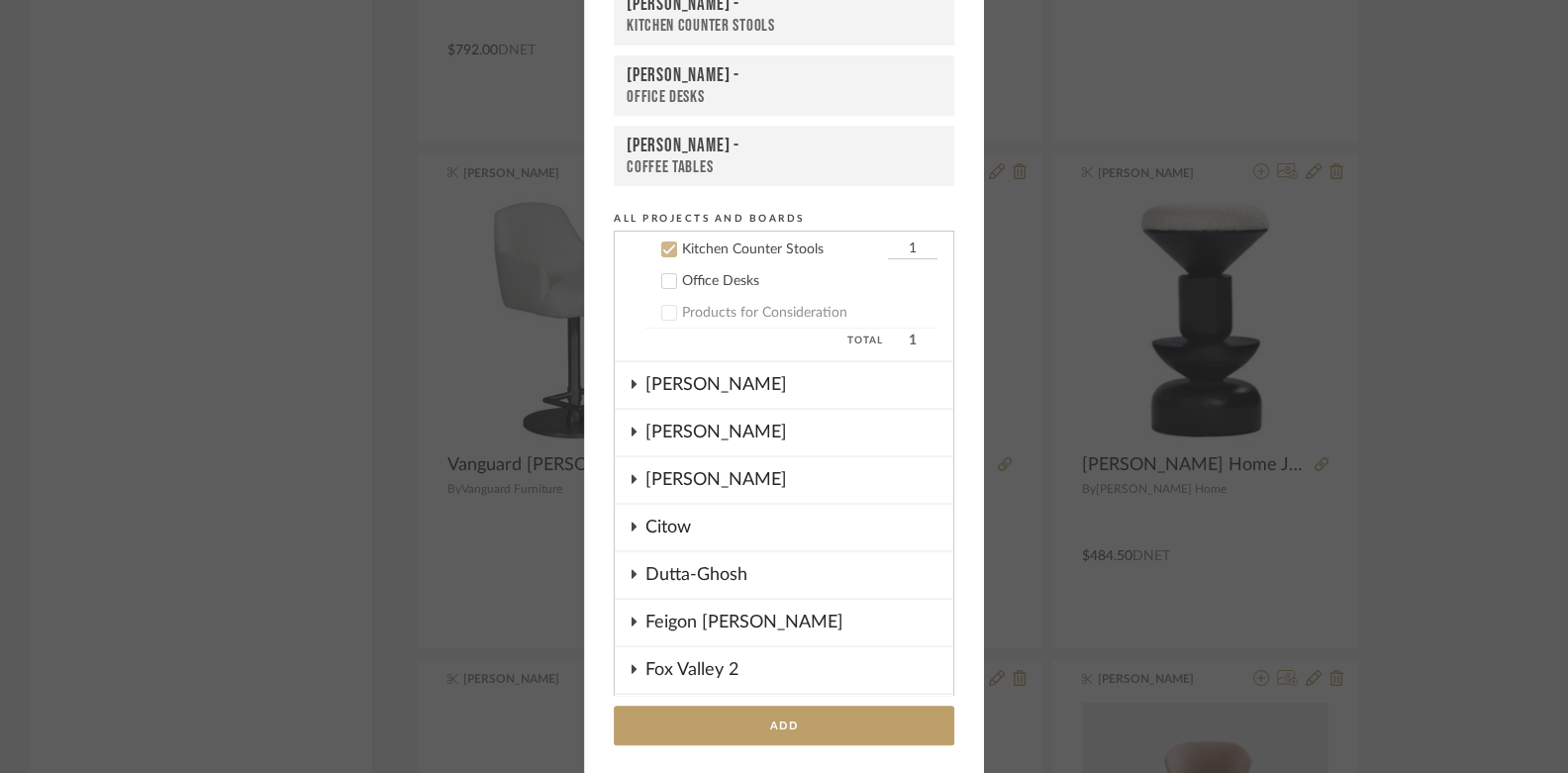 click on "Boutross -" at bounding box center (784, 5) 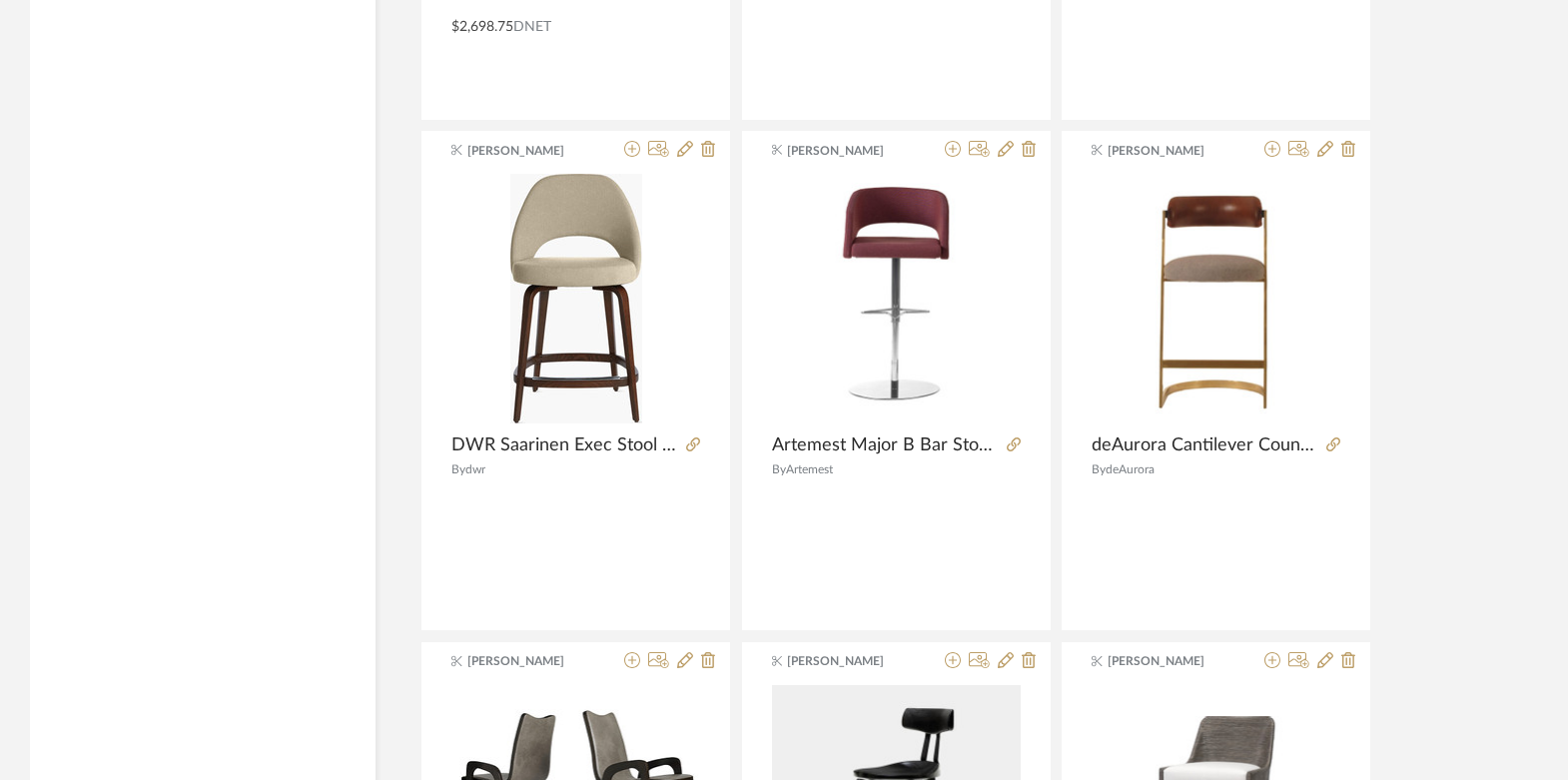 scroll, scrollTop: 7455, scrollLeft: 0, axis: vertical 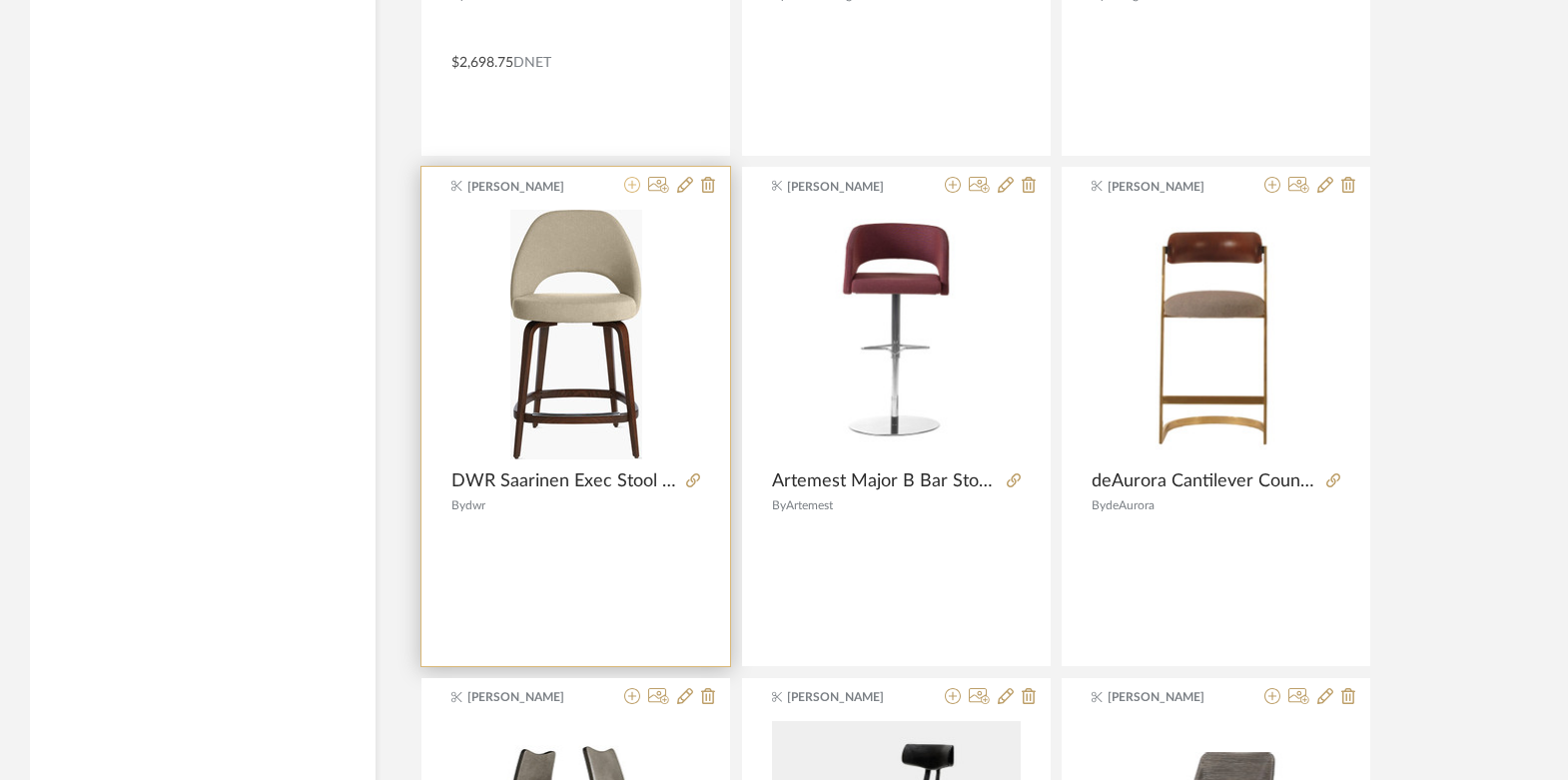 click 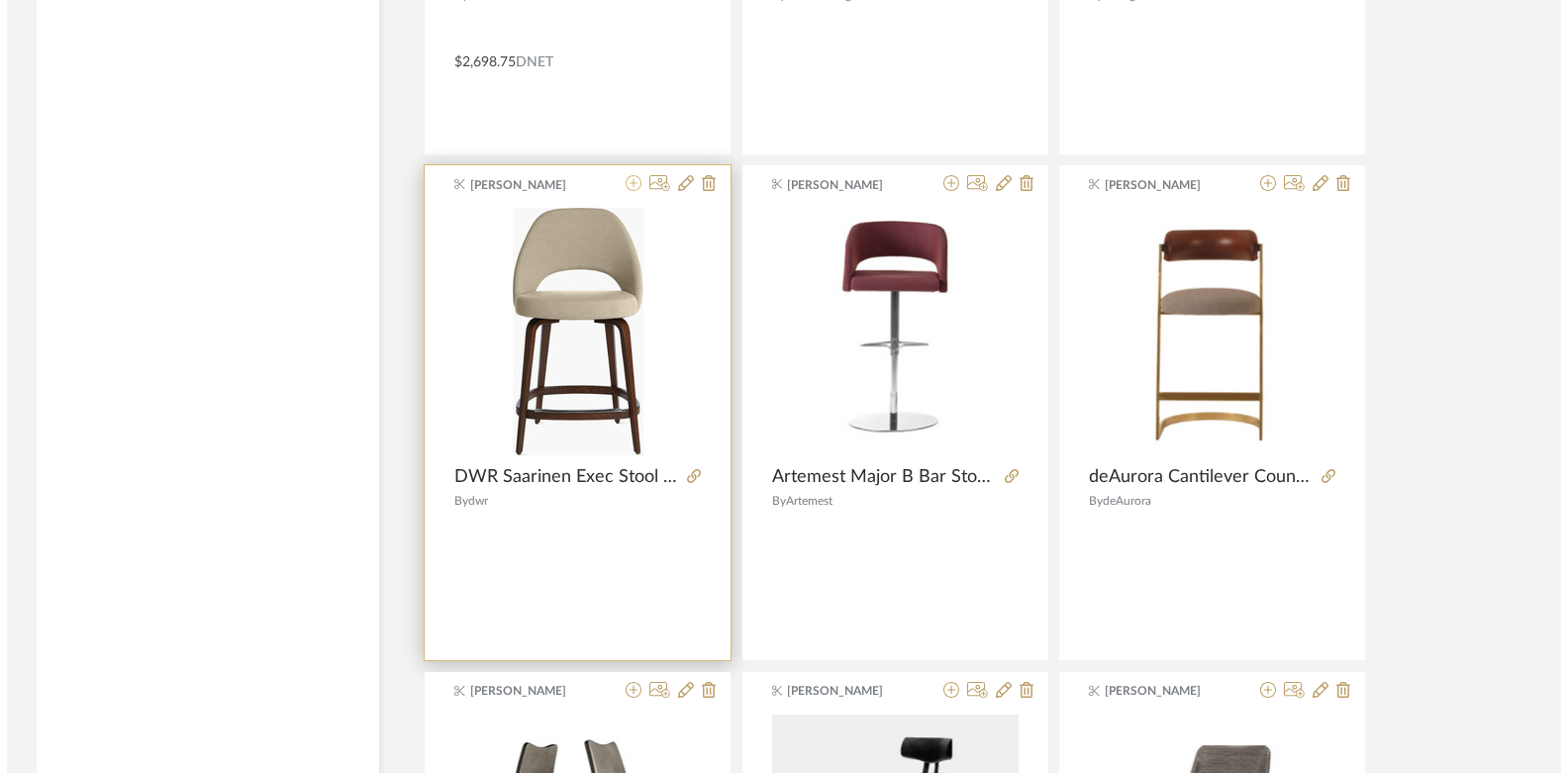 scroll, scrollTop: 0, scrollLeft: 0, axis: both 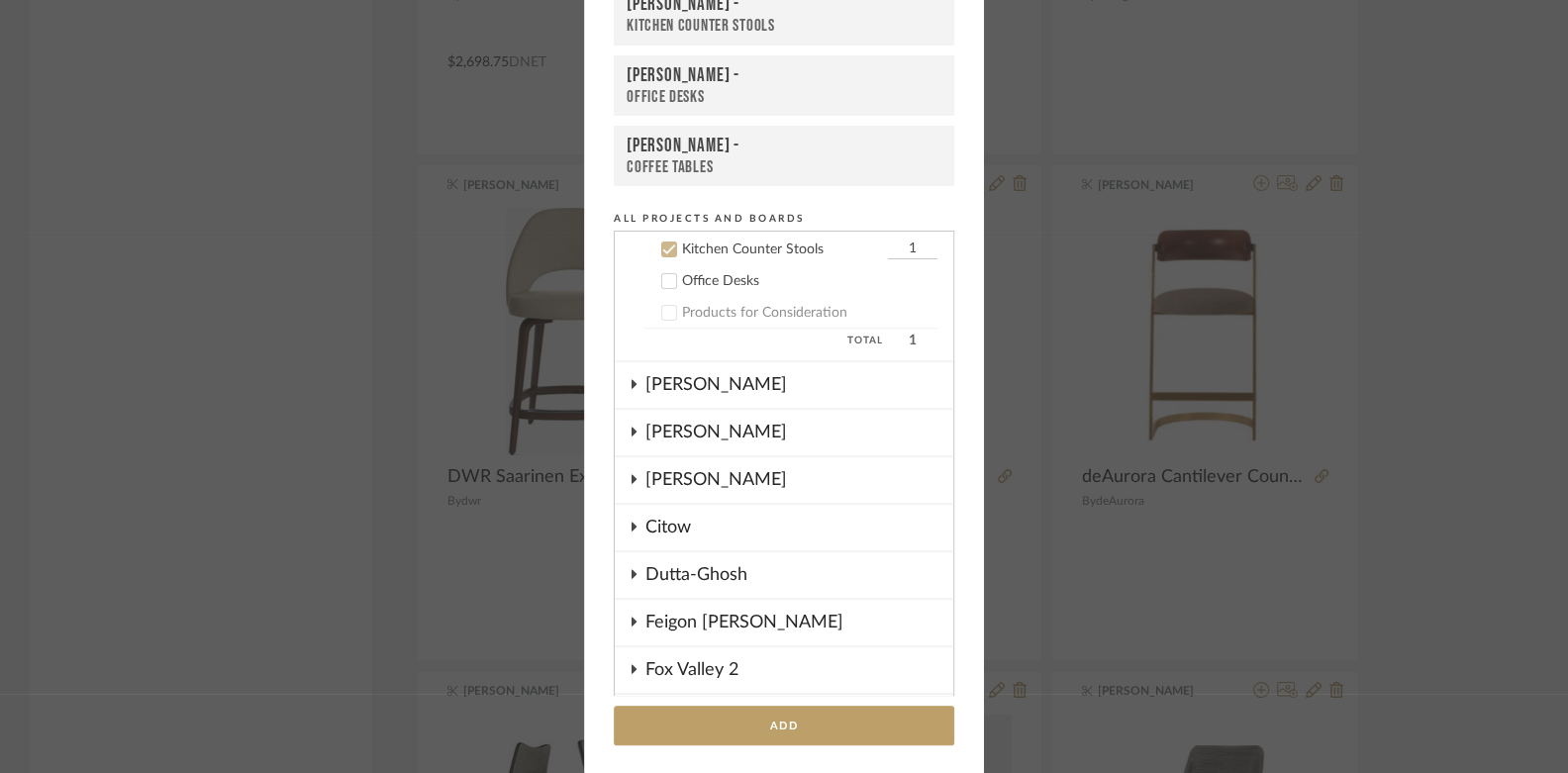 click on "Kitchen Counter Stools" at bounding box center [784, 26] 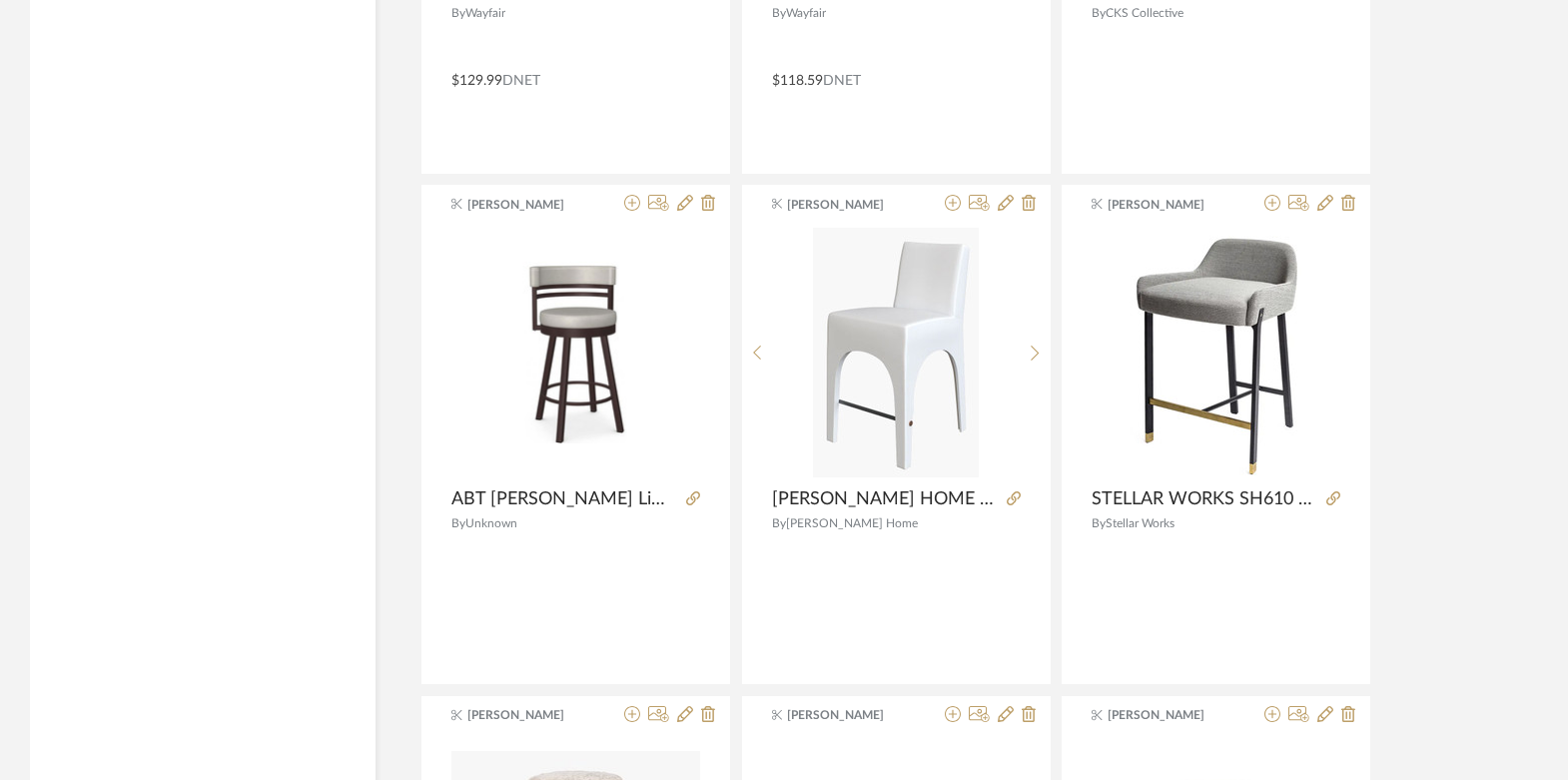 scroll, scrollTop: 9610, scrollLeft: 0, axis: vertical 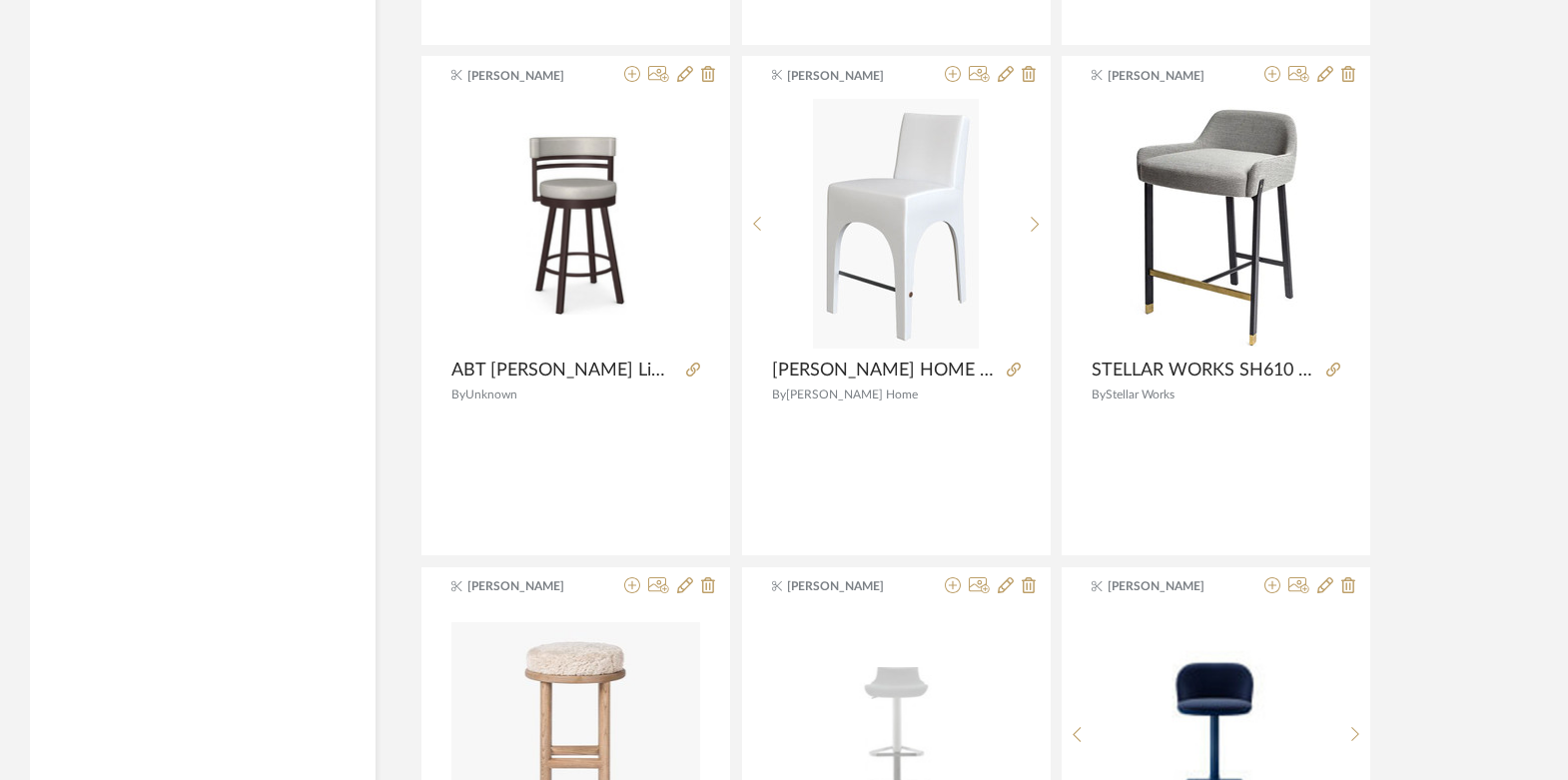 click on "Kathryn Sears 1stDibs White Counter Stool  16.5"W x 15.75"D x 28.75"H By   1stDibs  Kathryn Sears Haute Living Frag Siole Counter Stool 19"W x 21"D x 39"H By   Haute Living  Kathryn Sears Haute Living Piet Boon Saar Stool 17"W x 21"D x 32"H By   Haute Living  Kathryn Sears Haute Living Proada Sveva Counter Stool 17.5"W x 18.5"D x 34.6"H By   Haute Living  Kathryn Sears Haute Living Stellar Works William Gray Hugo Bar Stool 17.91"W x 21.06"D x 37.60"H By   Haute Living  Kathryn Sears Haute Living Phase Design Trolley Stool 20.5"W x 21.2"D x 35"H By   Haute Living  Kathryn Sears Haute Living De La Espada Capo Counter Stool 19.3"W x 19.1"D x 35.8"H By   Haute Living  Kathryn Sears DeAurora Powell & Bonnell Gramercy Bar Stool #9967 18"W x 19"D x 39.5"H By   deAurora  Kathryn Sears DeAurora Contralto Bar Stool #9984 20"W x 19.5"D x 39"H By   deAurora  Kathryn Sears DeAurora Powell & Bonnell Alto Counter Stool #9983 18"W x 18"D x 34.5"H By   deAurora  Kathryn Sears By   STUDIO PIETBOON  K Tyler By  K Tyler By  By" 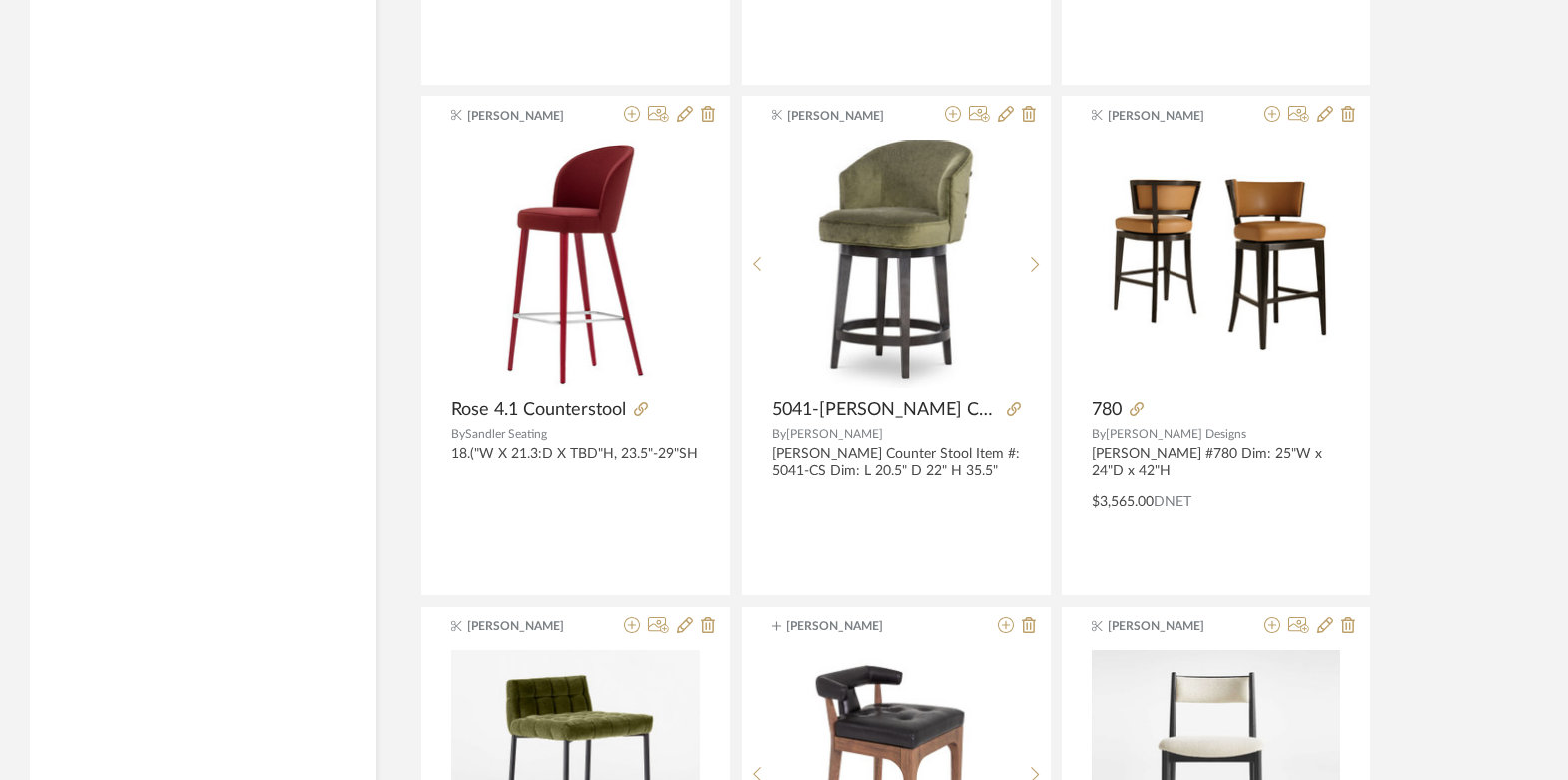 scroll, scrollTop: 10589, scrollLeft: 0, axis: vertical 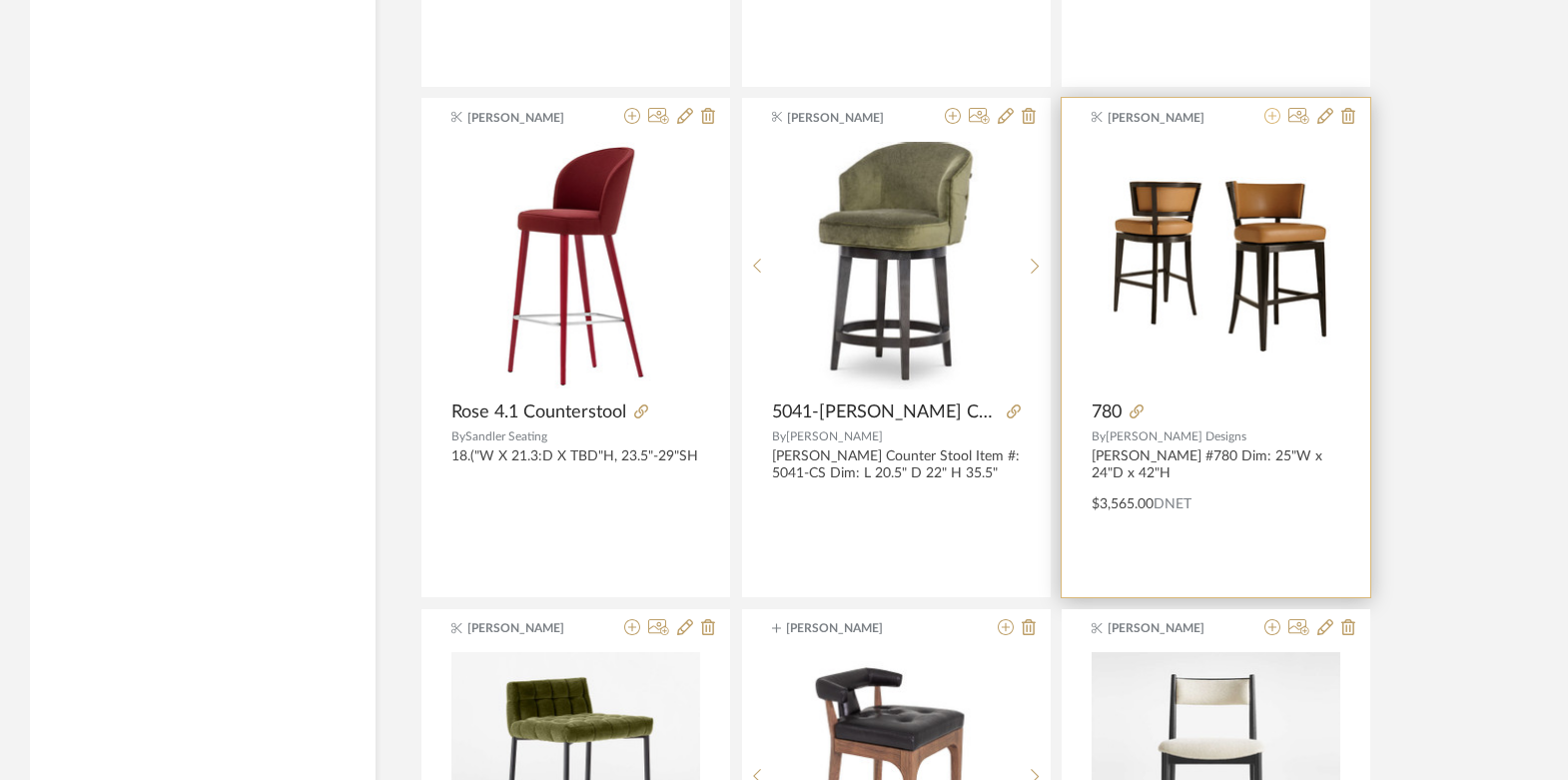 click 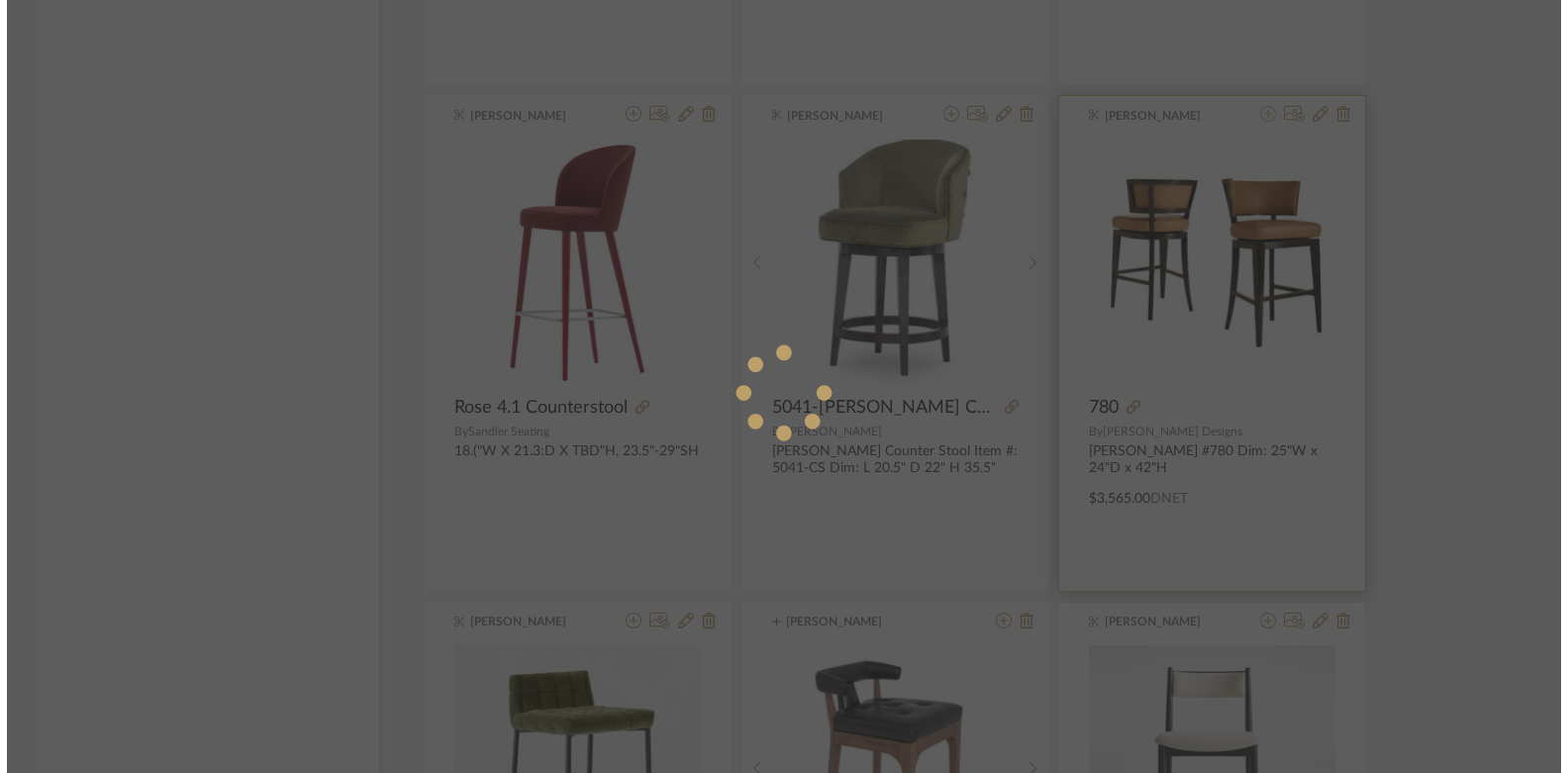scroll, scrollTop: 0, scrollLeft: 0, axis: both 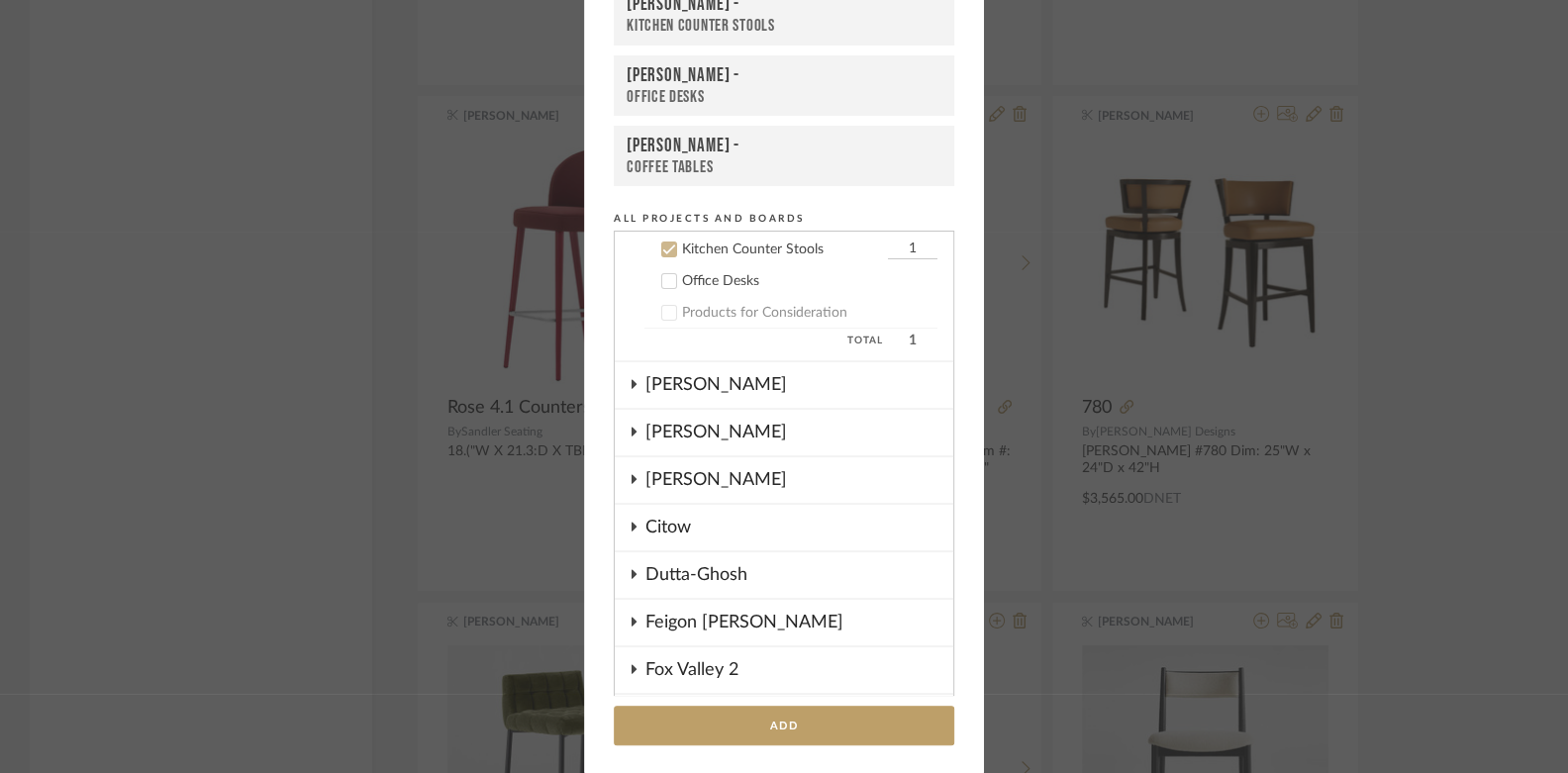 click on "Kitchen Counter Stools" at bounding box center [784, 26] 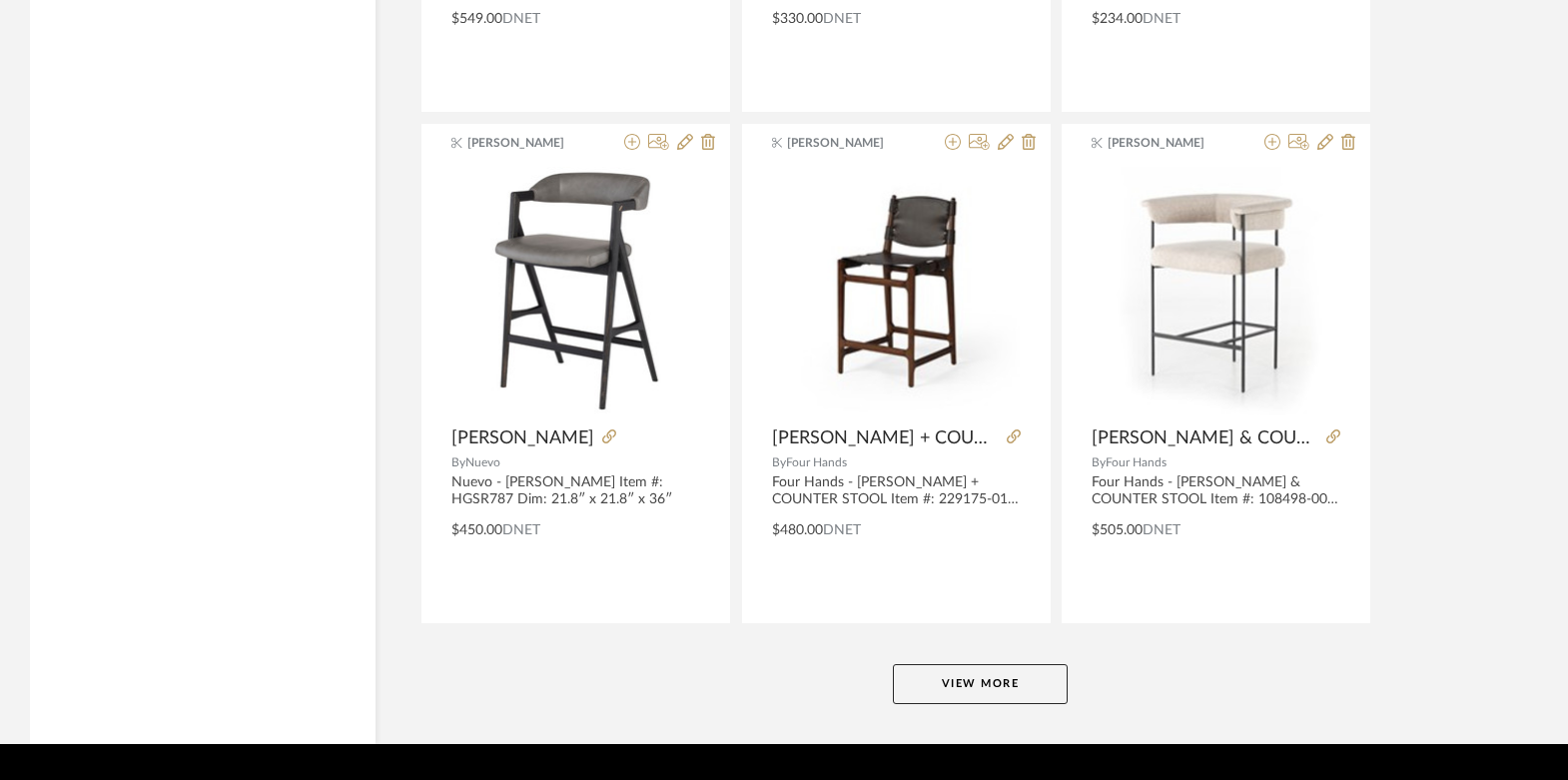 scroll, scrollTop: 12134, scrollLeft: 0, axis: vertical 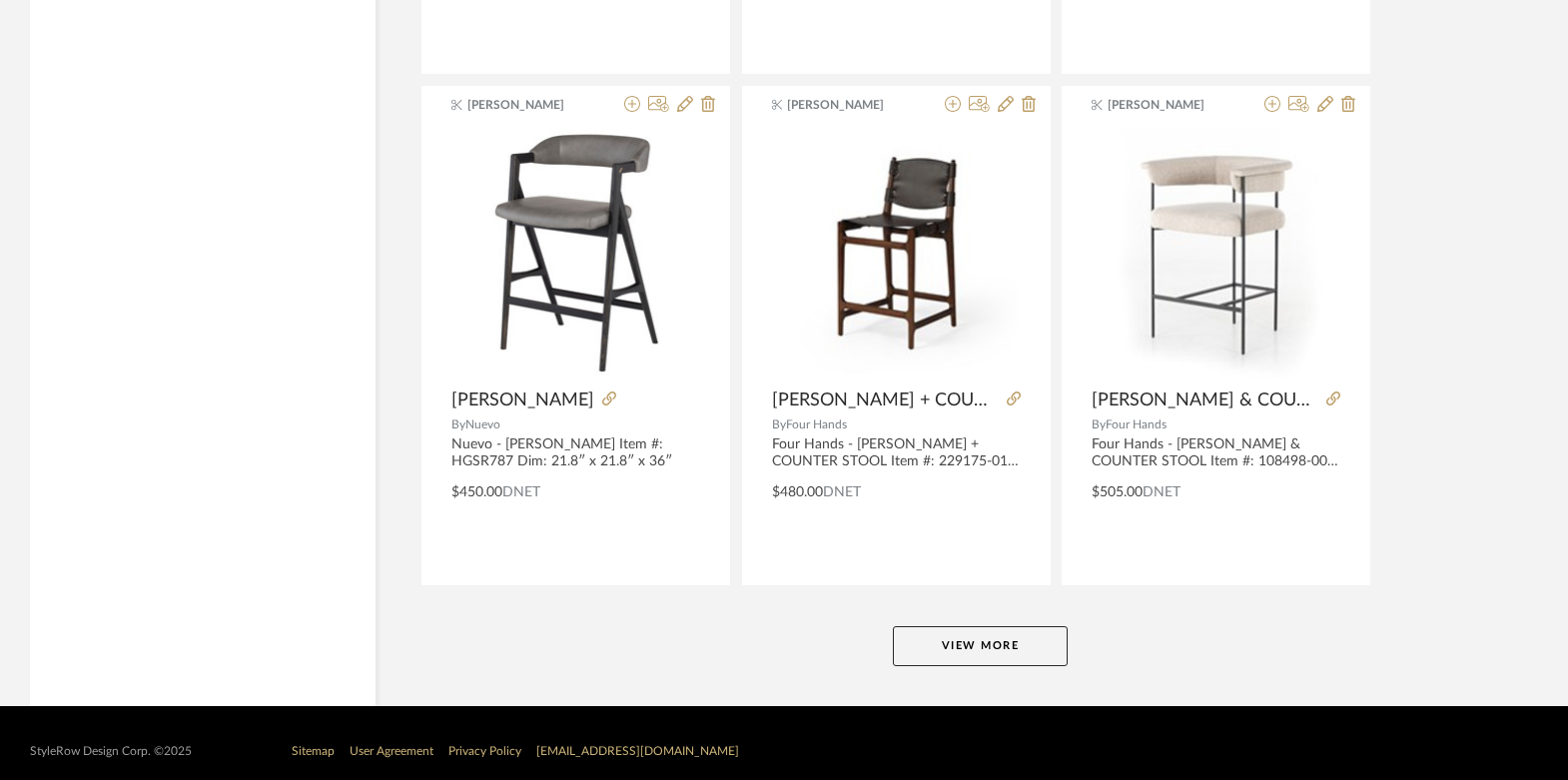click on "View More" 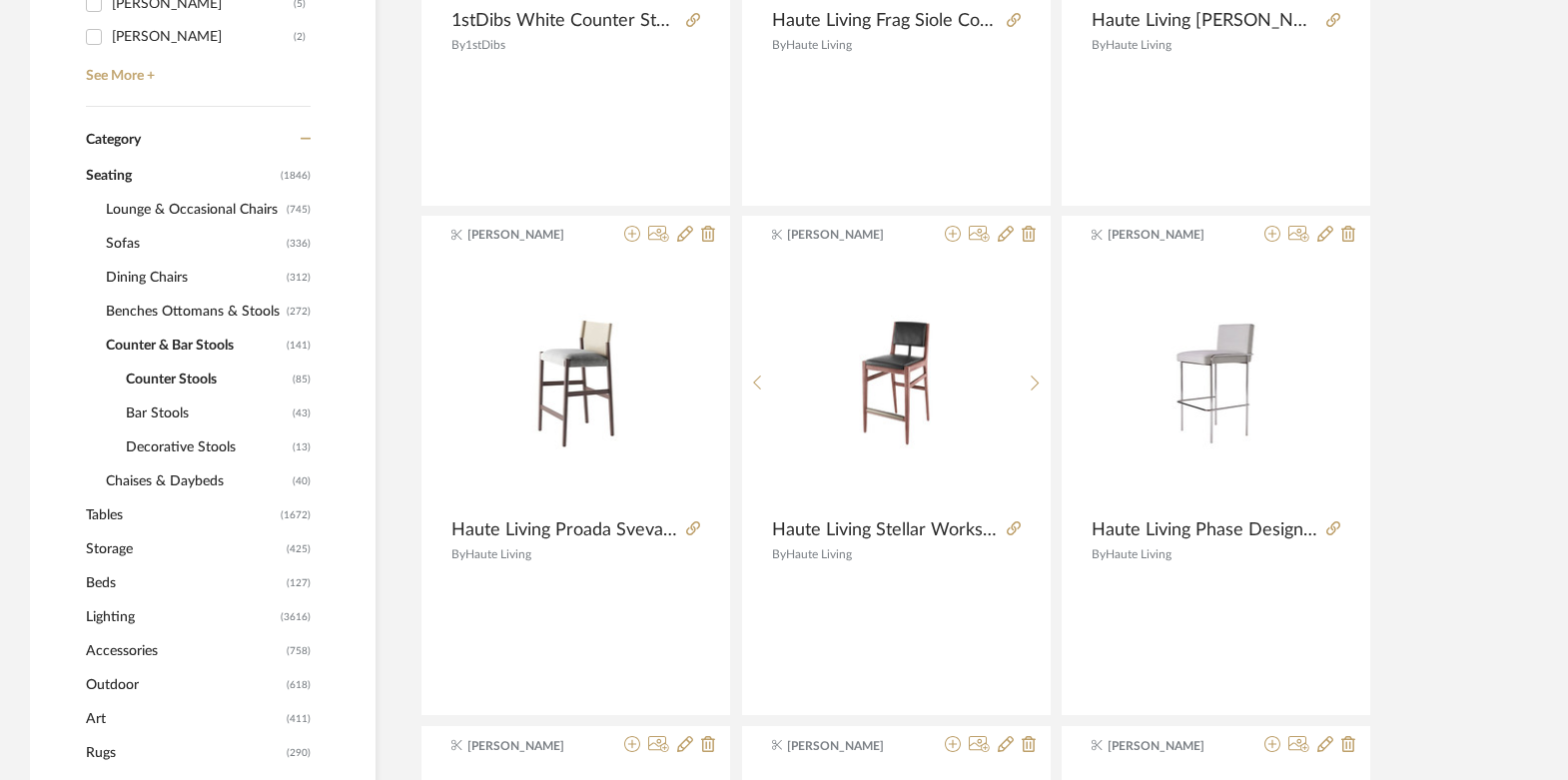 scroll, scrollTop: 767, scrollLeft: 0, axis: vertical 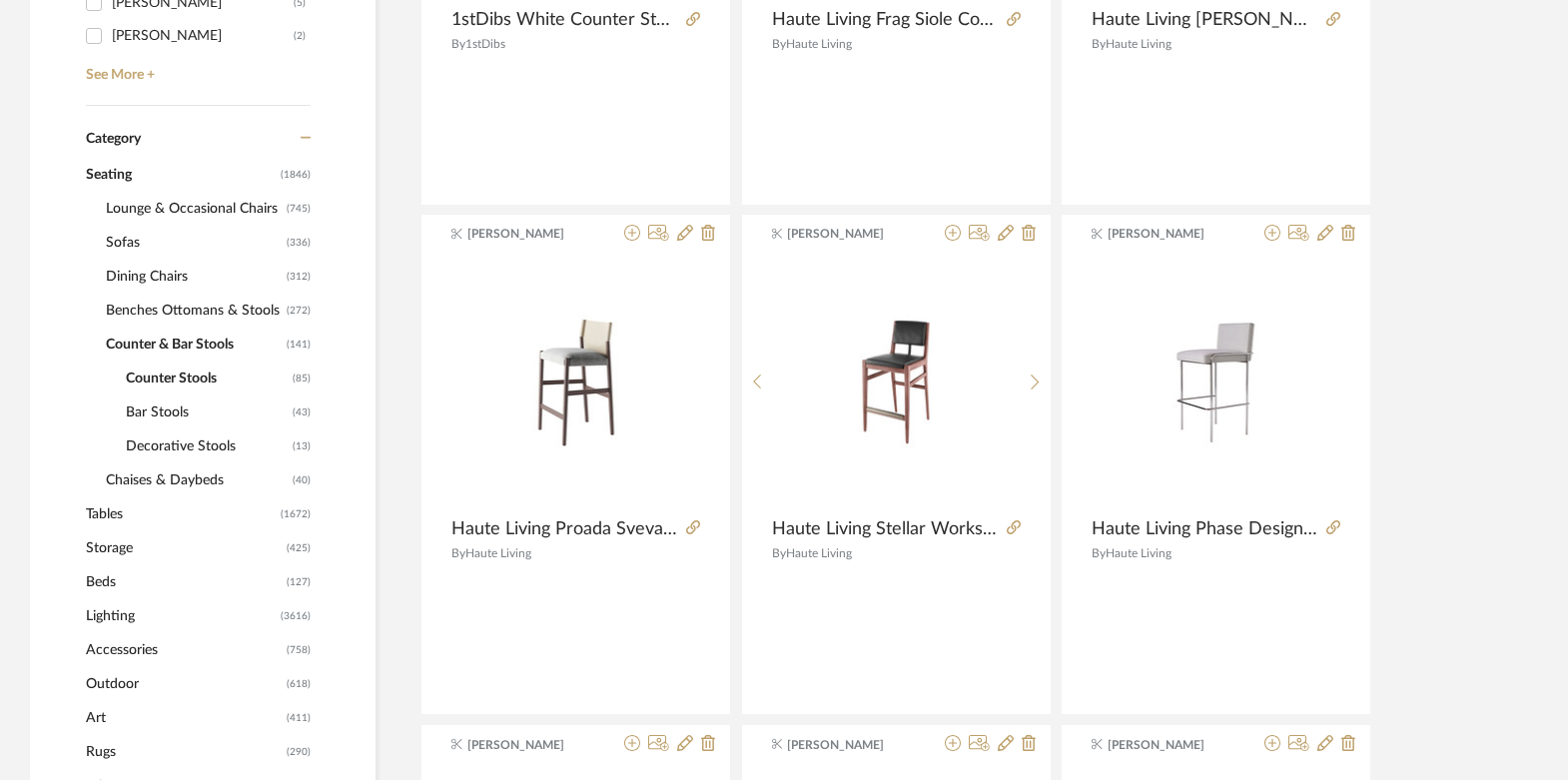 click on "Bar Stools" 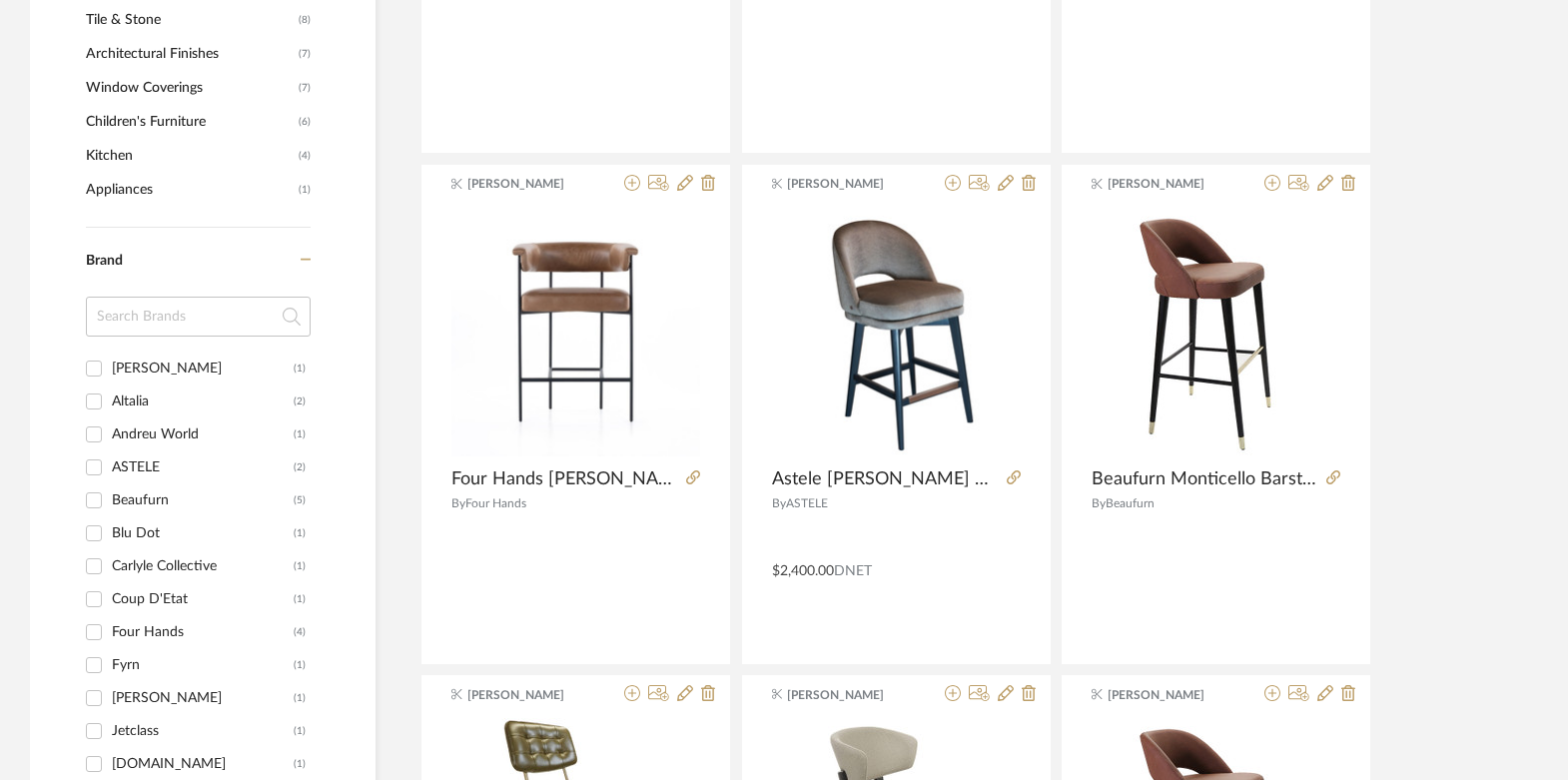 scroll, scrollTop: 1838, scrollLeft: 0, axis: vertical 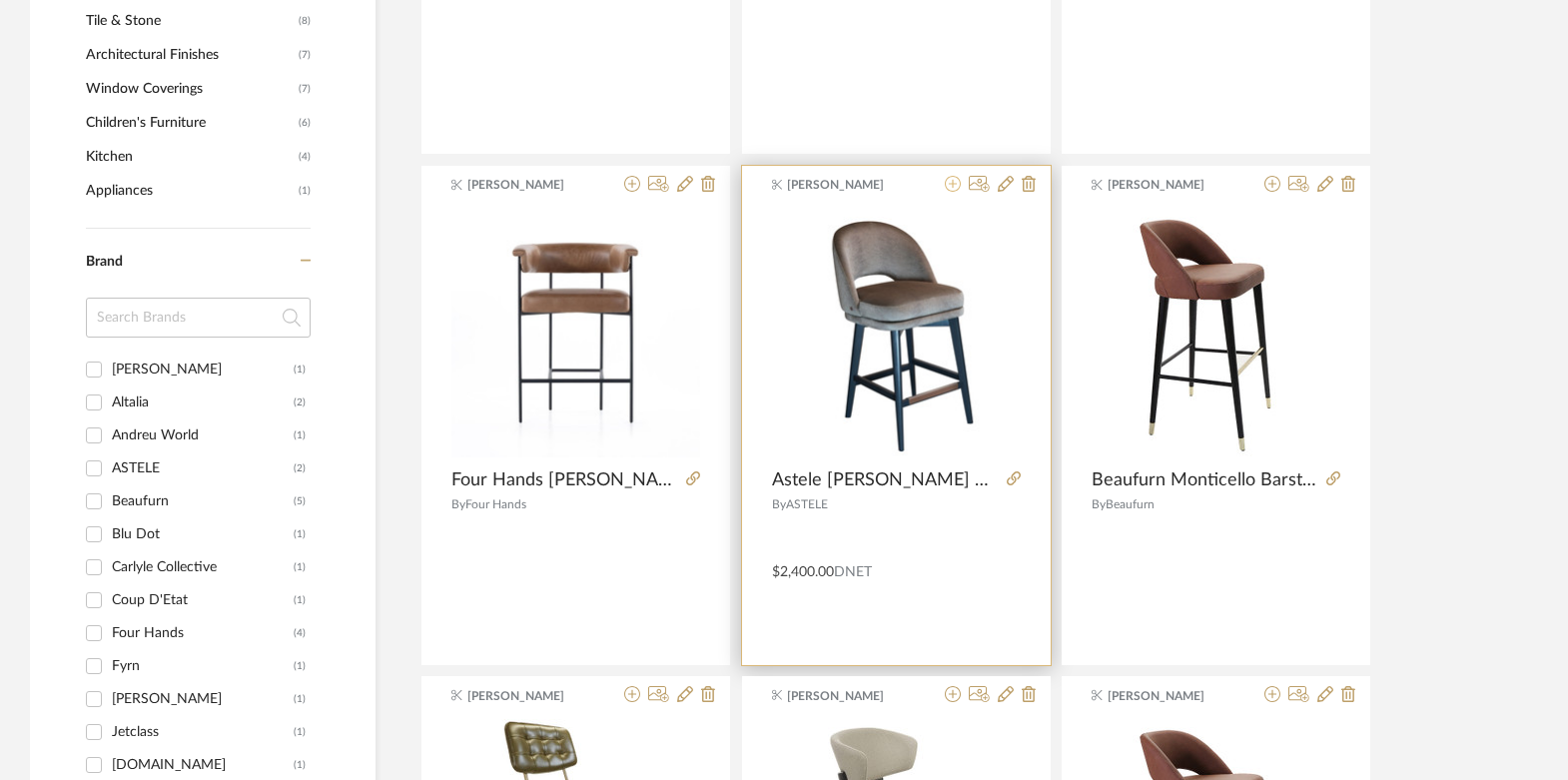 click 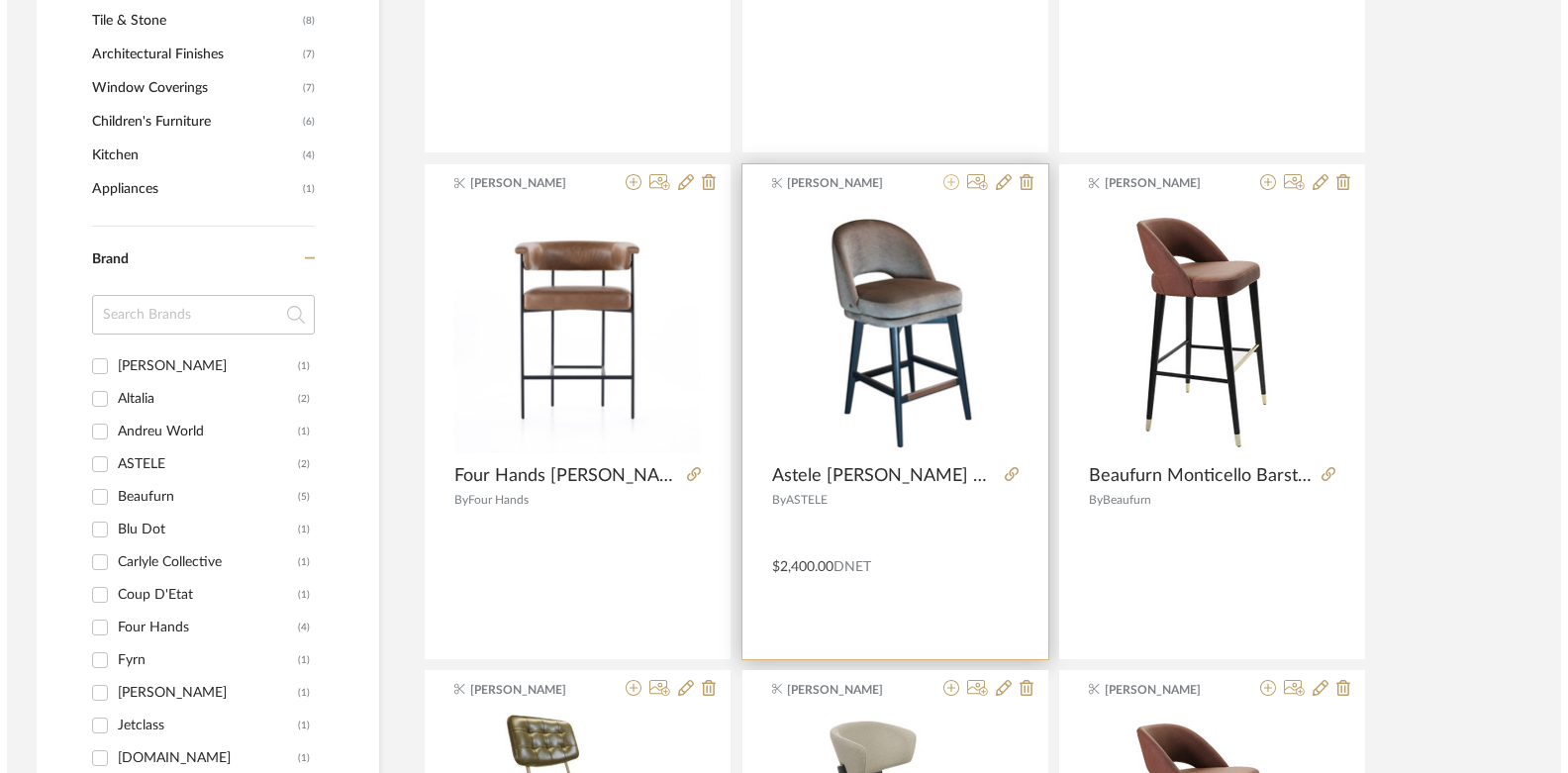 scroll, scrollTop: 0, scrollLeft: 0, axis: both 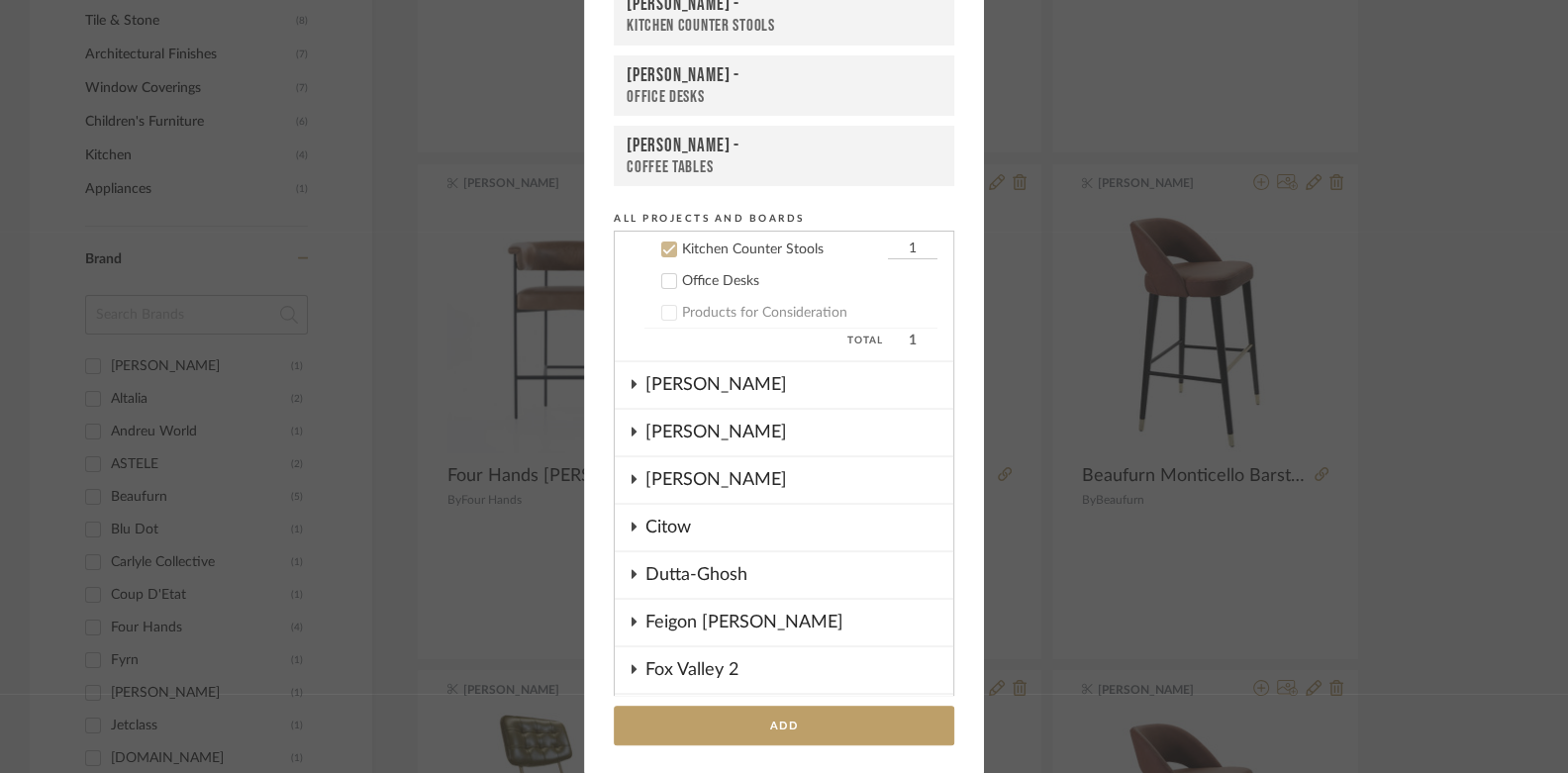 click on "Kitchen Counter Stools" at bounding box center (784, 26) 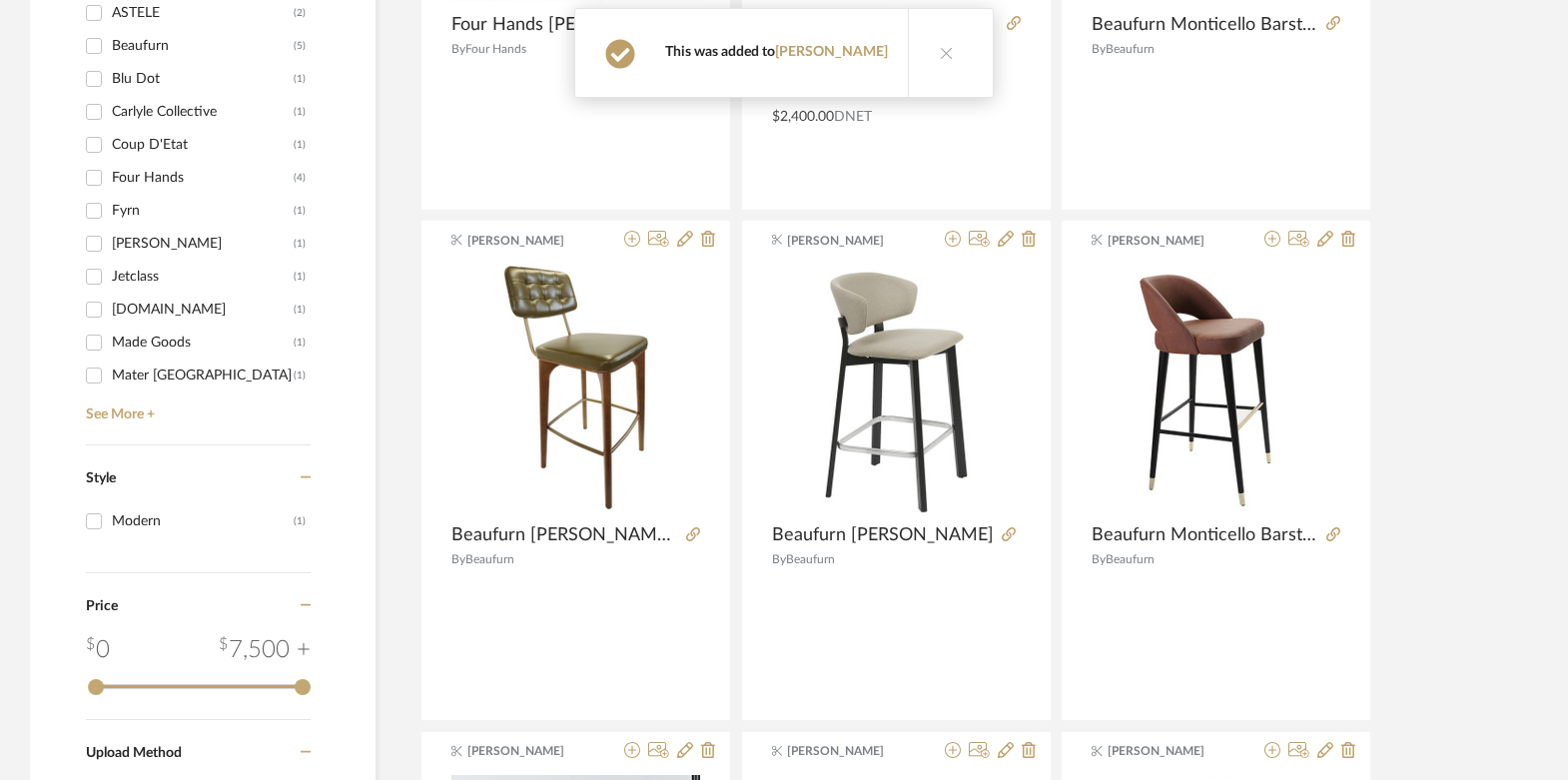 scroll, scrollTop: 2292, scrollLeft: 0, axis: vertical 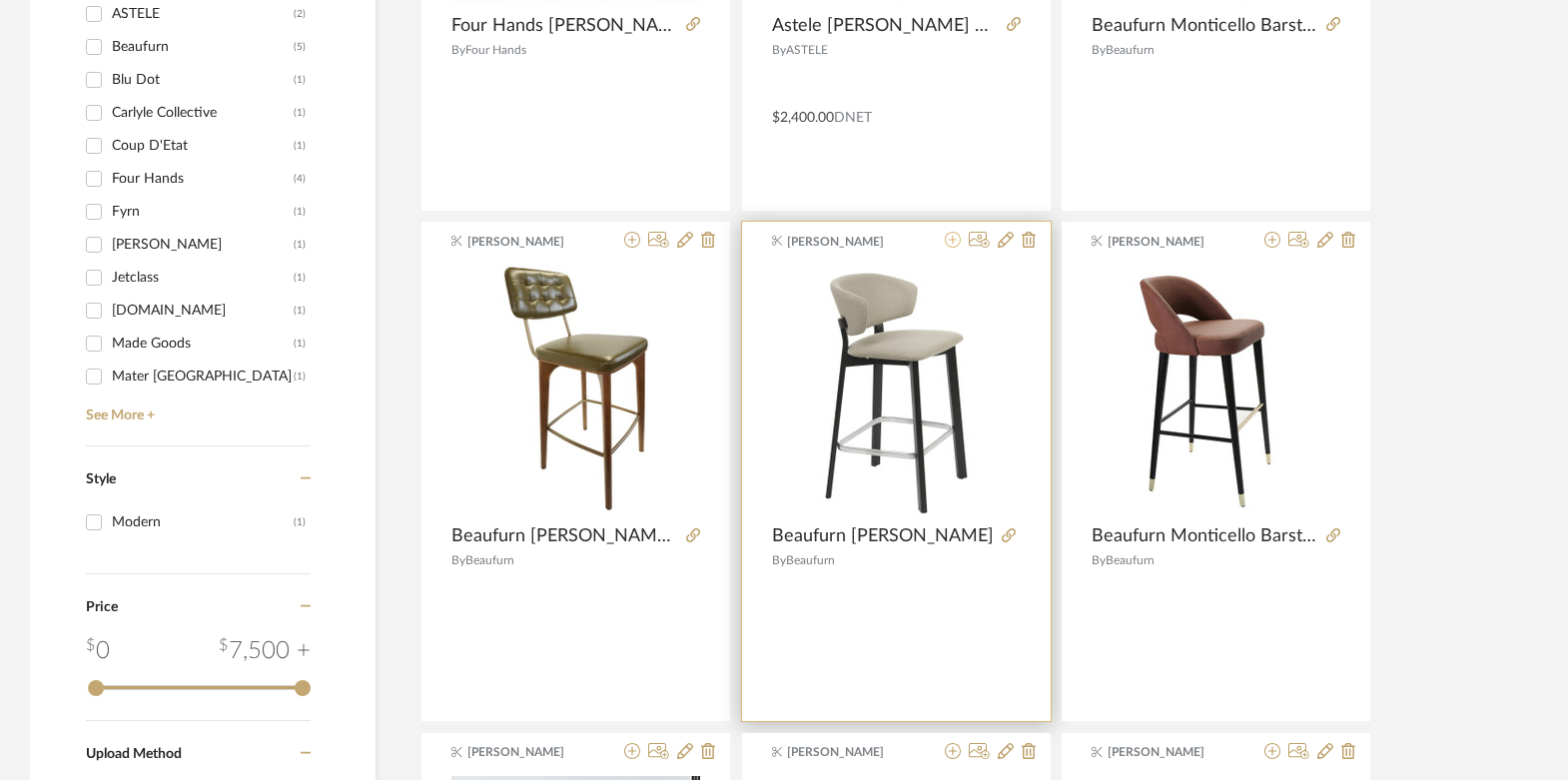 click 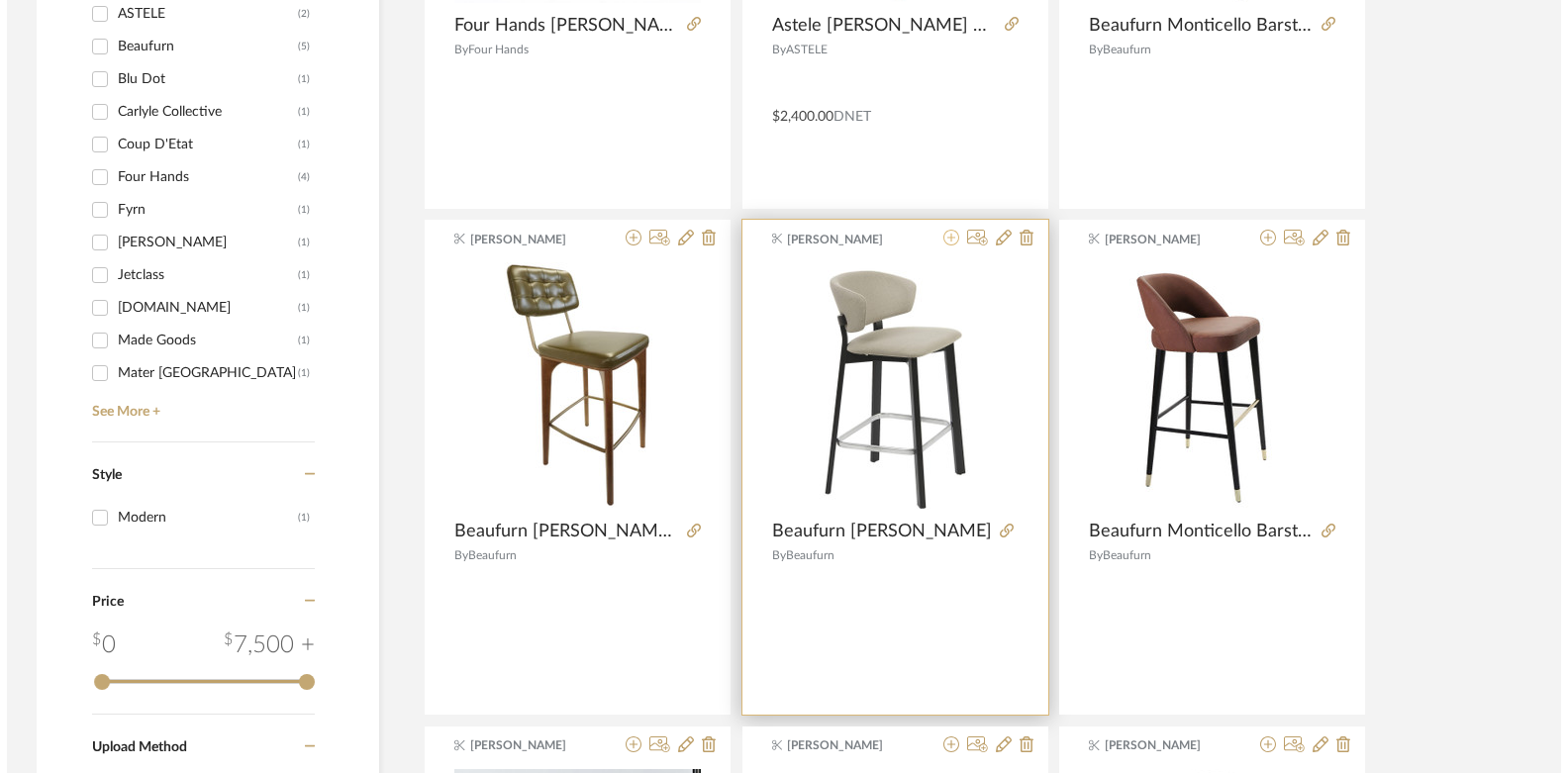 scroll, scrollTop: 0, scrollLeft: 0, axis: both 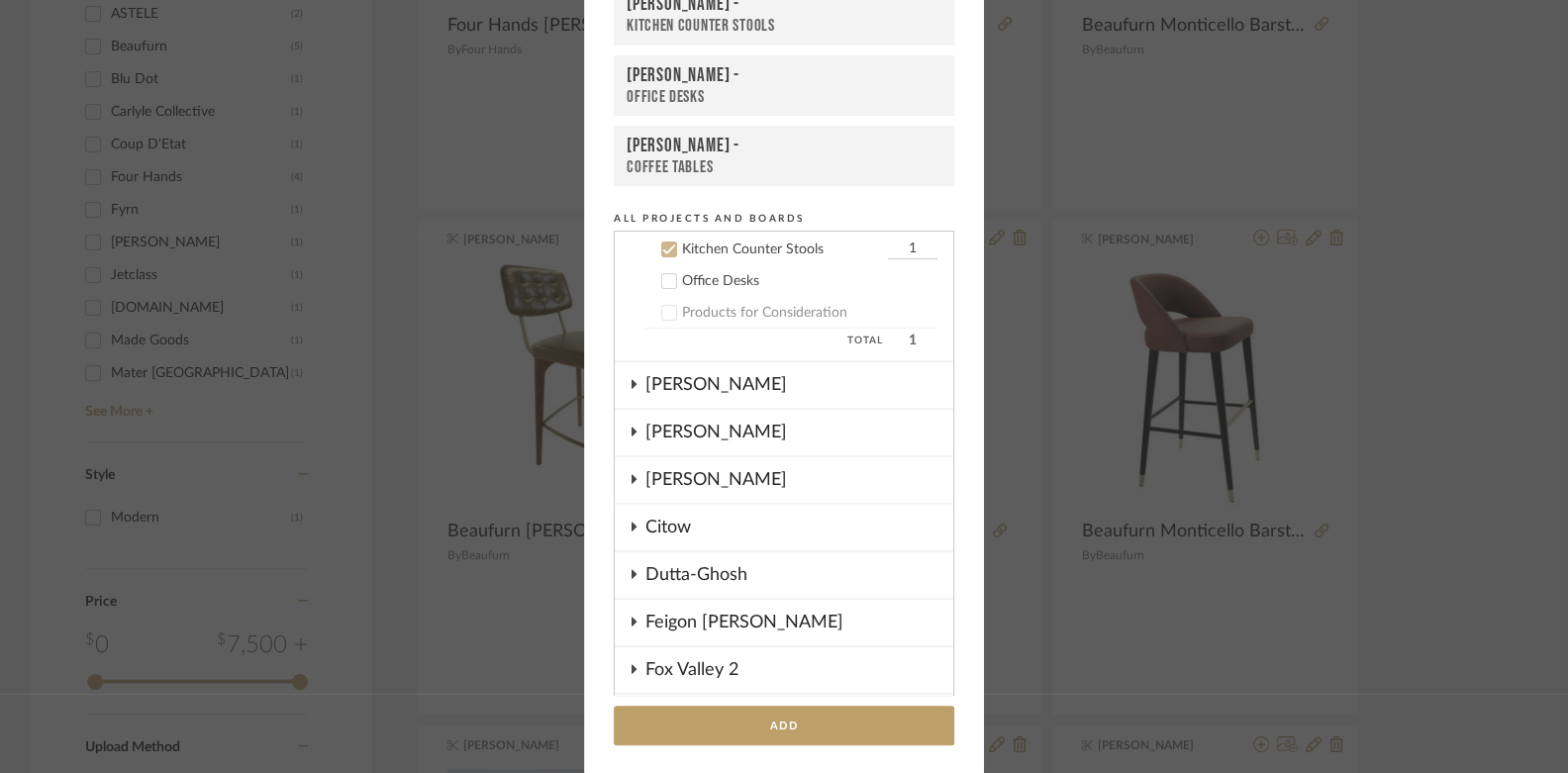 click on "Kitchen Counter Stools" at bounding box center (784, 26) 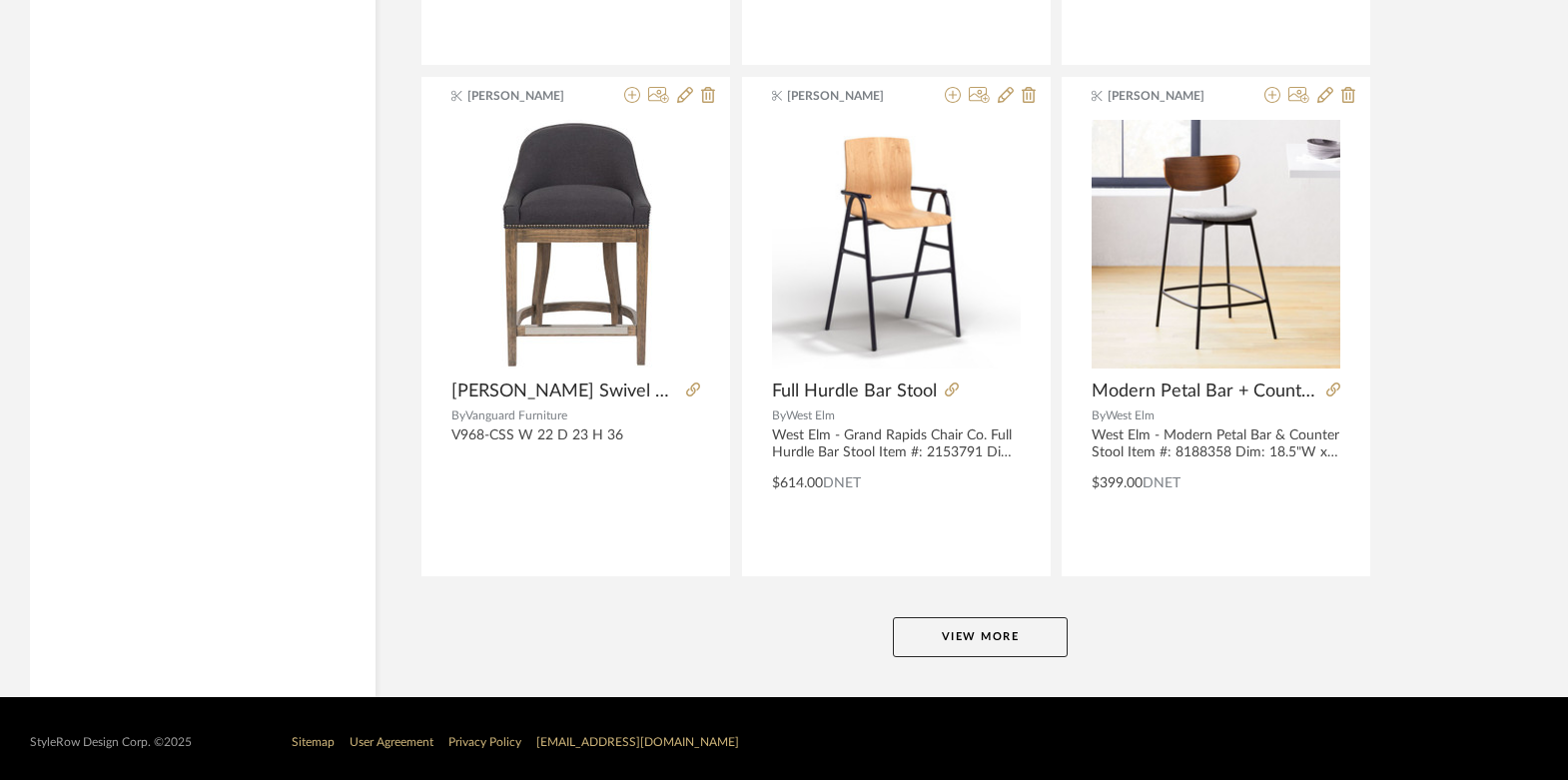 scroll, scrollTop: 6012, scrollLeft: 0, axis: vertical 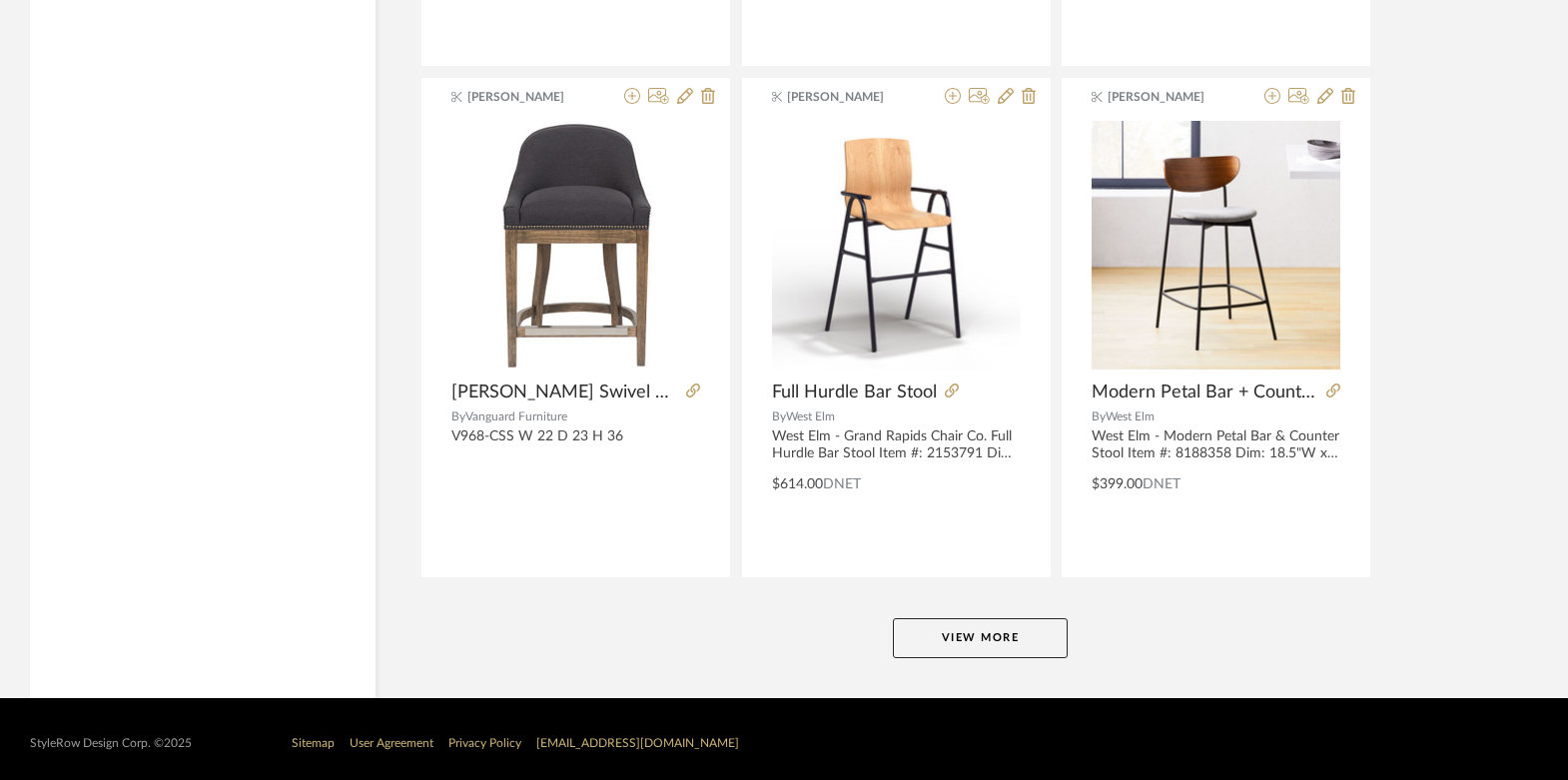 click on "View More" 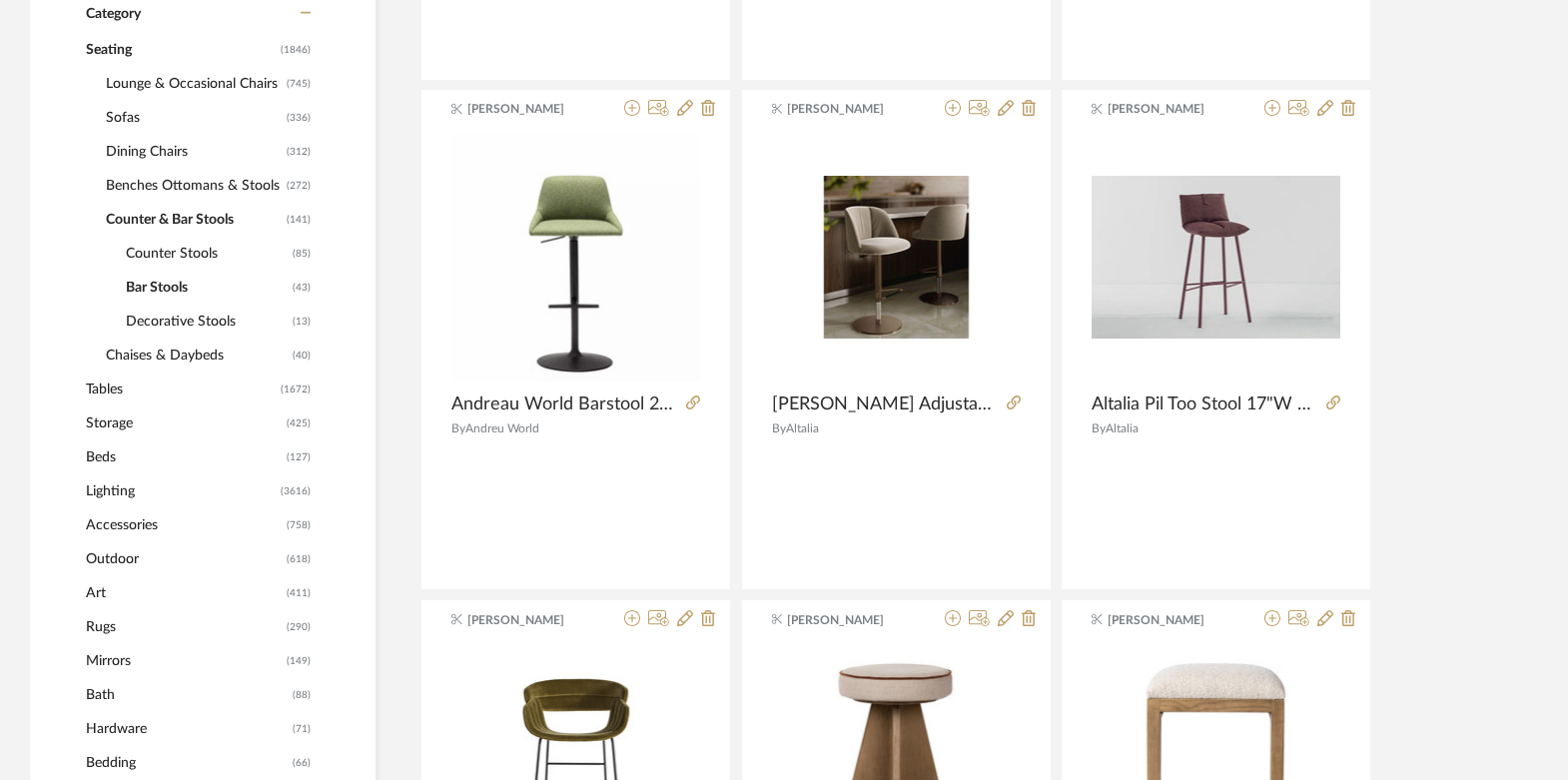scroll, scrollTop: 891, scrollLeft: 0, axis: vertical 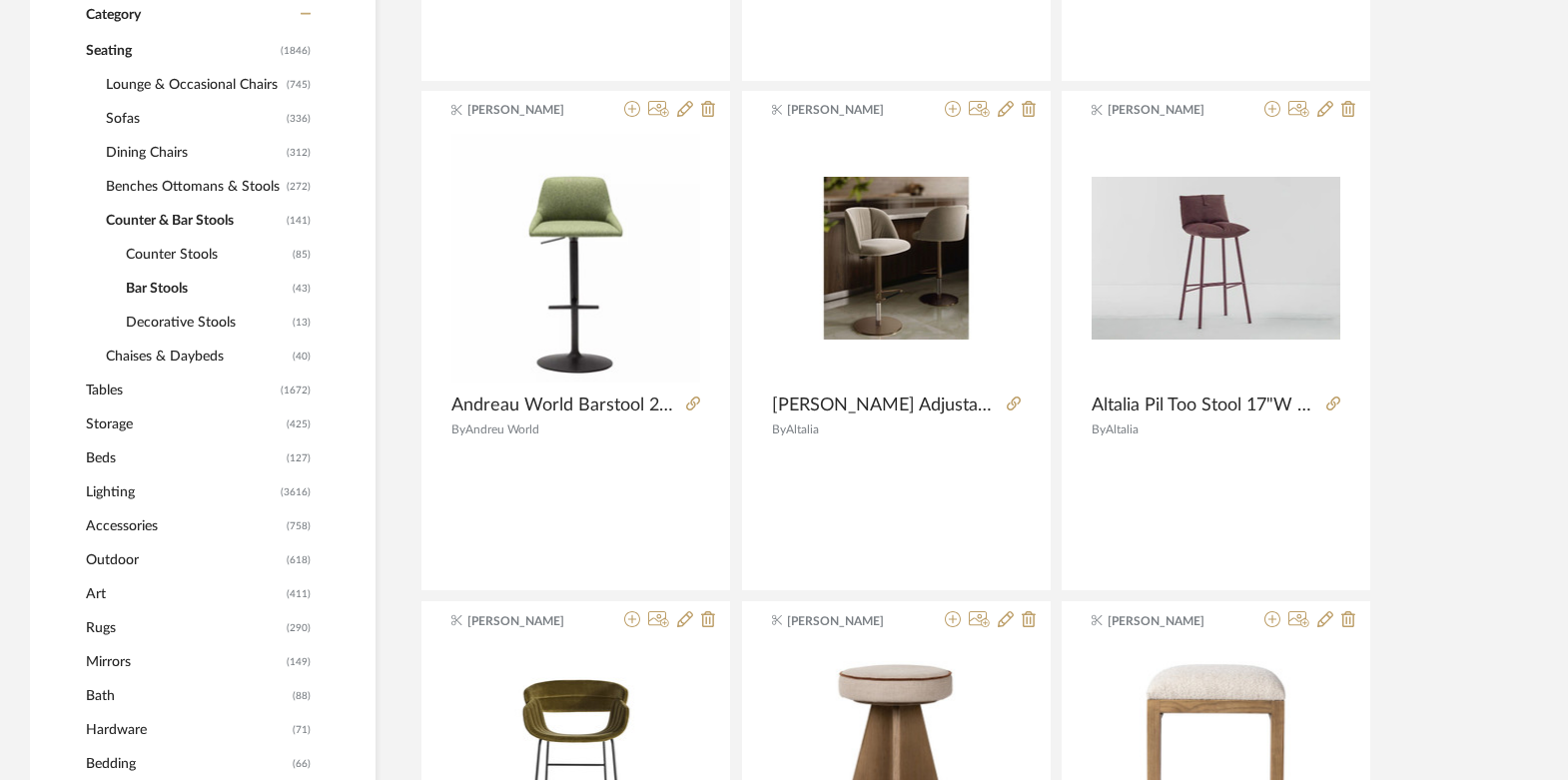 click on "Tables" 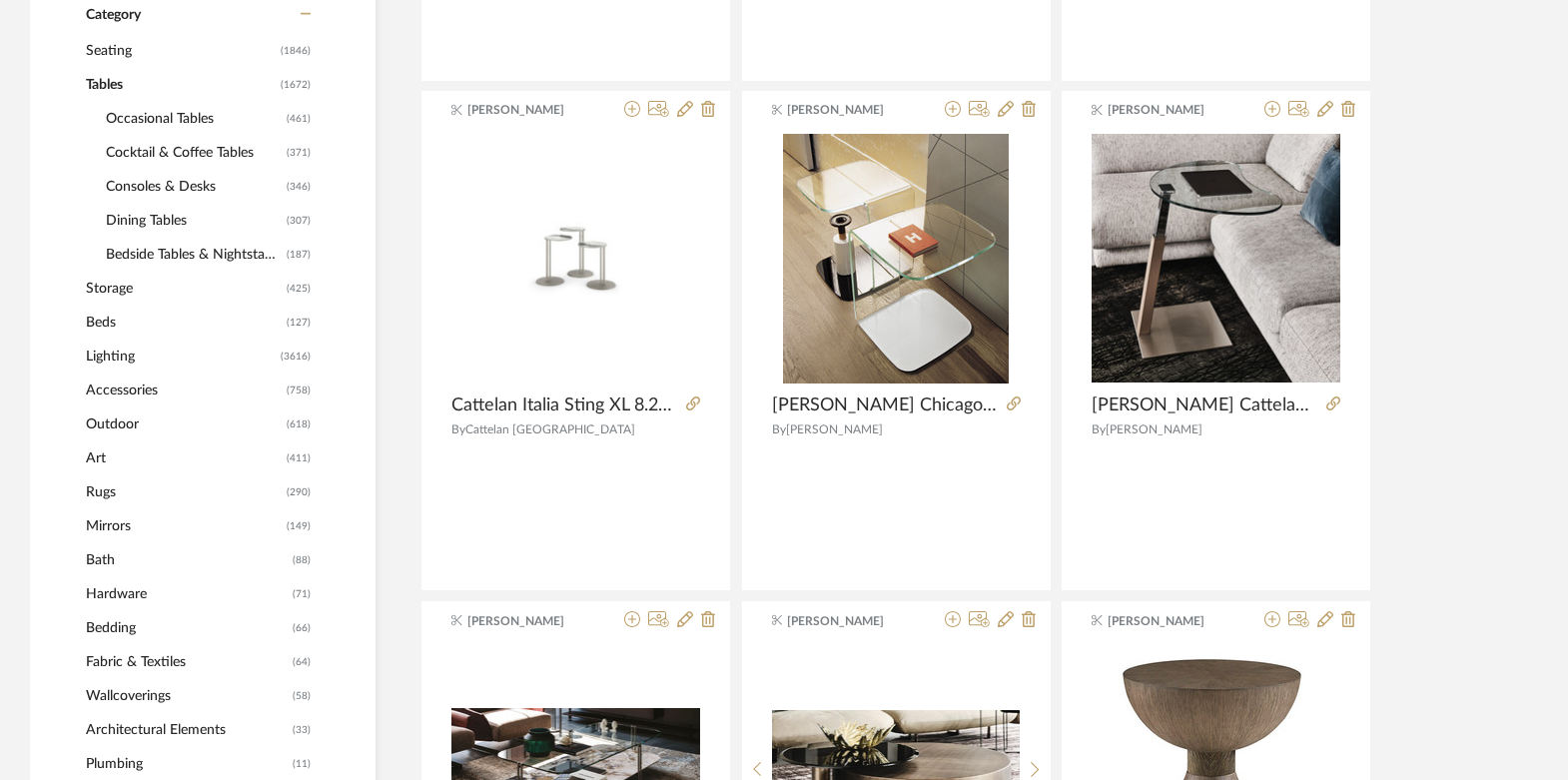 click on "Dining Tables" 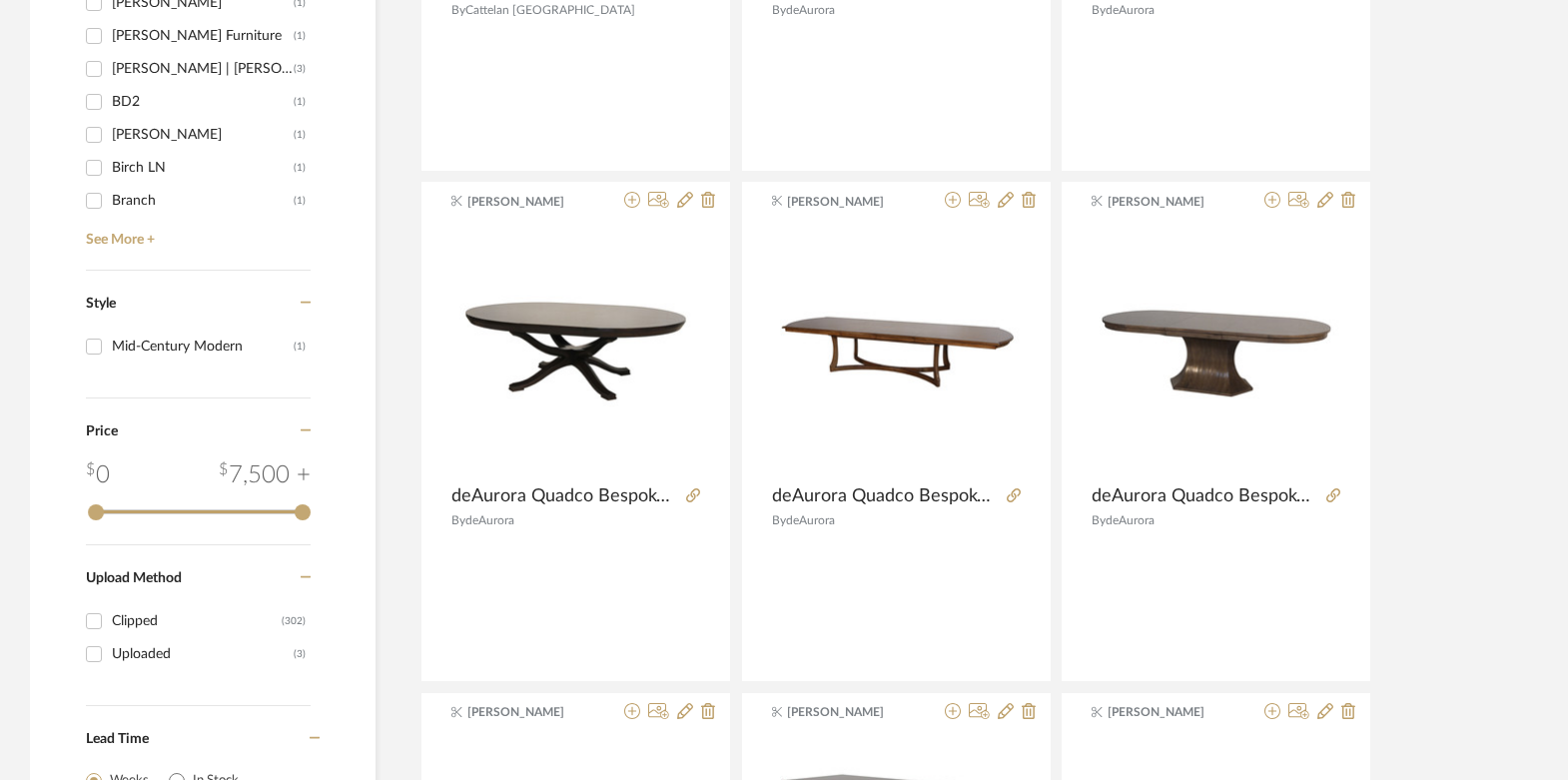 scroll, scrollTop: 2334, scrollLeft: 0, axis: vertical 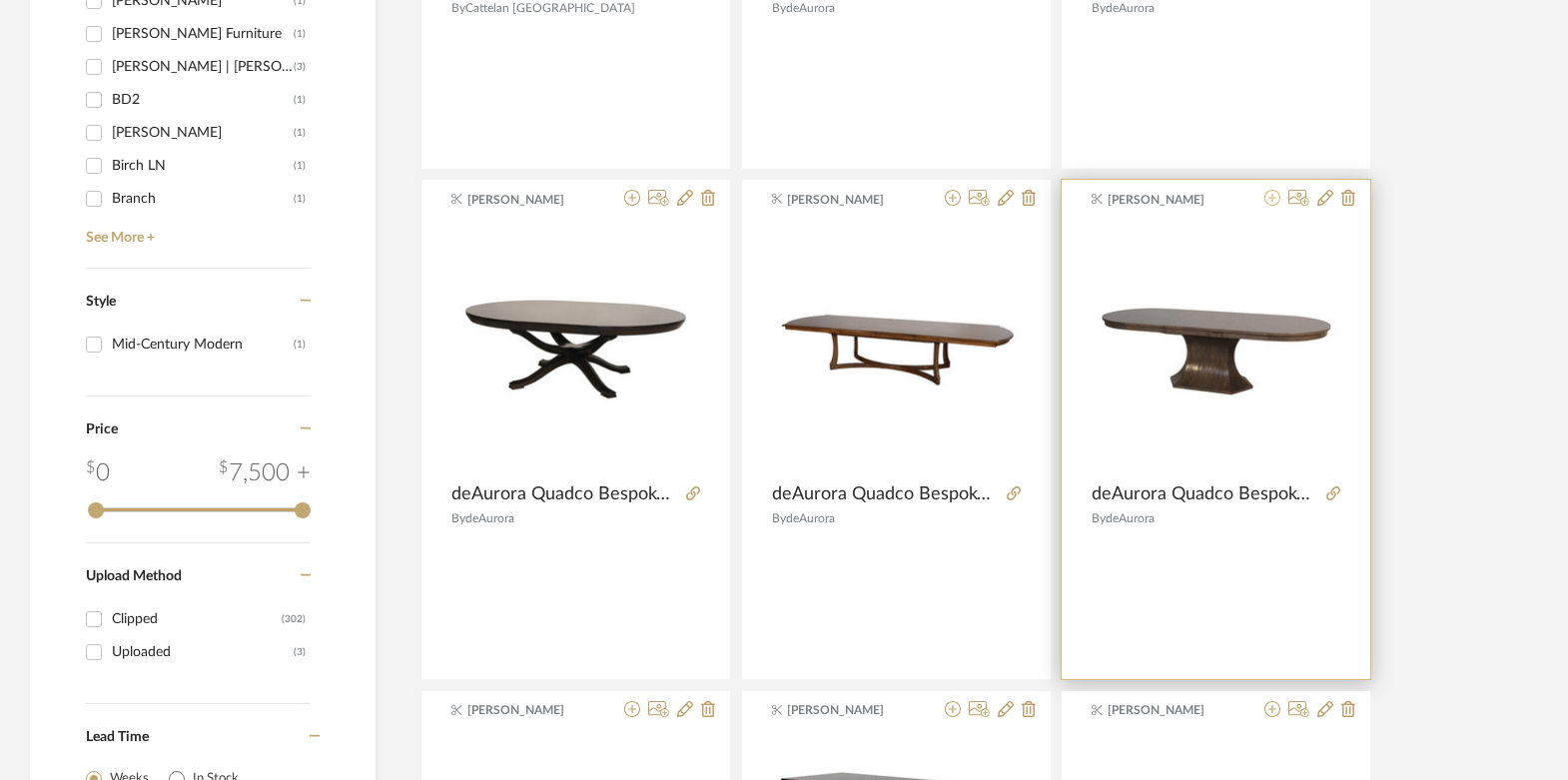 click 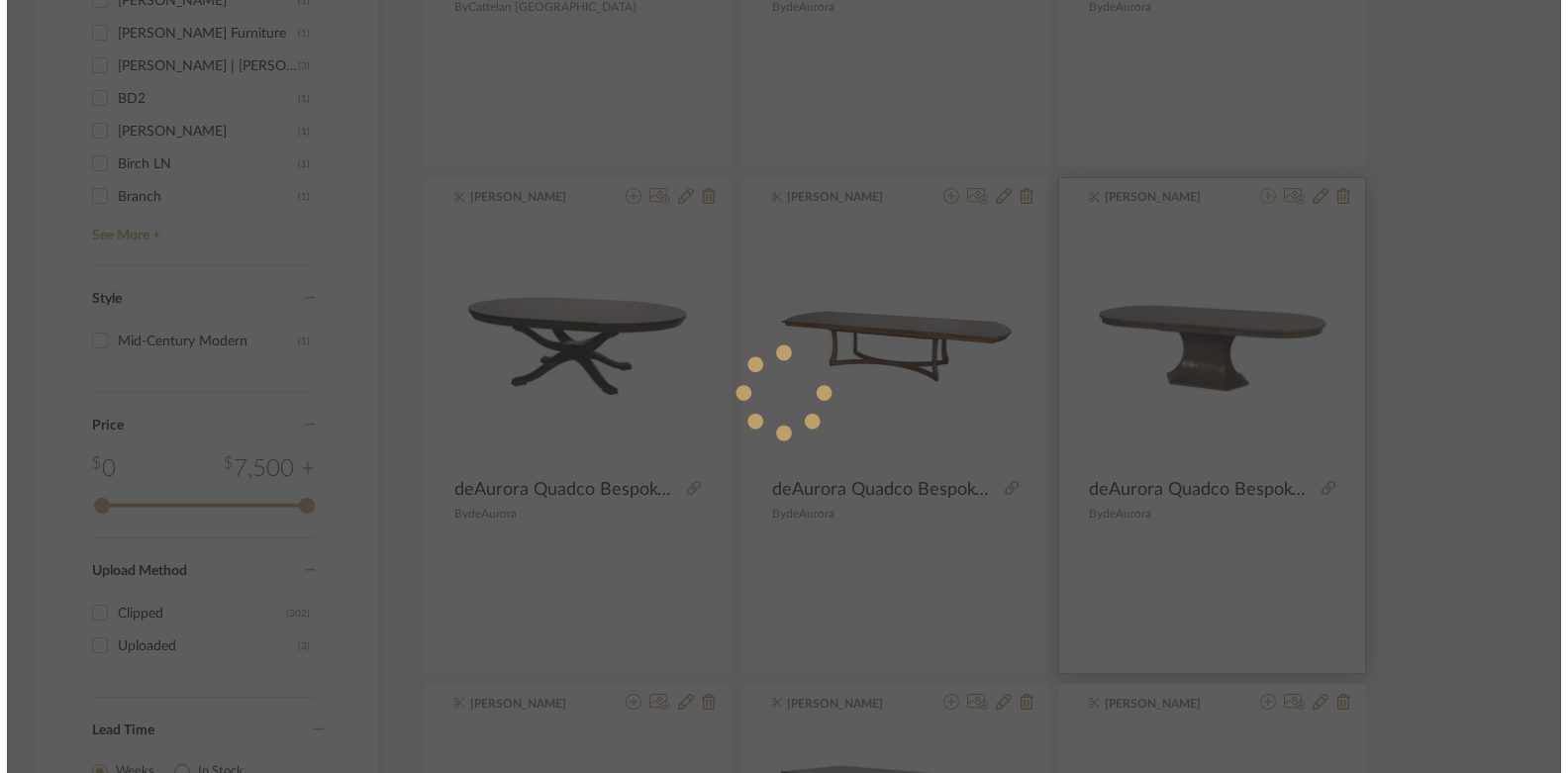 scroll, scrollTop: 0, scrollLeft: 0, axis: both 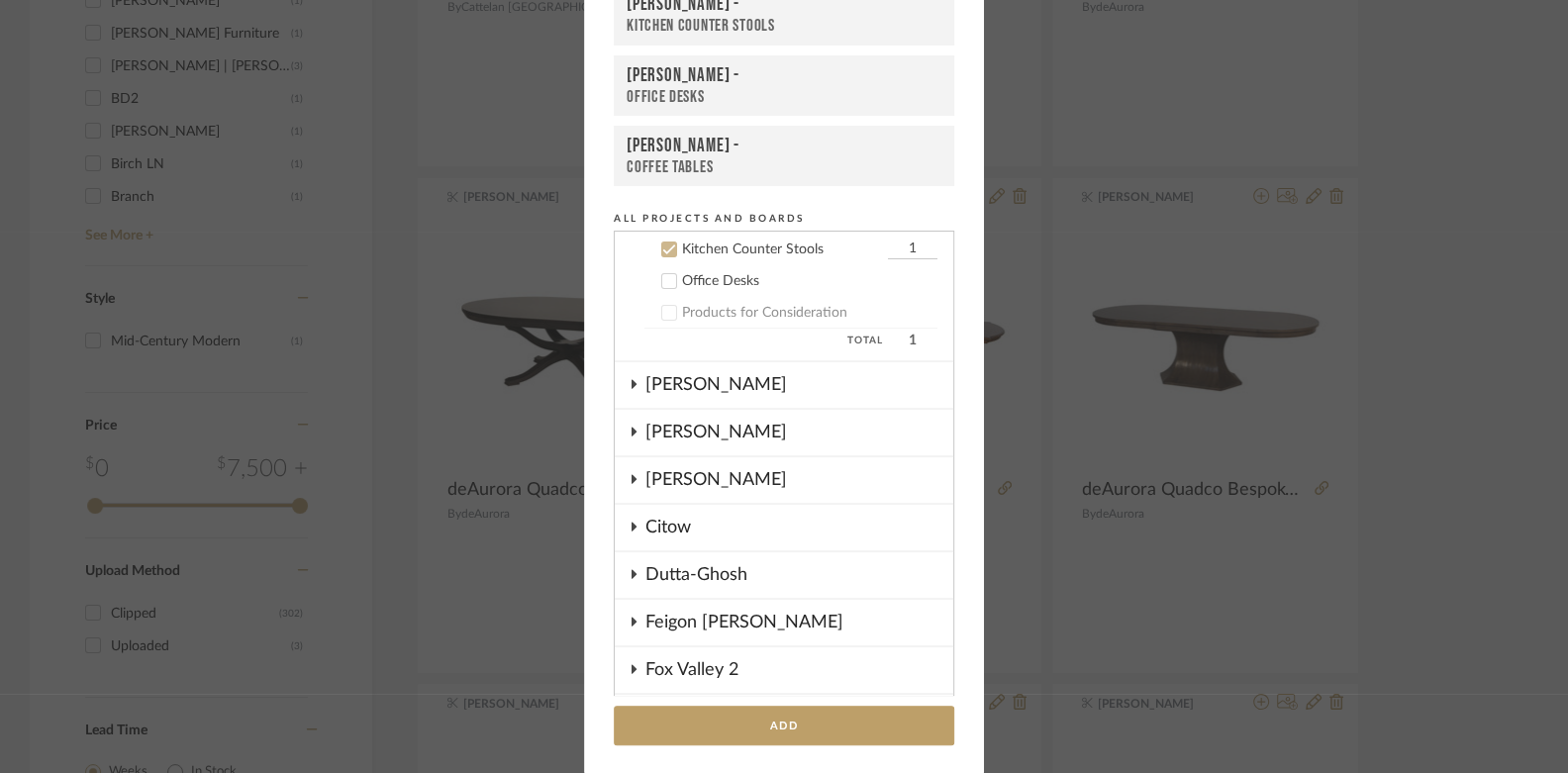 click on "Kitchen Counter Stools" at bounding box center [782, 249] 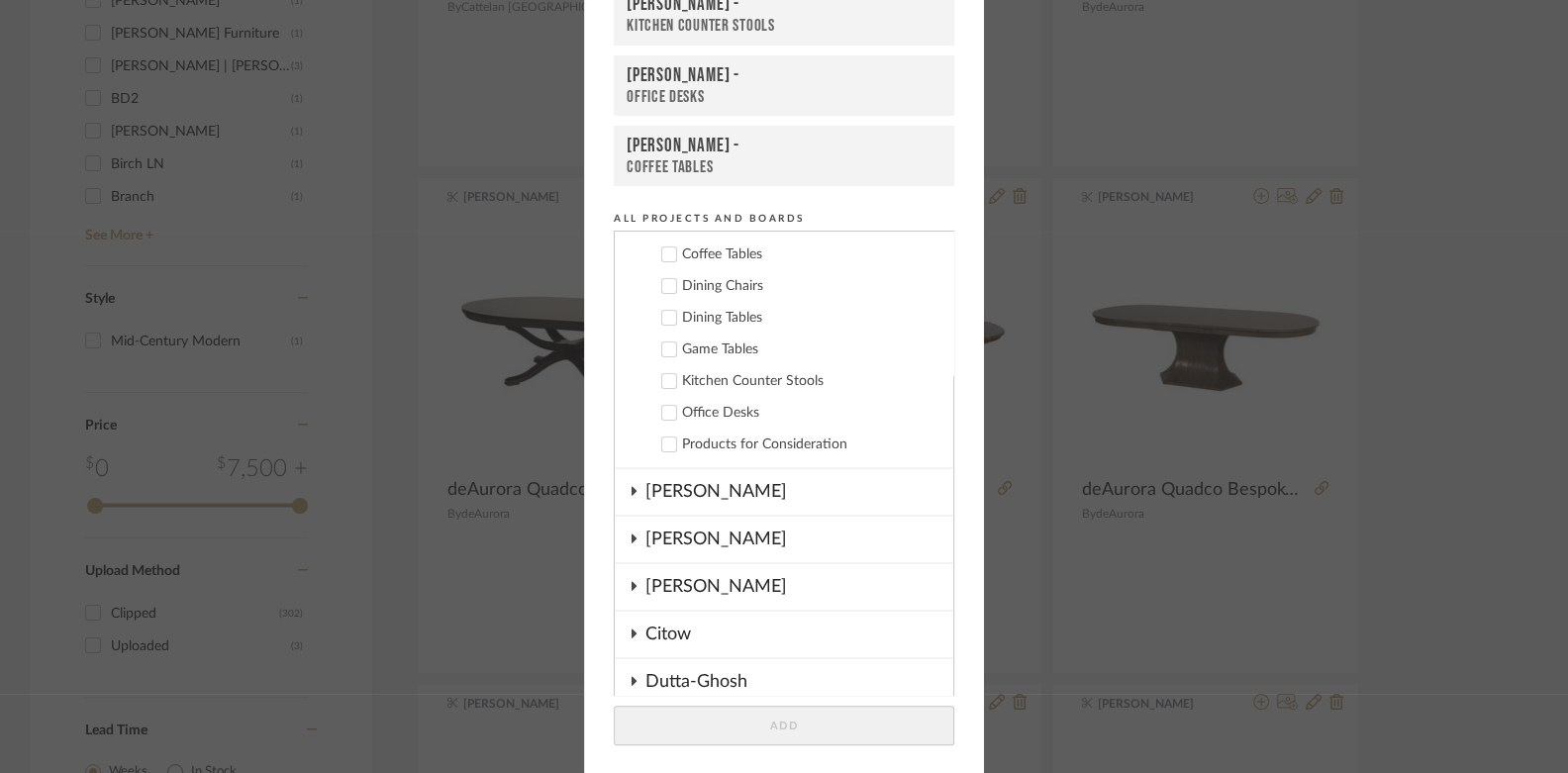 scroll, scrollTop: 349, scrollLeft: 0, axis: vertical 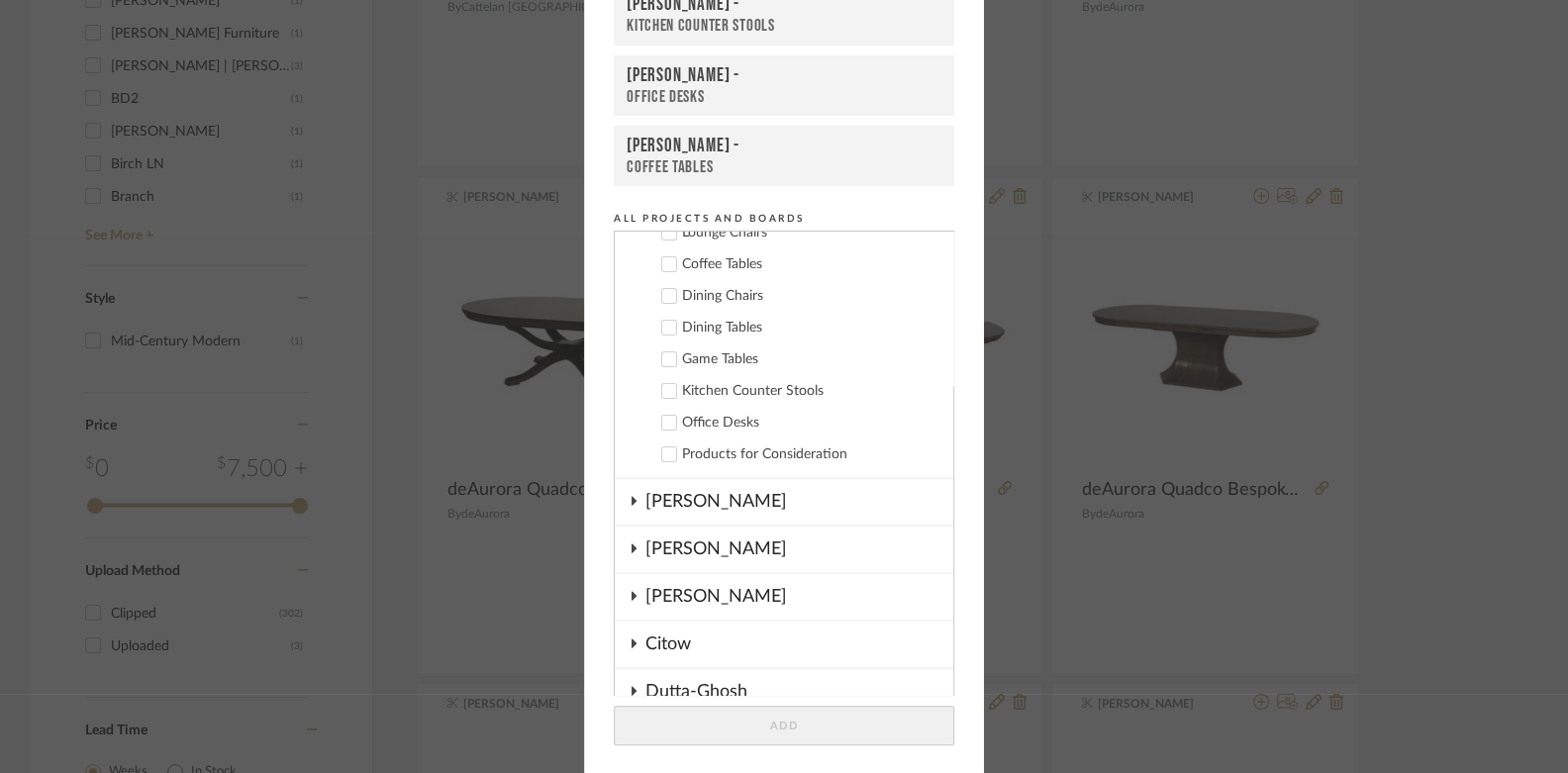 click on "Dining Tables" at bounding box center [810, 328] 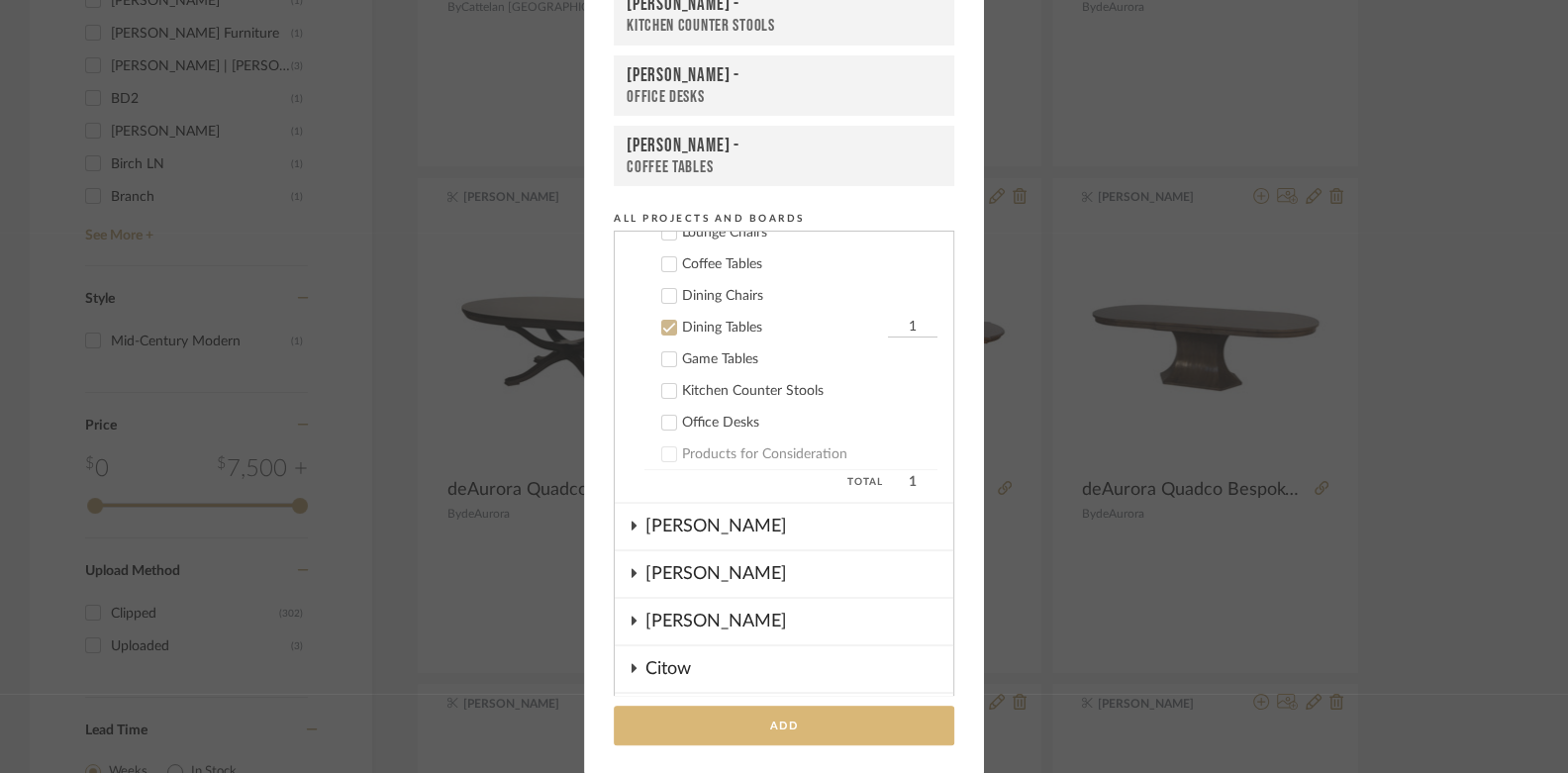 click on "Add" at bounding box center (784, 725) 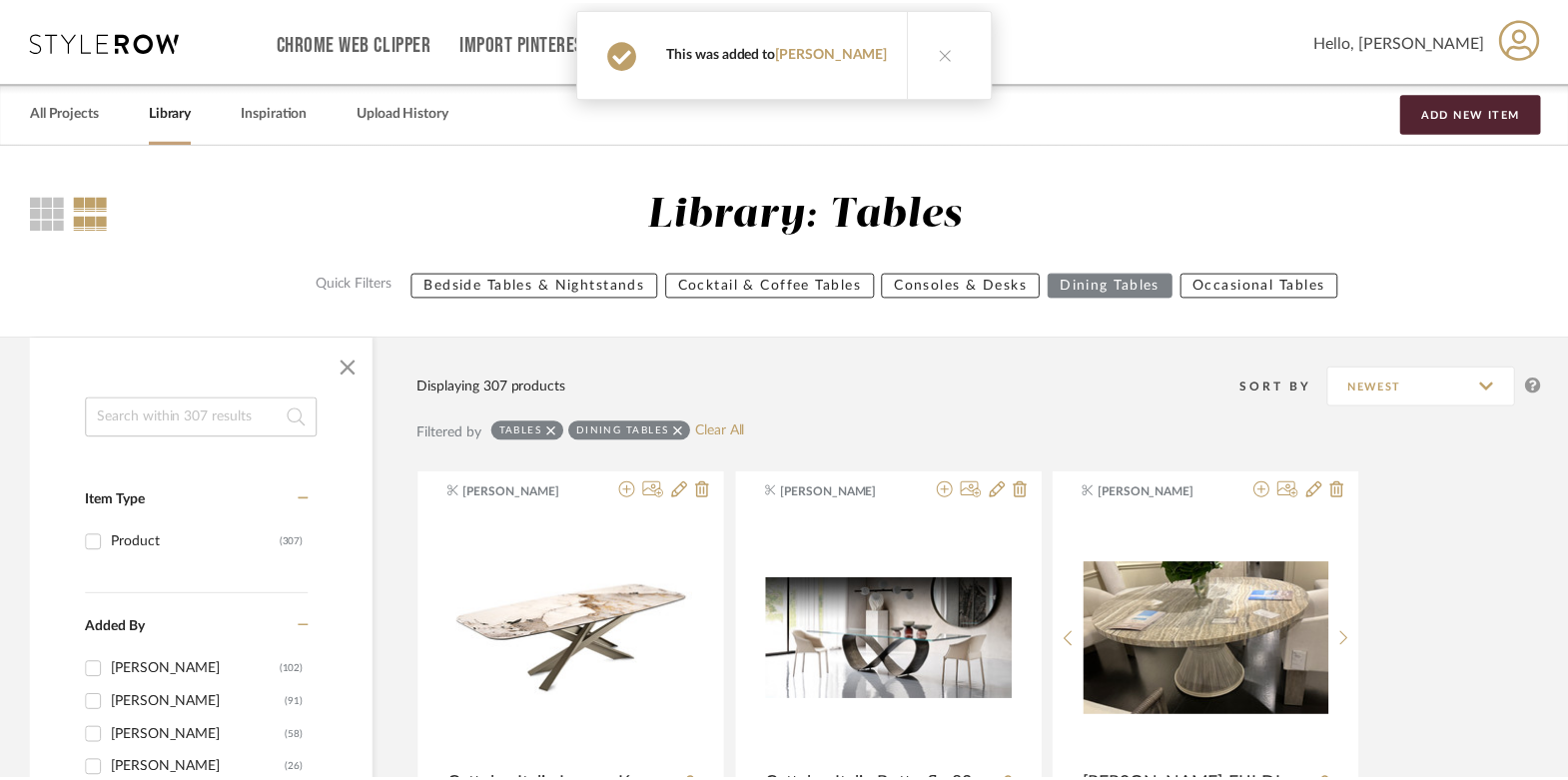 scroll, scrollTop: 2334, scrollLeft: 0, axis: vertical 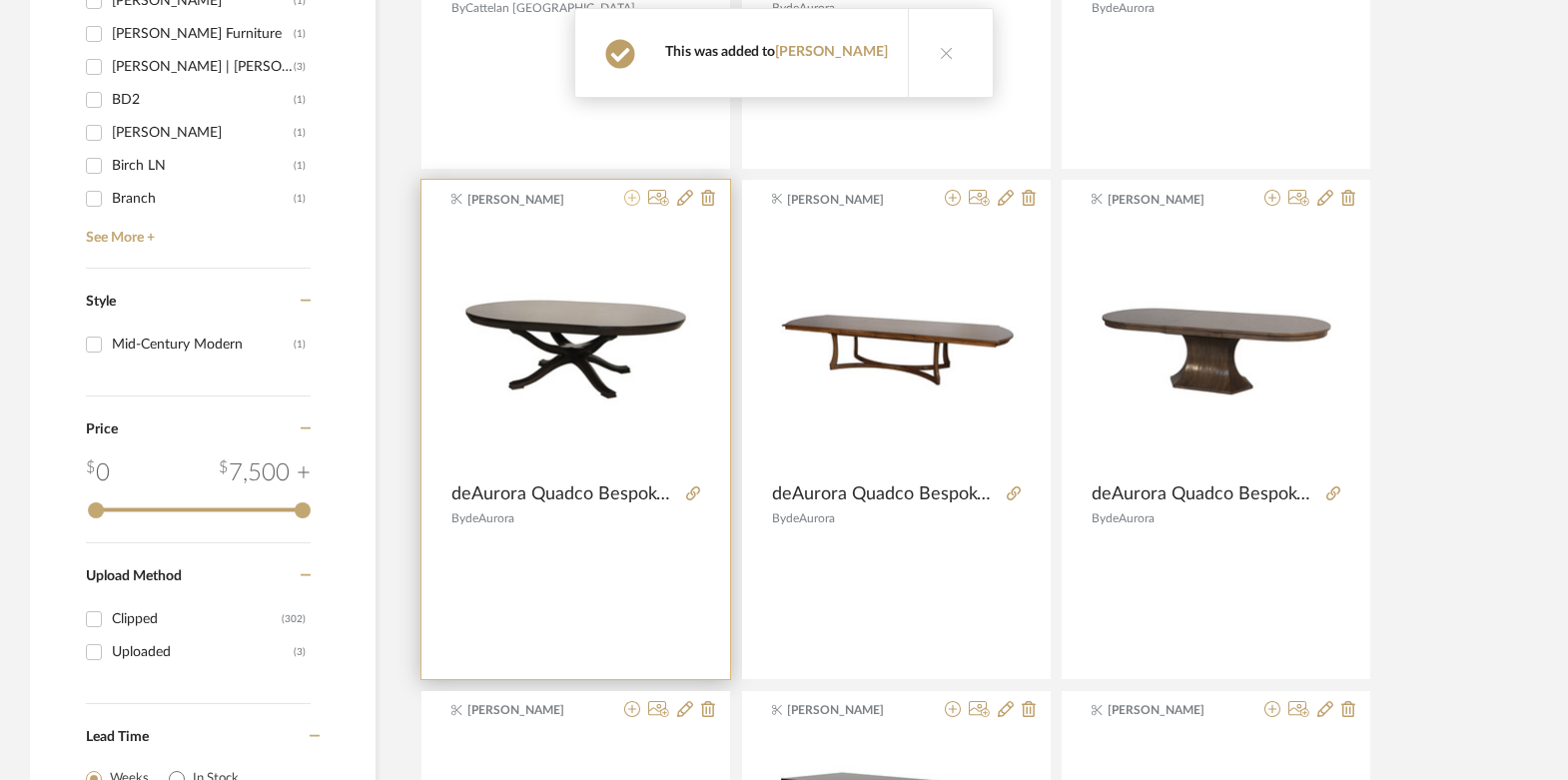 click 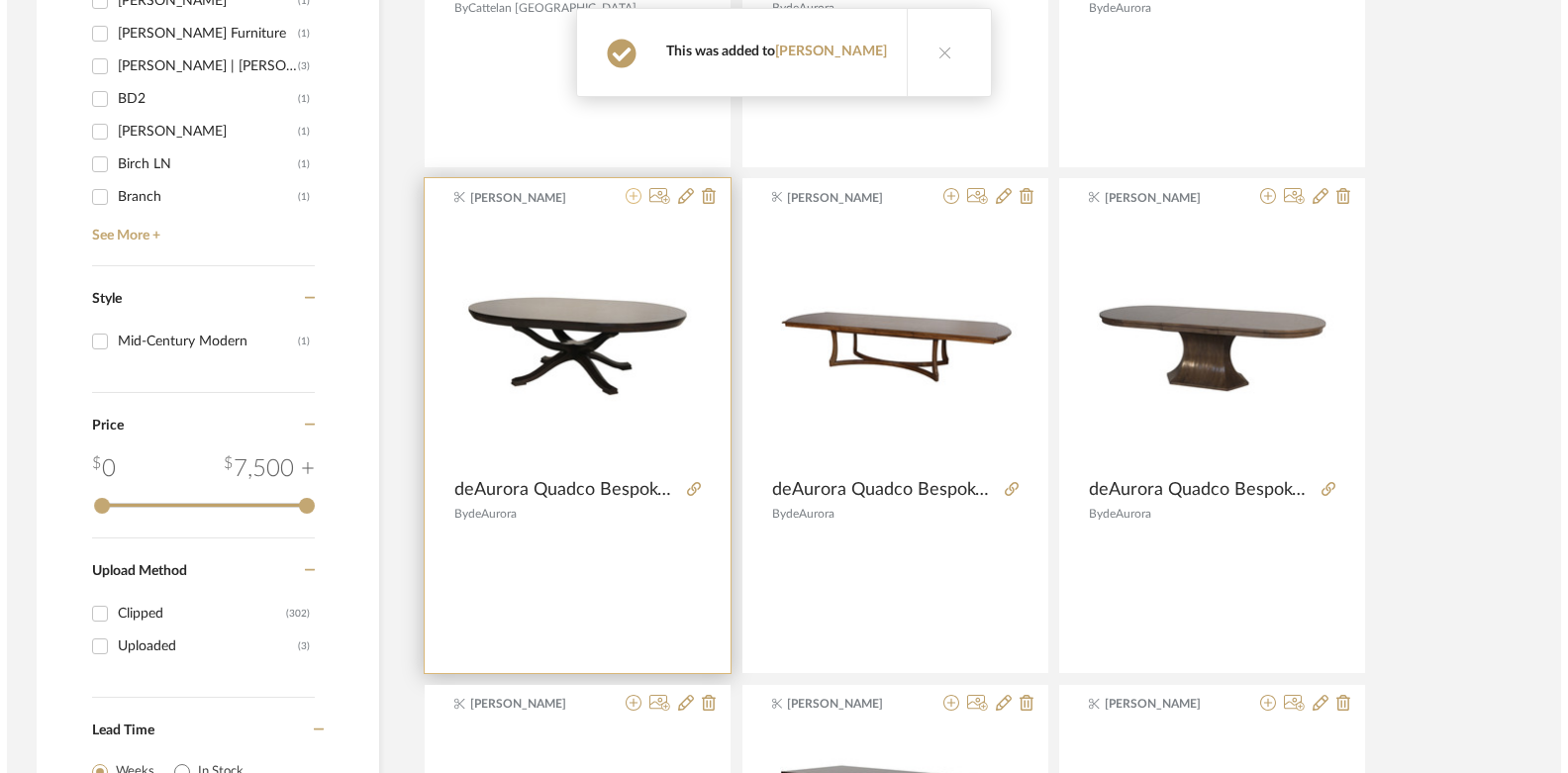 scroll, scrollTop: 0, scrollLeft: 0, axis: both 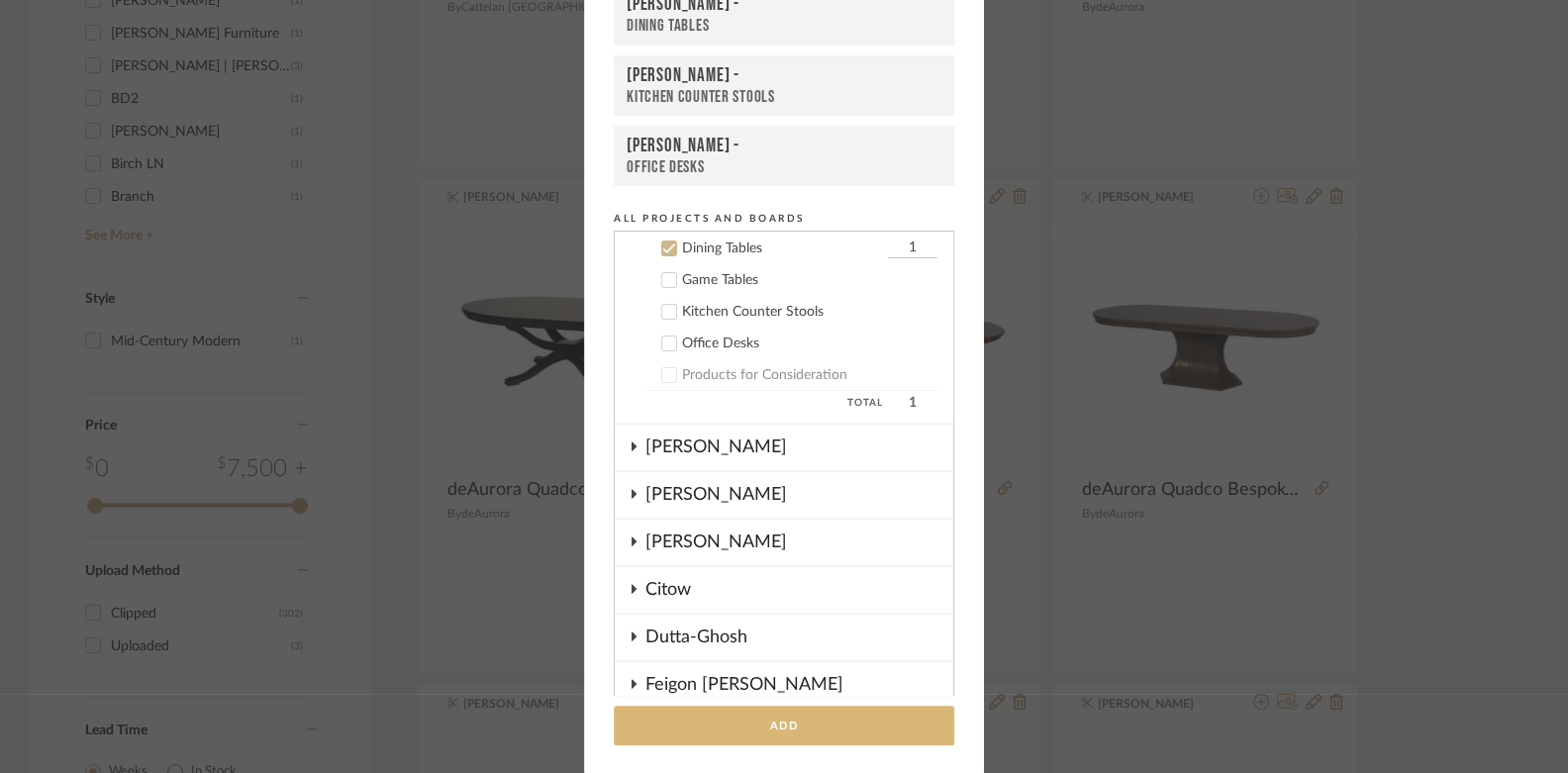 click on "Add" at bounding box center [784, 725] 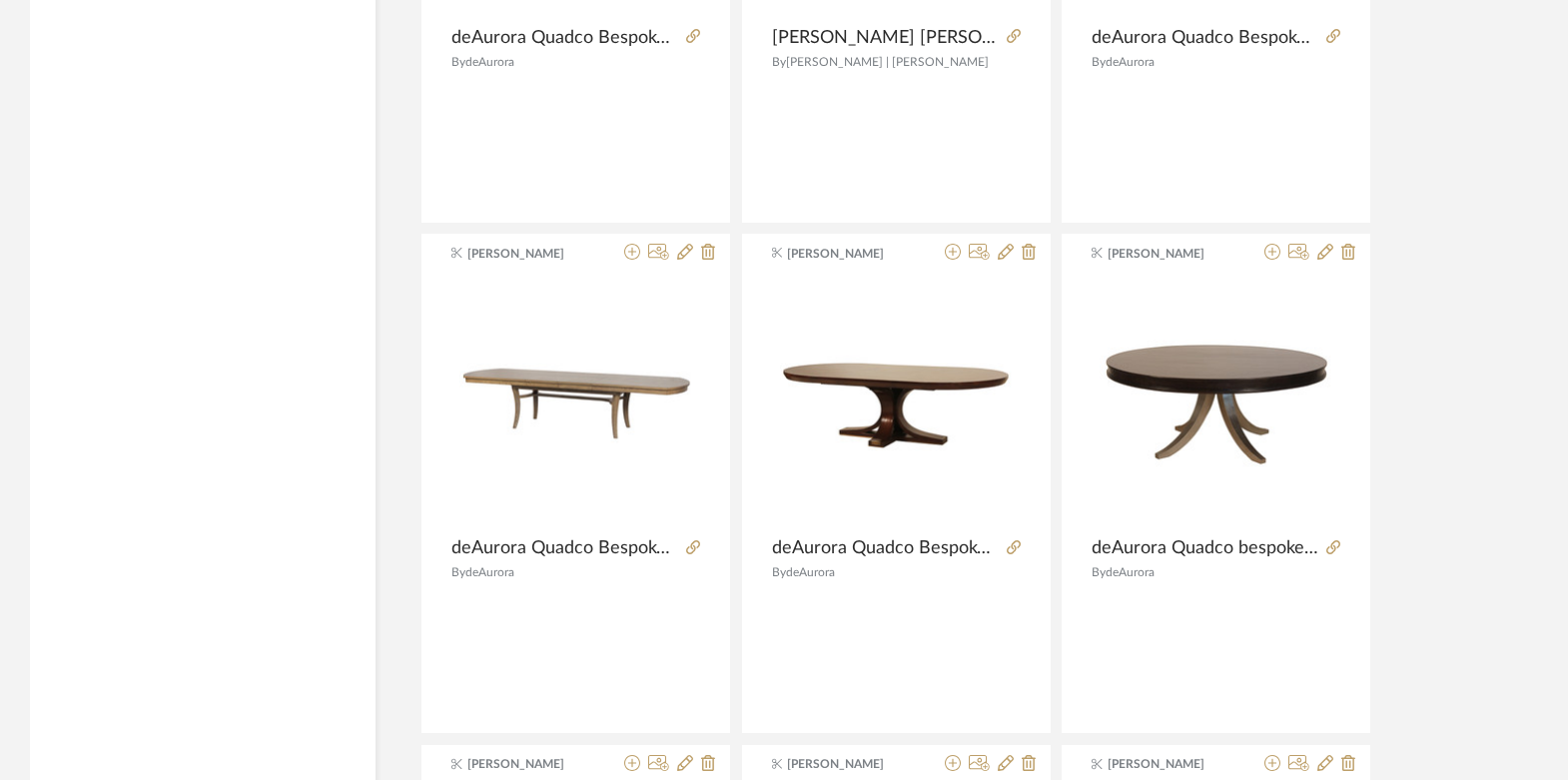 scroll, scrollTop: 3303, scrollLeft: 0, axis: vertical 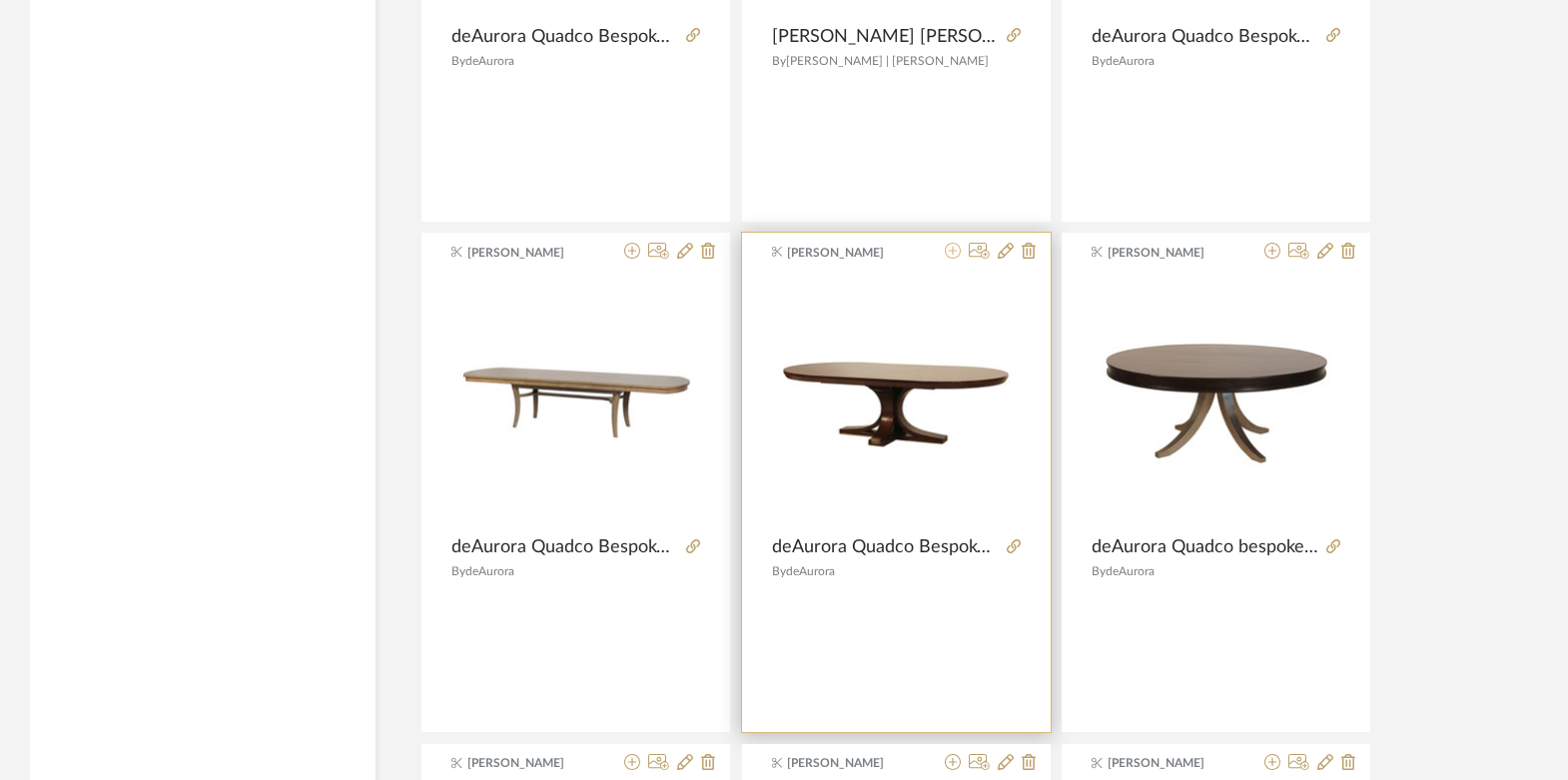 click 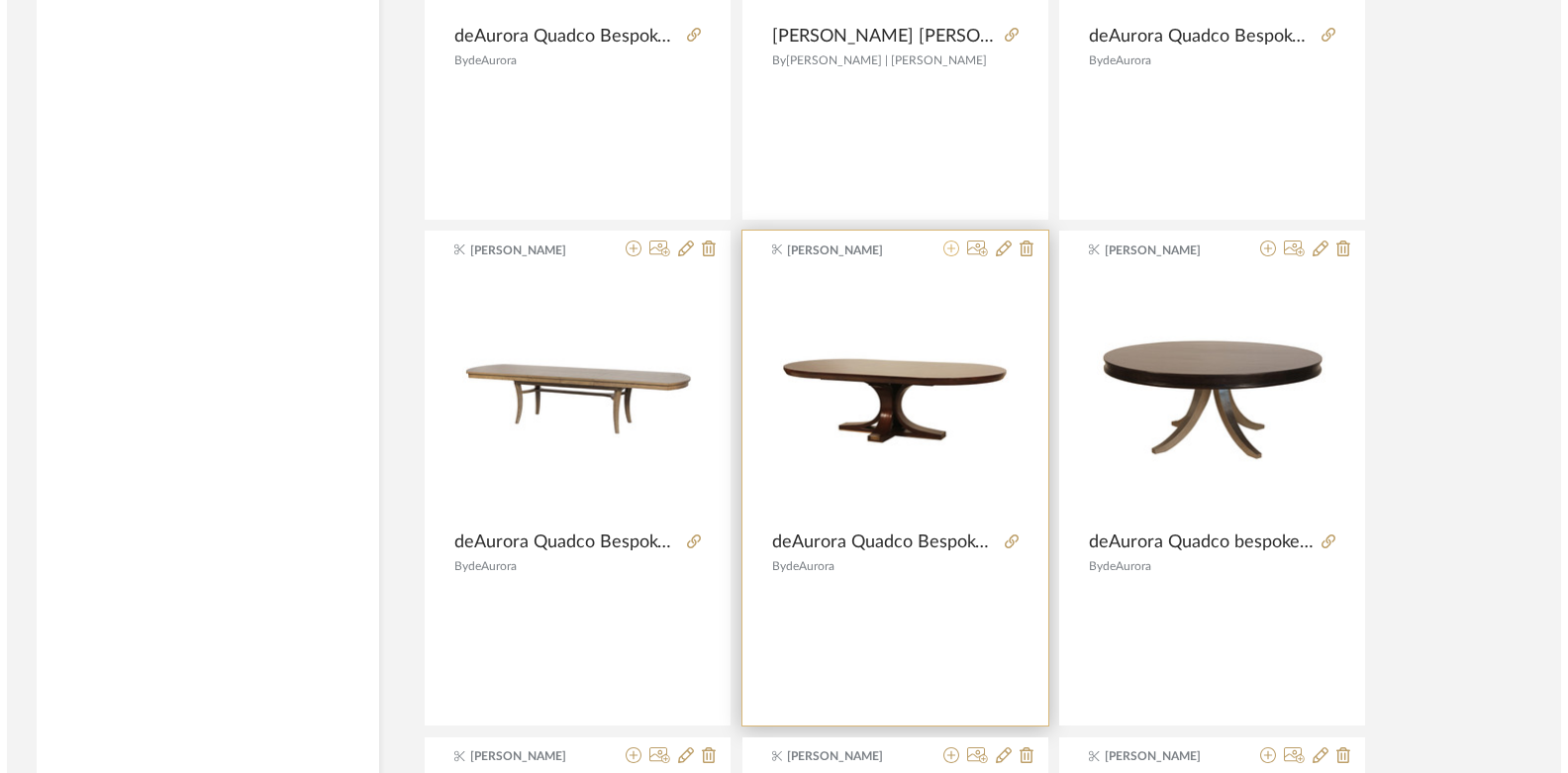 scroll, scrollTop: 0, scrollLeft: 0, axis: both 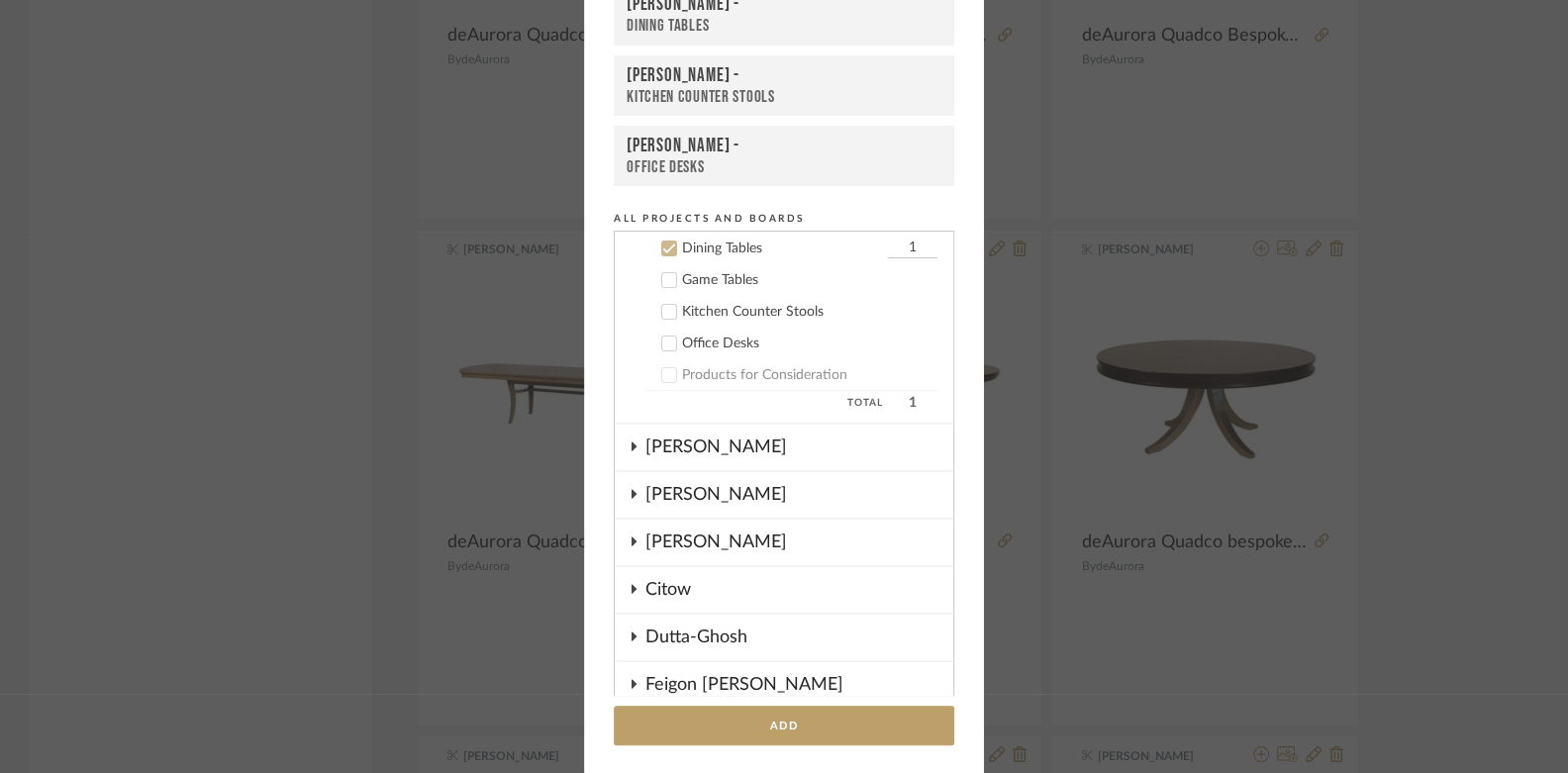 click on "Dining Tables" at bounding box center (784, 26) 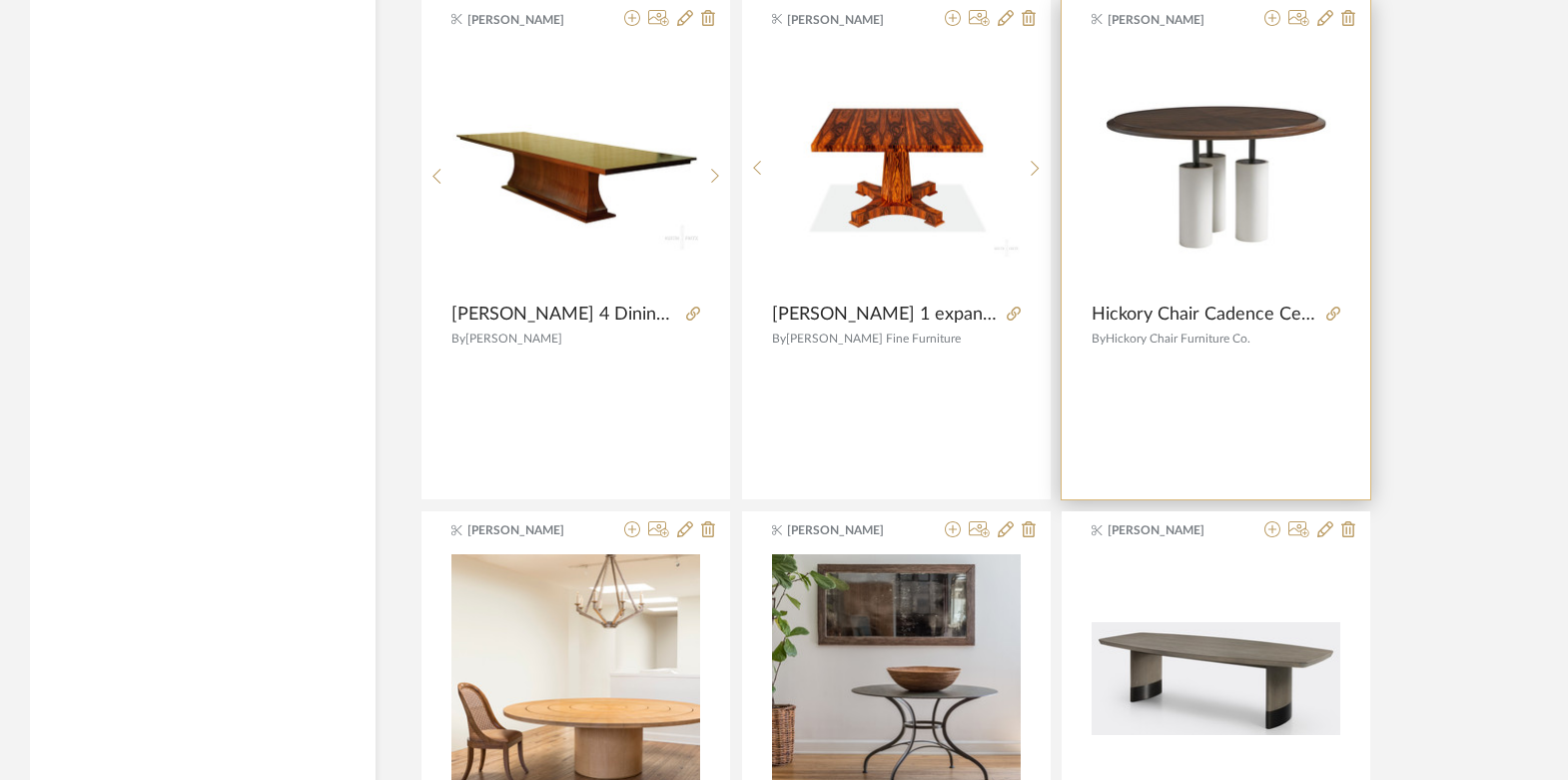 scroll, scrollTop: 5425, scrollLeft: 0, axis: vertical 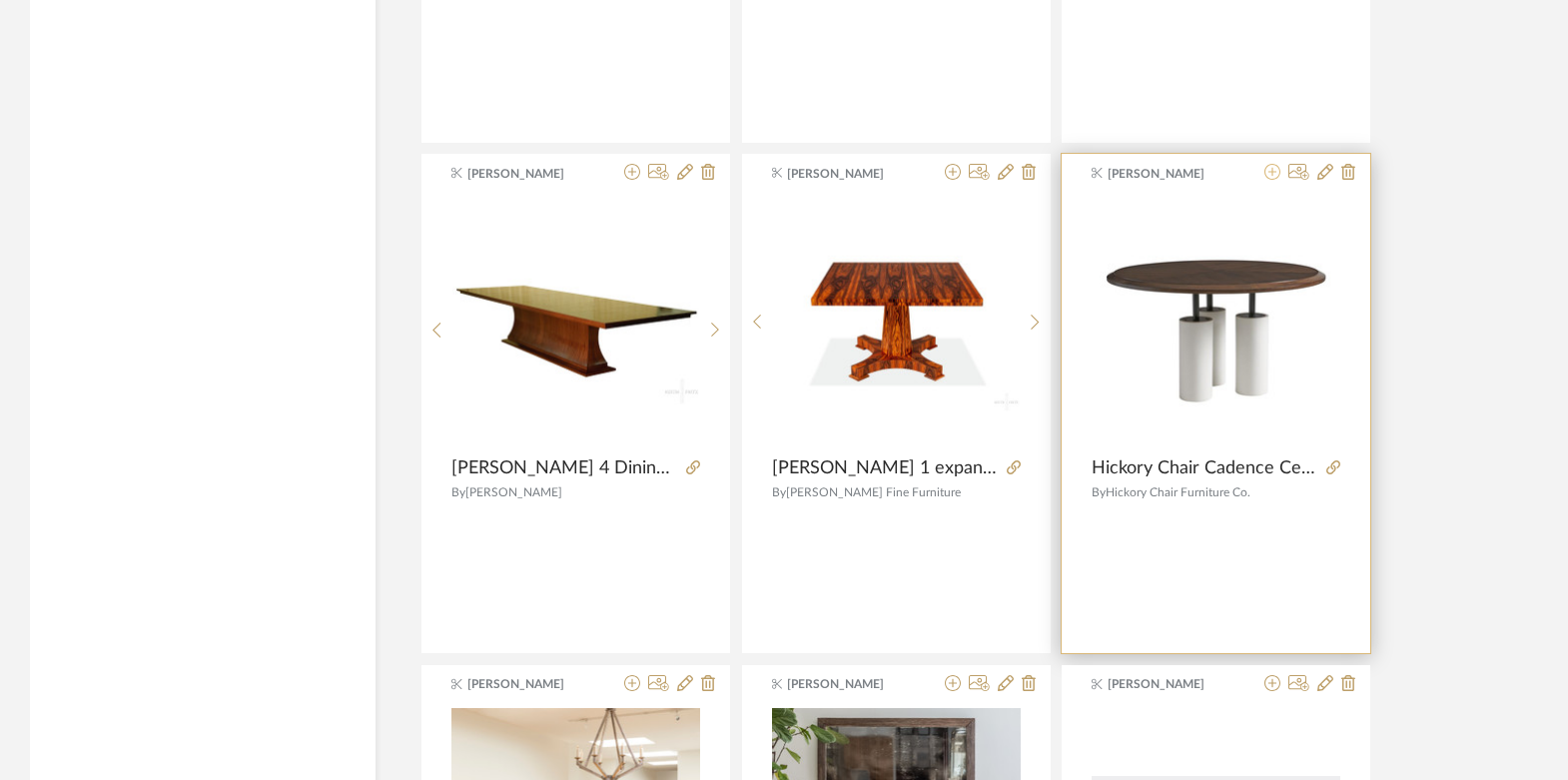 click 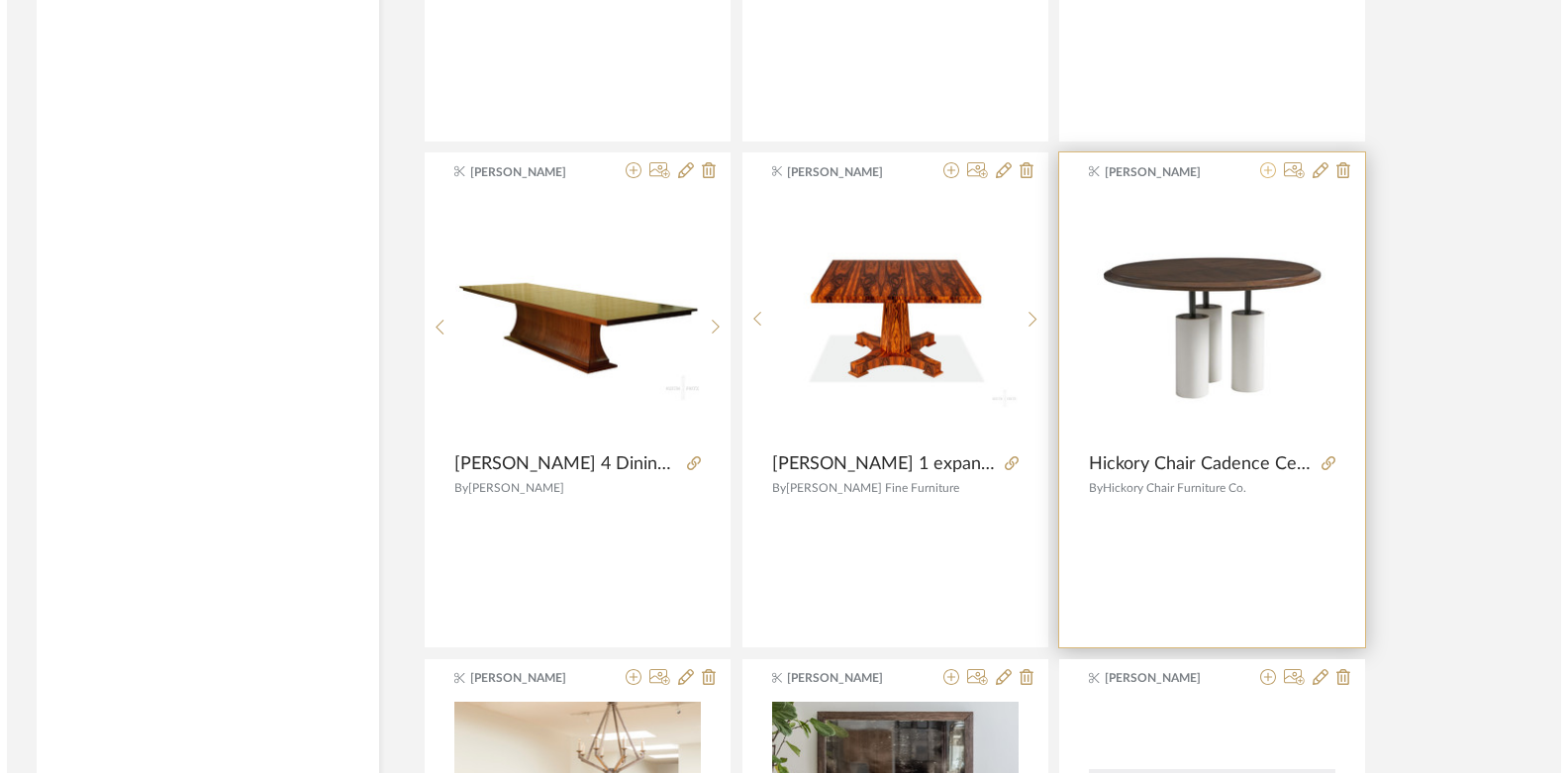 scroll, scrollTop: 0, scrollLeft: 0, axis: both 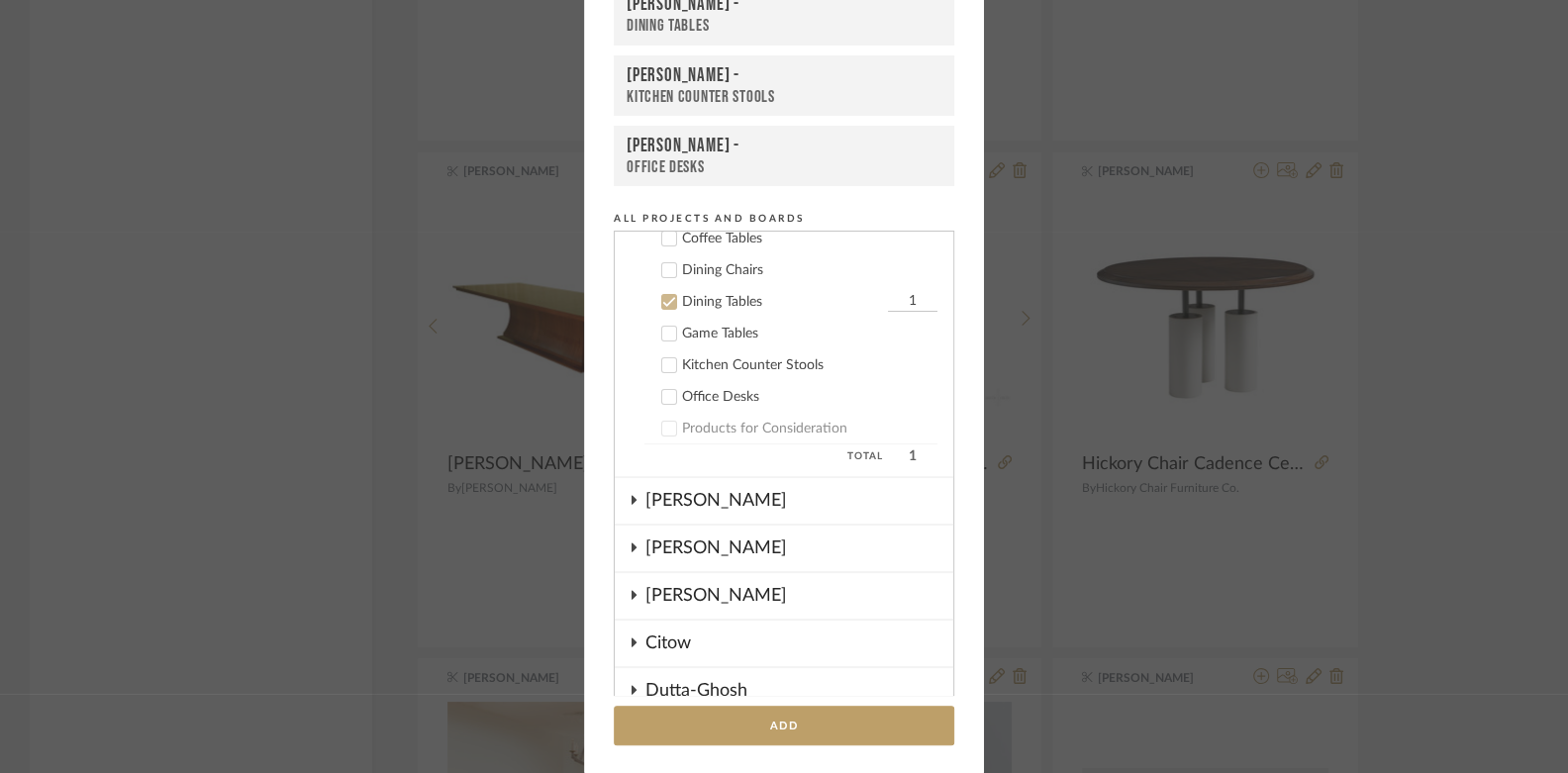 click on "Game Tables" at bounding box center (810, 334) 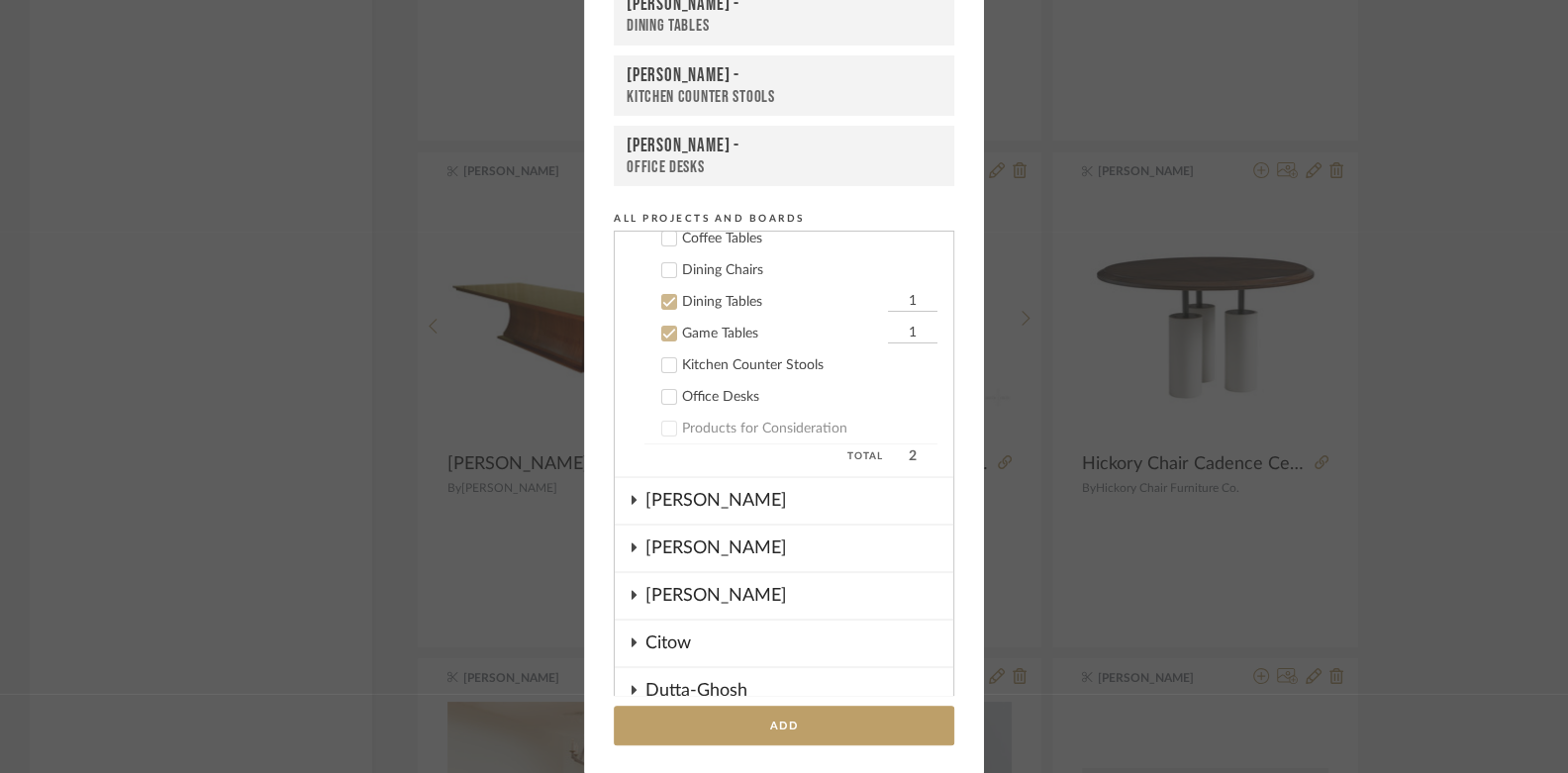 click on "Dining Tables" at bounding box center (782, 302) 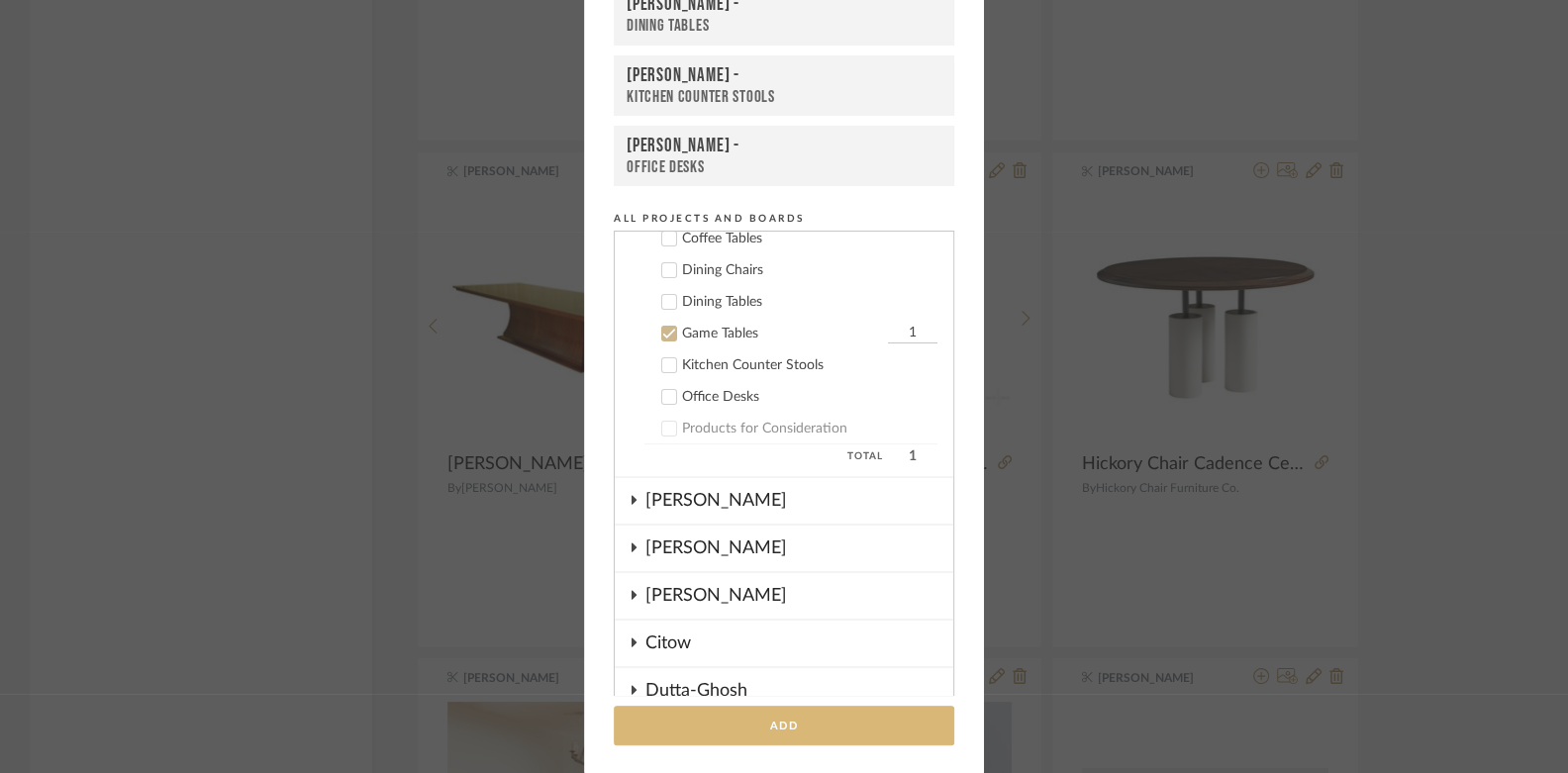 click on "Add" at bounding box center [784, 725] 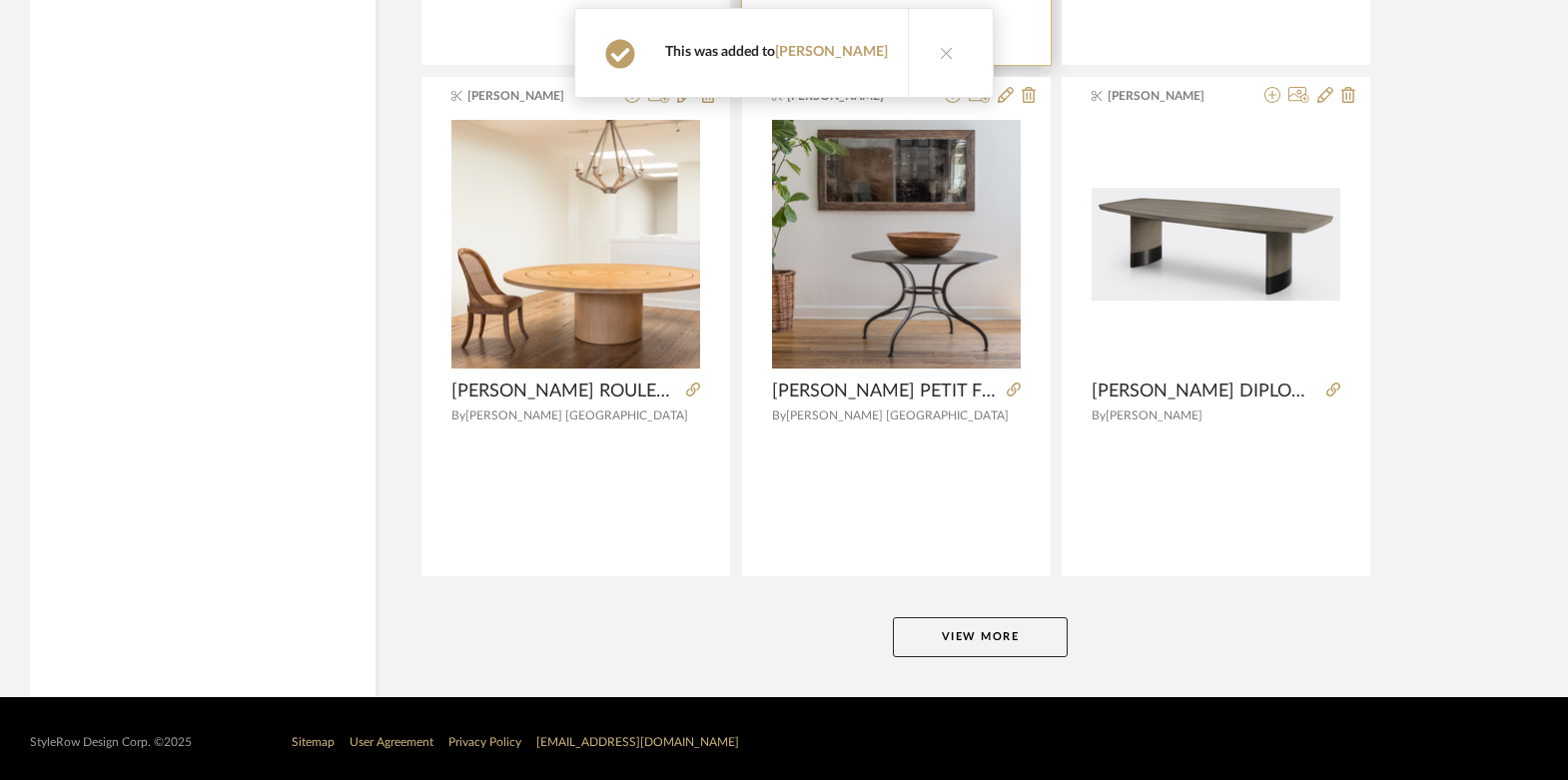 scroll, scrollTop: 6012, scrollLeft: 0, axis: vertical 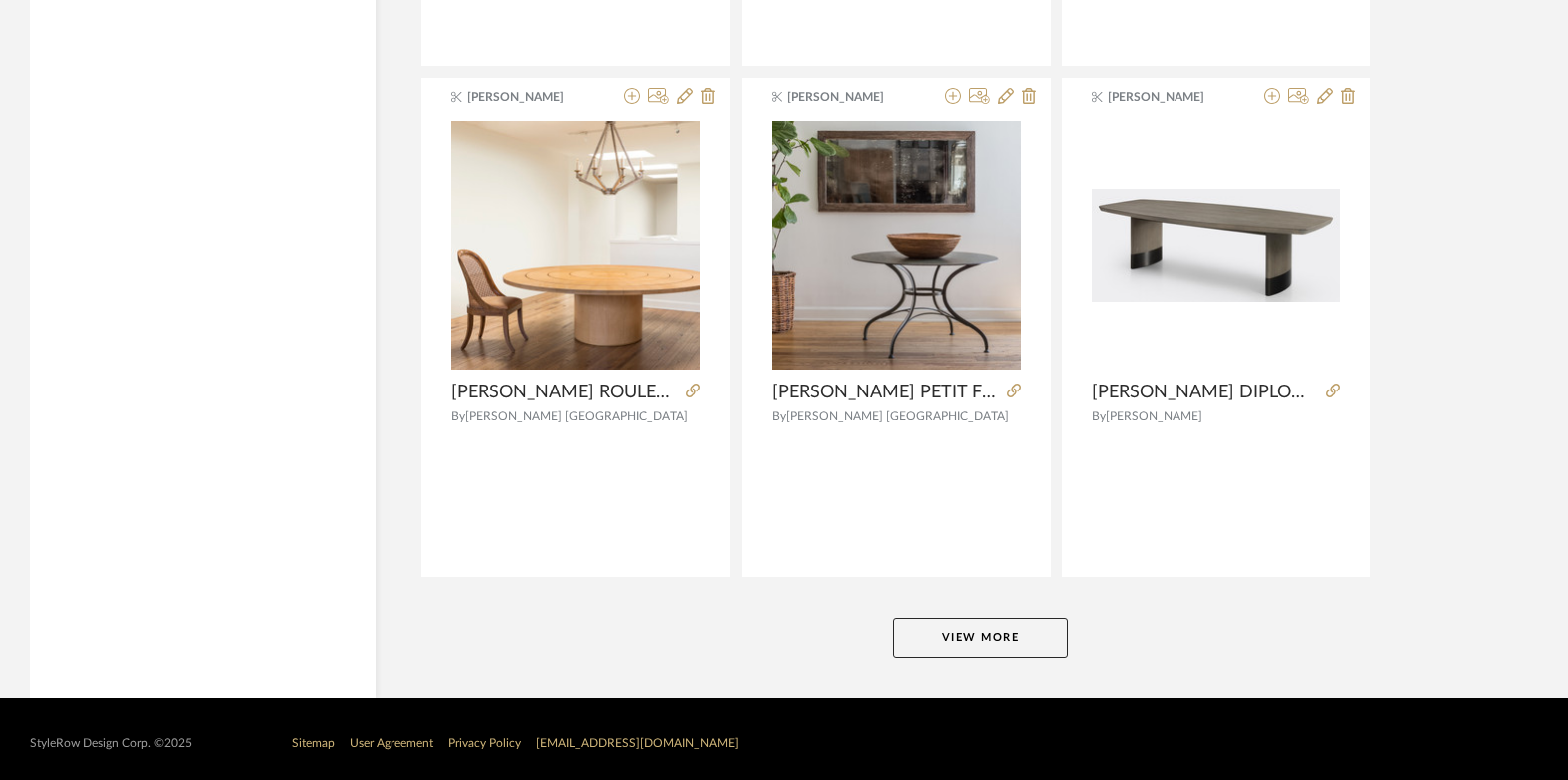 click on "View More" 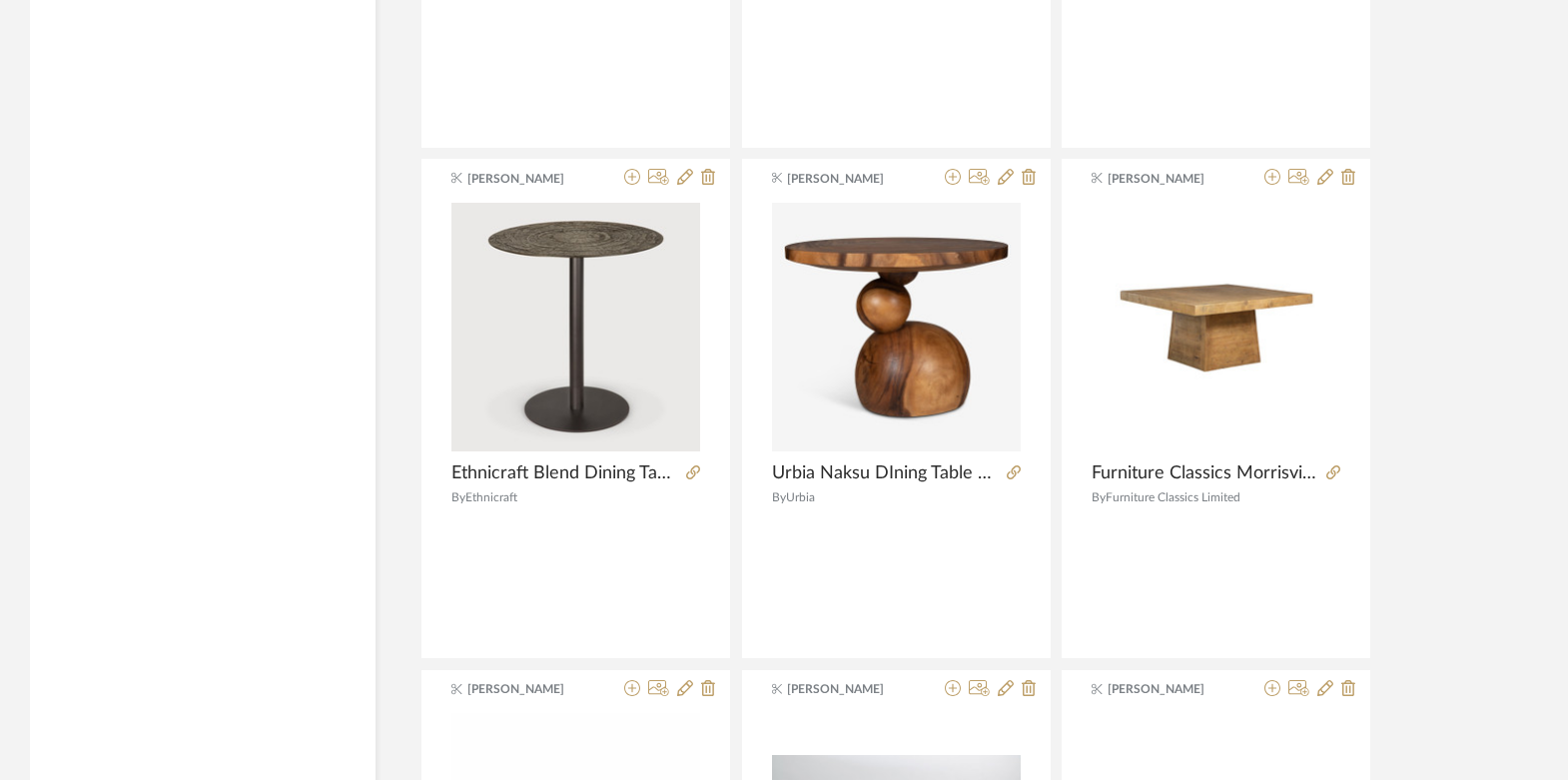 scroll, scrollTop: 8486, scrollLeft: 0, axis: vertical 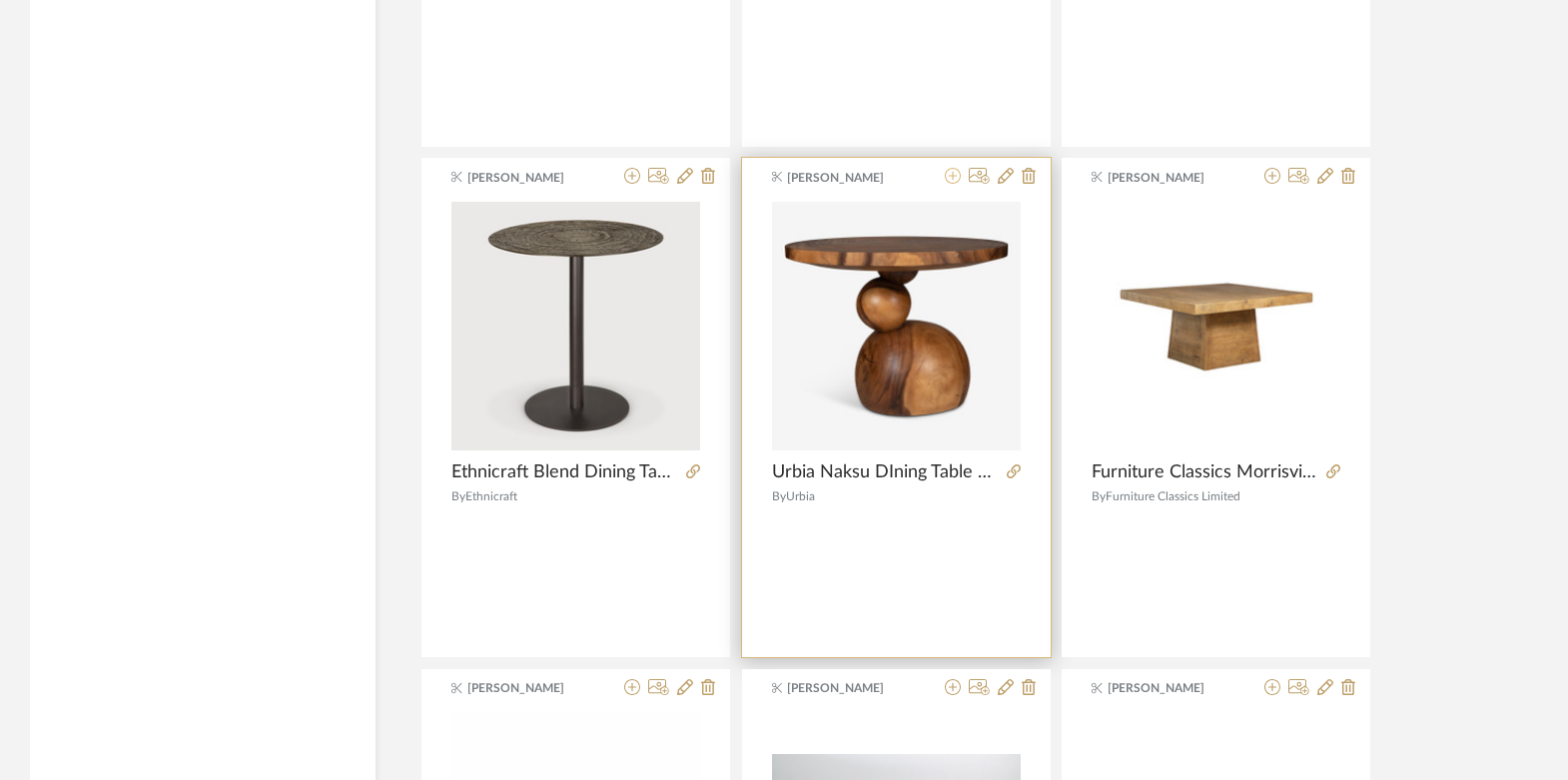 click 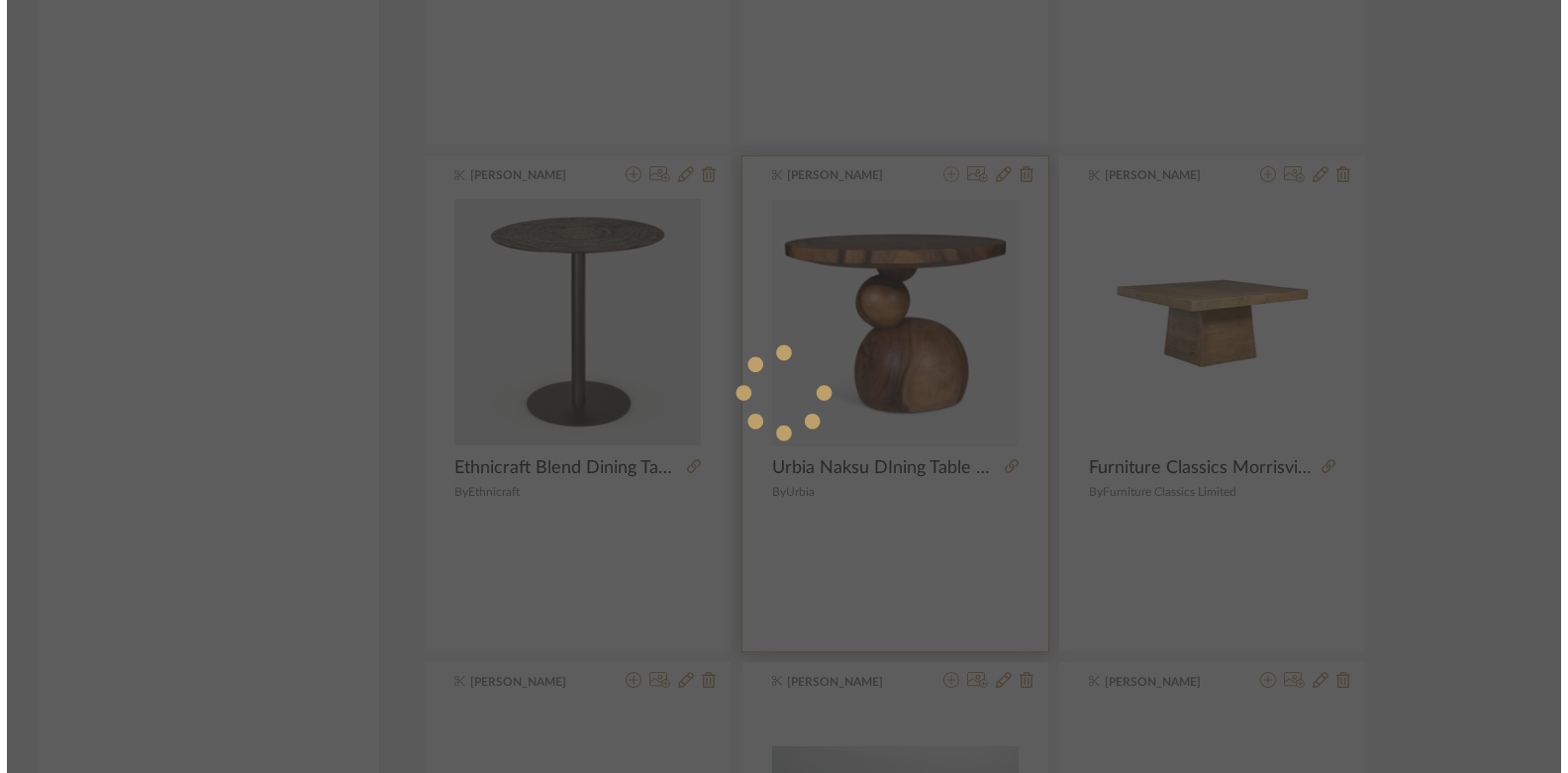 scroll, scrollTop: 0, scrollLeft: 0, axis: both 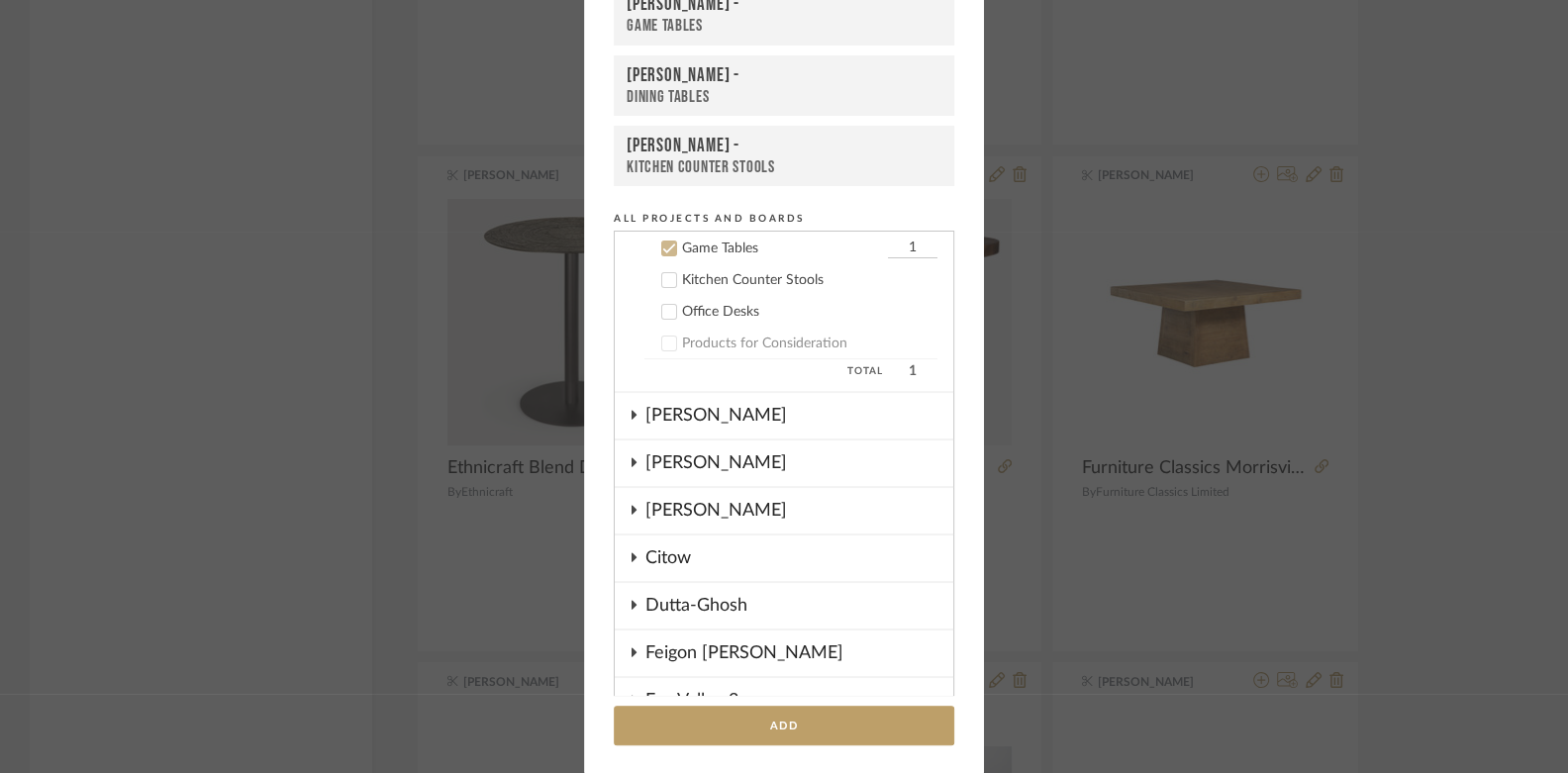 click on "Game Tables" at bounding box center [784, 26] 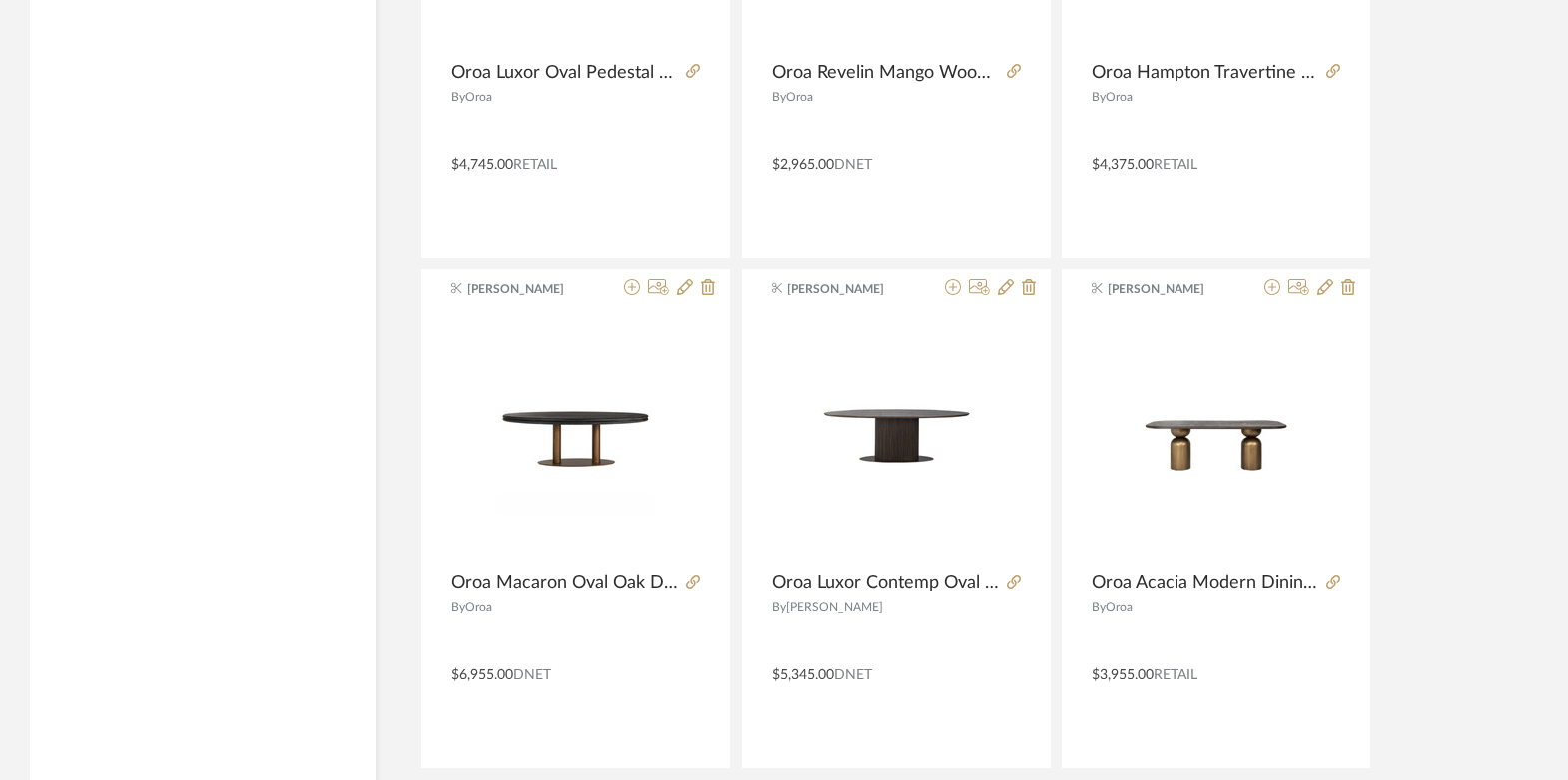 scroll, scrollTop: 11511, scrollLeft: 0, axis: vertical 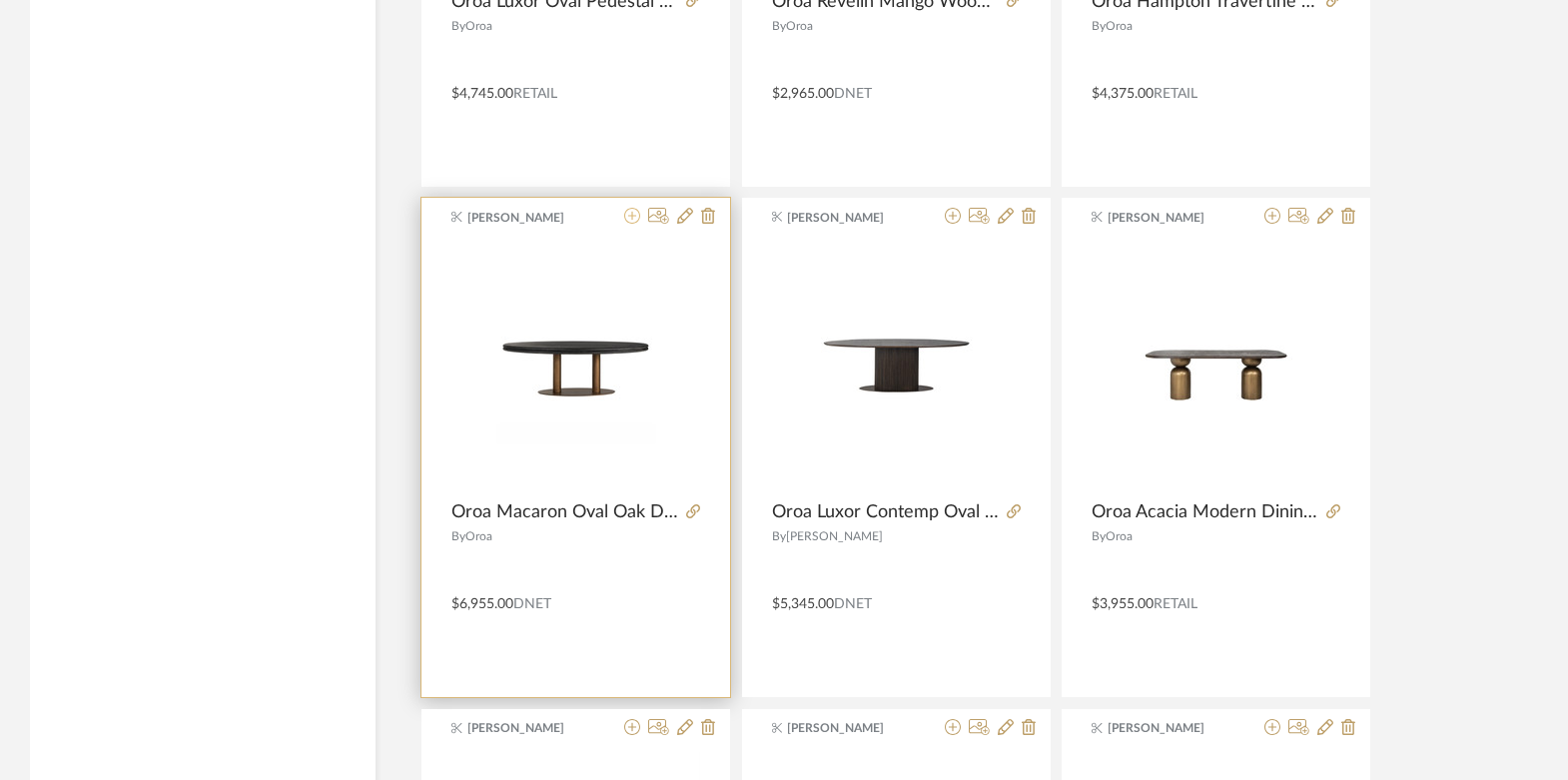 click 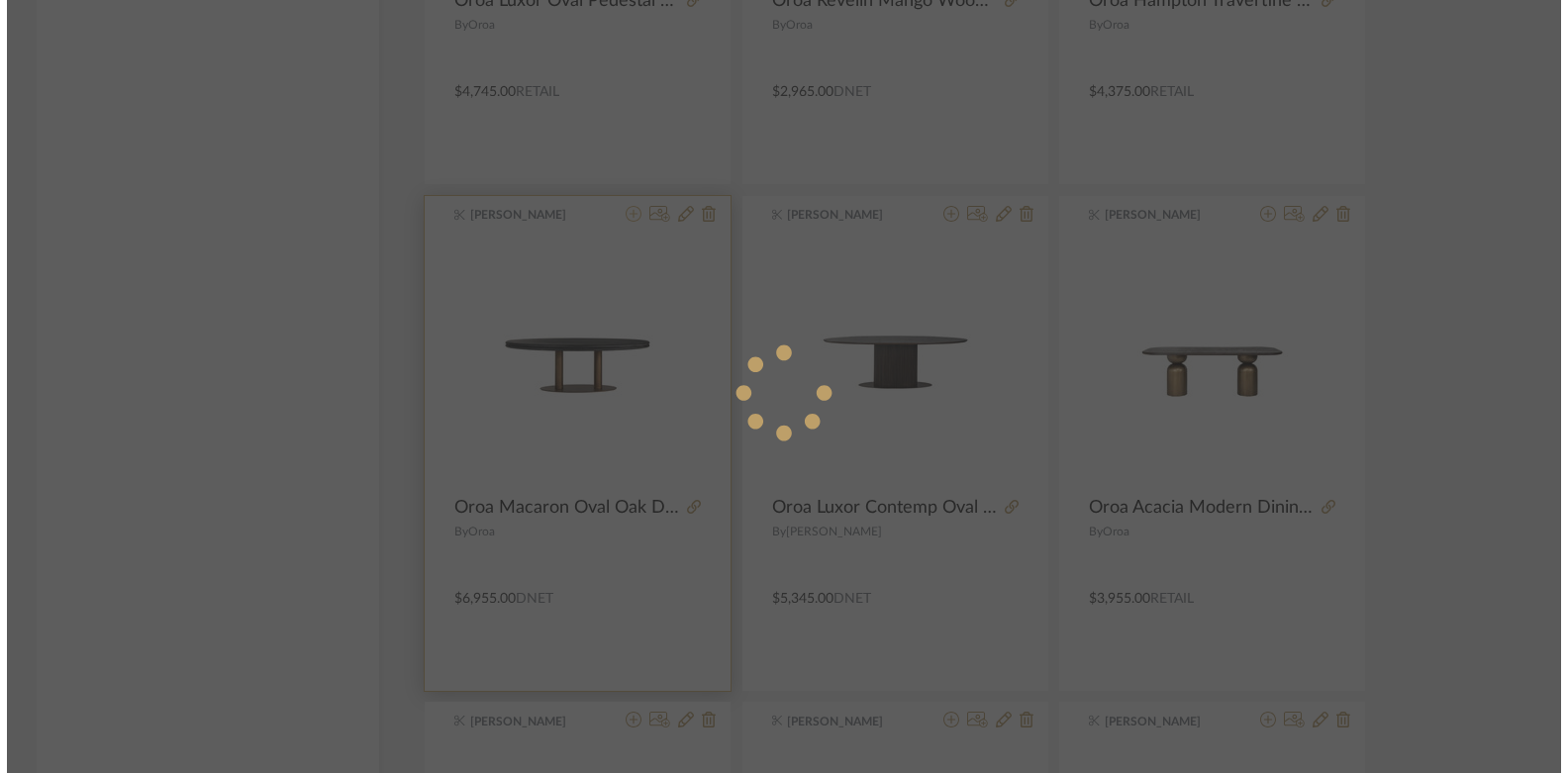 scroll, scrollTop: 0, scrollLeft: 0, axis: both 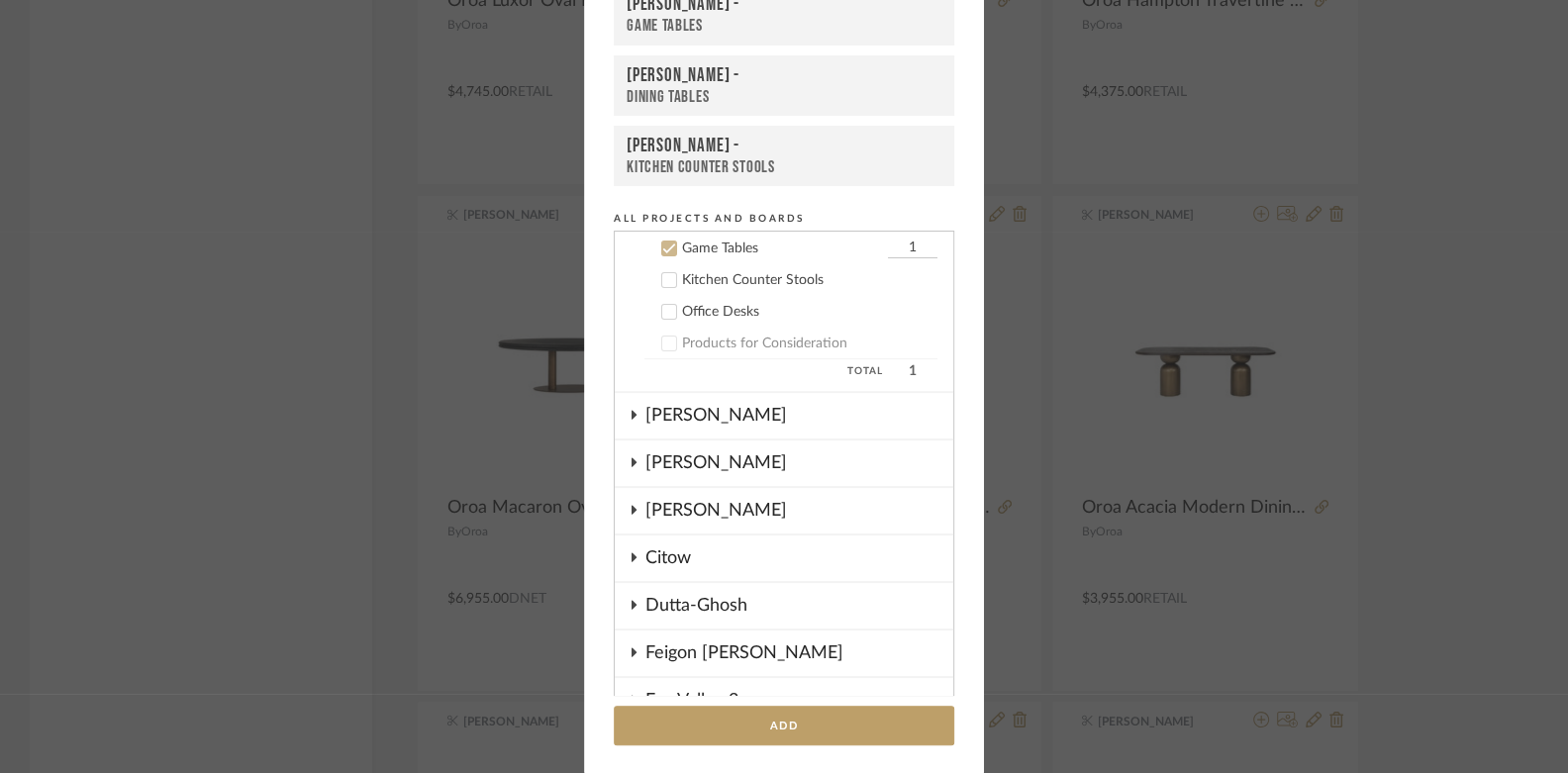 click on "Boutross -" at bounding box center [784, 75] 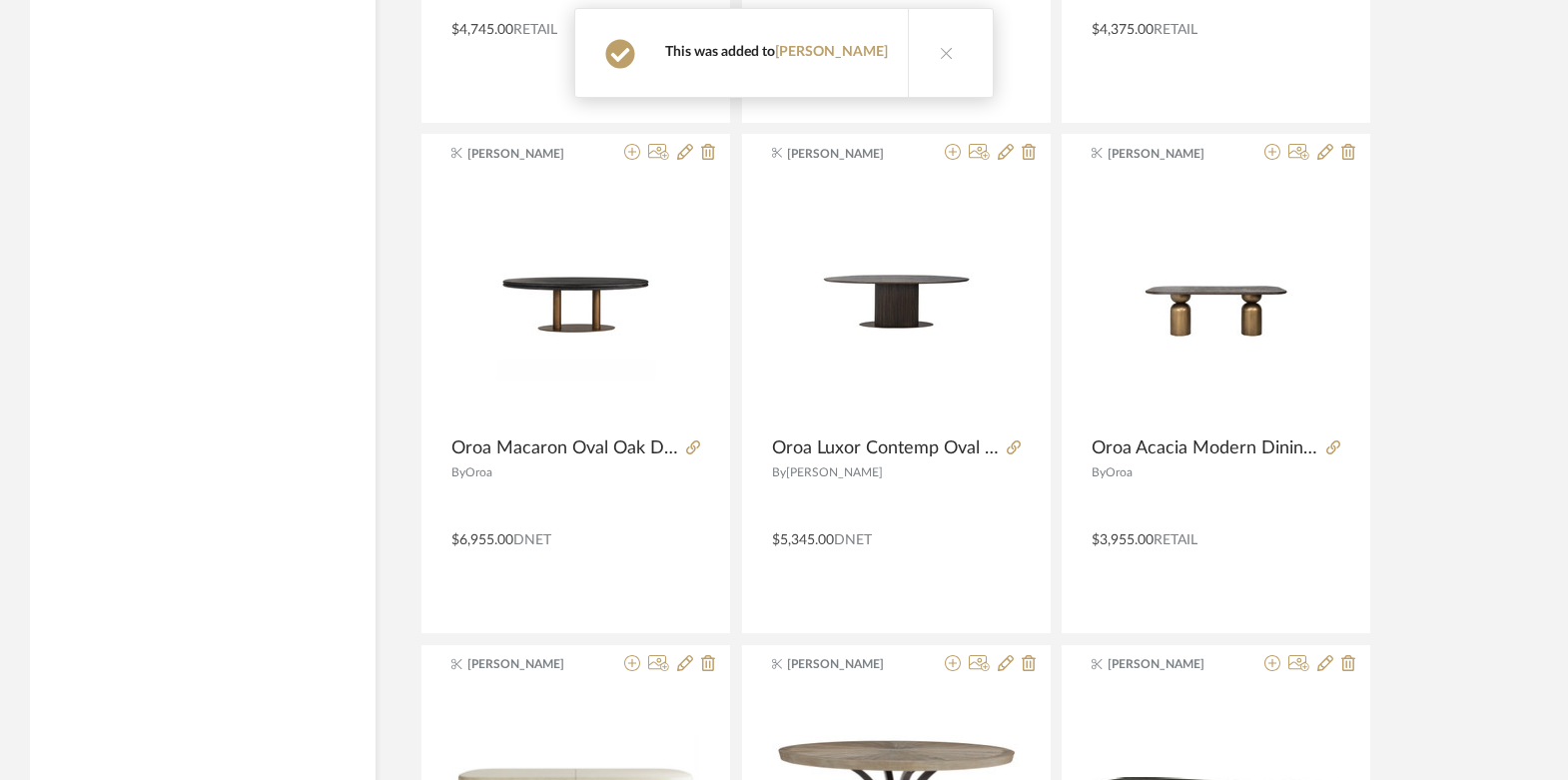 scroll, scrollTop: 11575, scrollLeft: 0, axis: vertical 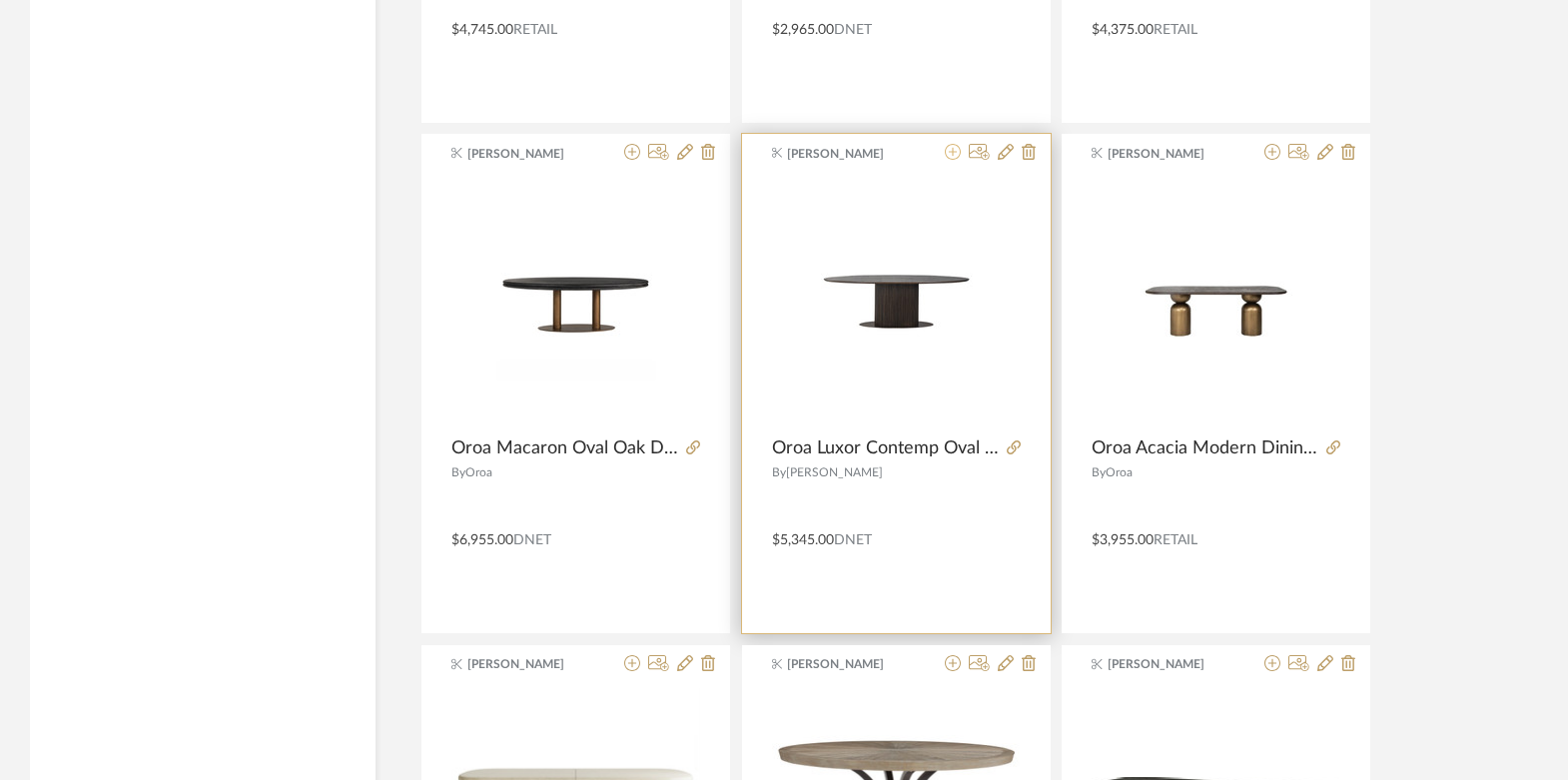 click 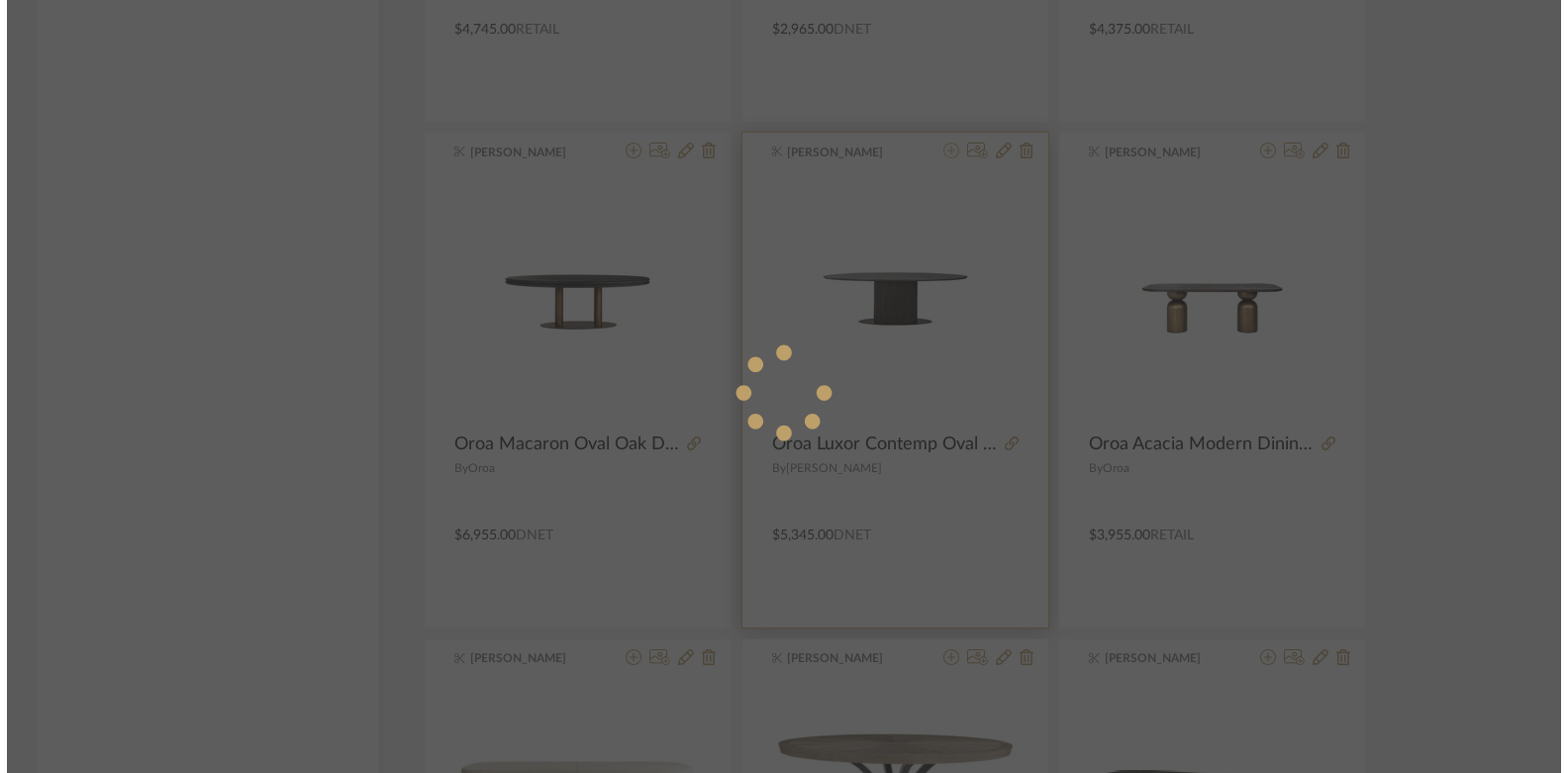 scroll, scrollTop: 0, scrollLeft: 0, axis: both 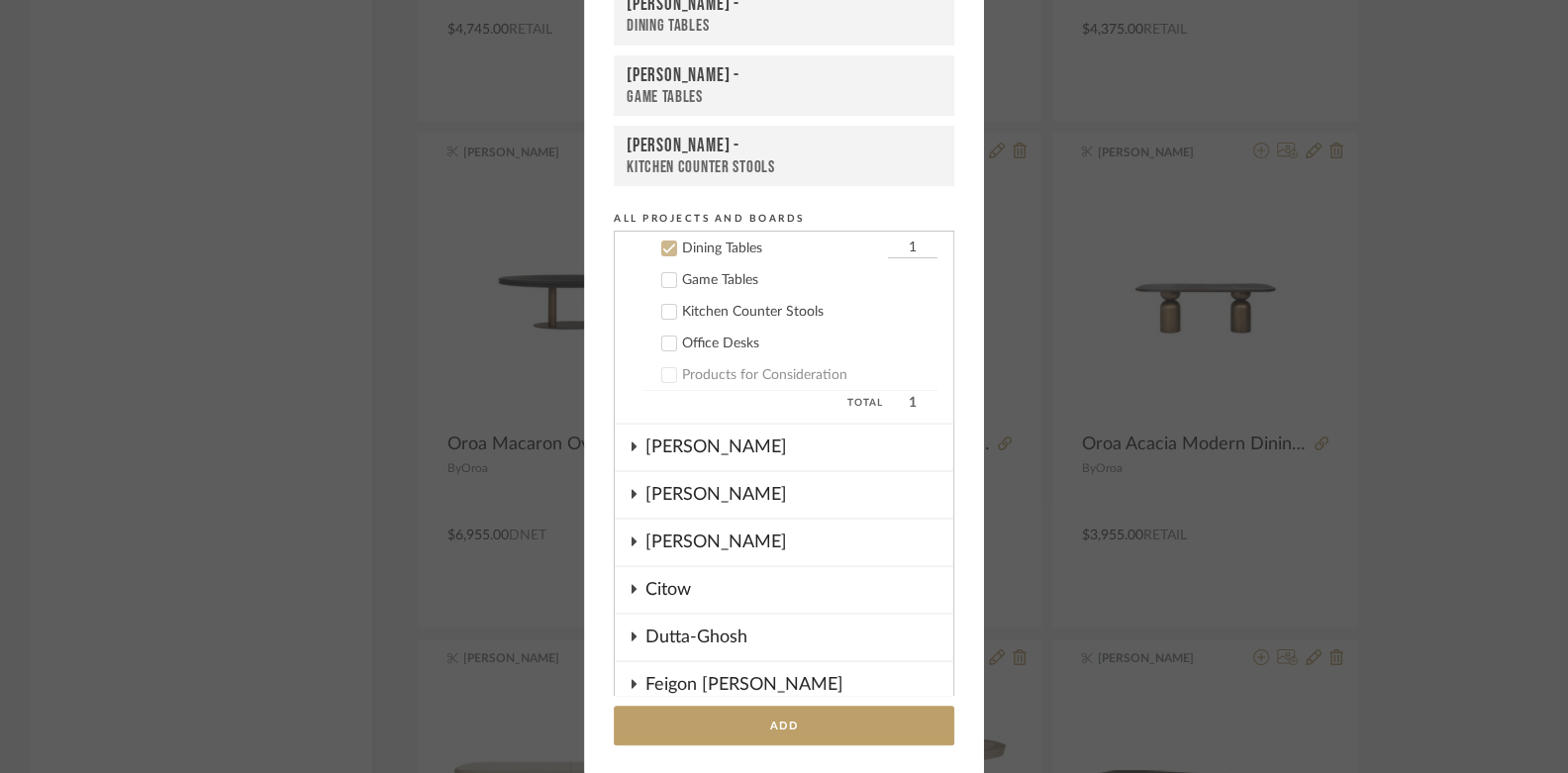 click on "Dining Tables" at bounding box center [784, 26] 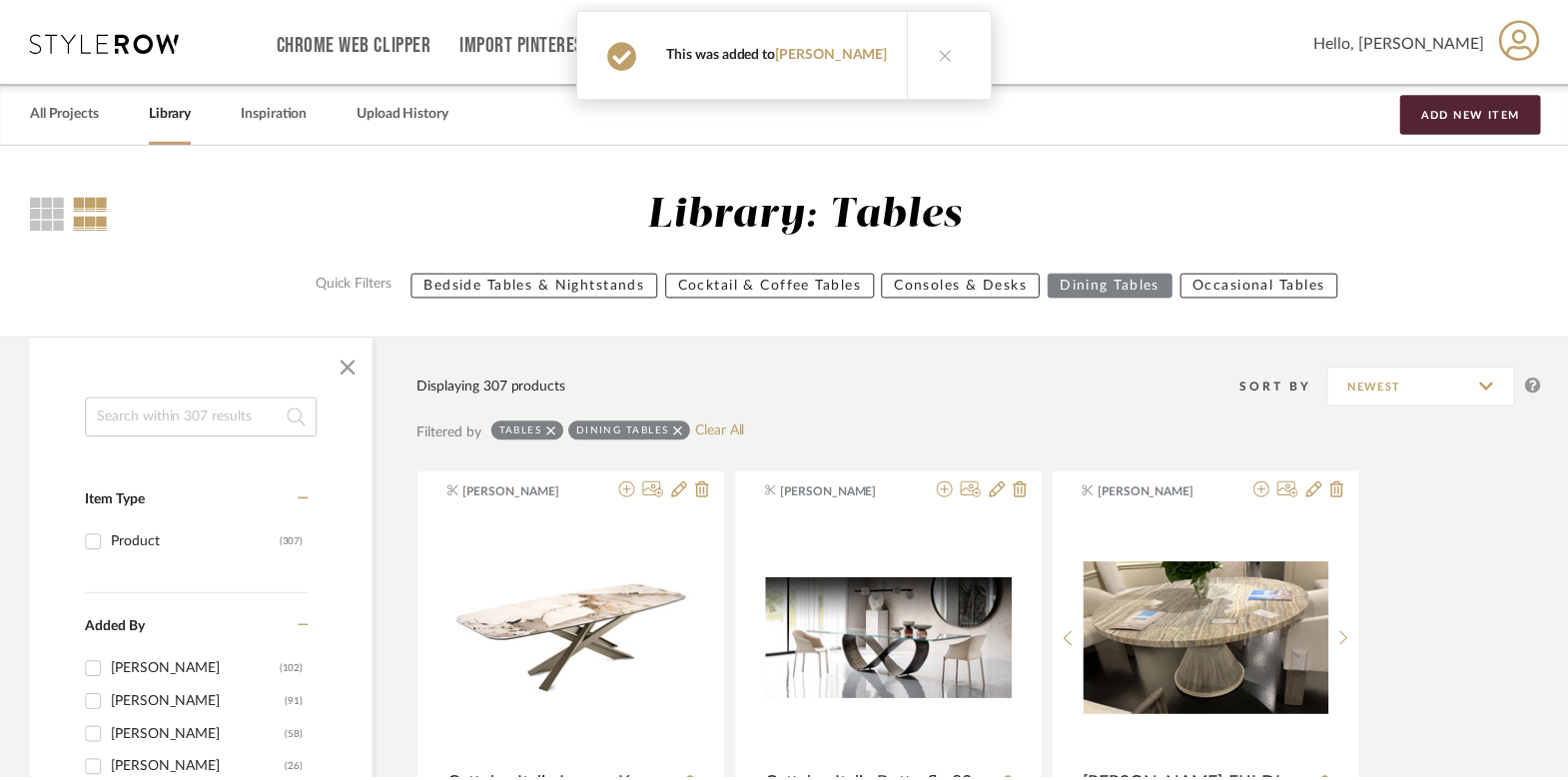 scroll, scrollTop: 11575, scrollLeft: 0, axis: vertical 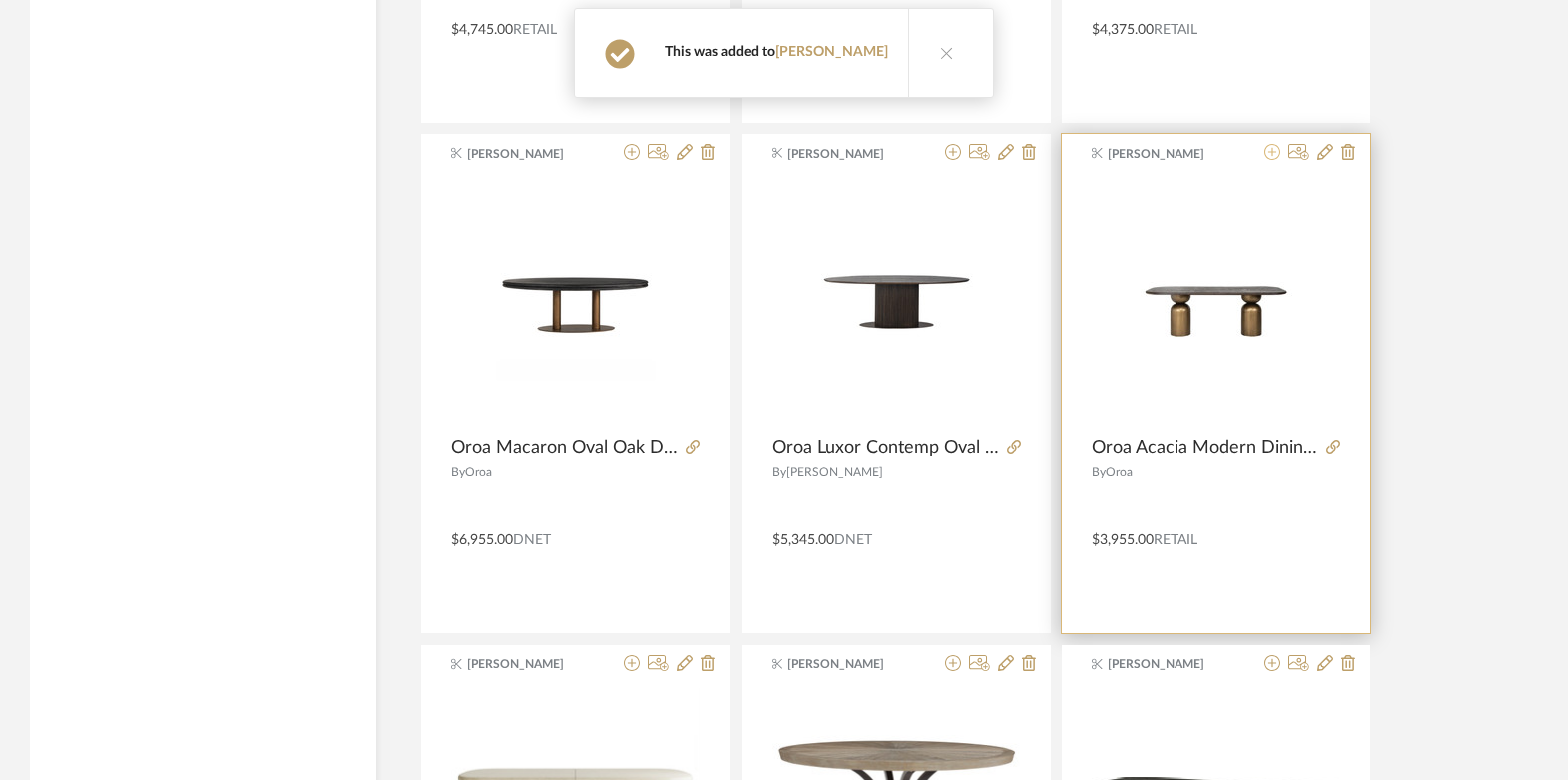 click 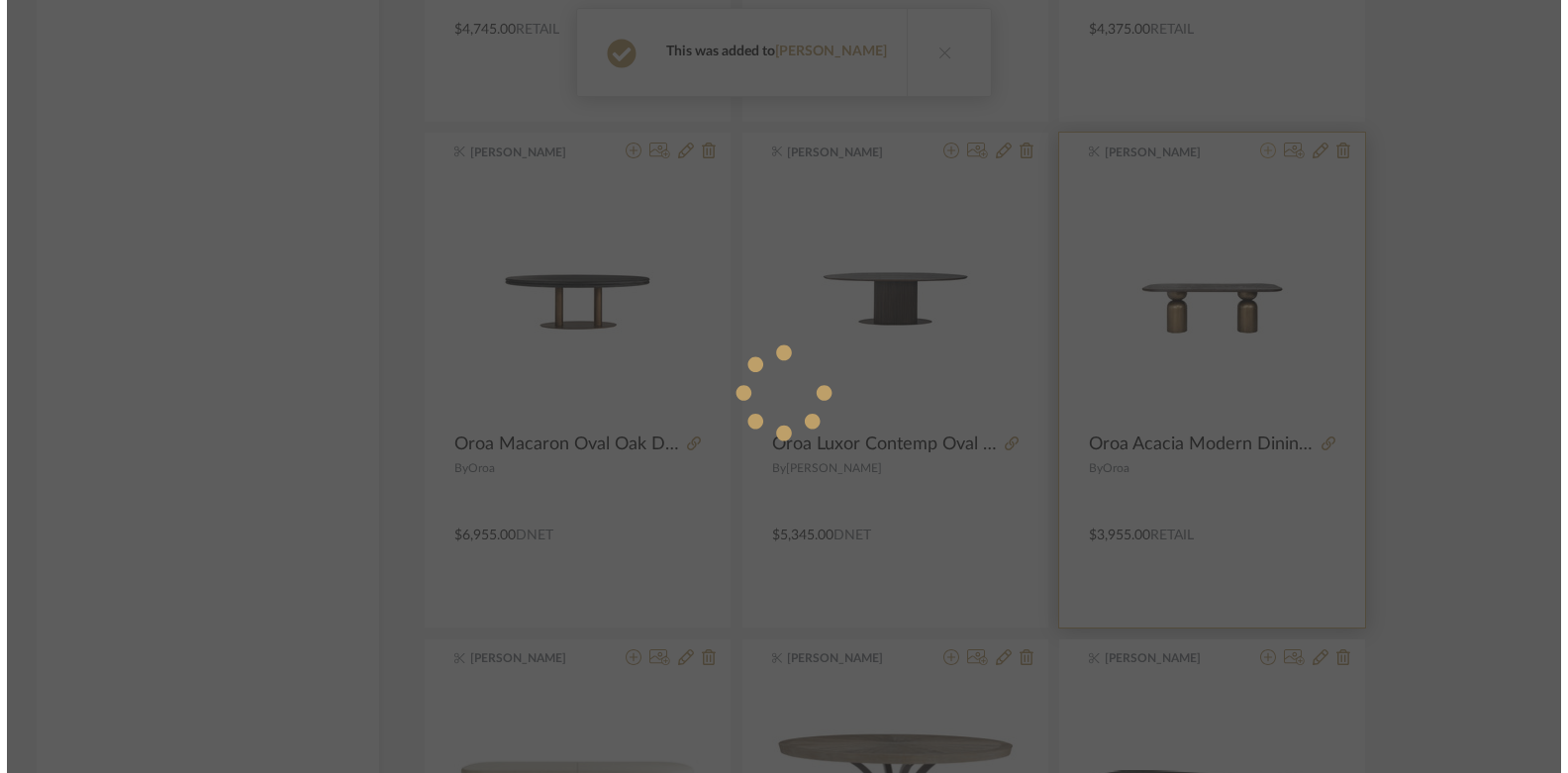 scroll, scrollTop: 0, scrollLeft: 0, axis: both 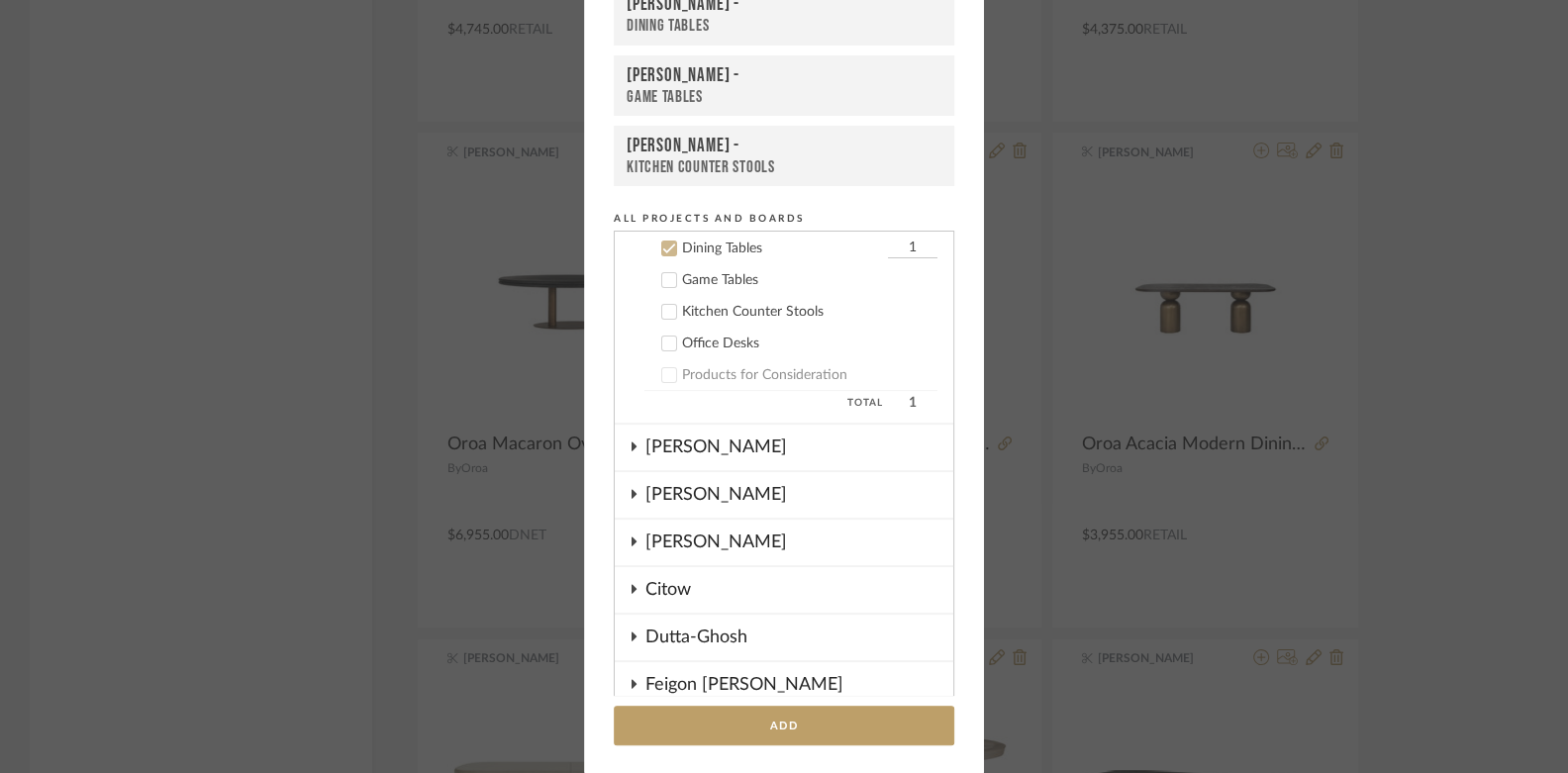 click on "Boutross -" at bounding box center [784, 5] 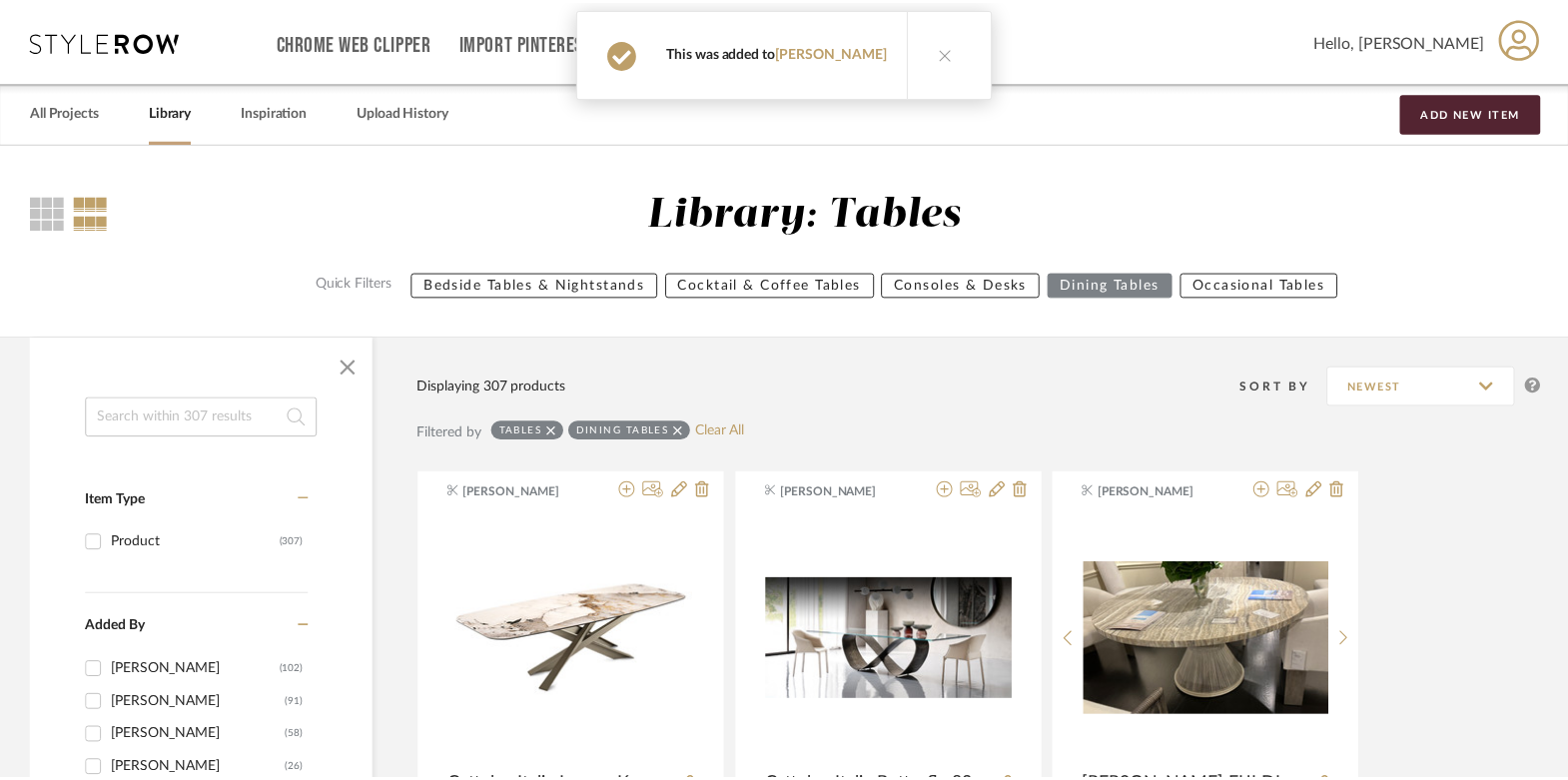 scroll, scrollTop: 11575, scrollLeft: 0, axis: vertical 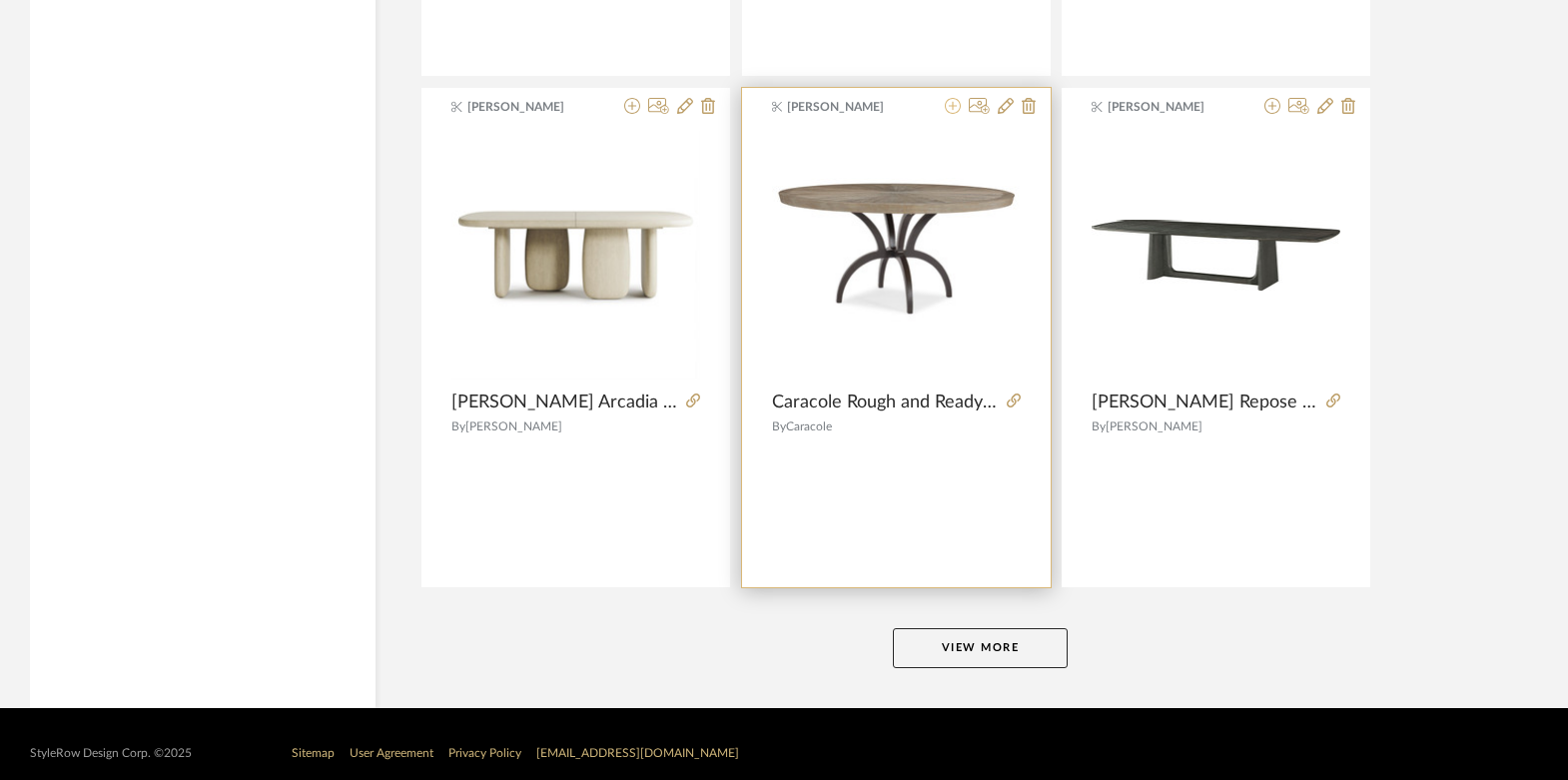 click 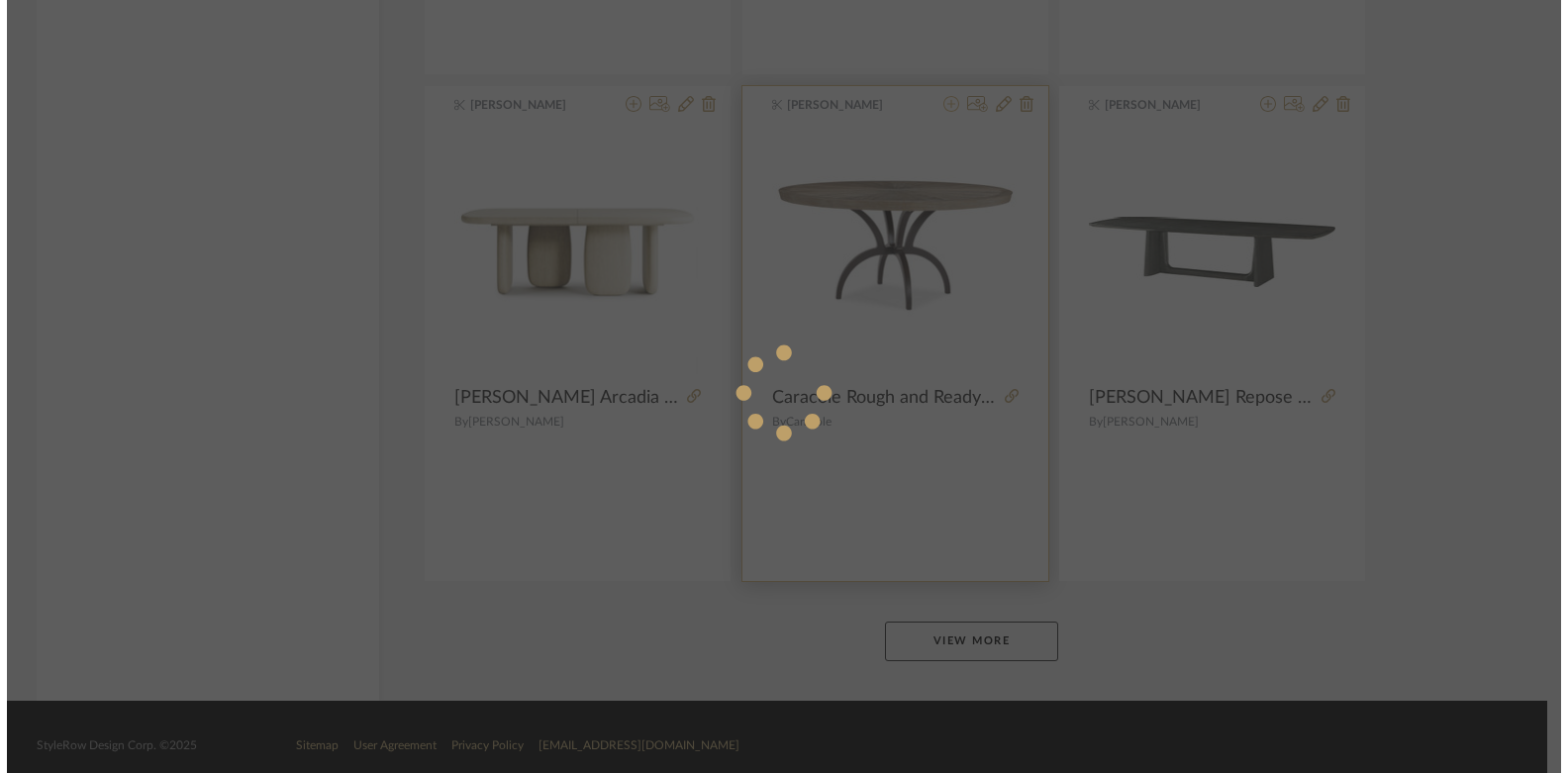 scroll, scrollTop: 0, scrollLeft: 0, axis: both 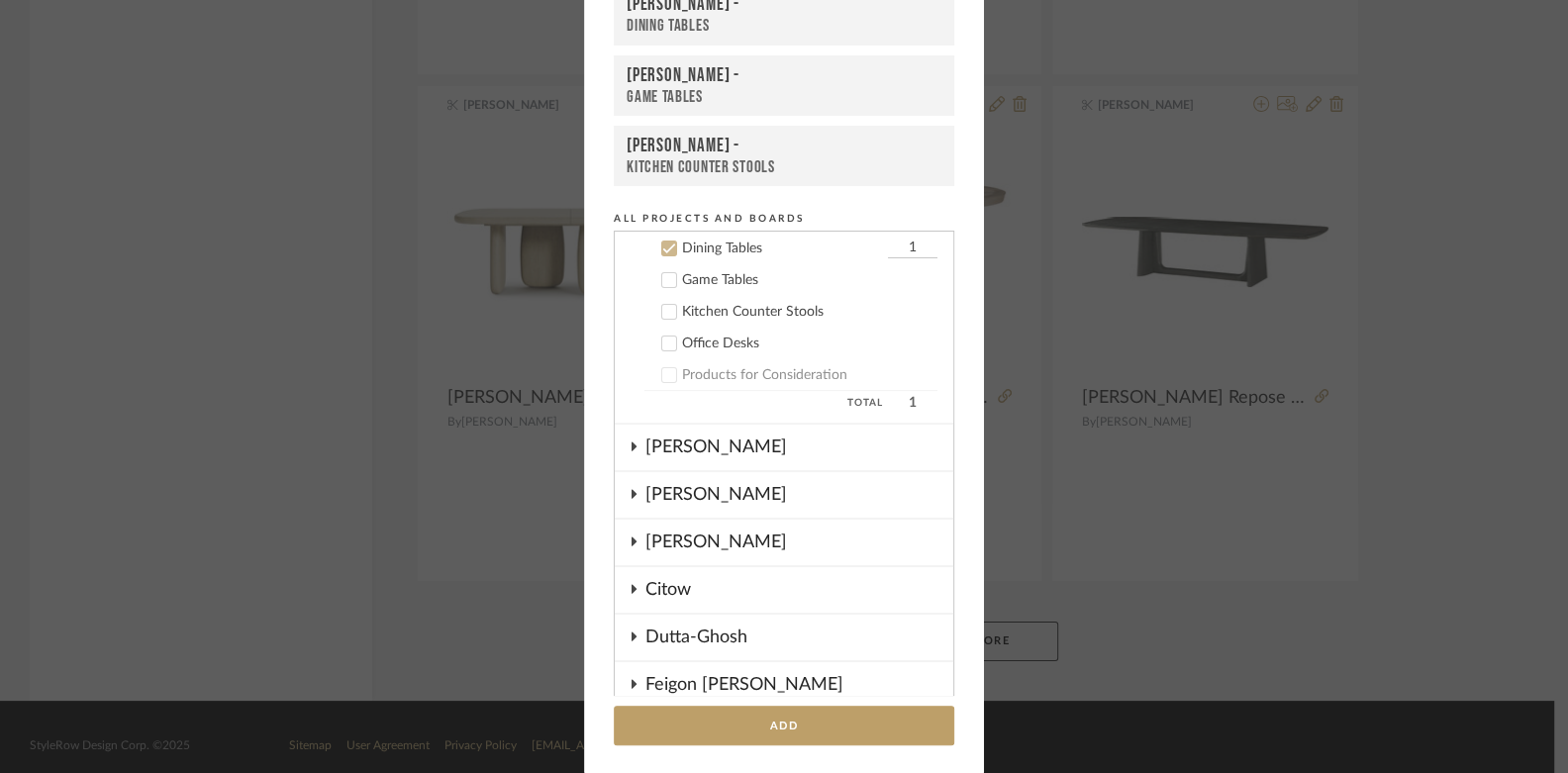 click on "Boutross -" at bounding box center (784, 75) 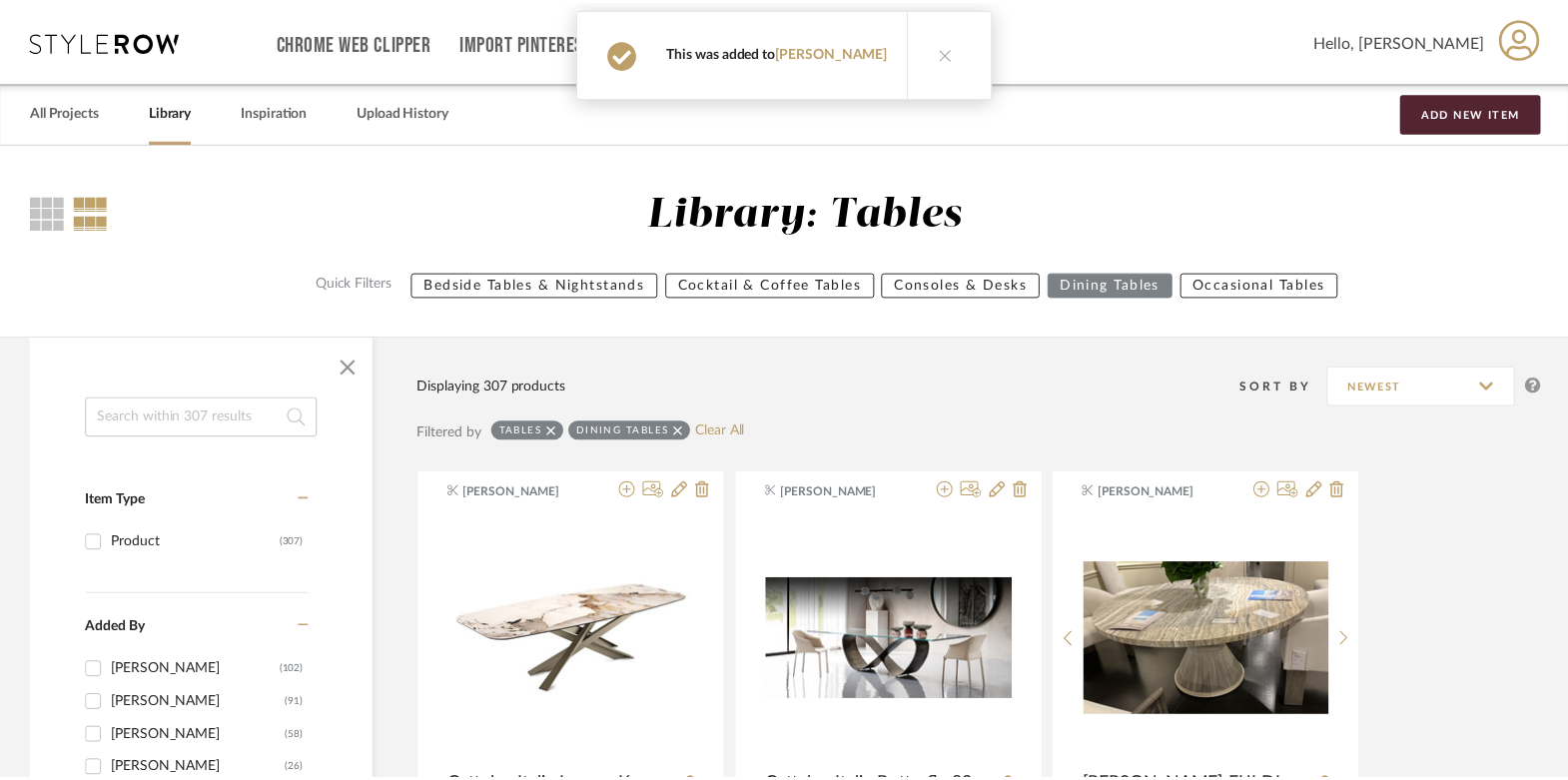 scroll, scrollTop: 12132, scrollLeft: 0, axis: vertical 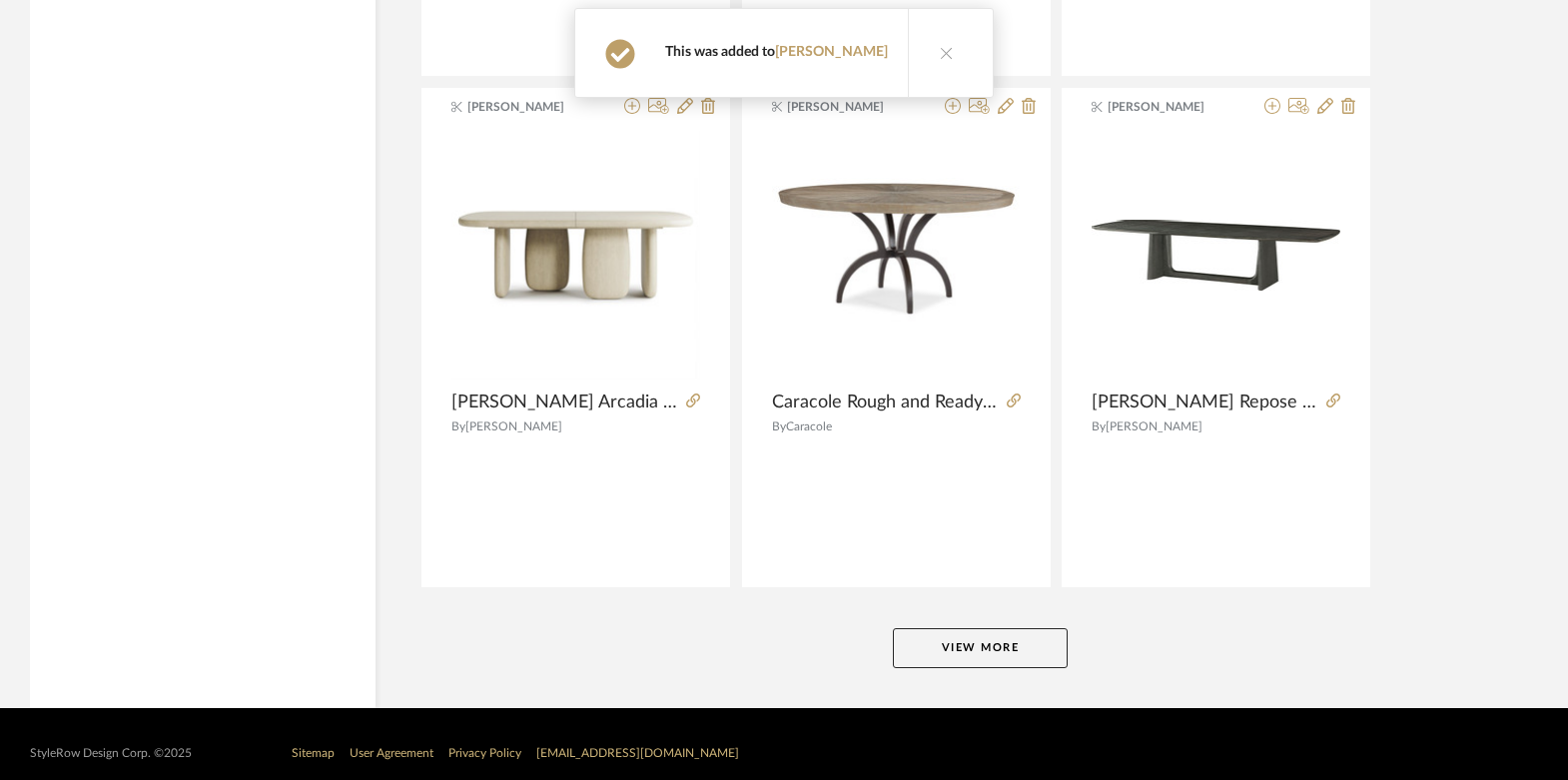 click on "Displaying 307 products  Sort By  Newest Filtered by Tables Dining Tables  Clear All  Kathryn Sears Cattelan Italia Lancer Keramik  82.6"W x 37.4"D By   Cattelan Italia  Kathryn Sears Cattelan Italia Butterfly 82.6"W x 37.4"D By   Cattelan Italia  James Matthews MCGUIRE FIJI DINING TABLE 60"DIA X 29"H By   Baker | McGuire  James Matthews BAKER BARDADOS SEYCHELLE DINING TABLE 60"DIA X 29"H By   Baker | McGuire  K Tyler Mertson Home Live Edge & Epoxy Cafe Table - Custom By   Mertson Home  K Tyler Oroa Clayton Beige Pedestal Table 87x45x30H By   Oroa  K Tyler Cattelan Planer Crystalart DIning Table 39x78x29.5 By   Cattelan Italia  K Tyler Cattelan Italia Giano Crystalart Dining Table 39x78x29.5 By   Cattelan Italia  K Tyler Bonaldo Mellow Boat Shaped Dining table 39x71 By   Altalia  K Tyler Catellan Italia Botero Keramik Dining Table Biscuit Shape Sm 36x70 or Med 39x78 or Lg 47x86 By   Cattelan Italia  Kathryn Sears deAurora Quadco Bespoke #12166 By   deAurora  Kathryn Sears deAurora Quadco Bespoke #13069 By" 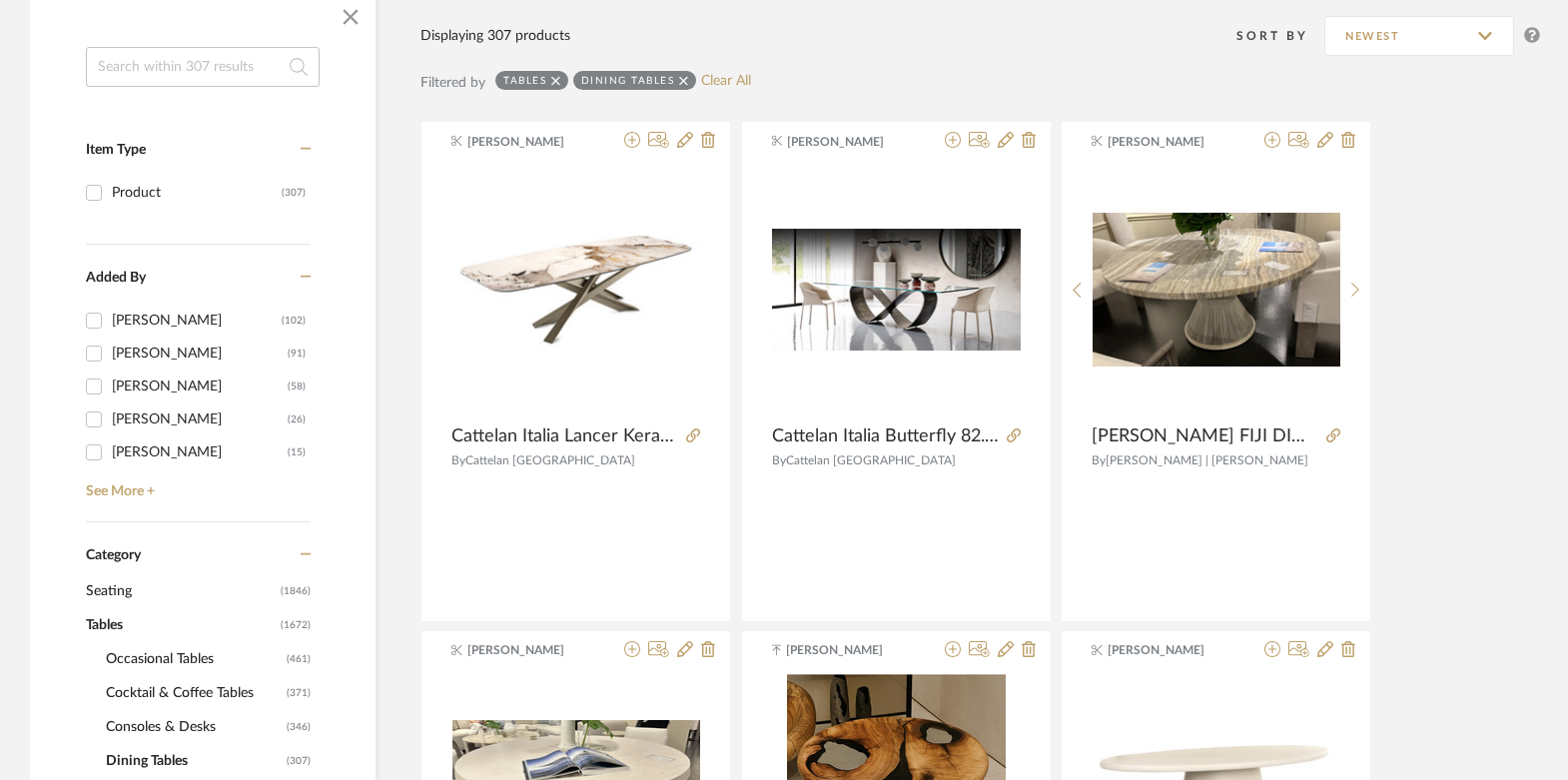 scroll, scrollTop: 0, scrollLeft: 0, axis: both 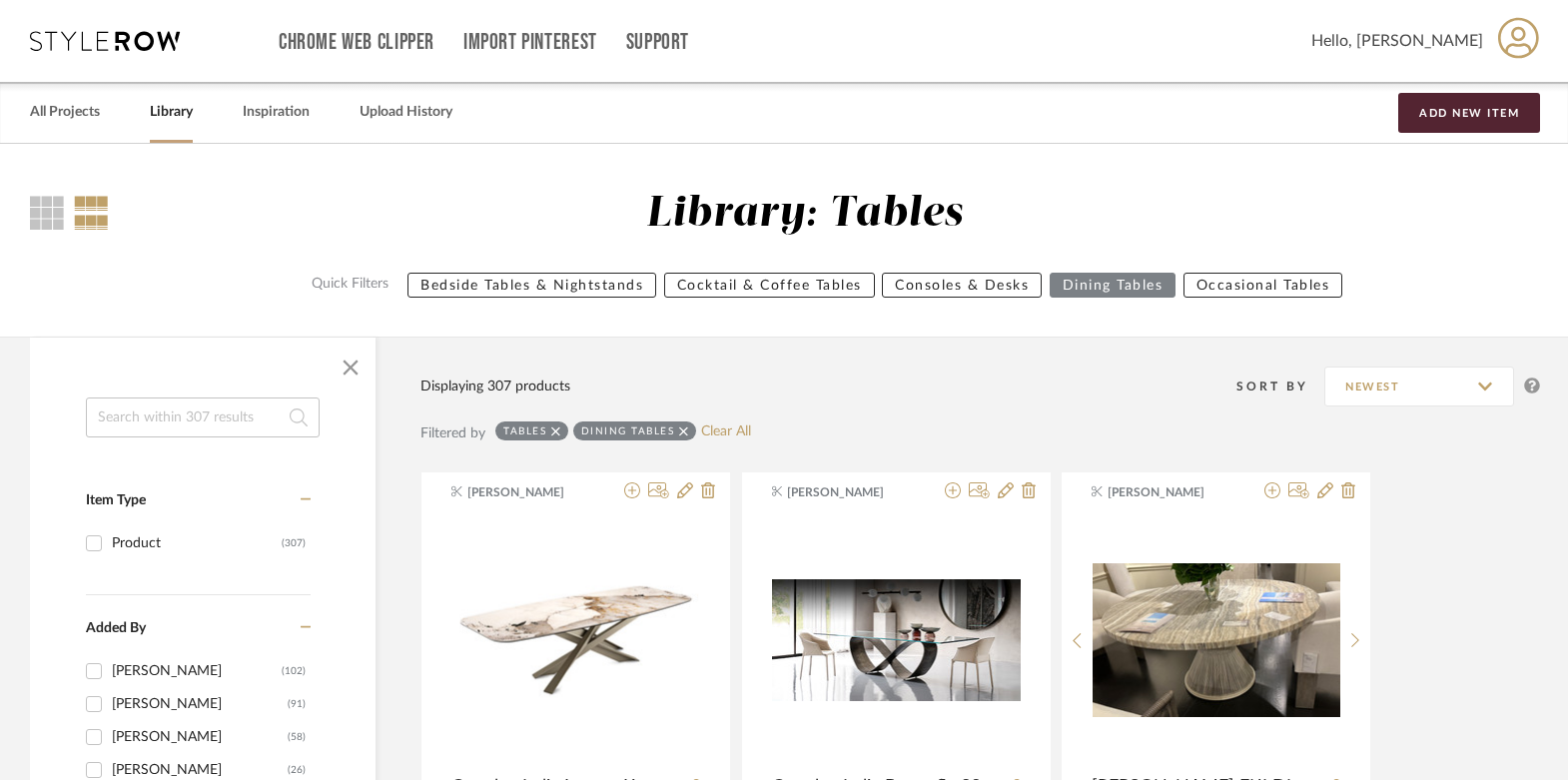 click on "Hello, Danielle" at bounding box center [1397, 41] 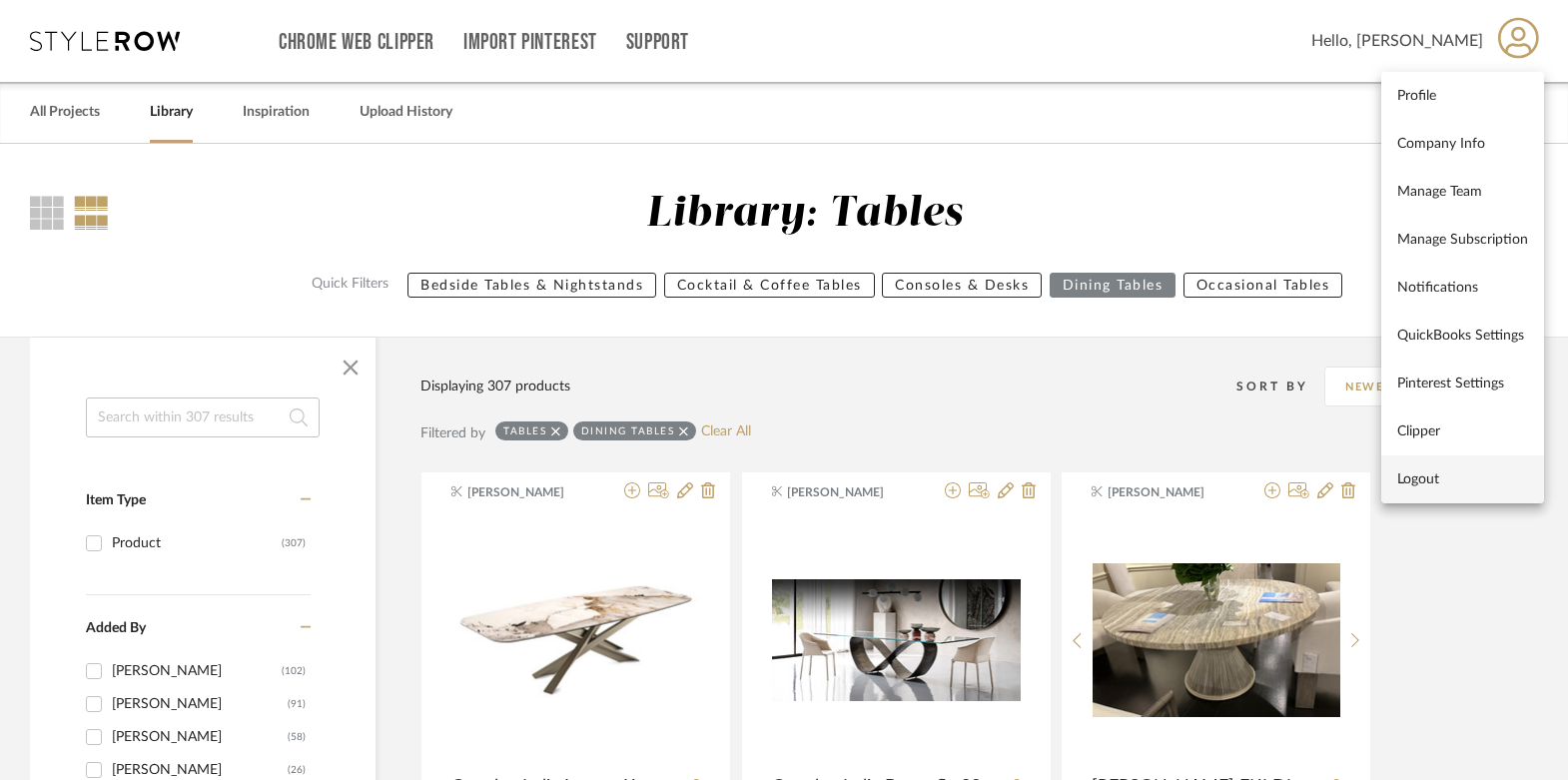 click on "Logout" at bounding box center [1462, 479] 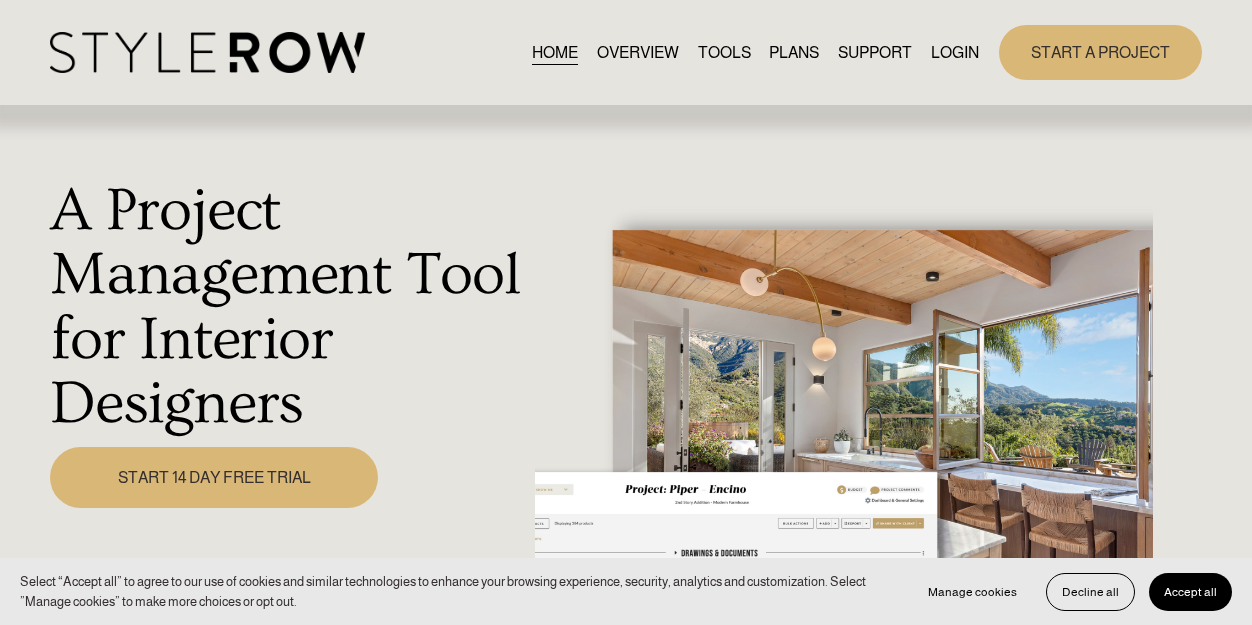 scroll, scrollTop: 0, scrollLeft: 0, axis: both 